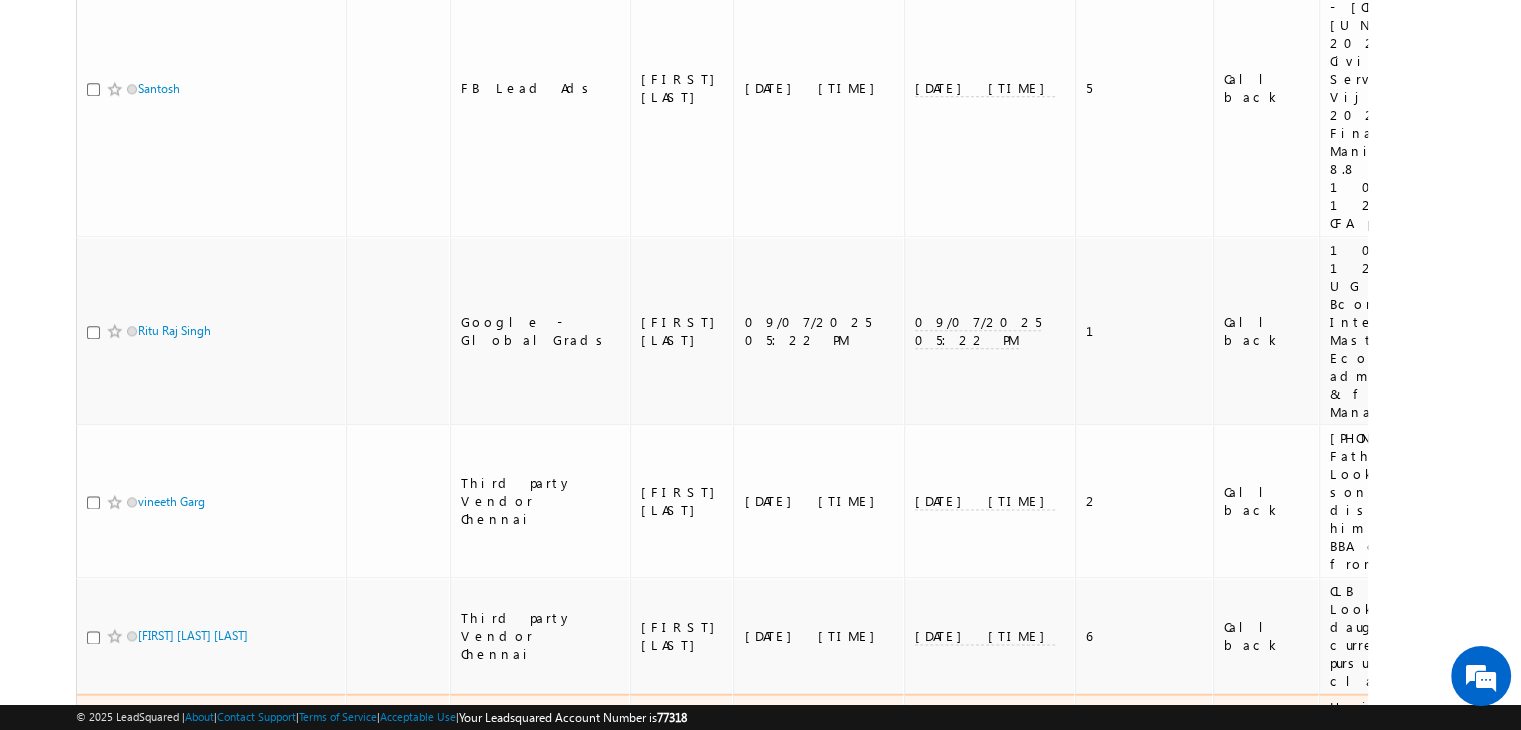 scroll, scrollTop: 0, scrollLeft: 0, axis: both 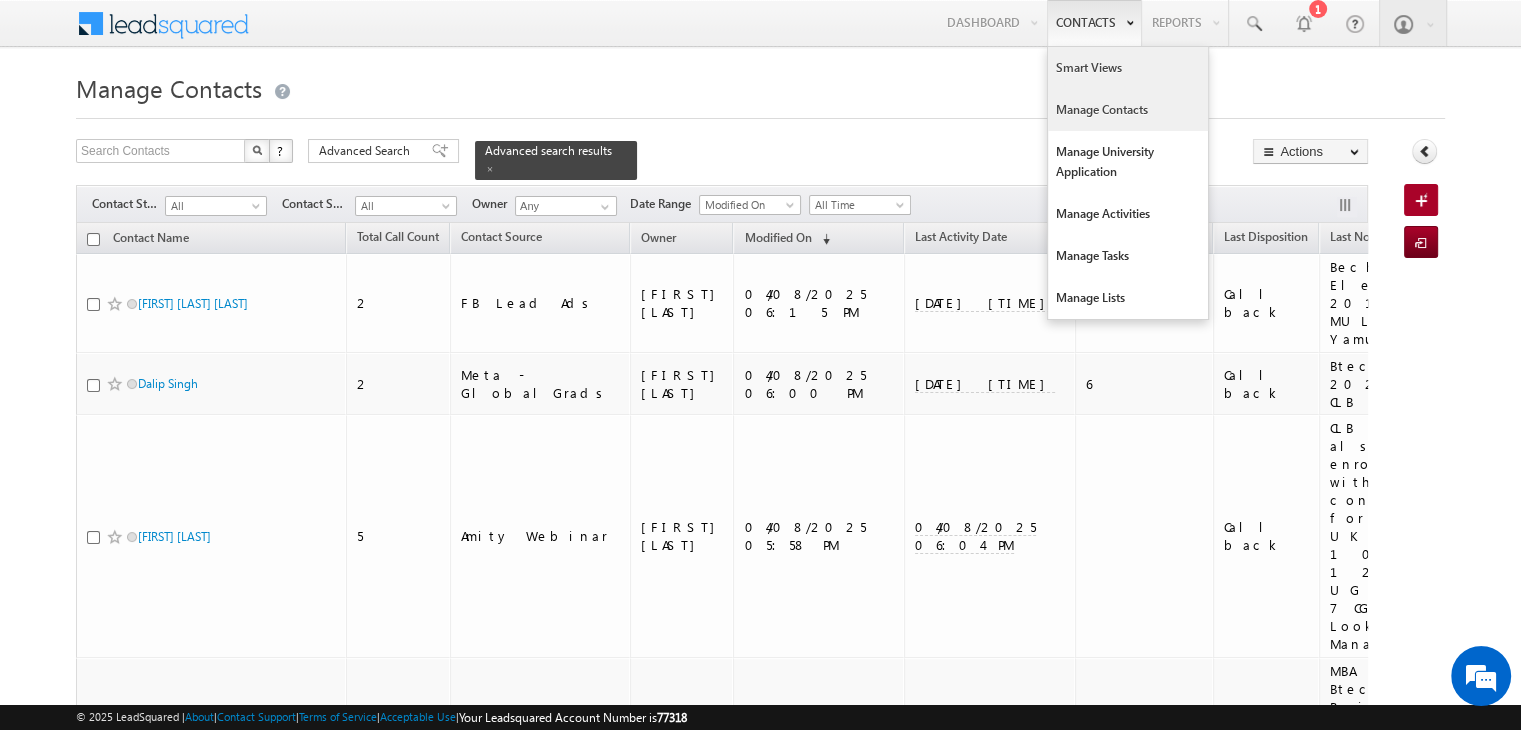 click on "Smart Views" at bounding box center (1128, 68) 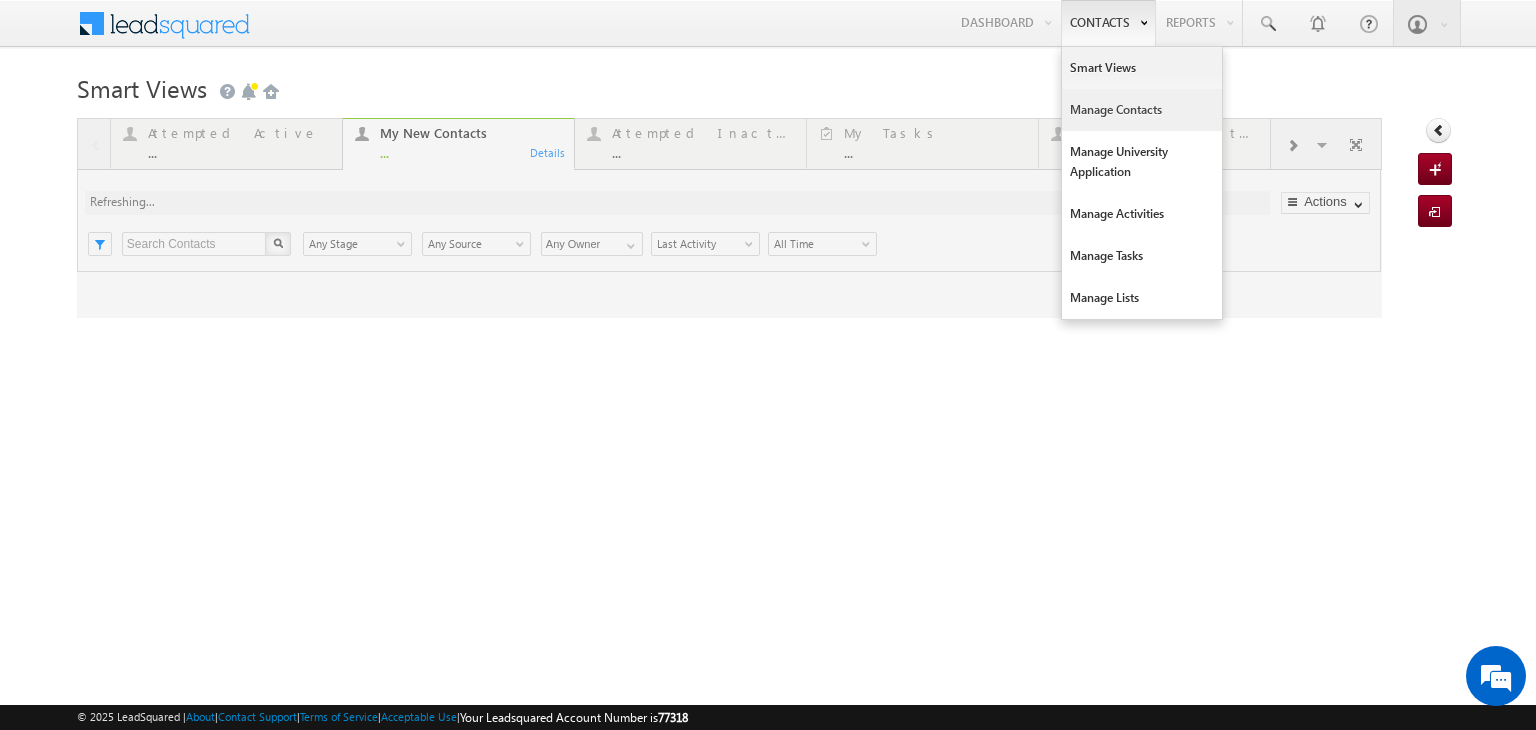 scroll, scrollTop: 0, scrollLeft: 0, axis: both 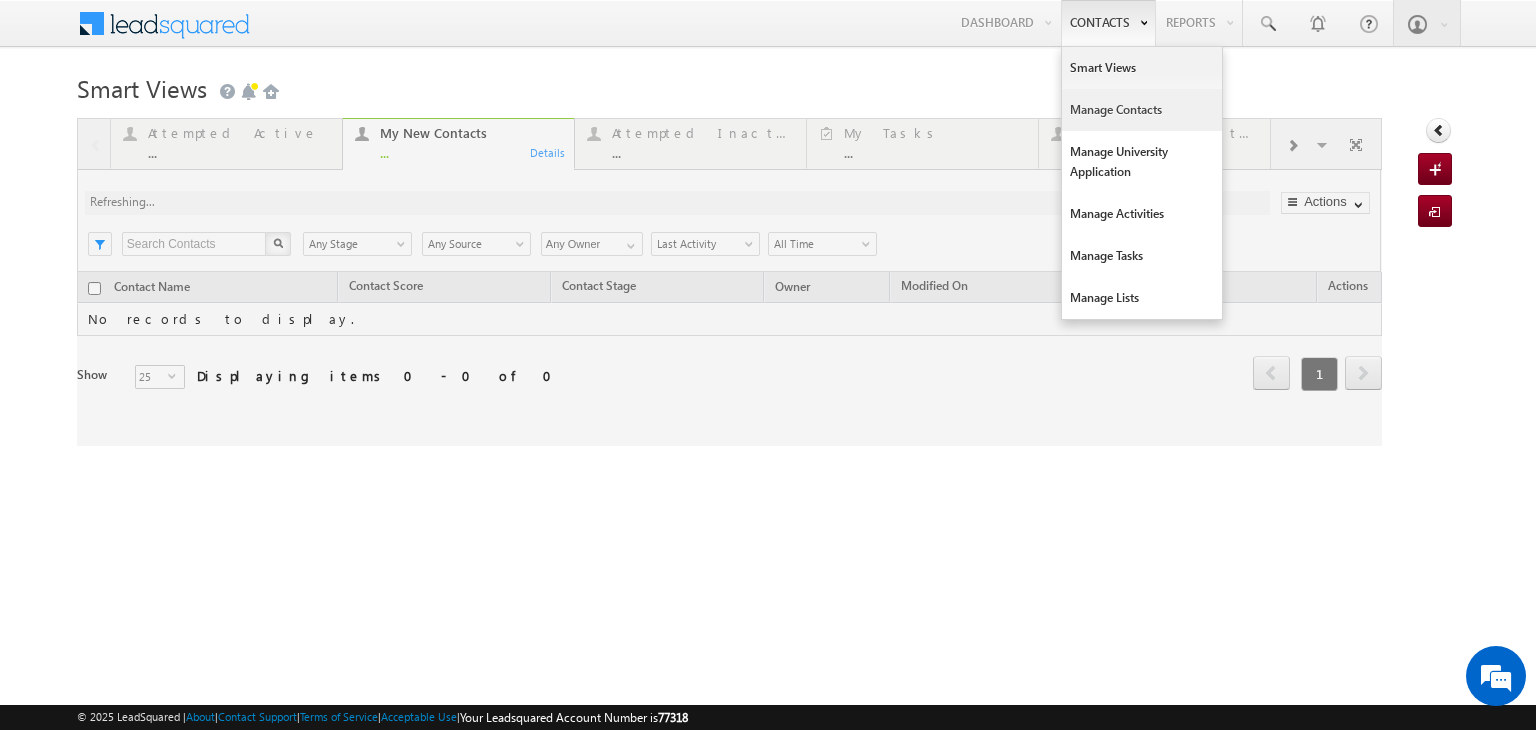 click on "Manage Contacts" at bounding box center [1142, 110] 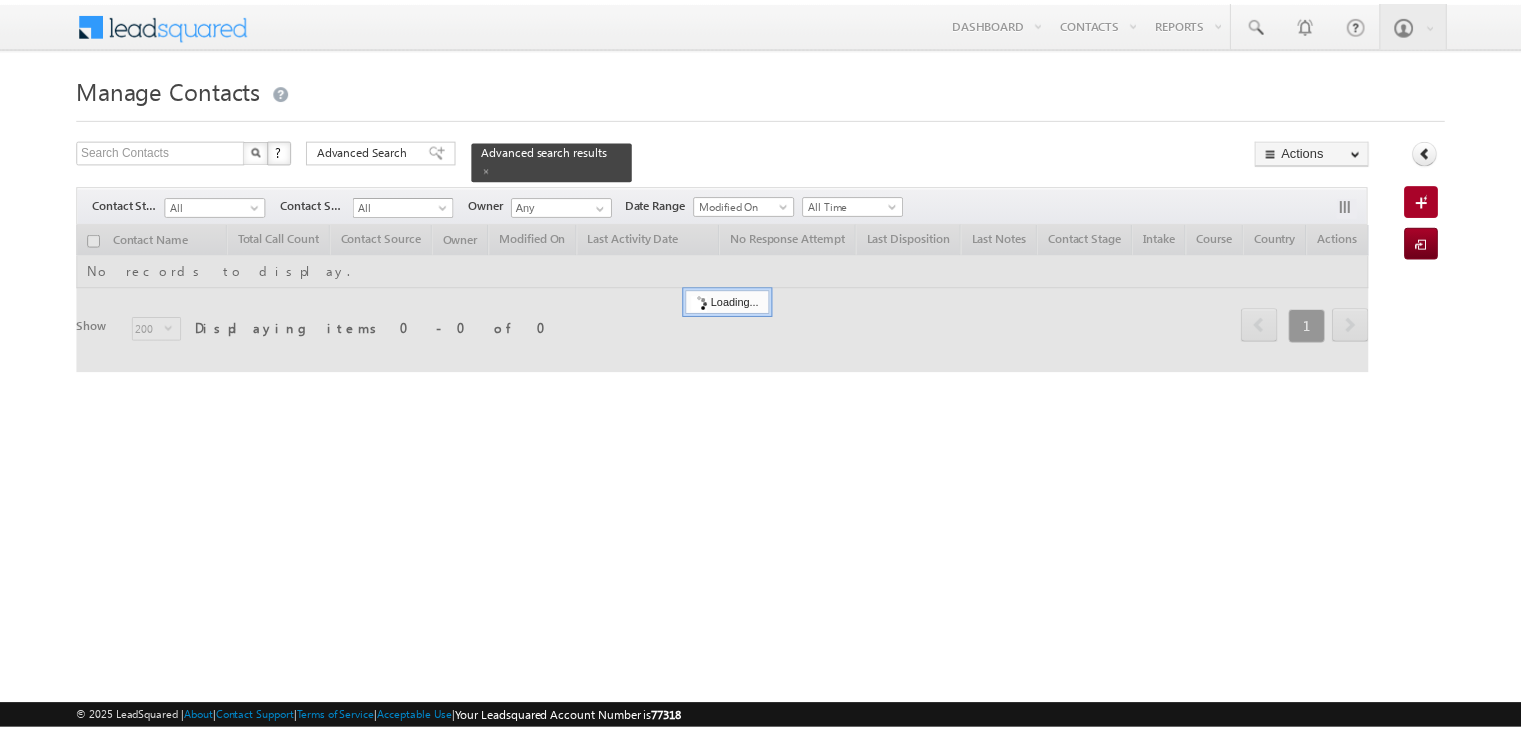 scroll, scrollTop: 0, scrollLeft: 0, axis: both 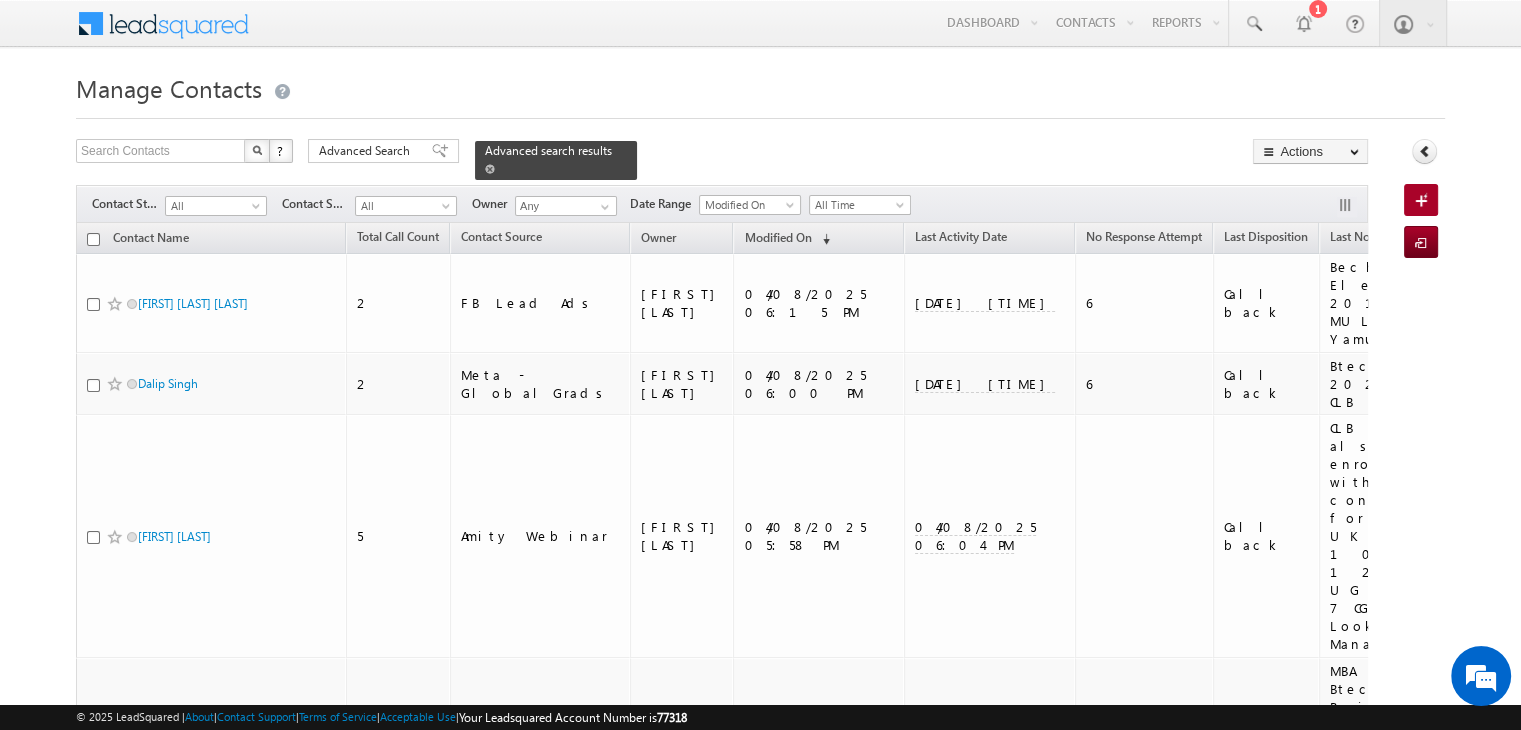 click at bounding box center [490, 169] 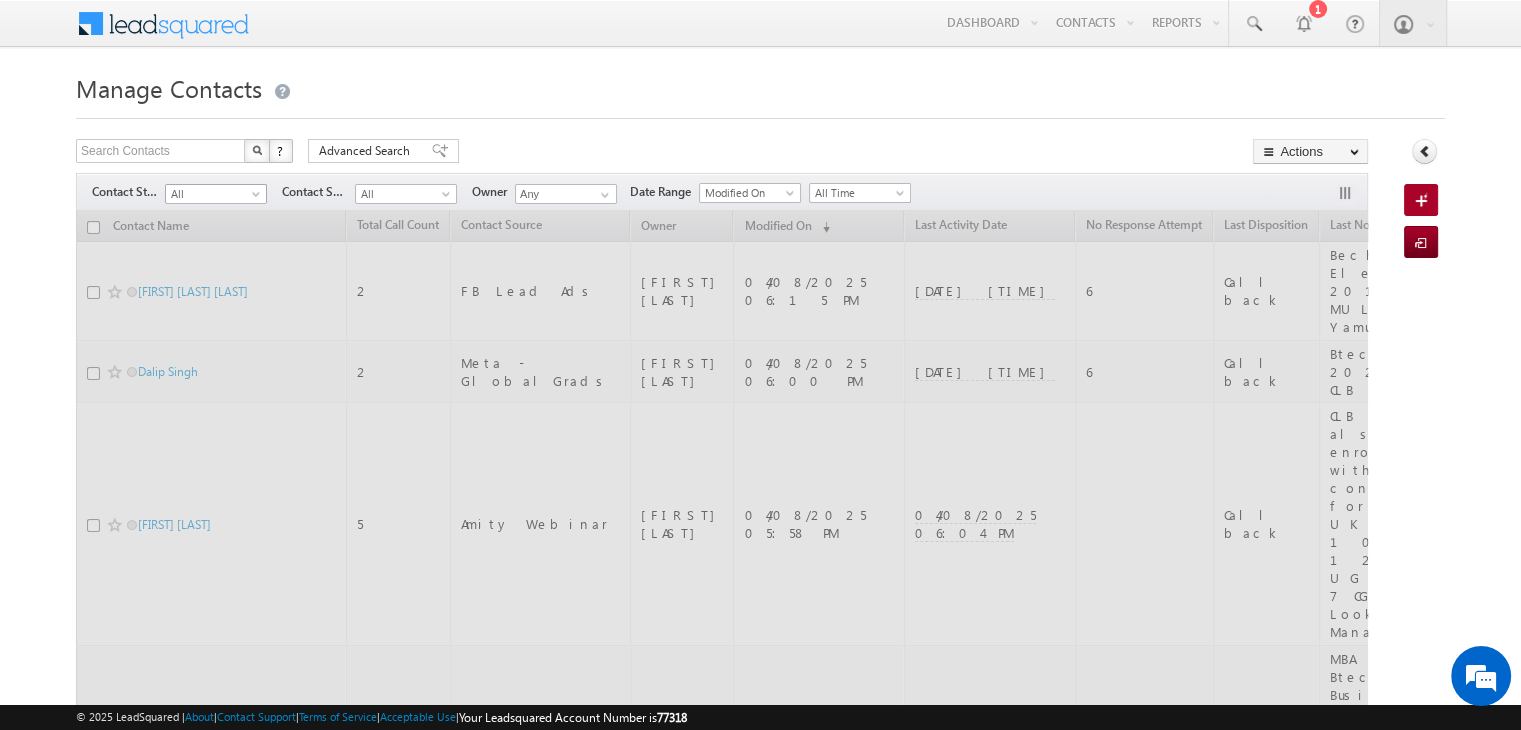 click at bounding box center [258, 198] 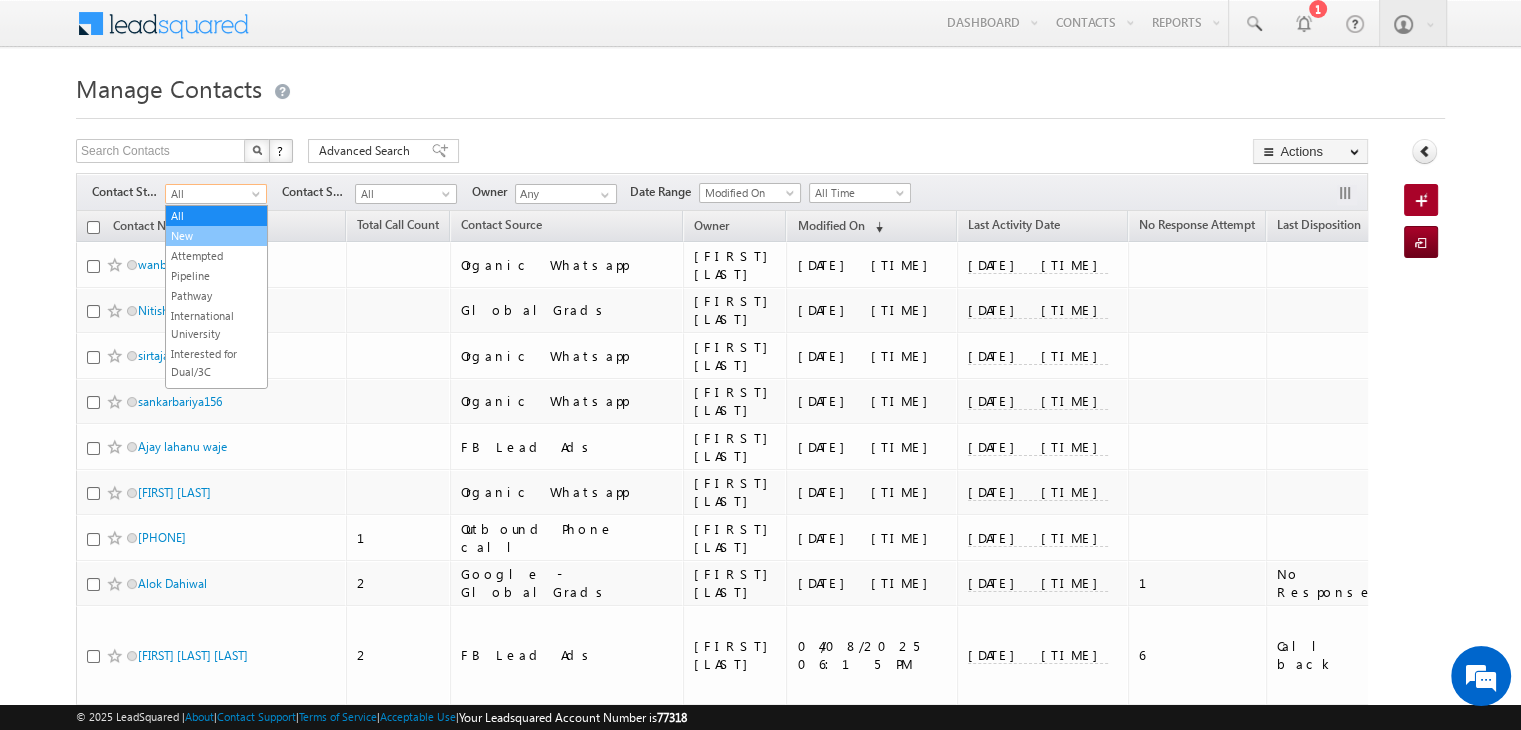 click on "New" at bounding box center (216, 236) 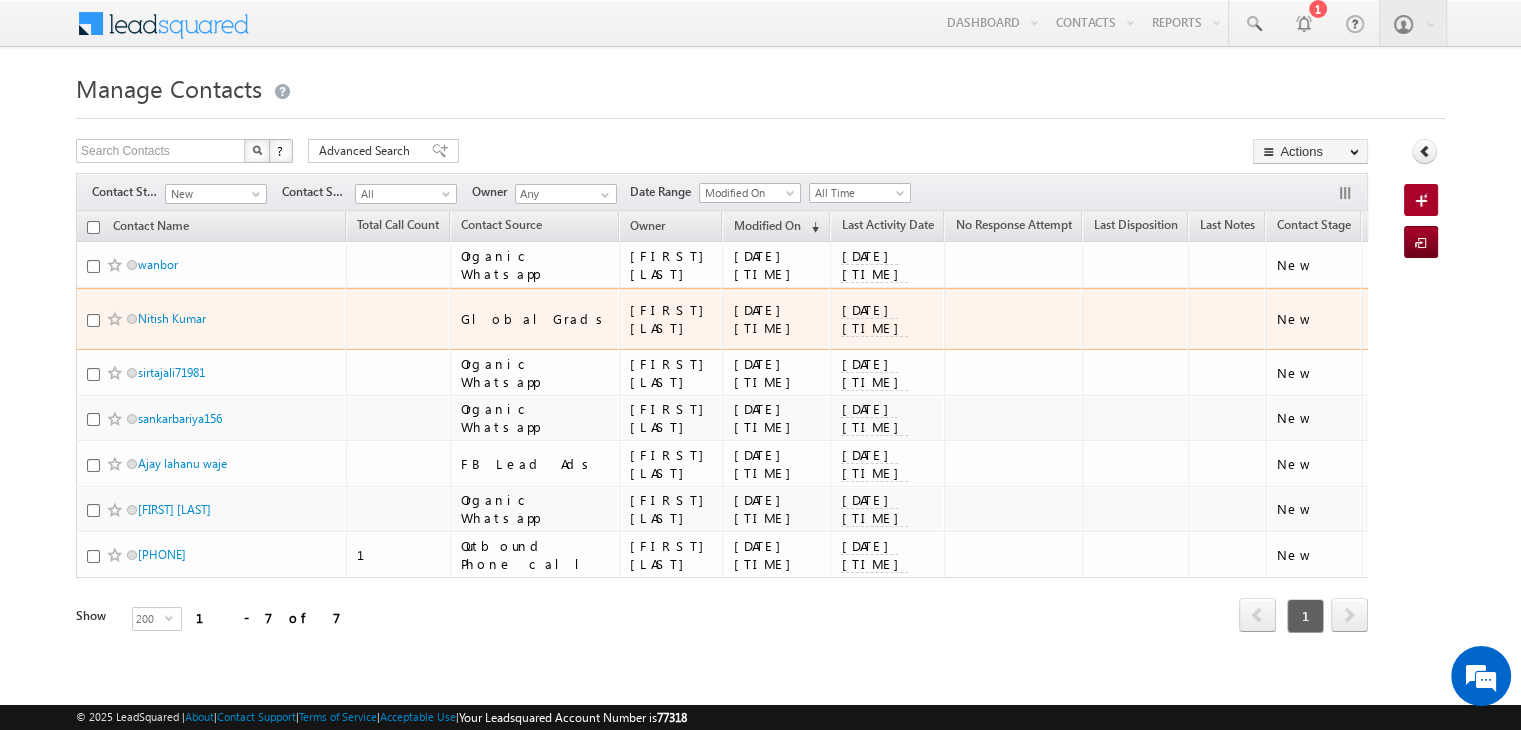 scroll, scrollTop: 0, scrollLeft: 0, axis: both 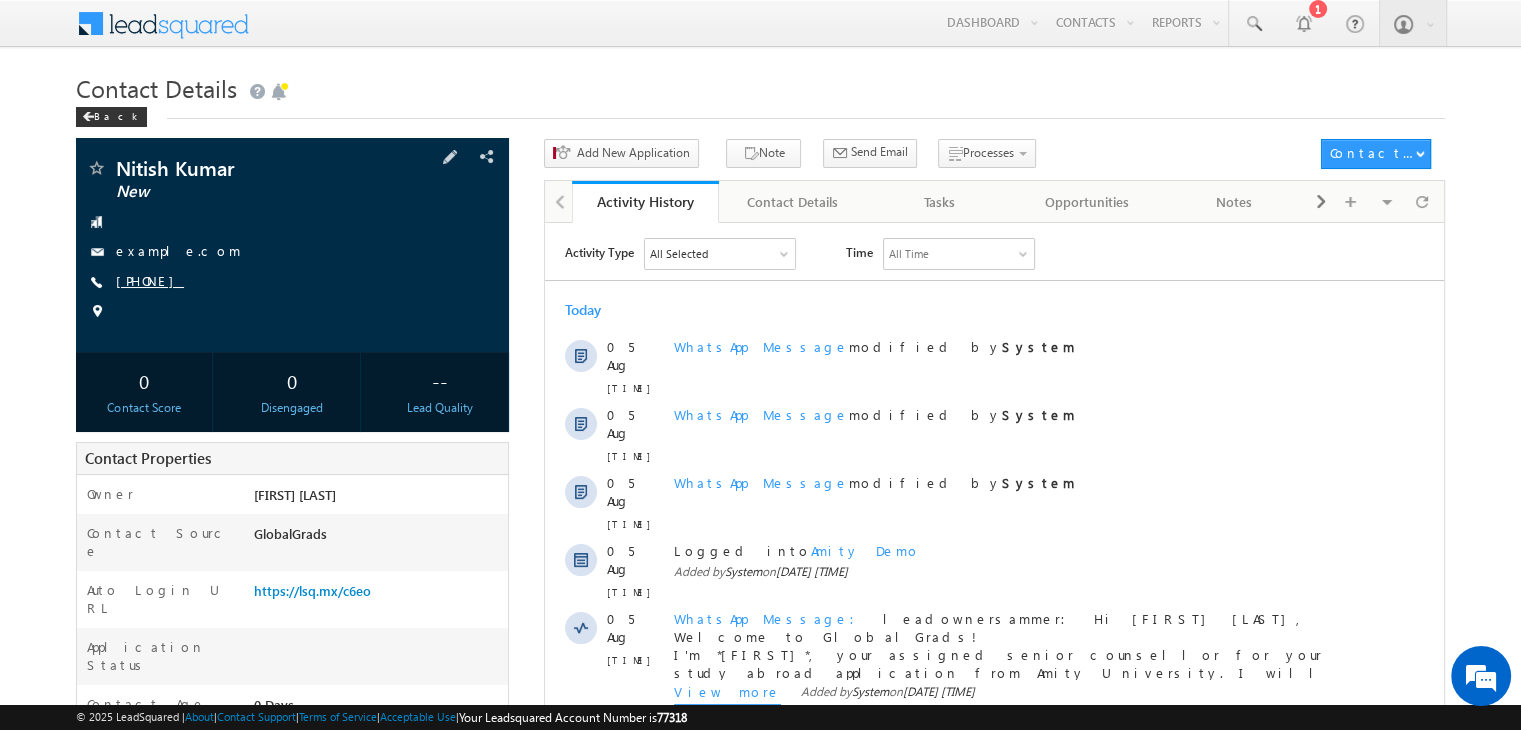 click on "[PHONE]" at bounding box center [150, 280] 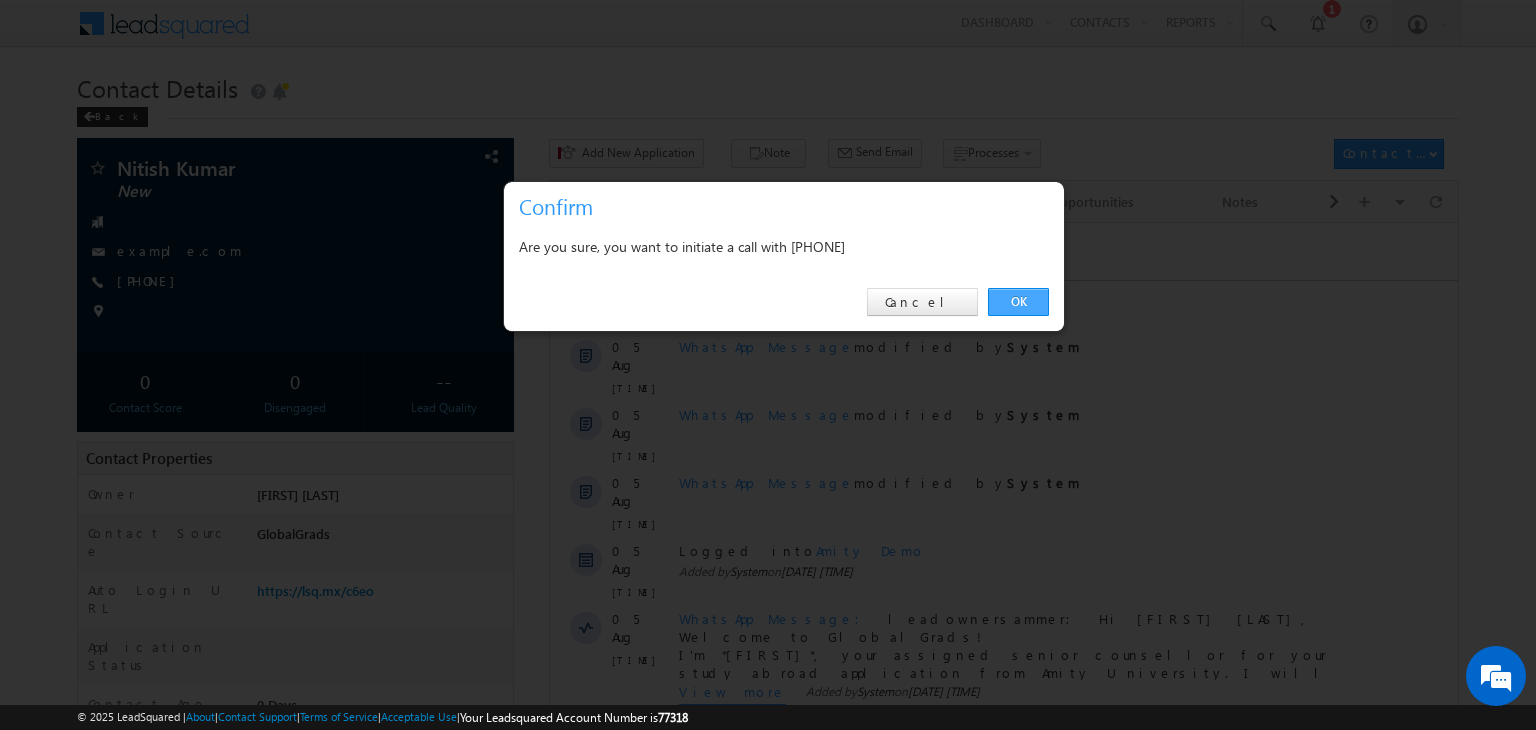 click on "OK" at bounding box center [1018, 302] 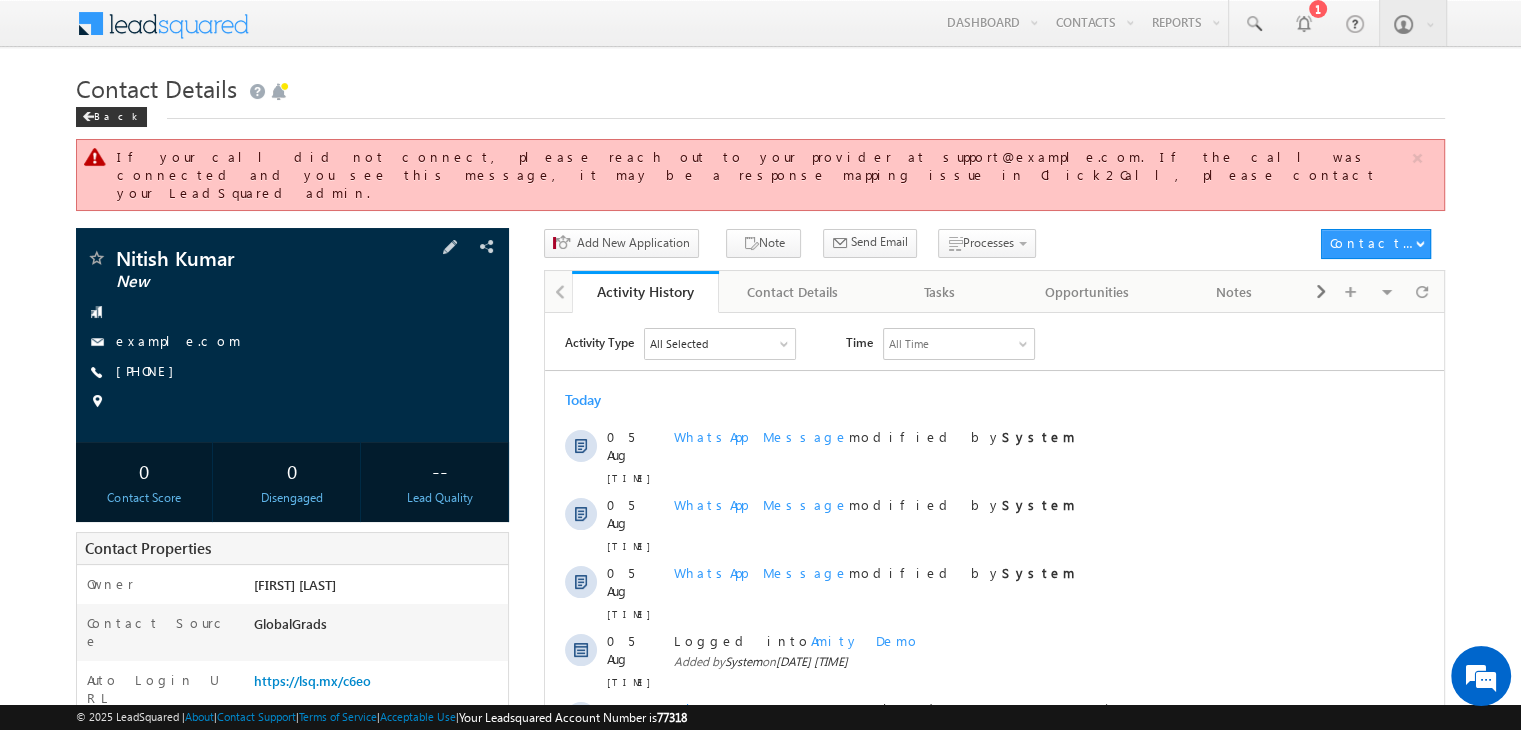 click on "Nitish Kumar
New
nitishkumarniteshkumar685@gmail.com
+91-9209630256" at bounding box center (292, 335) 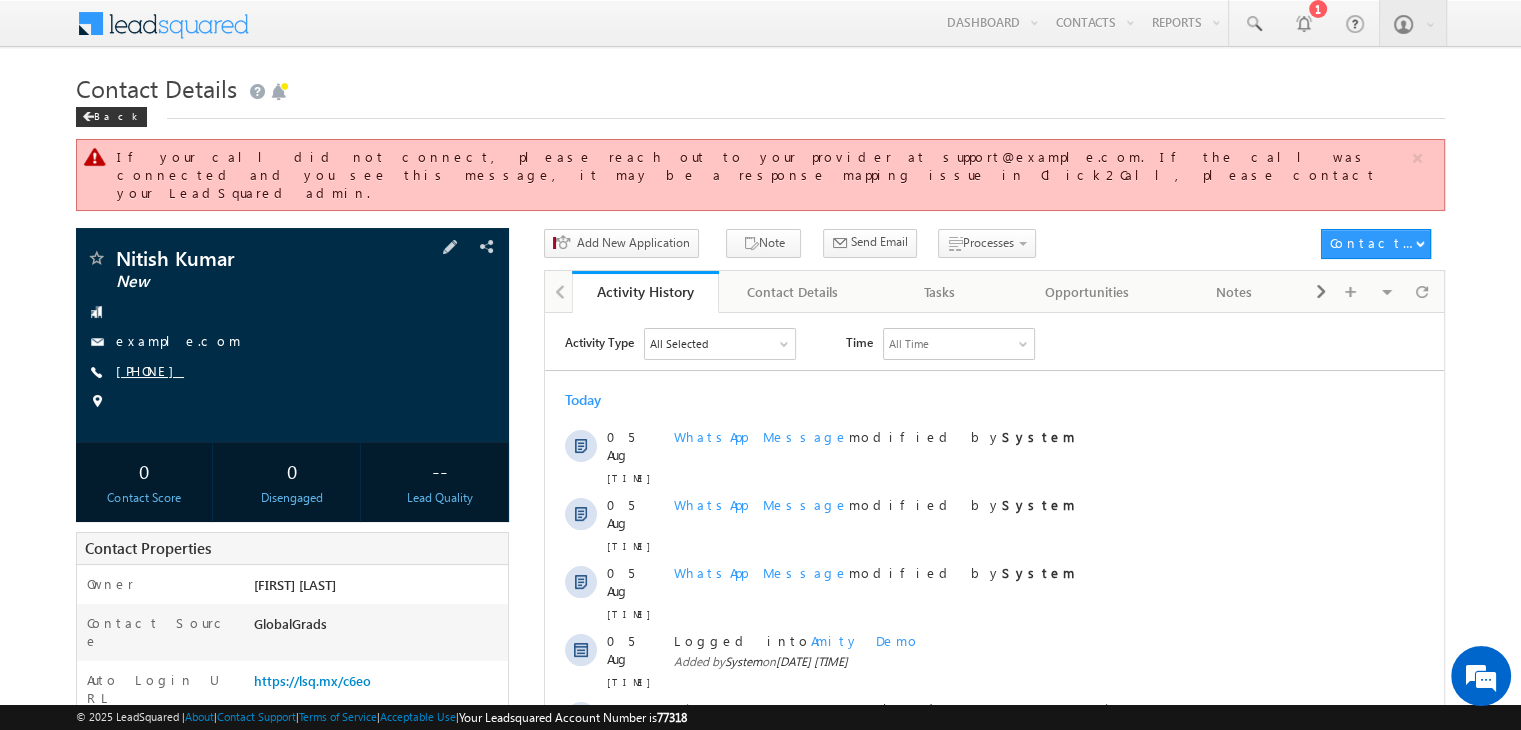 click on "+91-9209630256" at bounding box center [150, 370] 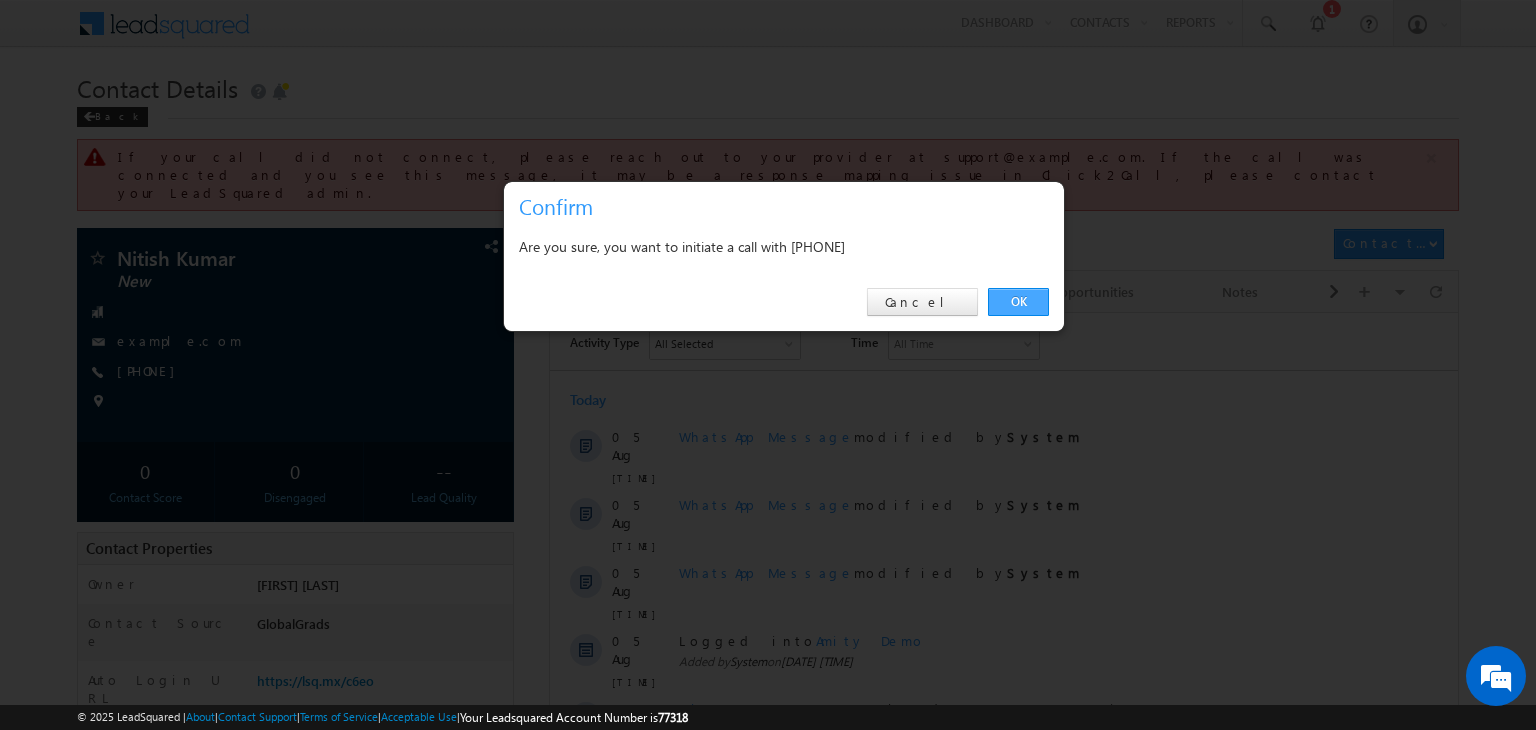 click on "OK" at bounding box center (1018, 302) 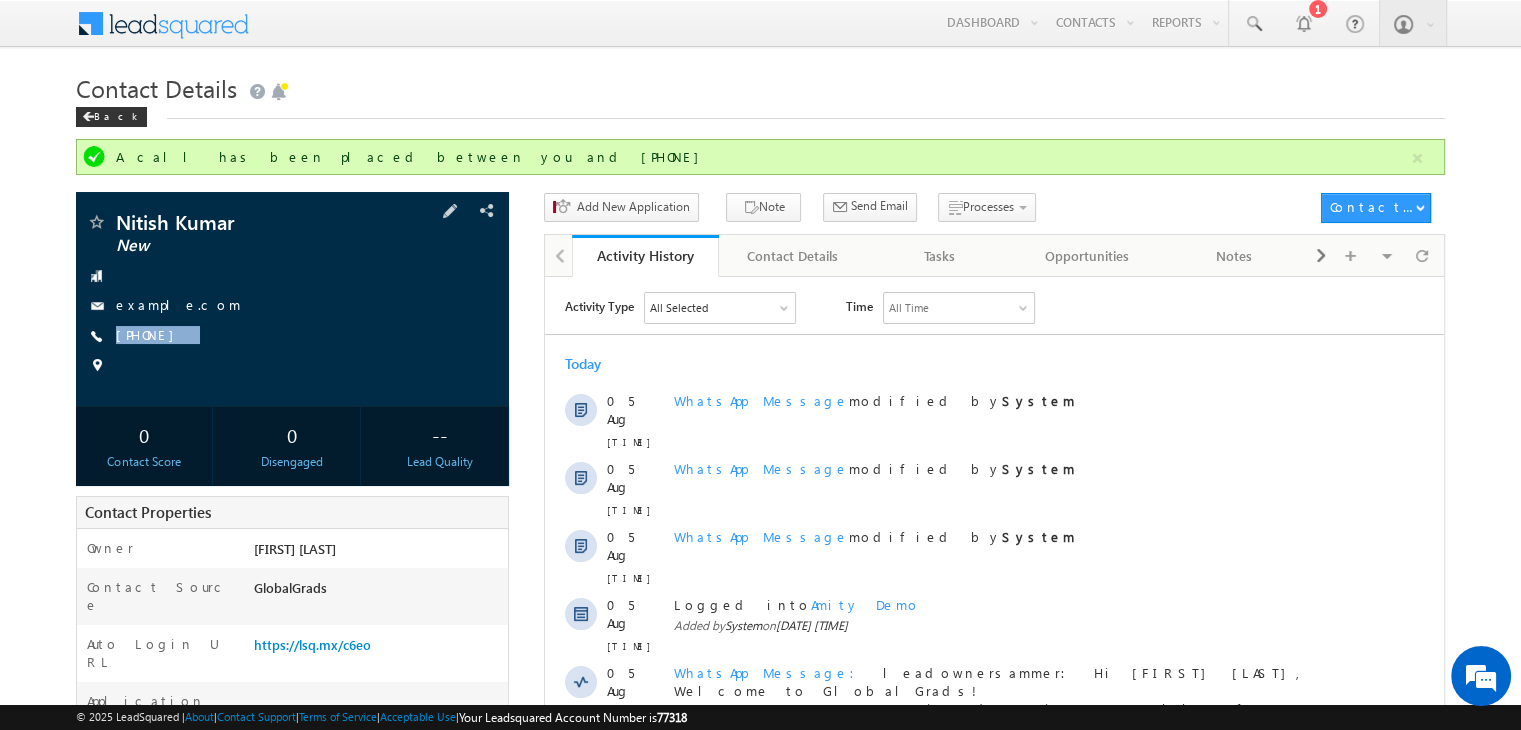 copy on "[PHONE]" 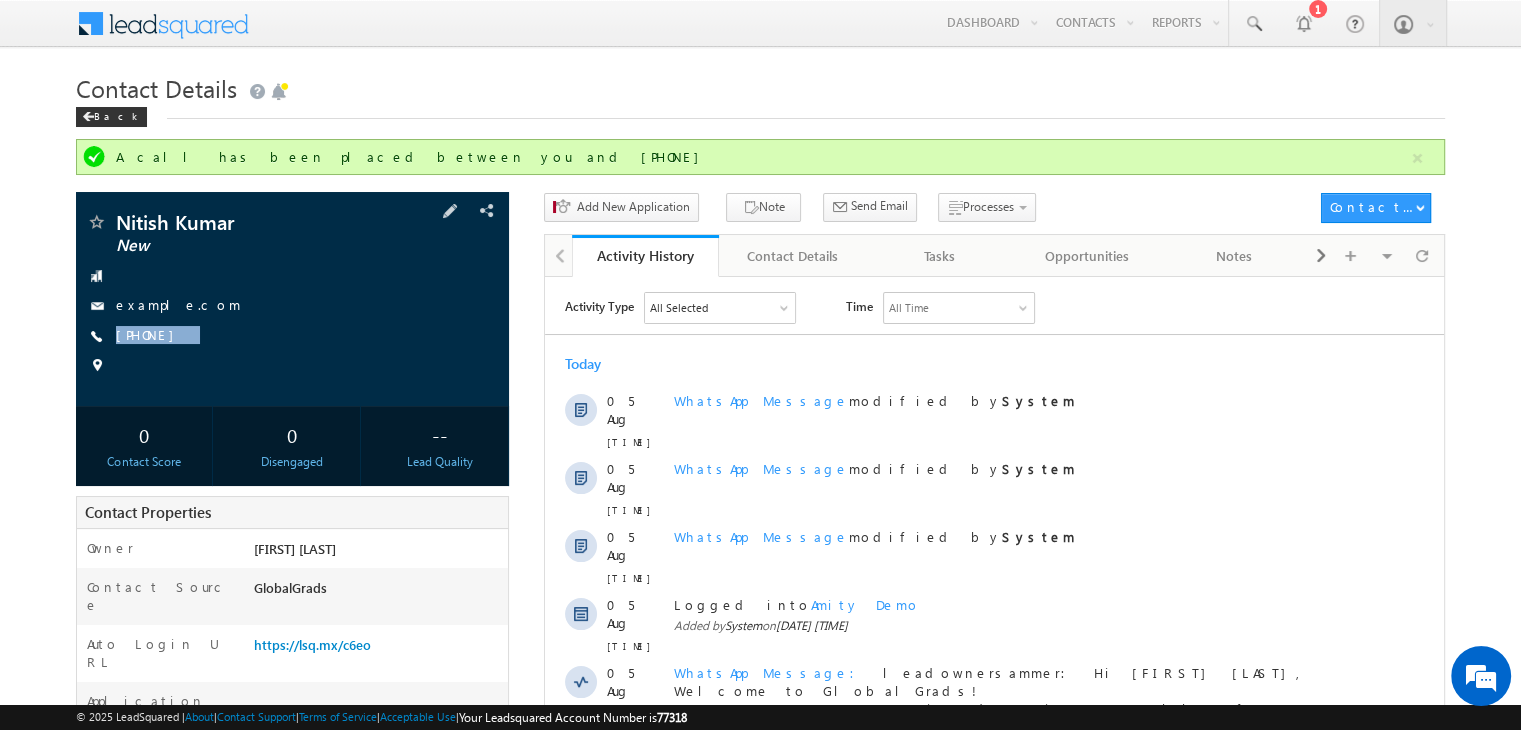 drag, startPoint x: 239, startPoint y: 331, endPoint x: 213, endPoint y: 364, distance: 42.0119 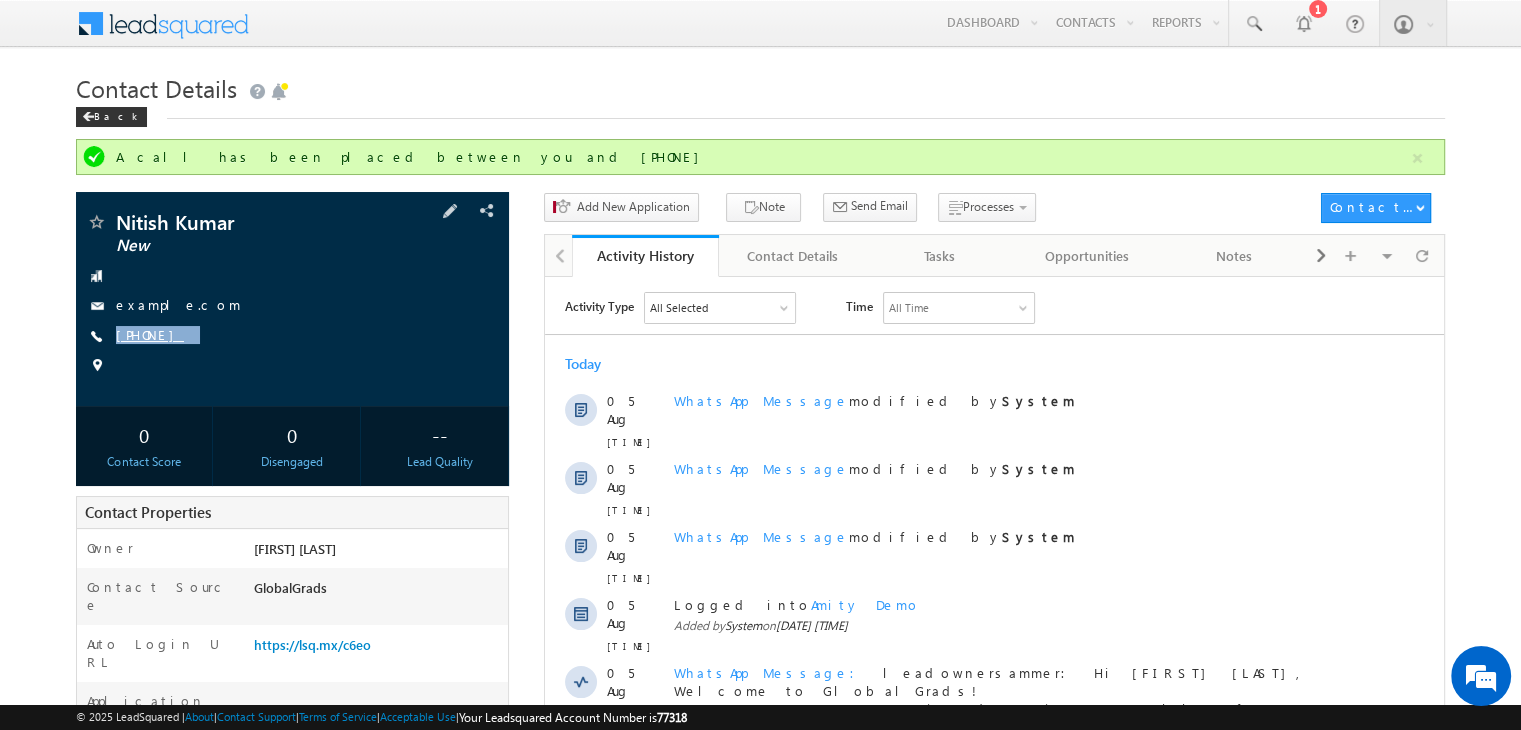 click on "[PHONE]" at bounding box center (150, 334) 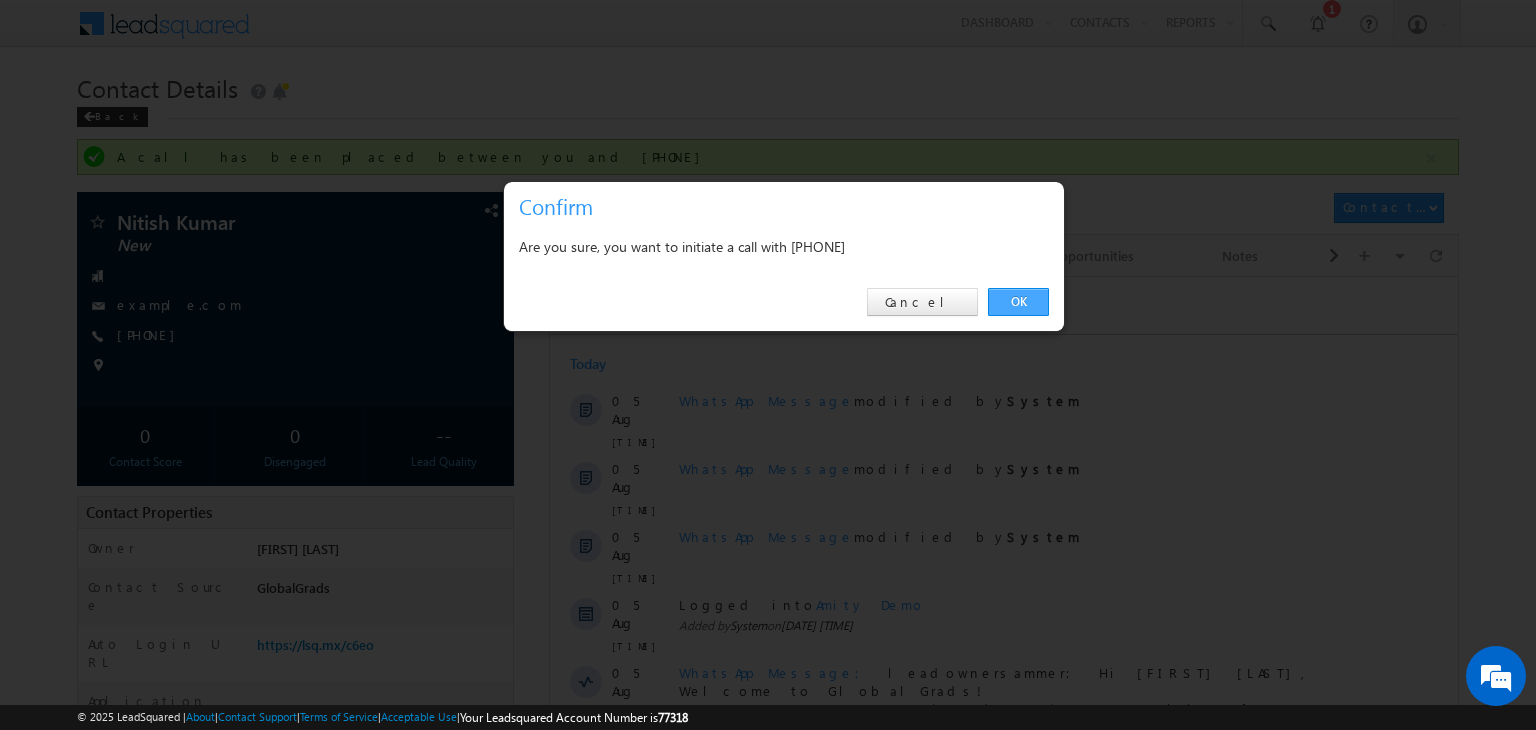 click on "OK" at bounding box center [1018, 302] 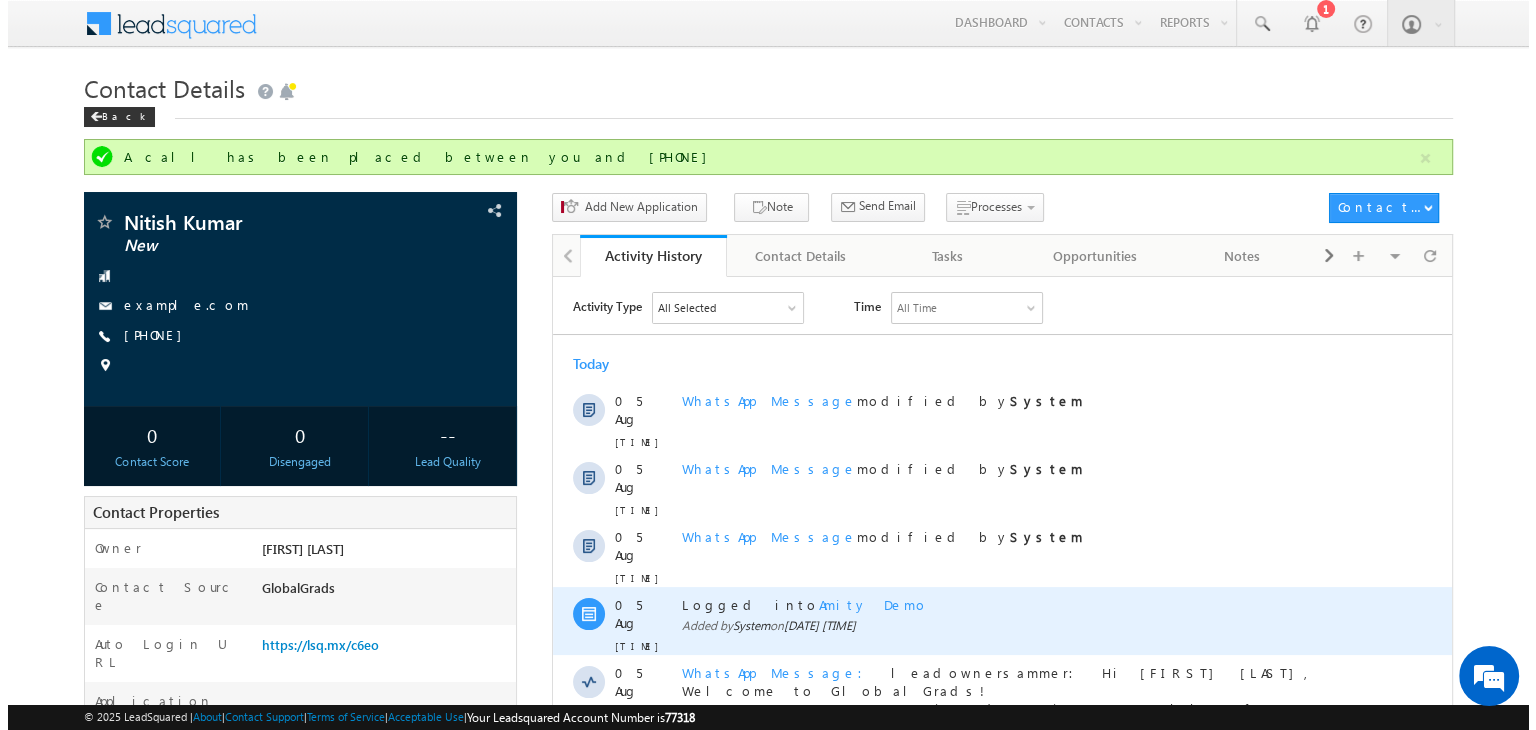 scroll, scrollTop: 407, scrollLeft: 0, axis: vertical 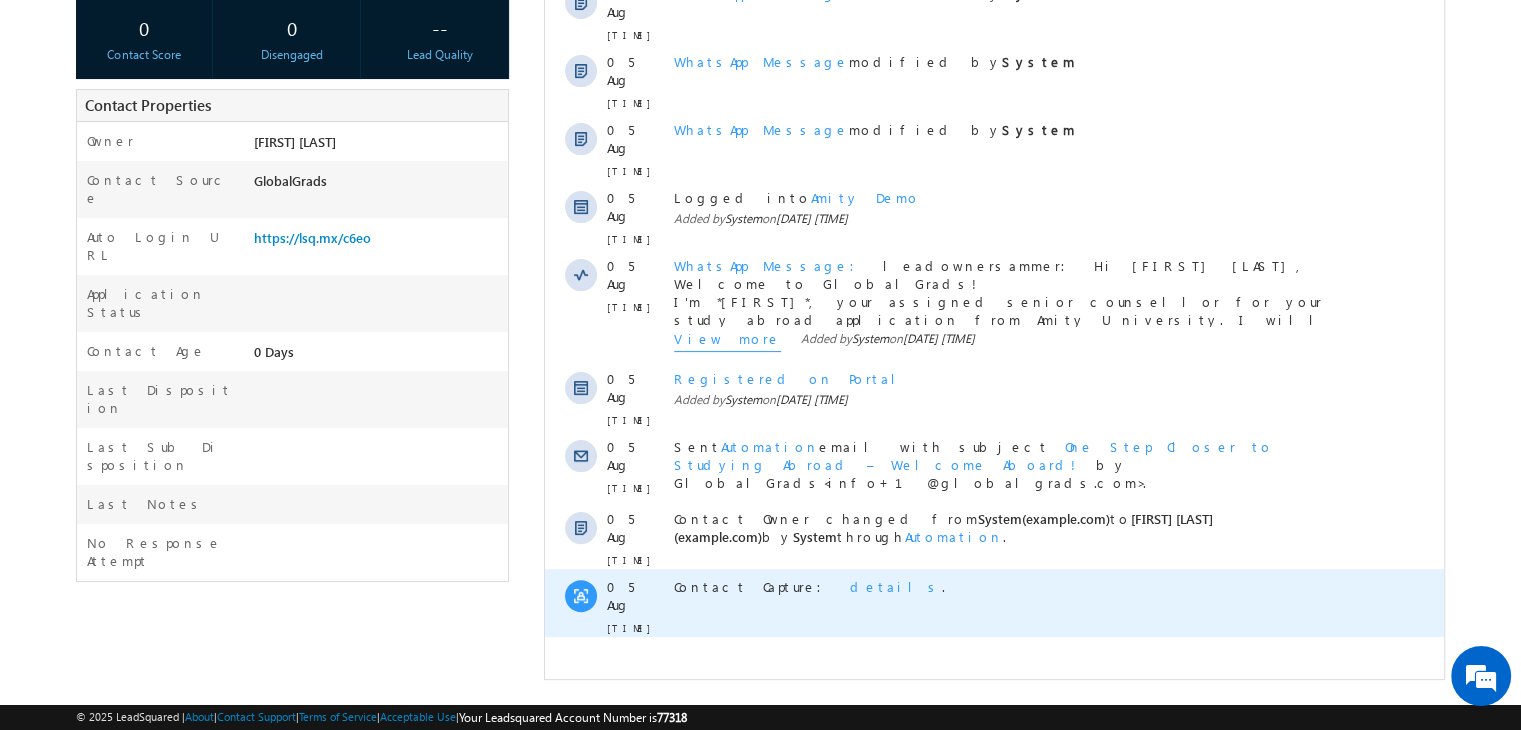 click on "details" at bounding box center (896, 586) 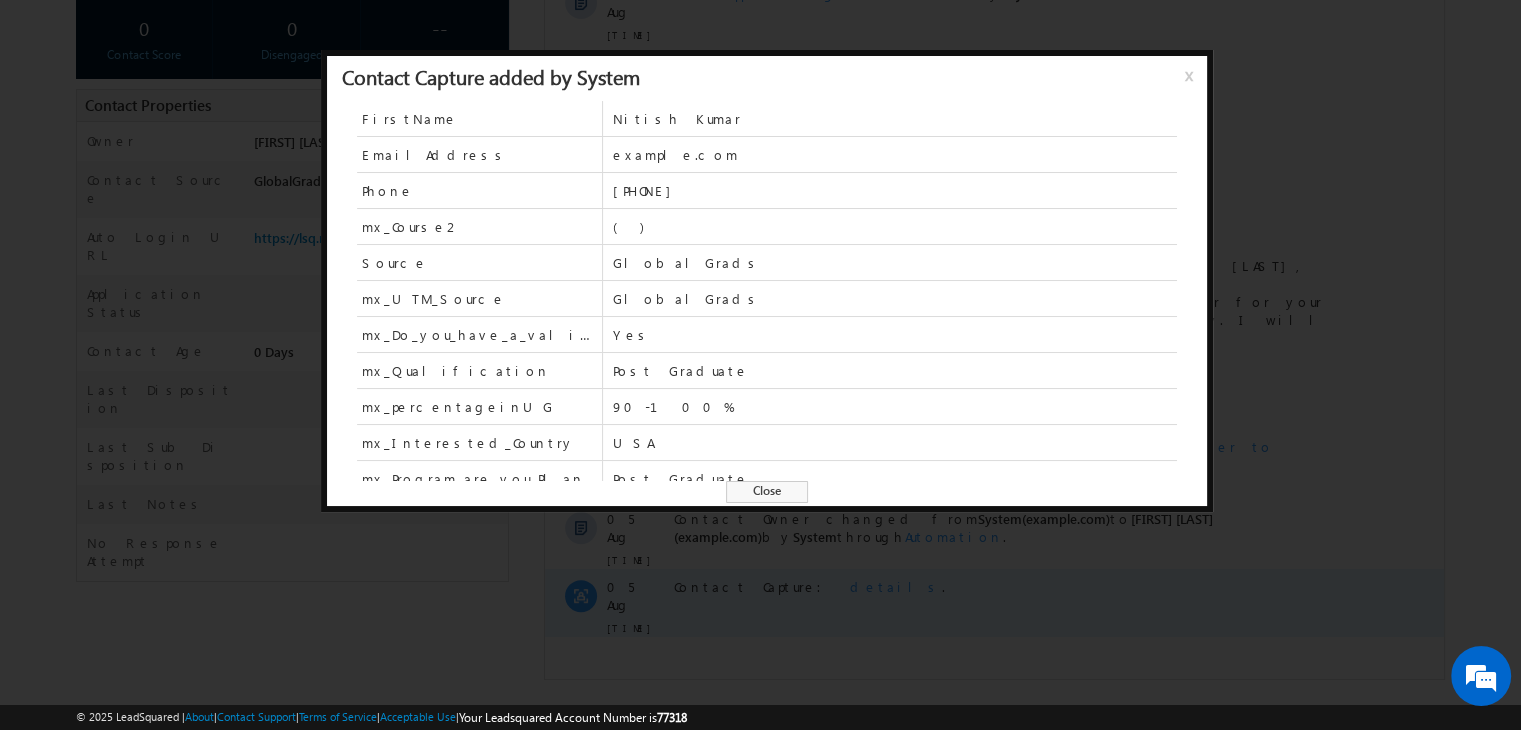 click at bounding box center [760, 365] 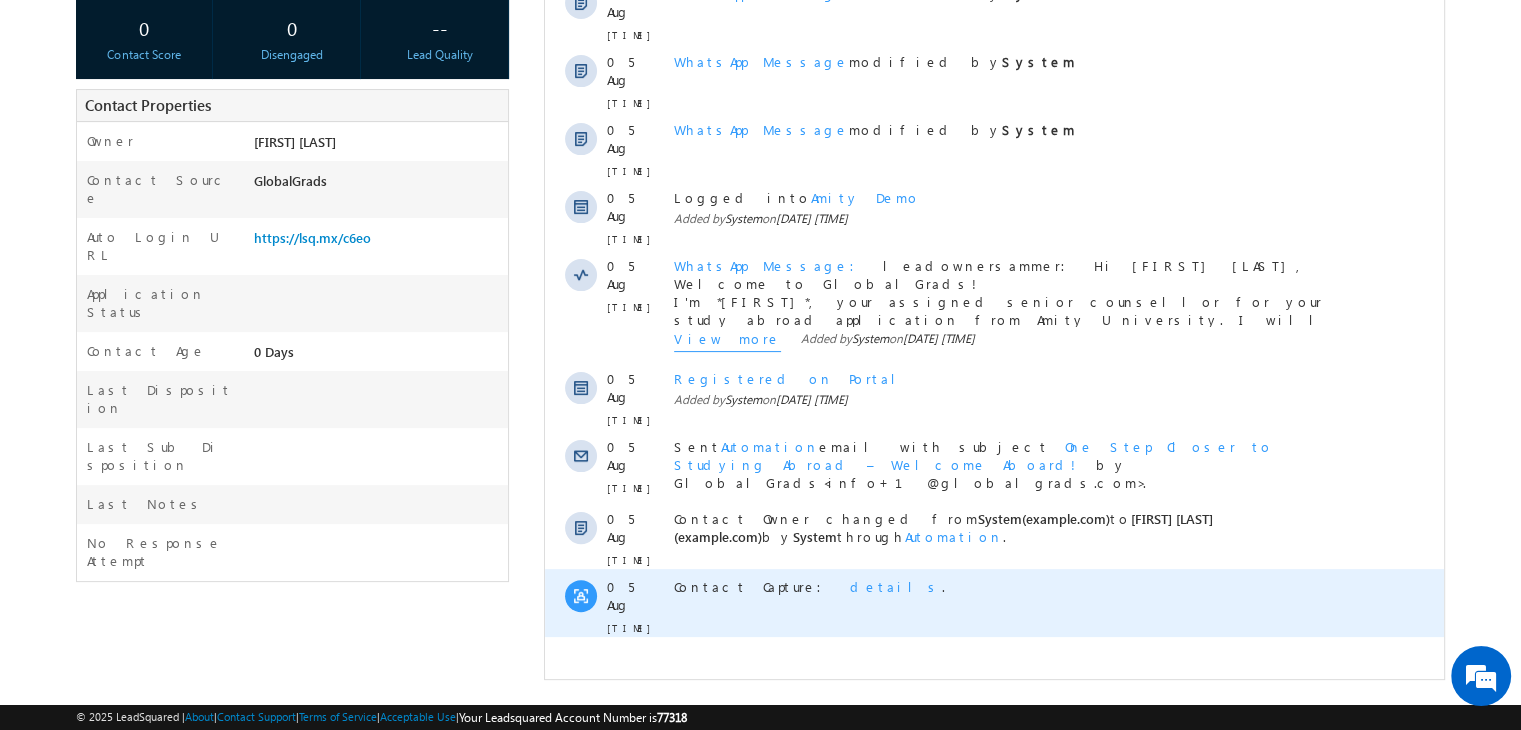 click on "details" at bounding box center [896, 586] 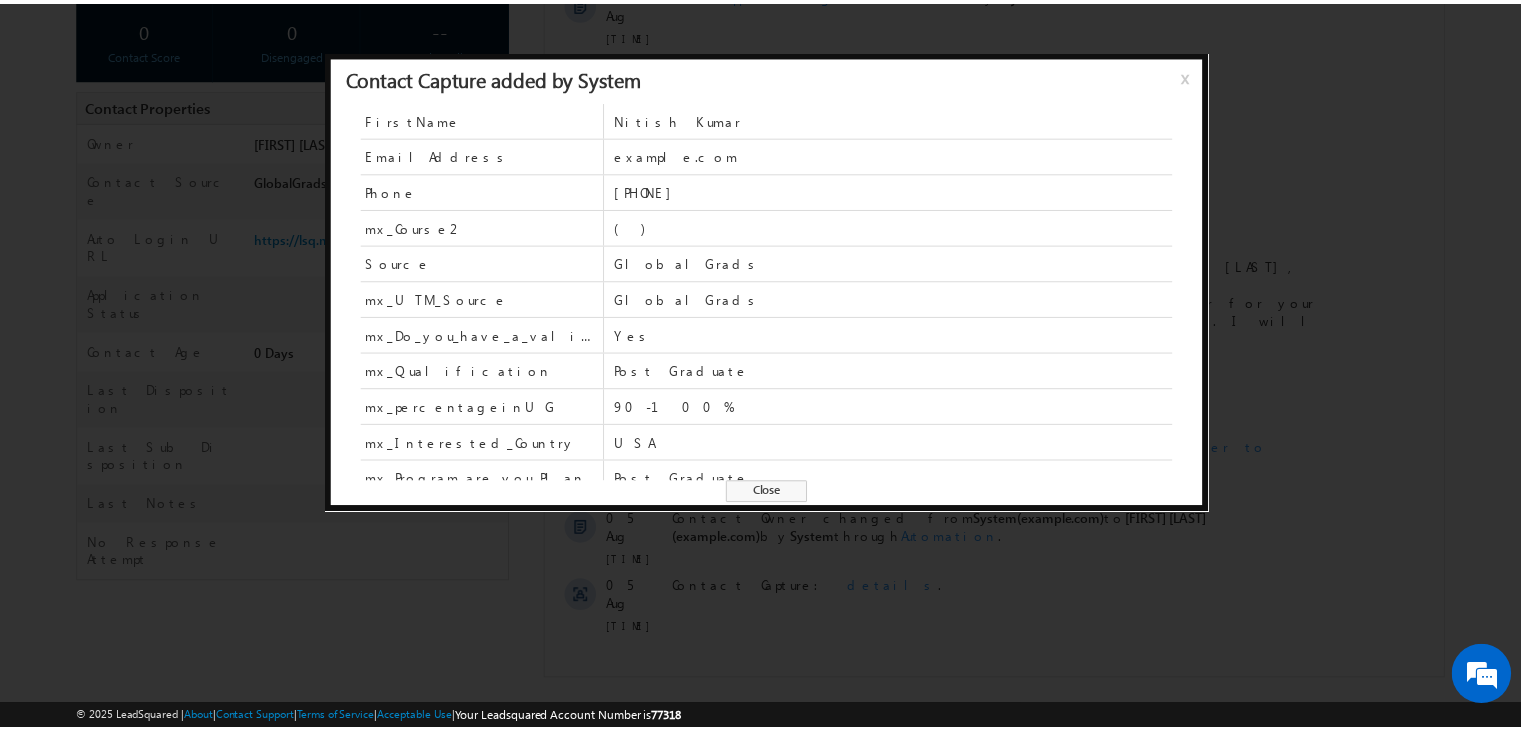 scroll, scrollTop: 156, scrollLeft: 0, axis: vertical 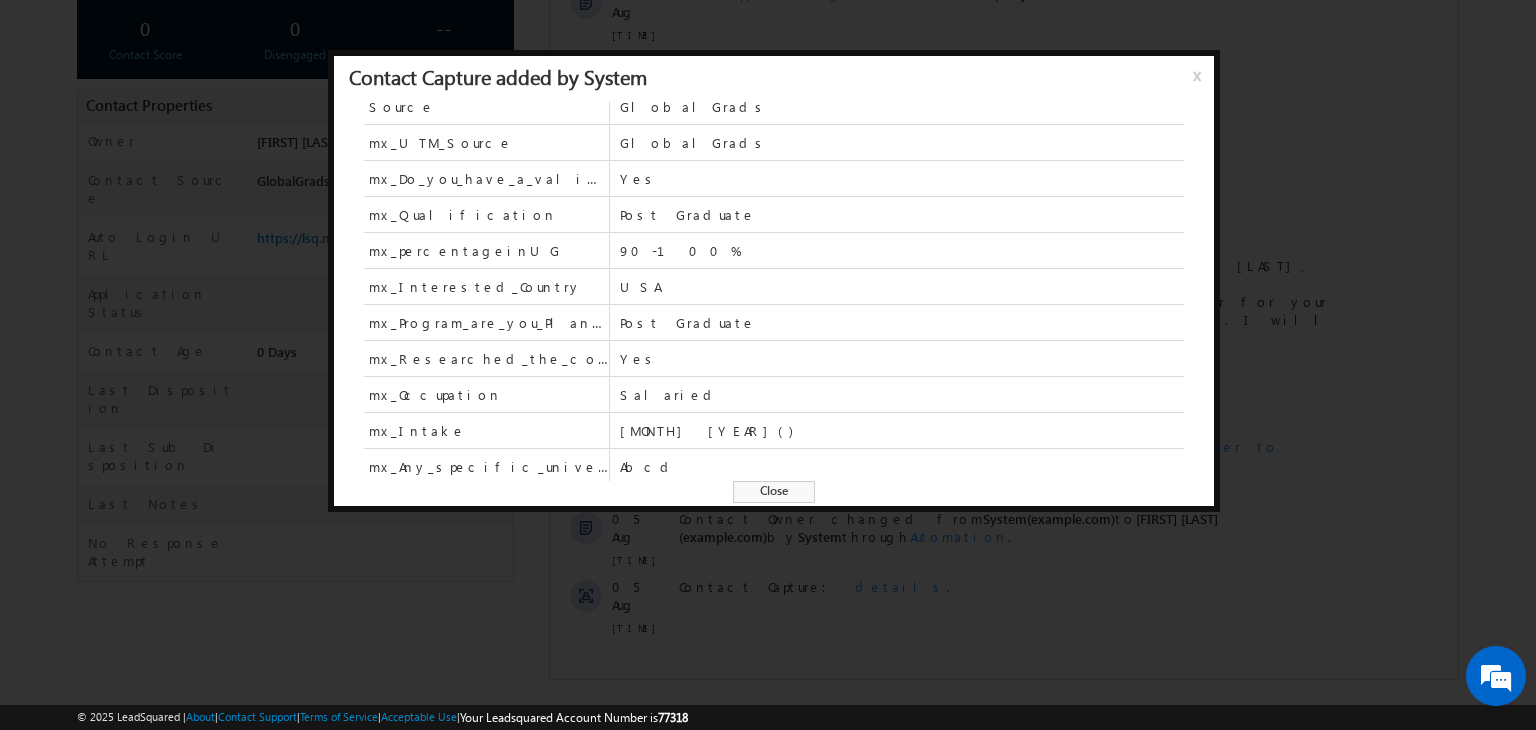 click on "Close" at bounding box center (774, 492) 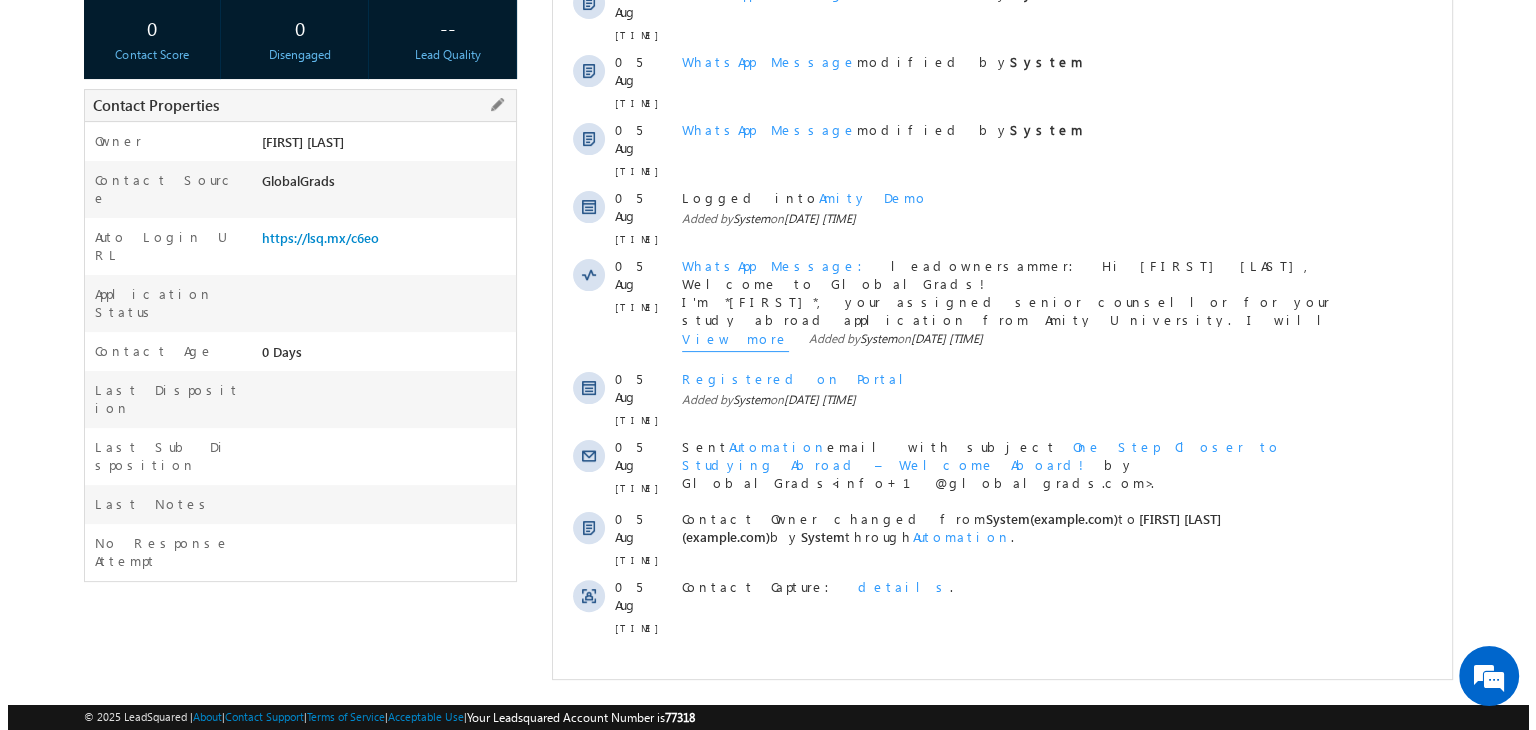 scroll, scrollTop: 157, scrollLeft: 0, axis: vertical 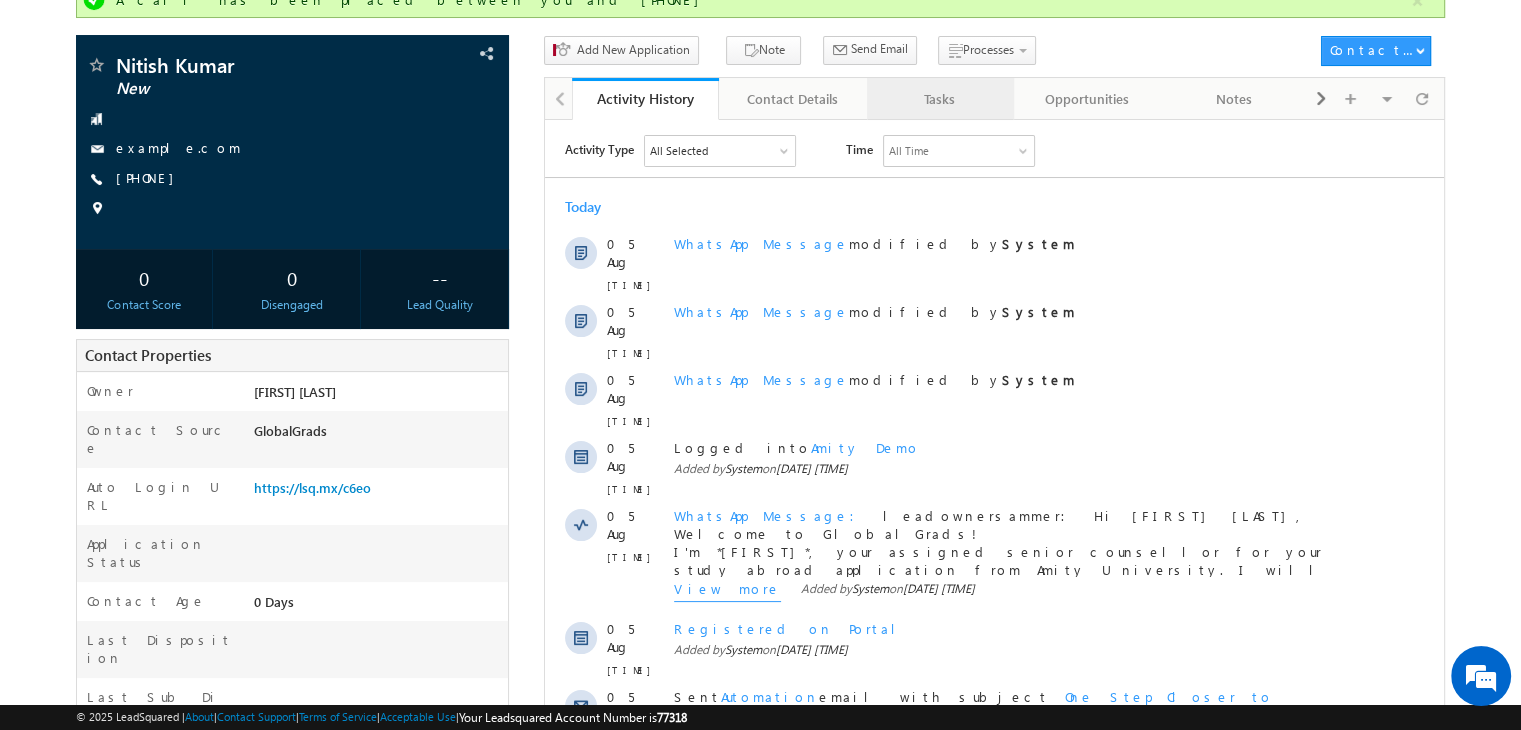 click on "Tasks" at bounding box center [940, 99] 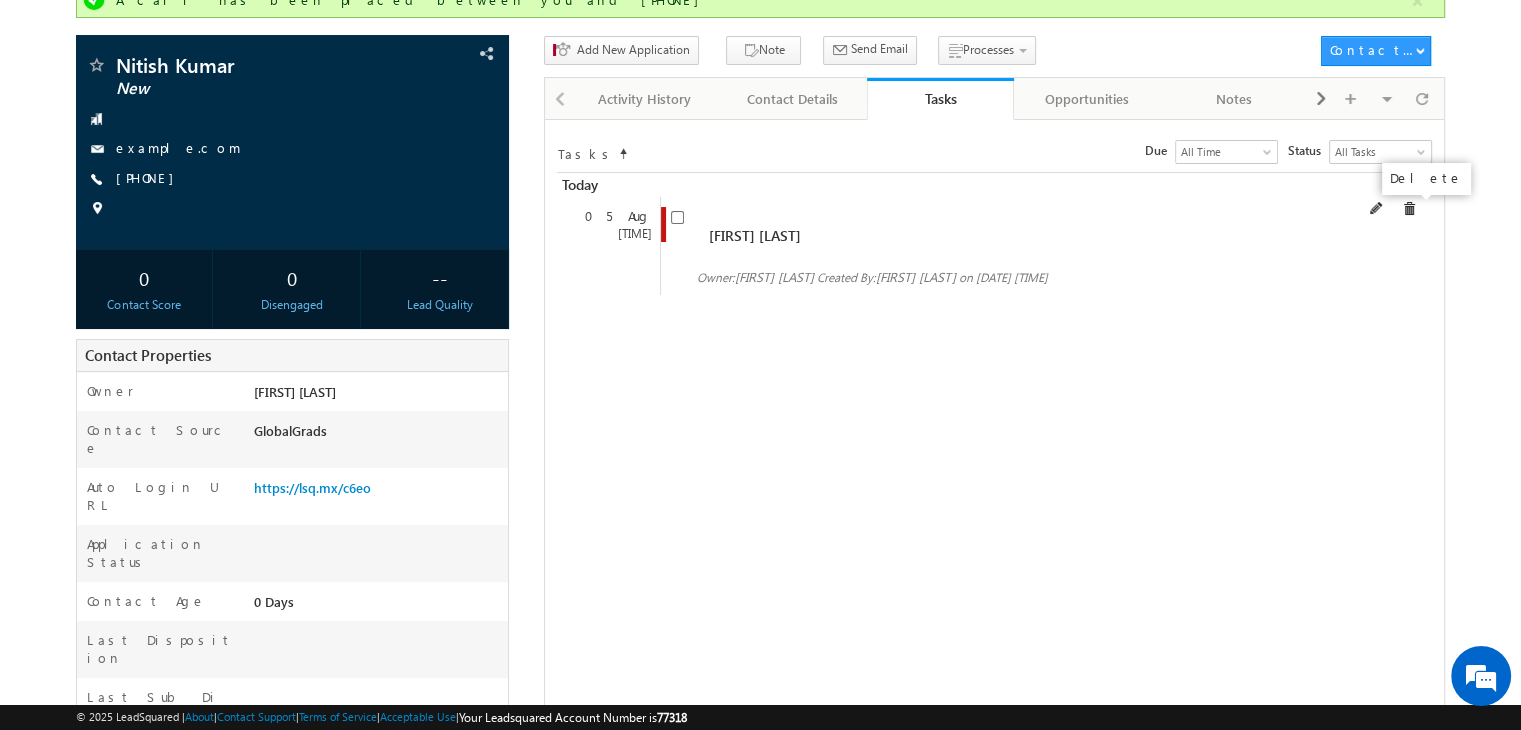 click at bounding box center (1409, 209) 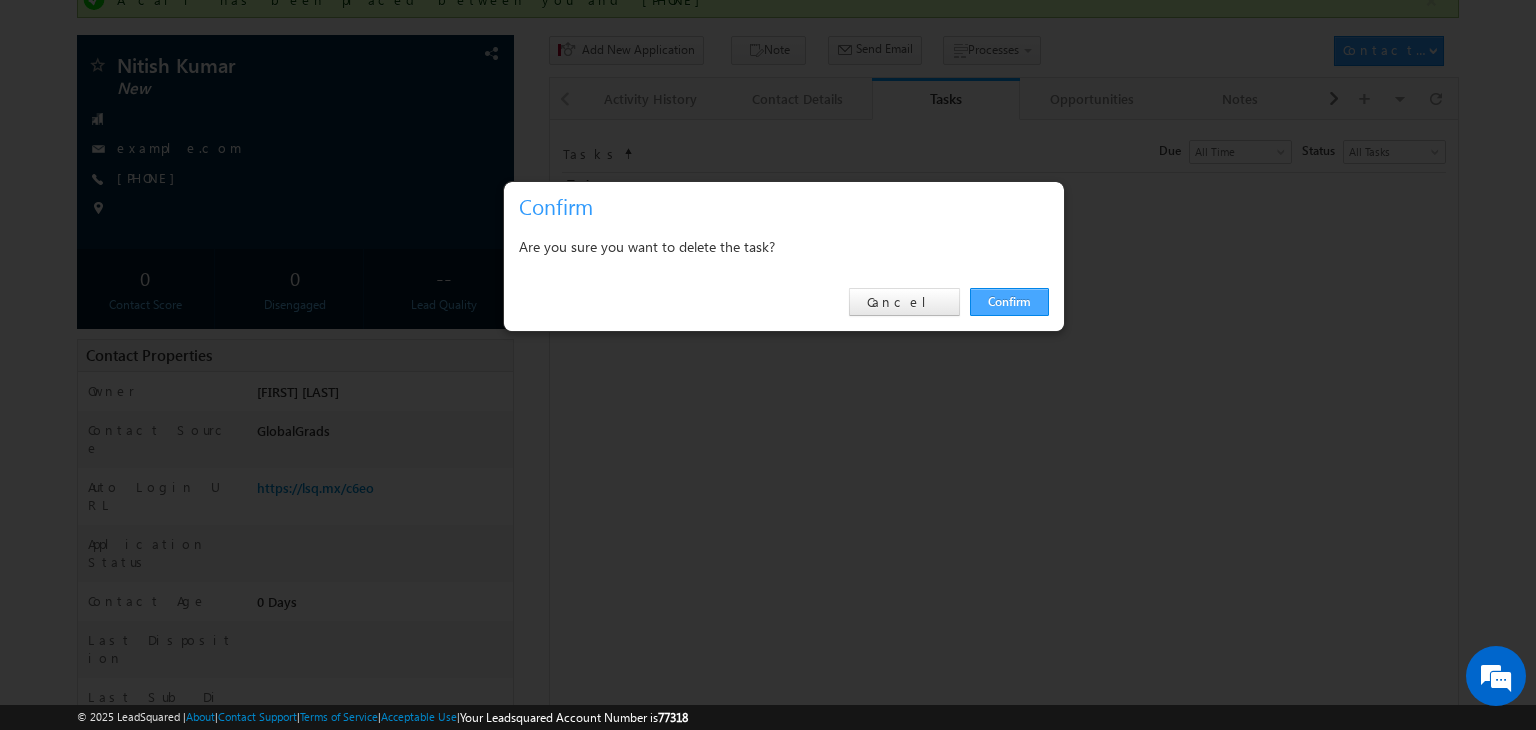 click on "Confirm" at bounding box center [1009, 302] 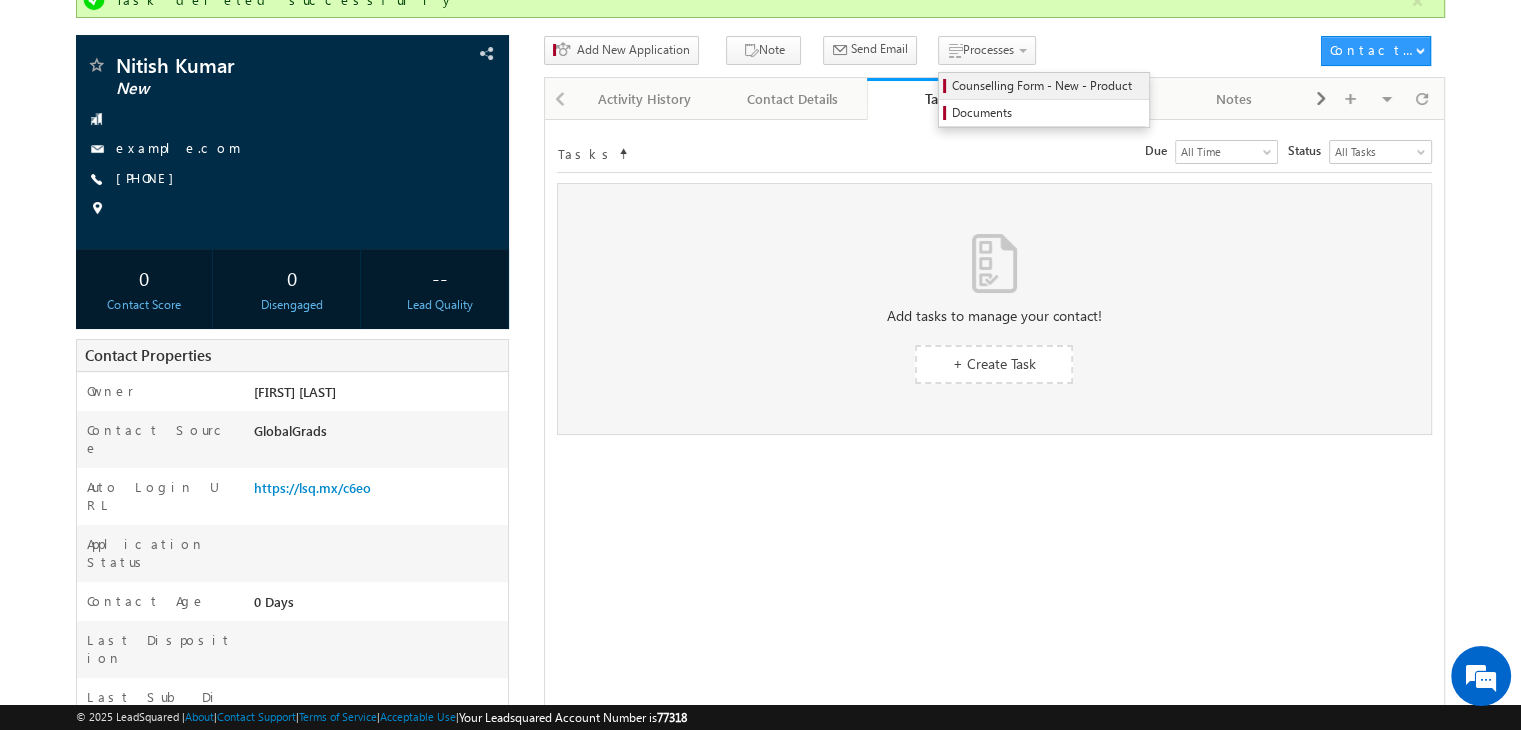 click on "Counselling Form - New - Product" at bounding box center (1047, 86) 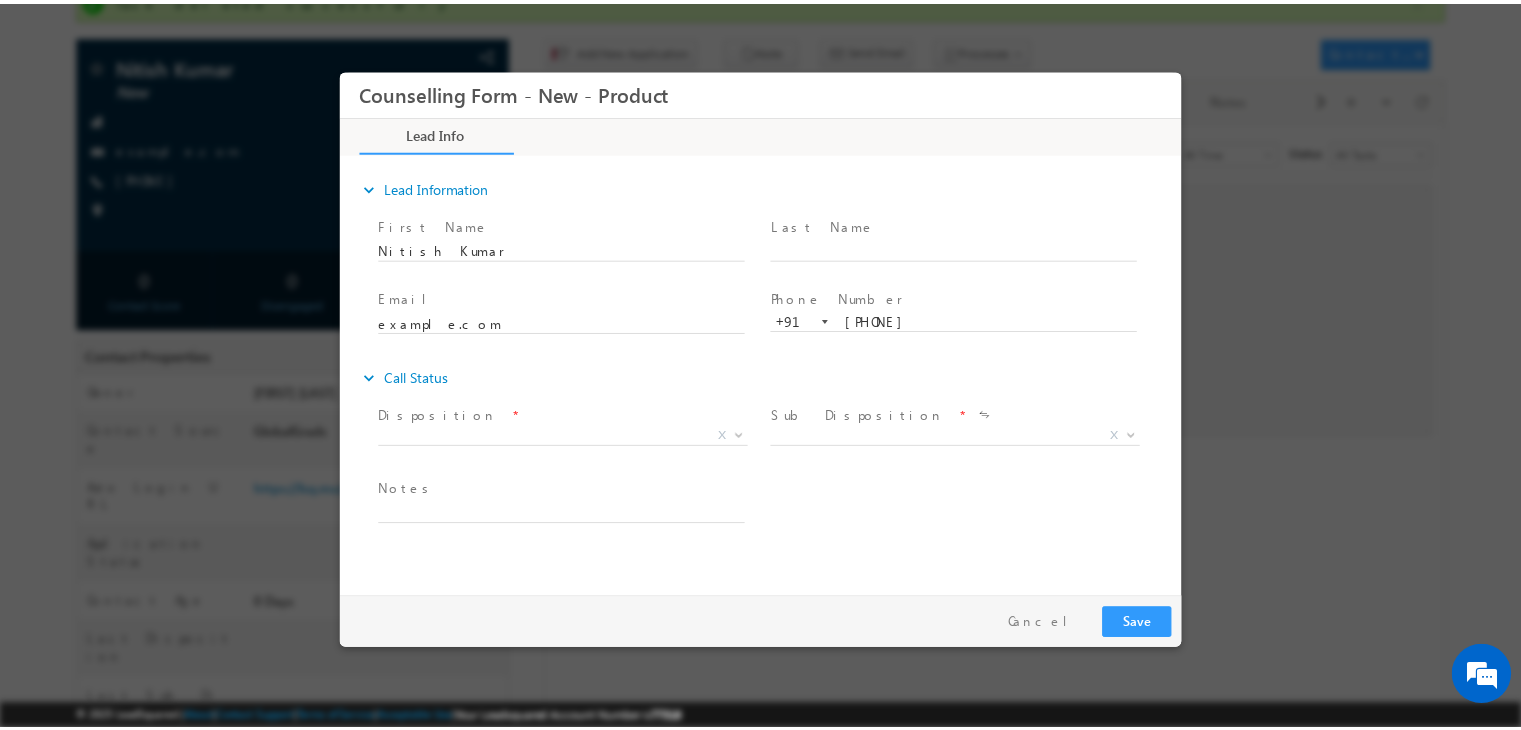 scroll, scrollTop: 0, scrollLeft: 0, axis: both 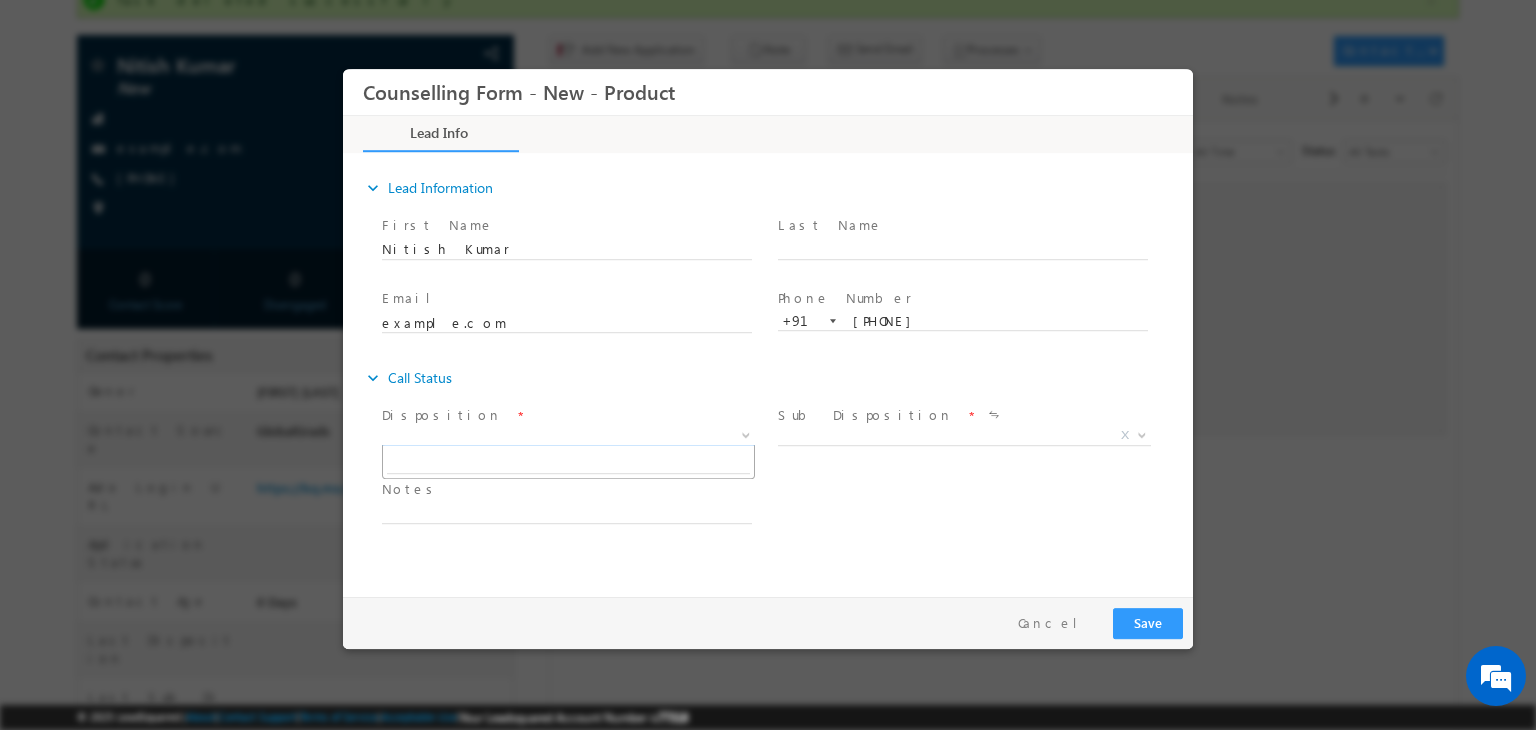 click on "X" at bounding box center [568, 436] 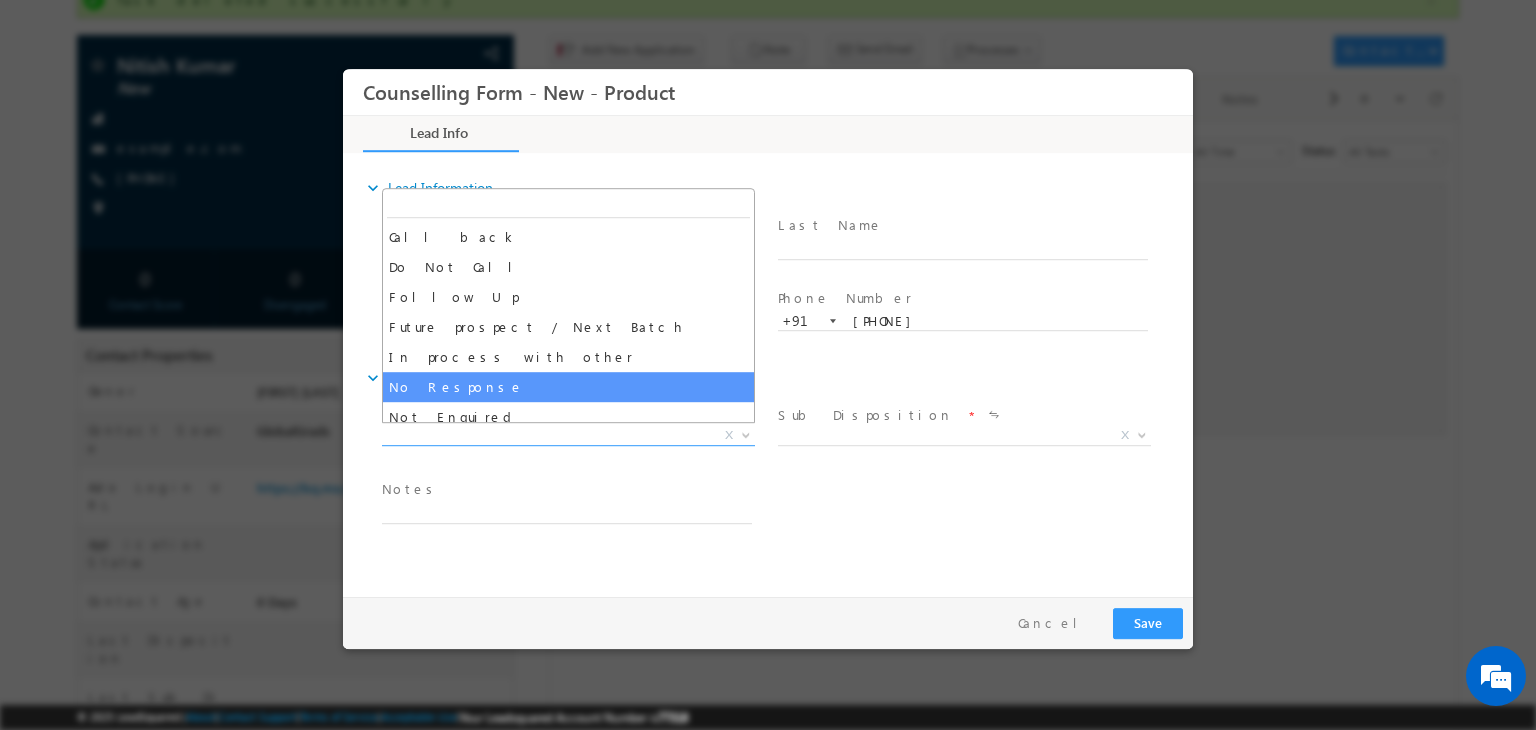 select on "No Response" 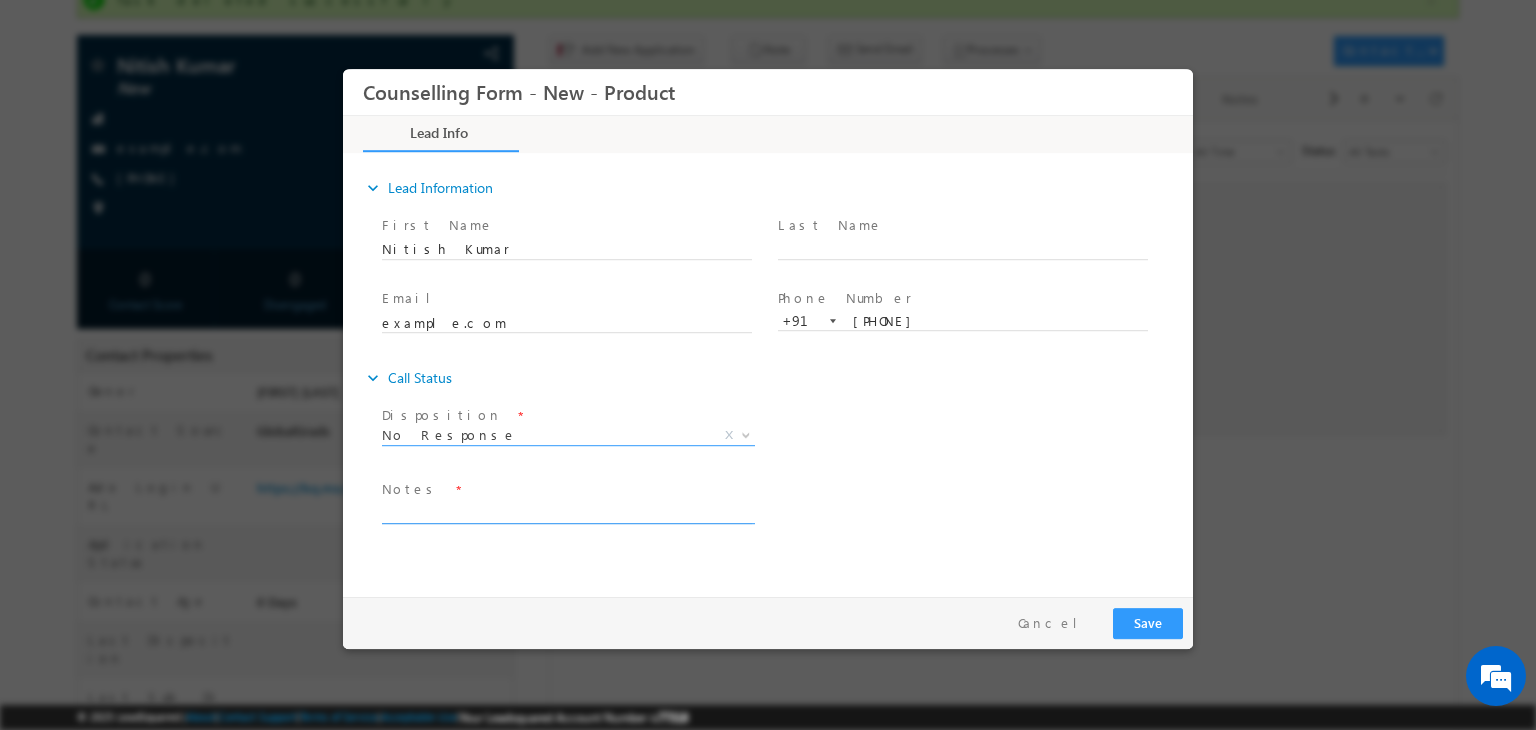 click at bounding box center (567, 512) 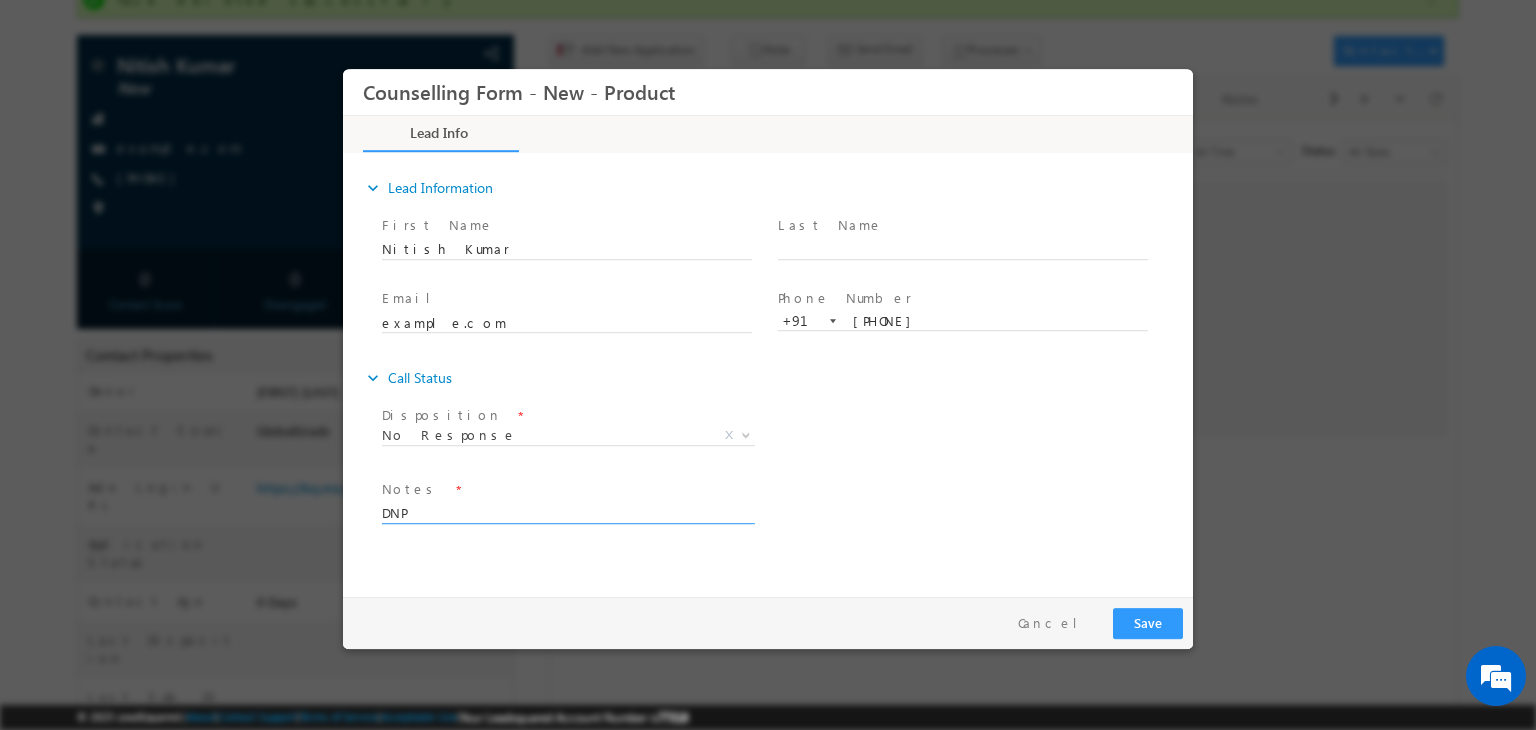type on "DNP" 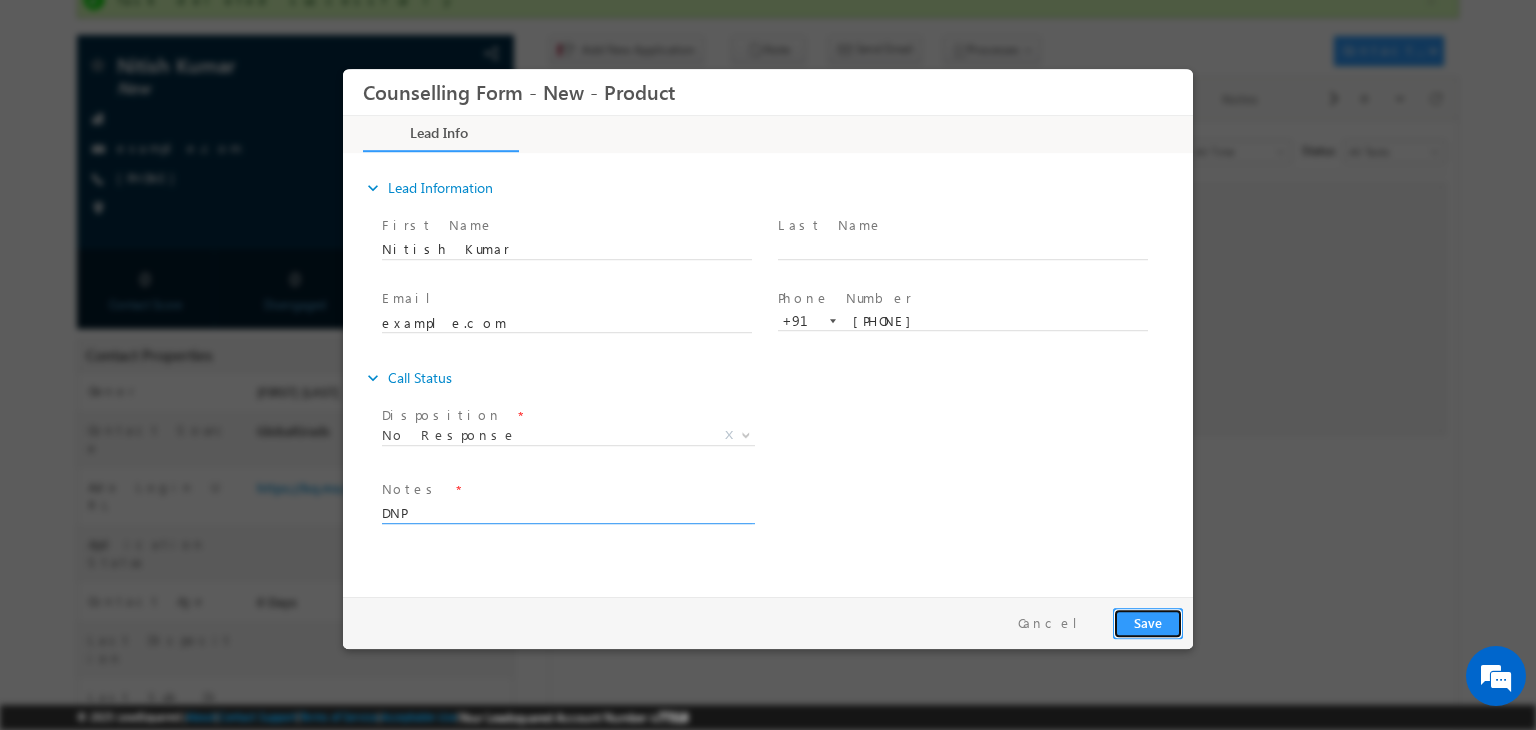 click on "Save" at bounding box center [1148, 623] 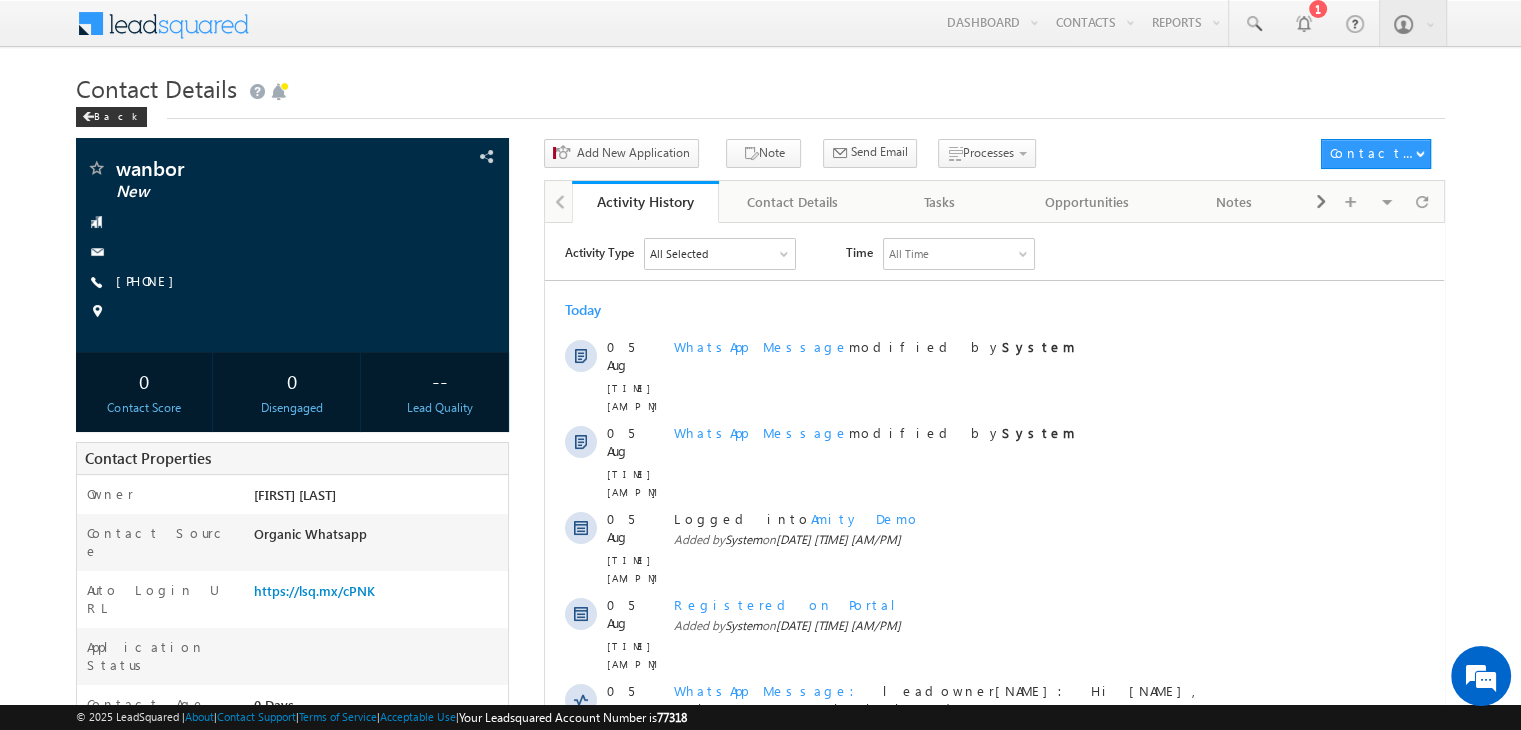 scroll, scrollTop: 0, scrollLeft: 0, axis: both 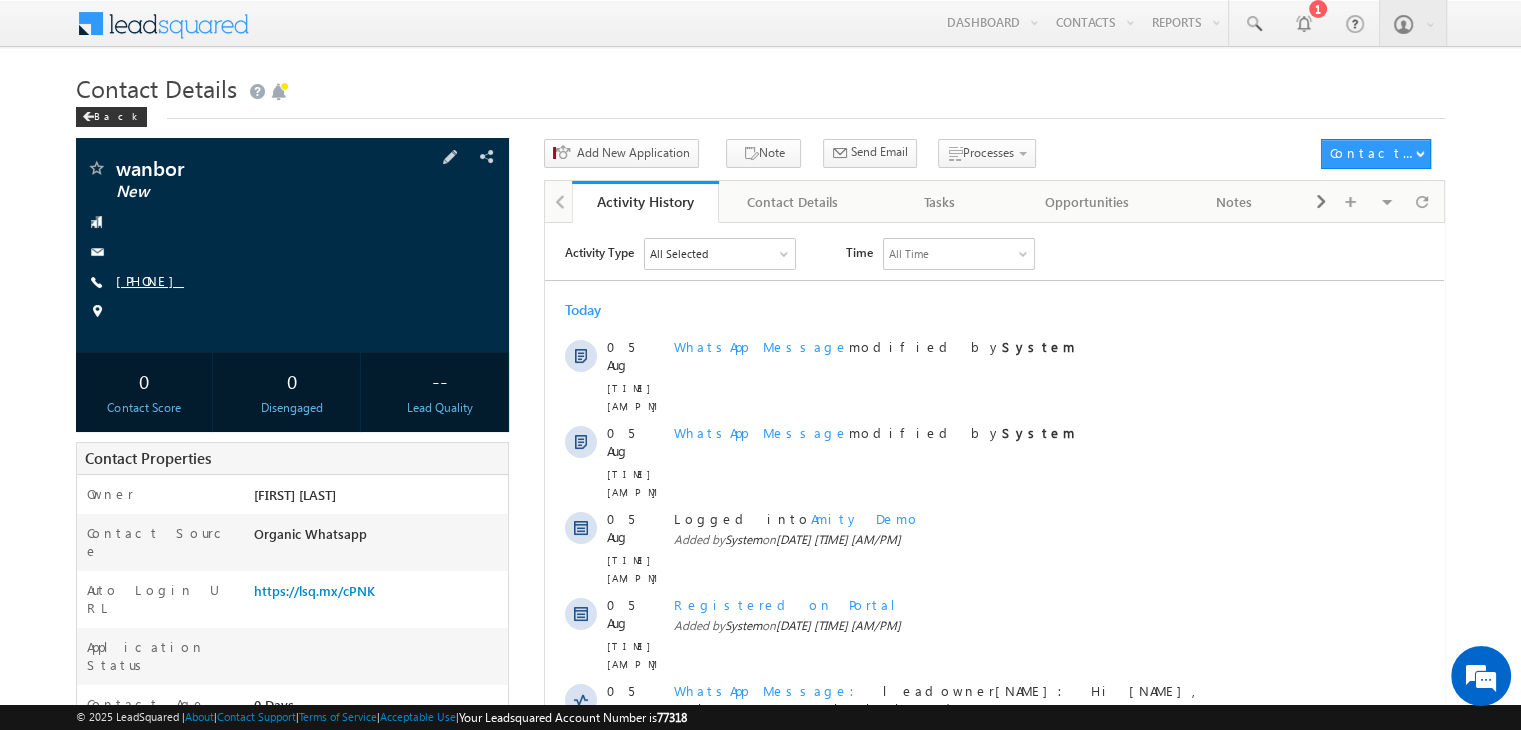 click on "[PHONE]" at bounding box center [150, 280] 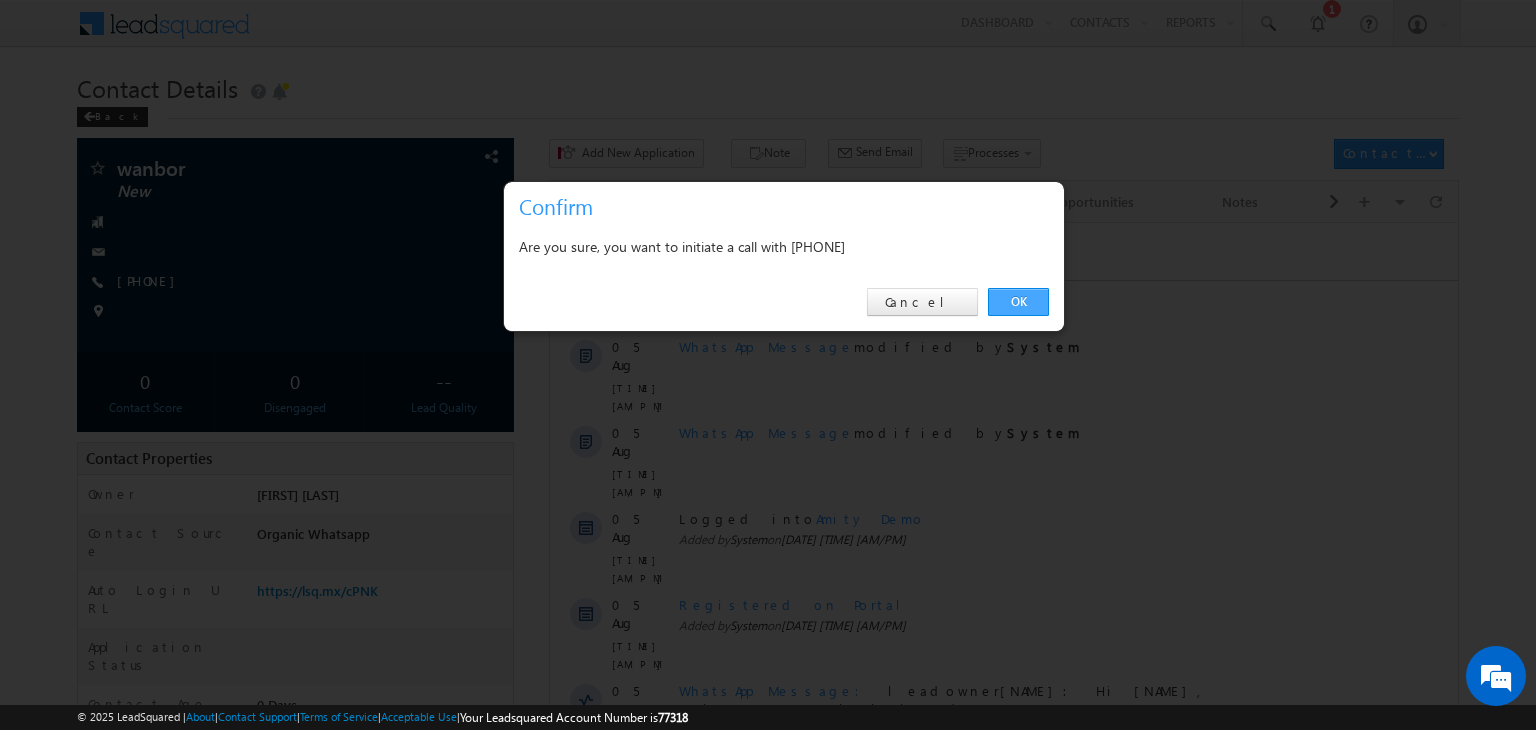 click on "OK" at bounding box center [1018, 302] 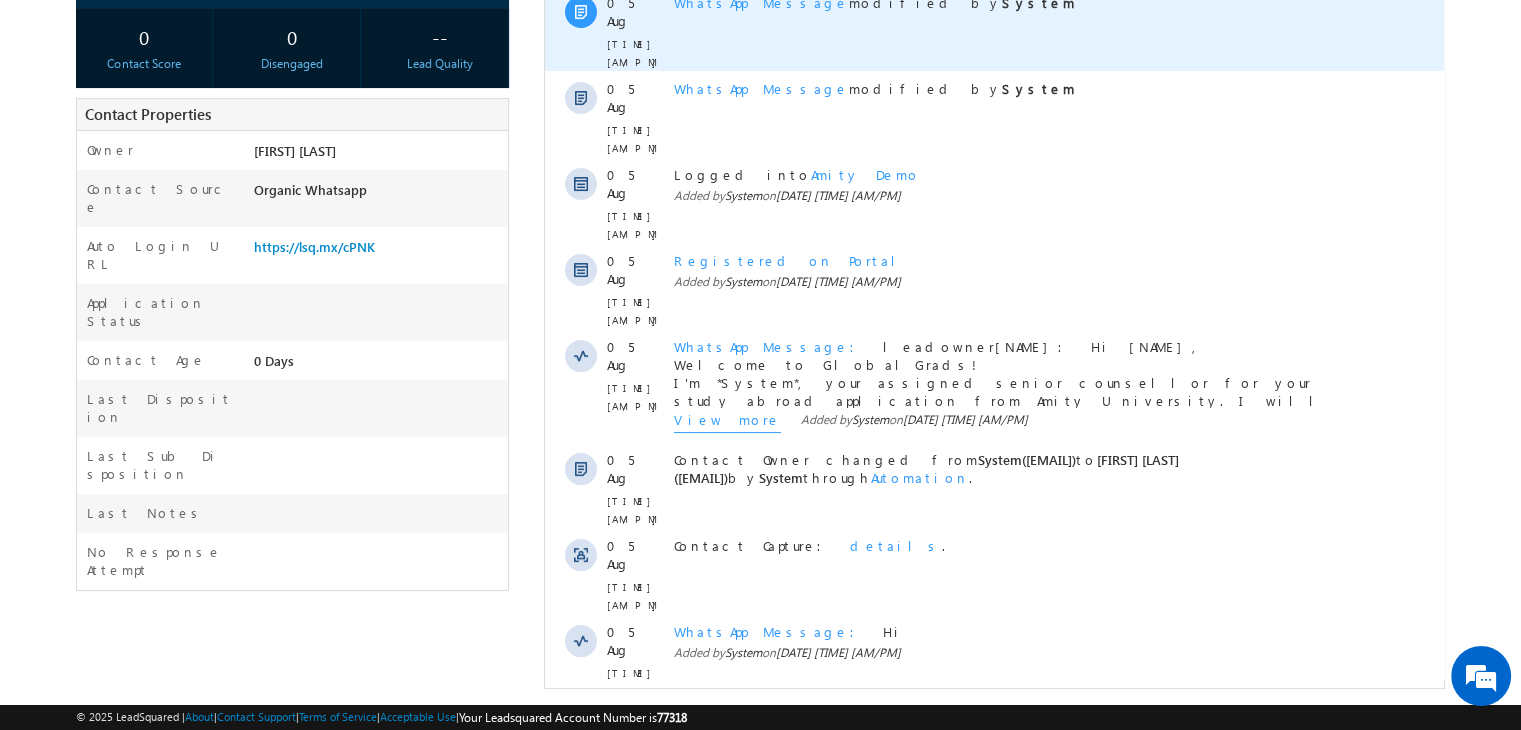 scroll, scrollTop: 407, scrollLeft: 0, axis: vertical 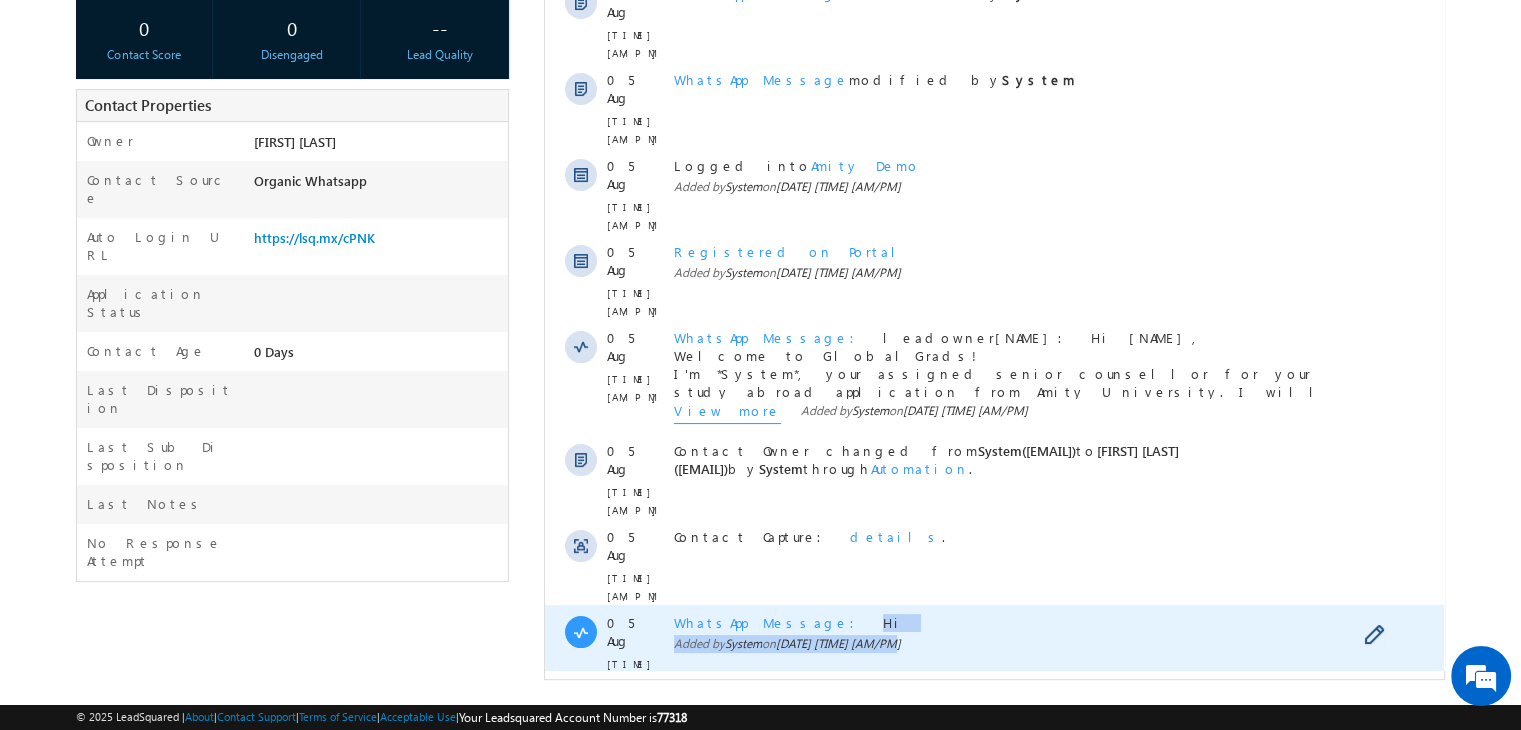 drag, startPoint x: 801, startPoint y: 467, endPoint x: 920, endPoint y: 495, distance: 122.24974 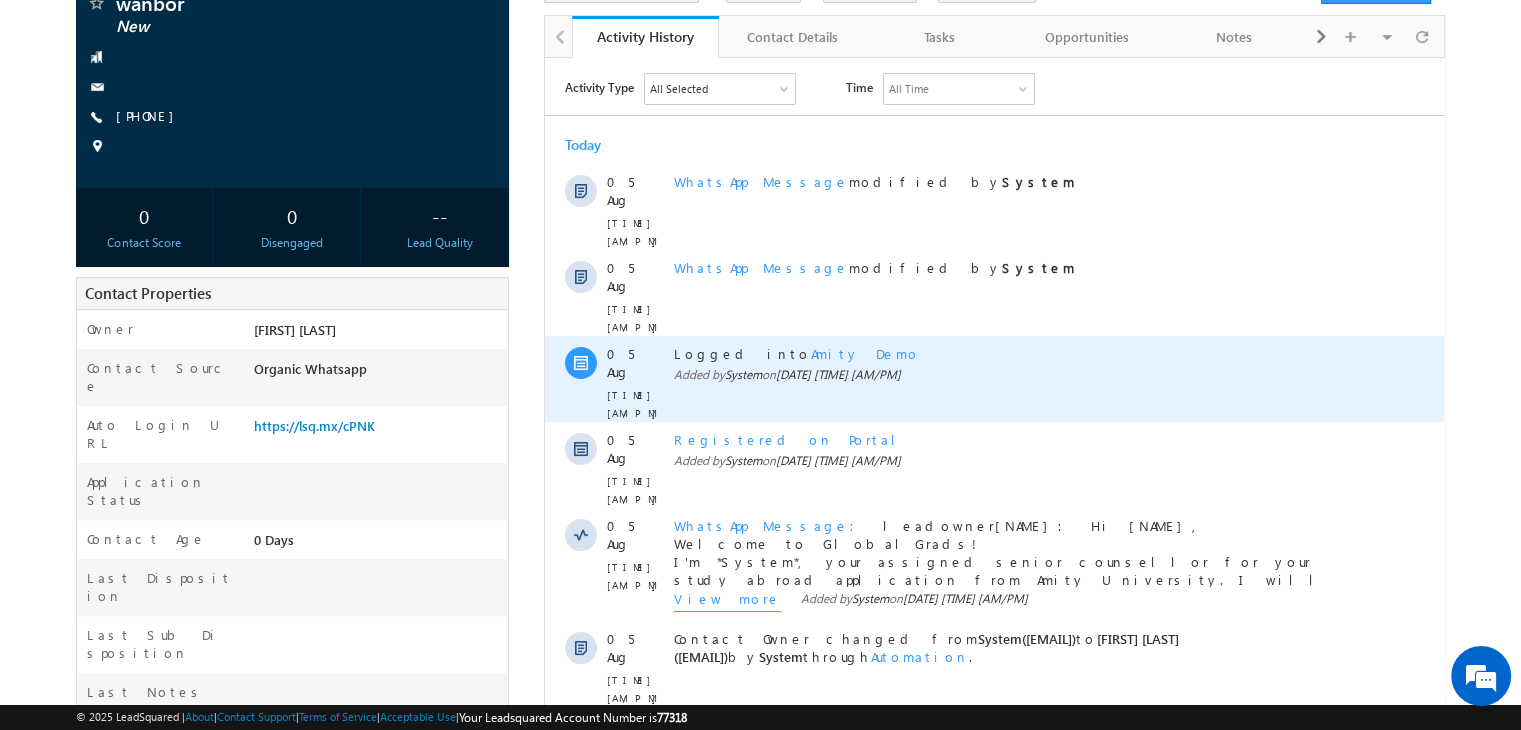 scroll, scrollTop: 220, scrollLeft: 0, axis: vertical 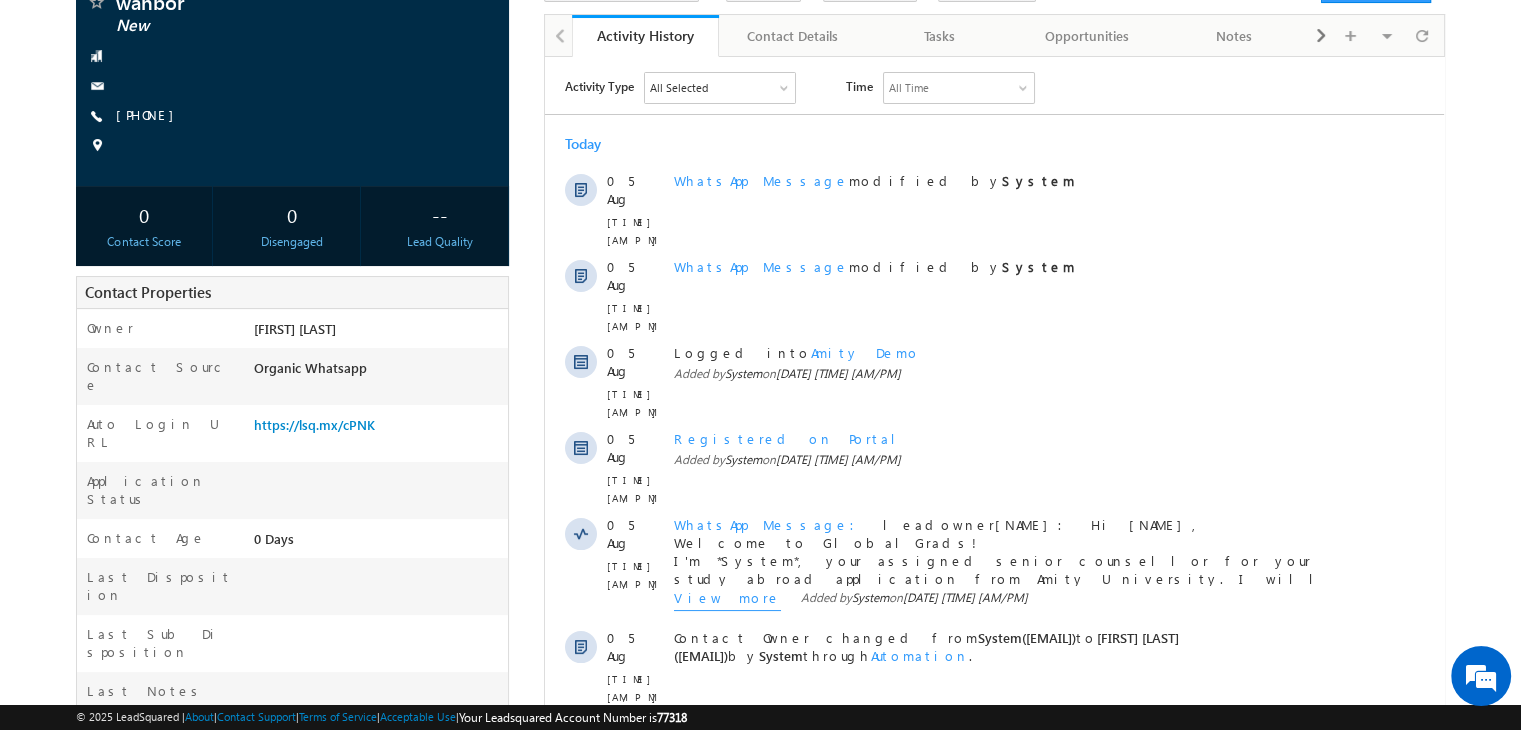 click on "details" at bounding box center (896, 722) 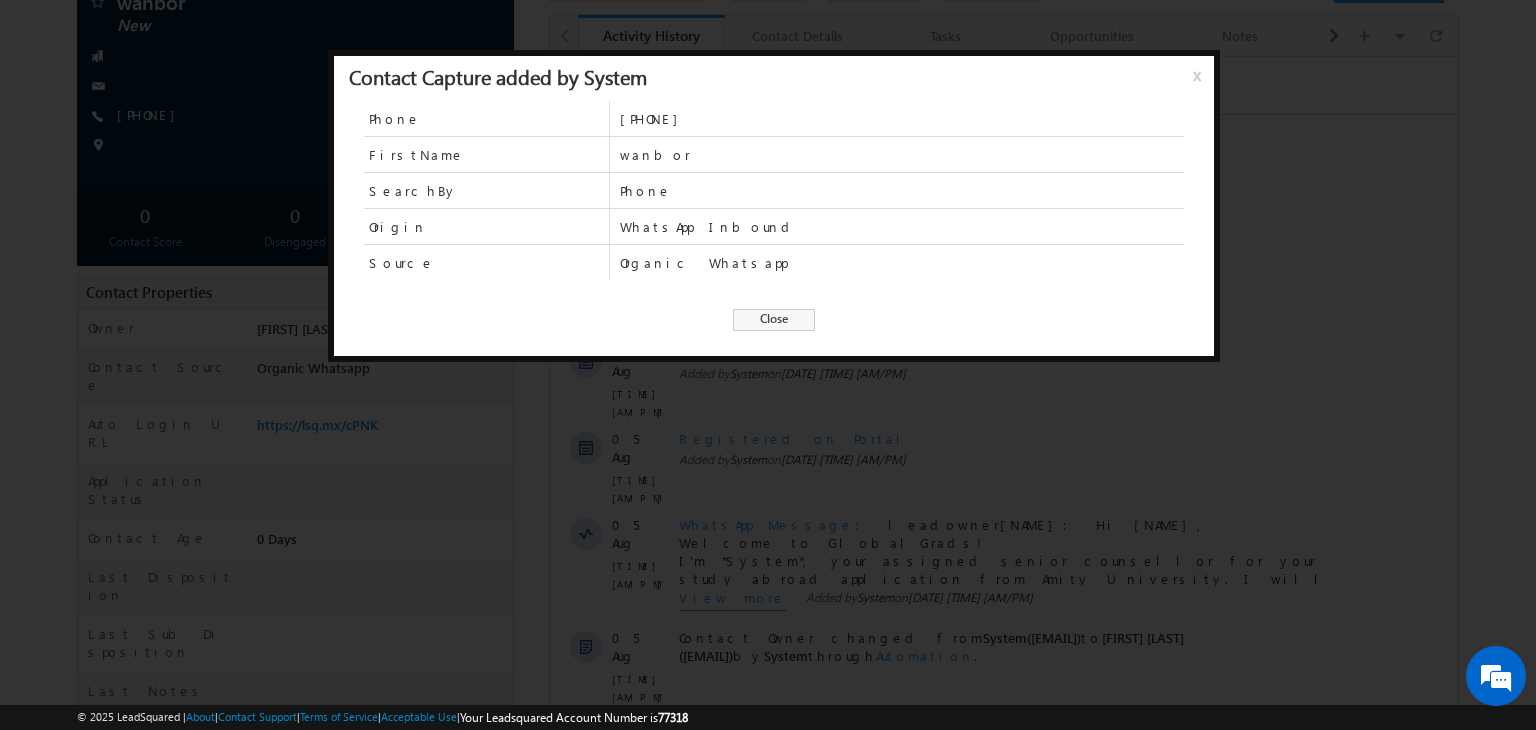 click on "Close" at bounding box center (774, 320) 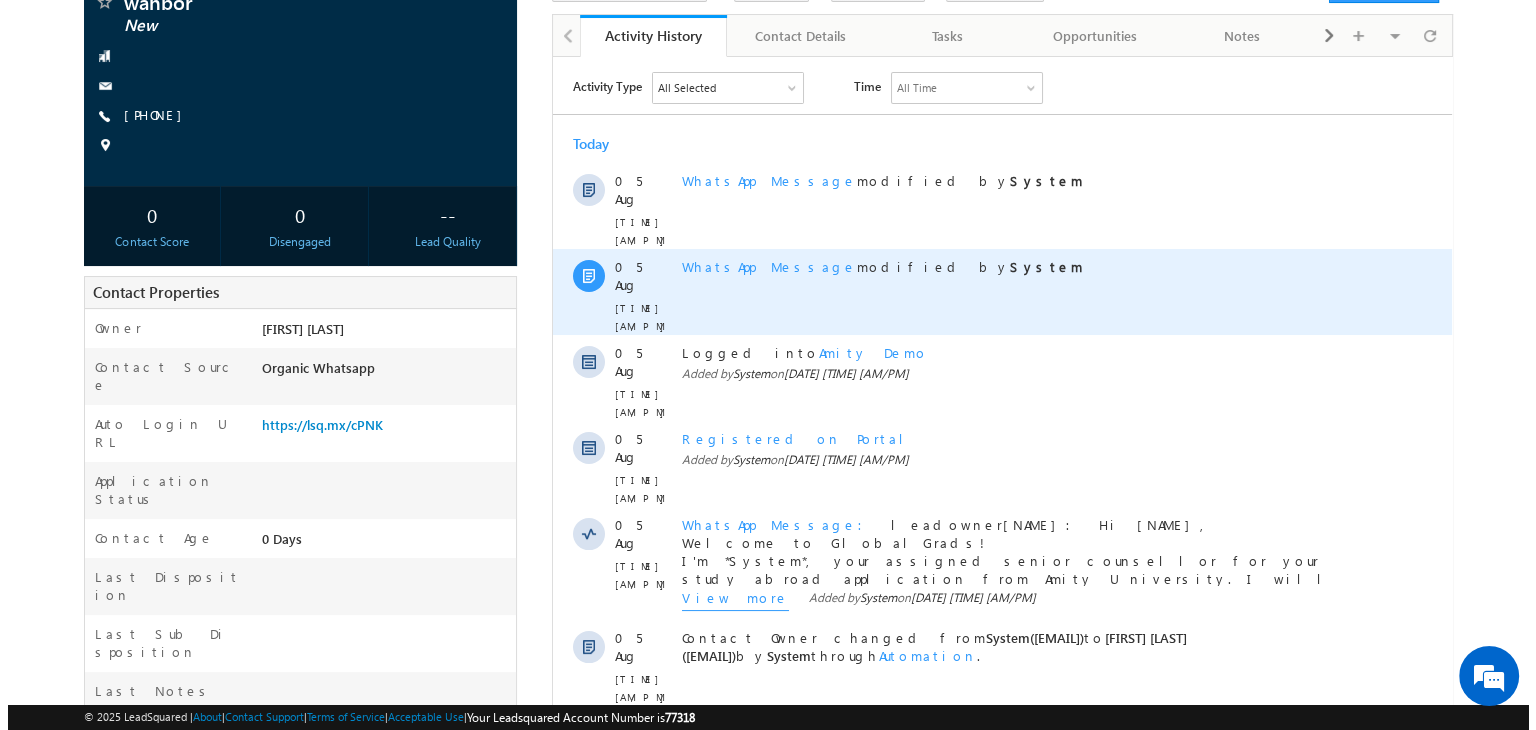 scroll, scrollTop: 0, scrollLeft: 0, axis: both 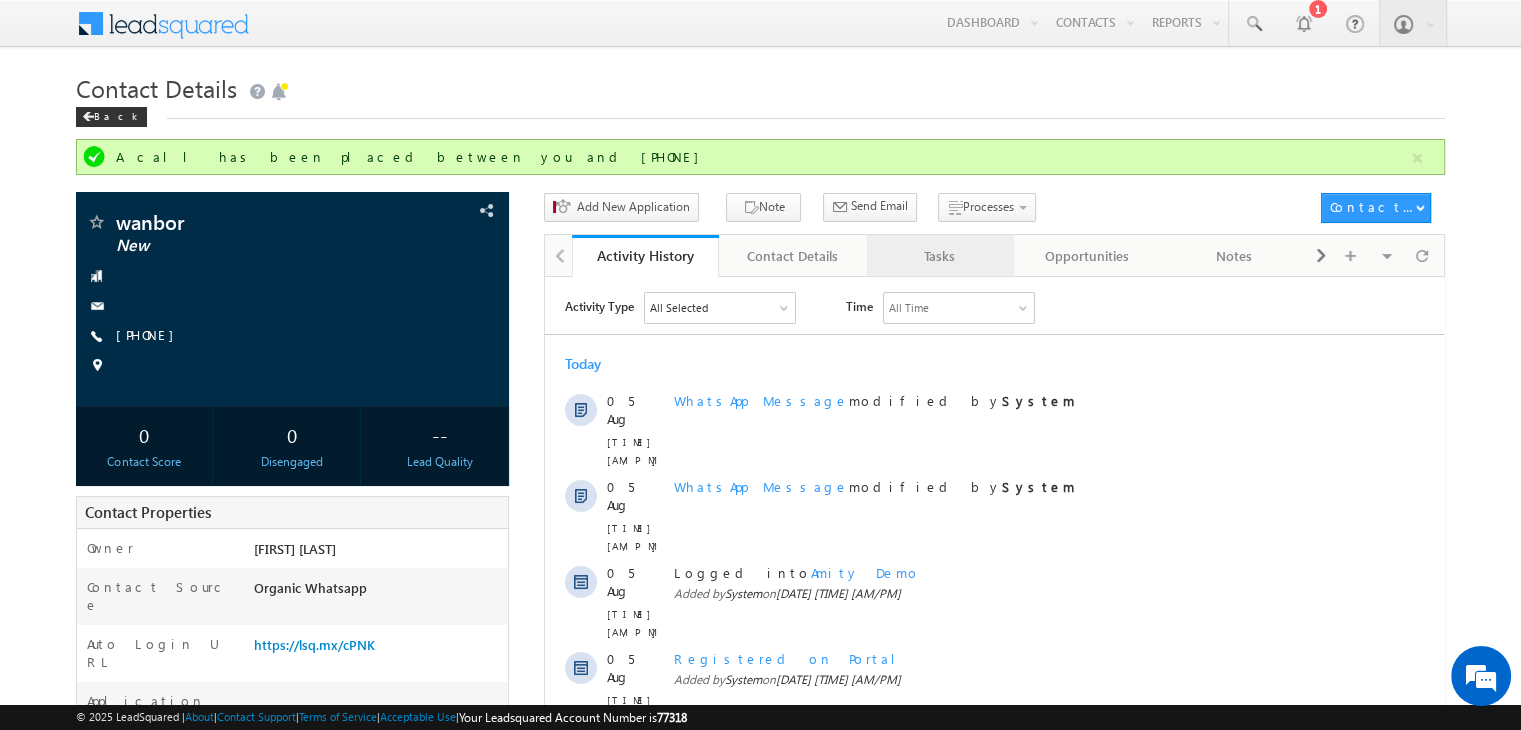 click on "Tasks" at bounding box center [939, 256] 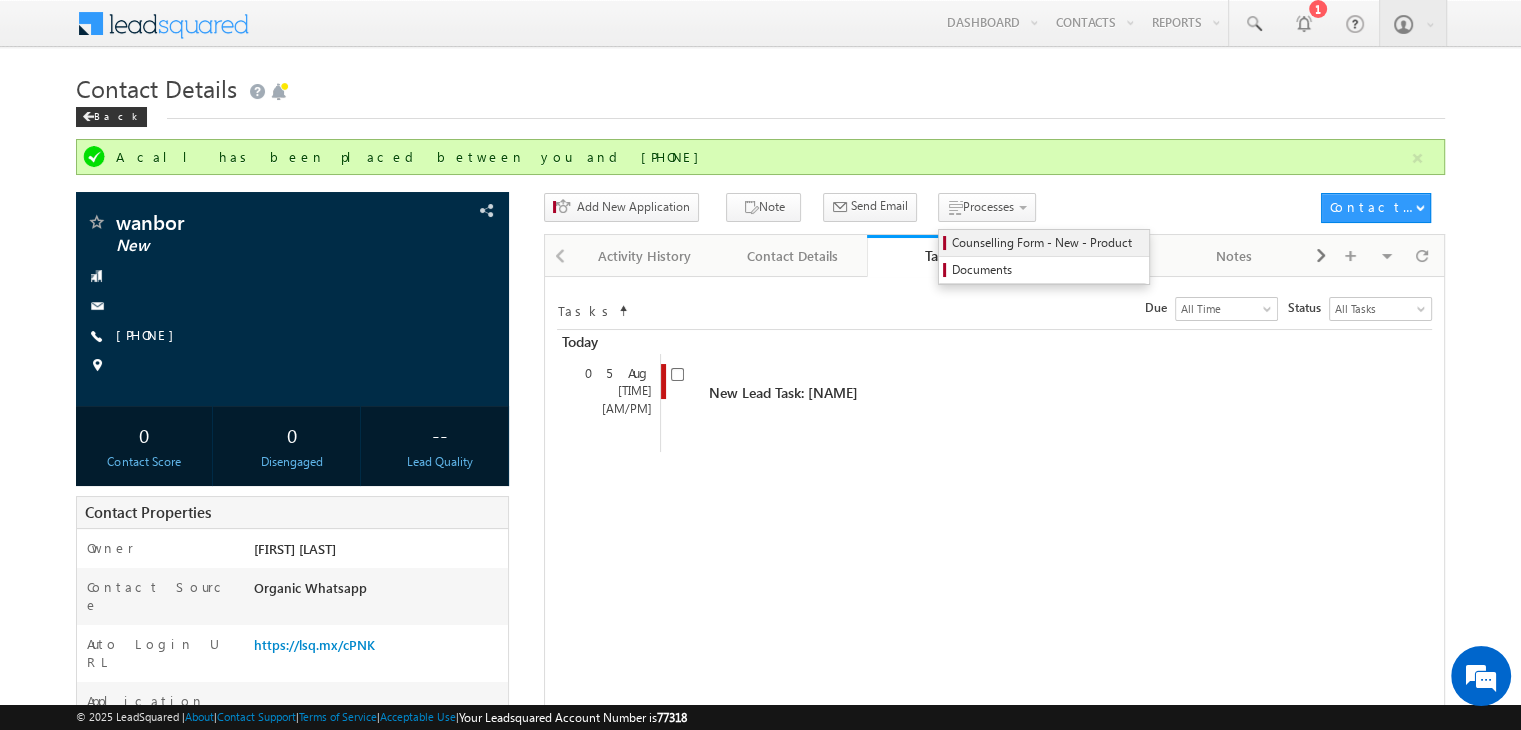 click on "Counselling Form - New - Product" at bounding box center [1044, 243] 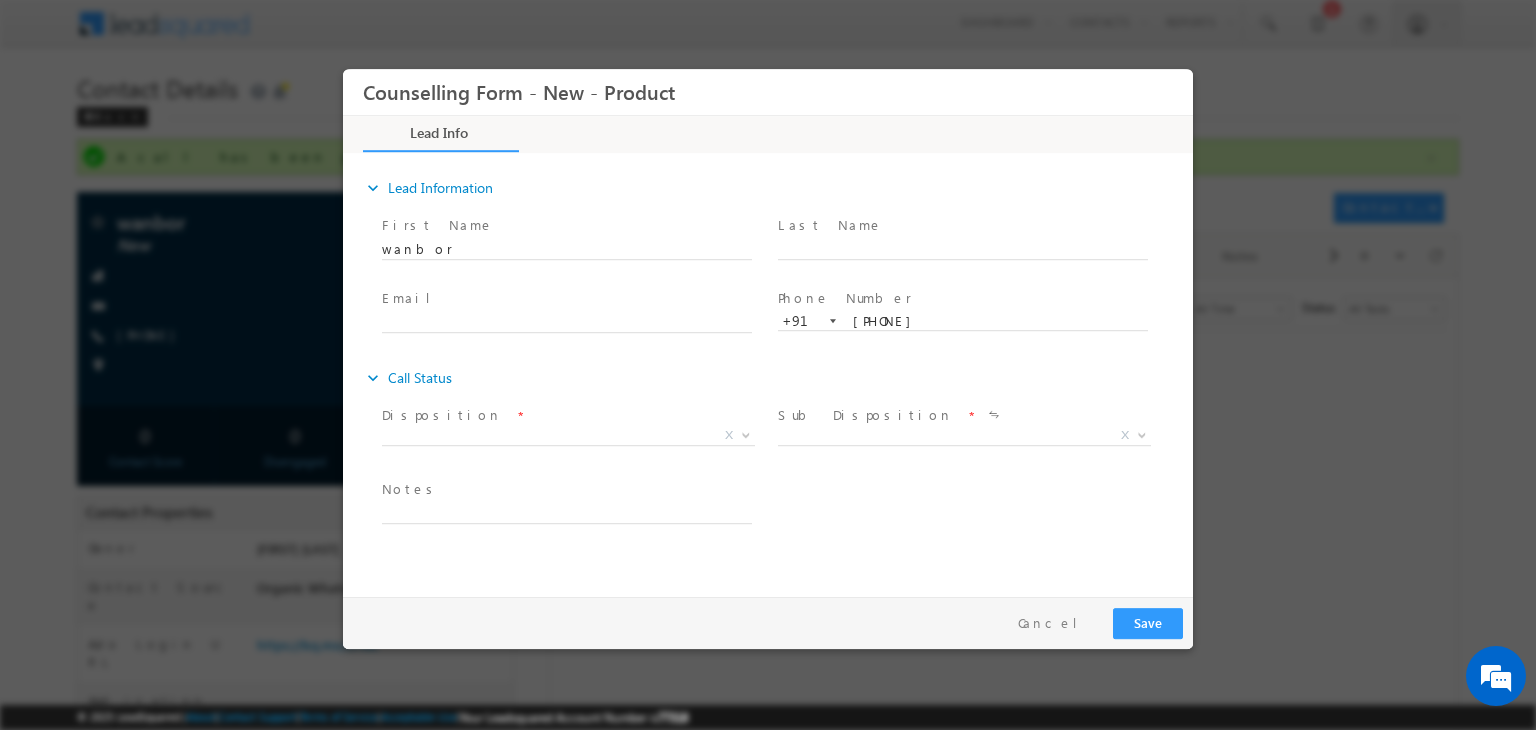 scroll, scrollTop: 0, scrollLeft: 0, axis: both 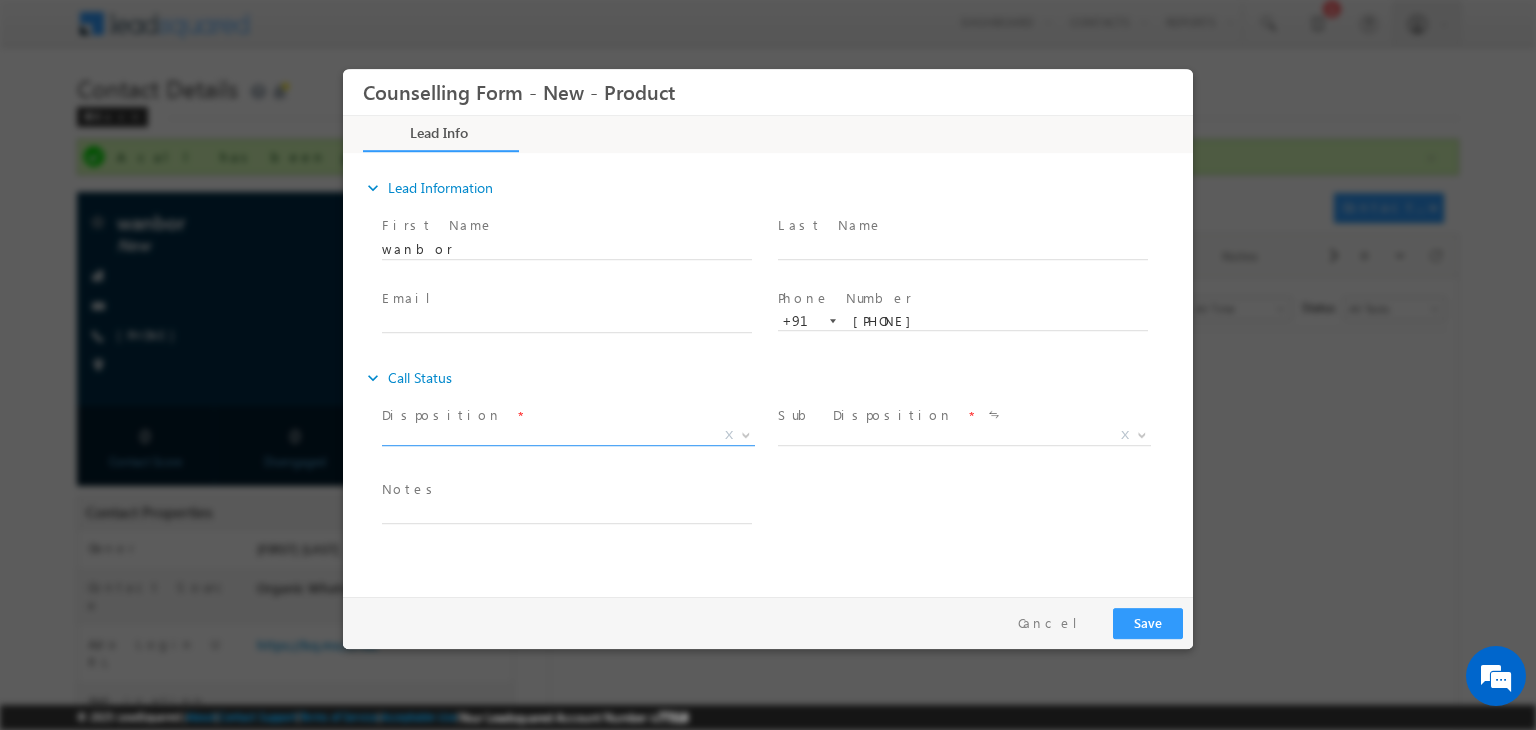 click on "X" at bounding box center [568, 436] 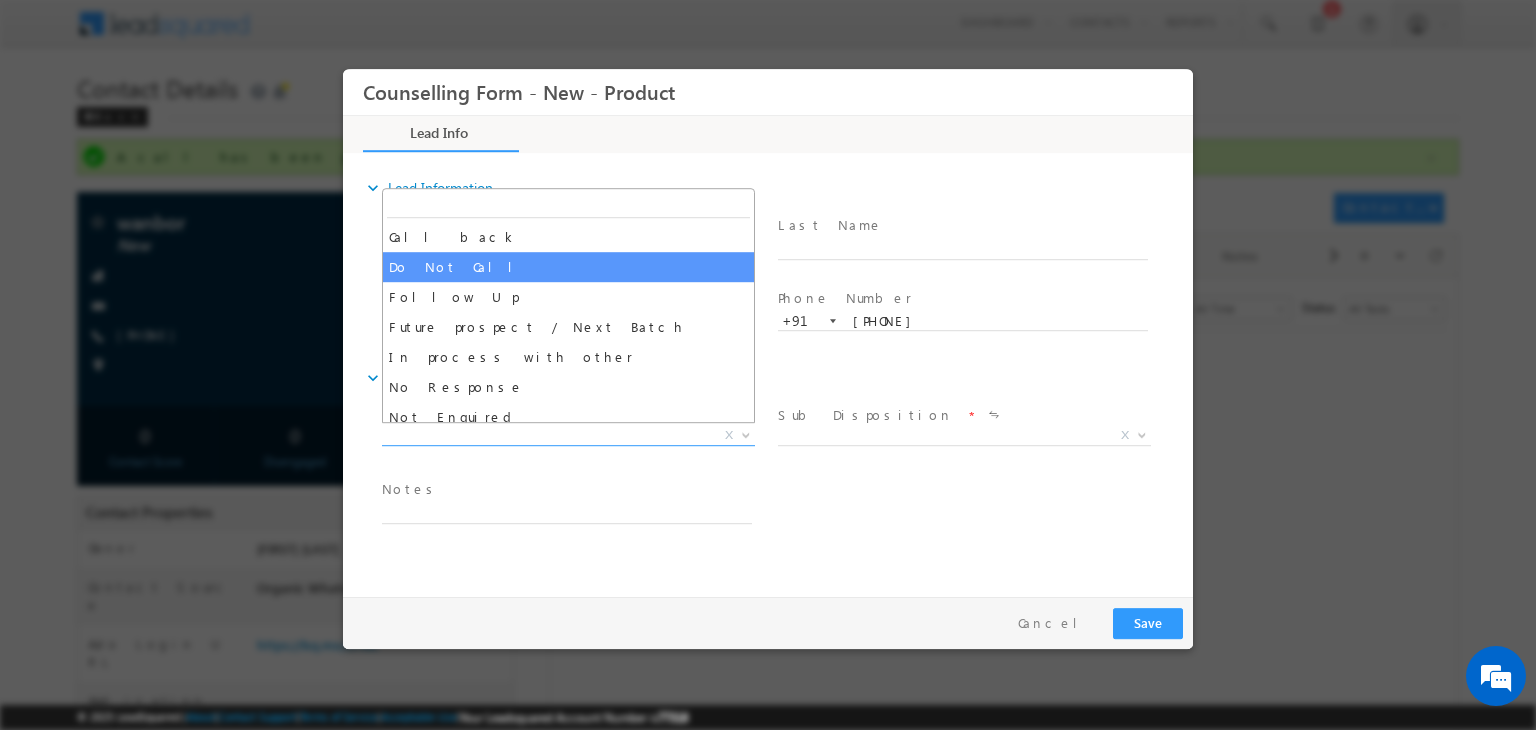 select on "Do Not Call" 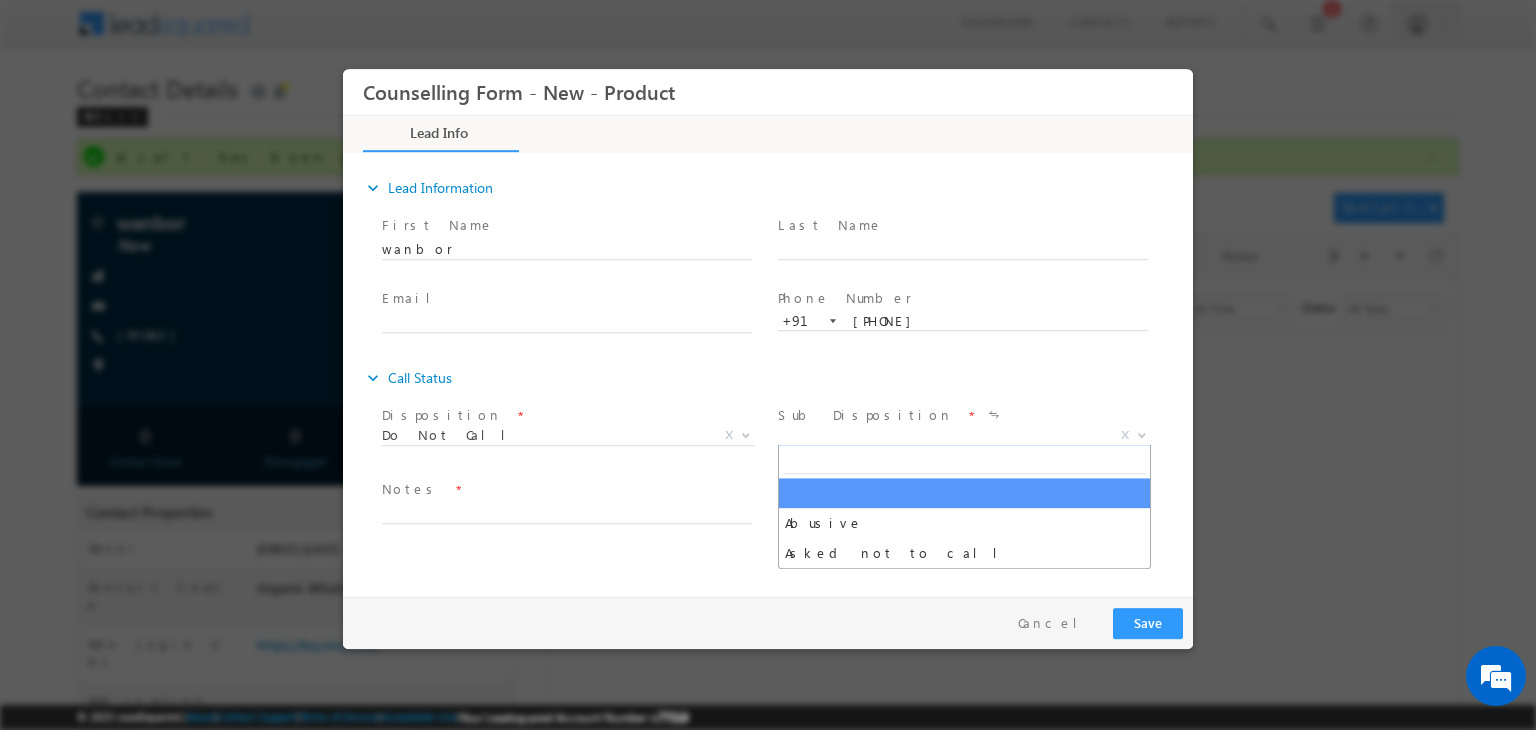 click on "X" at bounding box center [964, 436] 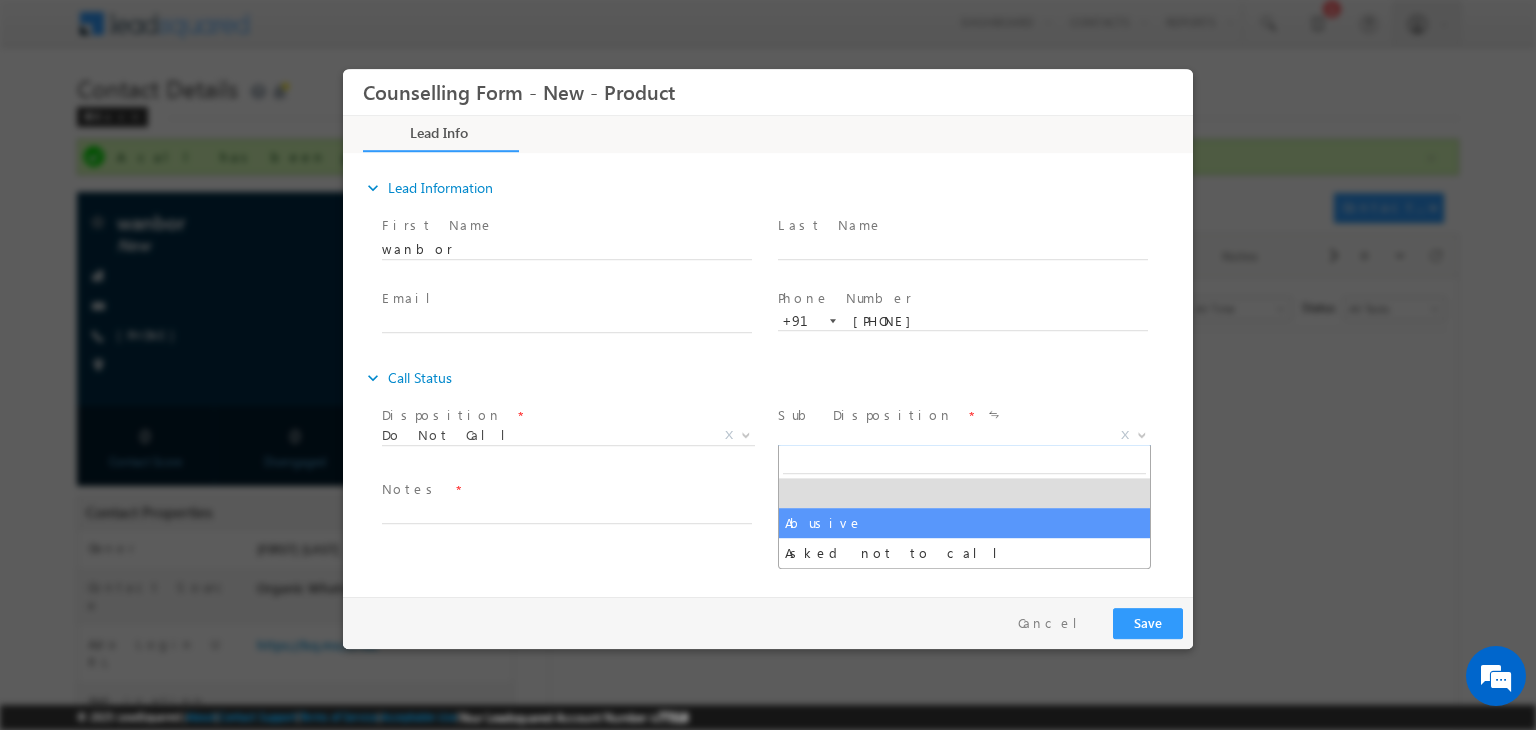 select on "Abusive" 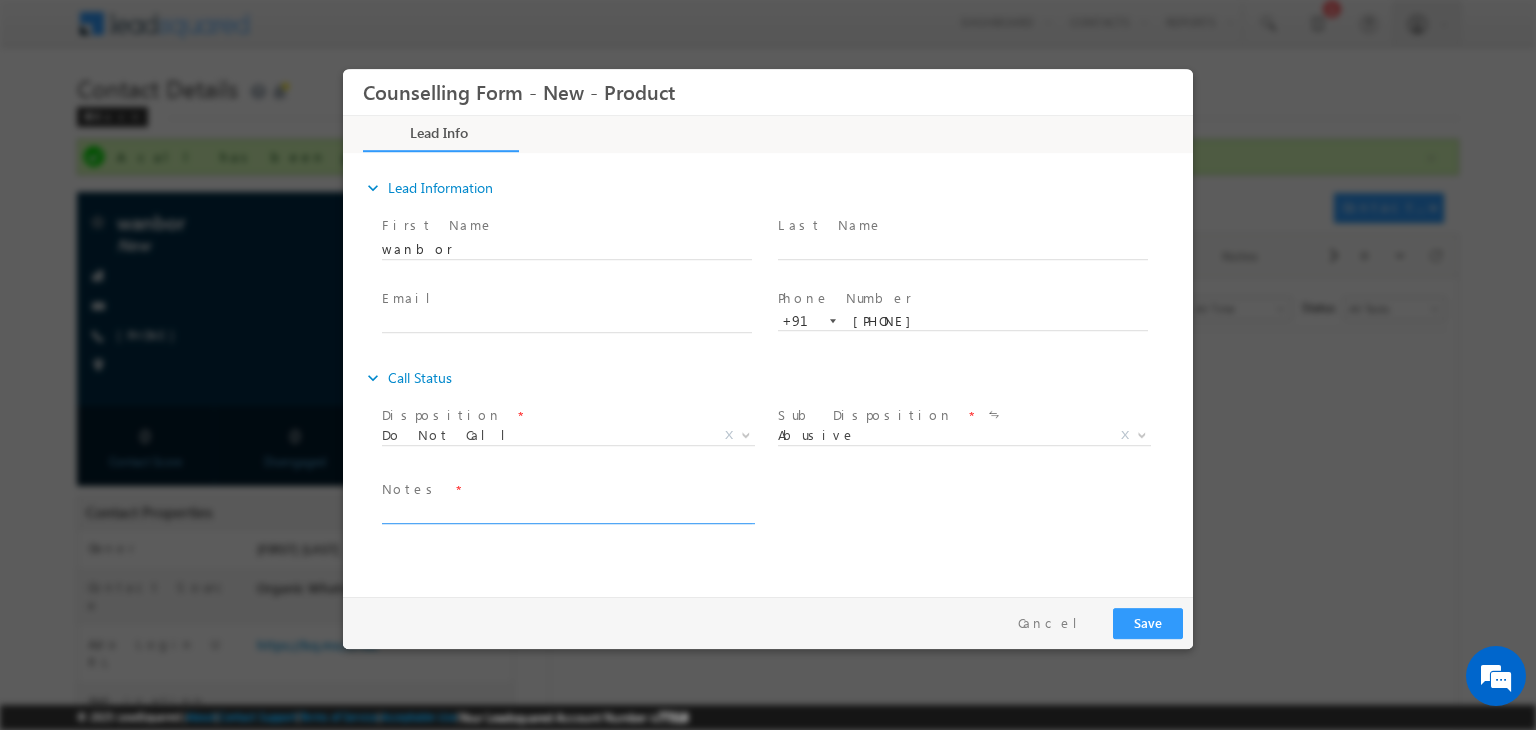 click at bounding box center (567, 512) 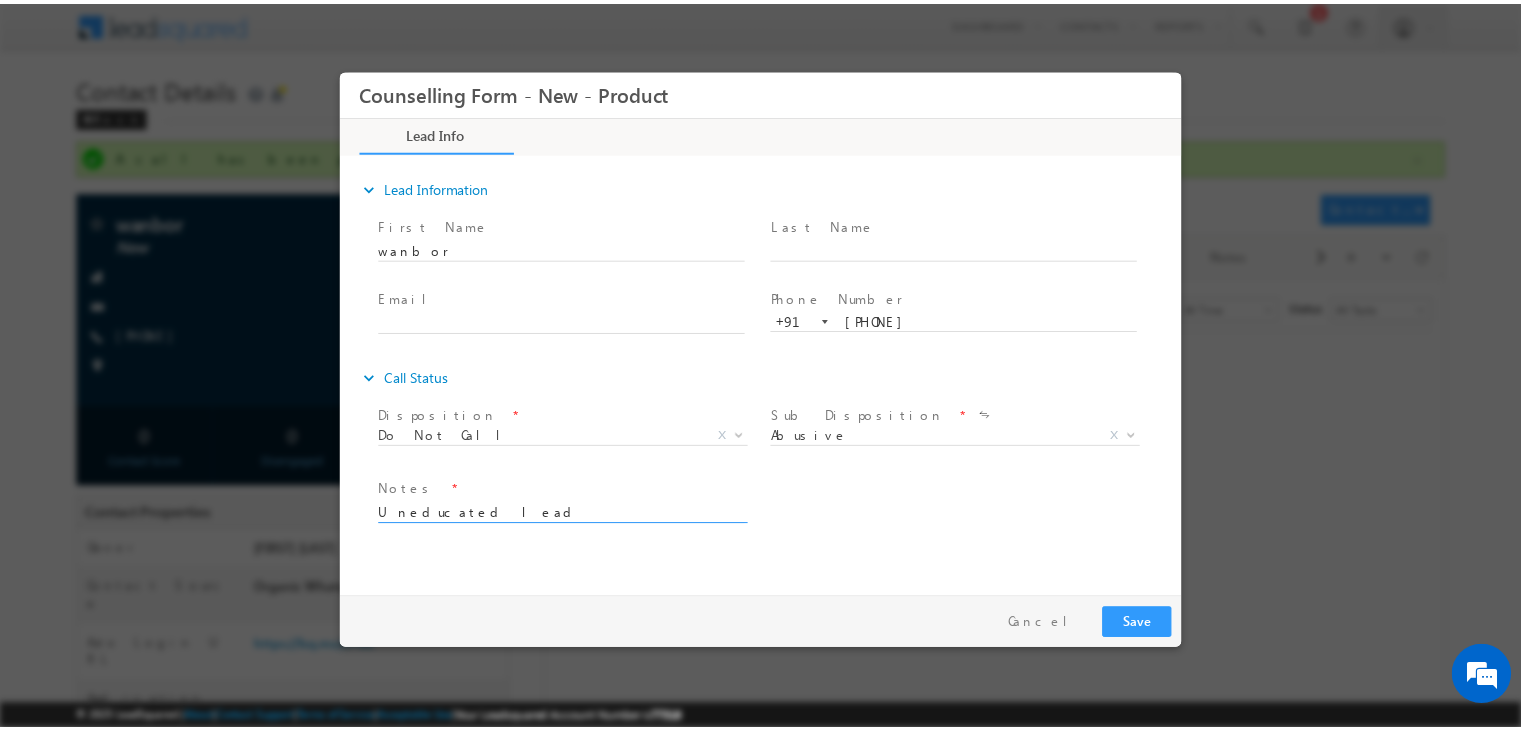 scroll, scrollTop: 4, scrollLeft: 0, axis: vertical 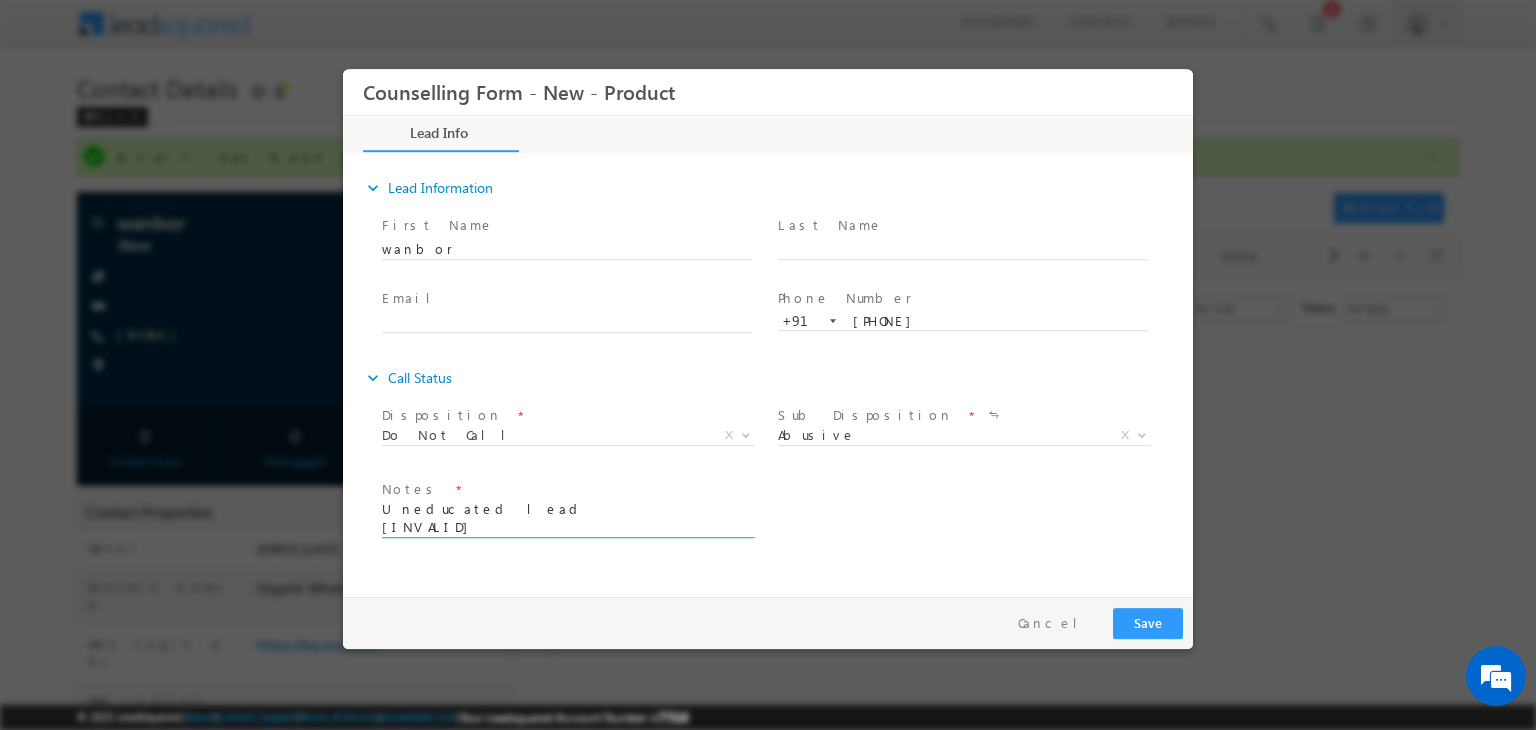 type on "Uneducated lead
Invalid" 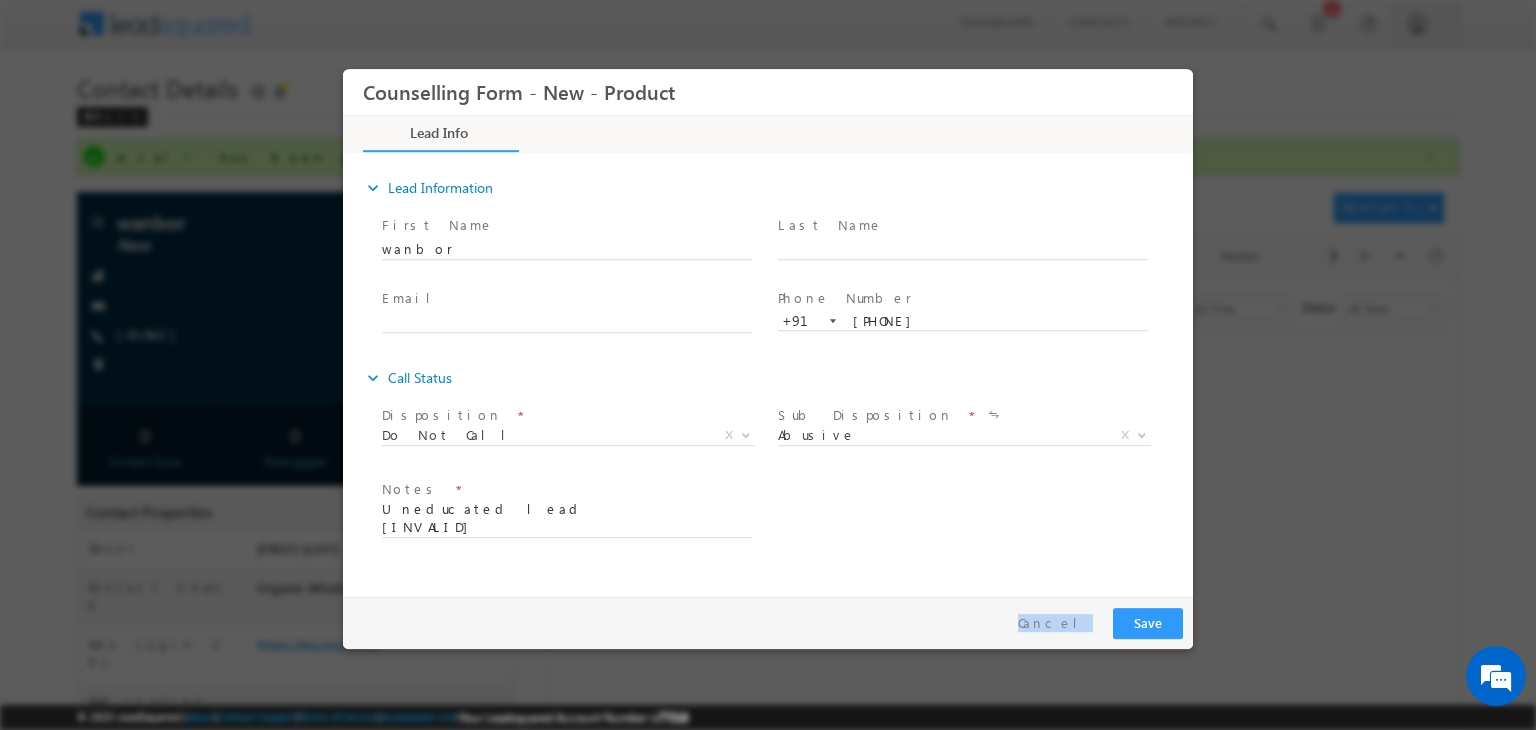 drag, startPoint x: 1184, startPoint y: 622, endPoint x: 1165, endPoint y: 620, distance: 19.104973 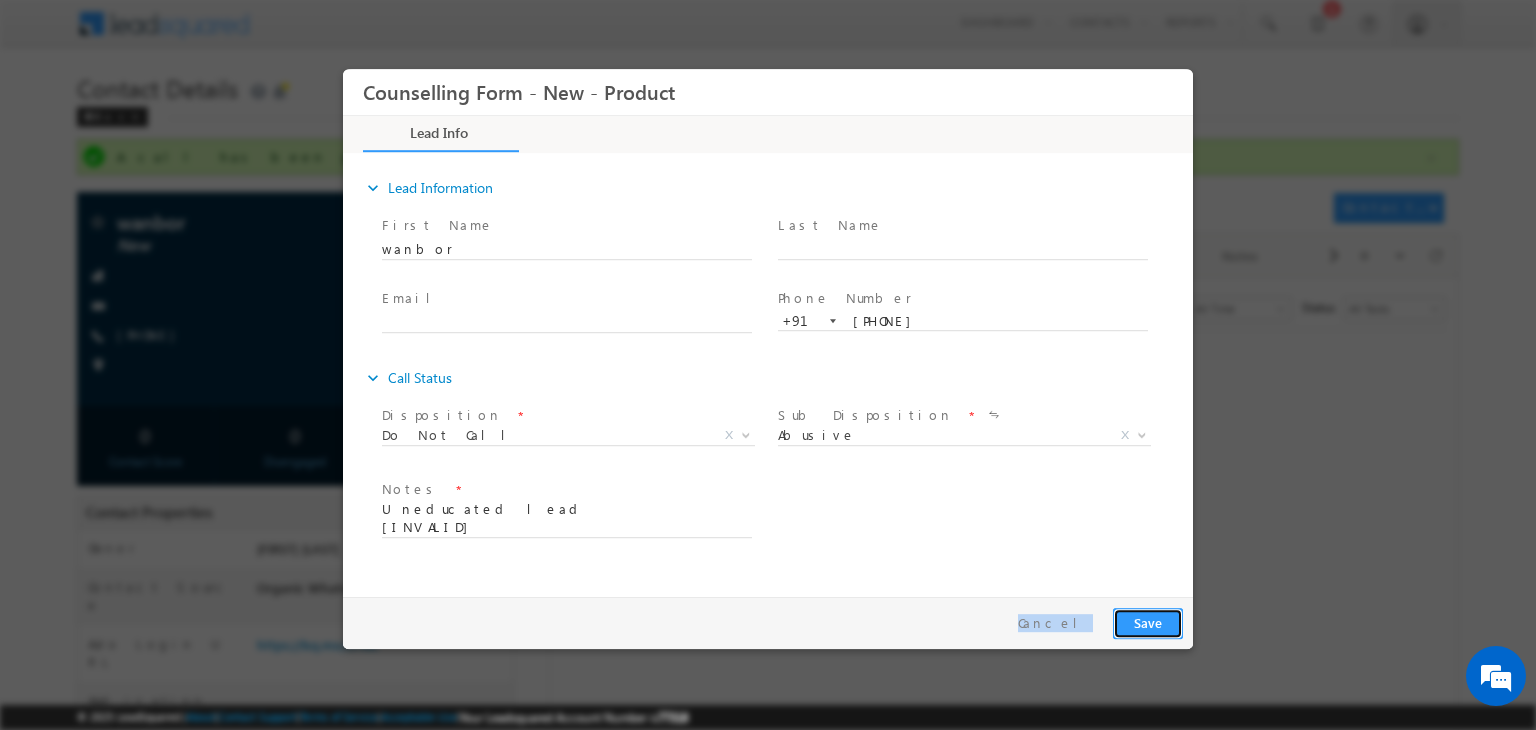 click on "Save" at bounding box center [1148, 623] 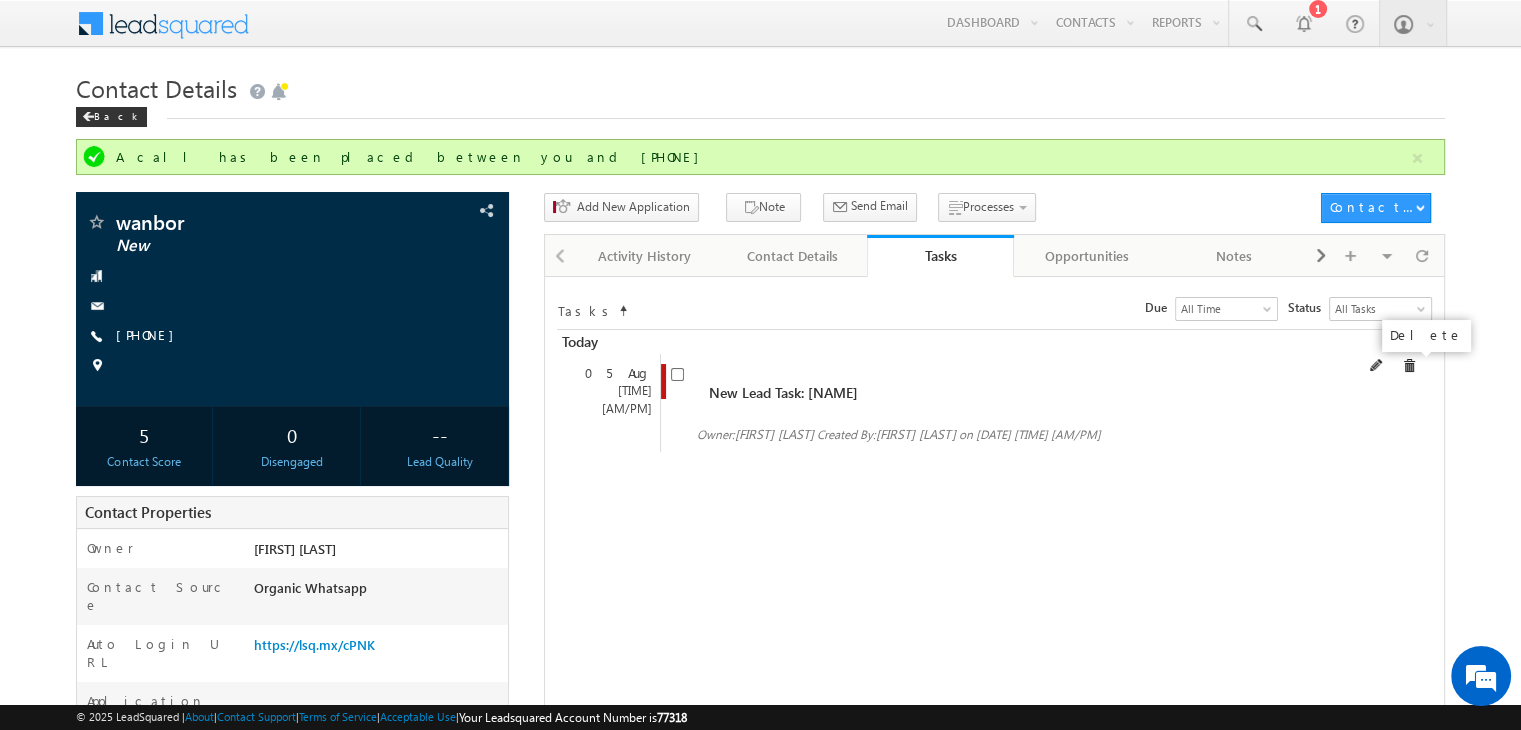 click at bounding box center [1409, 366] 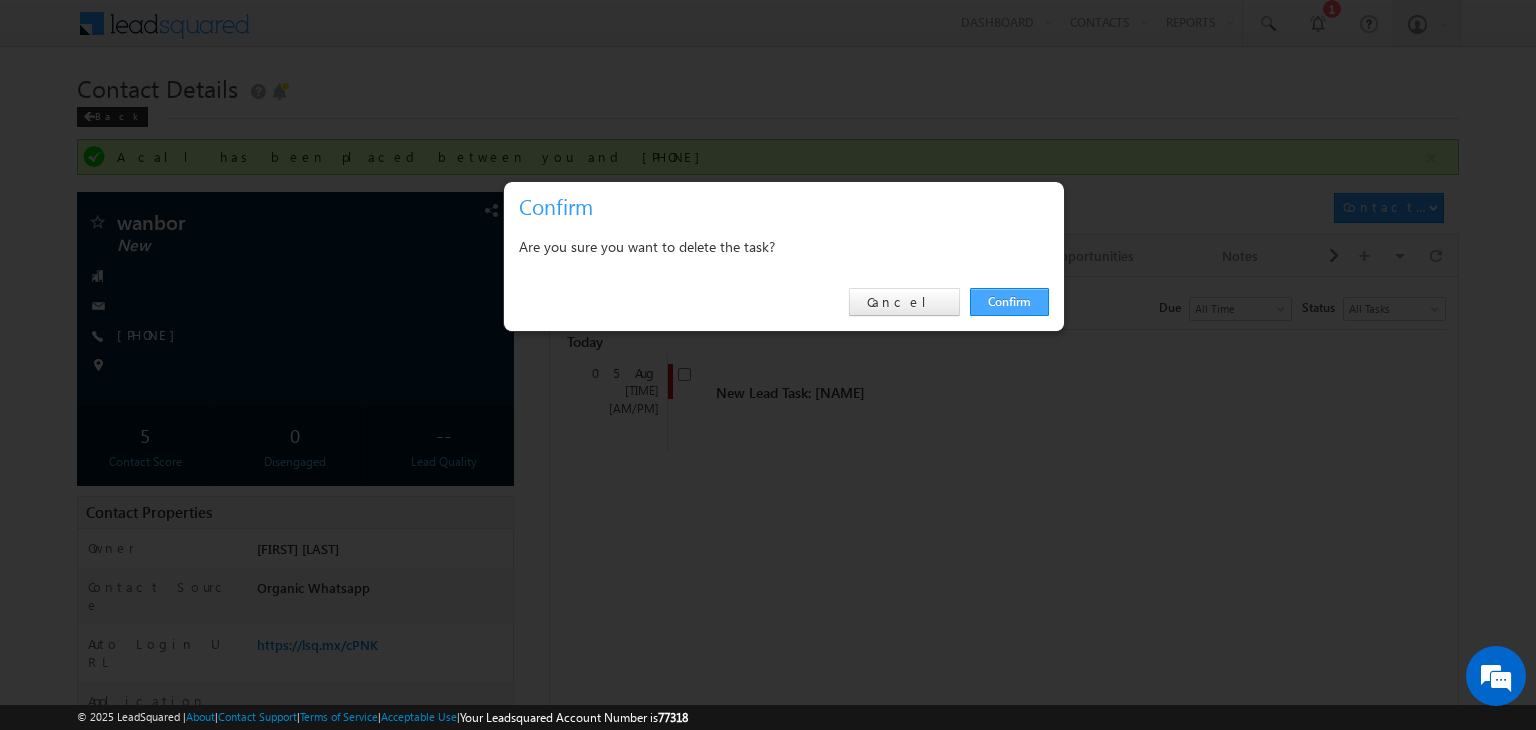 click on "Confirm" at bounding box center [1009, 302] 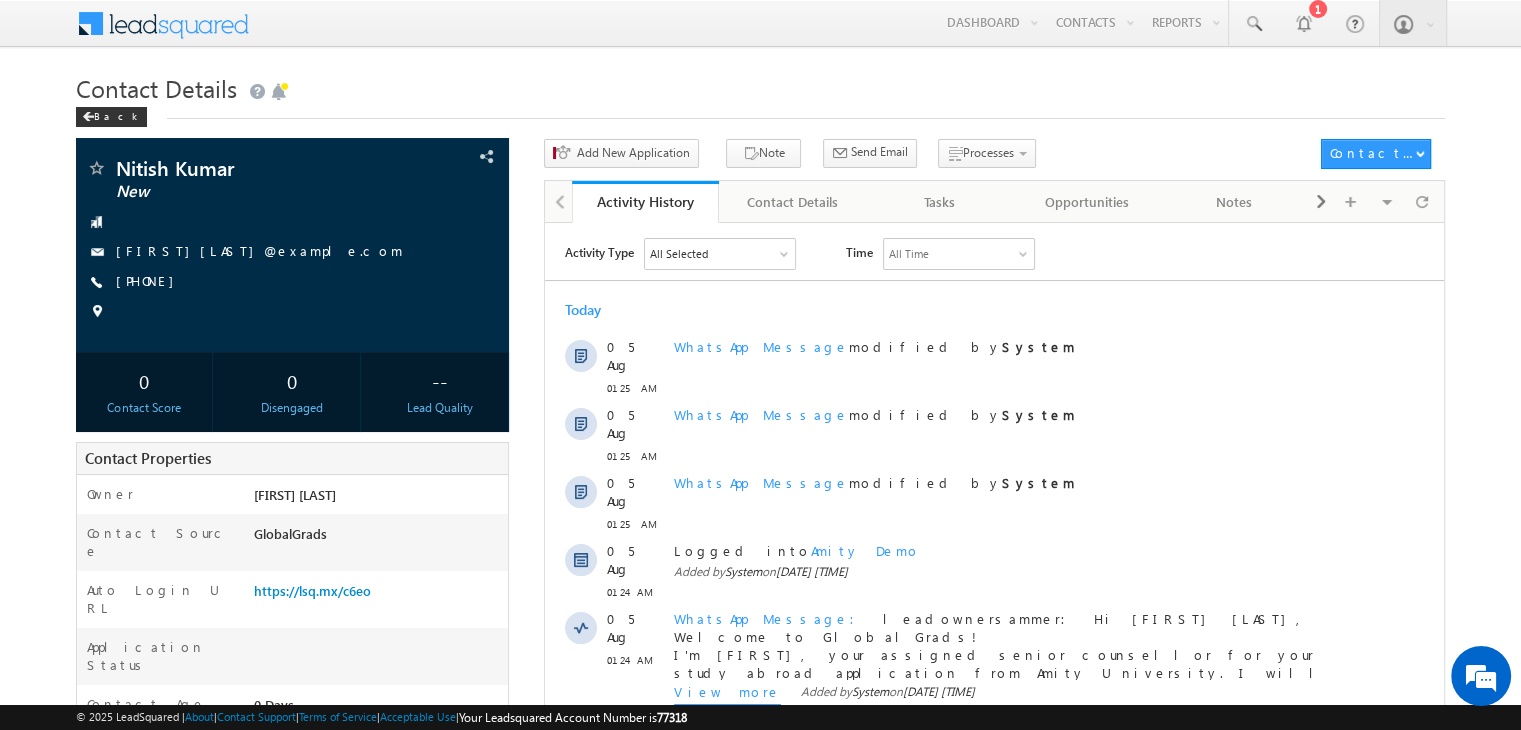 scroll, scrollTop: 0, scrollLeft: 0, axis: both 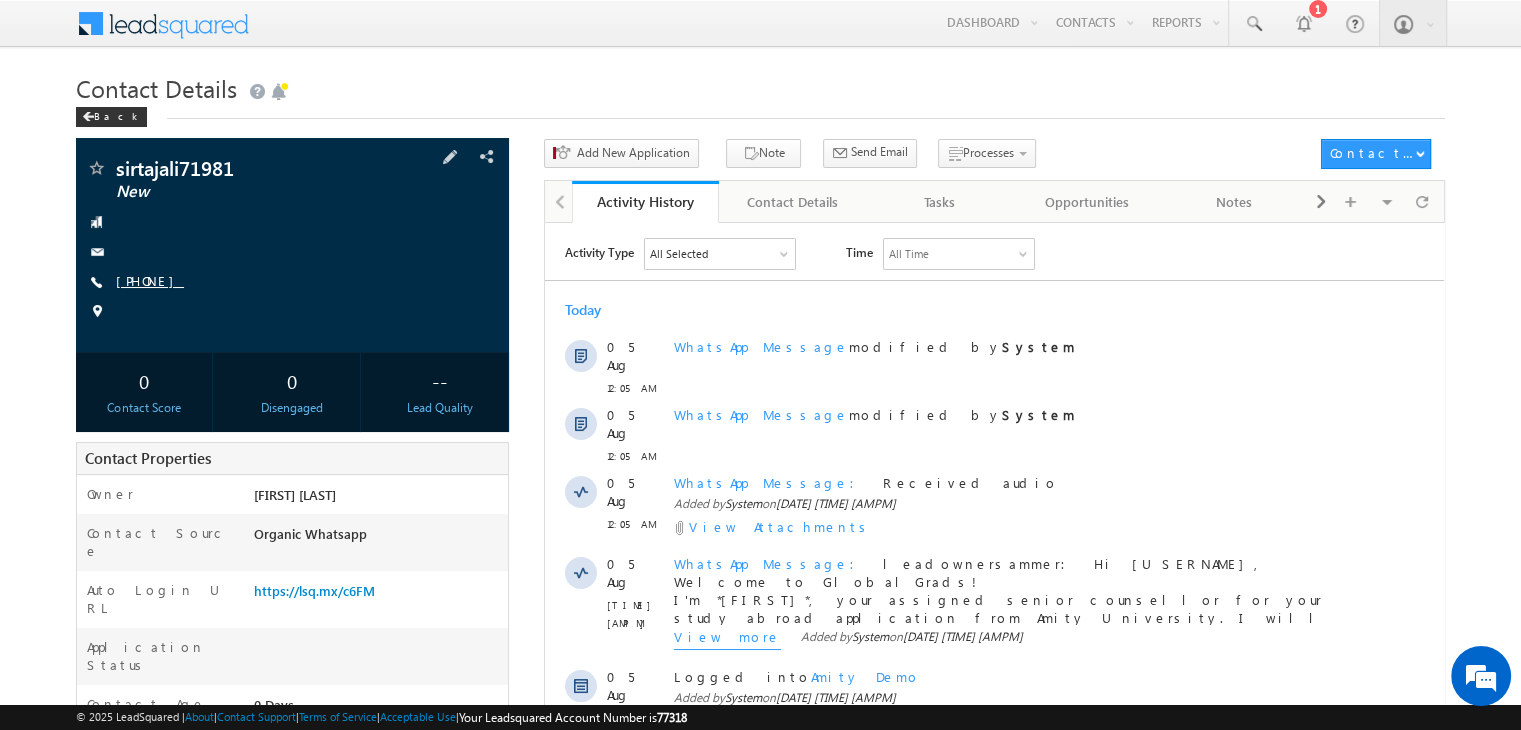 click on "[PHONE]" at bounding box center [150, 280] 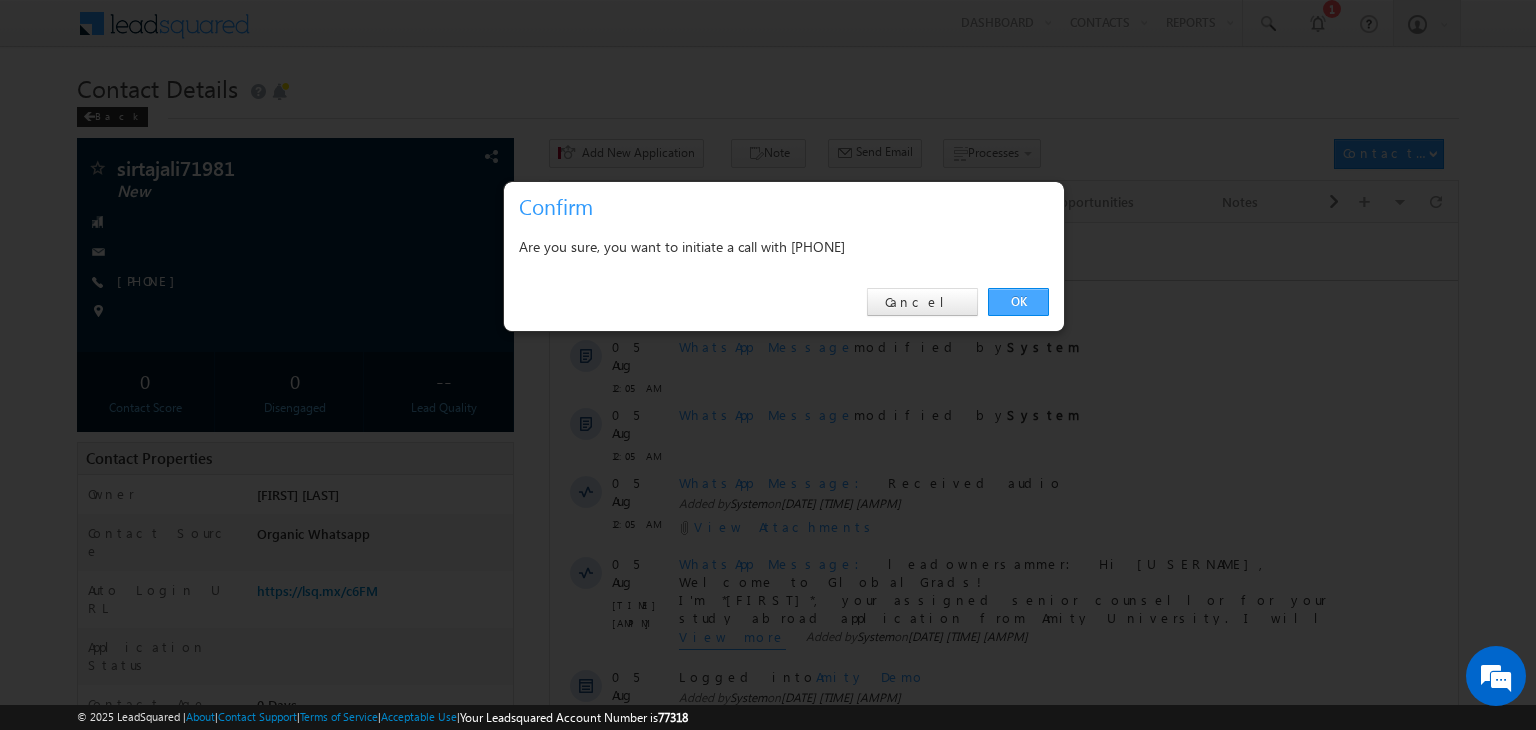 click on "OK" at bounding box center (1018, 302) 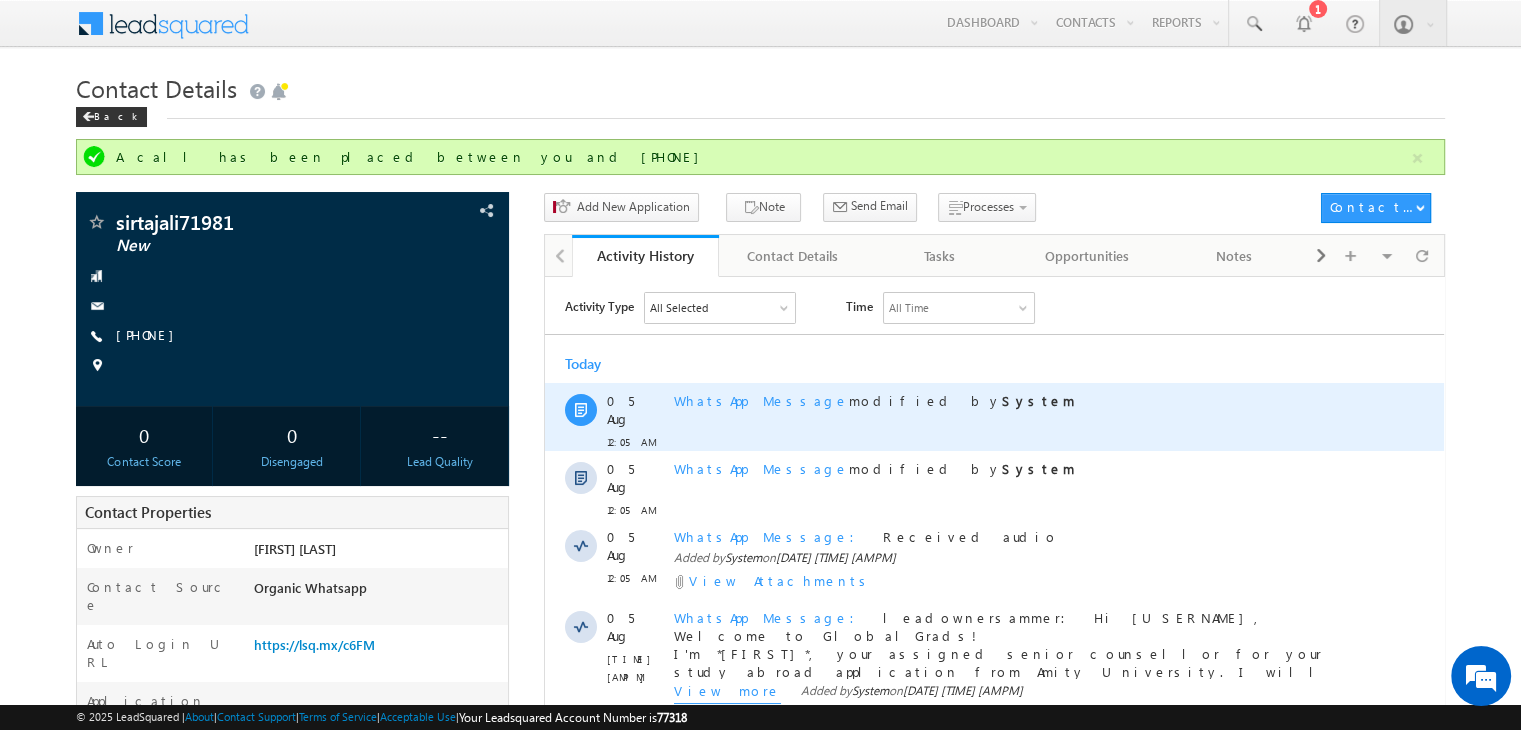 scroll, scrollTop: 407, scrollLeft: 0, axis: vertical 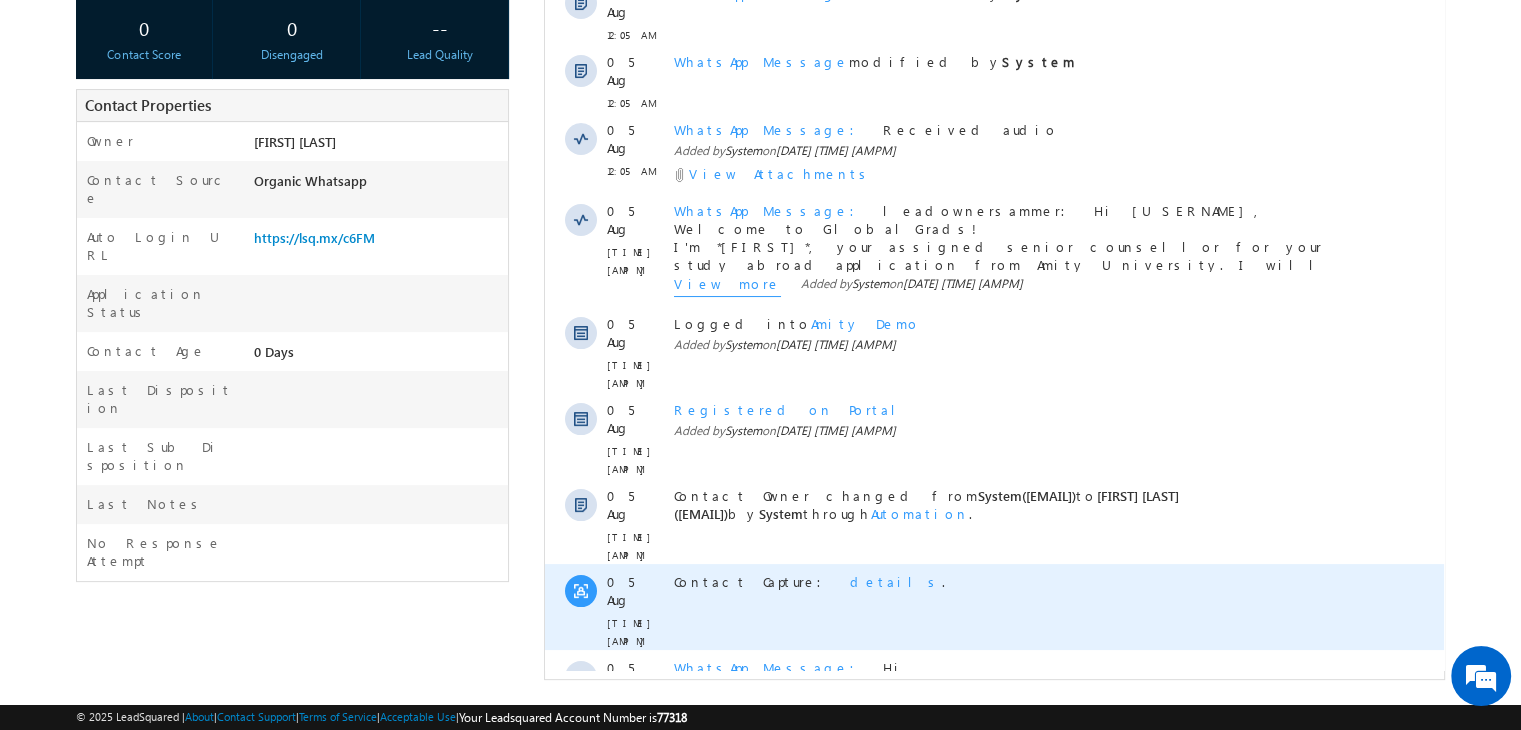 click on "details" at bounding box center [896, 581] 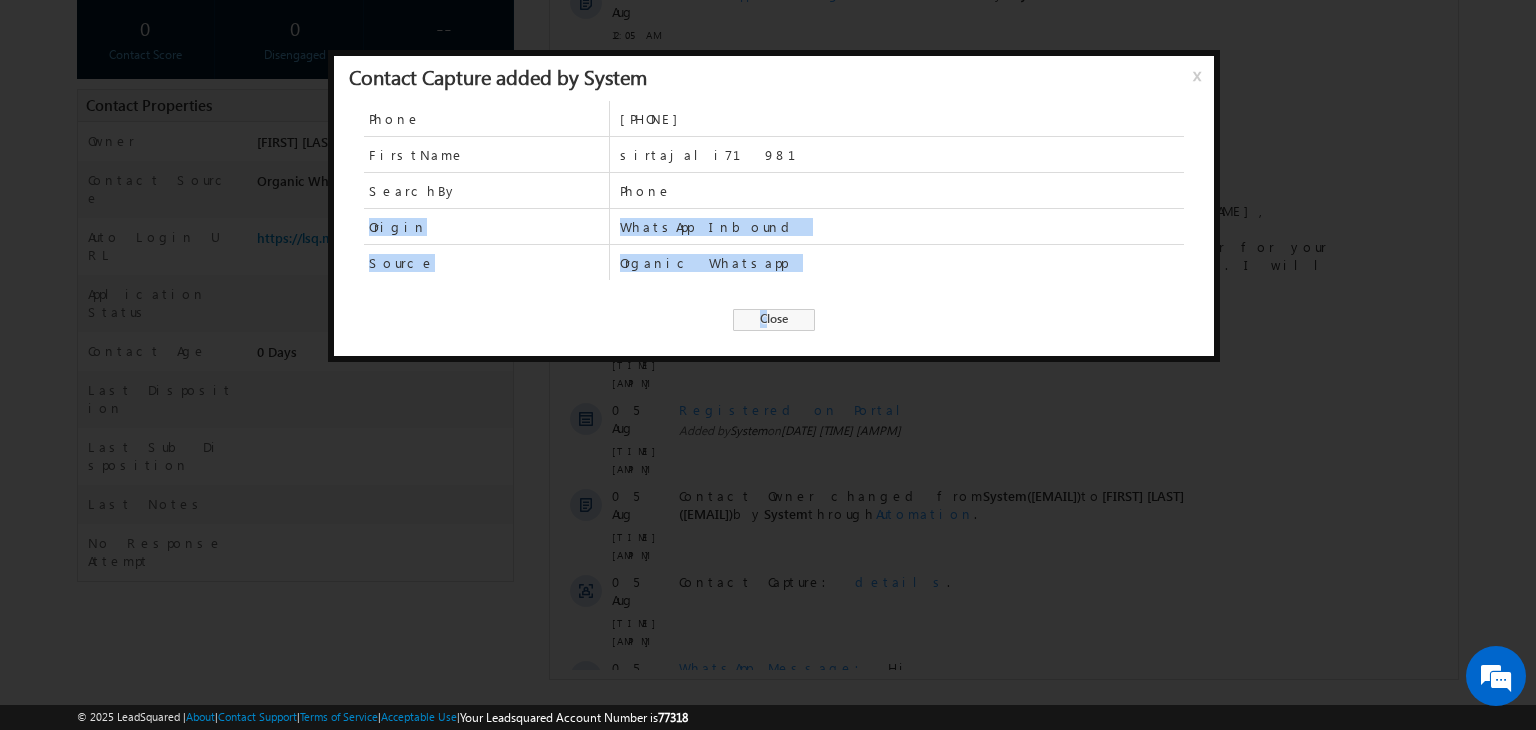 drag, startPoint x: 767, startPoint y: 320, endPoint x: 906, endPoint y: 189, distance: 191.00262 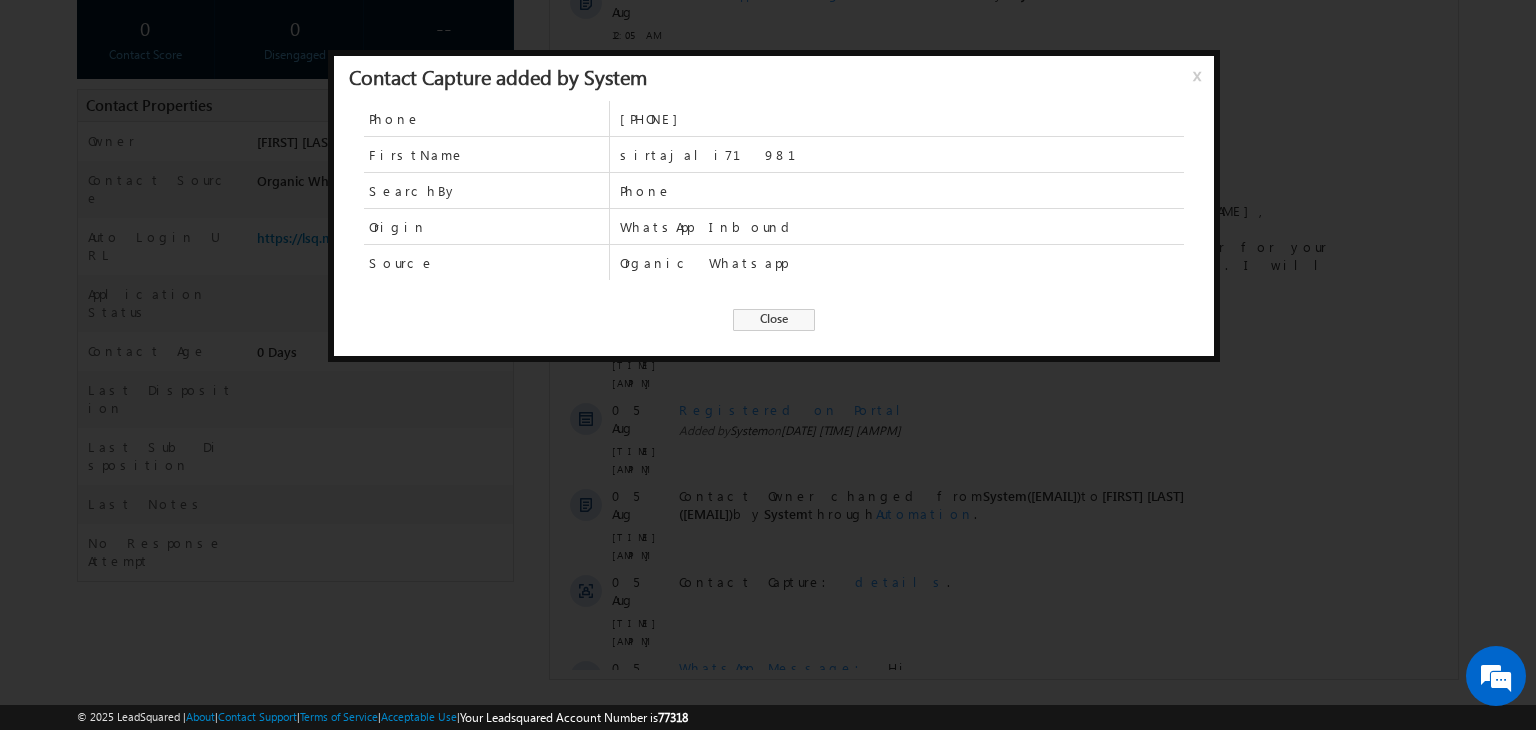 click on "Close" at bounding box center (774, 320) 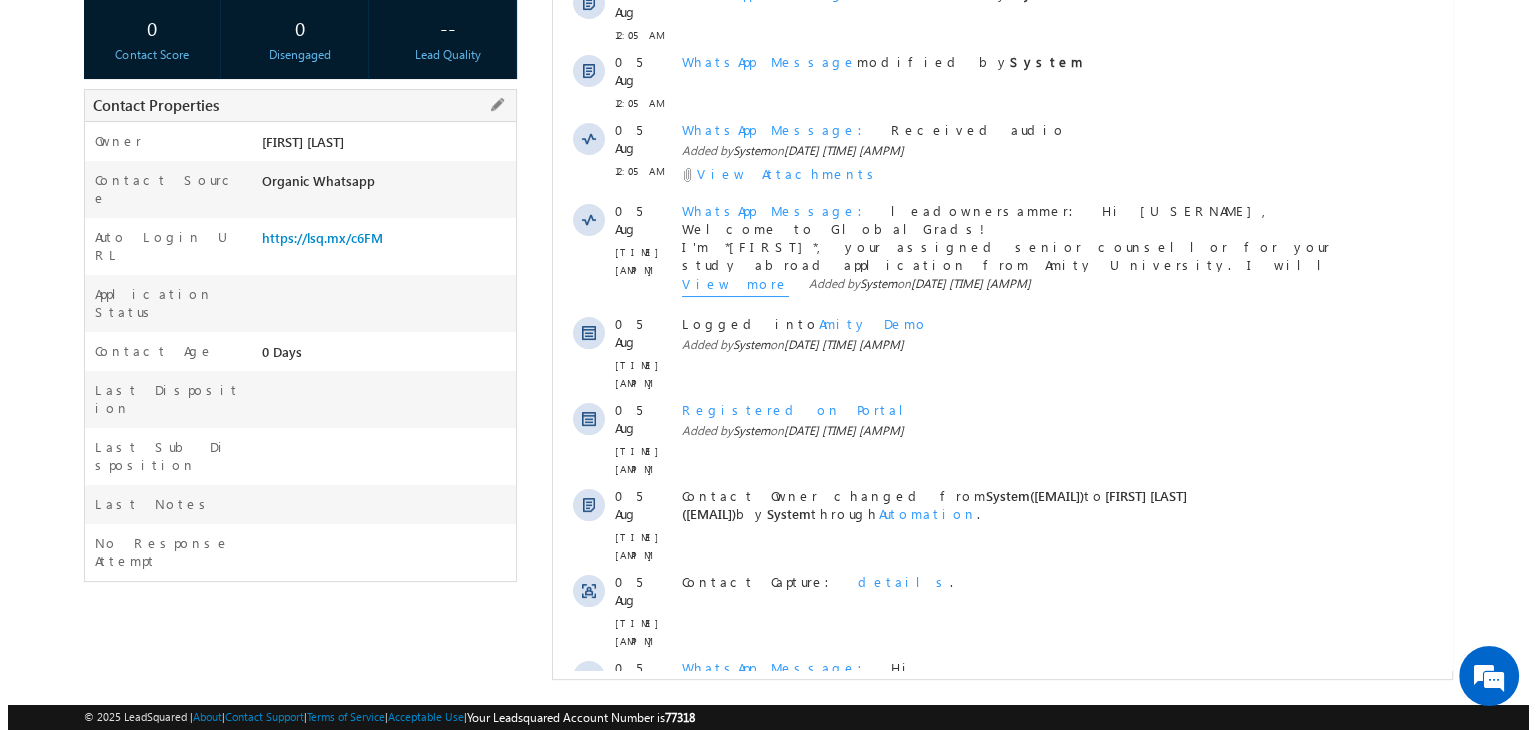 scroll, scrollTop: 0, scrollLeft: 0, axis: both 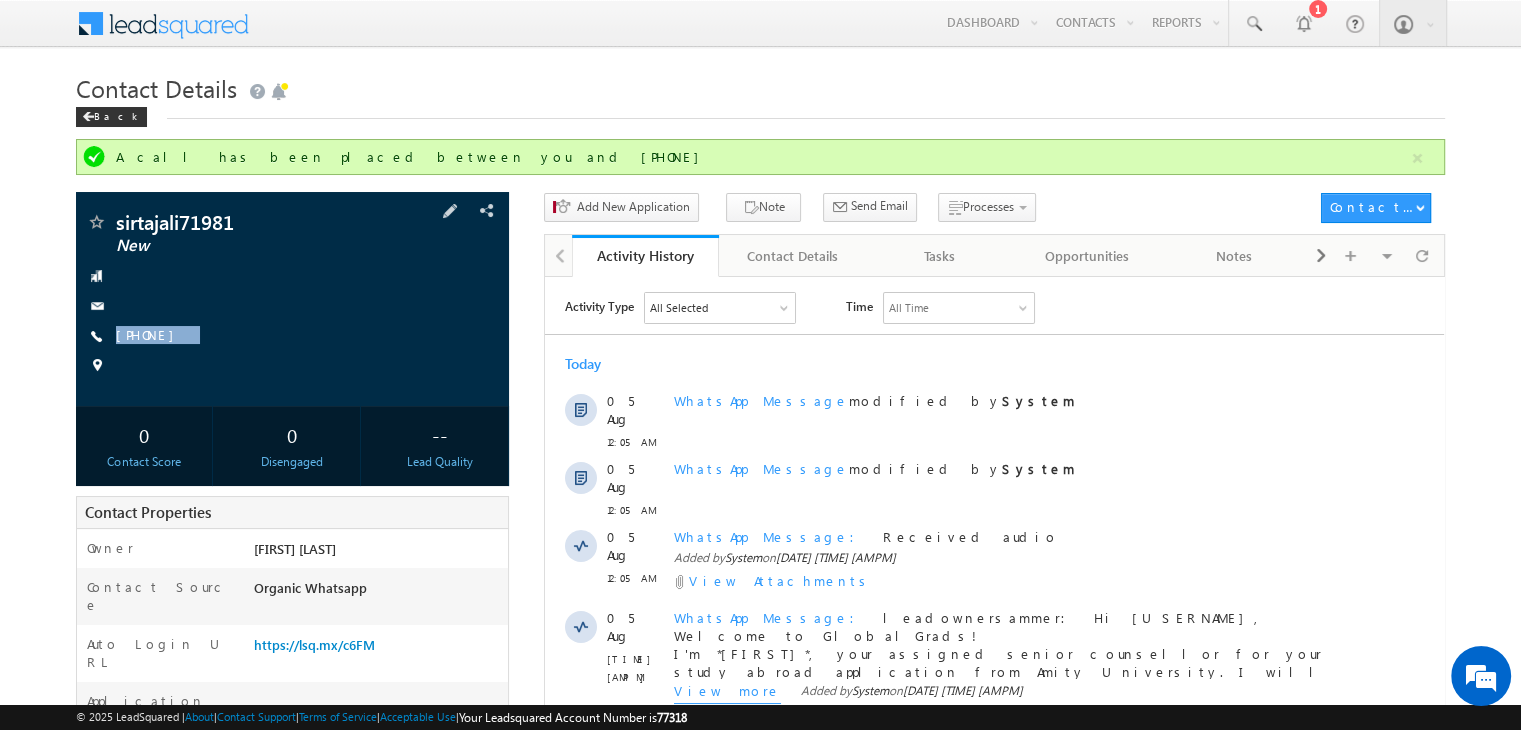 copy on "[PHONE]" 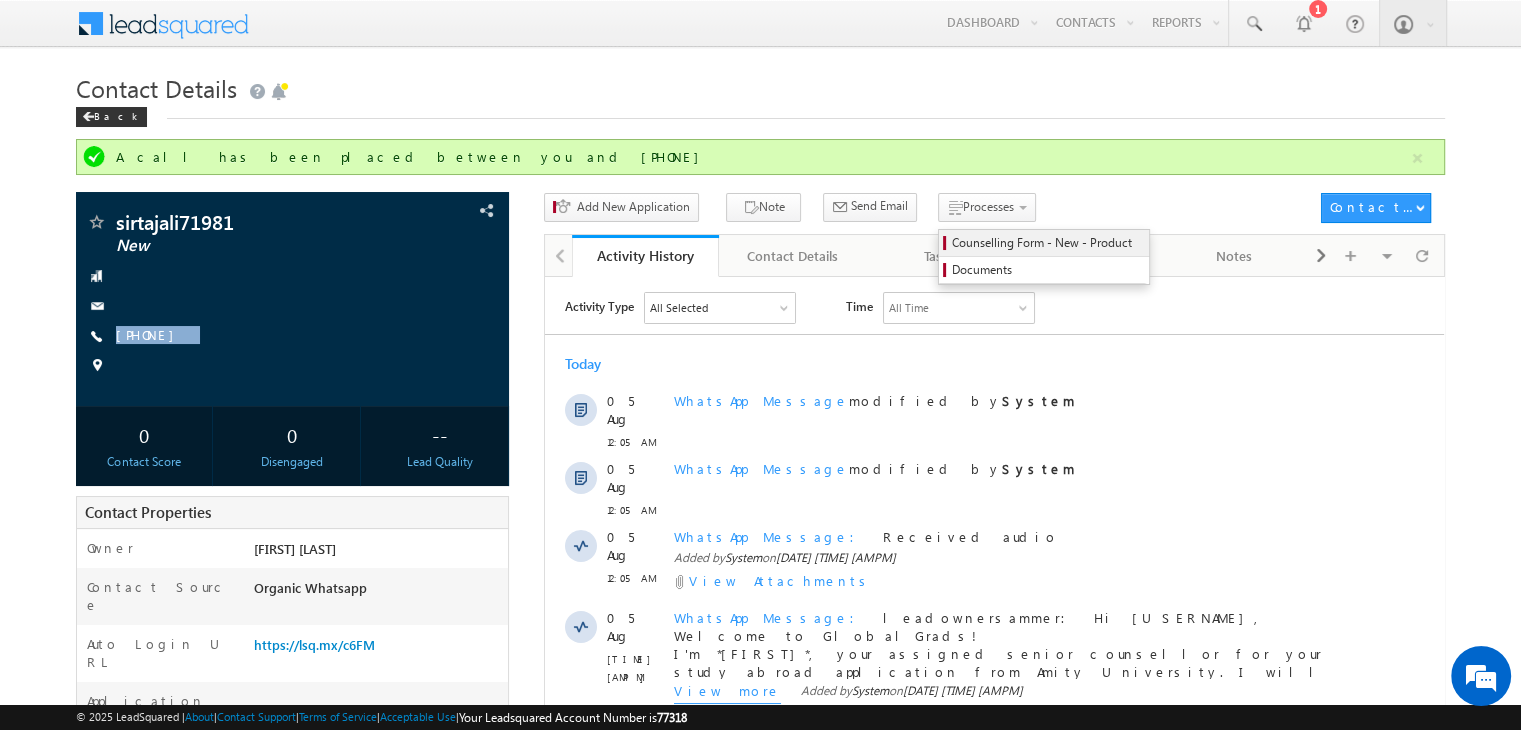 click on "Counselling Form - New - Product" at bounding box center [1047, 243] 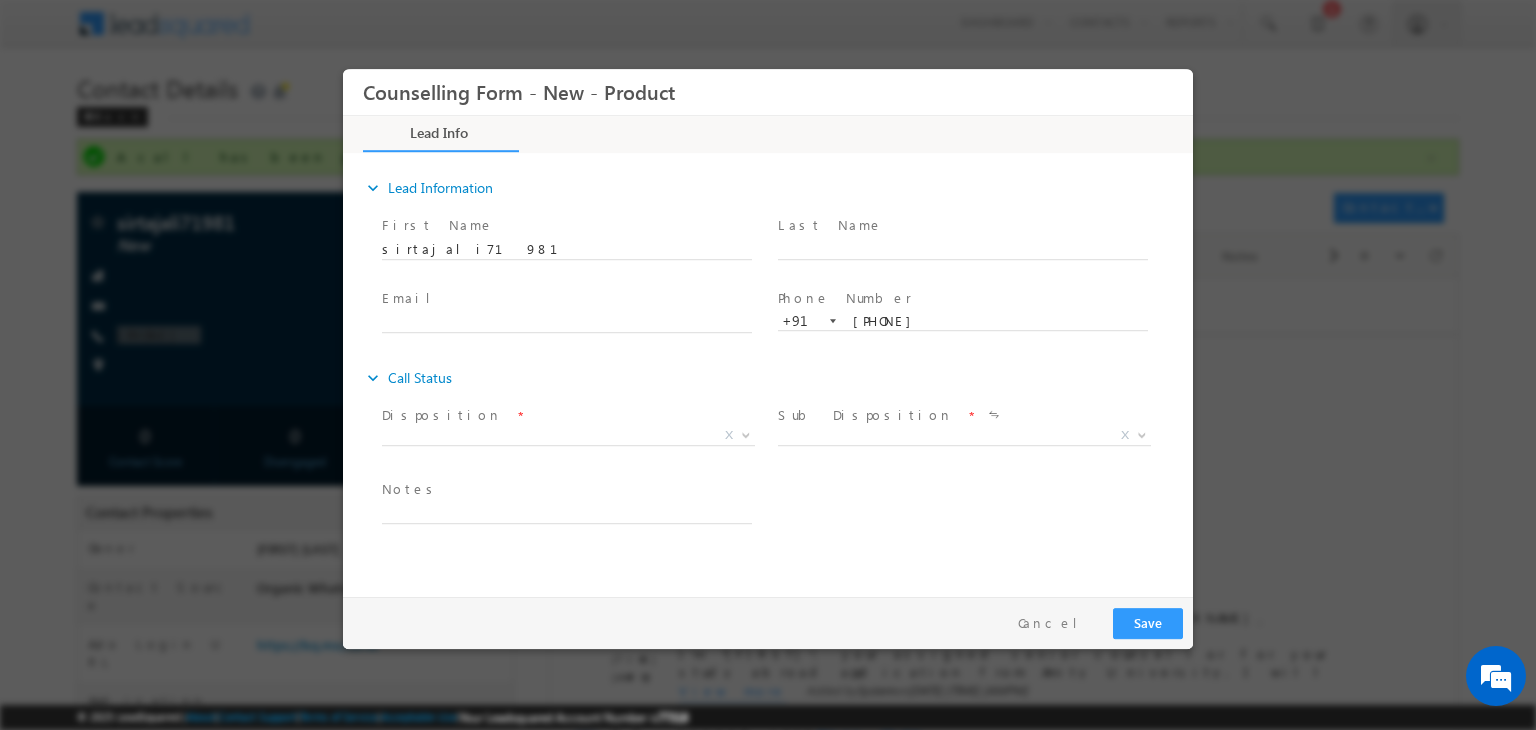 click on "X" at bounding box center [568, 436] 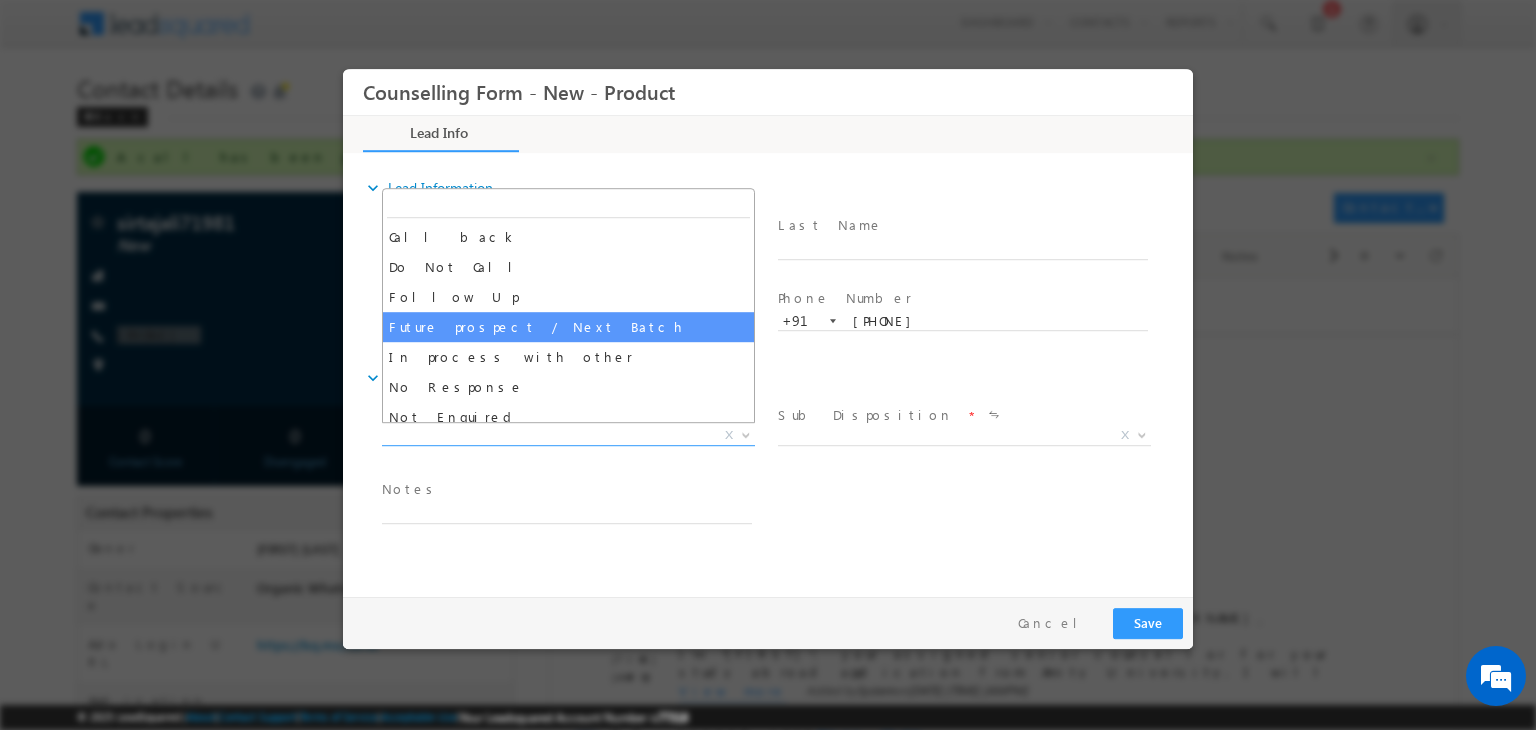 scroll, scrollTop: 130, scrollLeft: 0, axis: vertical 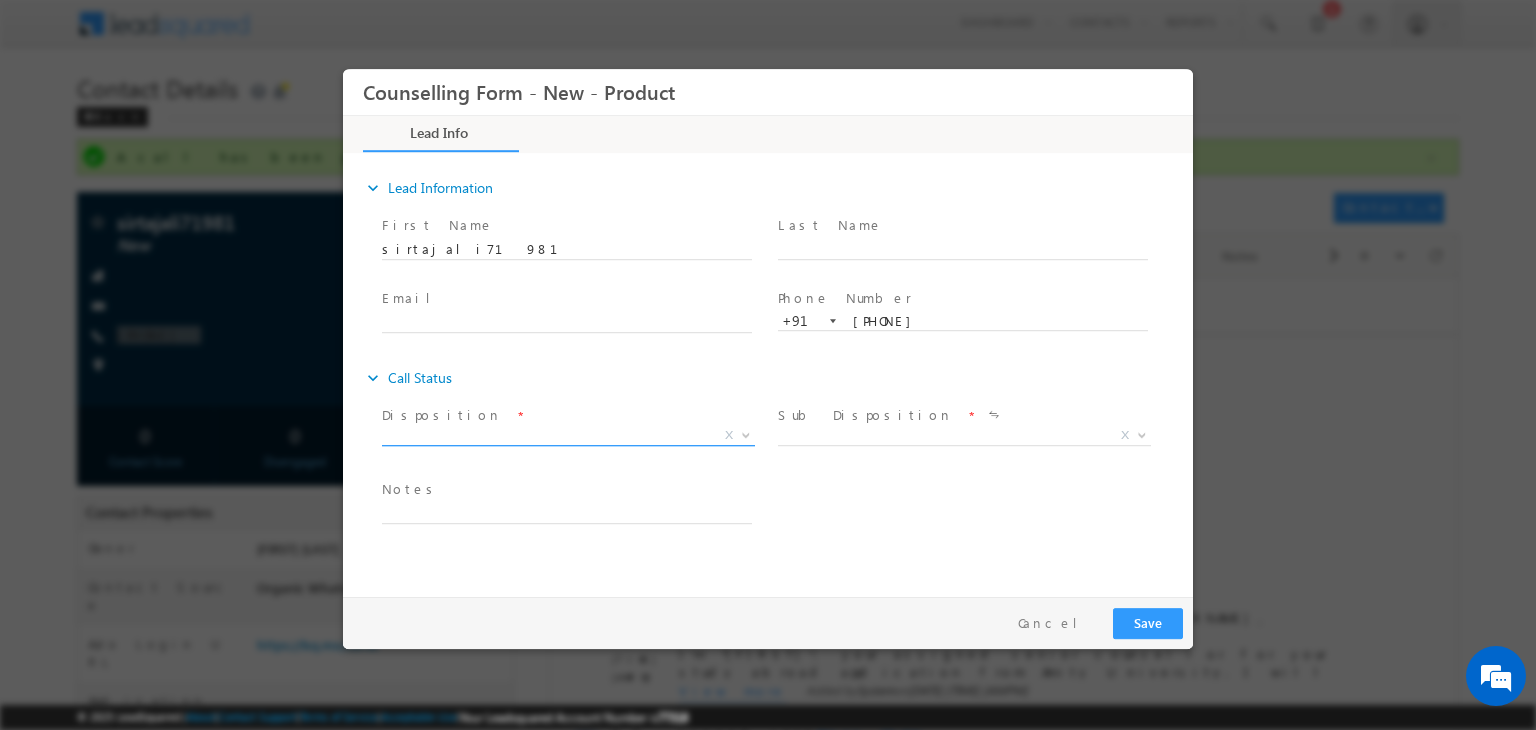 click on "X" at bounding box center [568, 436] 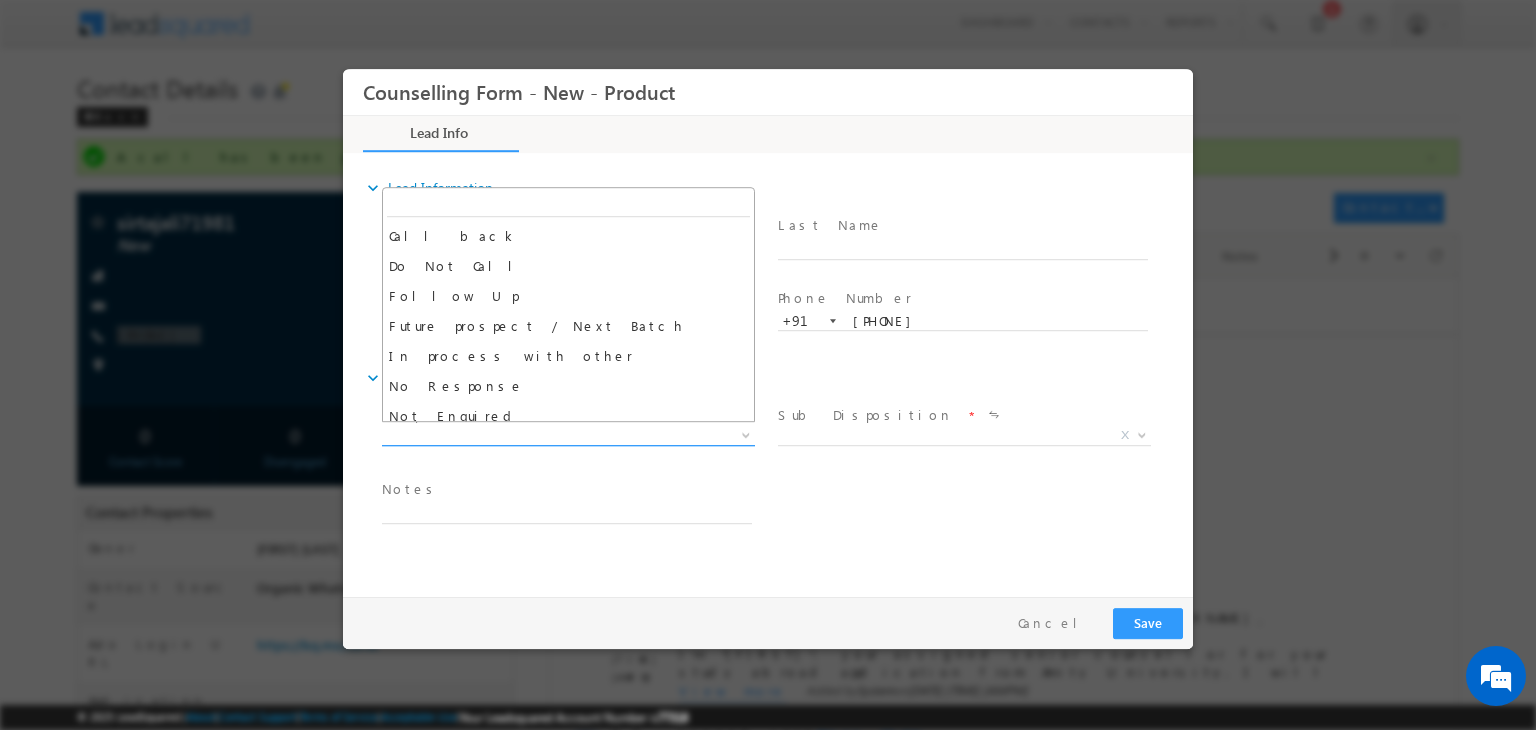 click on "X" at bounding box center (568, 436) 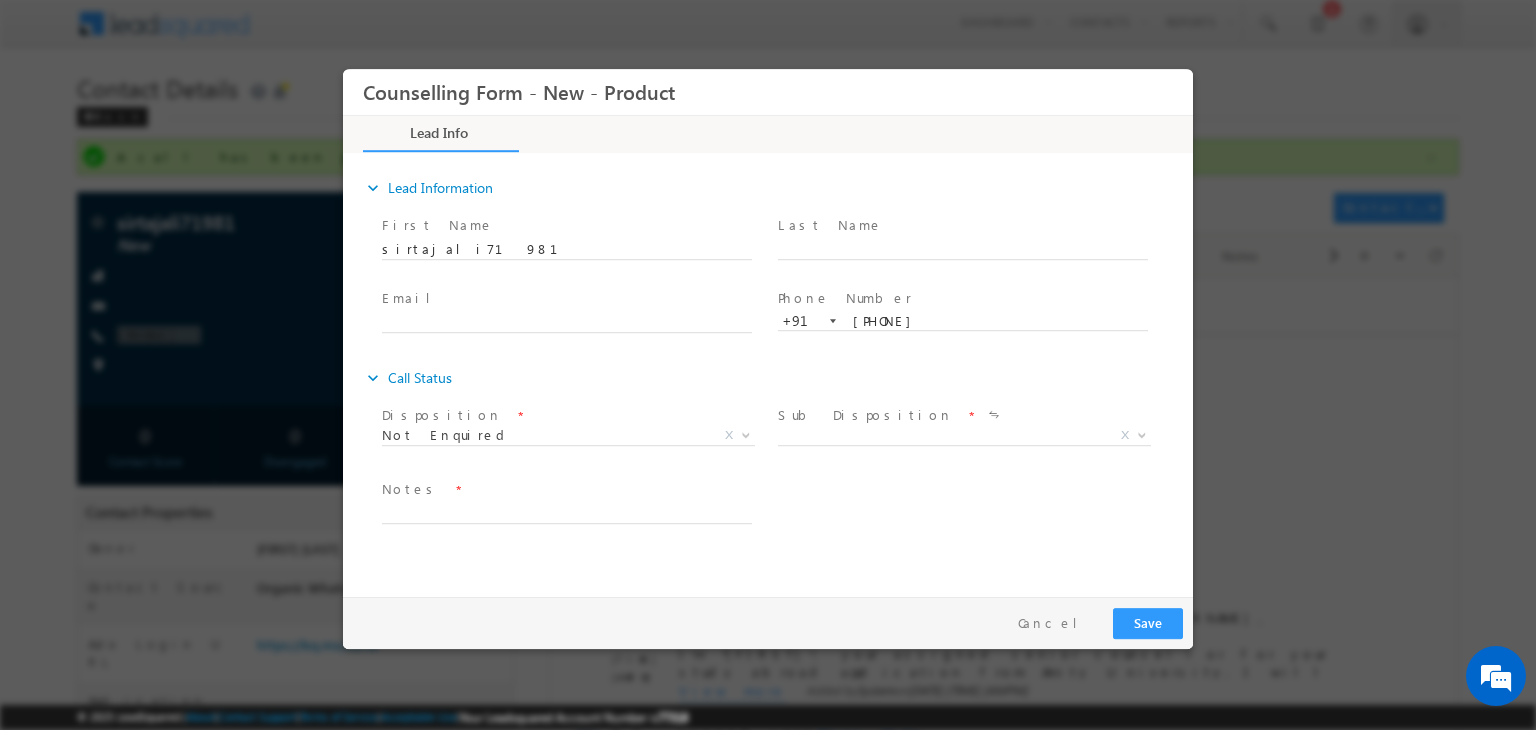 click on "Not Enquired Not Enquired X" at bounding box center (576, 439) 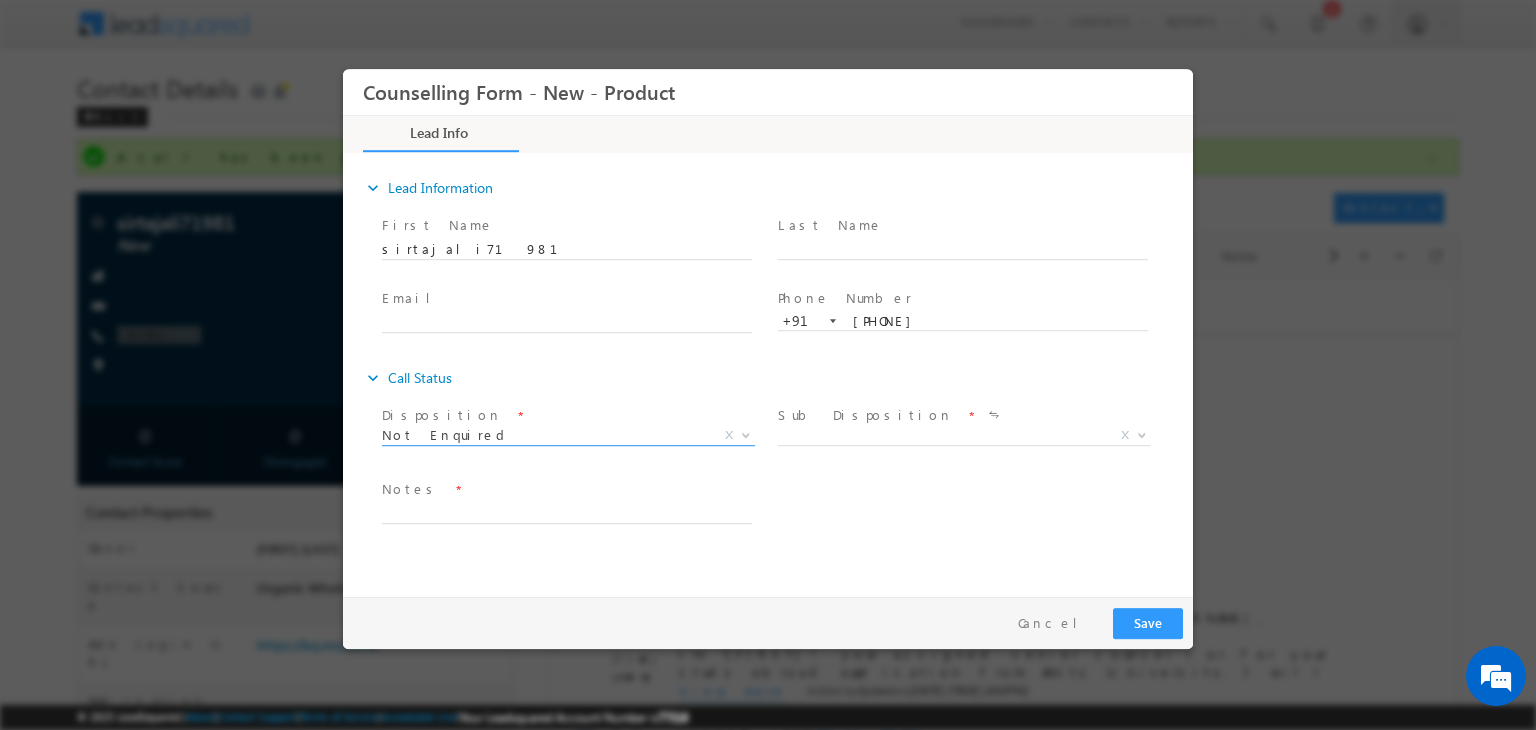 click on "Not Enquired" at bounding box center [544, 435] 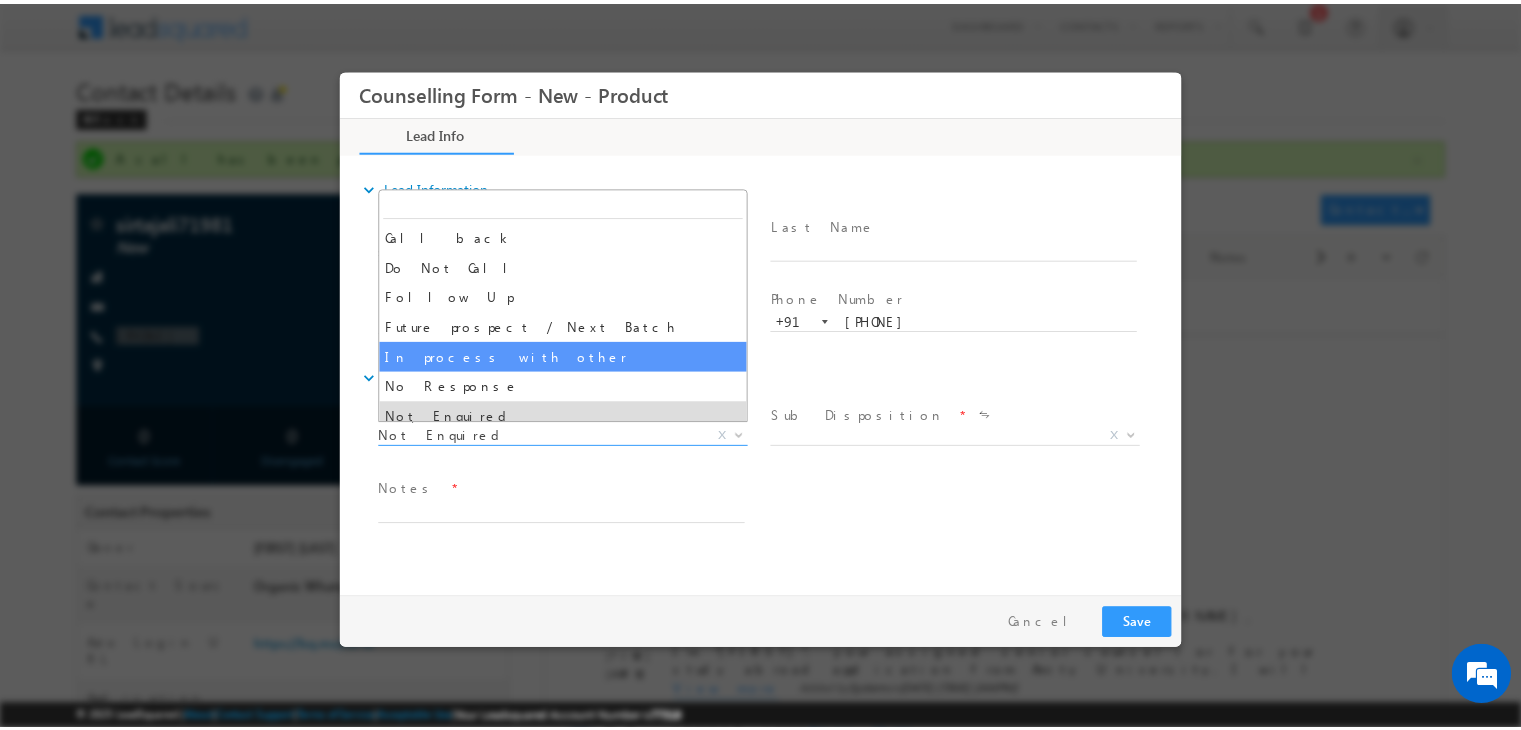scroll, scrollTop: 129, scrollLeft: 0, axis: vertical 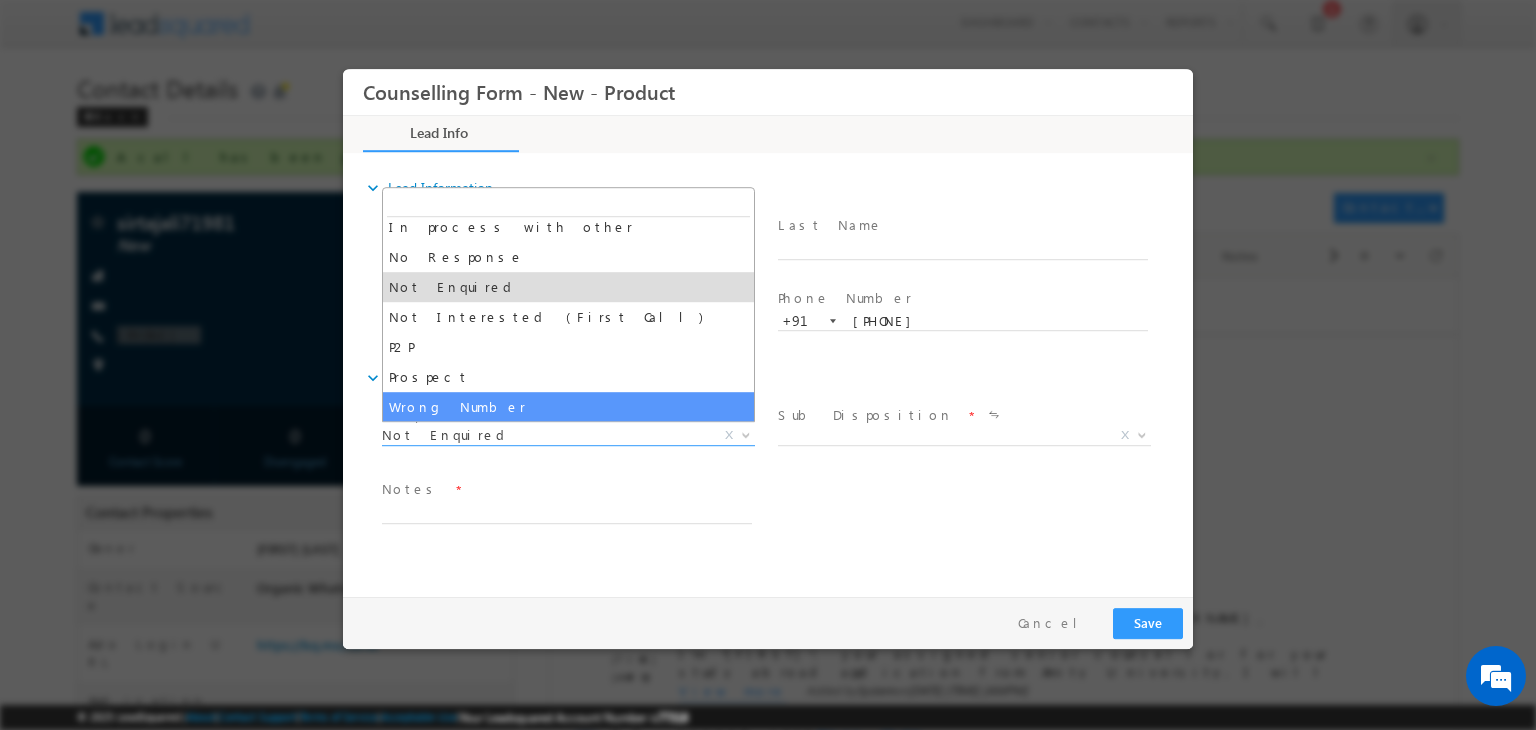 select on "Wrong Number" 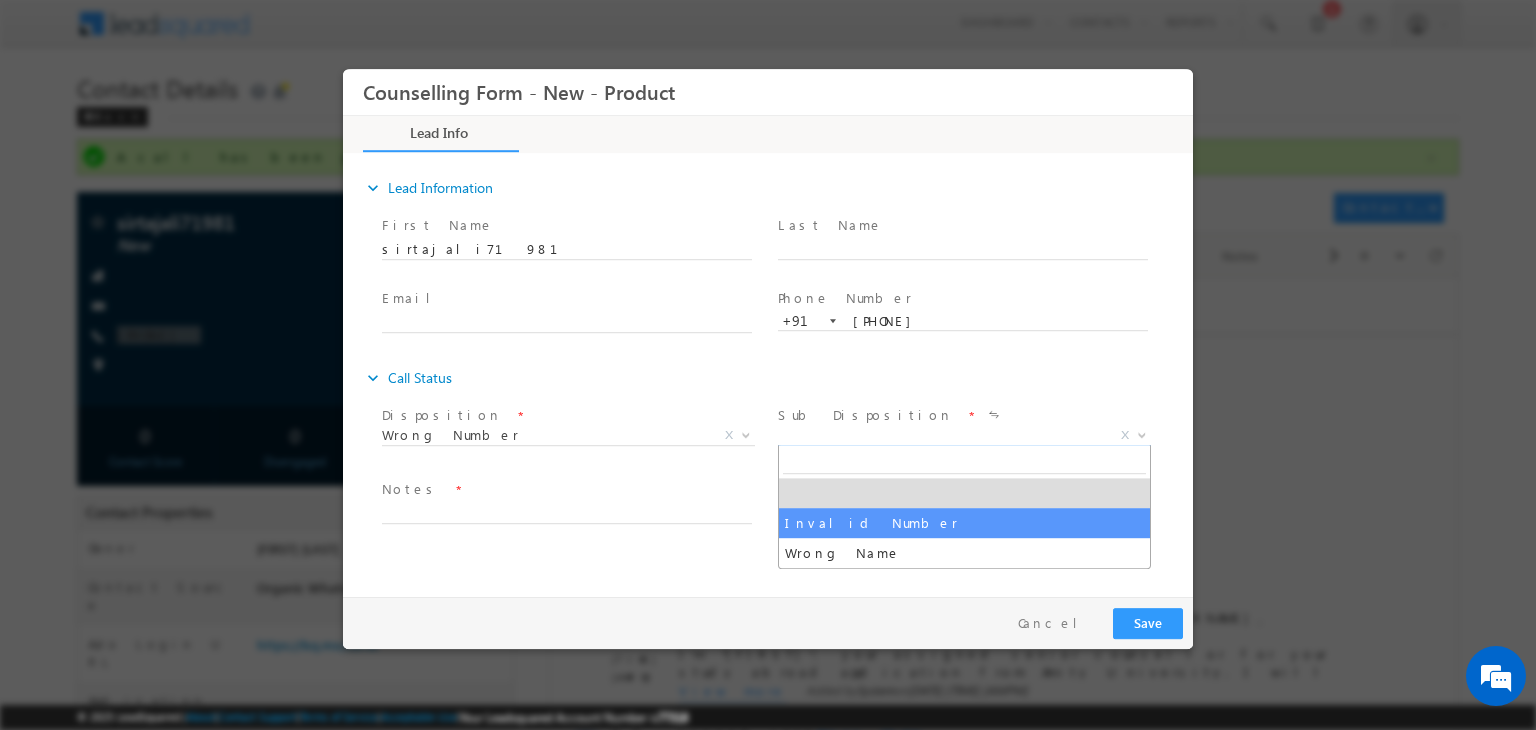 drag, startPoint x: 820, startPoint y: 436, endPoint x: 866, endPoint y: 523, distance: 98.4124 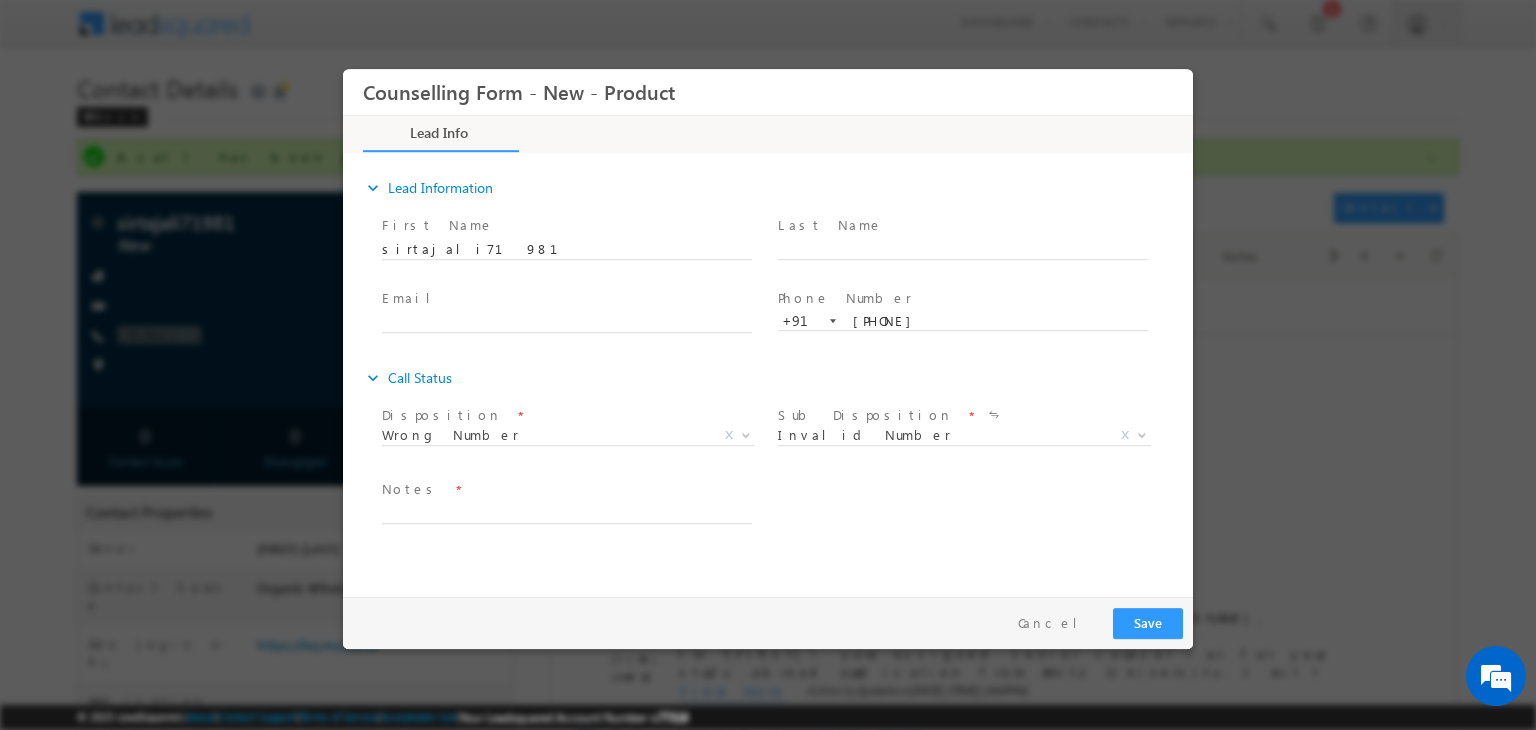 click on "Follow Up Date
*
Notes
*" at bounding box center [785, 512] 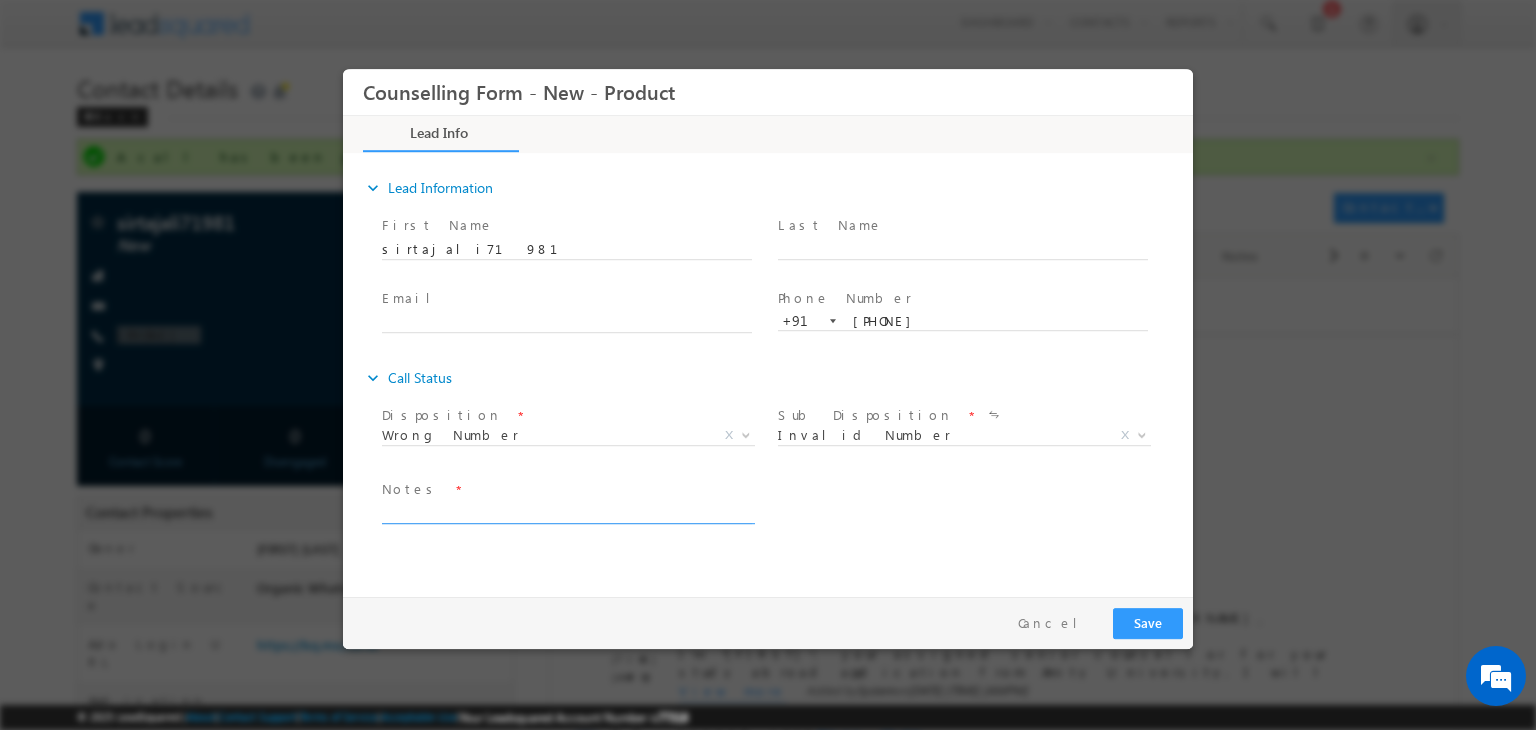 click at bounding box center (567, 512) 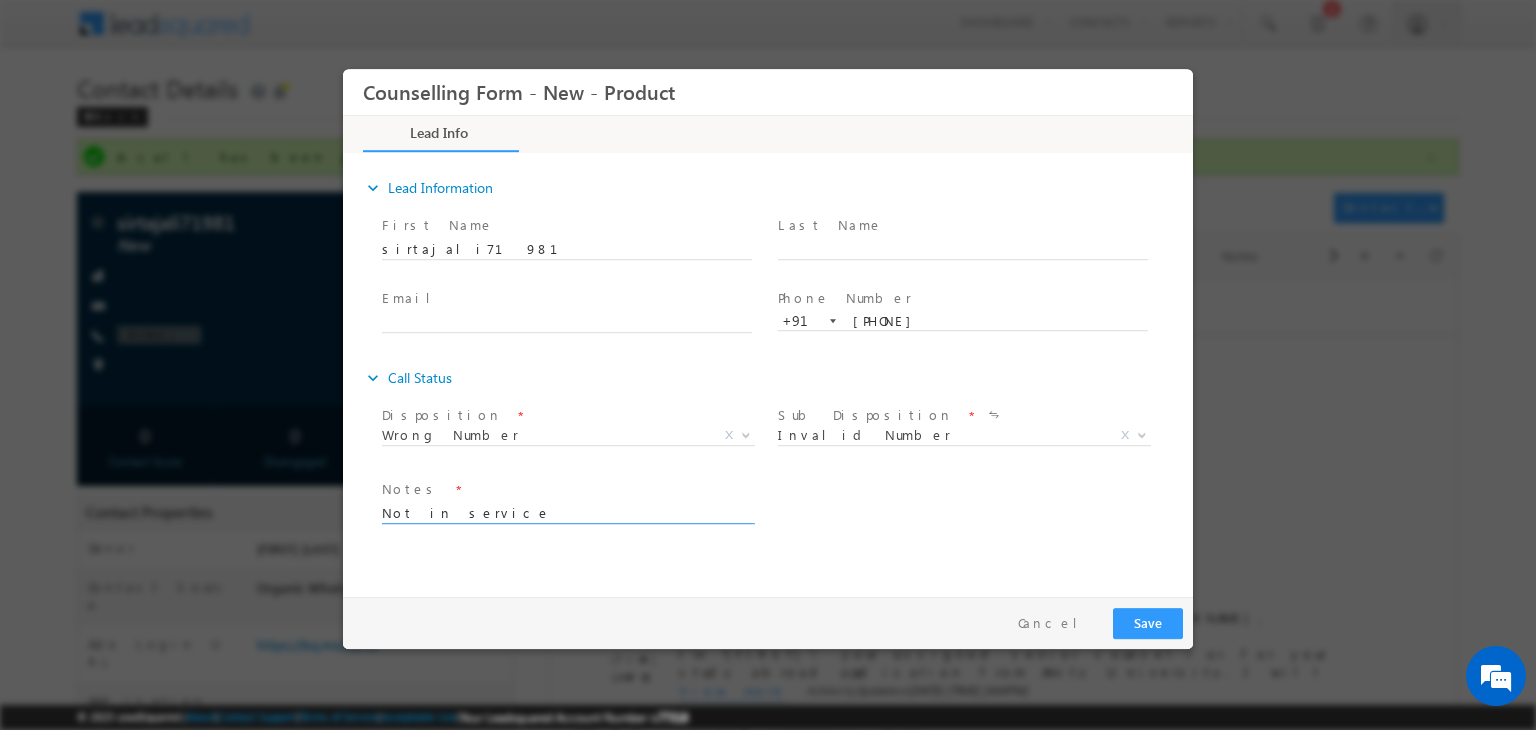 type on "Not in service" 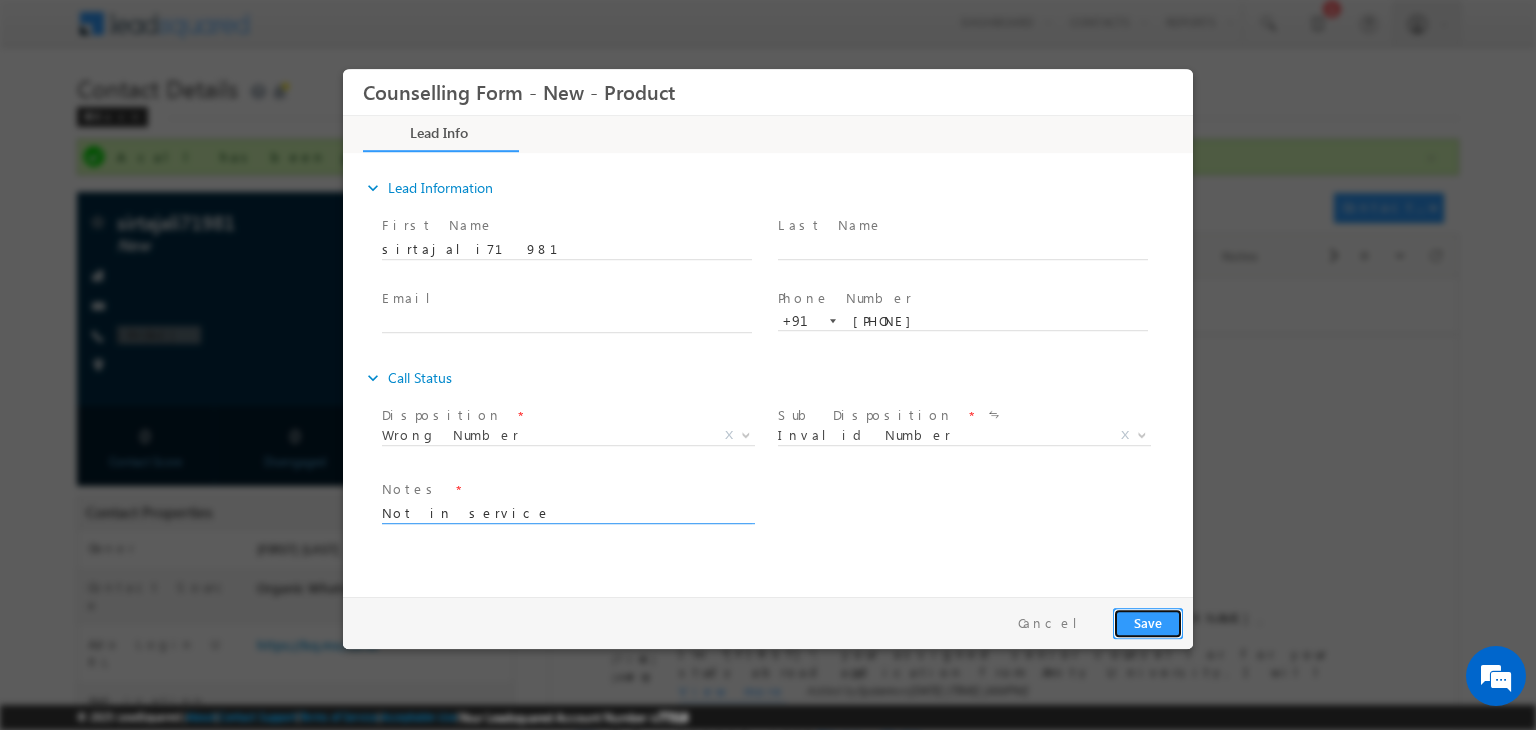 click on "Save" at bounding box center [1148, 623] 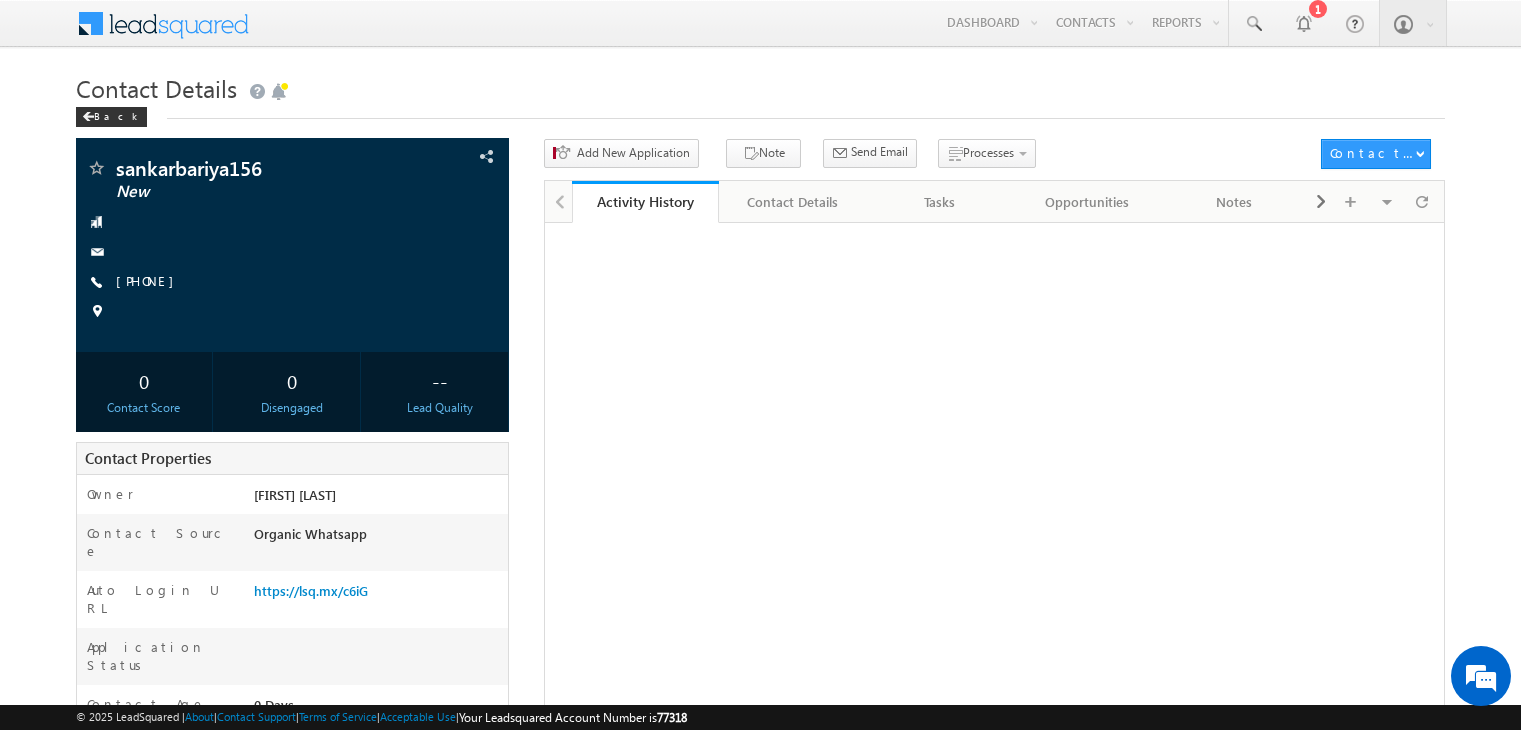 scroll, scrollTop: 0, scrollLeft: 0, axis: both 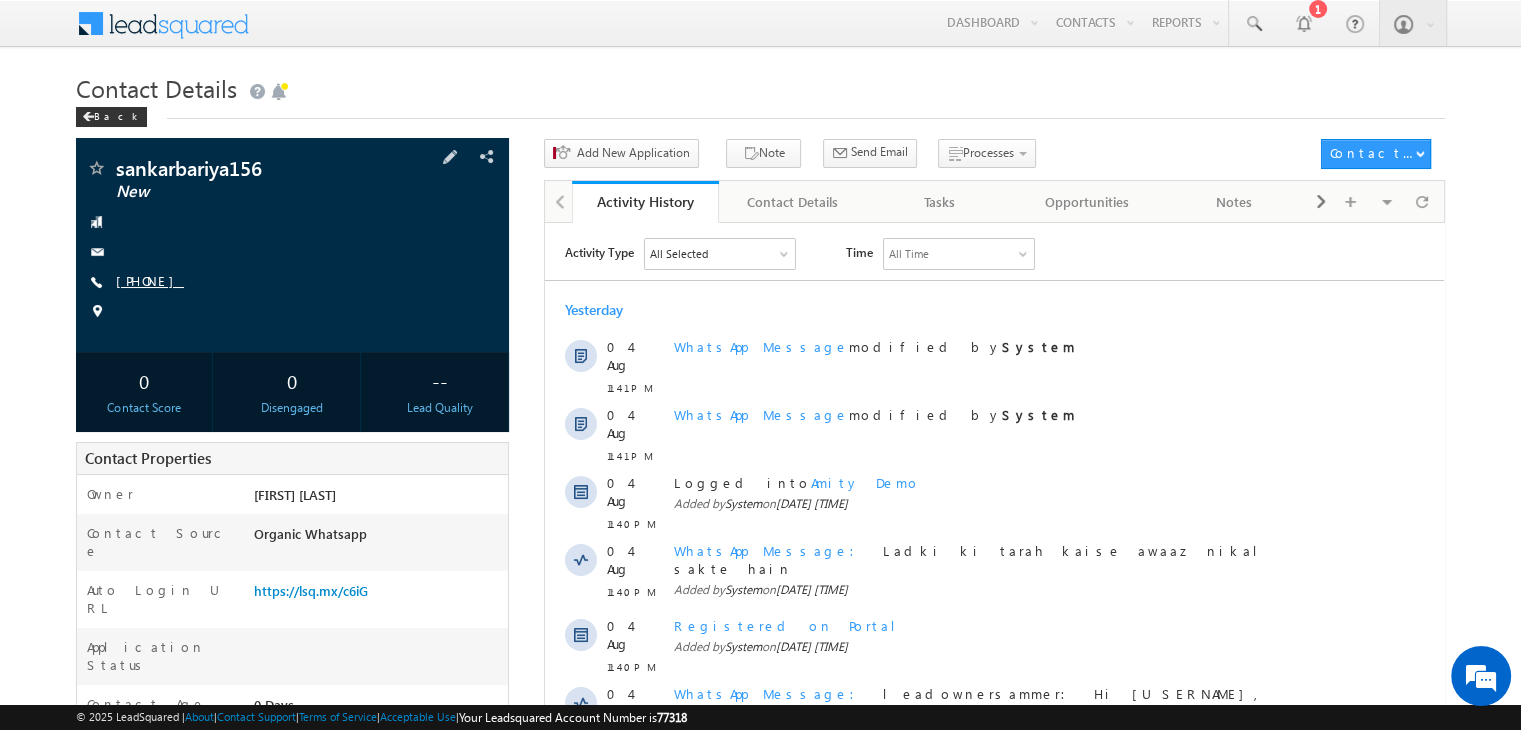 click on "[PHONE]" at bounding box center (150, 280) 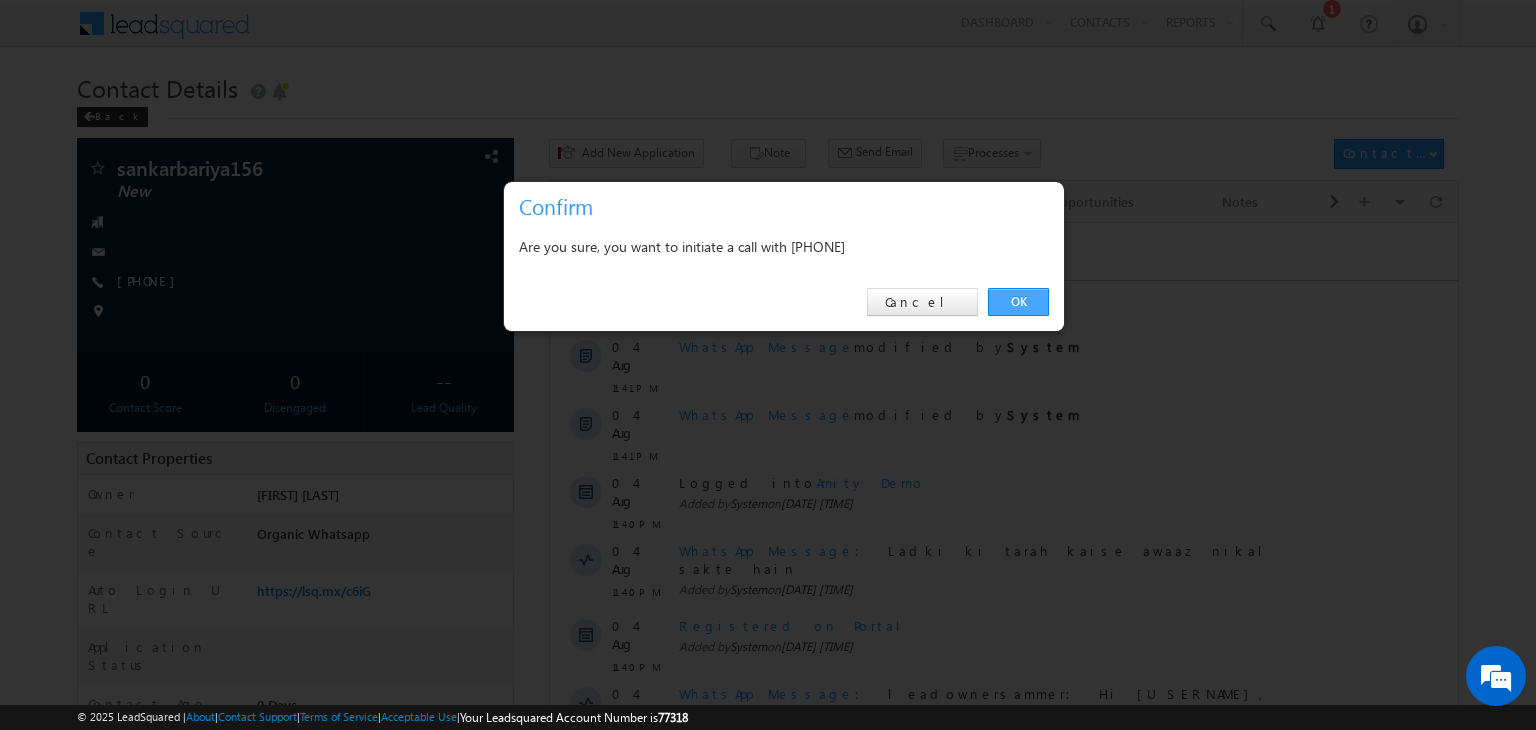 click on "OK" at bounding box center (1018, 302) 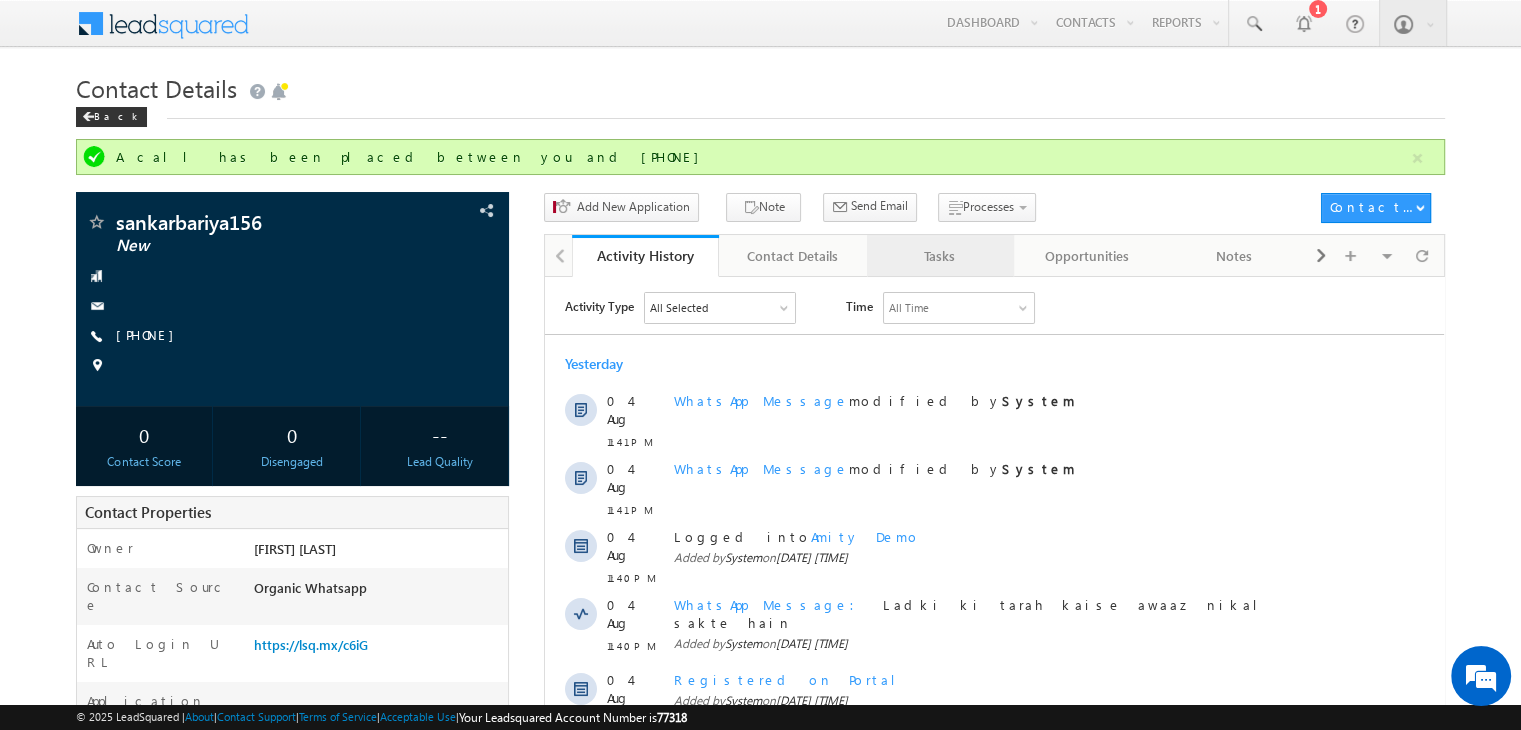click on "Tasks" at bounding box center [939, 256] 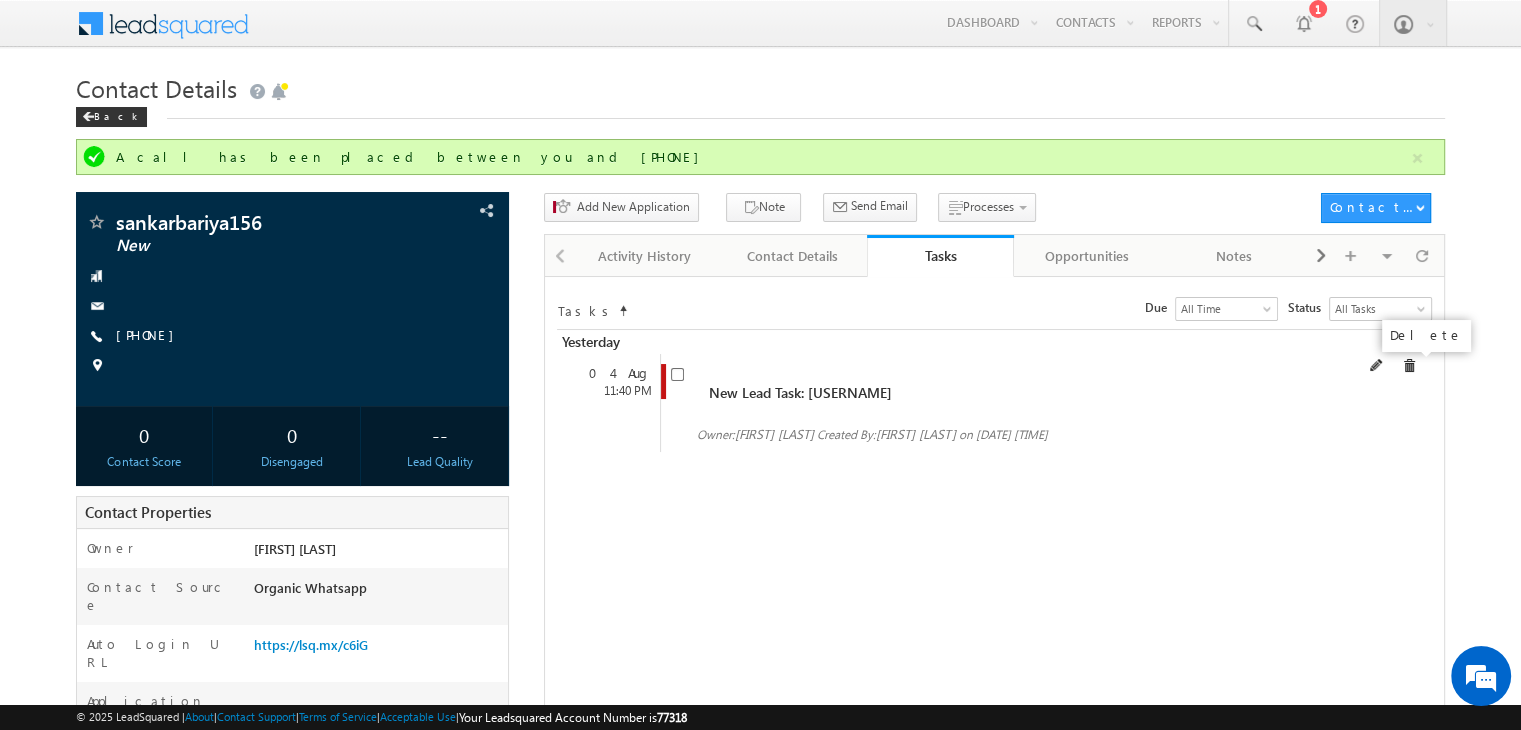 click at bounding box center (1409, 366) 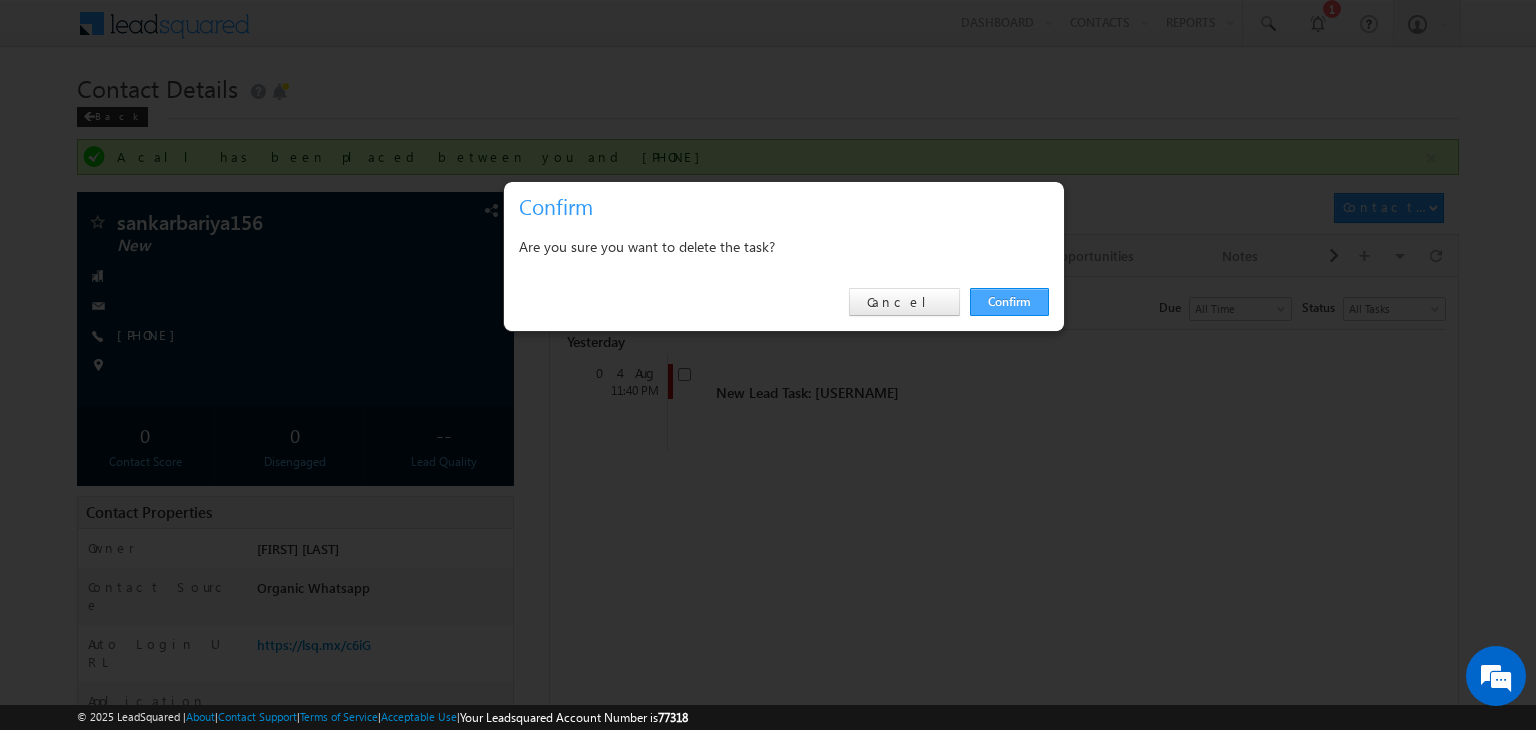 click on "Confirm" at bounding box center [1009, 302] 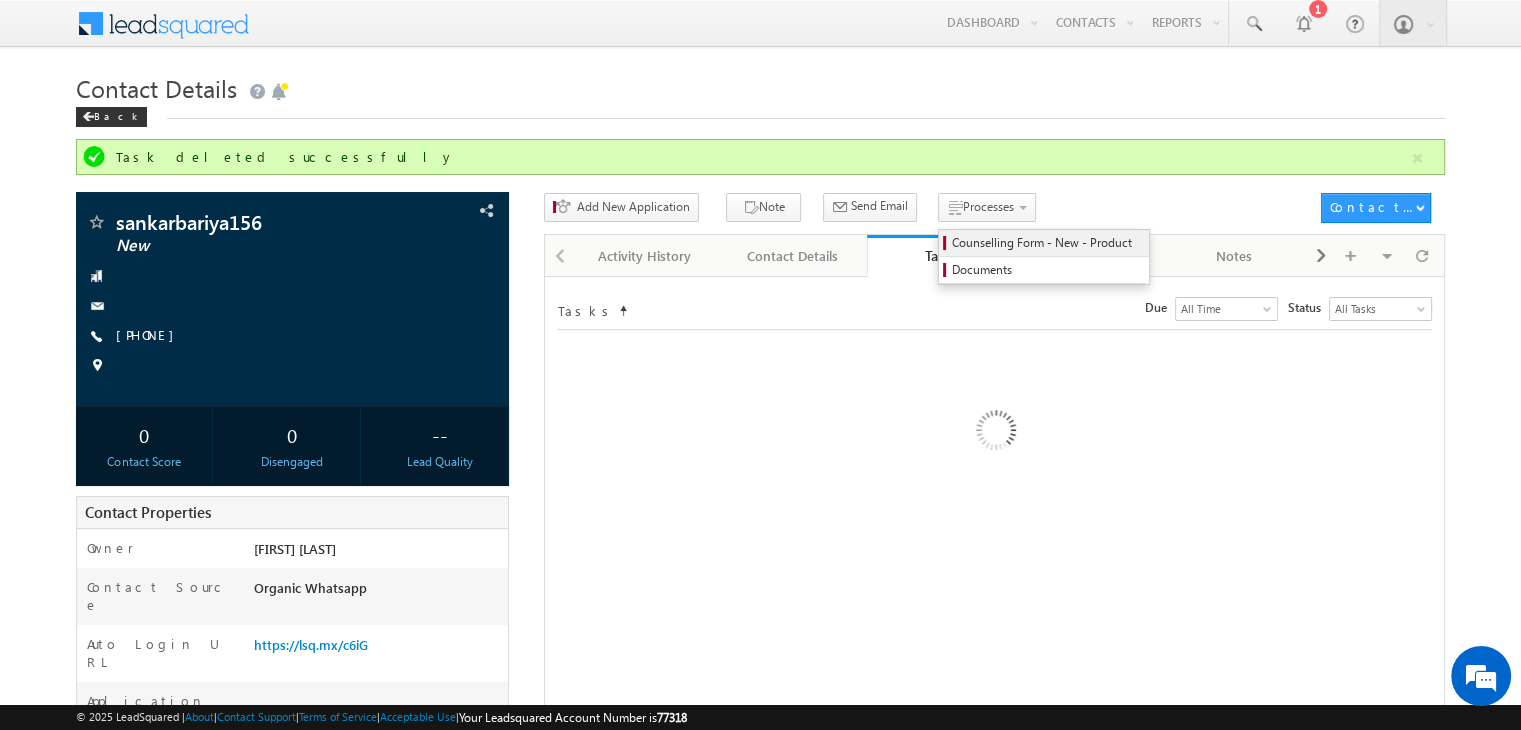 click on "Counselling Form - New - Product" at bounding box center (1047, 243) 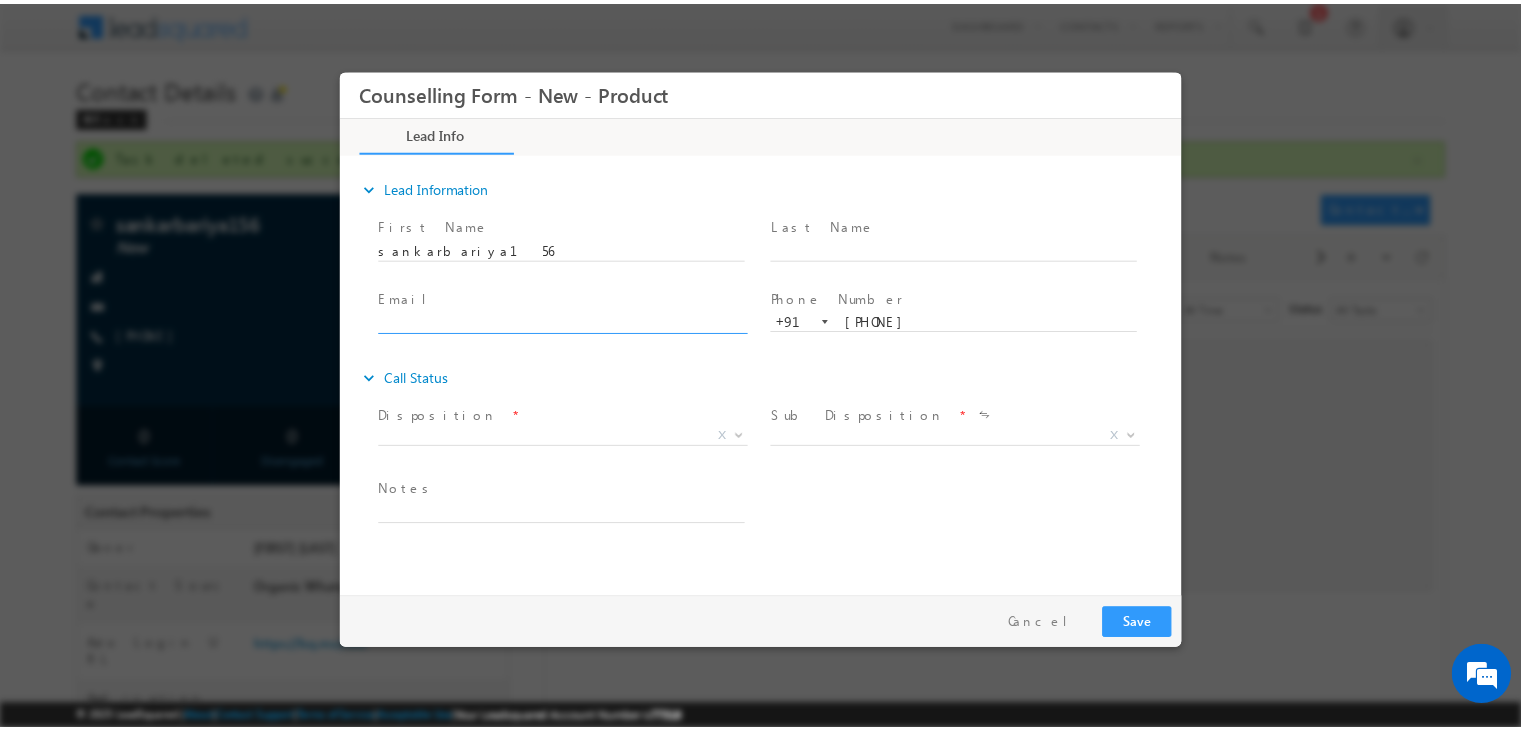 scroll, scrollTop: 0, scrollLeft: 0, axis: both 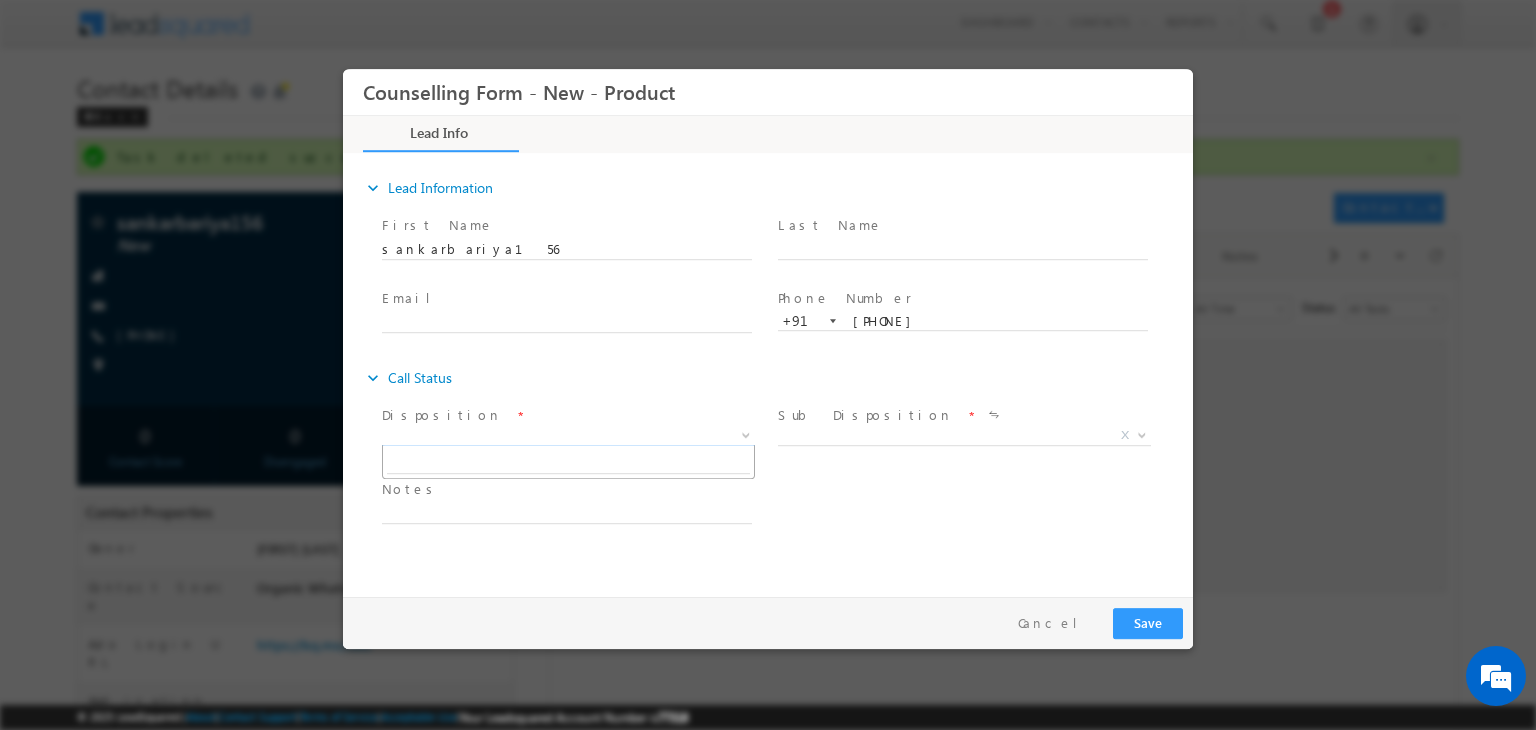 click on "X" at bounding box center (568, 436) 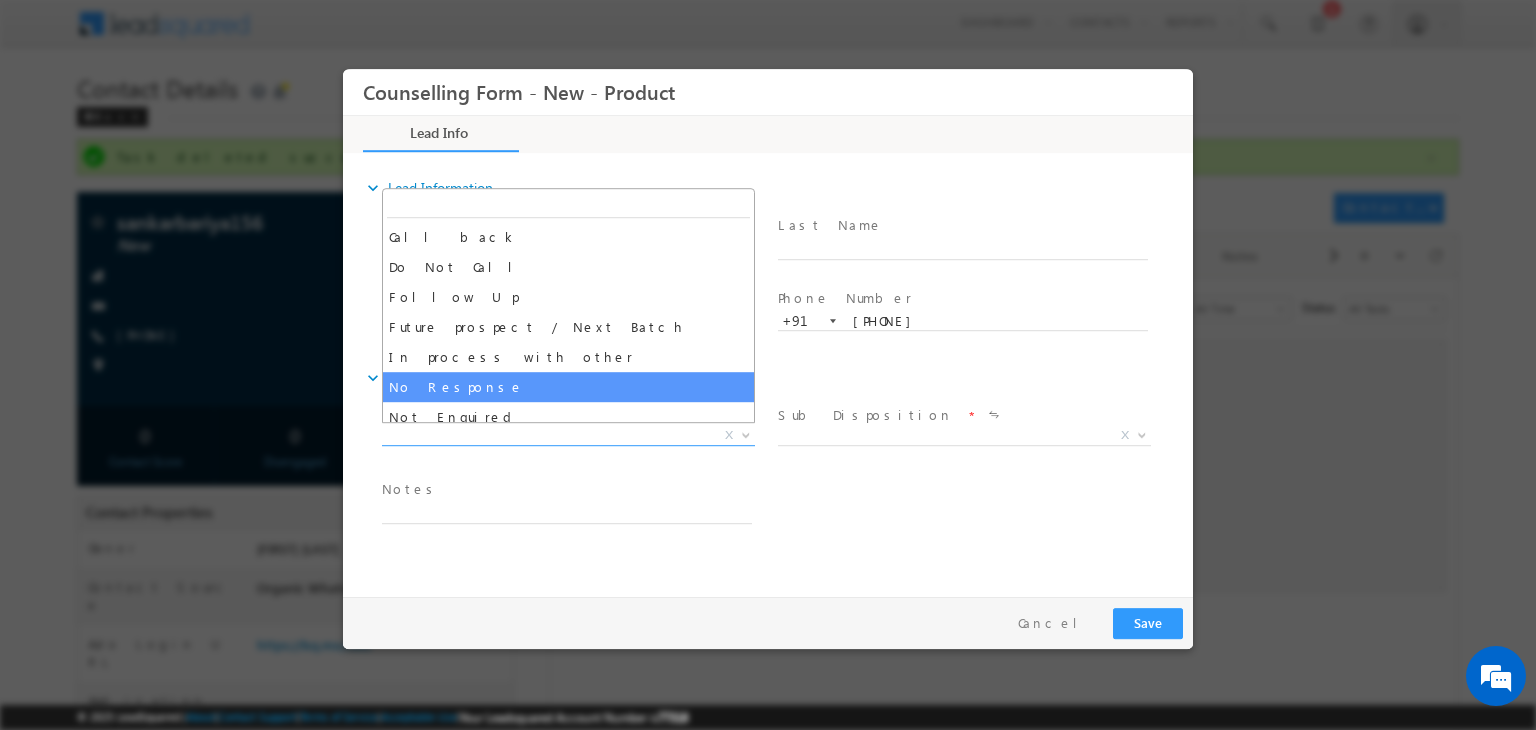 select on "No Response" 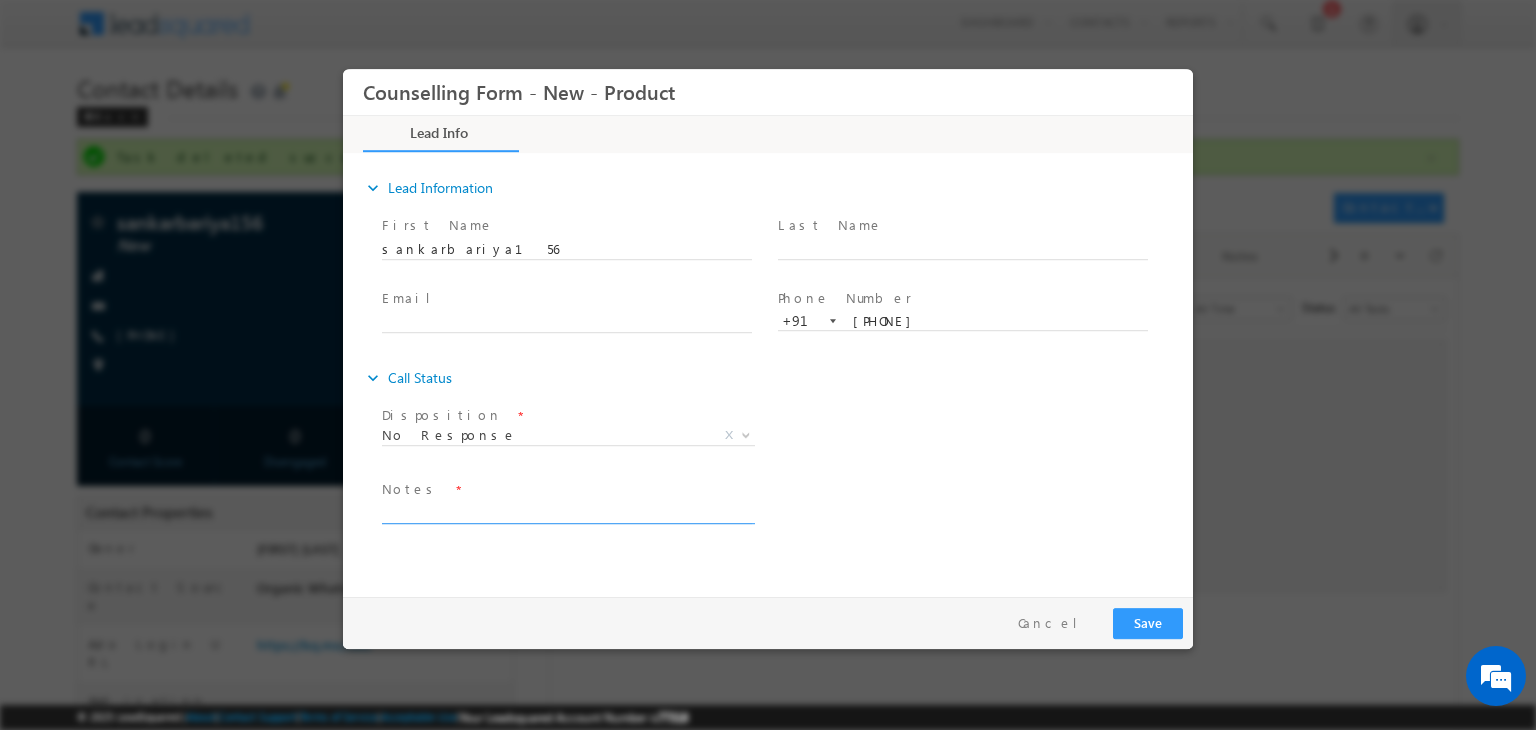 click at bounding box center [567, 512] 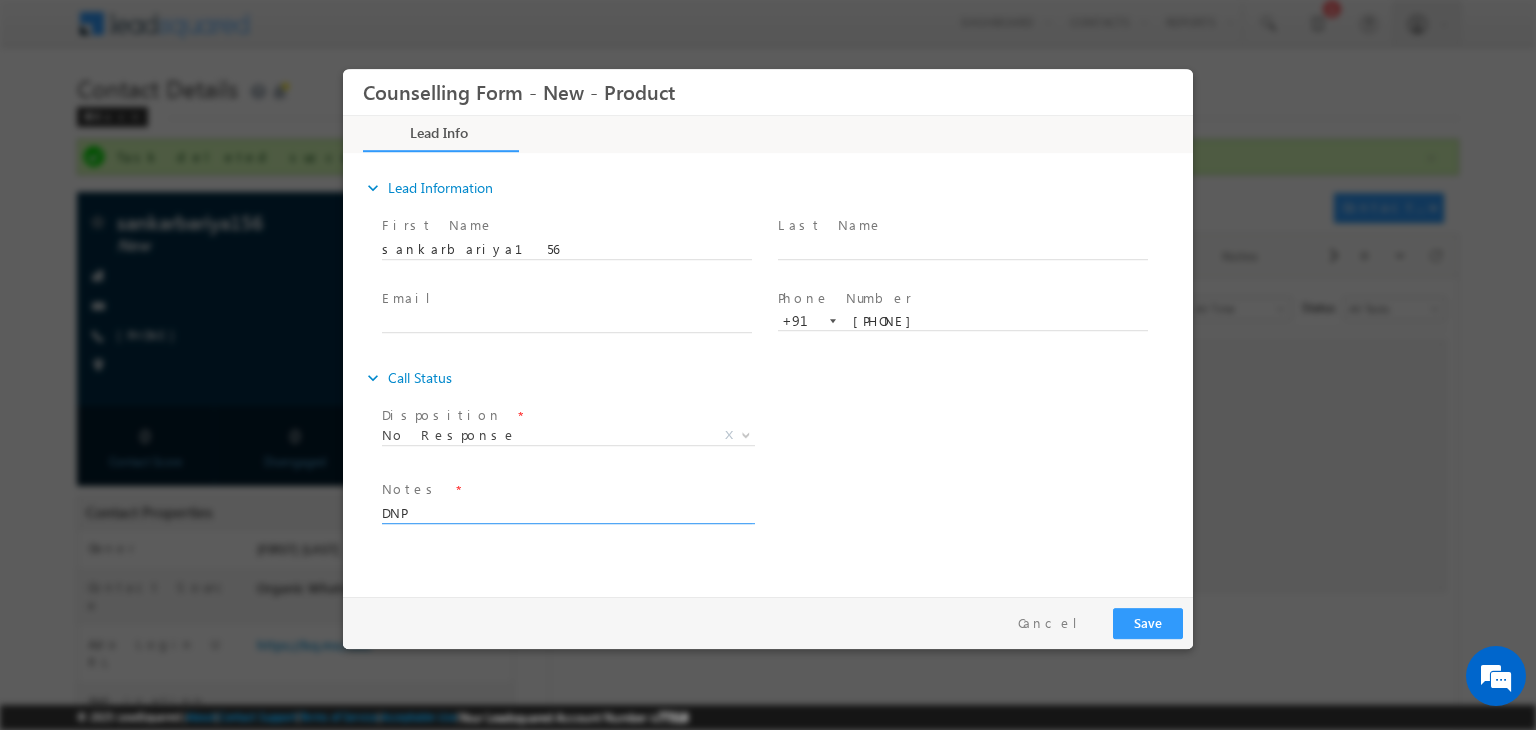type on "DNP" 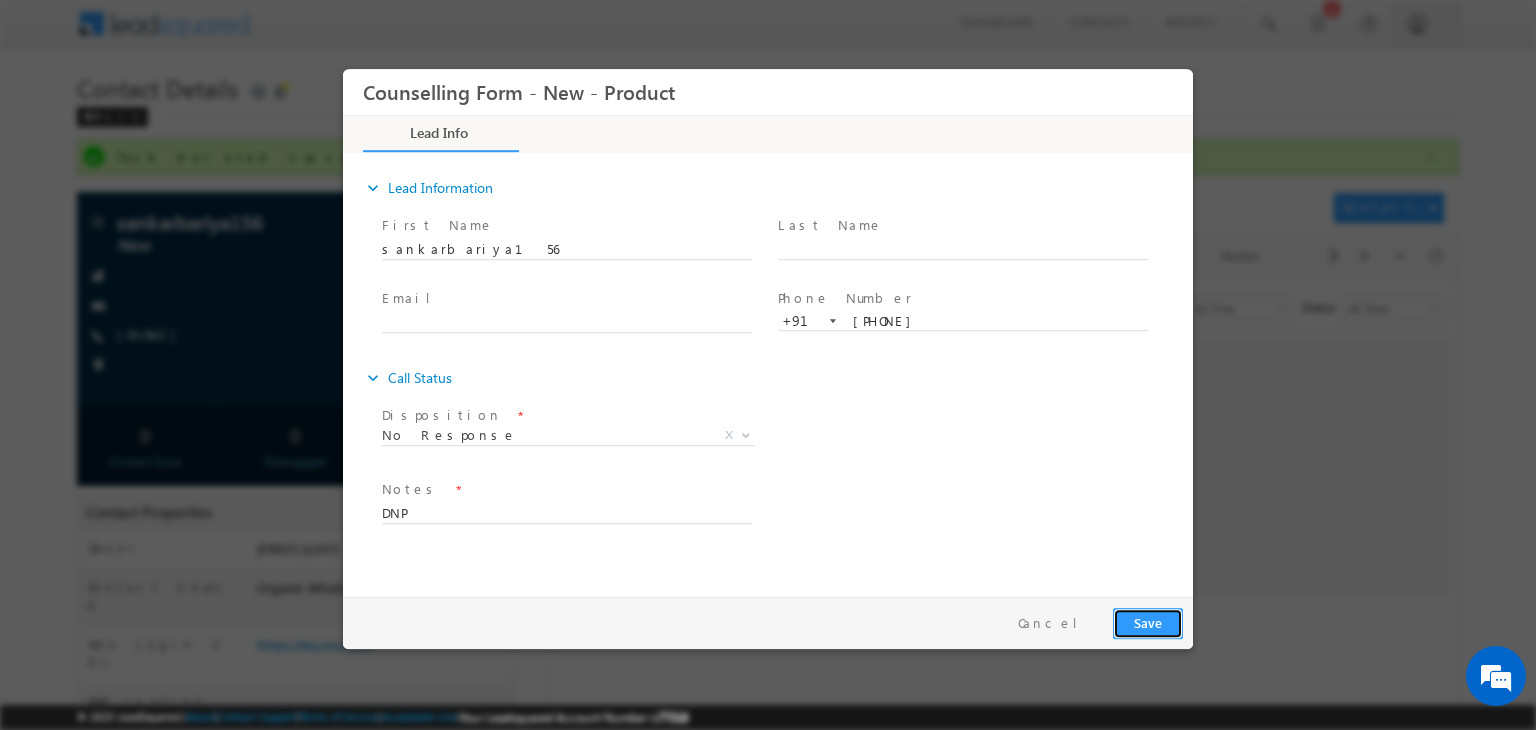 click on "Save" at bounding box center [1148, 623] 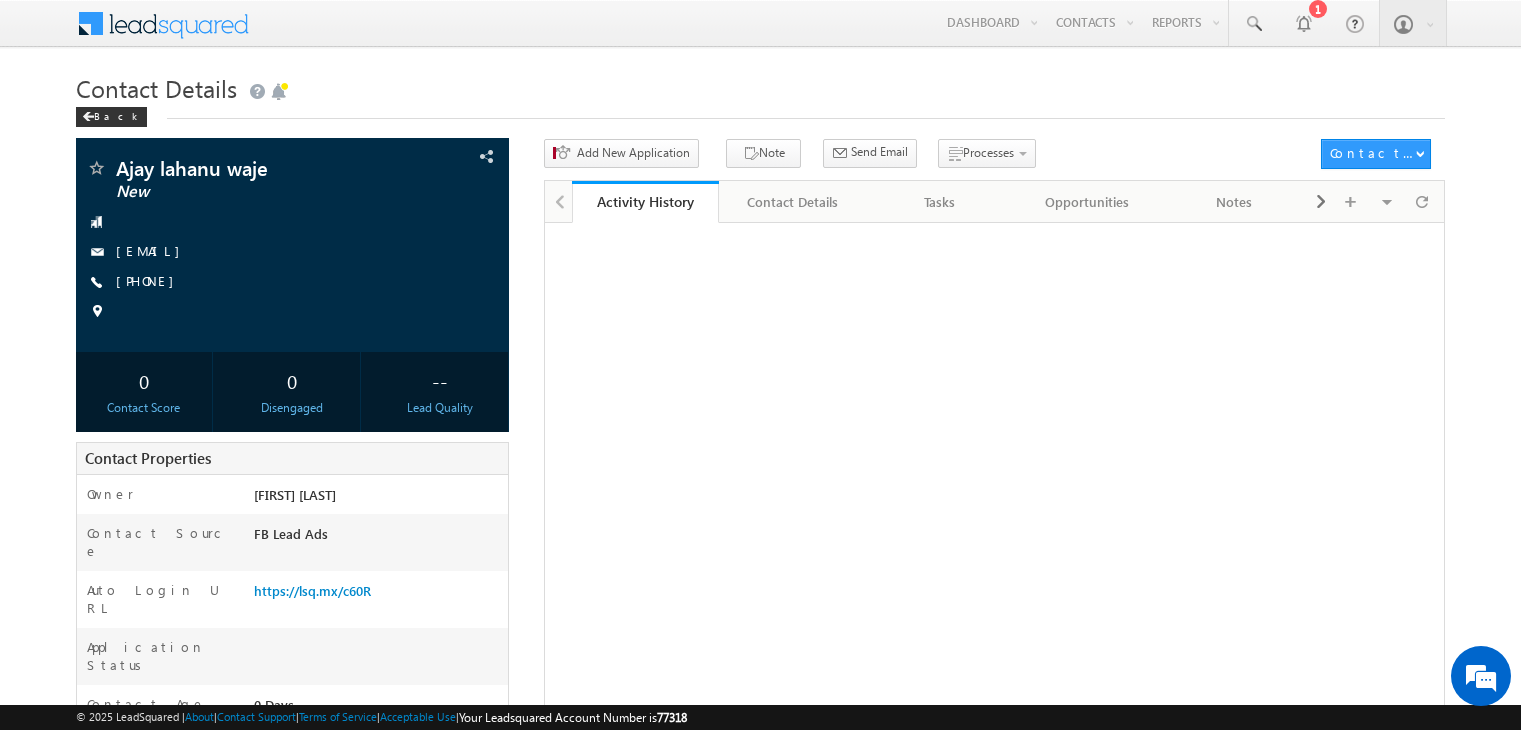 scroll, scrollTop: 0, scrollLeft: 0, axis: both 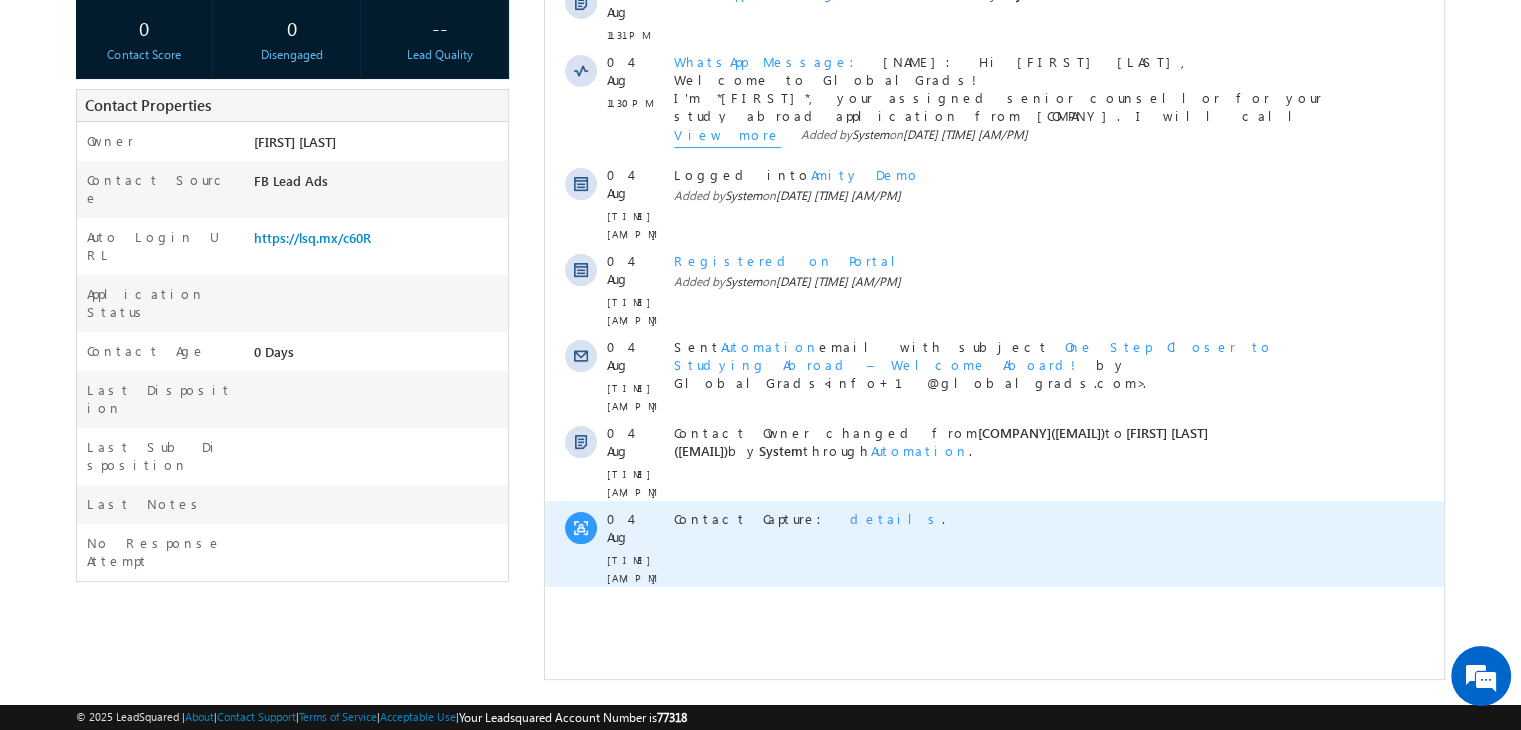 click on "details" at bounding box center (896, 518) 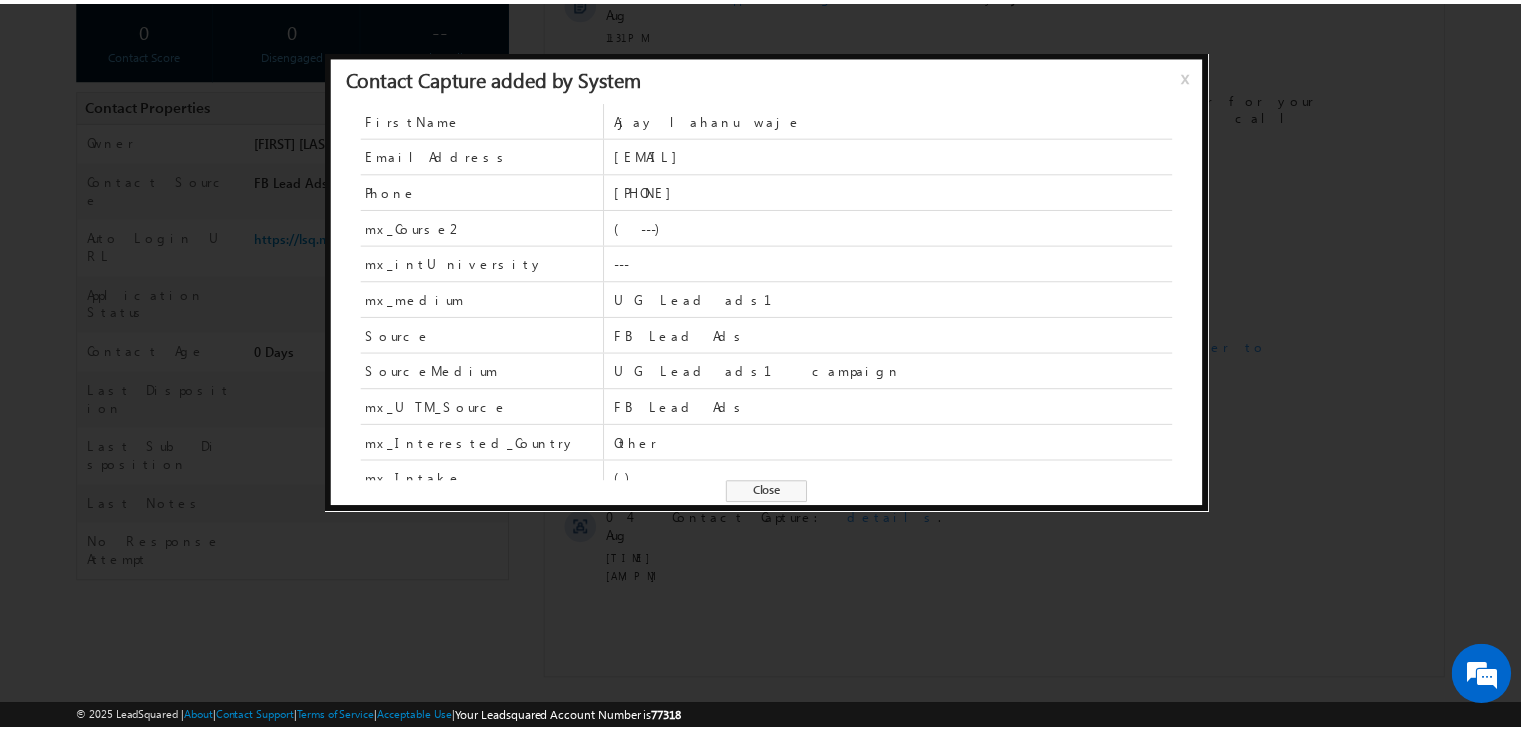 scroll, scrollTop: 12, scrollLeft: 0, axis: vertical 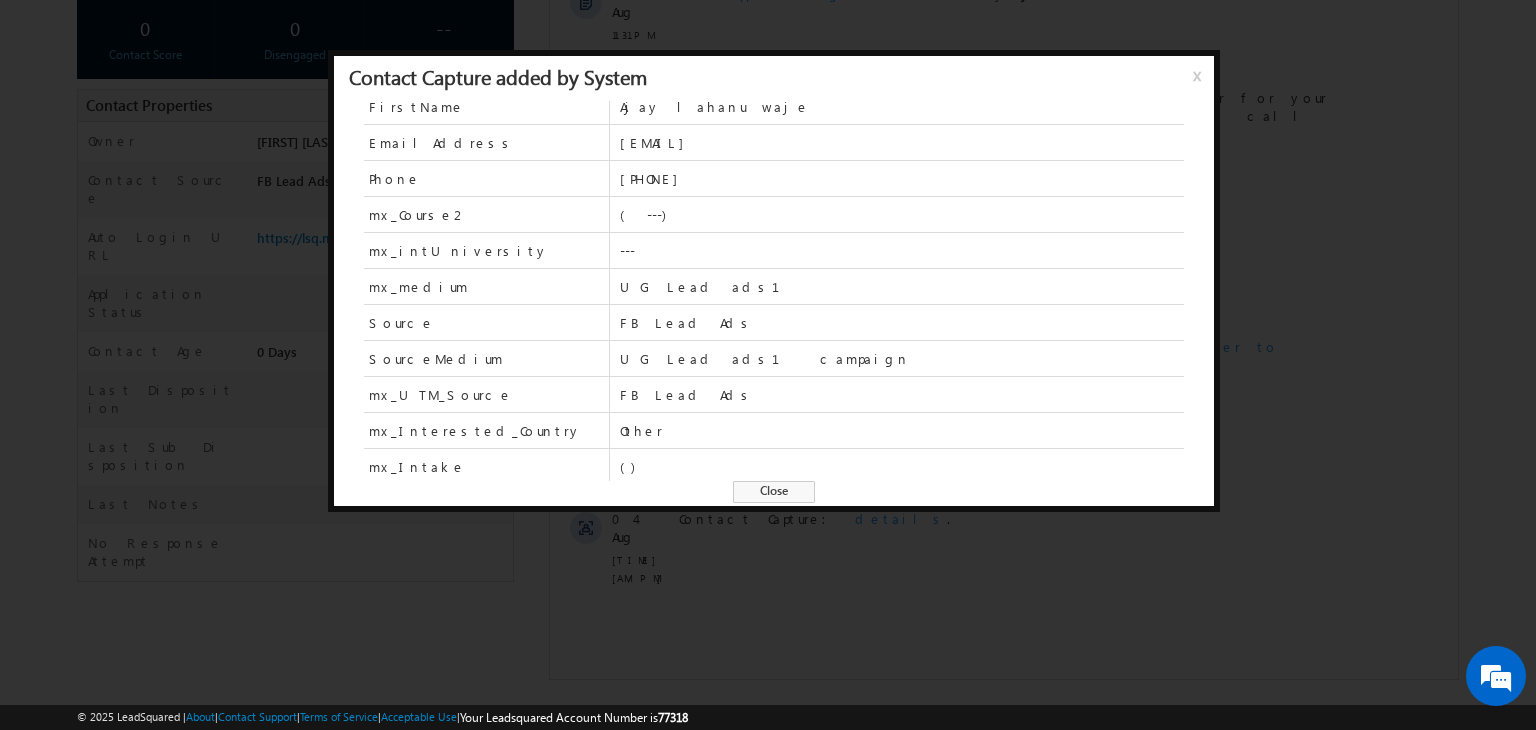 click on "Close" at bounding box center (774, 492) 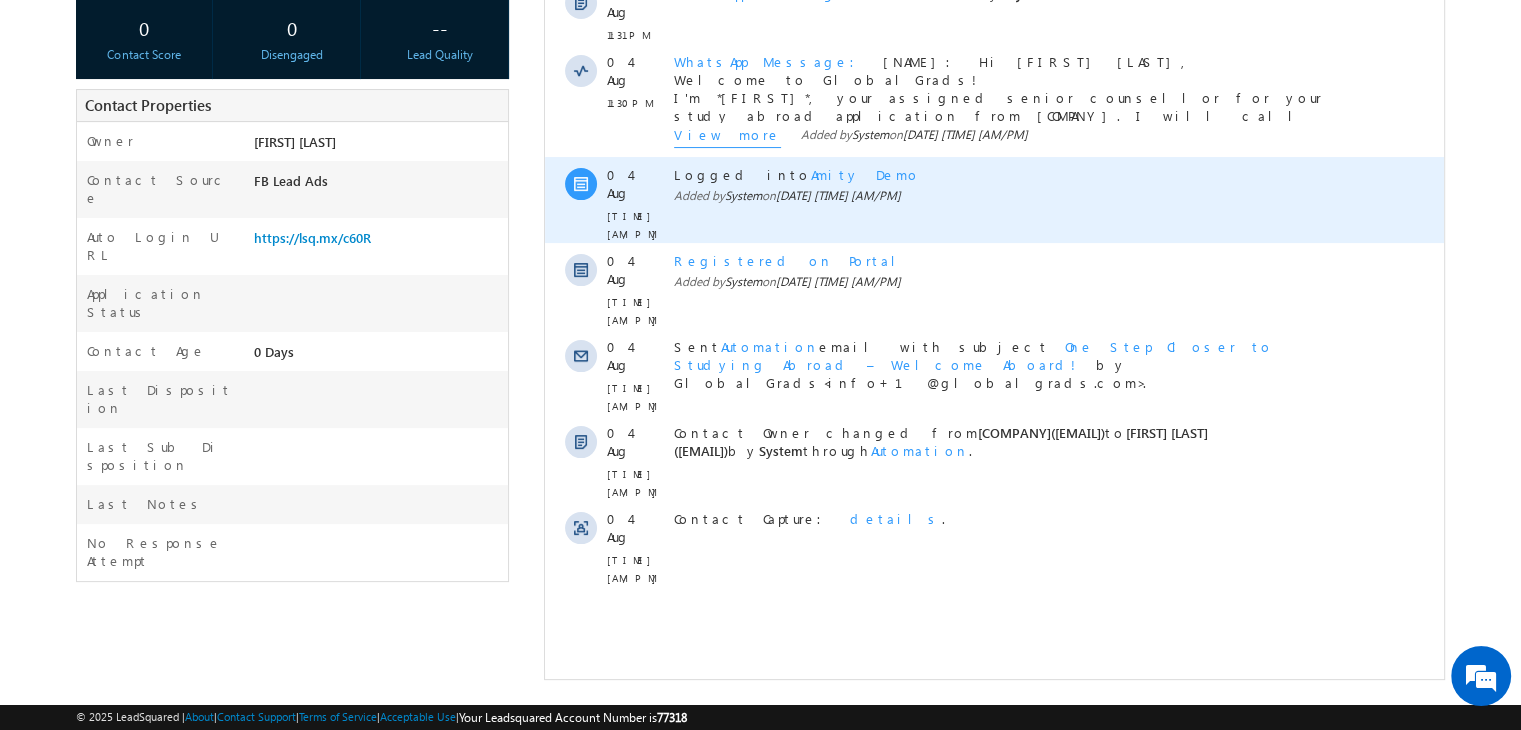 scroll, scrollTop: 0, scrollLeft: 0, axis: both 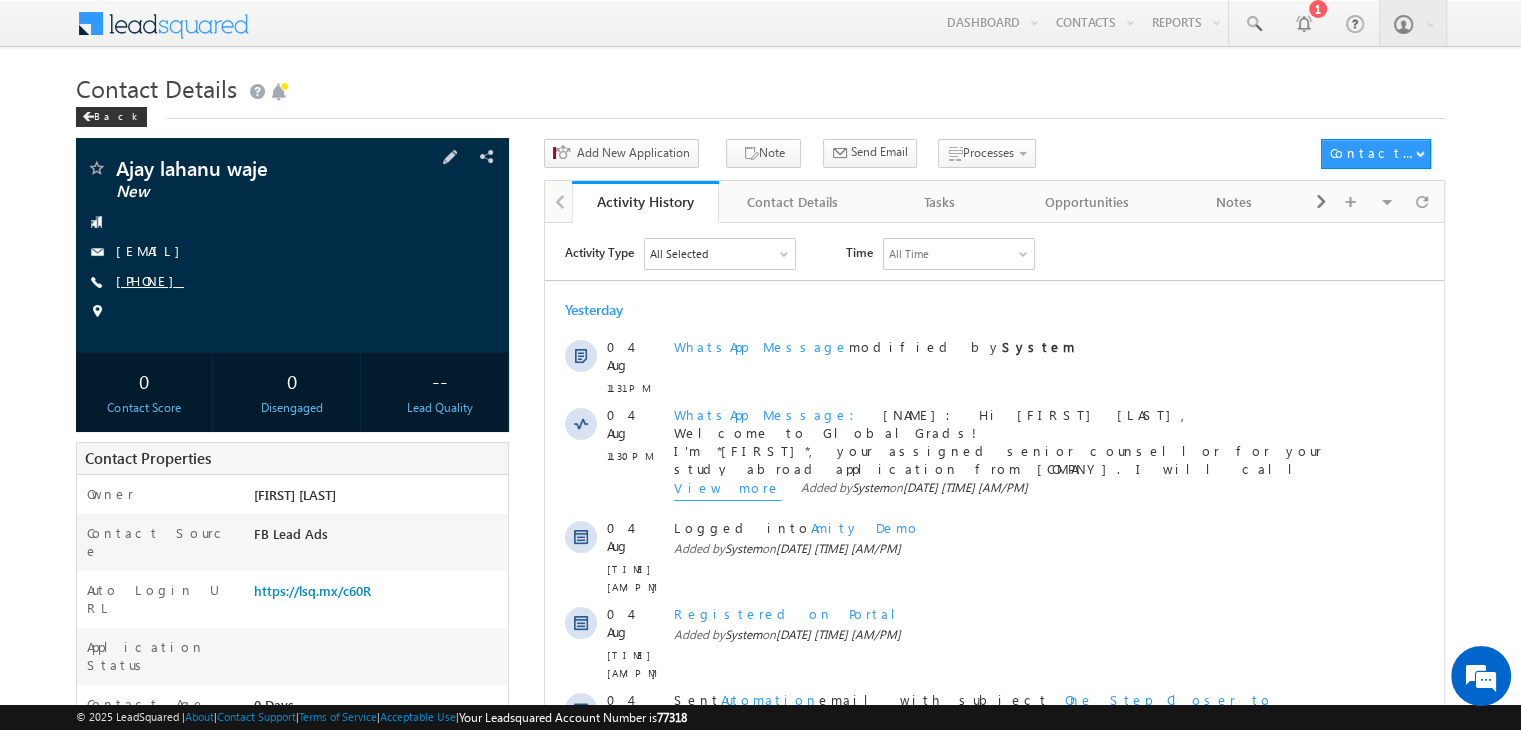 click on "+91-7820986343" at bounding box center [150, 282] 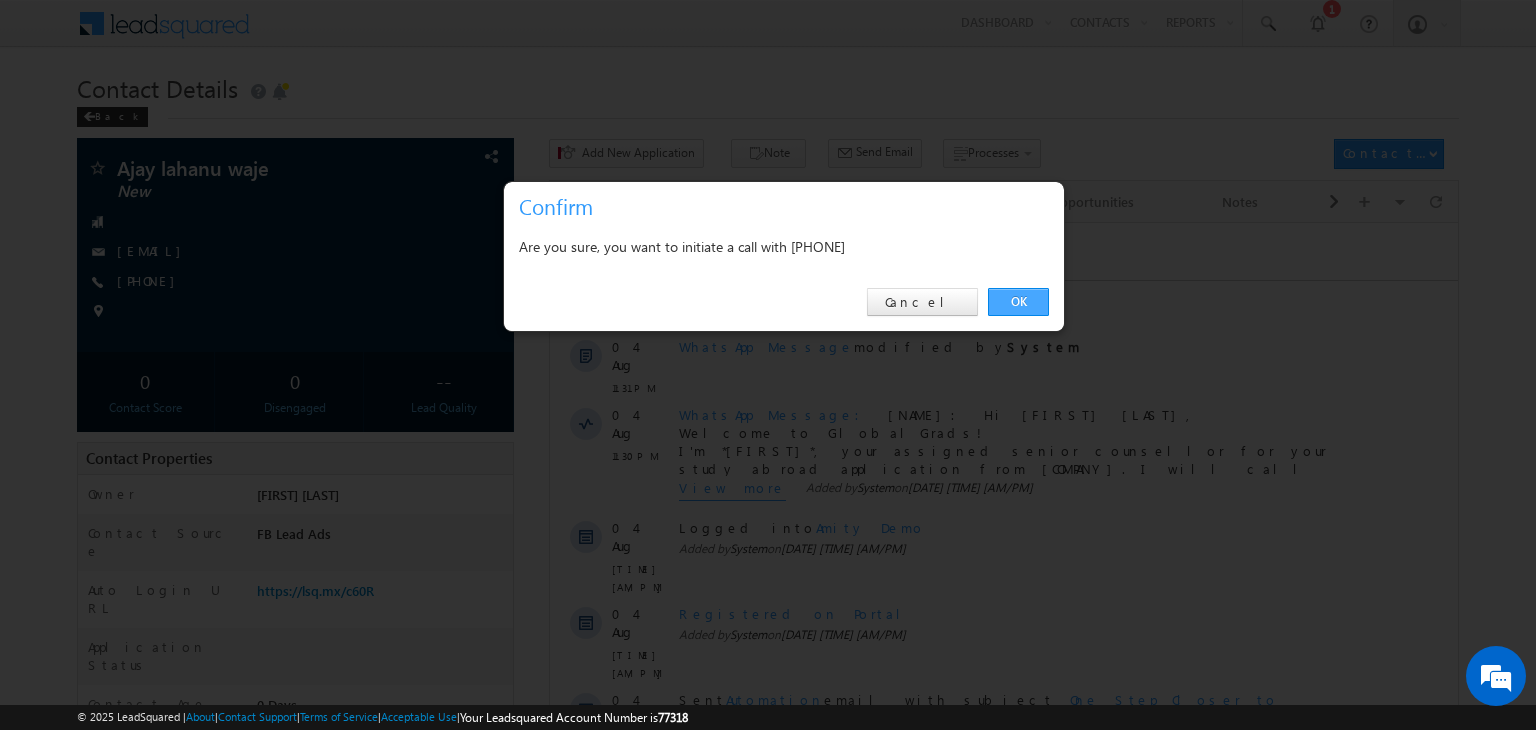 click on "OK Cancel" at bounding box center [784, 302] 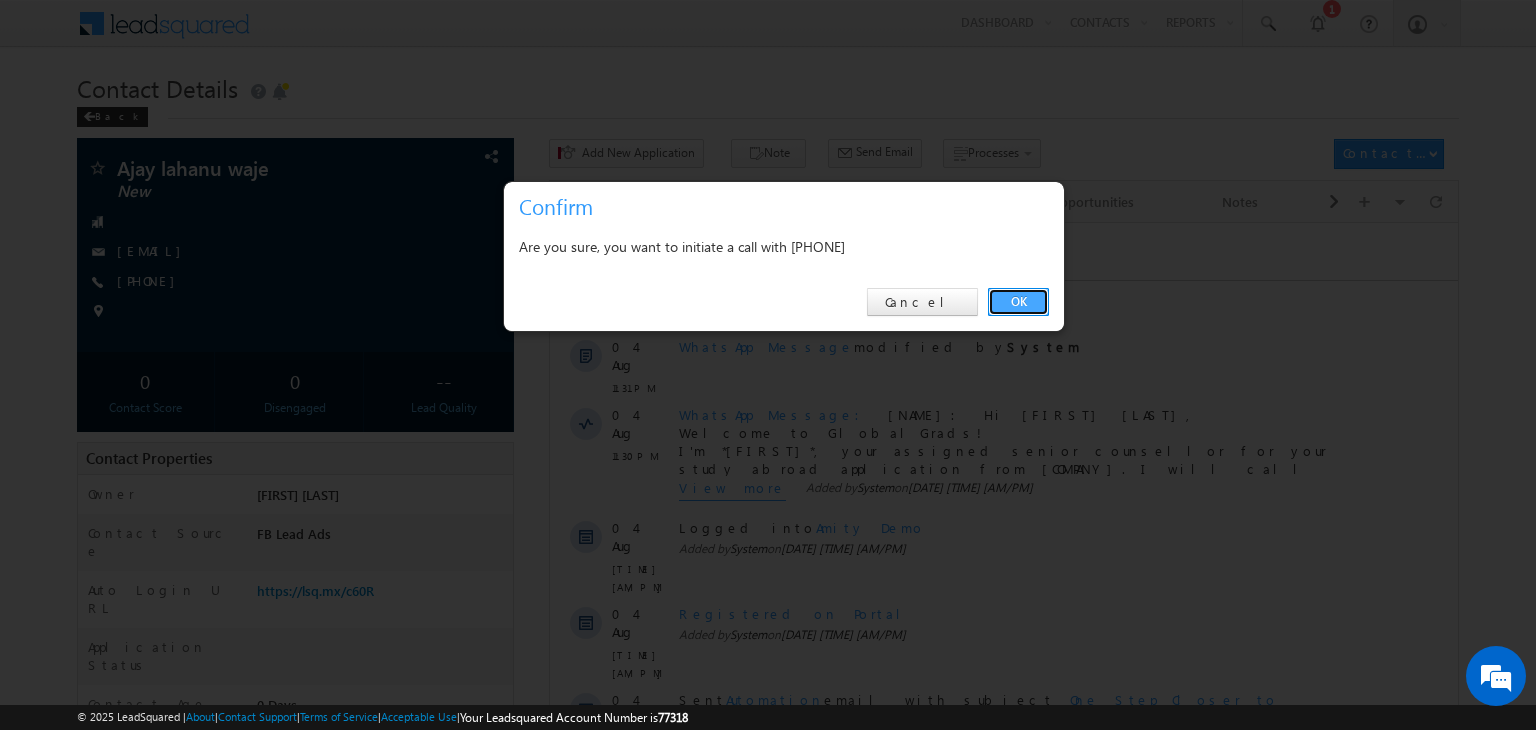 click on "OK" at bounding box center (1018, 302) 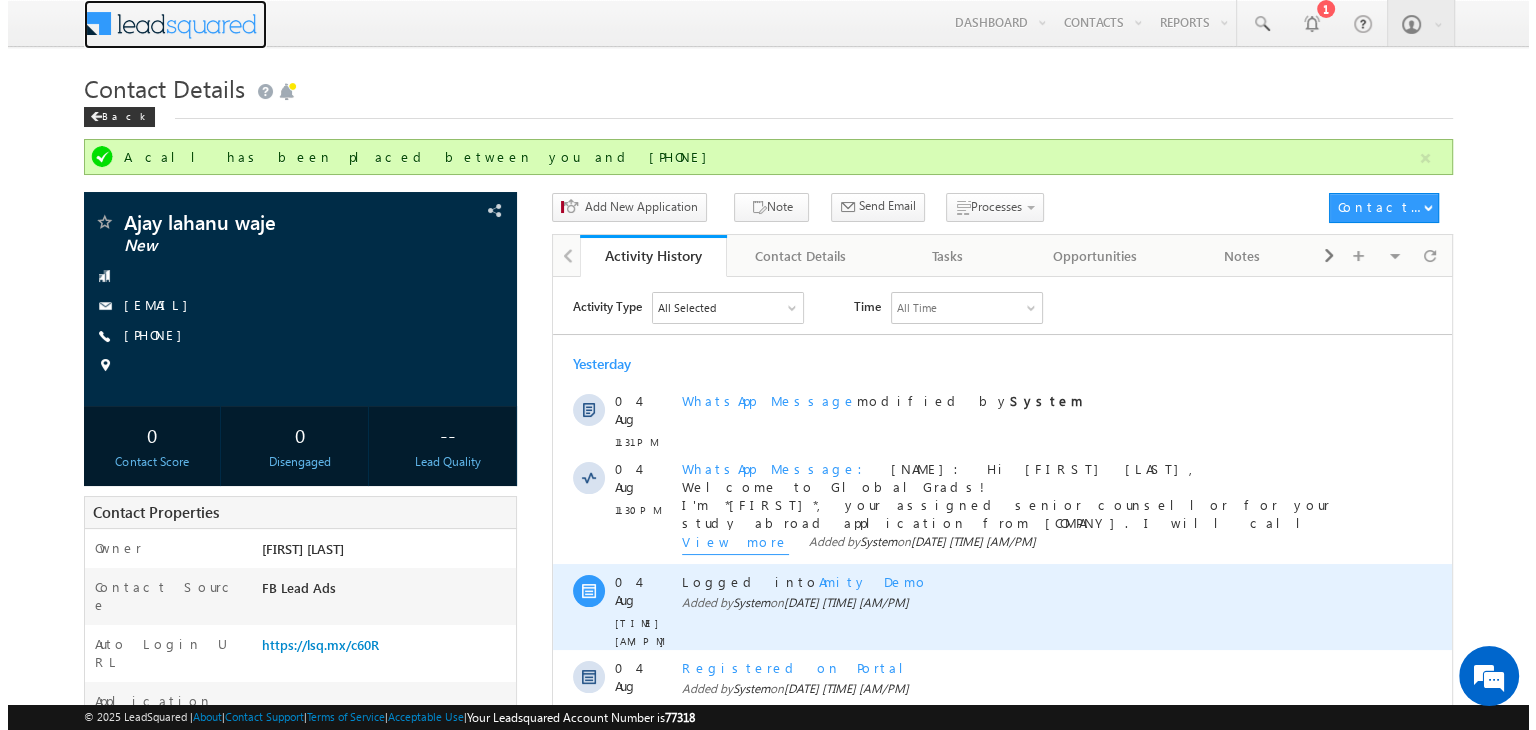 scroll, scrollTop: 407, scrollLeft: 0, axis: vertical 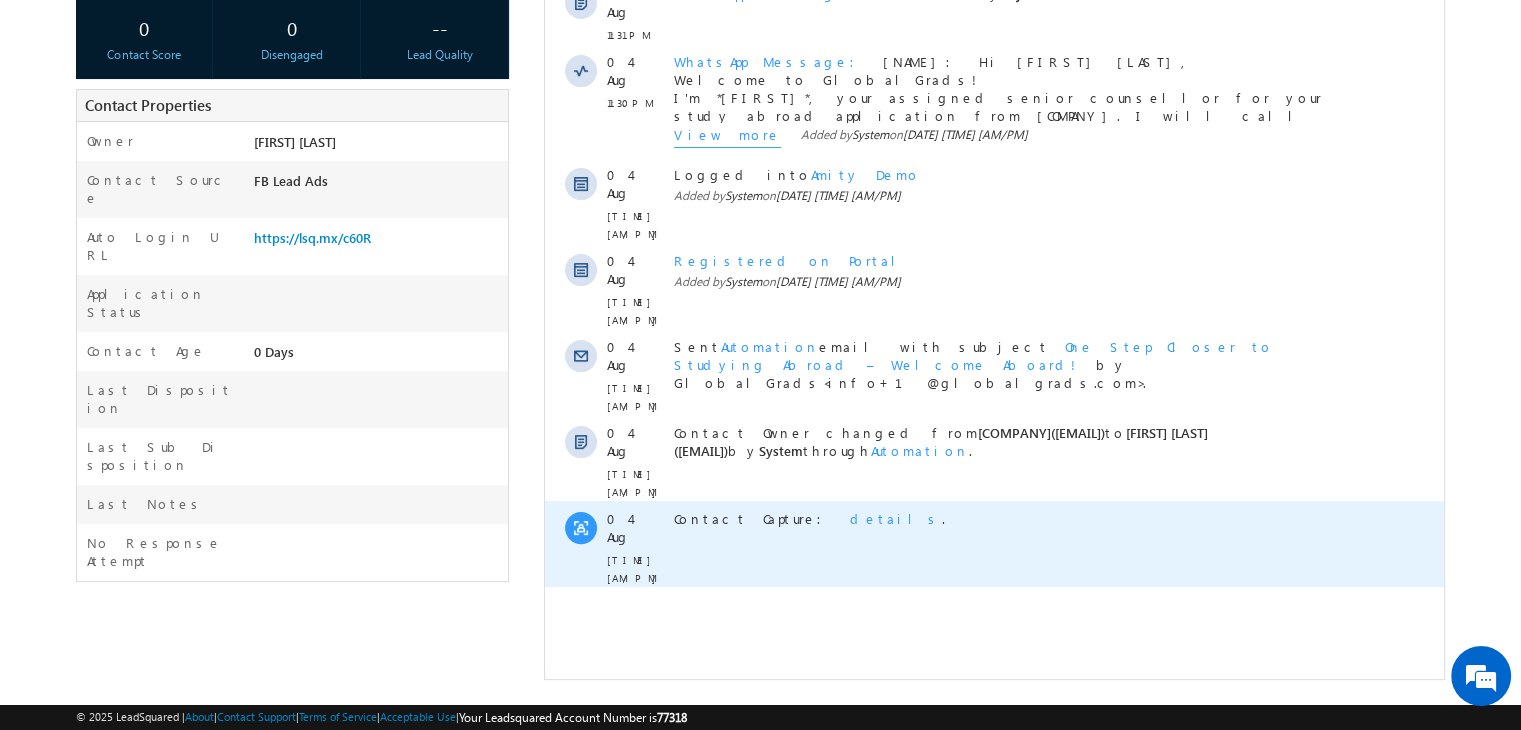 click on "details" at bounding box center [896, 518] 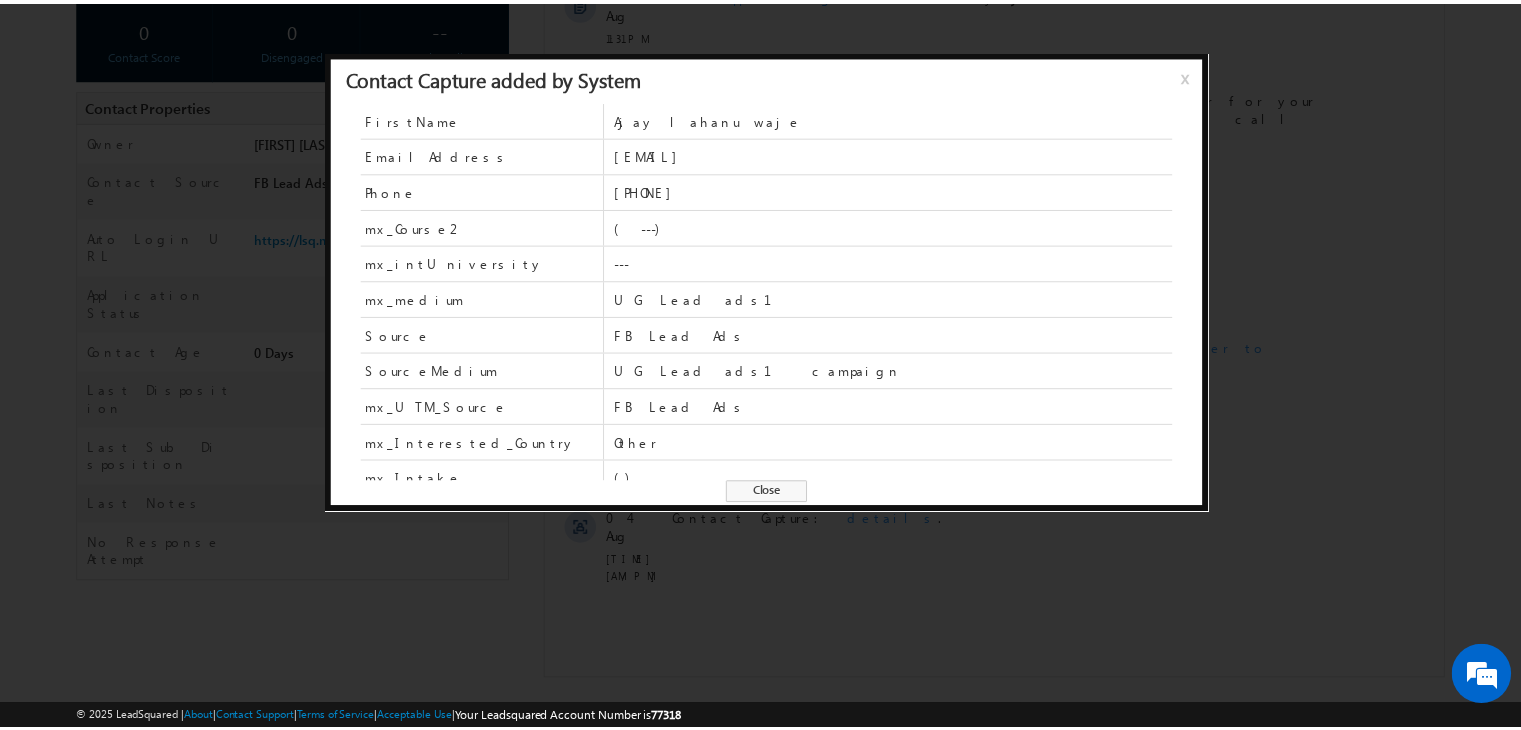 scroll, scrollTop: 12, scrollLeft: 0, axis: vertical 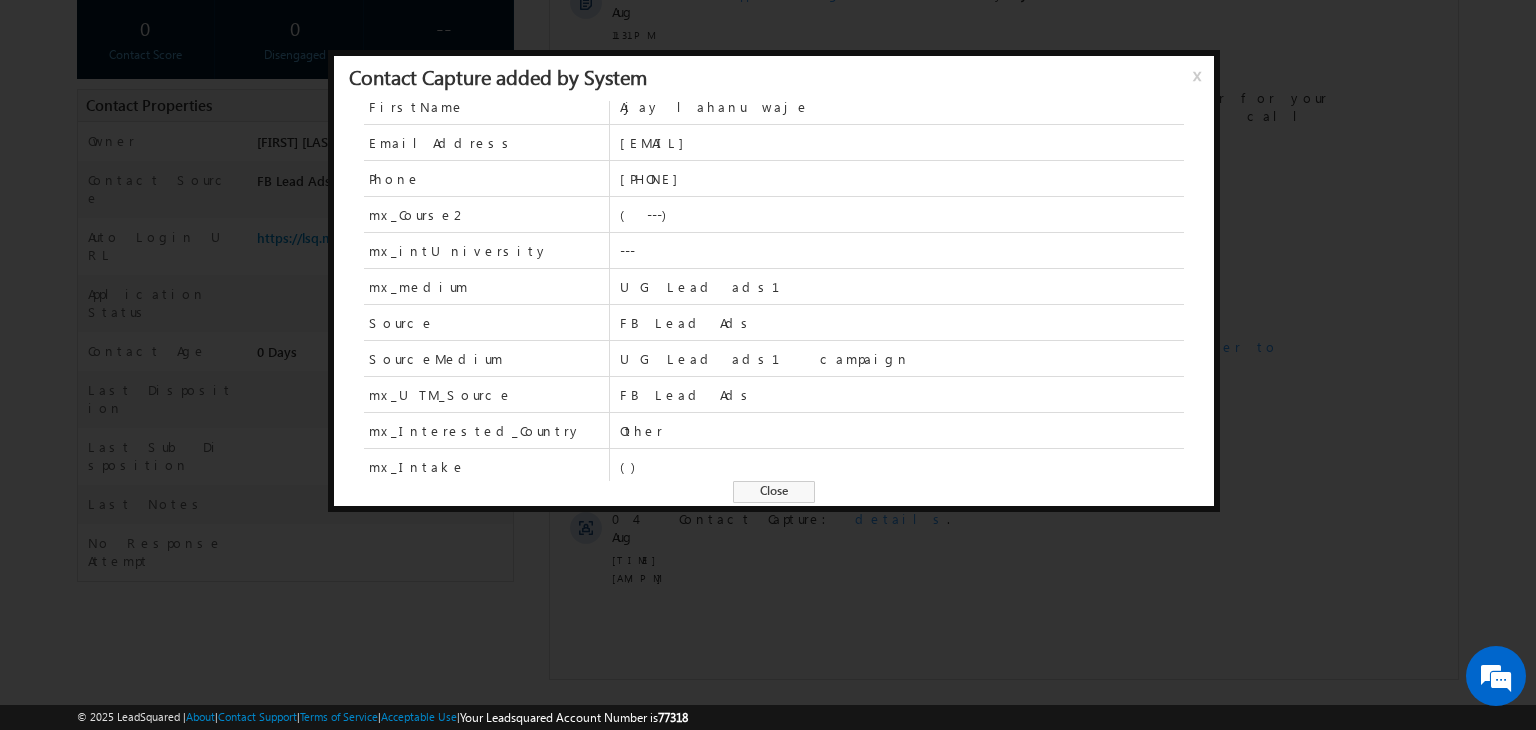 drag, startPoint x: 758, startPoint y: 489, endPoint x: 260, endPoint y: 378, distance: 510.22055 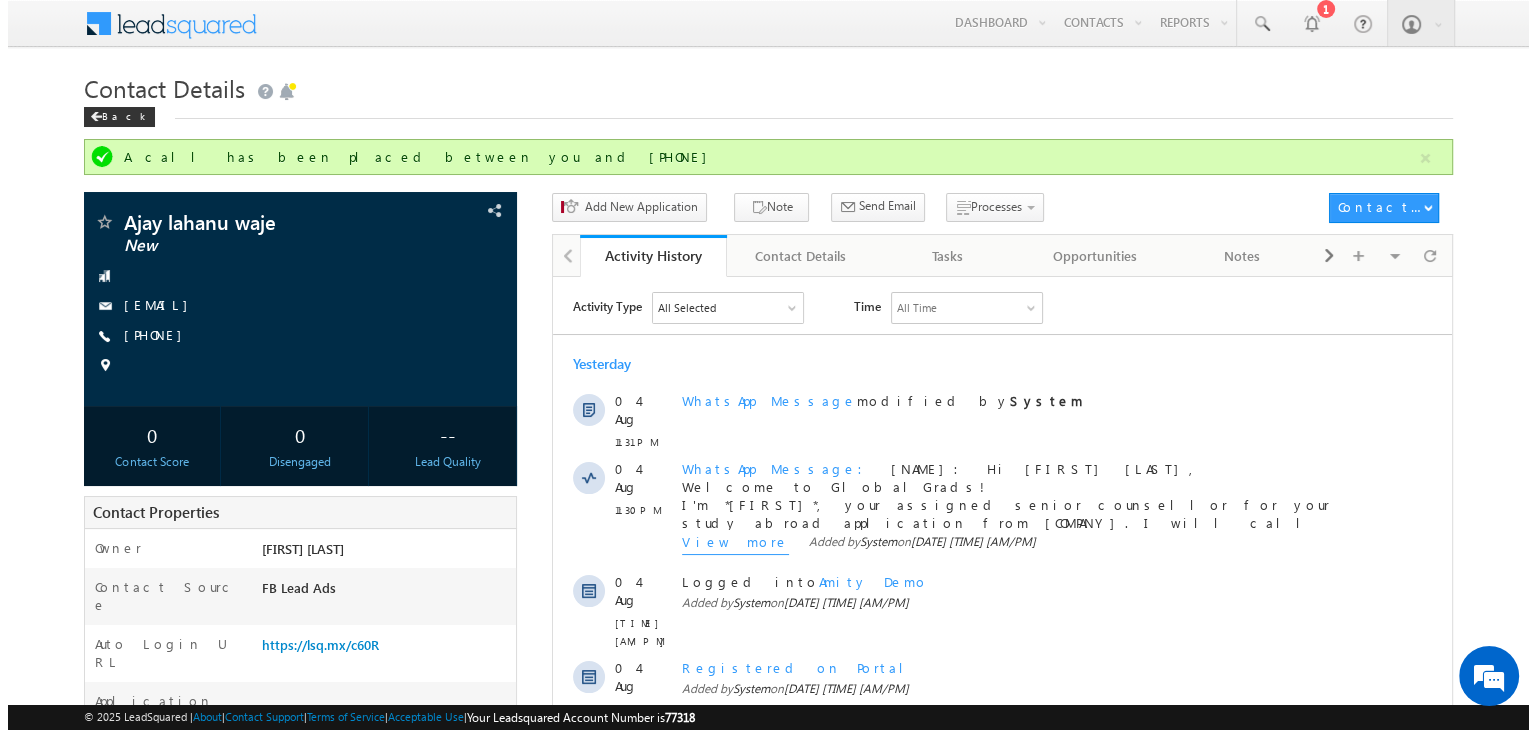 scroll, scrollTop: 0, scrollLeft: 0, axis: both 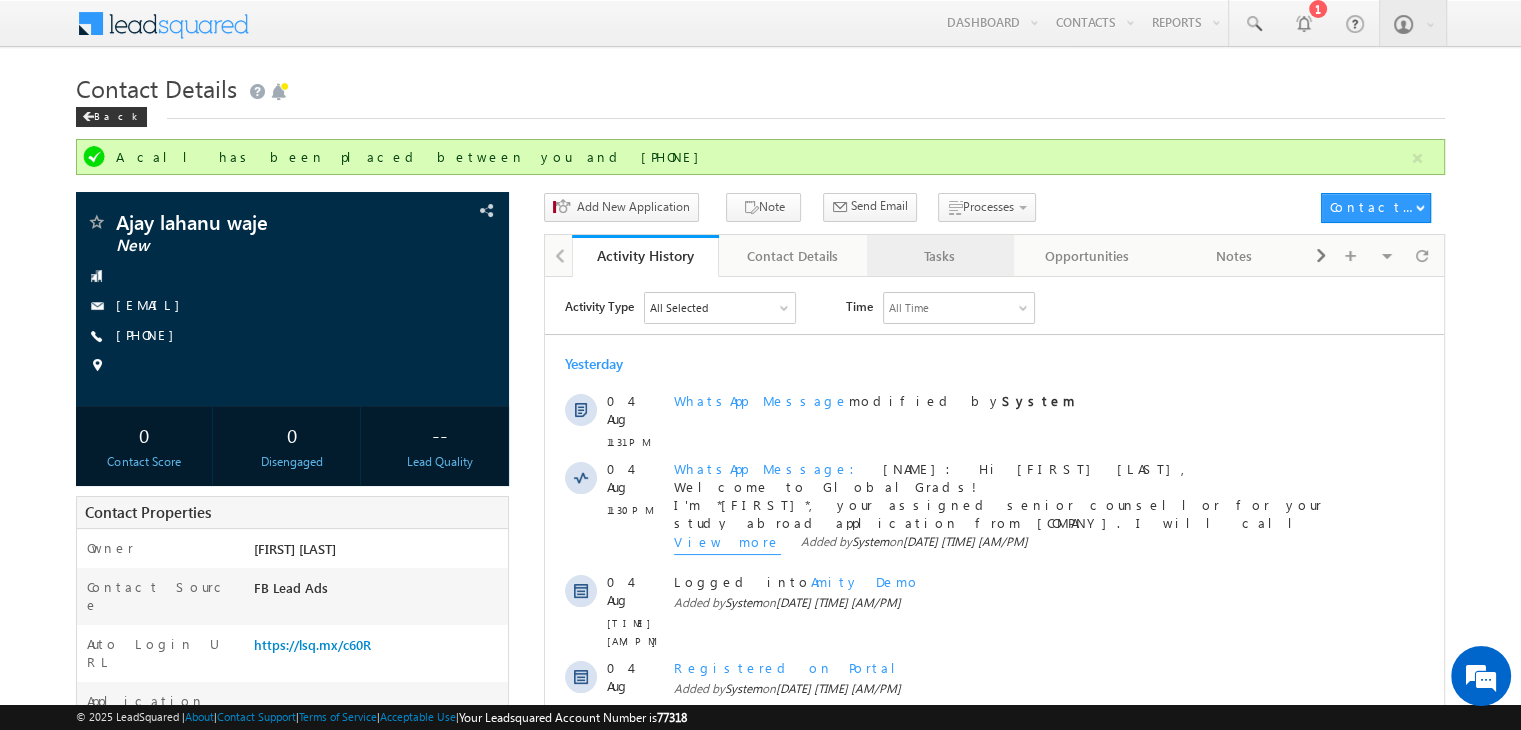 click on "Tasks" at bounding box center [940, 256] 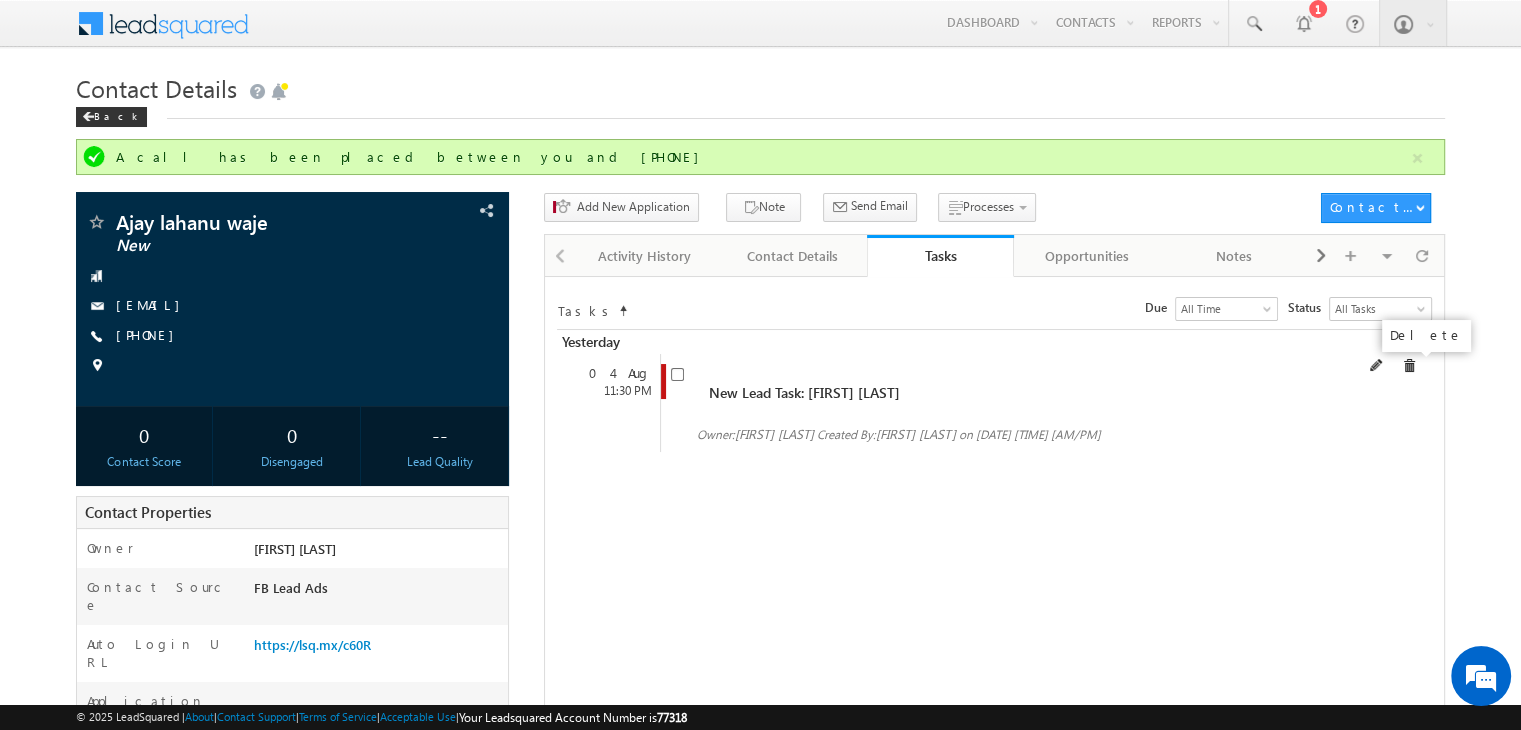 click at bounding box center [1409, 366] 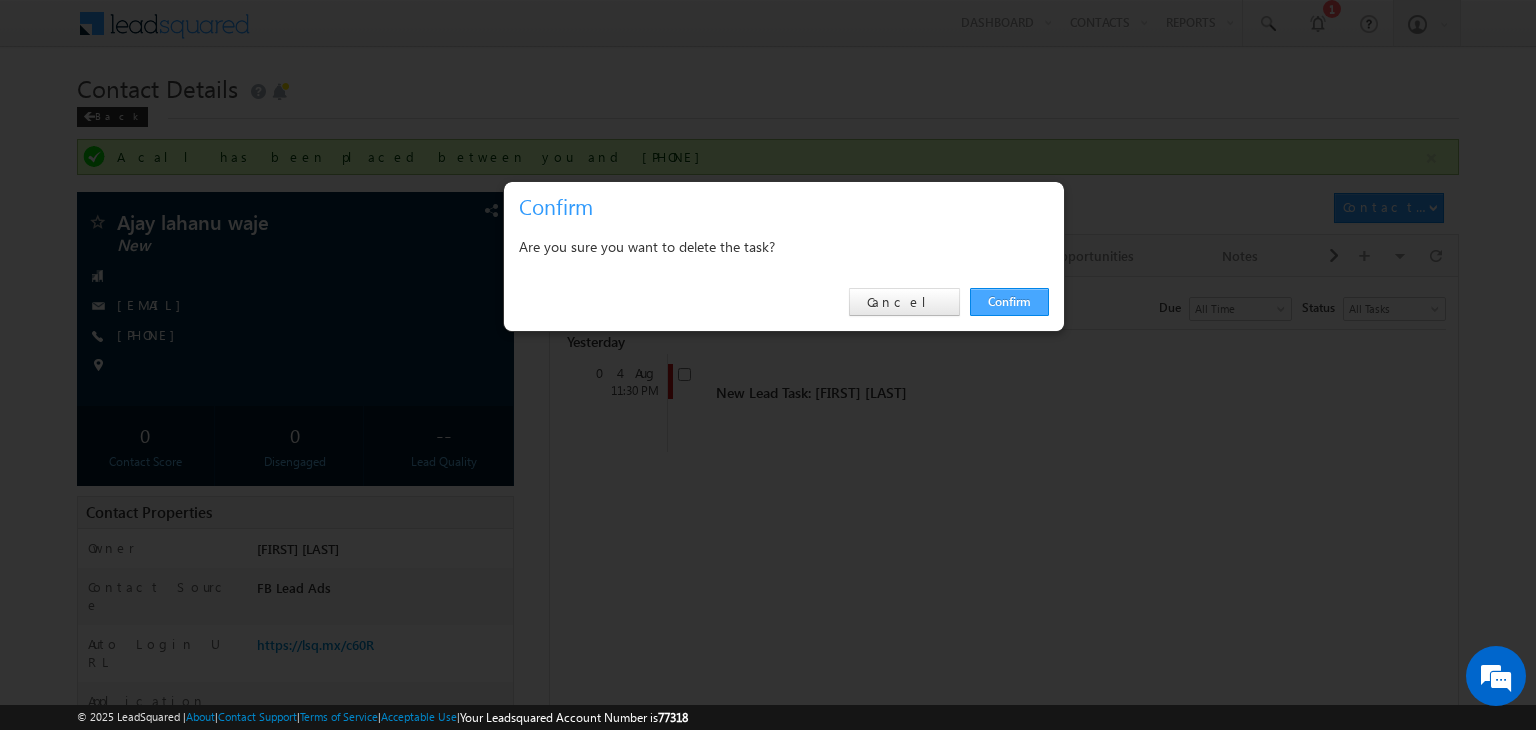 click on "Confirm" at bounding box center (1009, 302) 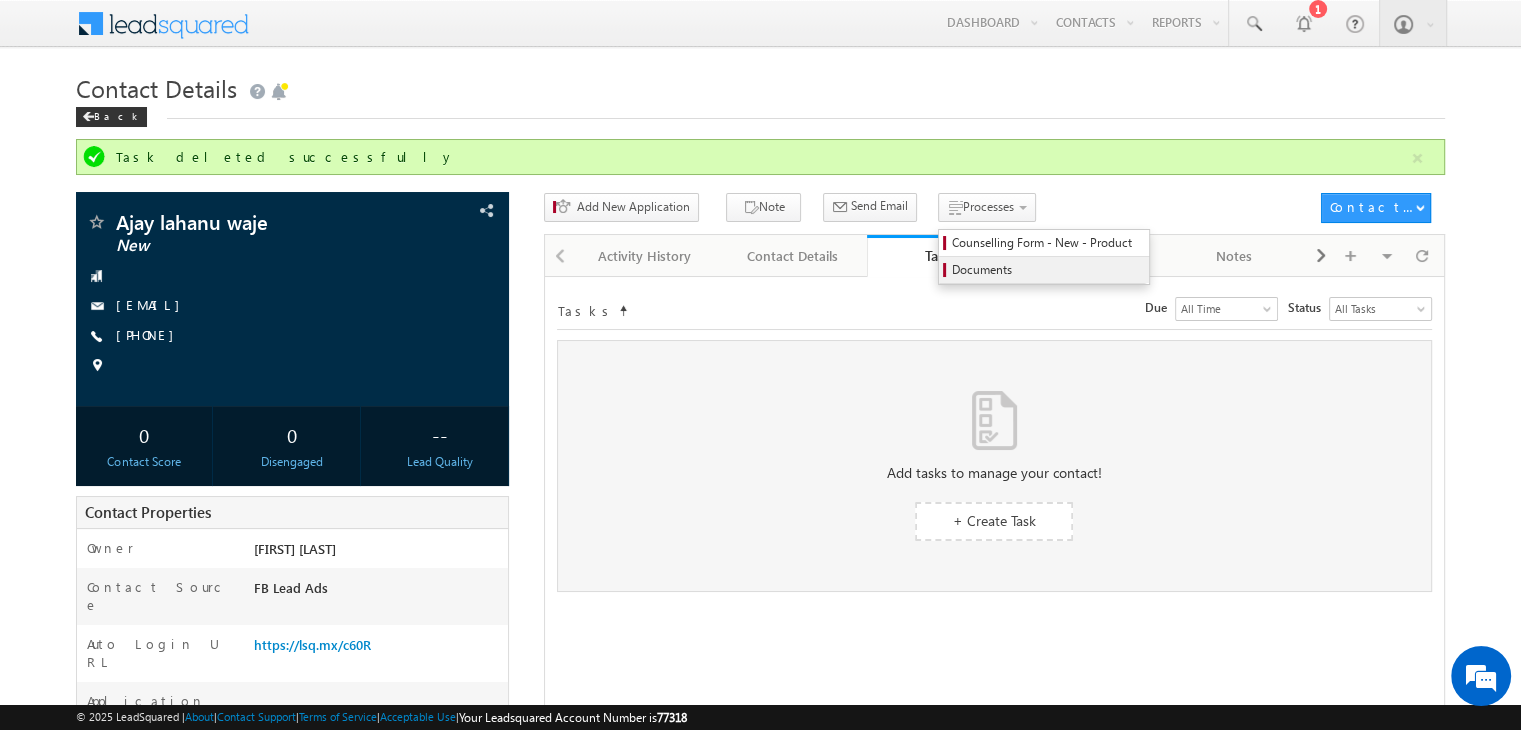 click on "Documents" at bounding box center [1044, 270] 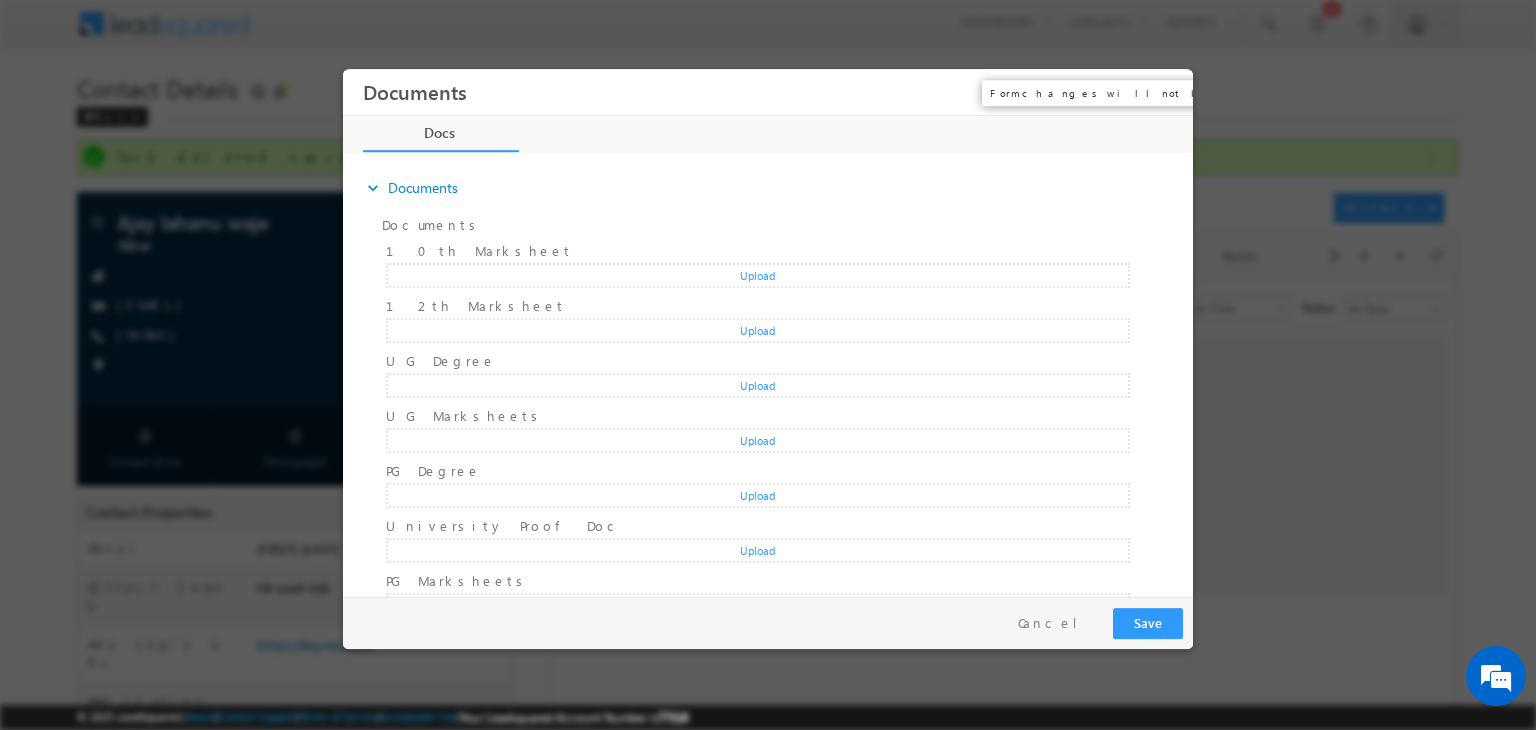 scroll, scrollTop: 0, scrollLeft: 0, axis: both 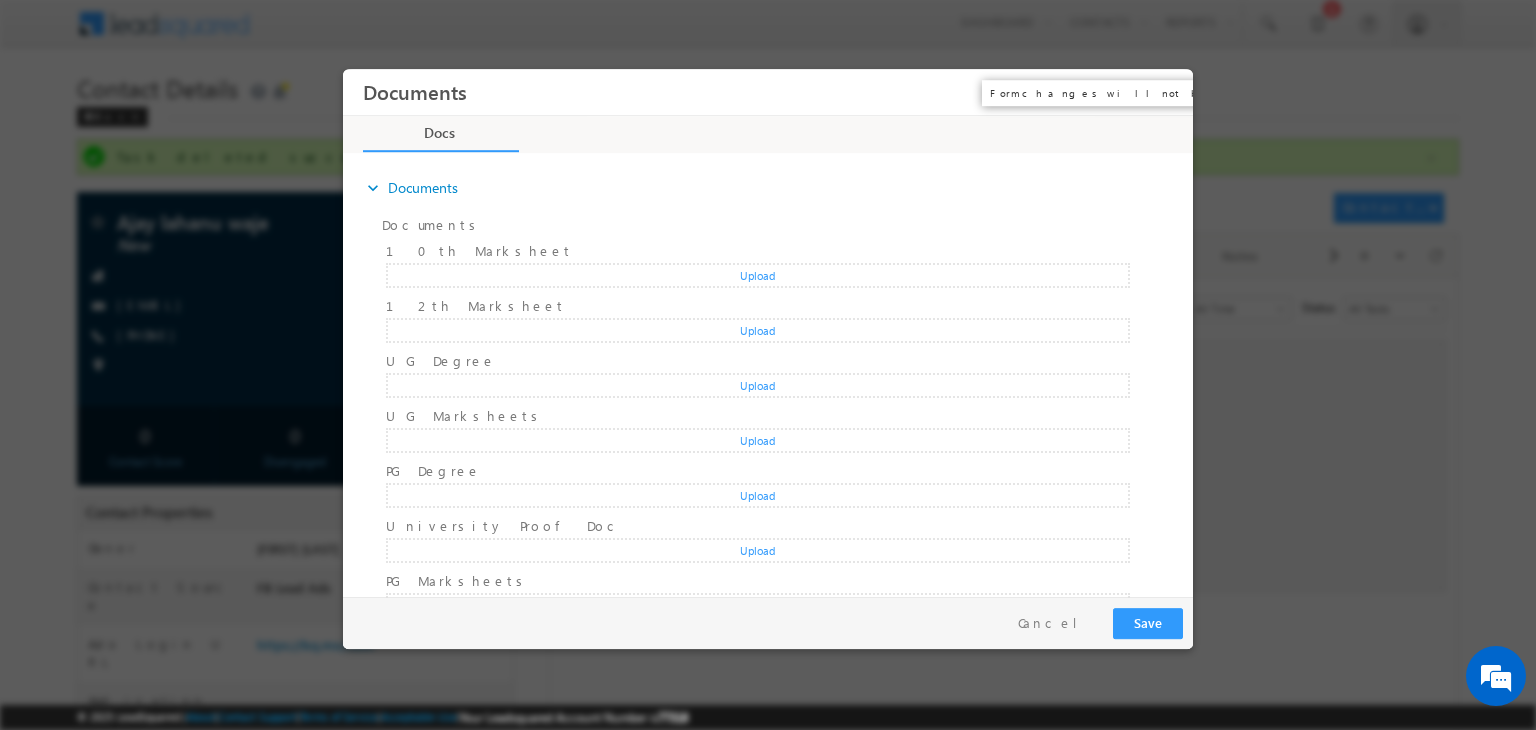 click on "×" at bounding box center (1163, 92) 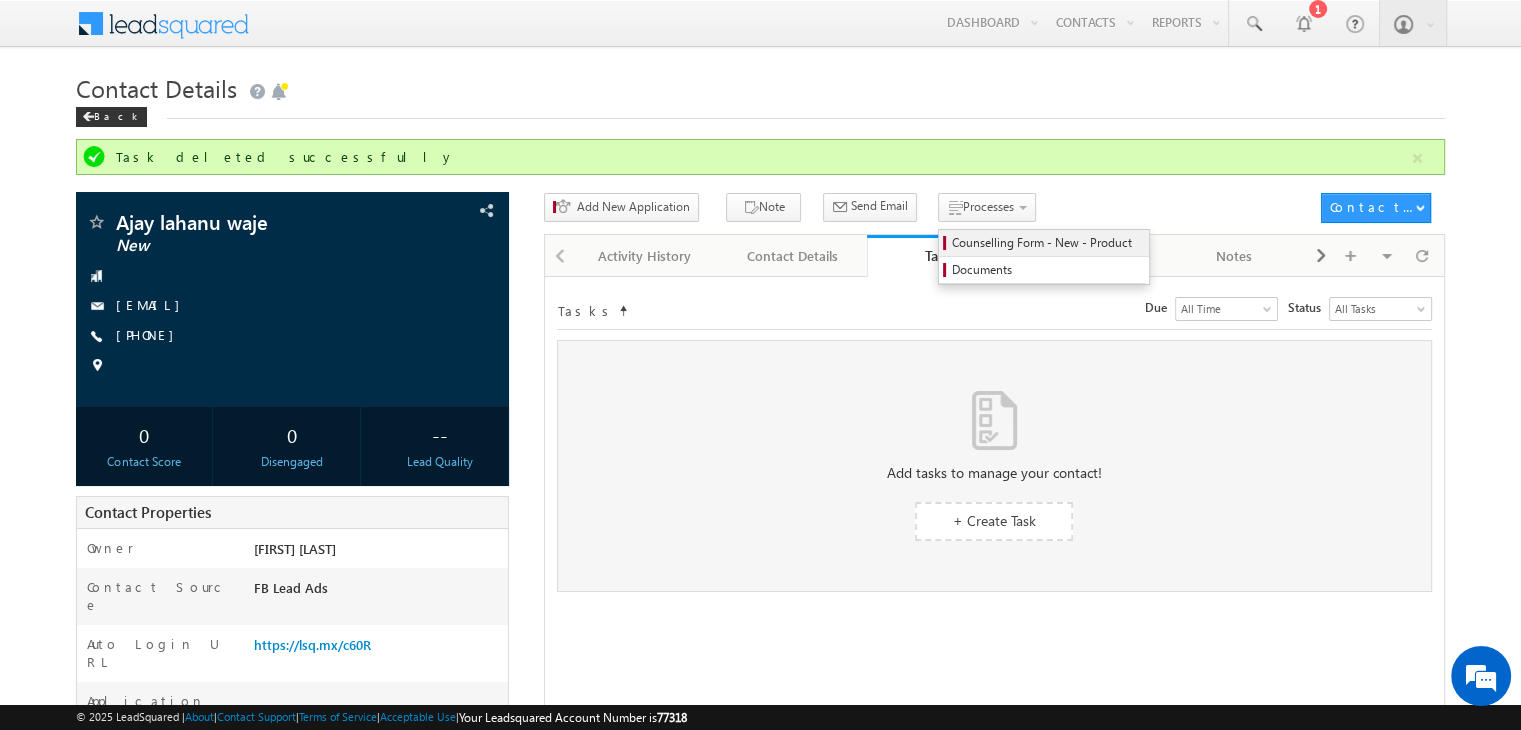 click on "Counselling Form - New - Product" at bounding box center (1047, 243) 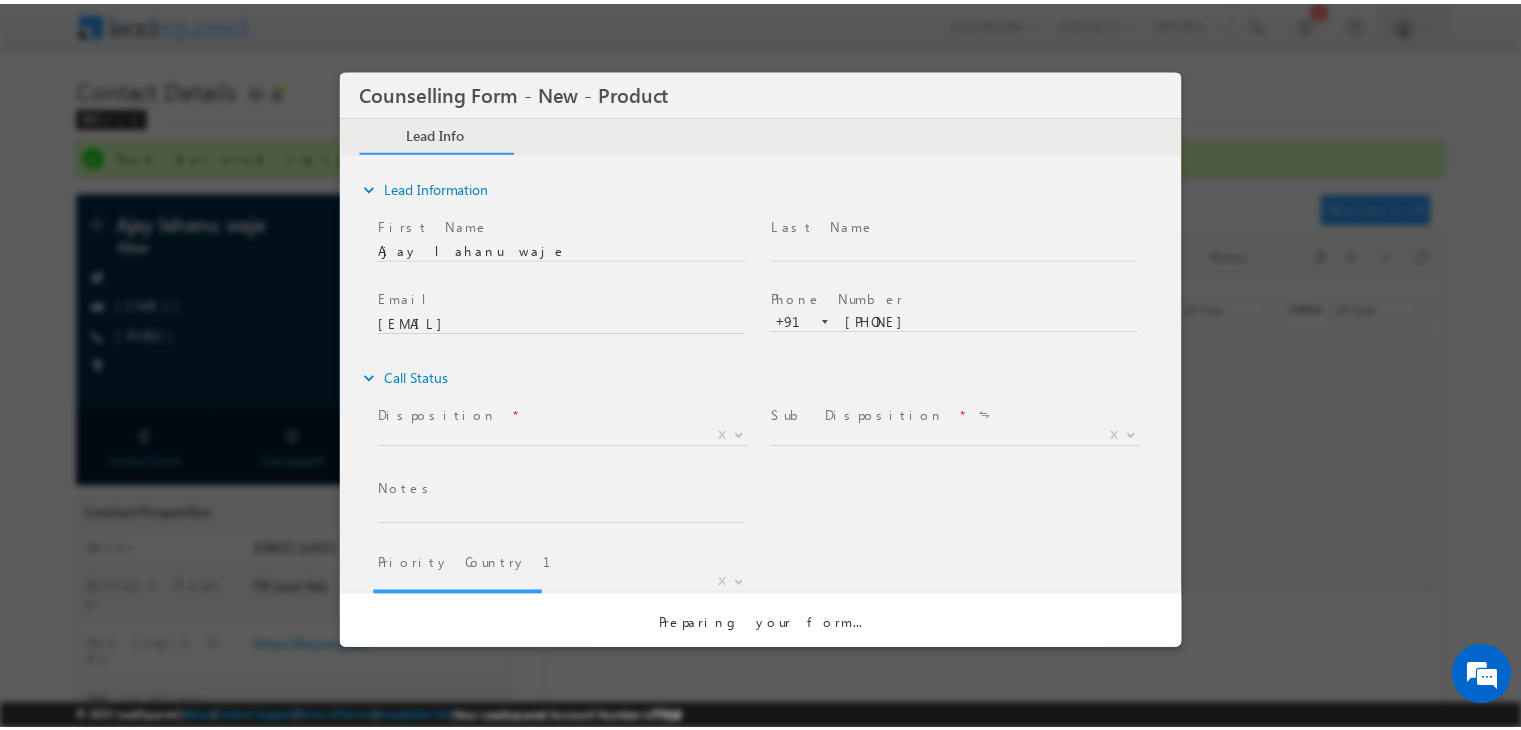 scroll, scrollTop: 0, scrollLeft: 0, axis: both 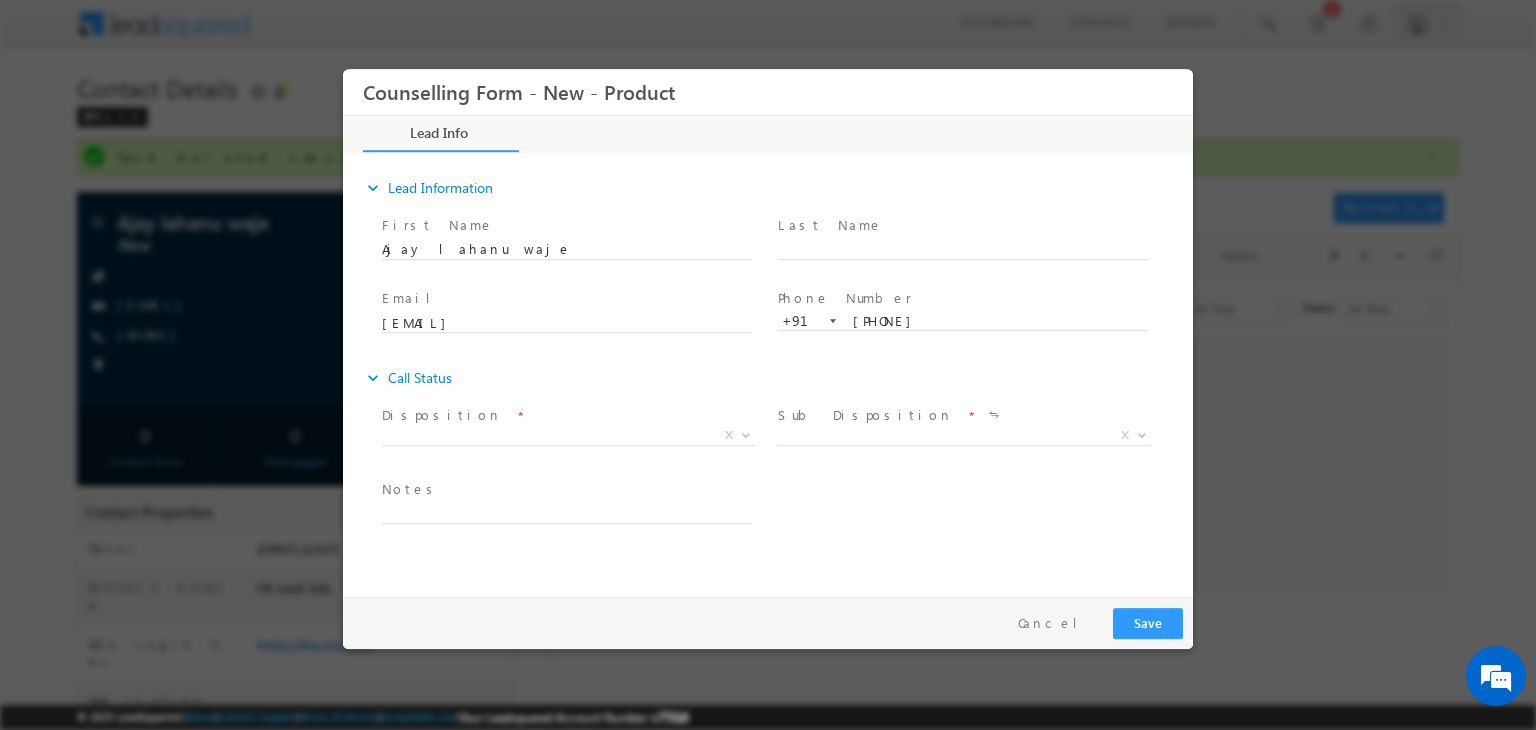 click on "Disposition
*
X" at bounding box center (576, 428) 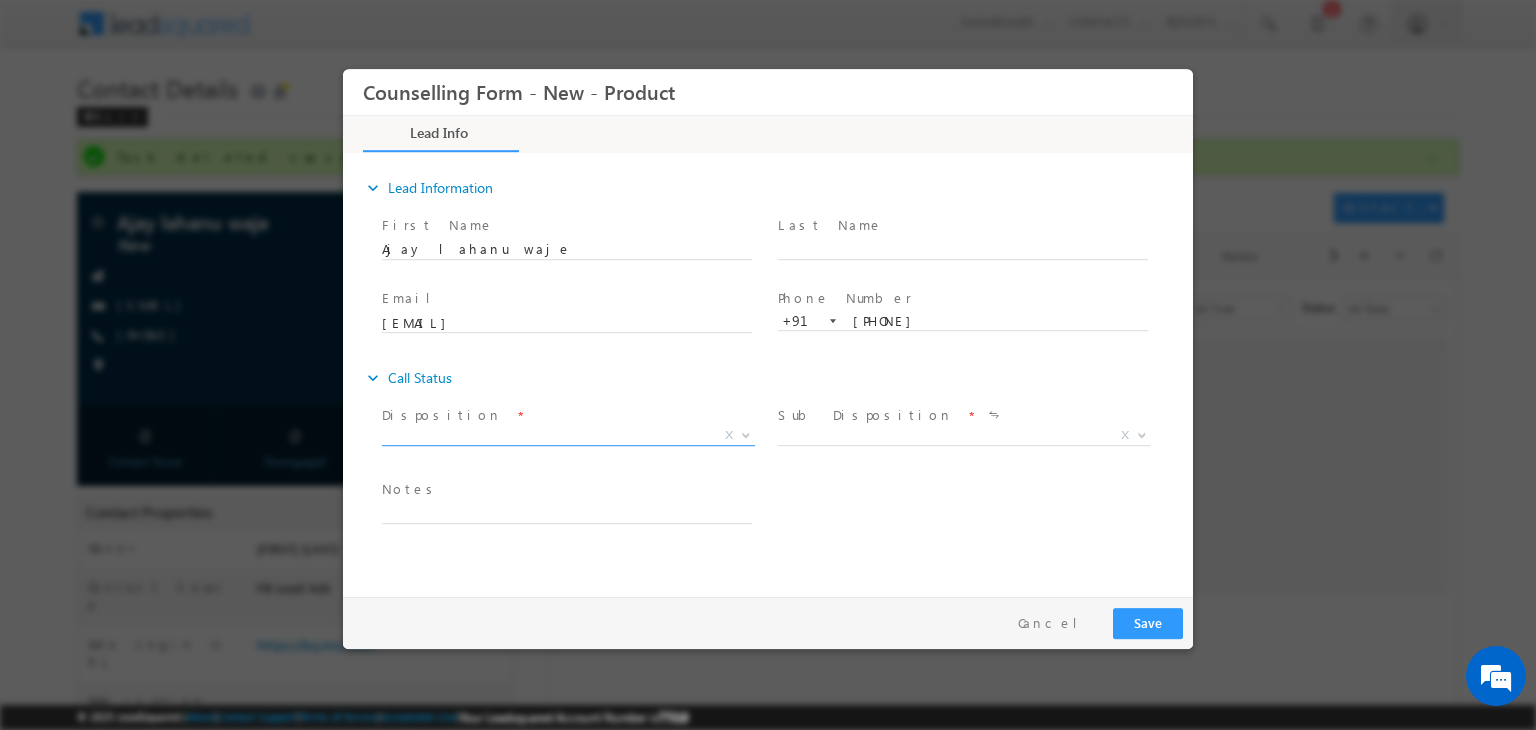 click on "X" at bounding box center [568, 436] 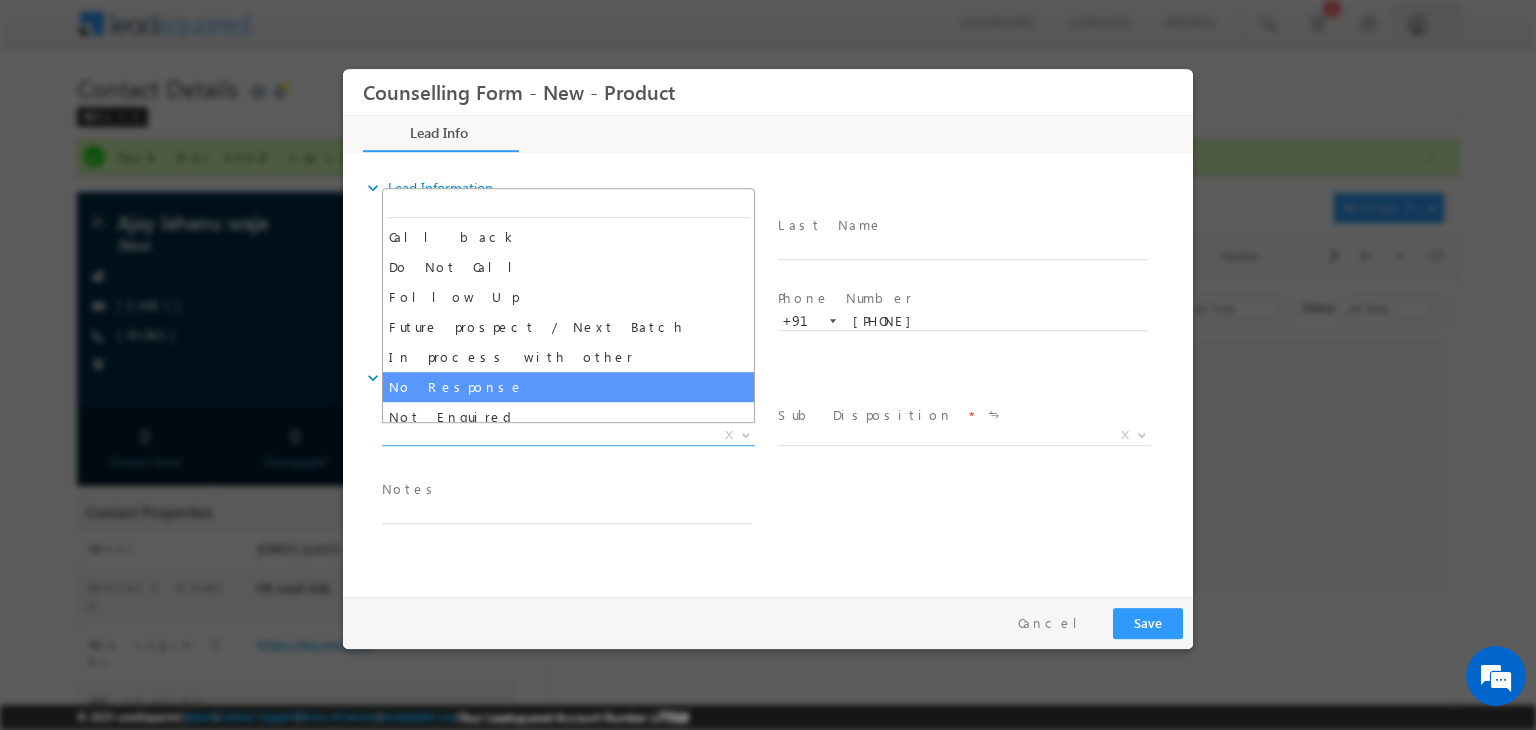 select on "No Response" 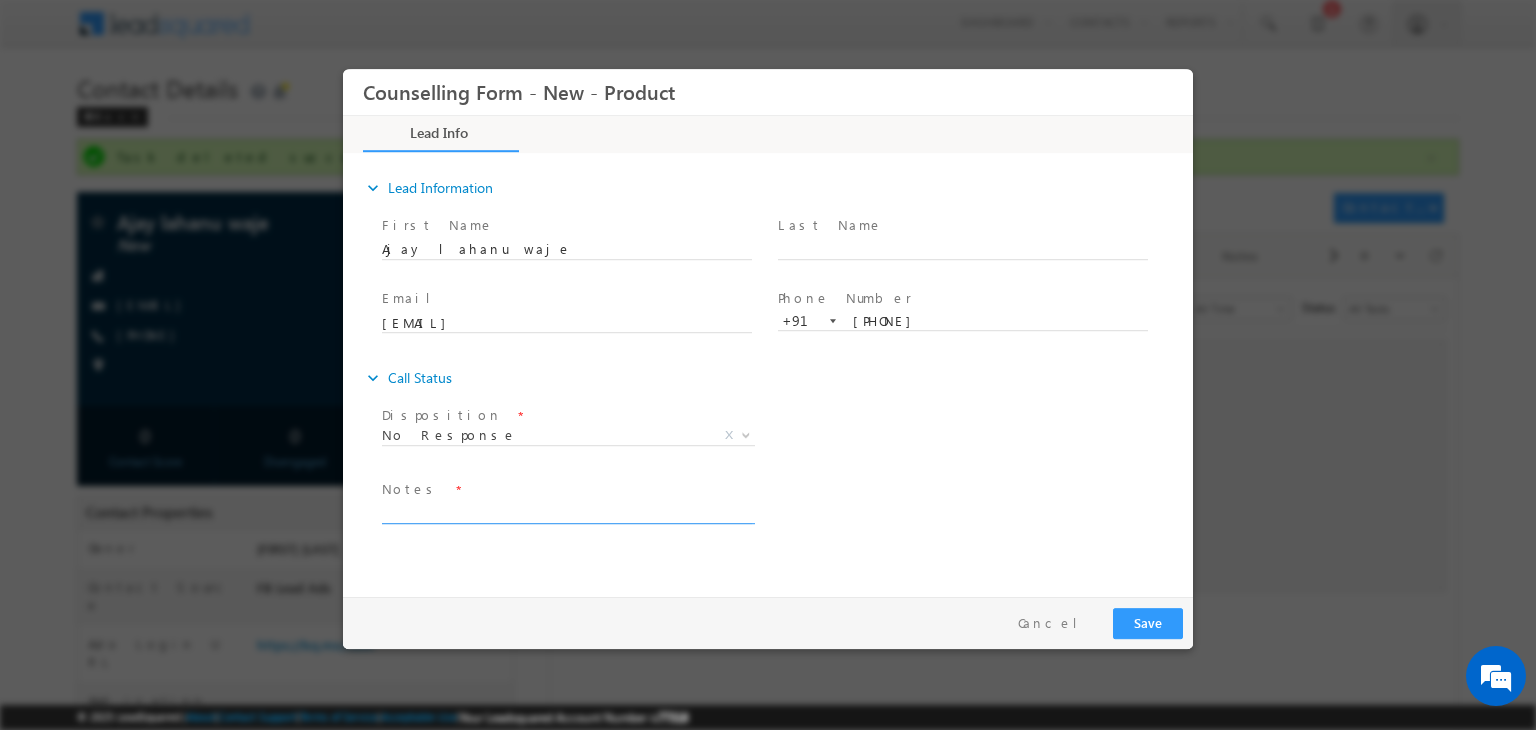 click at bounding box center [567, 512] 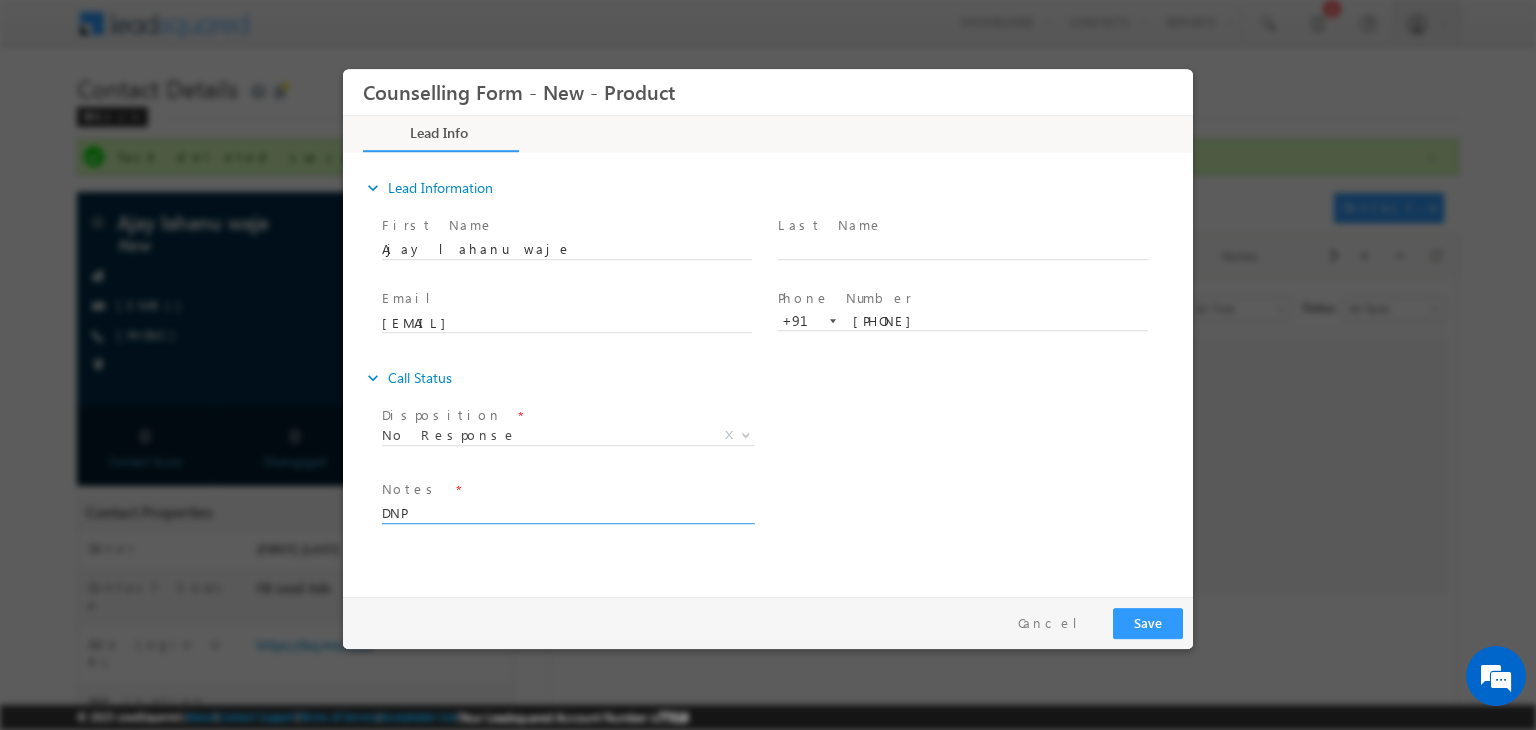 type on "DNP" 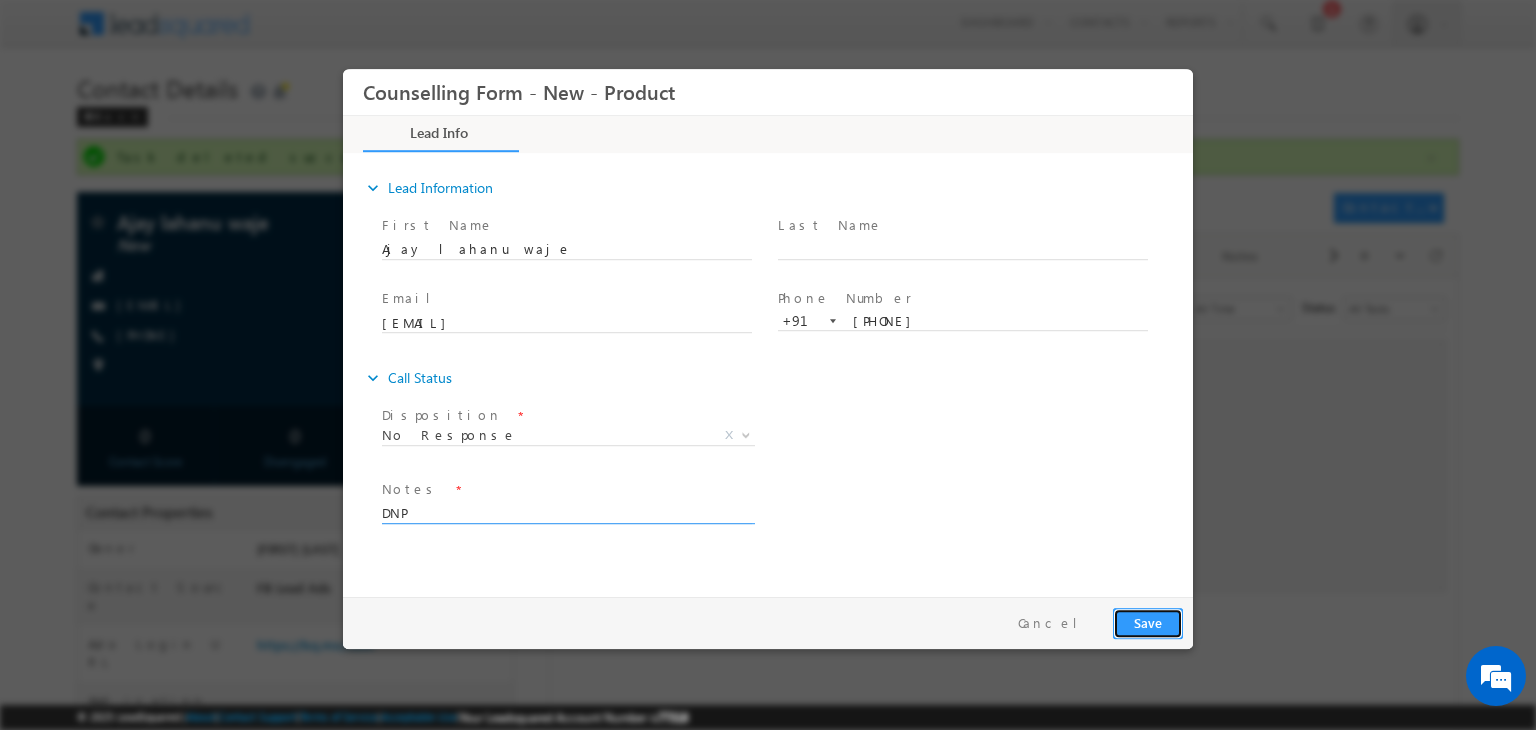 click on "Save" at bounding box center (1148, 623) 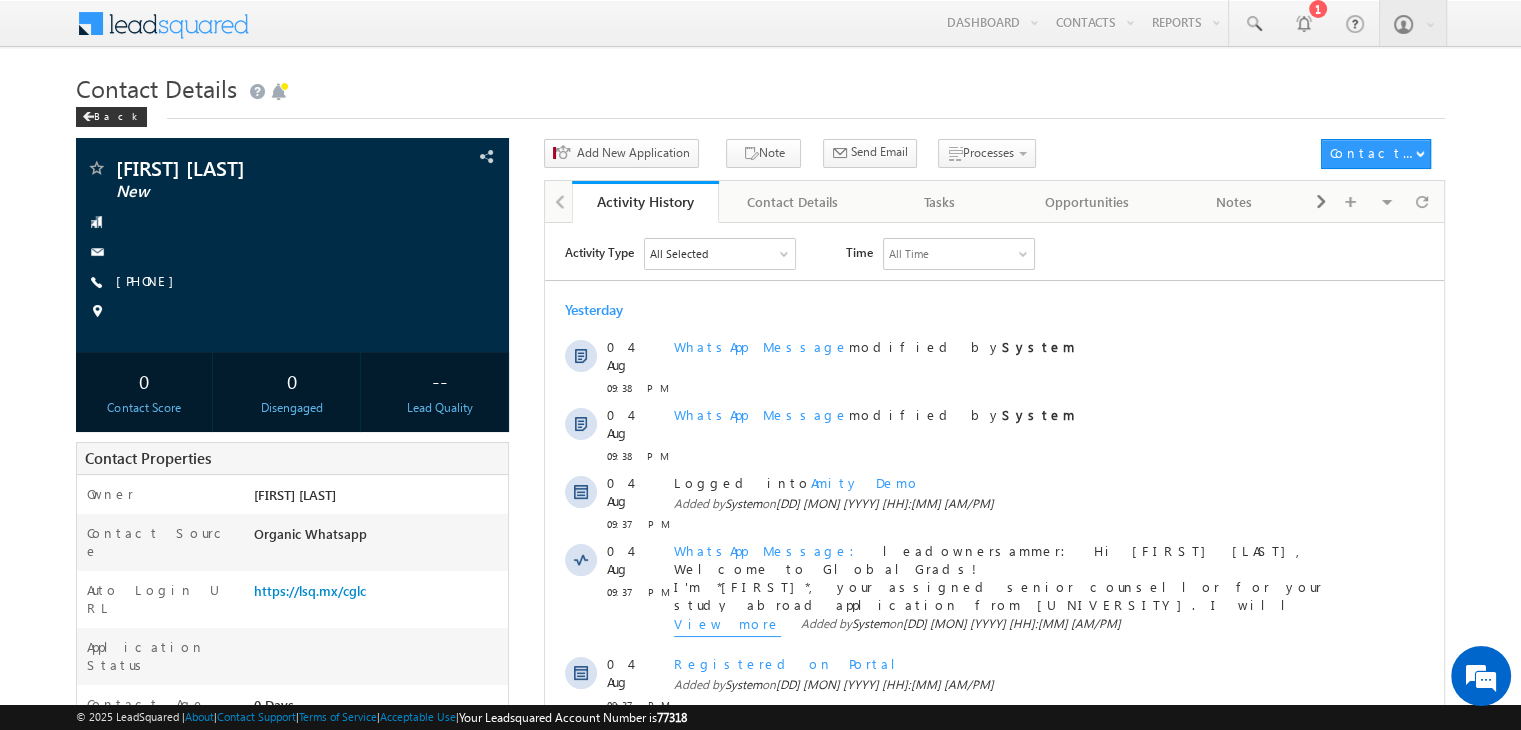 scroll, scrollTop: 0, scrollLeft: 0, axis: both 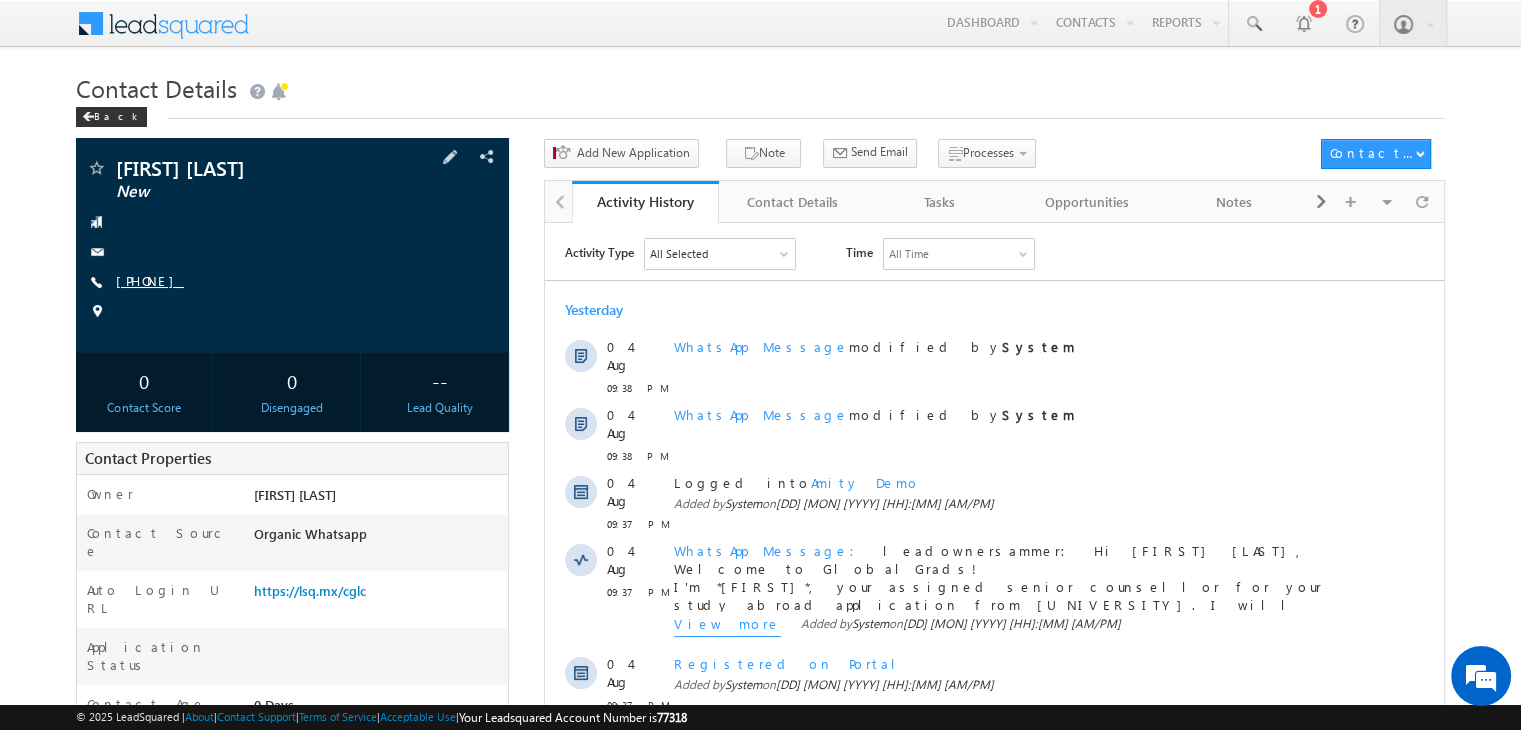 click on "+91-8857862122" at bounding box center (150, 280) 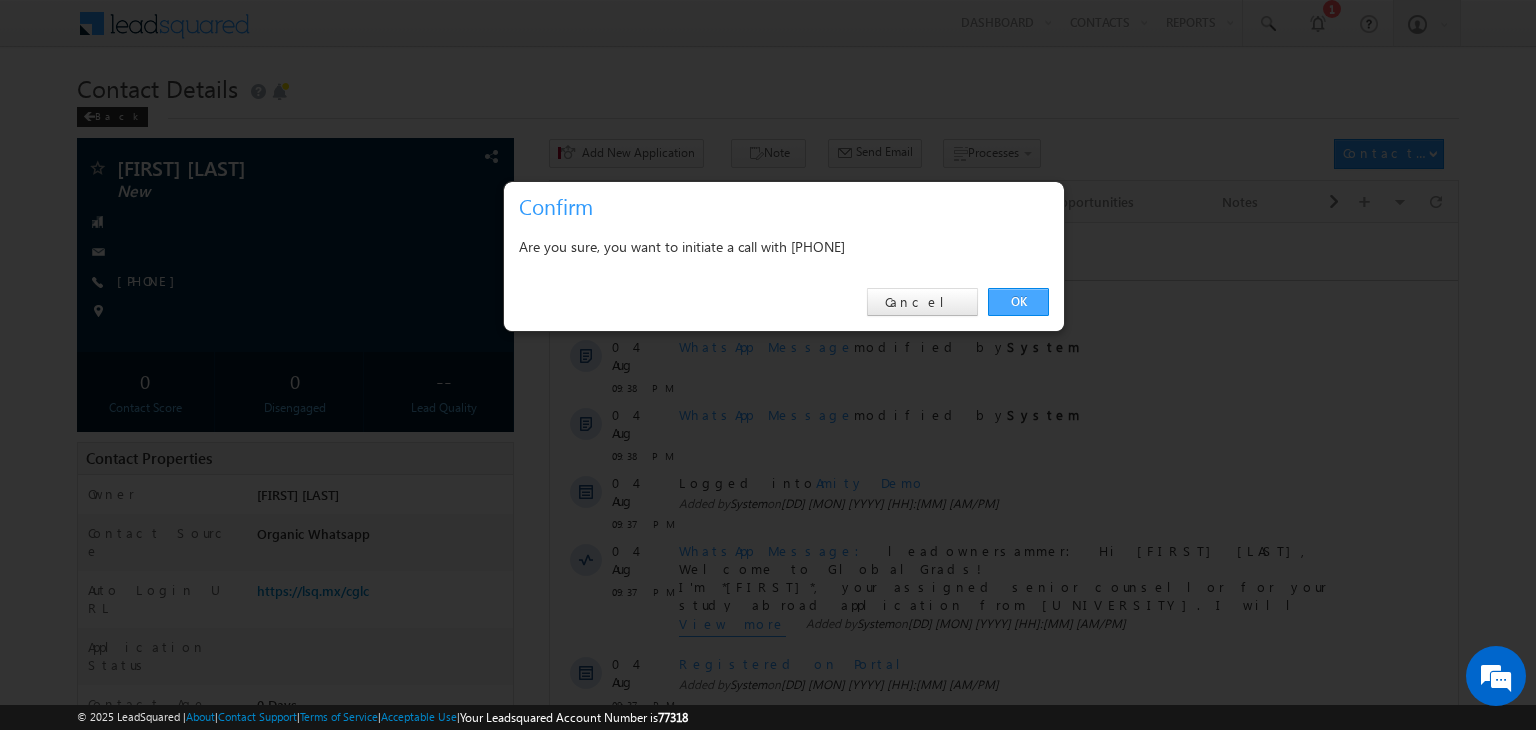 click on "OK" at bounding box center [1018, 302] 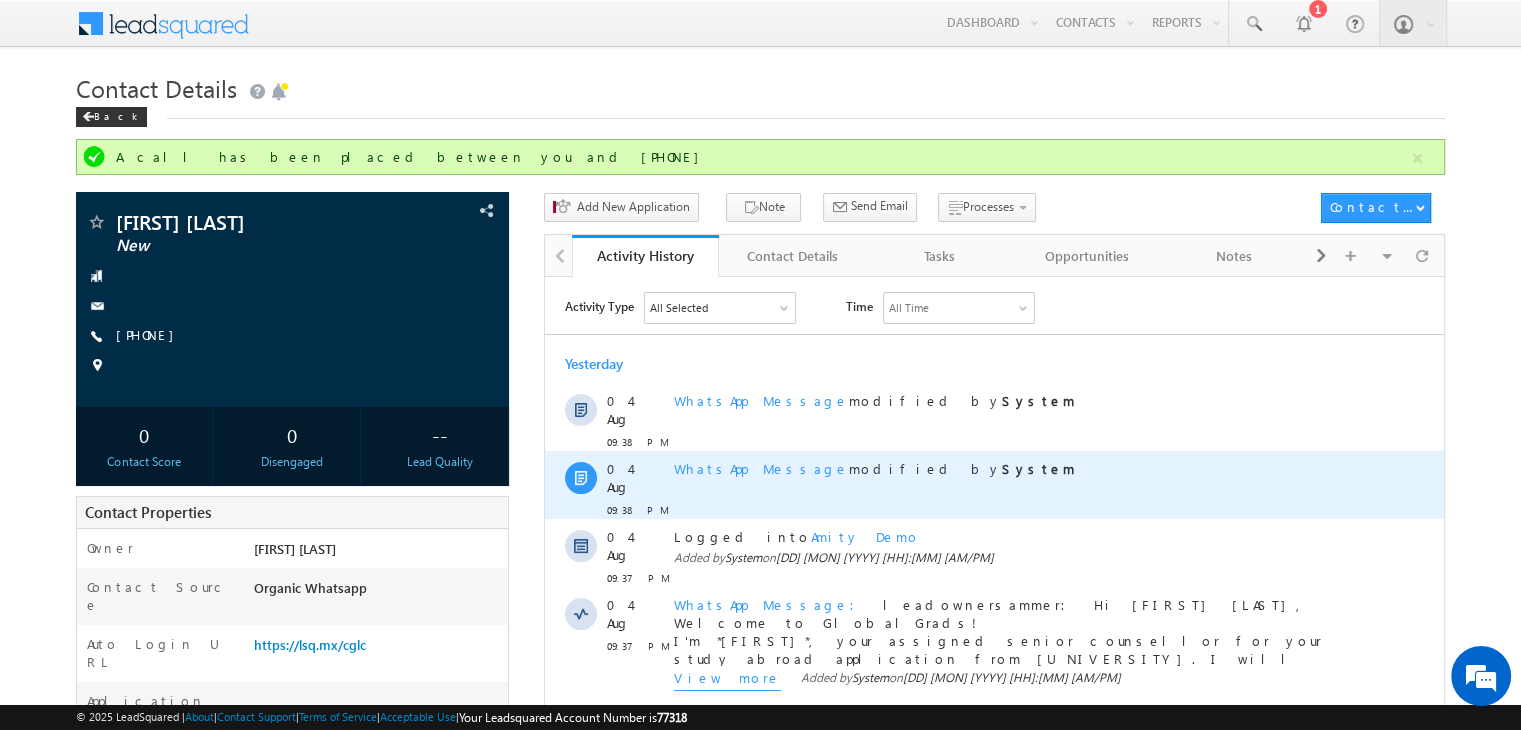 scroll, scrollTop: 407, scrollLeft: 0, axis: vertical 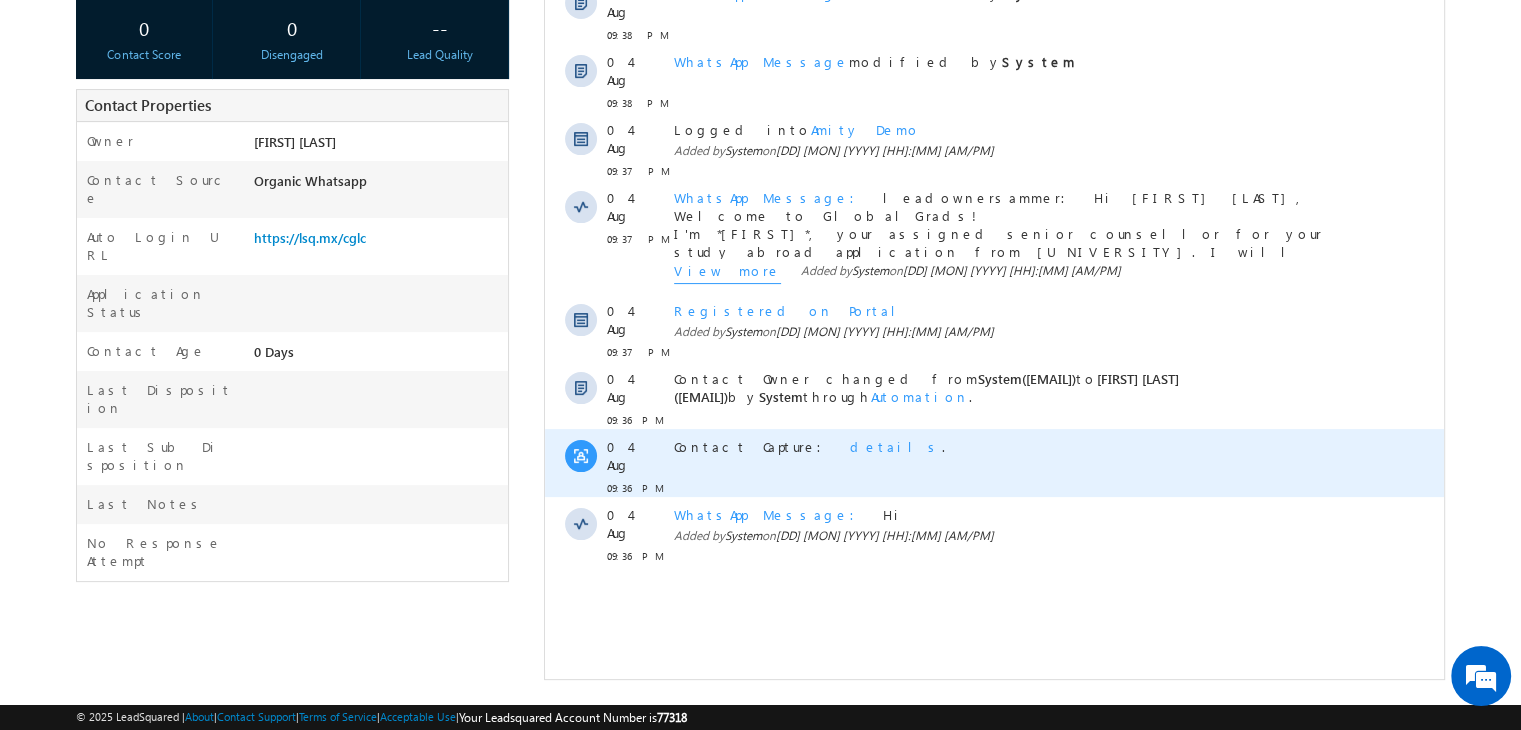 click on "details" at bounding box center [896, 446] 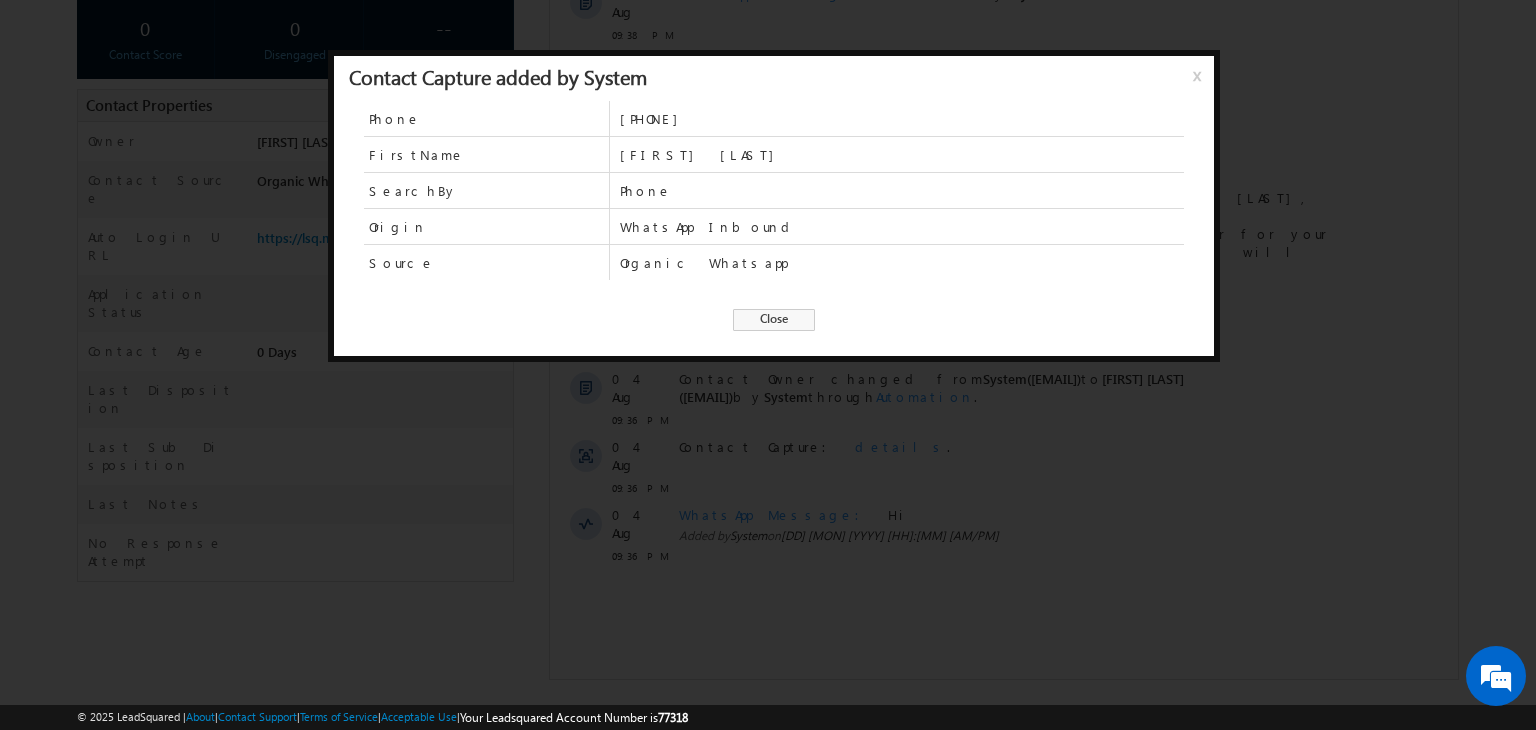 click on "Close" at bounding box center [774, 320] 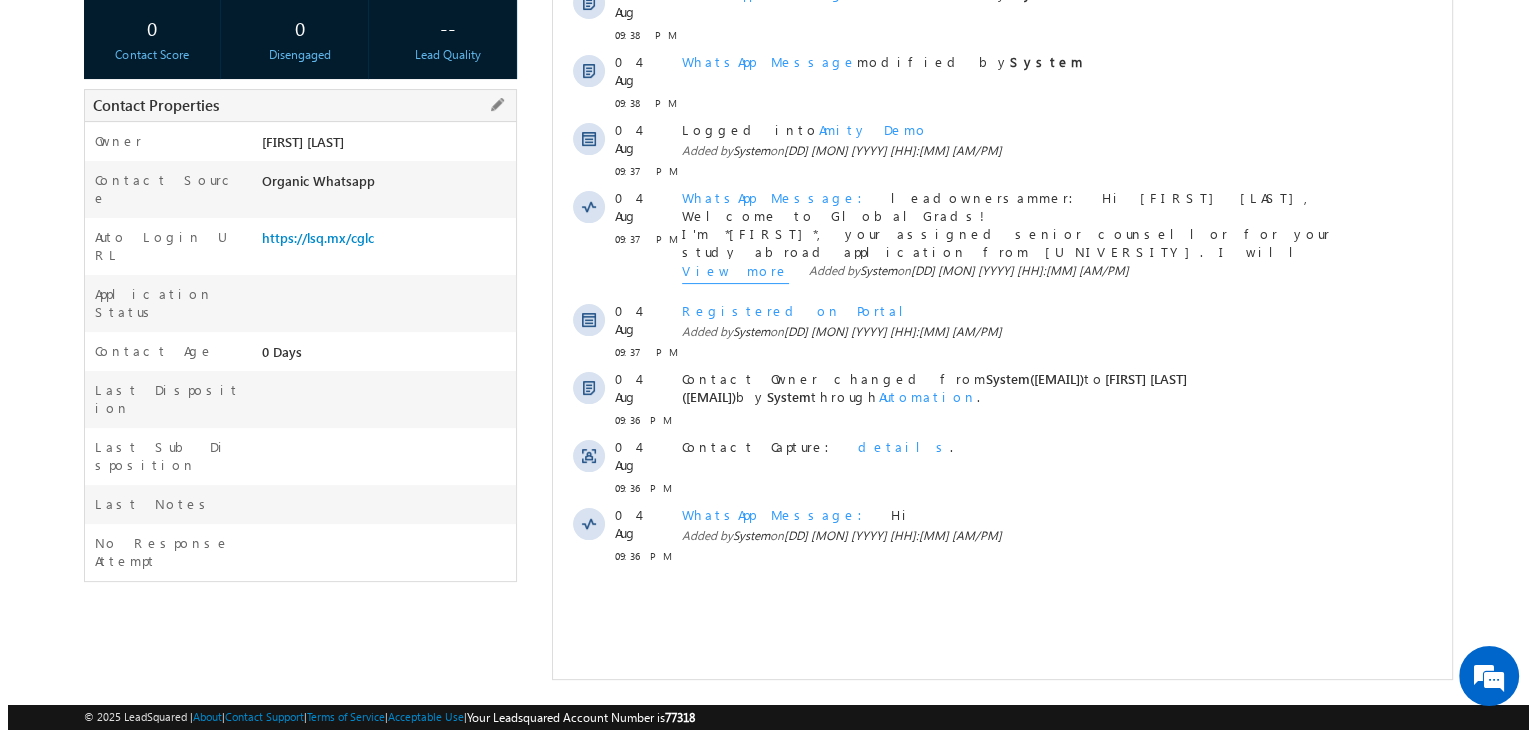 scroll, scrollTop: 0, scrollLeft: 0, axis: both 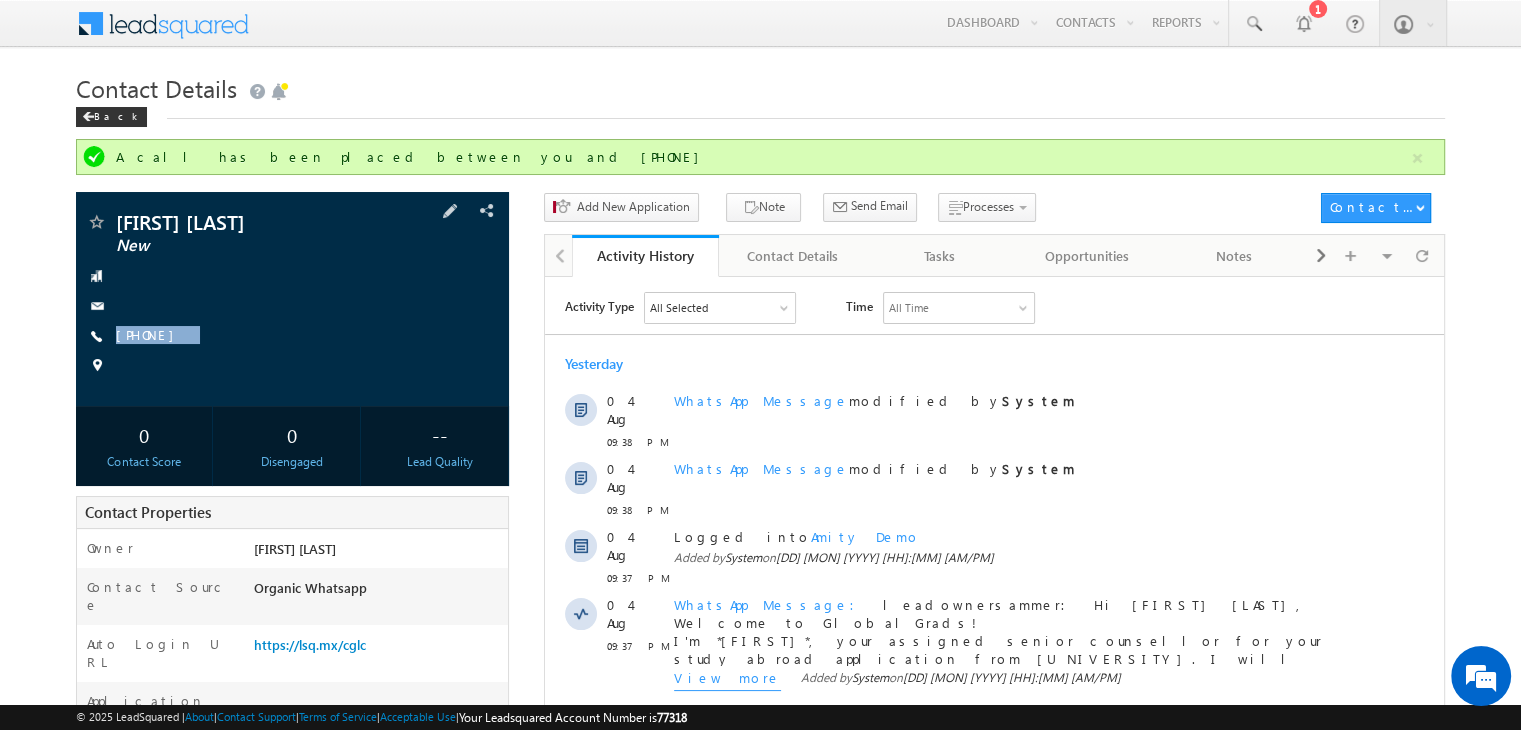 copy on "+91-8857862122" 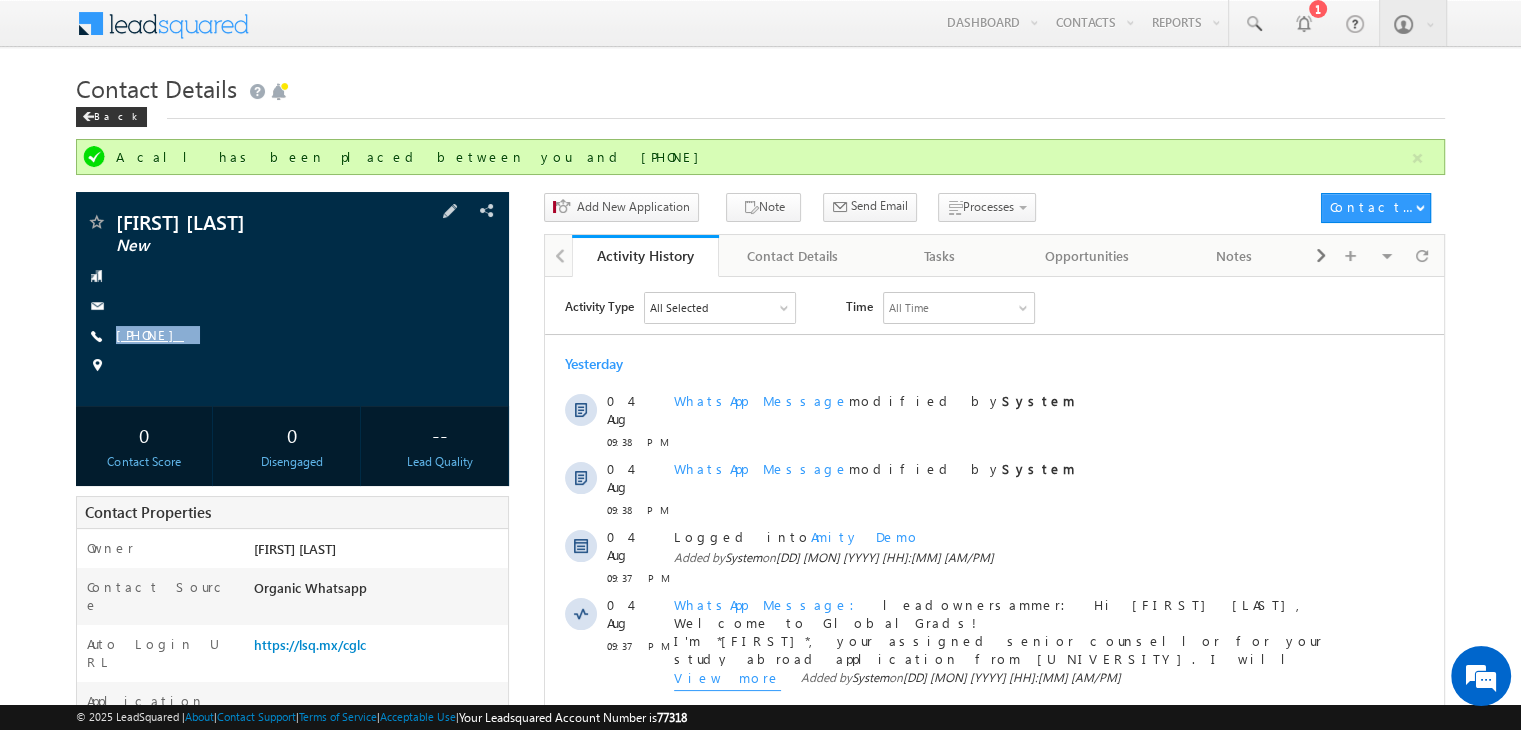 click on "+91-8857862122" at bounding box center (150, 334) 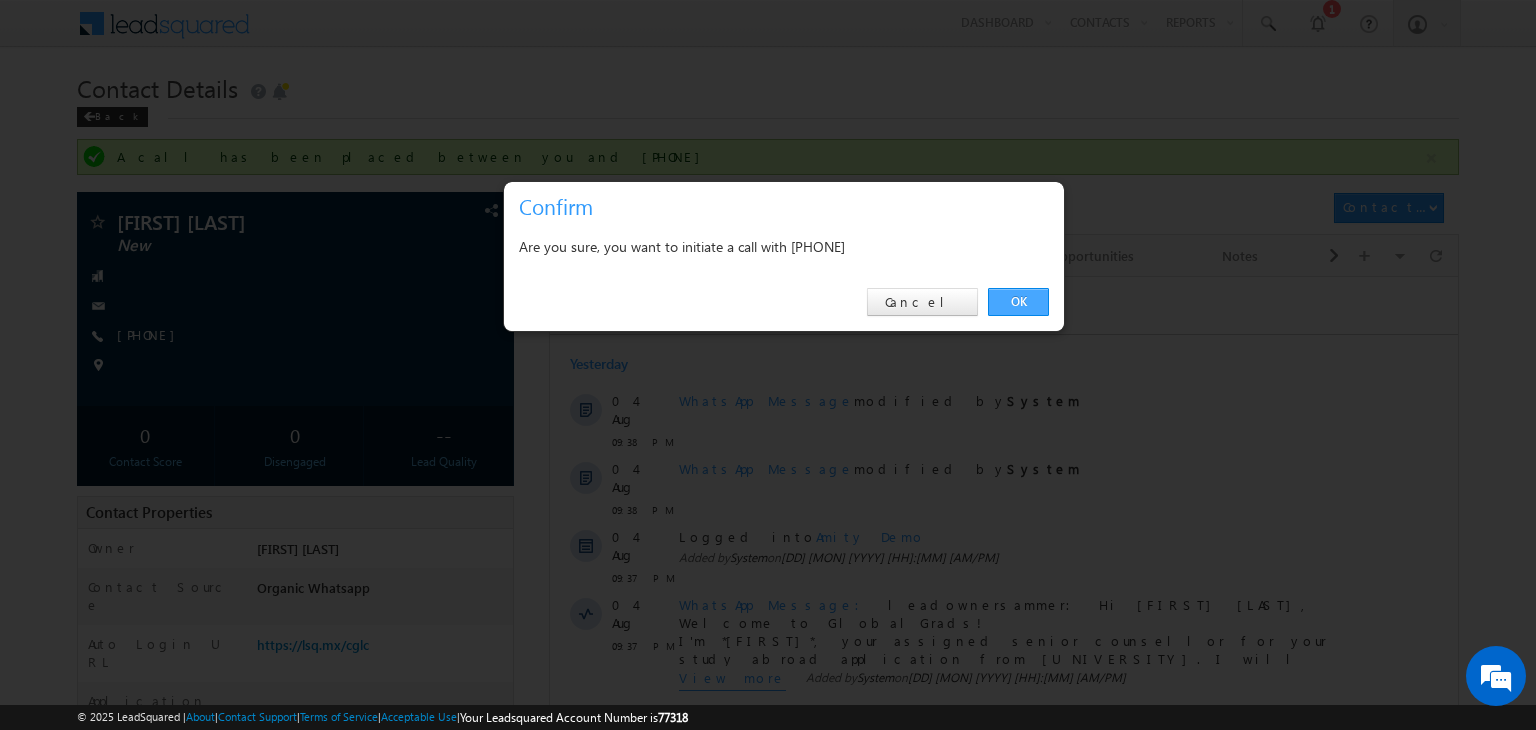 click on "OK" at bounding box center (1018, 302) 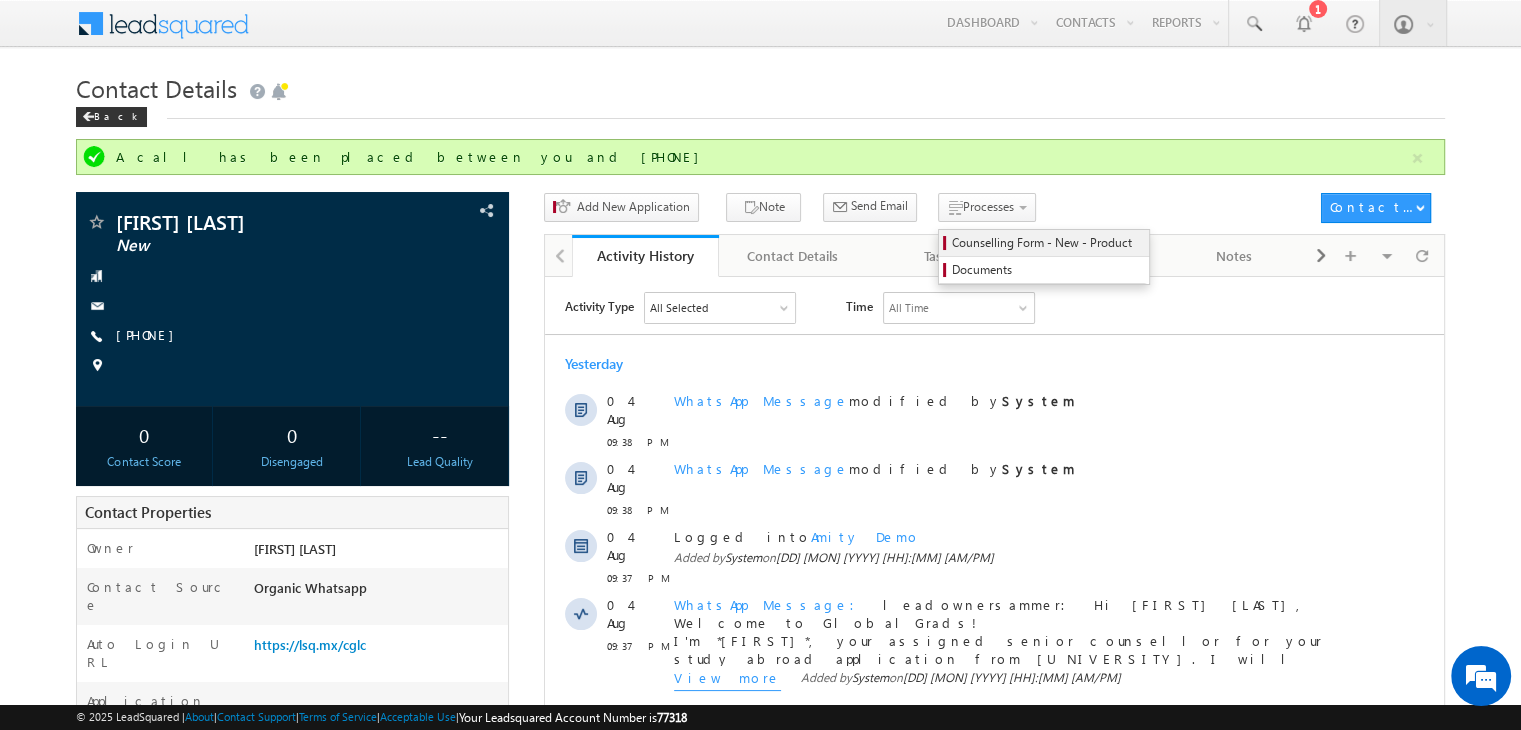 click on "Counselling Form - New - Product" at bounding box center (1047, 243) 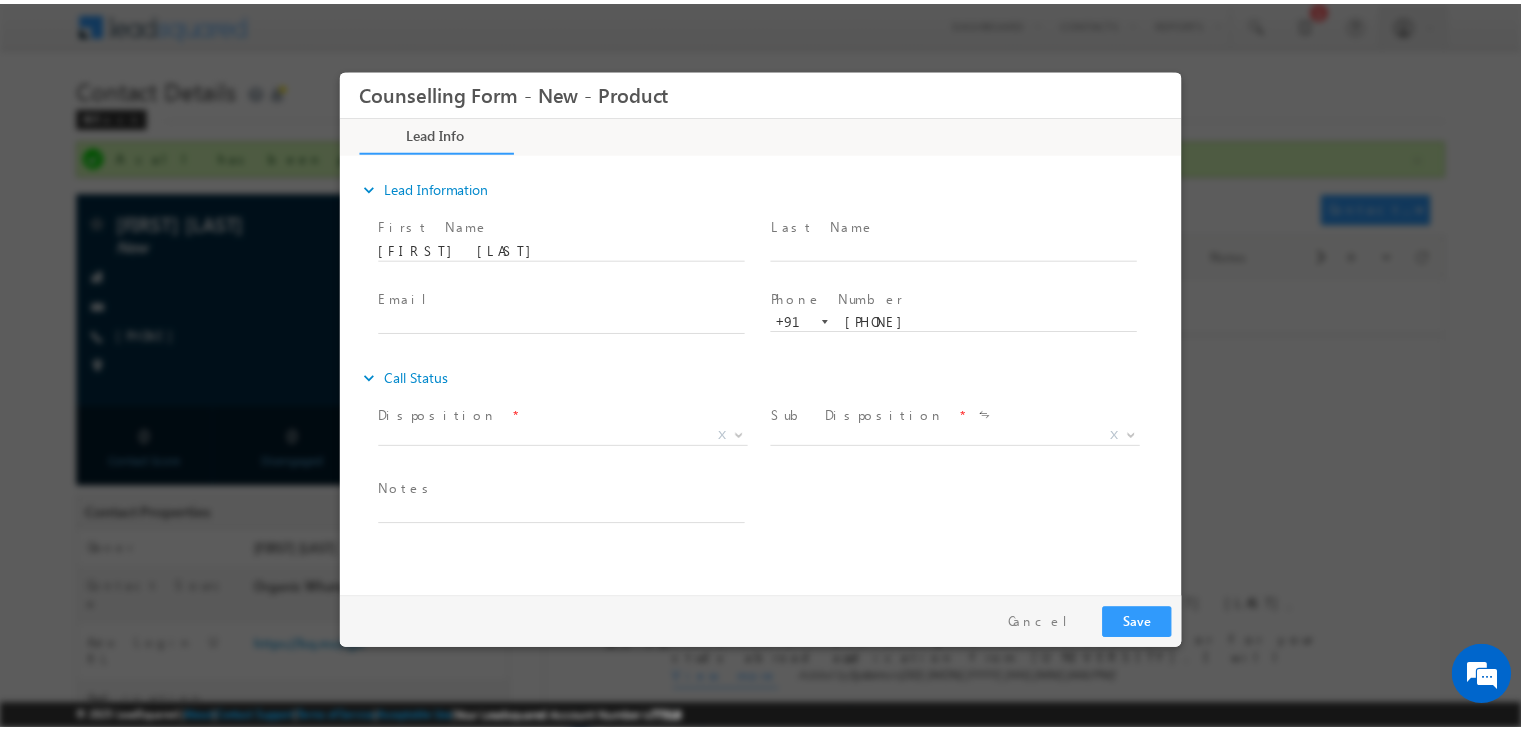 scroll, scrollTop: 0, scrollLeft: 0, axis: both 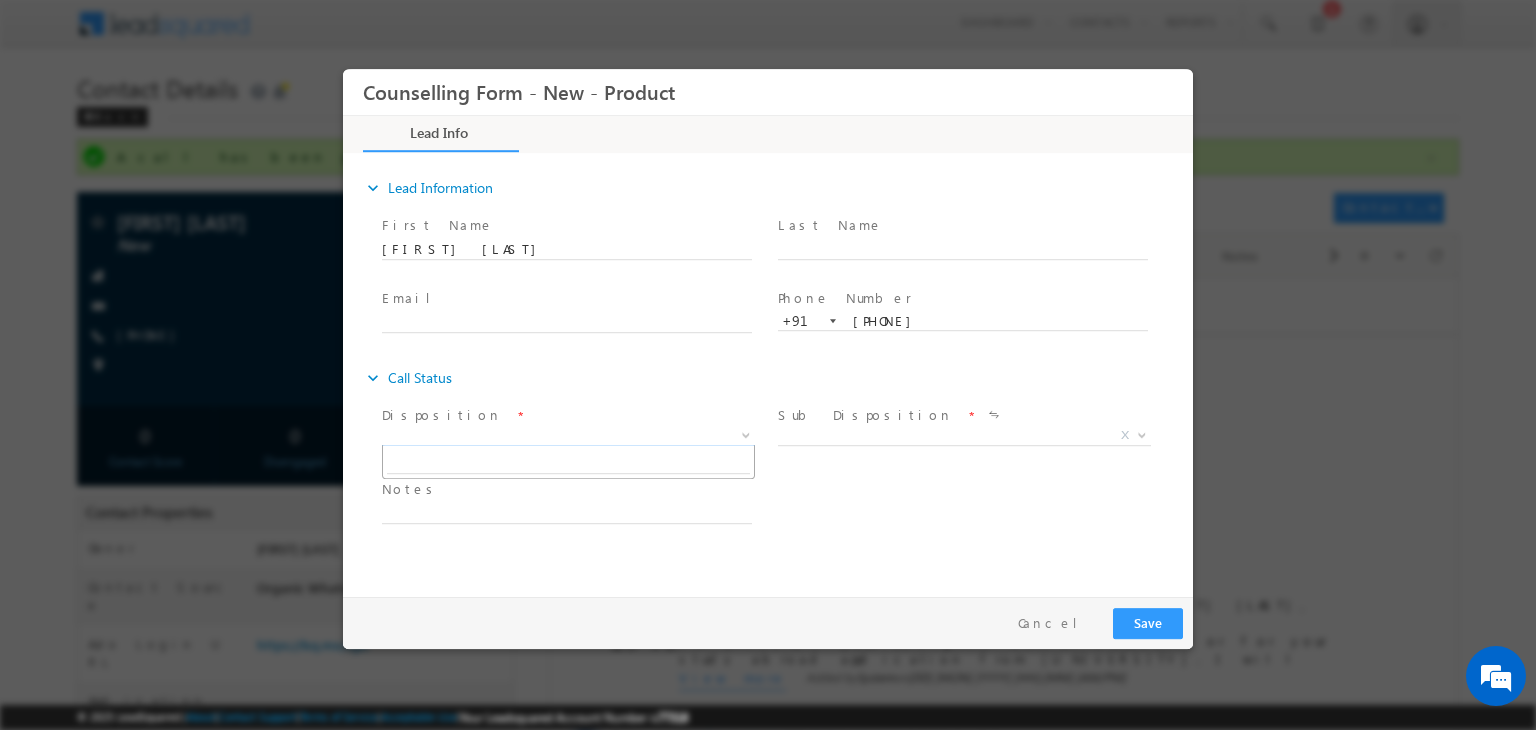 click on "X" at bounding box center [568, 436] 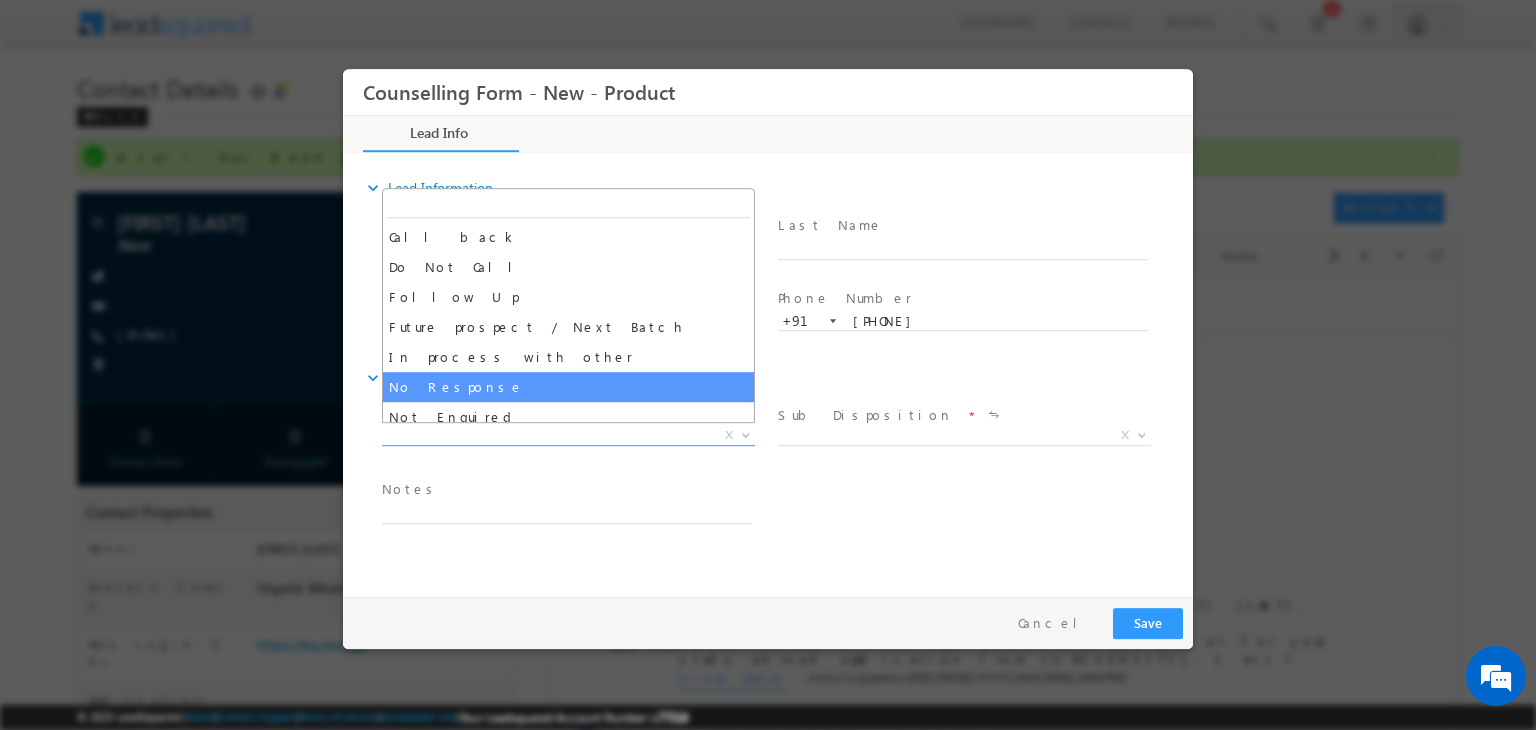 select on "No Response" 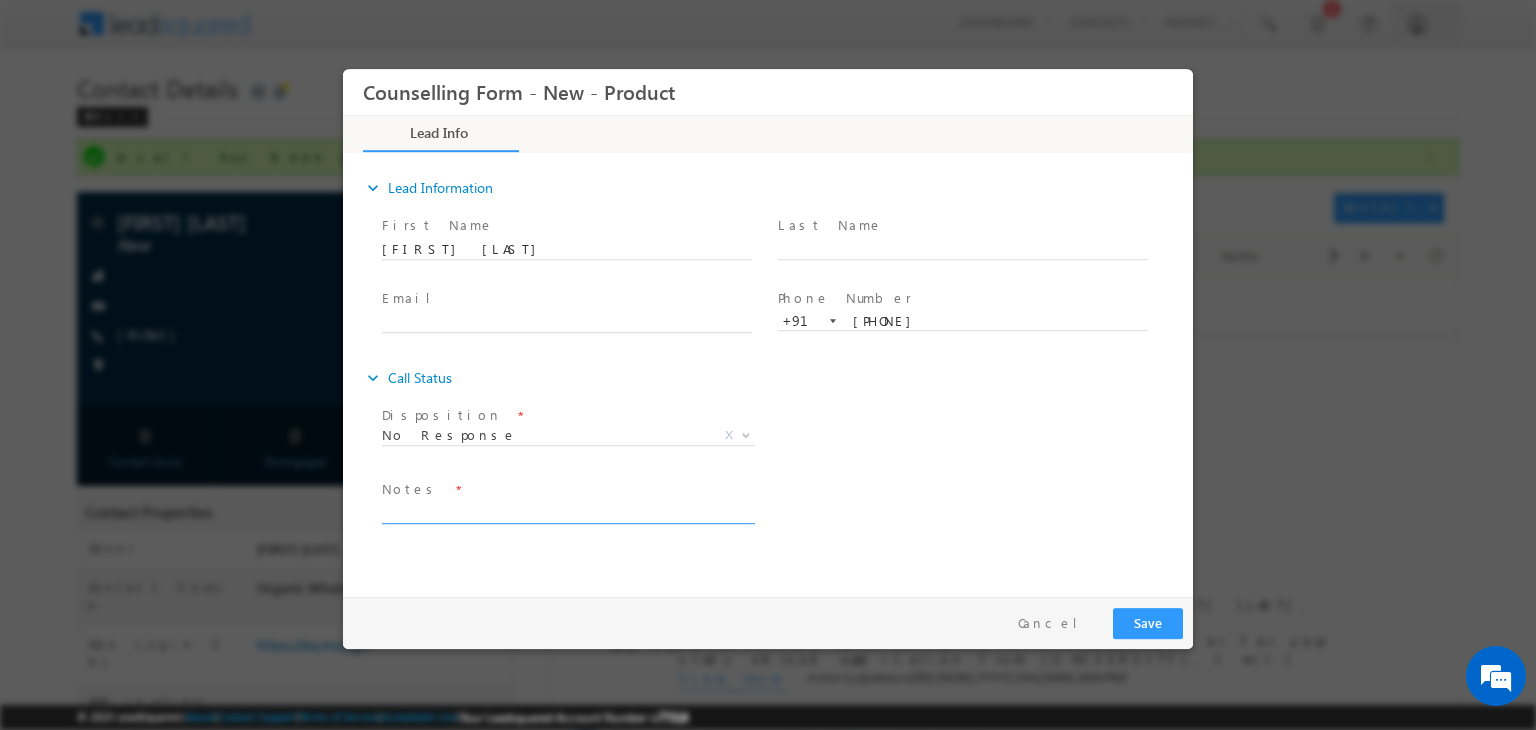 click at bounding box center [567, 512] 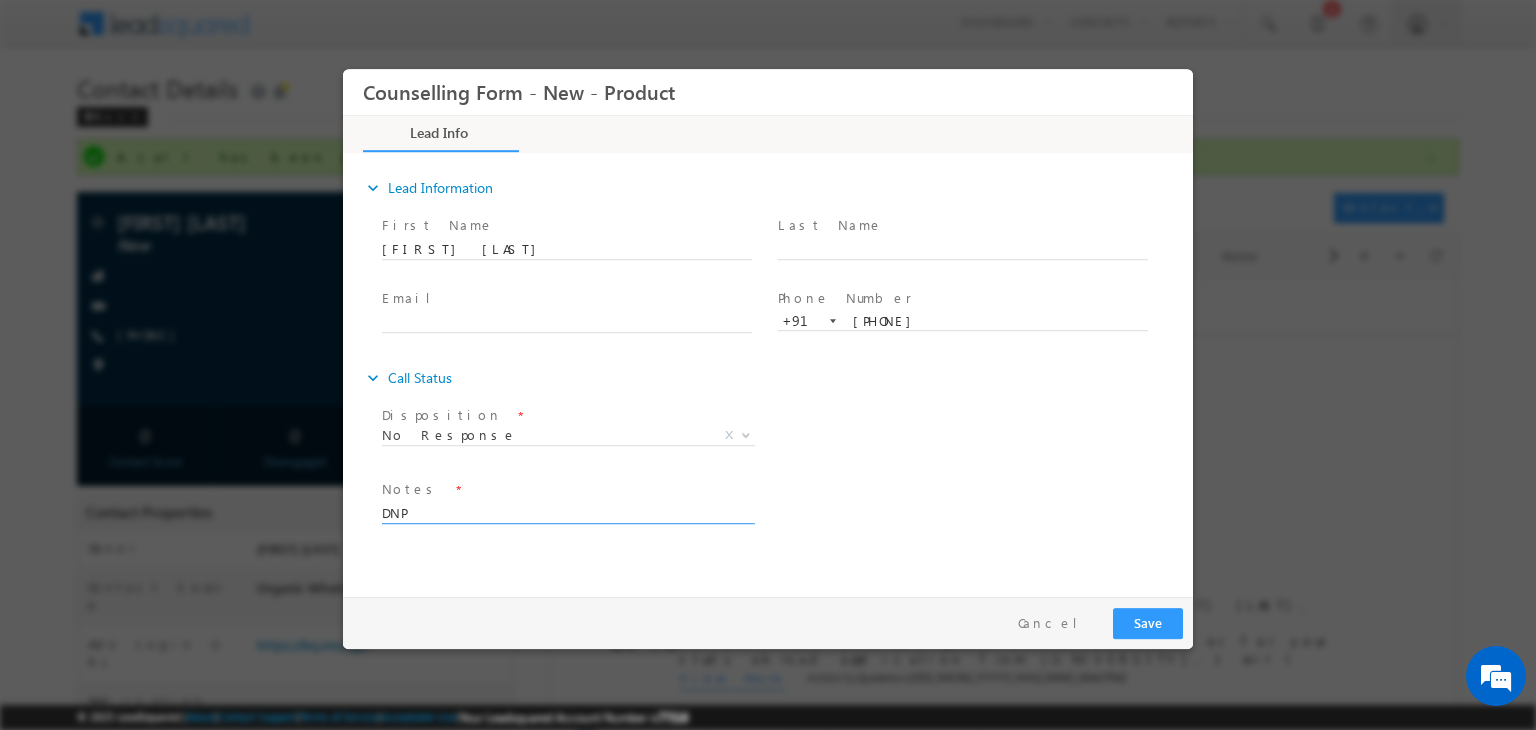 type on "DNP" 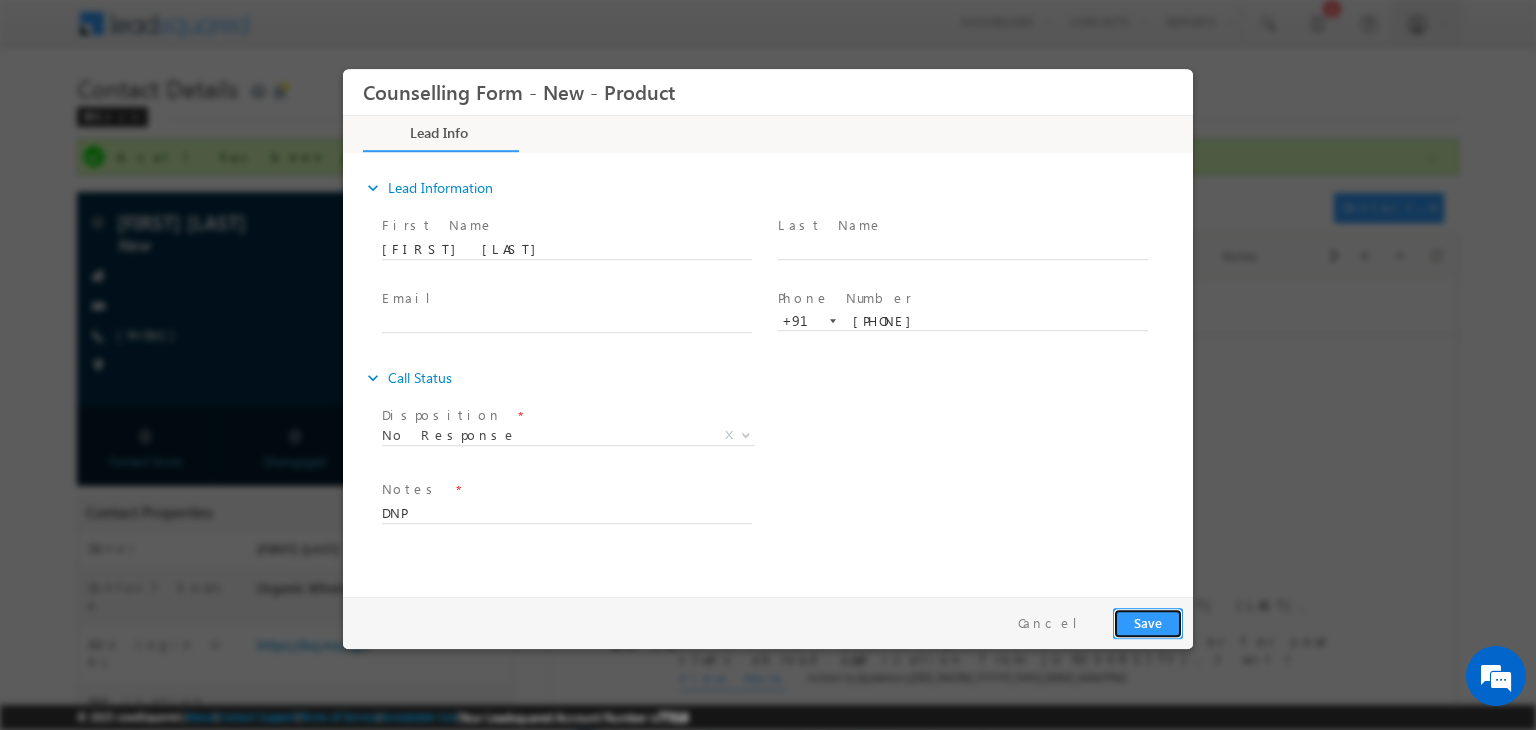 click on "Save" at bounding box center (1148, 623) 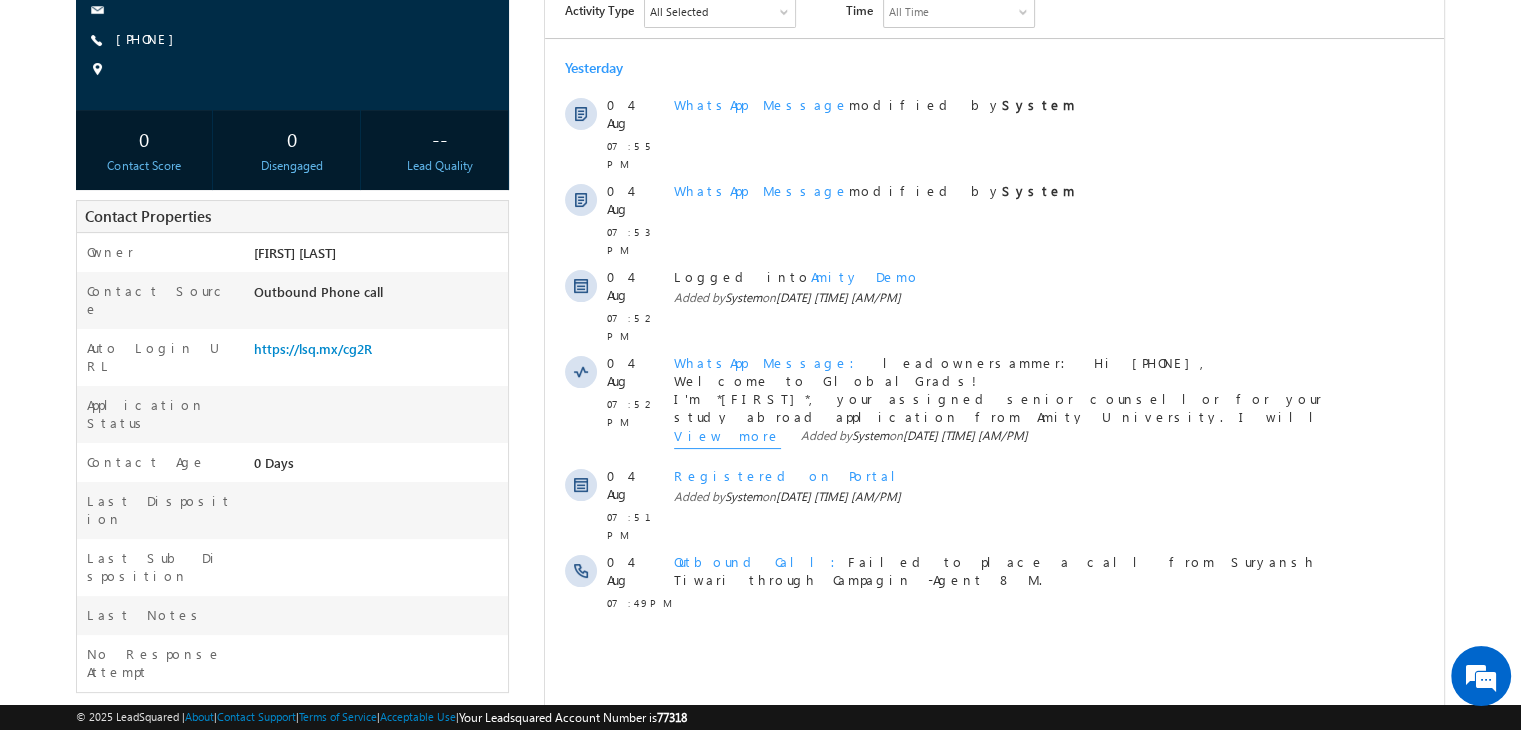 scroll, scrollTop: 0, scrollLeft: 0, axis: both 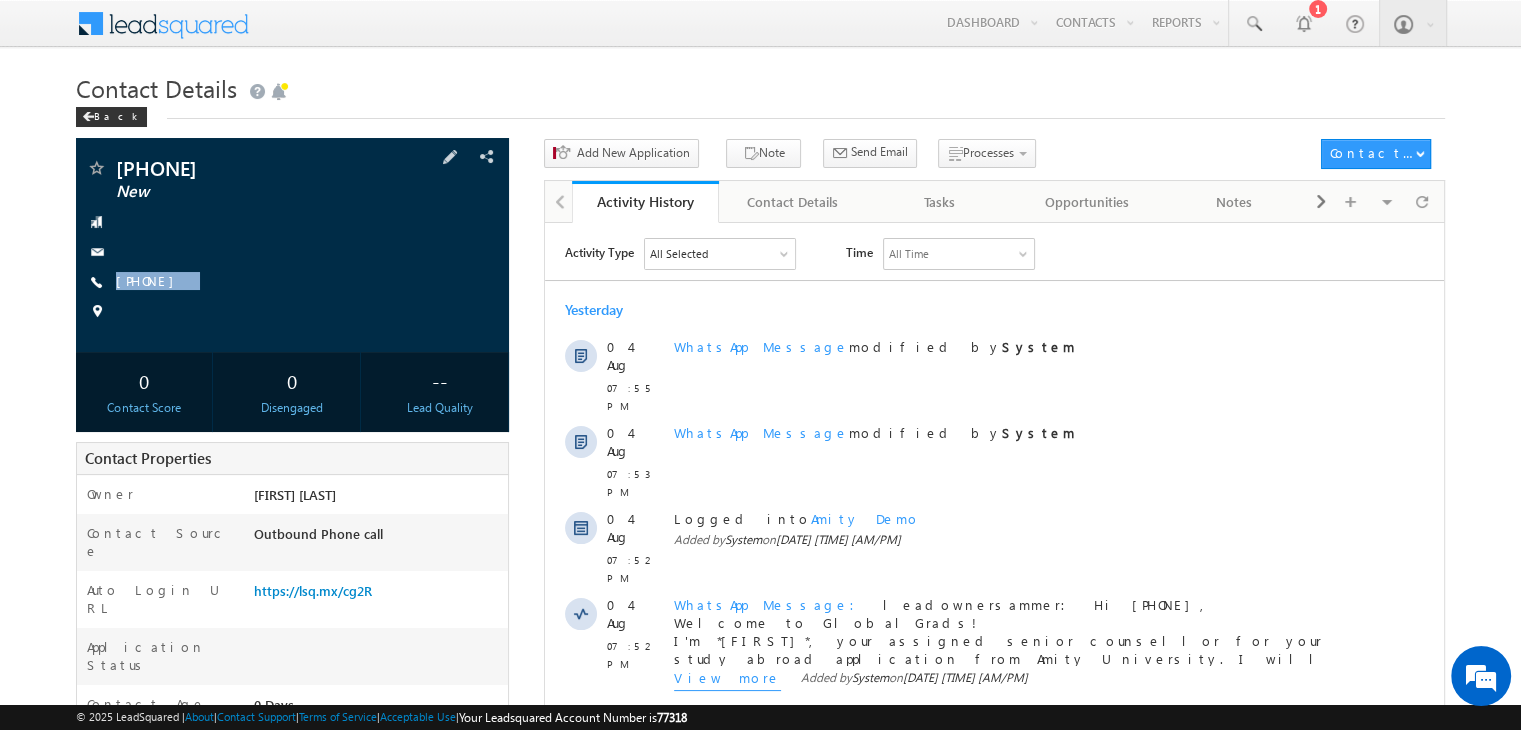copy on "[PHONE]" 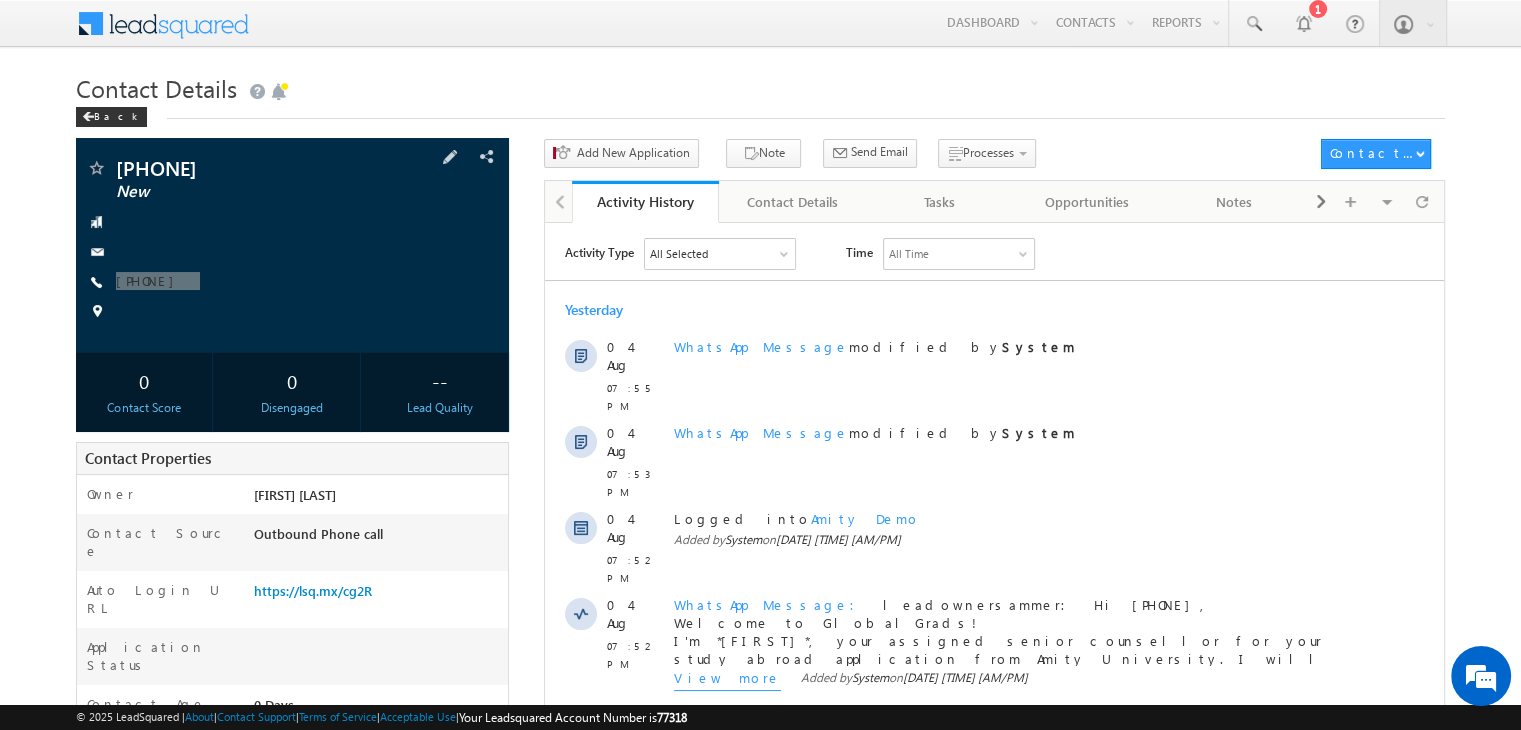 scroll, scrollTop: 0, scrollLeft: 0, axis: both 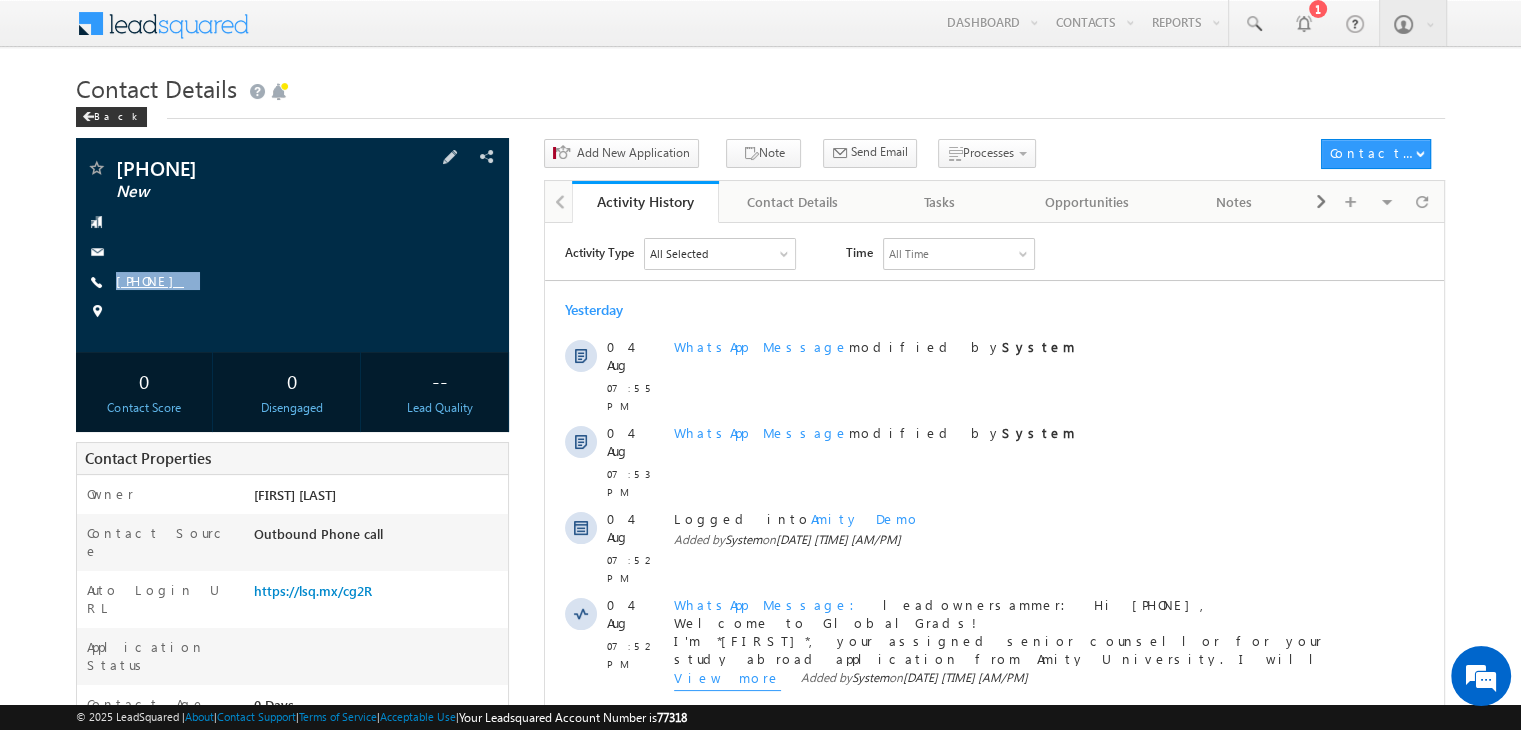 click on "[PHONE]" at bounding box center [150, 280] 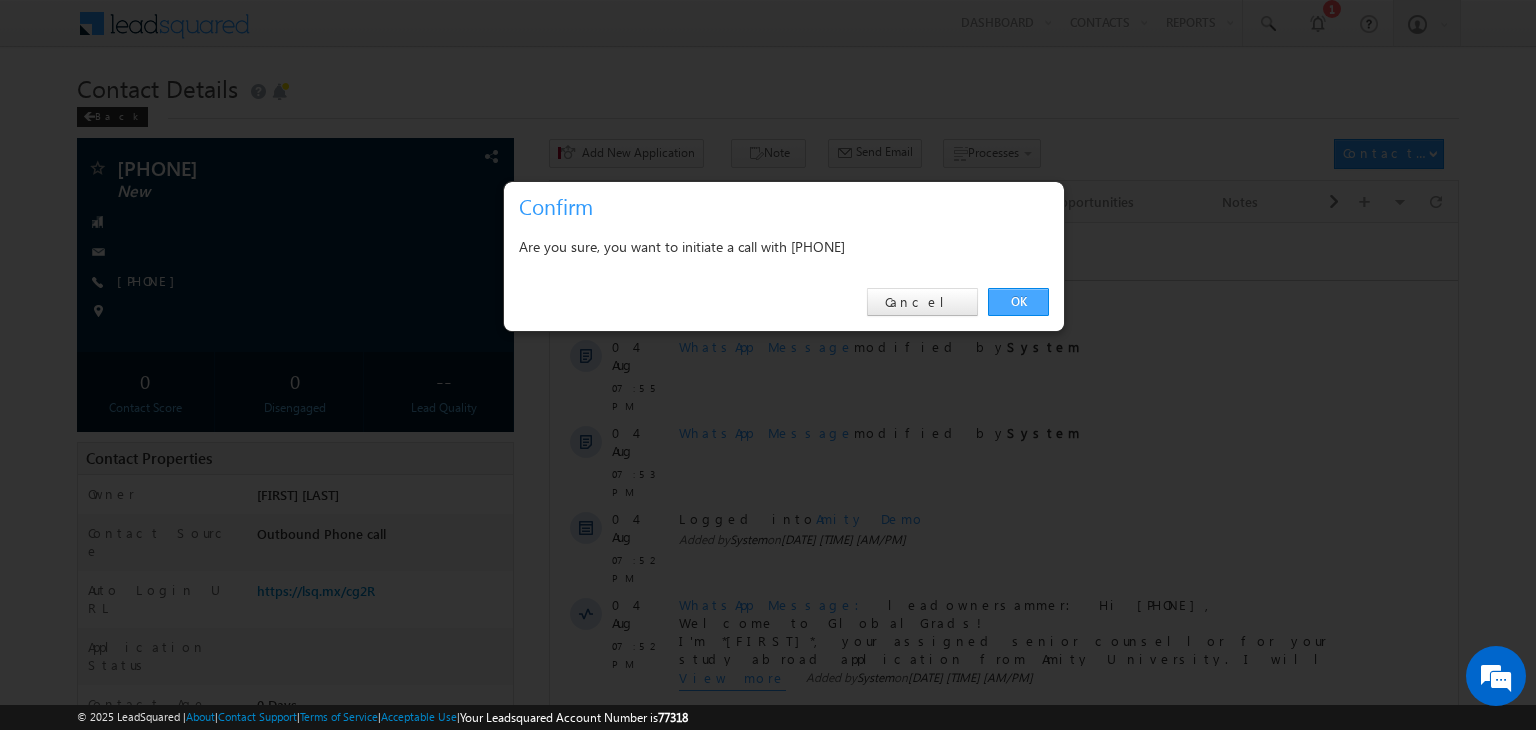 click on "OK" at bounding box center [1018, 302] 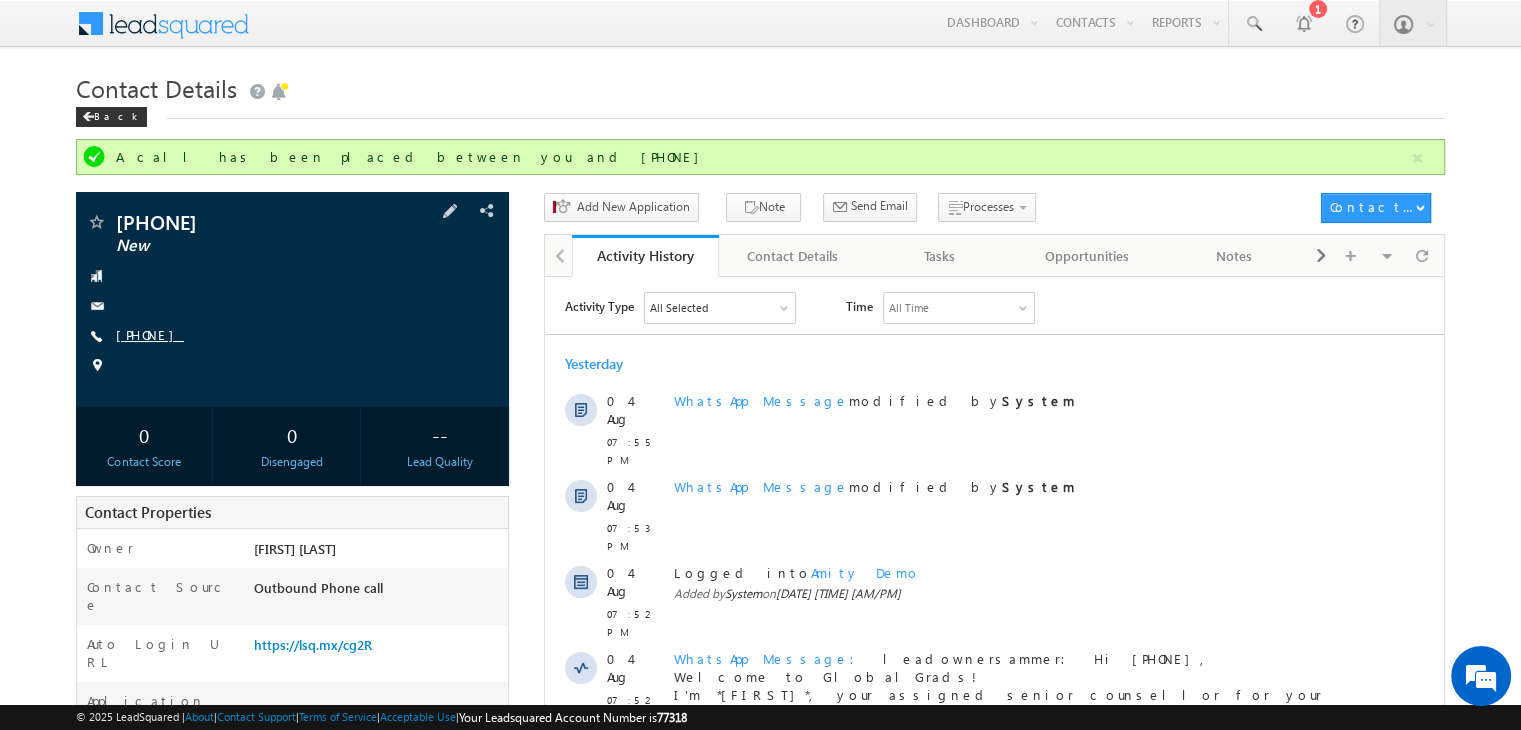click on "[PHONE]" at bounding box center [150, 334] 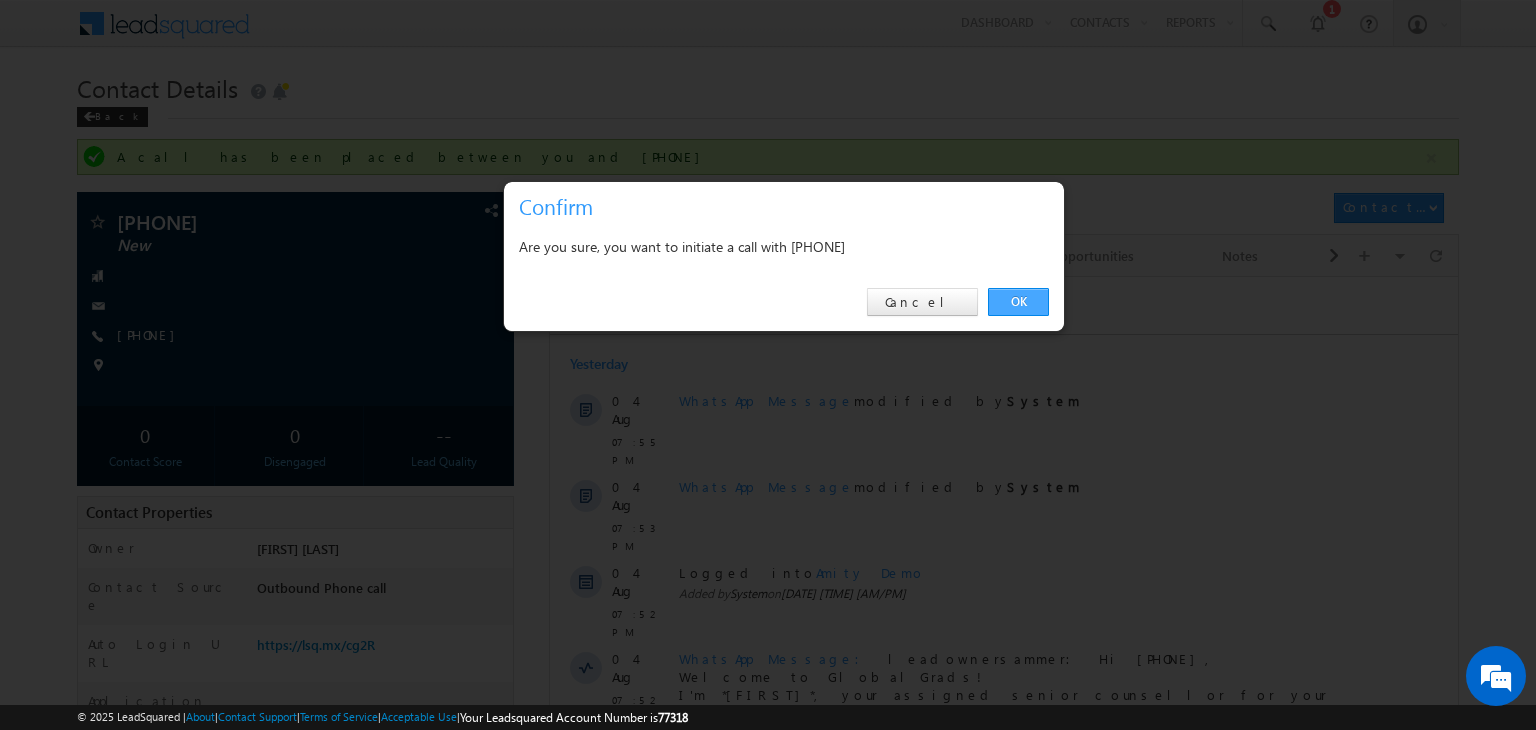 click on "OK" at bounding box center [1018, 302] 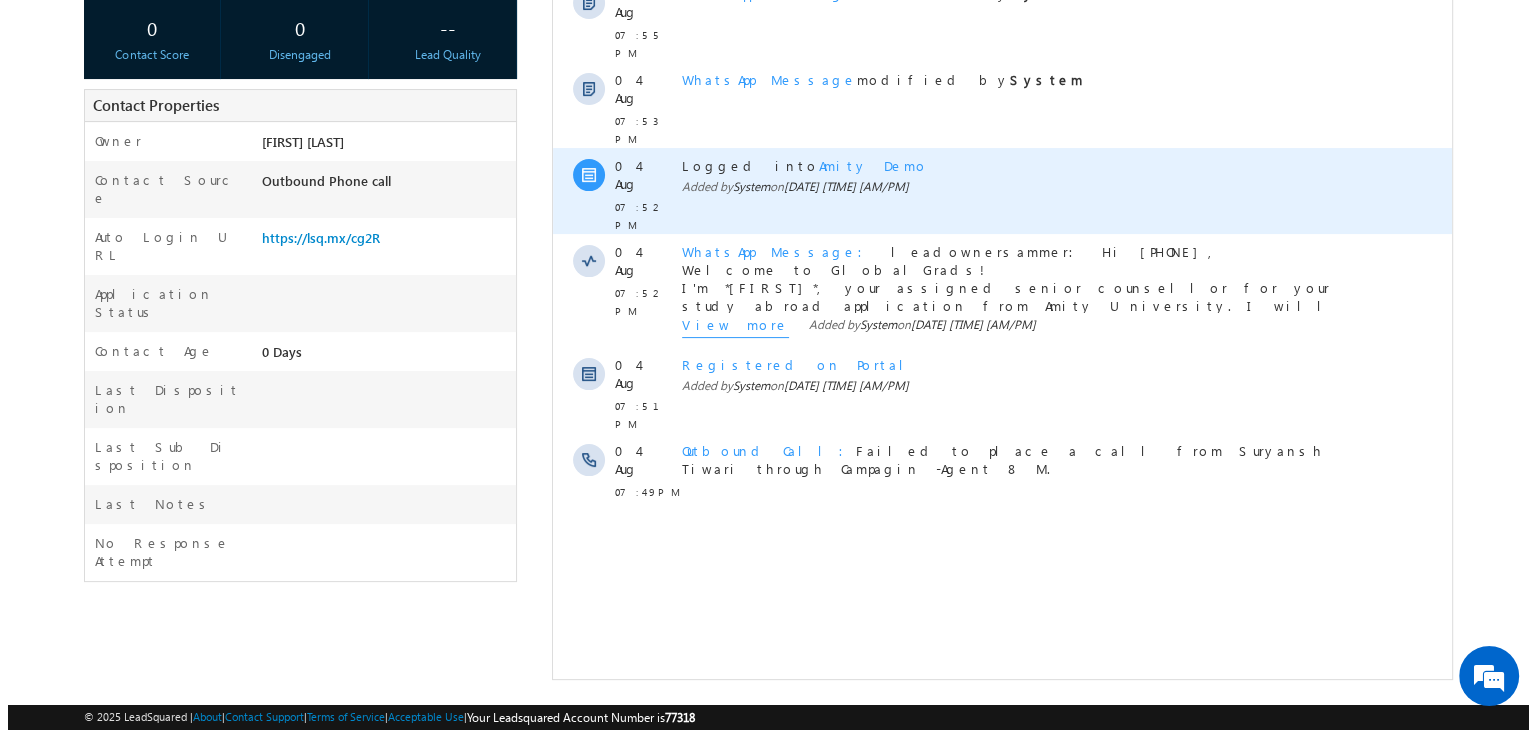 scroll, scrollTop: 0, scrollLeft: 0, axis: both 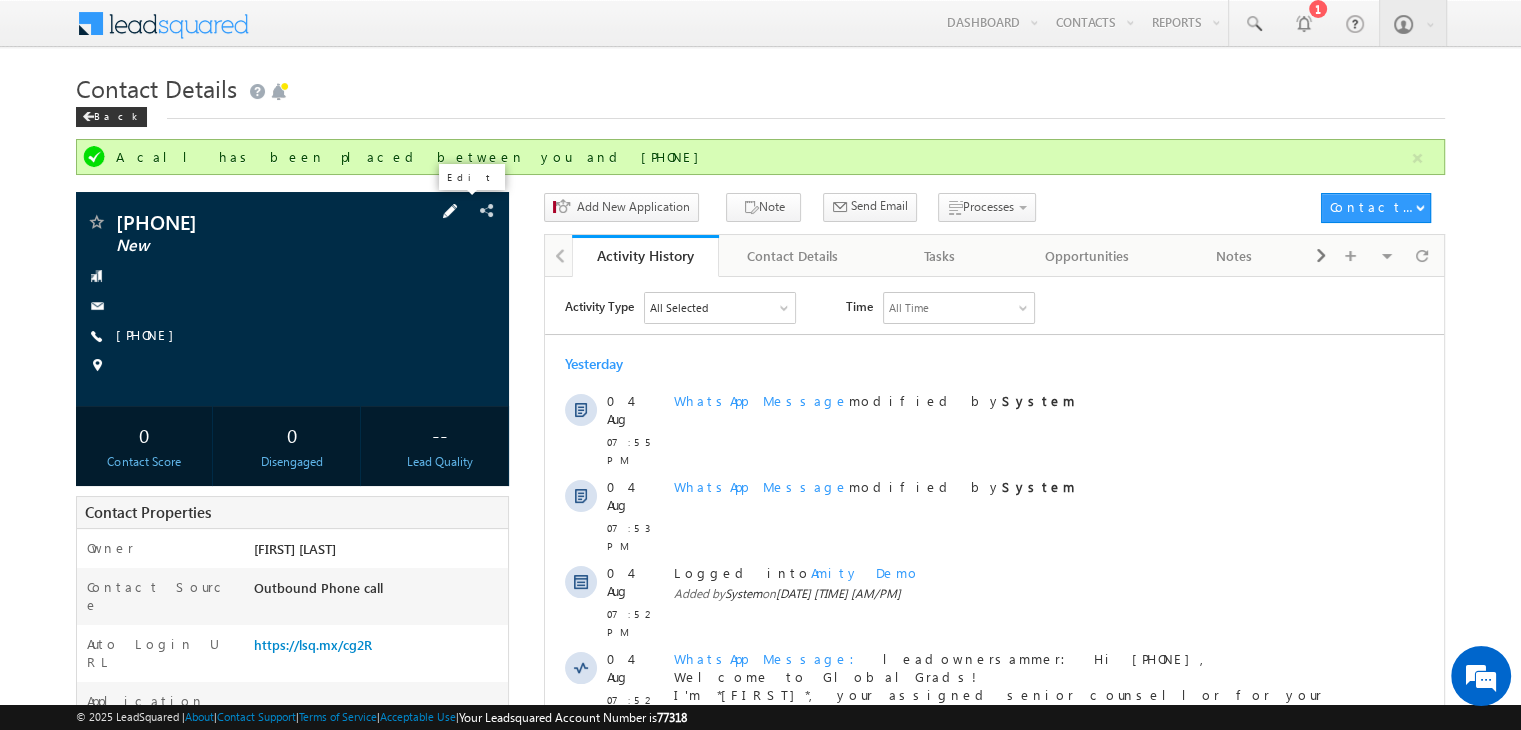 click at bounding box center [450, 211] 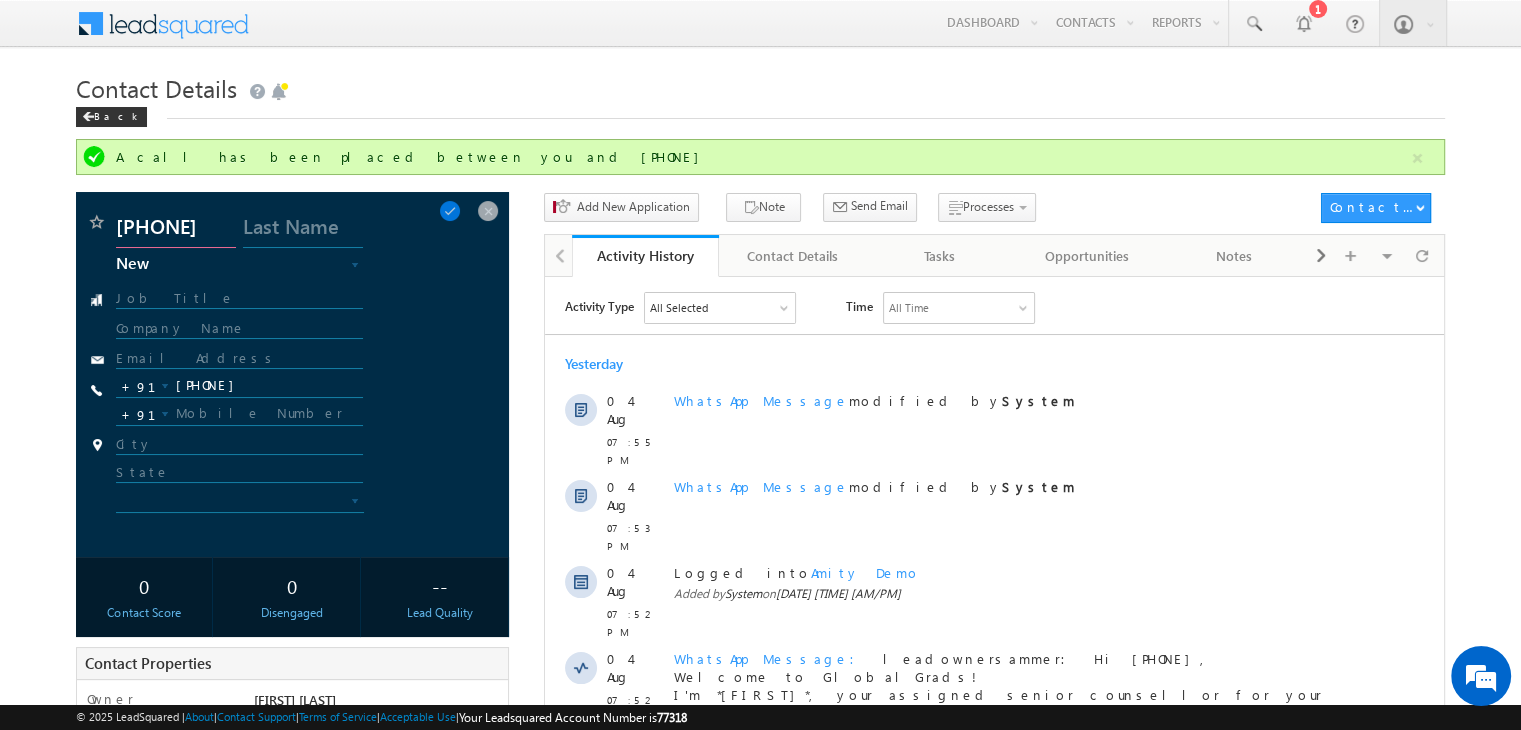 click on "+91-8147880019" at bounding box center (176, 230) 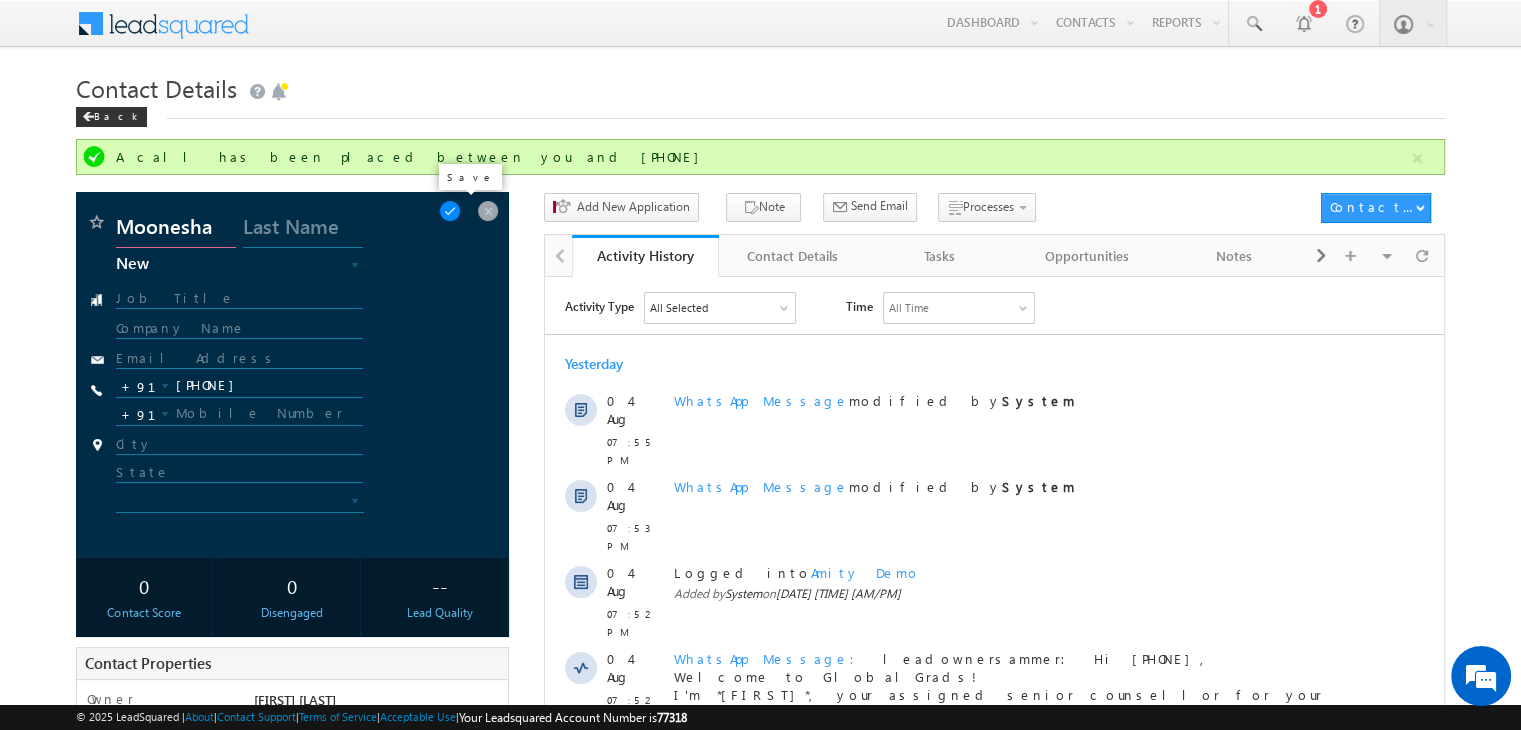 type on "Moonesha" 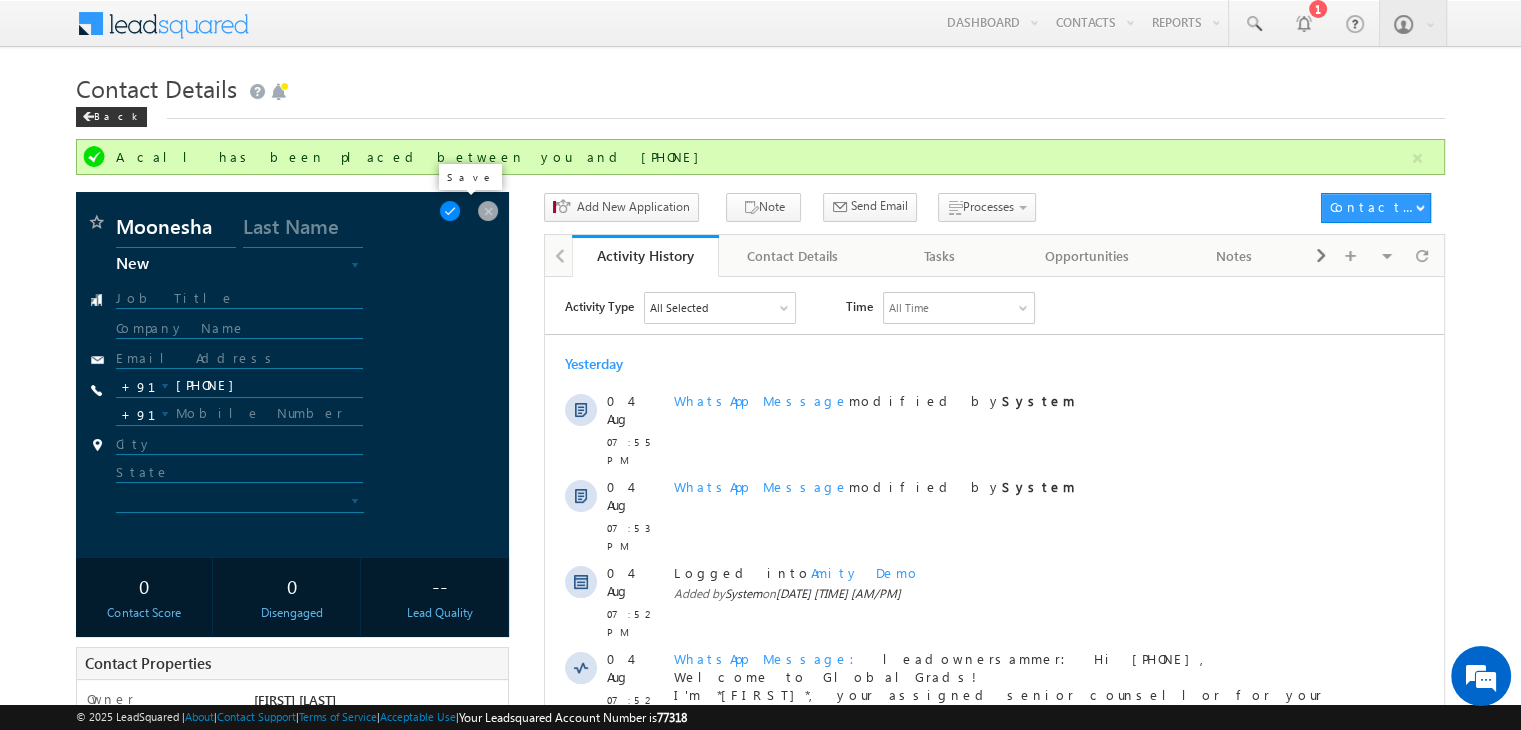 click at bounding box center (450, 211) 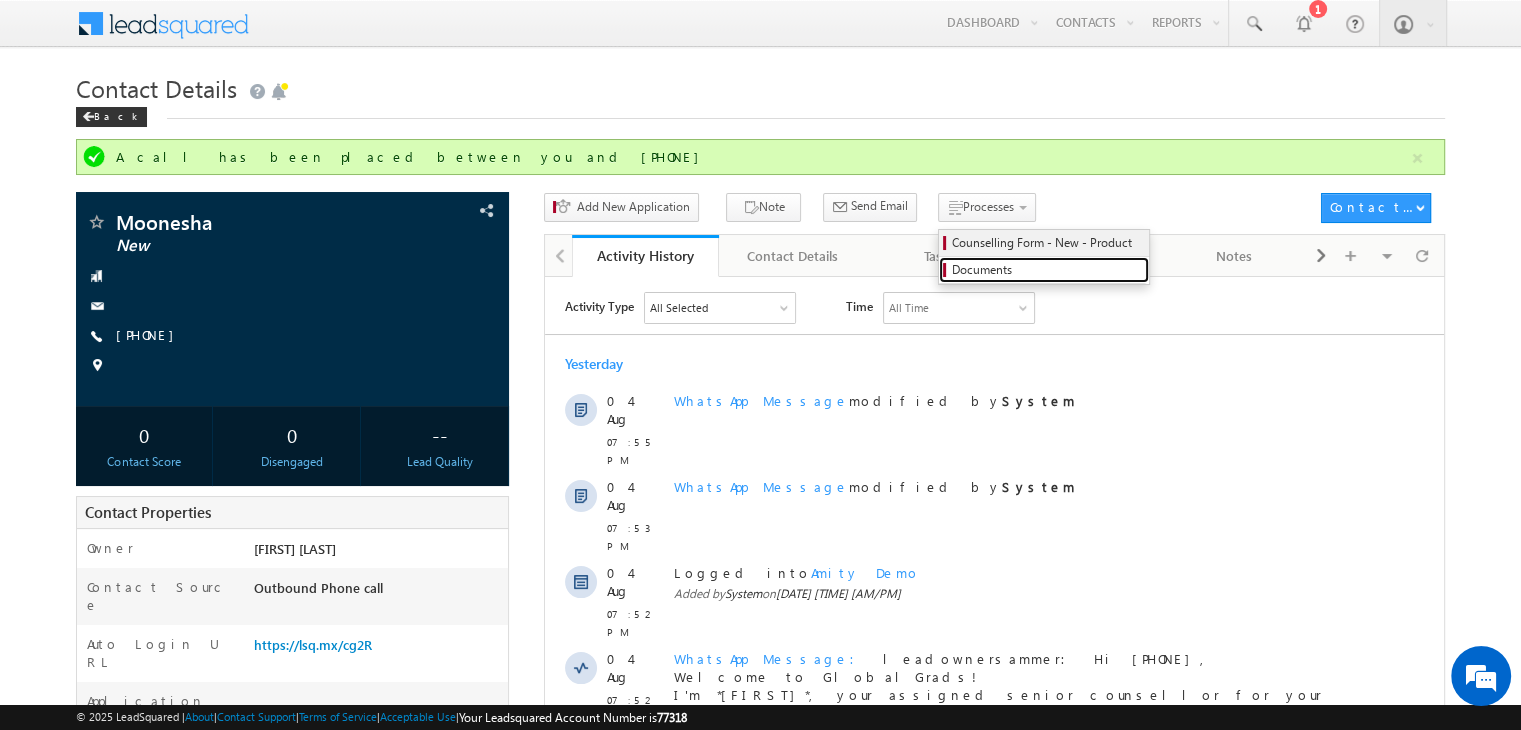 click on "Counselling Form - New - Product" at bounding box center [1047, 243] 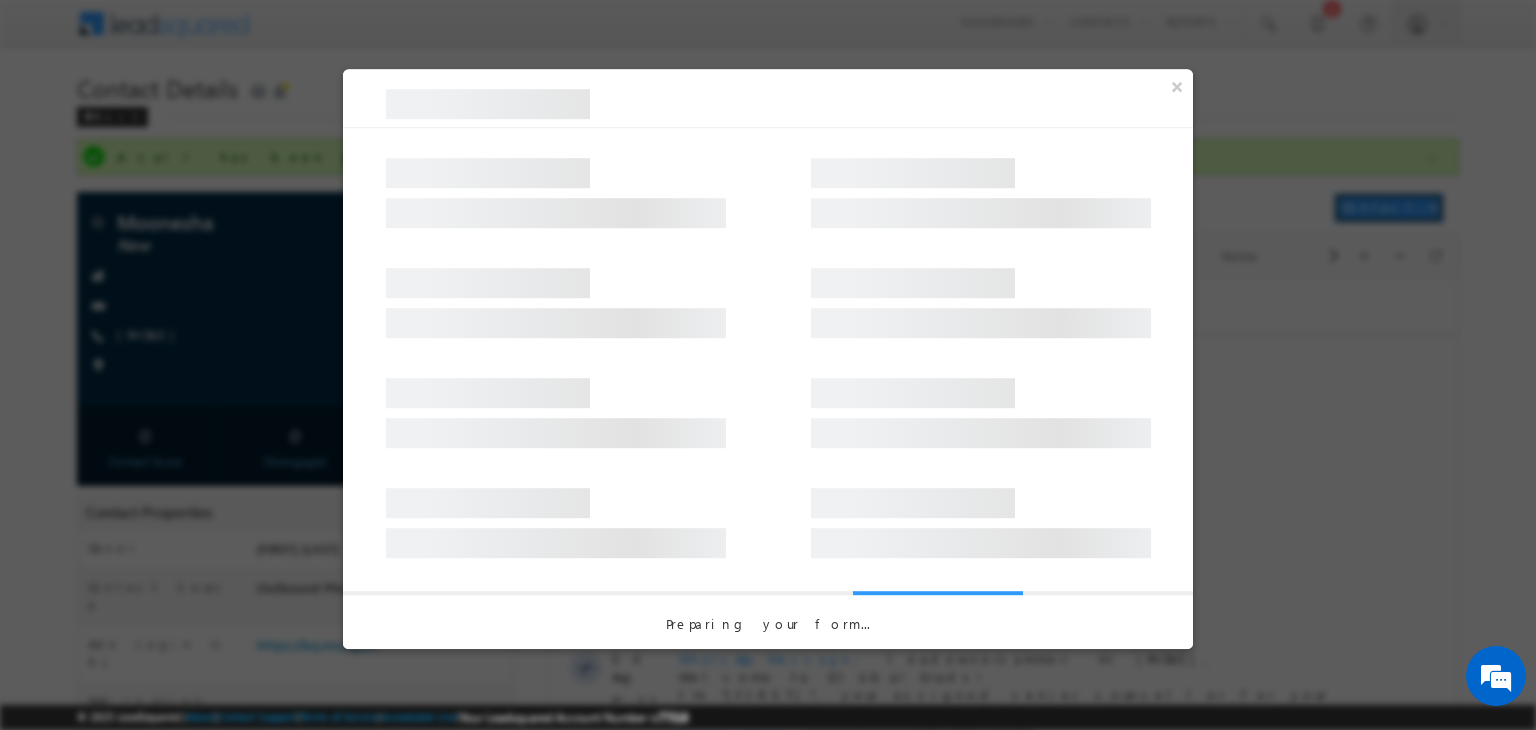 type 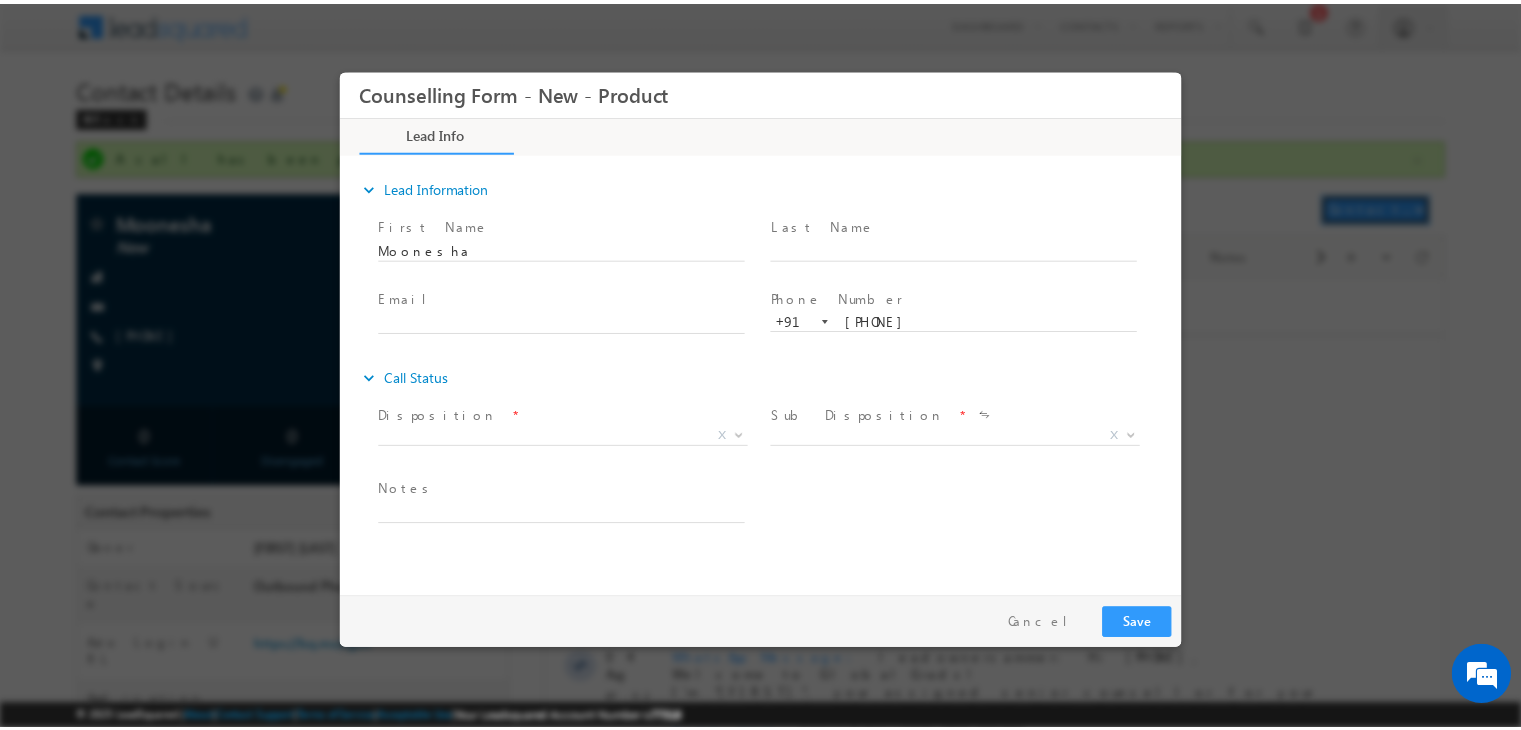 scroll, scrollTop: 0, scrollLeft: 0, axis: both 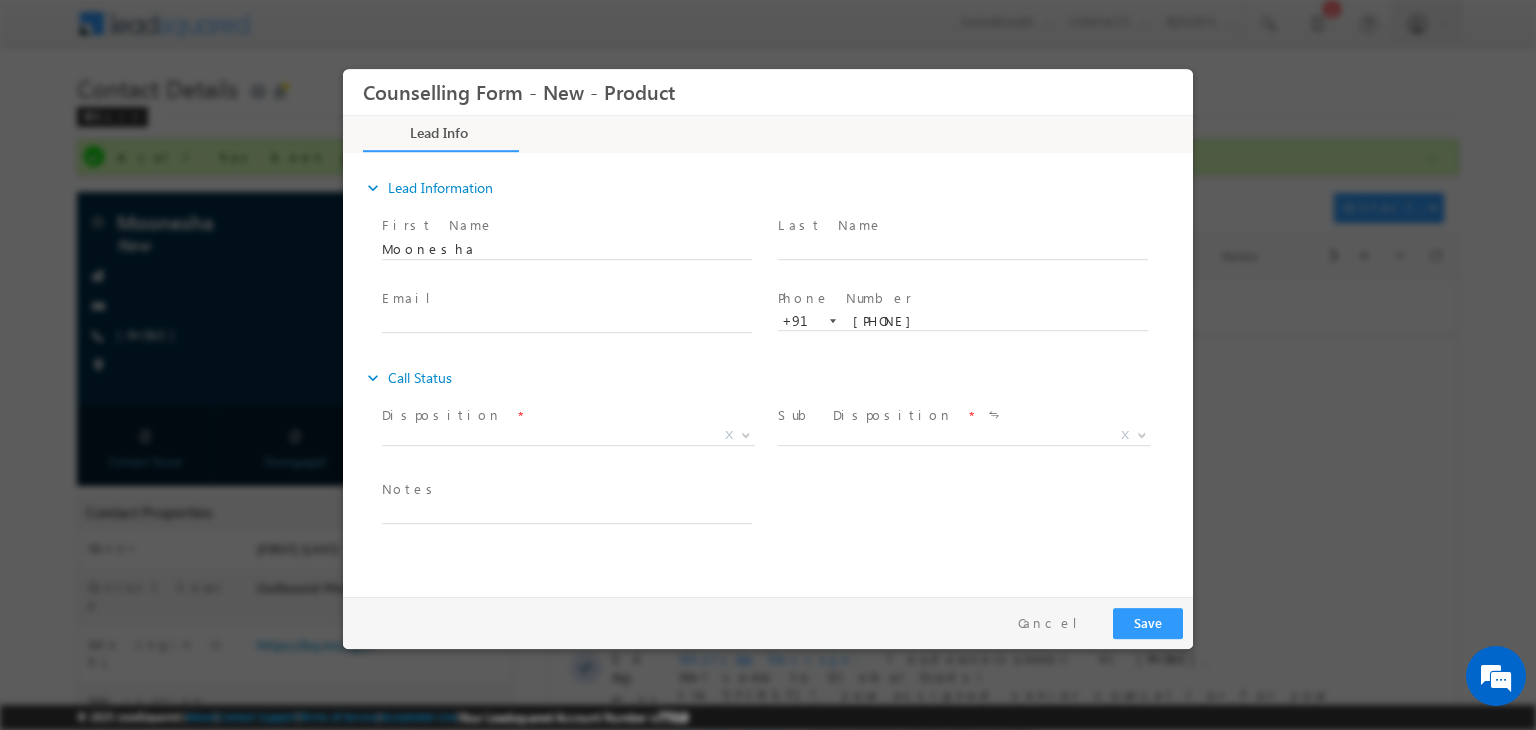 drag, startPoint x: 527, startPoint y: 407, endPoint x: 574, endPoint y: 429, distance: 51.894123 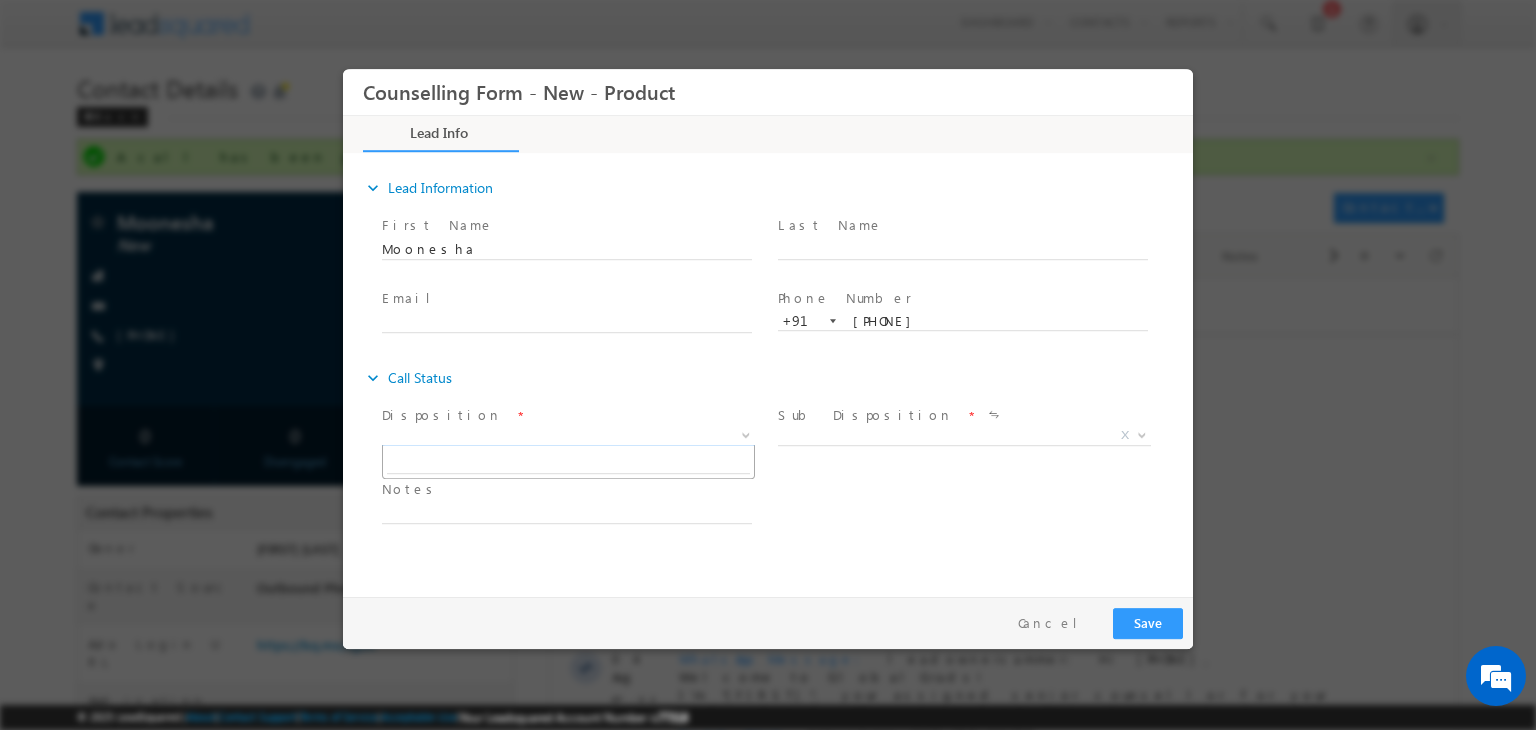 click on "X" at bounding box center [568, 436] 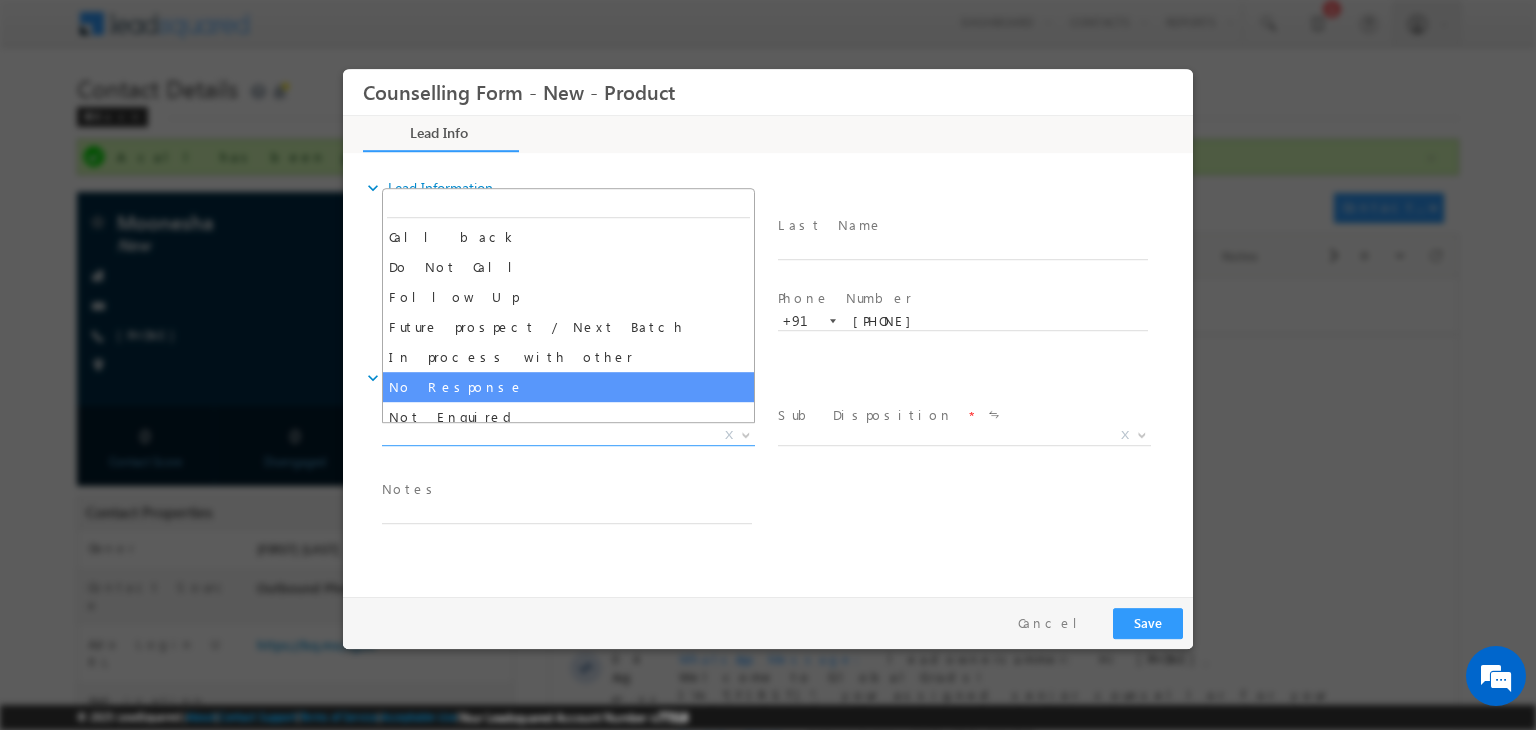 select on "No Response" 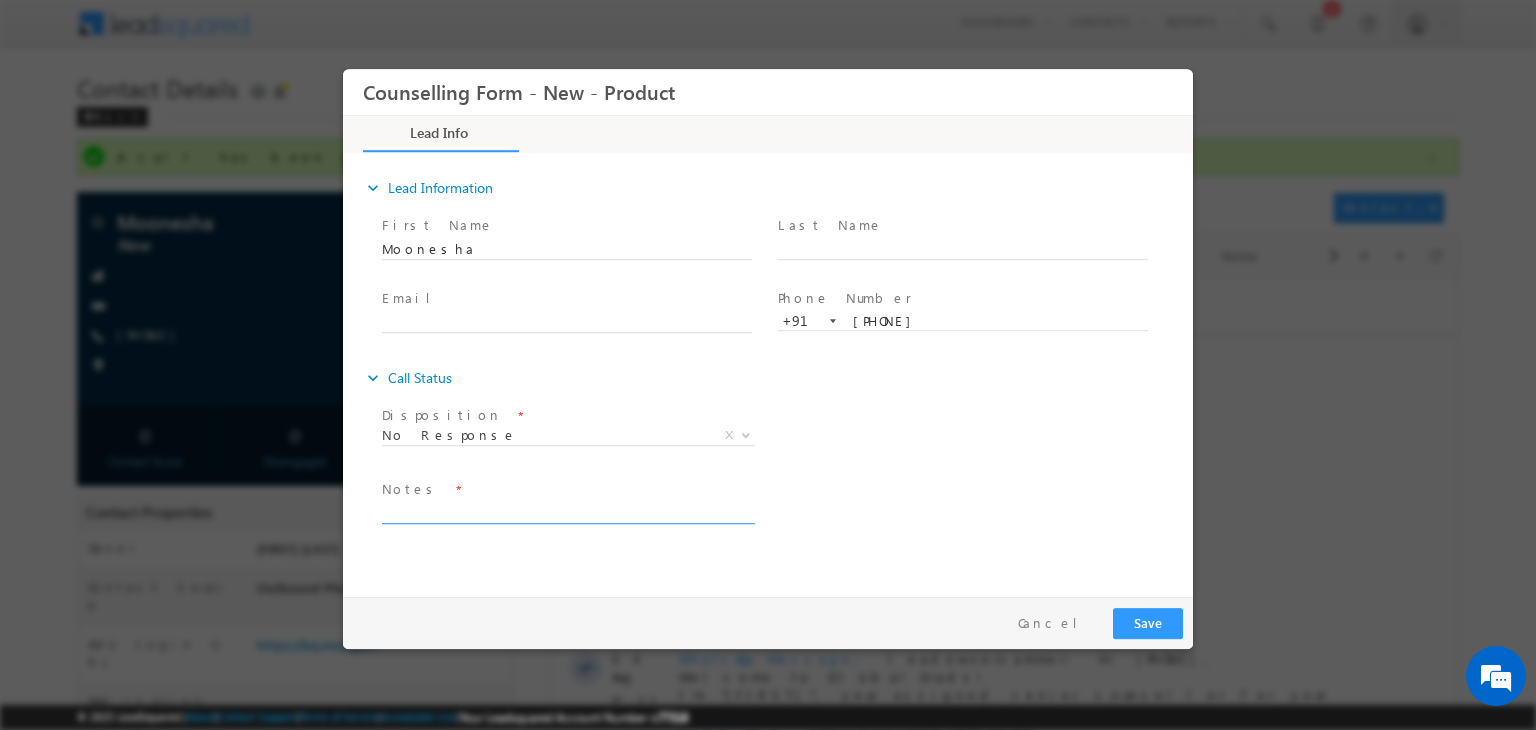click at bounding box center (567, 512) 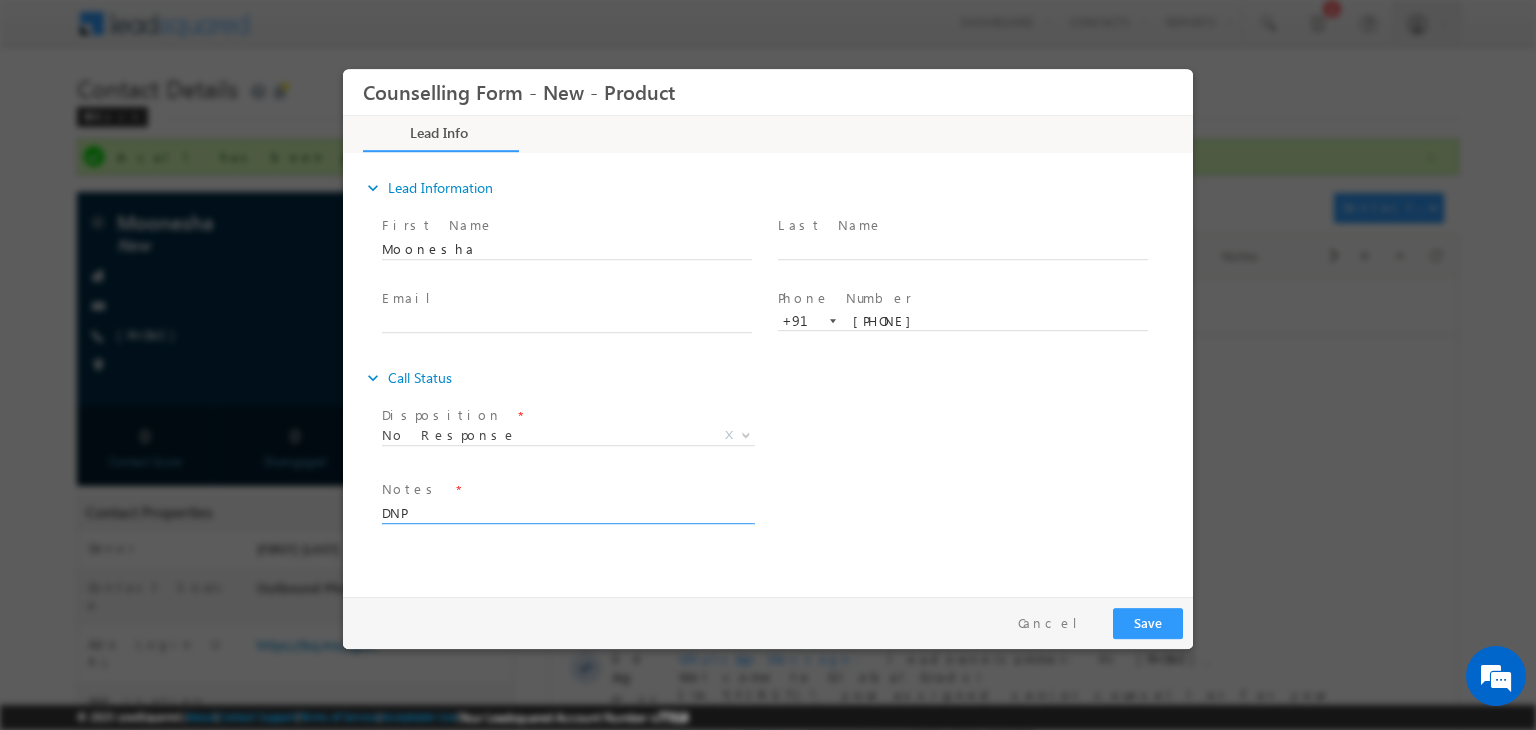type on "DNP" 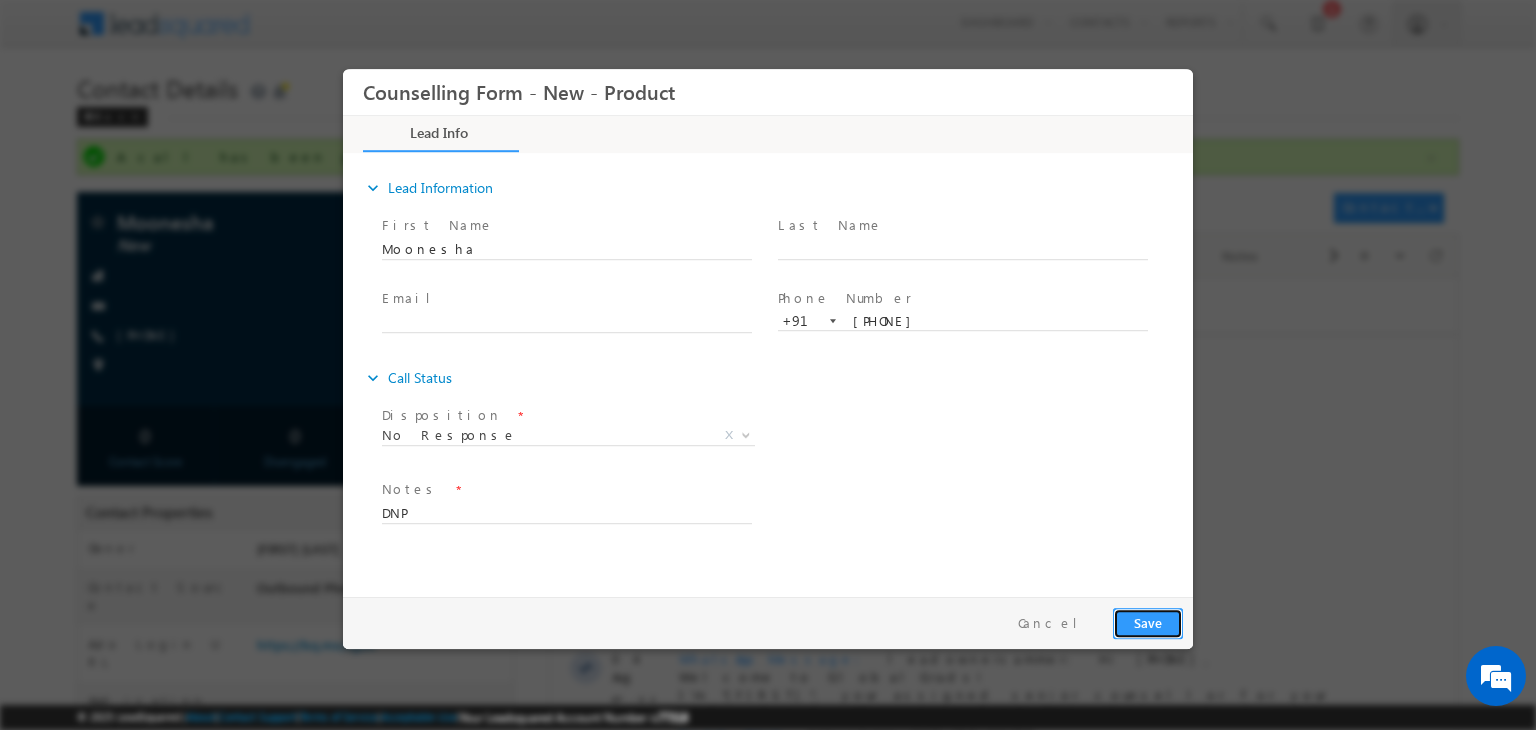 click on "Save" at bounding box center (1148, 623) 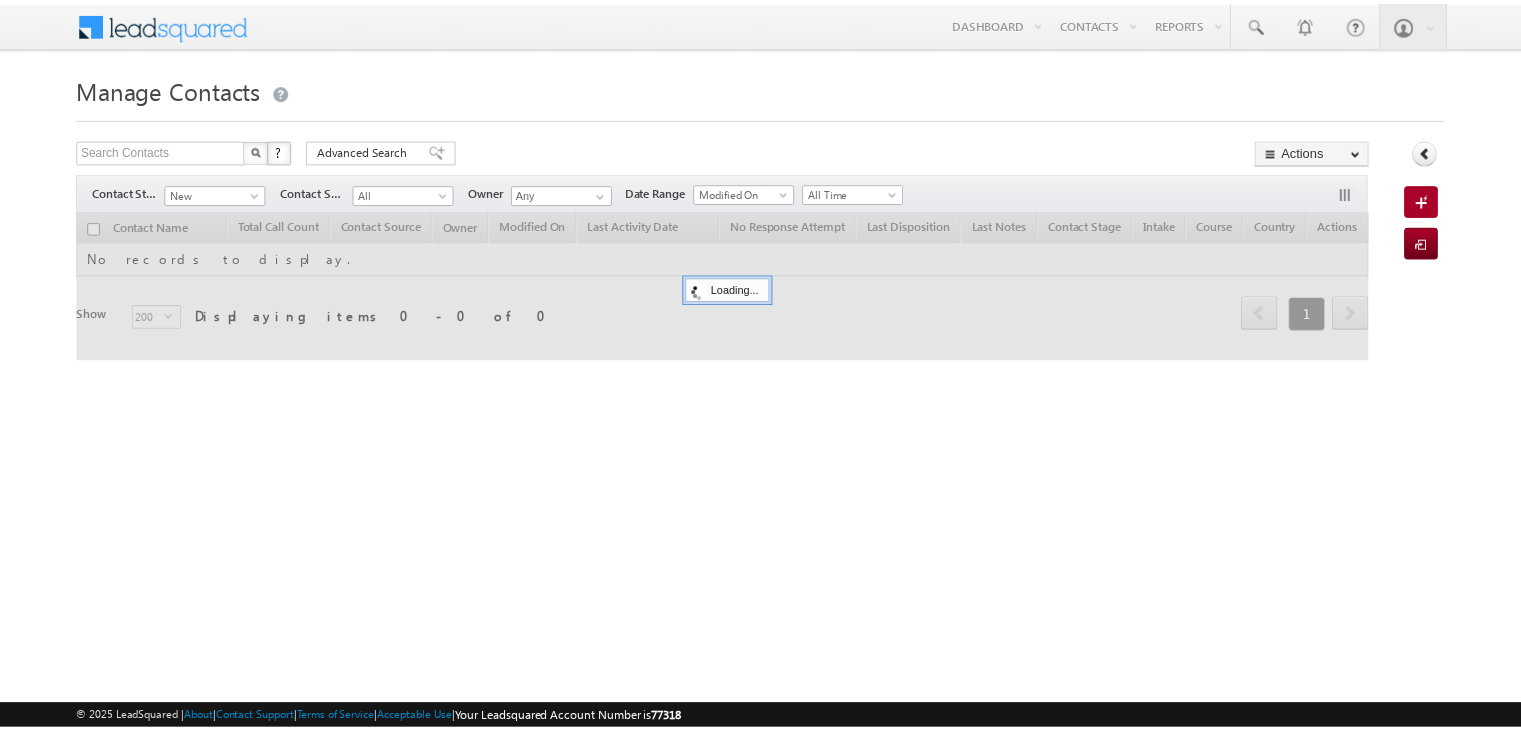 scroll, scrollTop: 0, scrollLeft: 0, axis: both 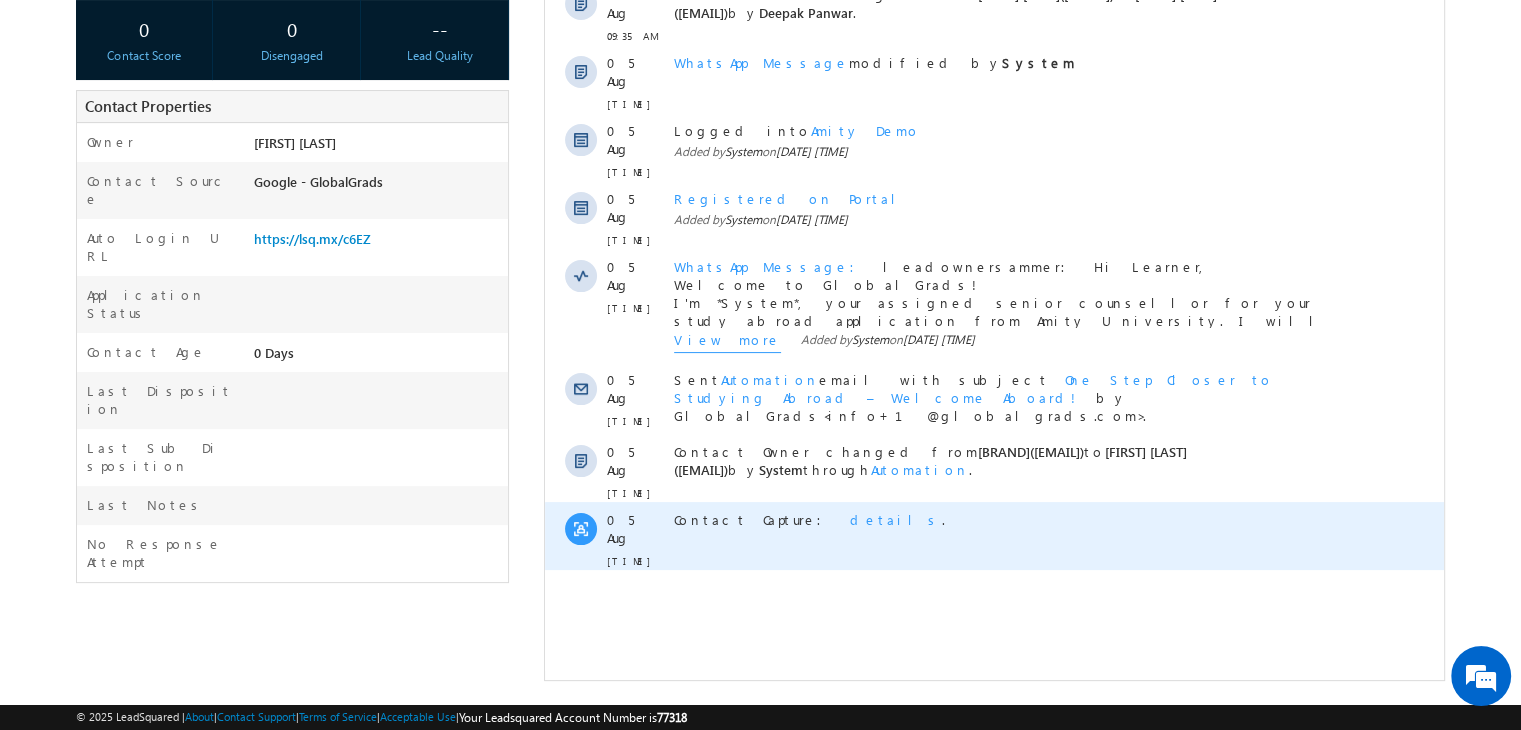 click on "details" at bounding box center [896, 519] 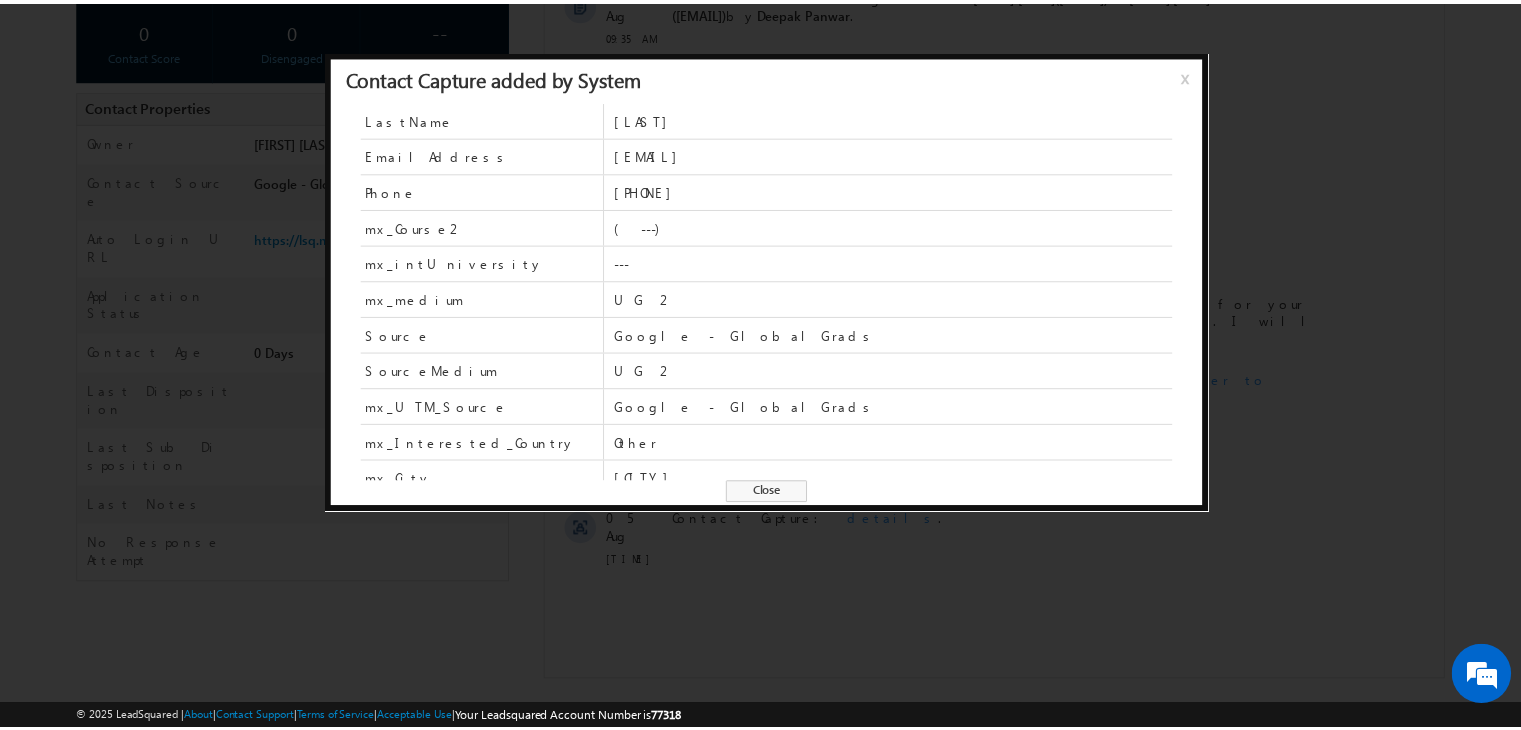 scroll, scrollTop: 48, scrollLeft: 0, axis: vertical 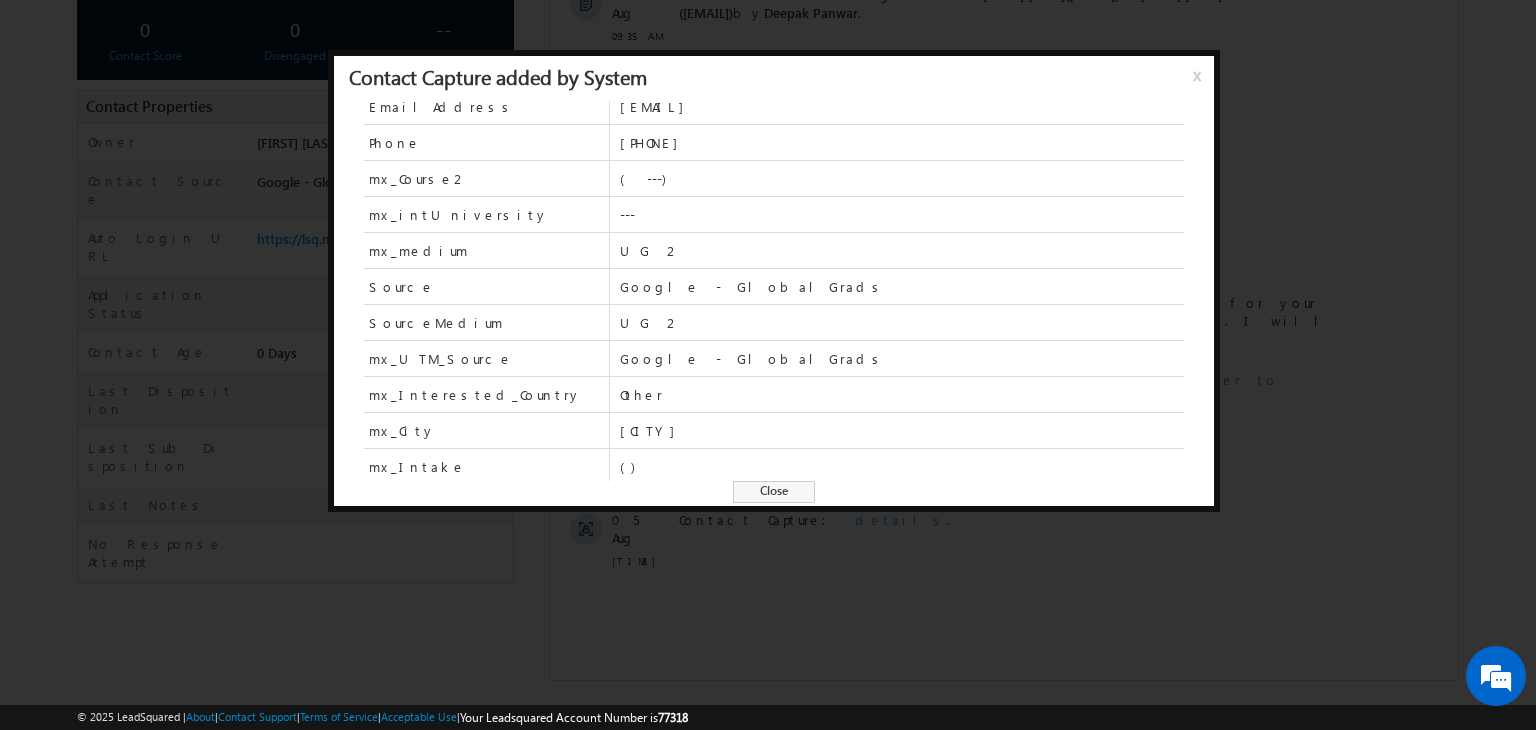 click at bounding box center (768, 365) 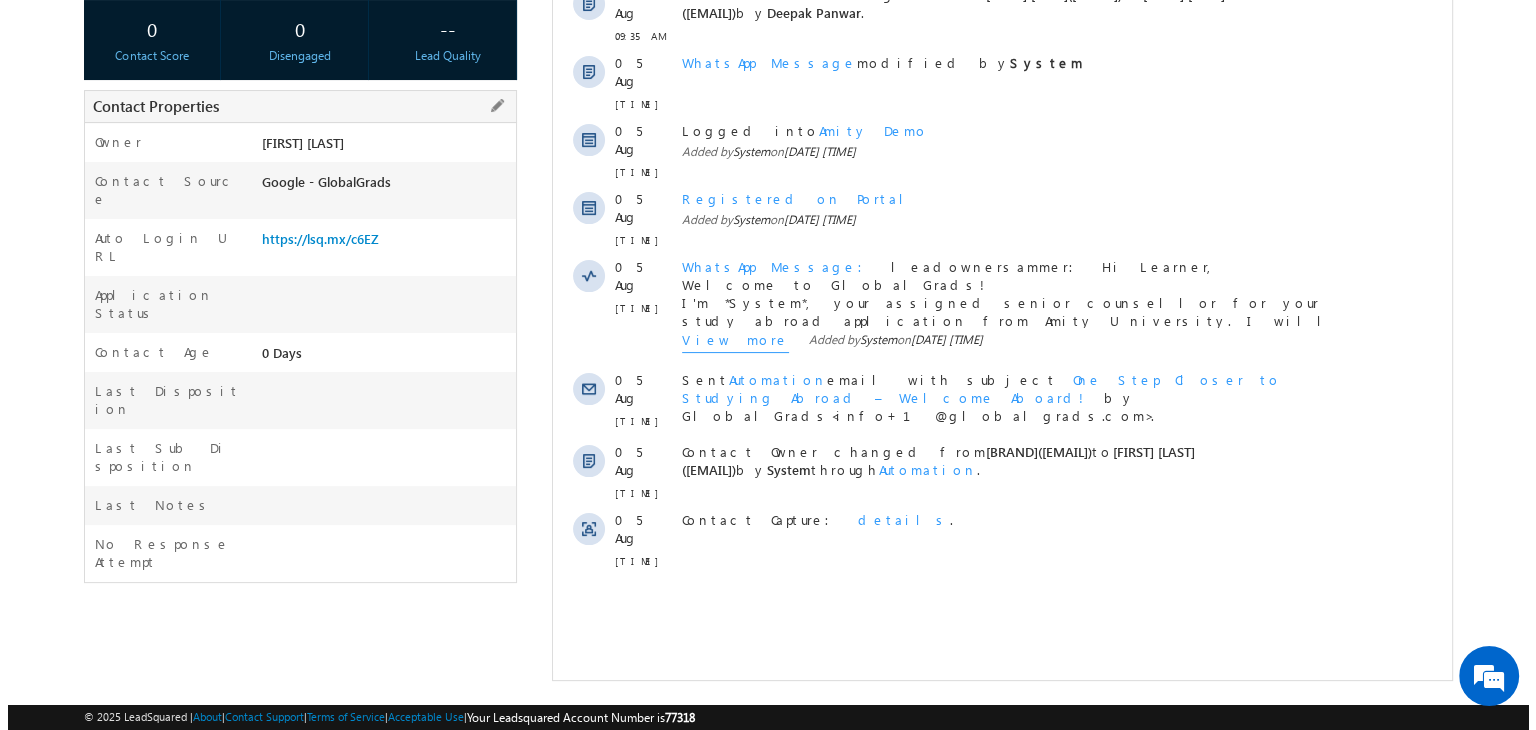 scroll, scrollTop: 0, scrollLeft: 0, axis: both 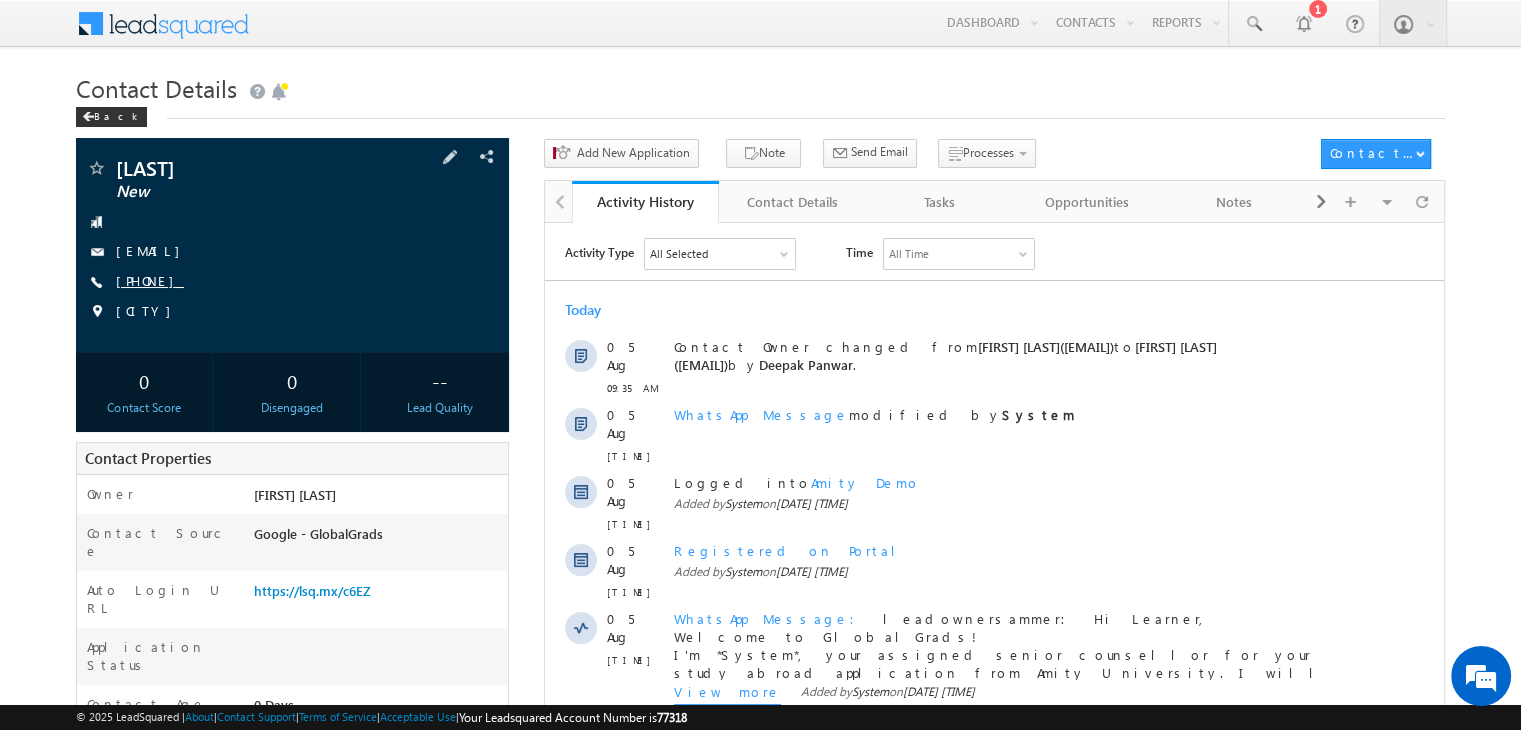click on "[PHONE]" at bounding box center (150, 280) 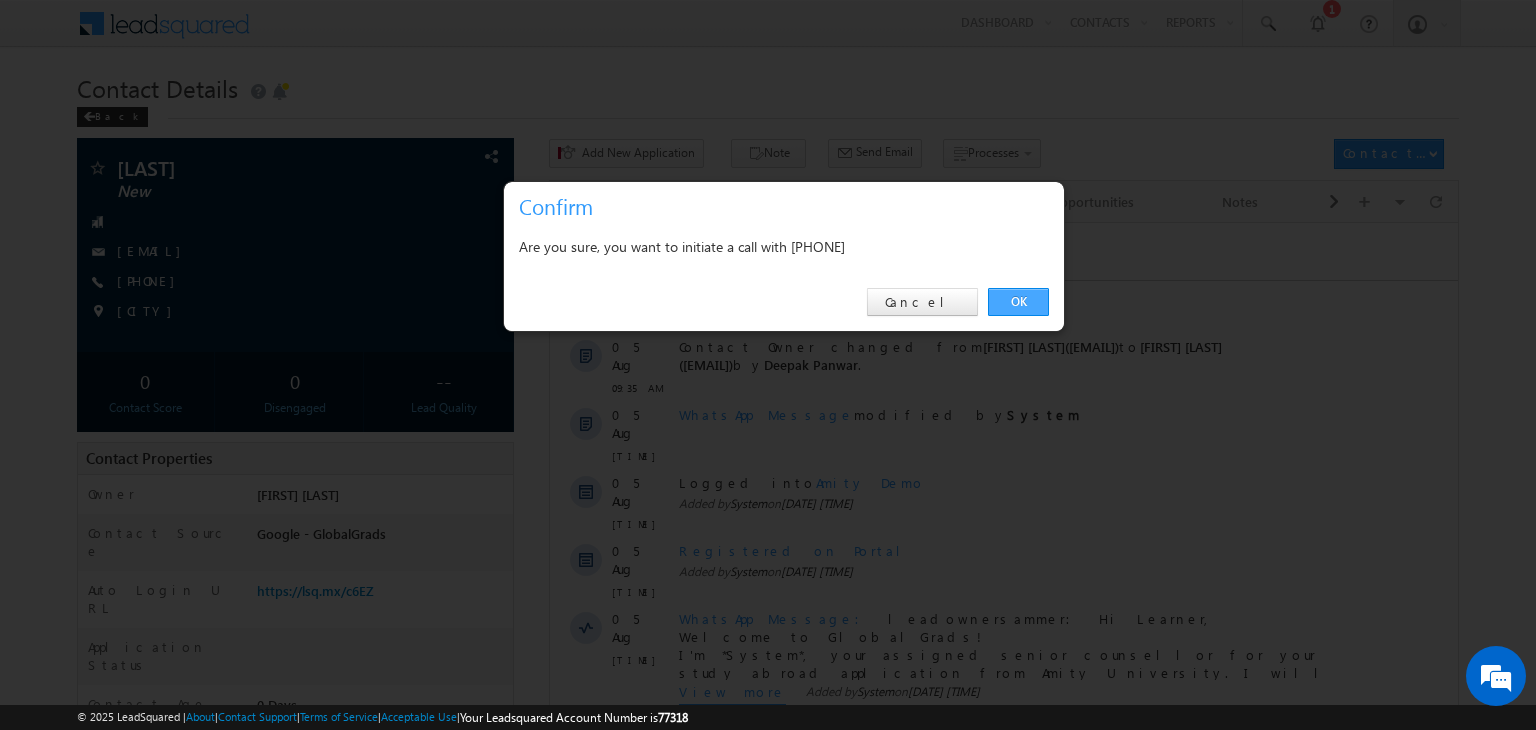 click on "OK" at bounding box center (1018, 302) 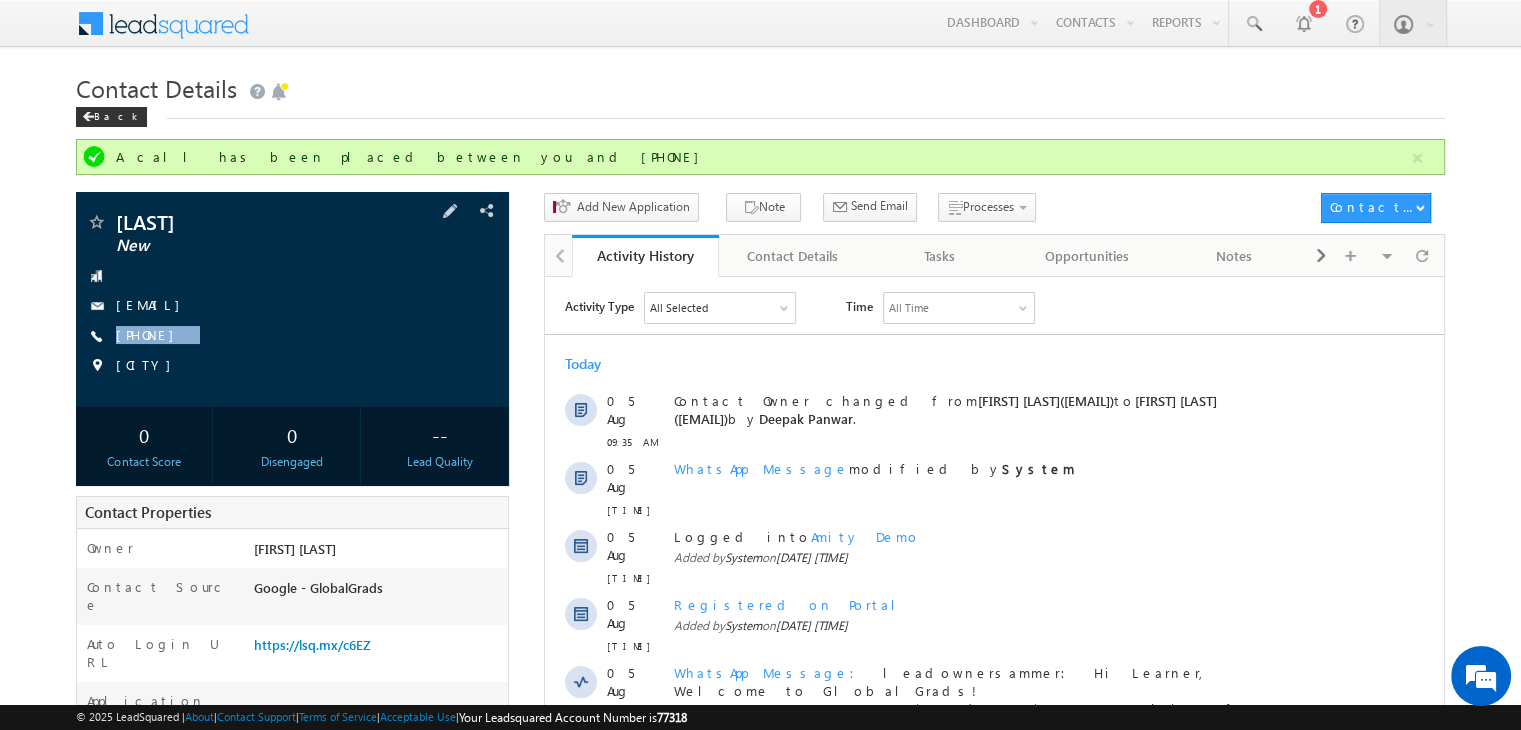 copy on "[PHONE]" 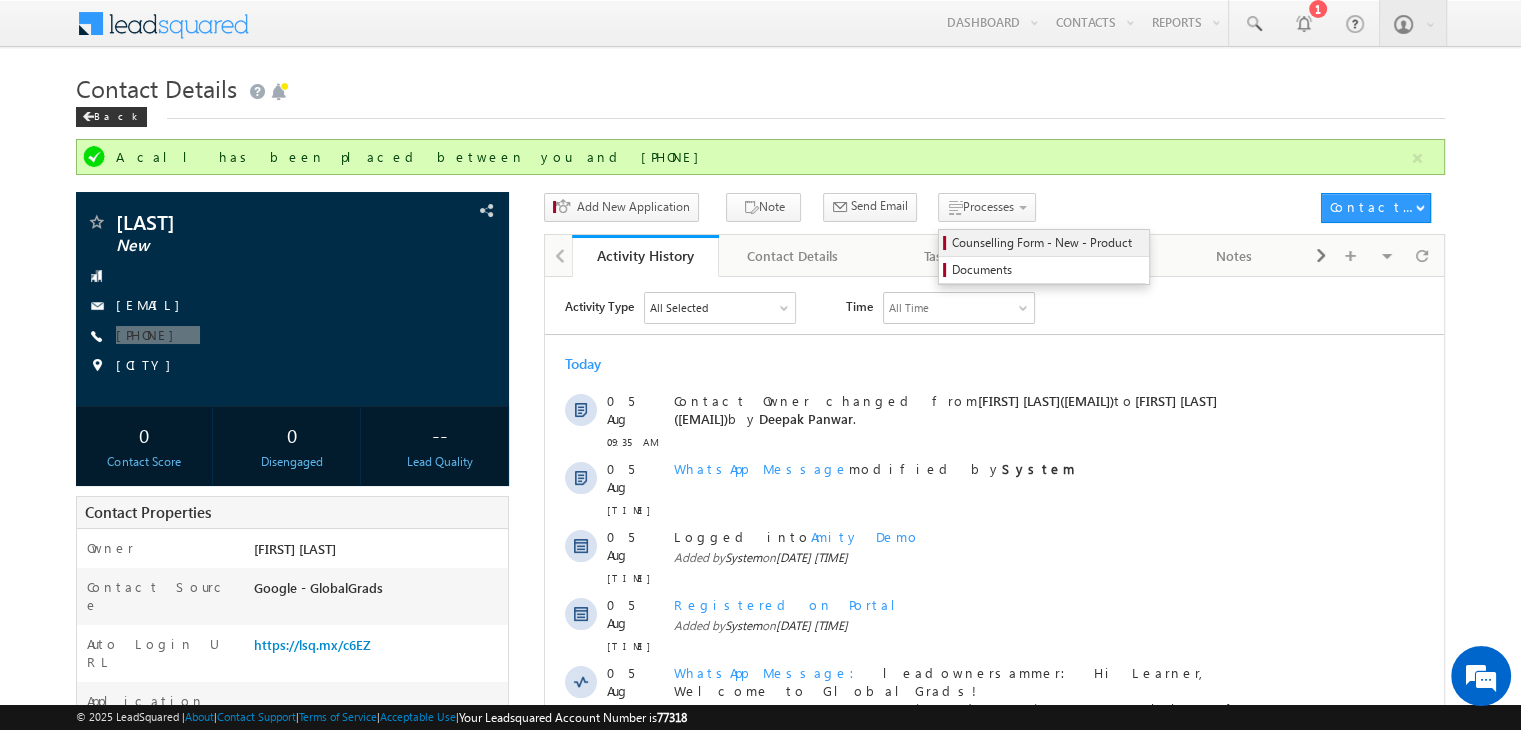 click on "Counselling Form - New - Product" at bounding box center [1047, 243] 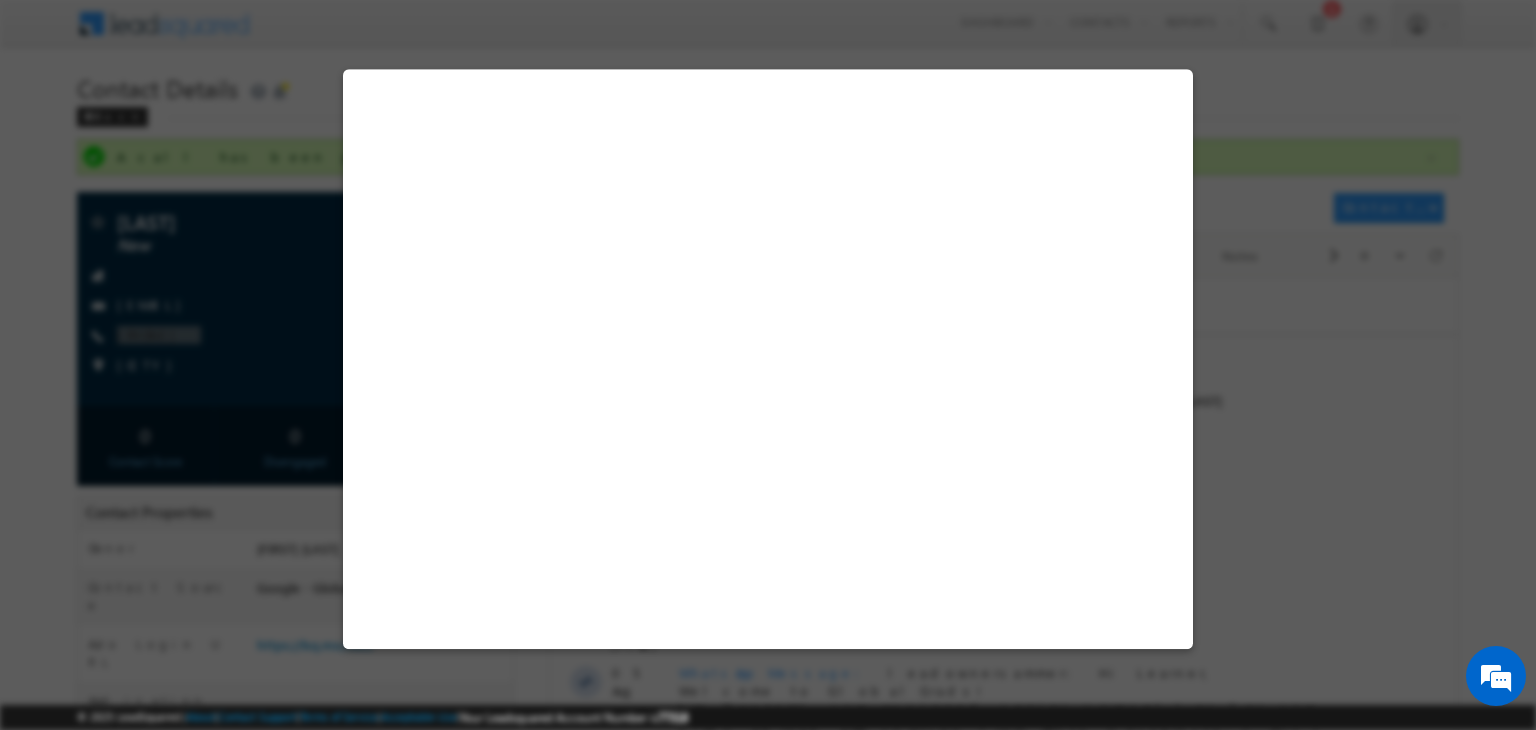 select on "New" 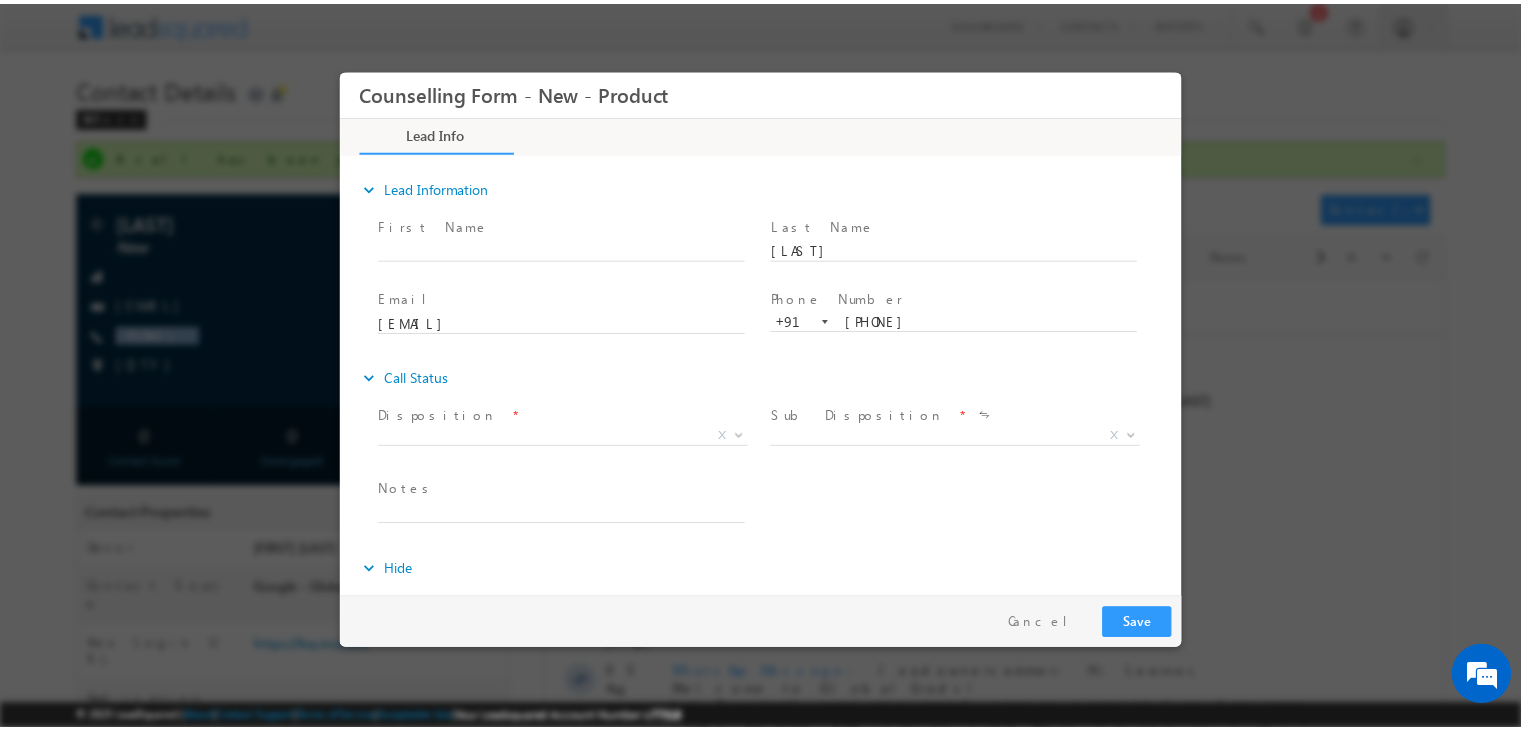 scroll, scrollTop: 0, scrollLeft: 0, axis: both 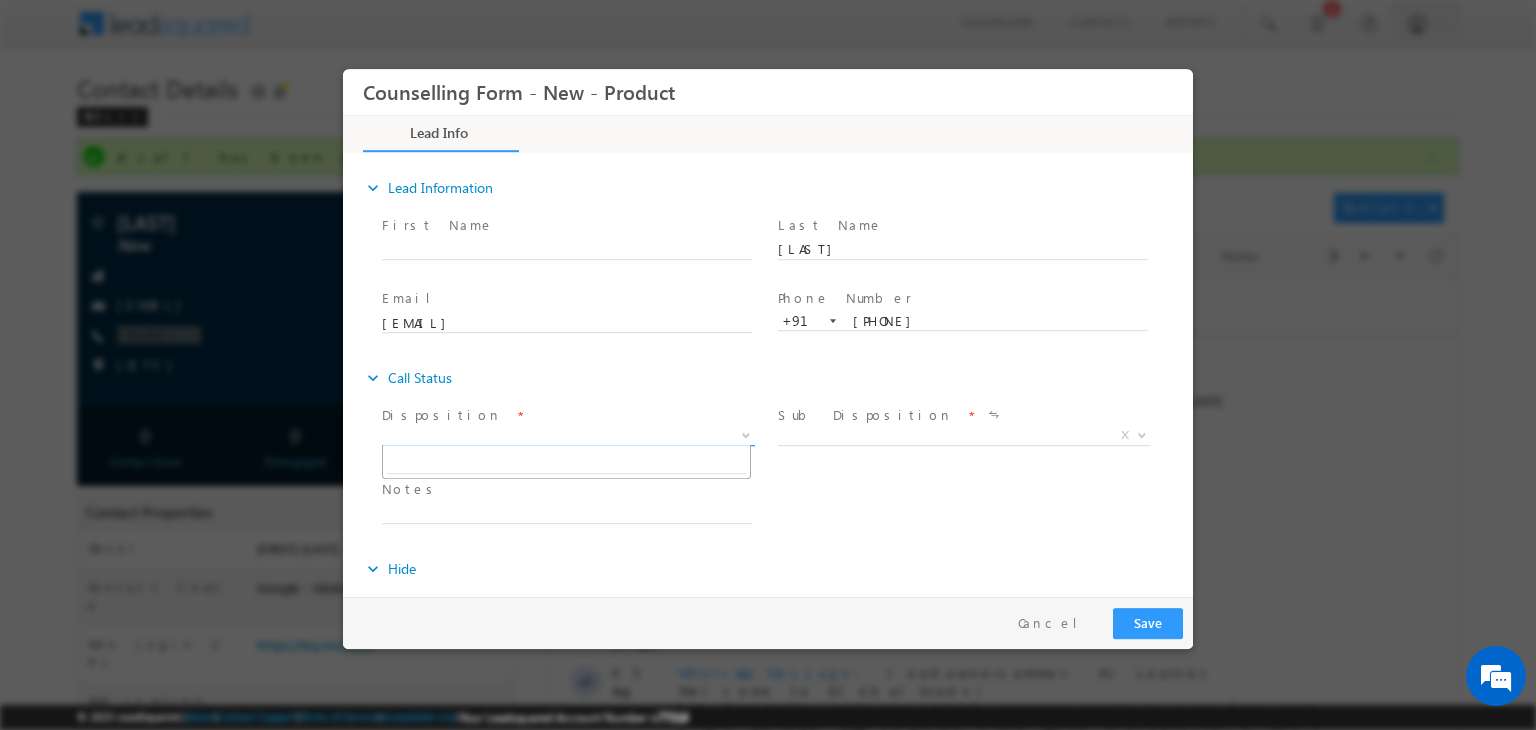 click on "X" at bounding box center [568, 436] 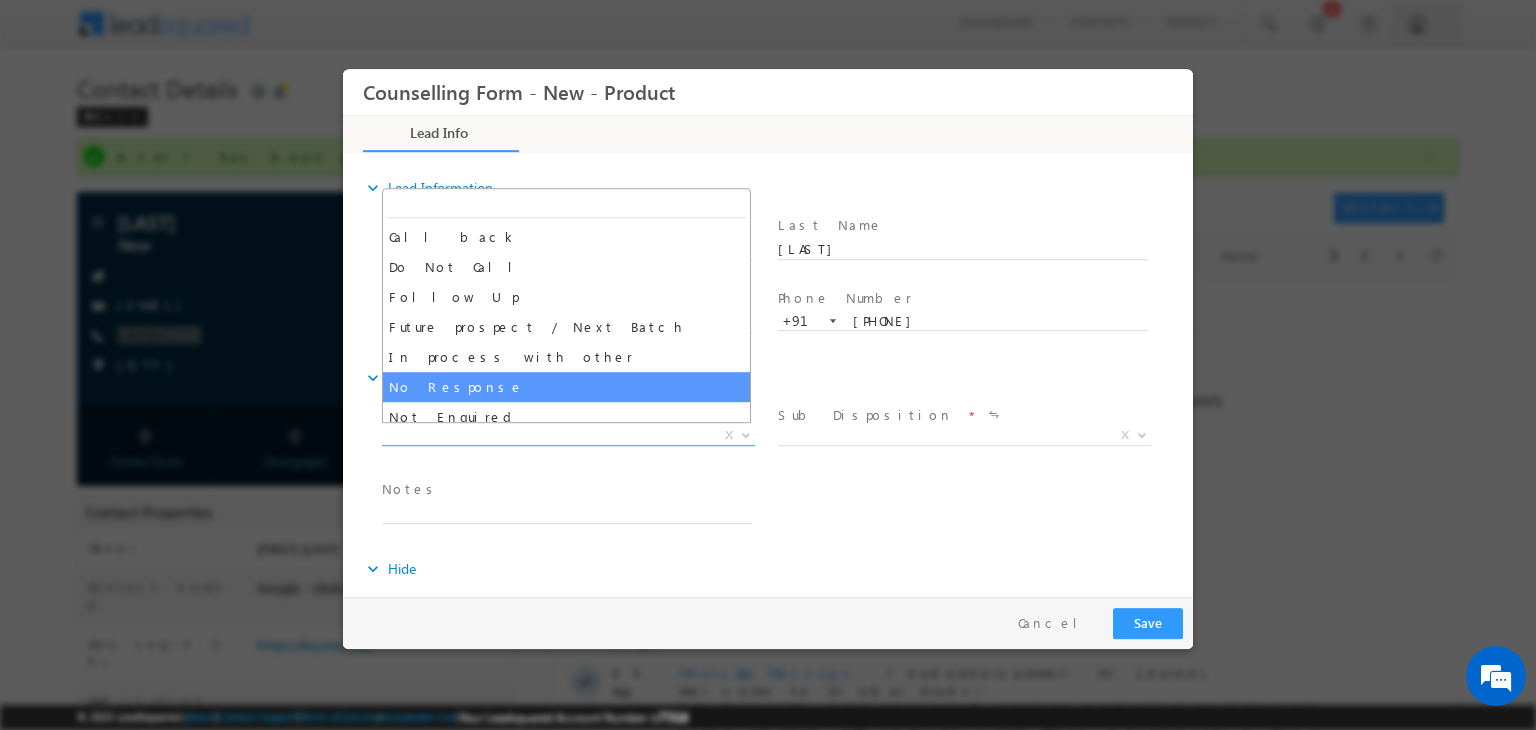 select on "No Response" 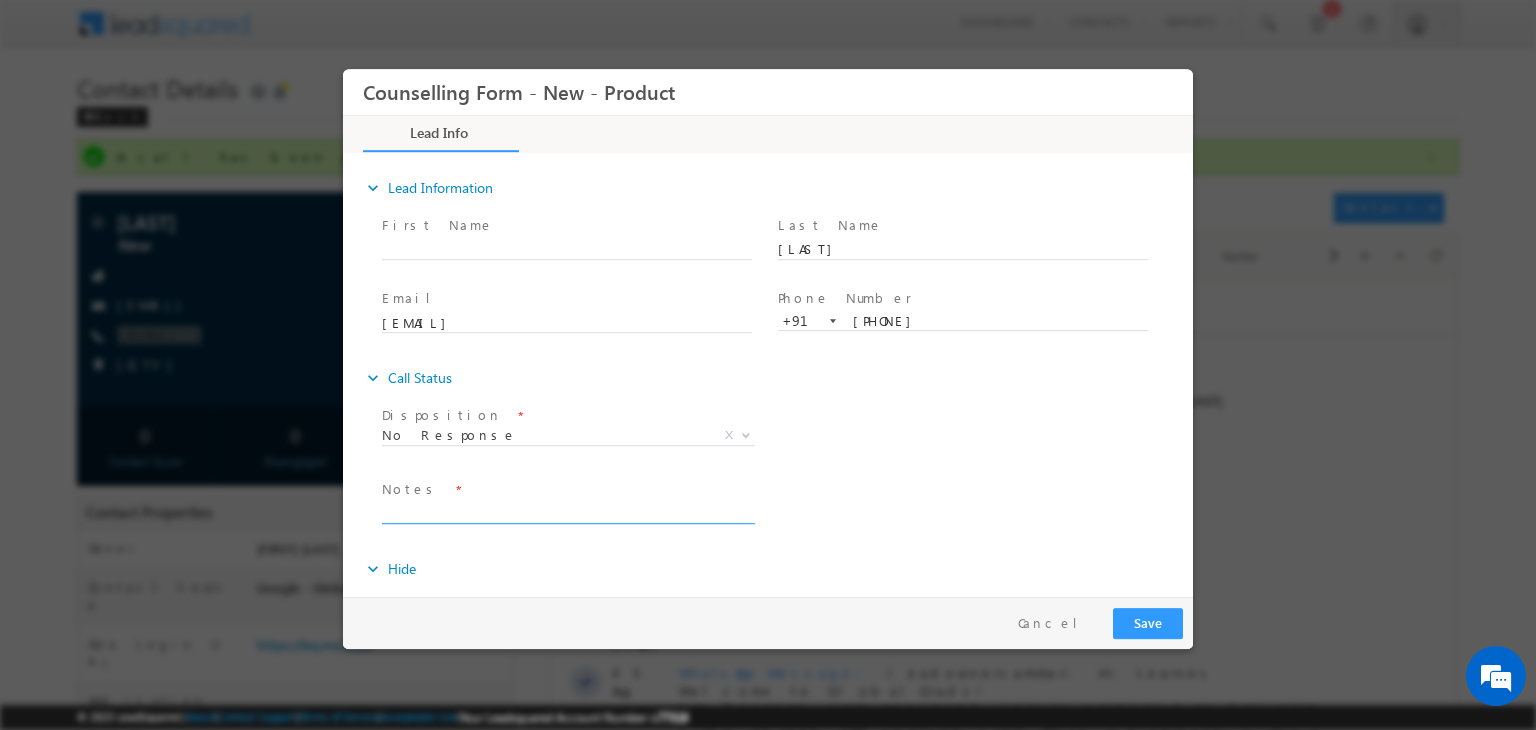 click at bounding box center (567, 512) 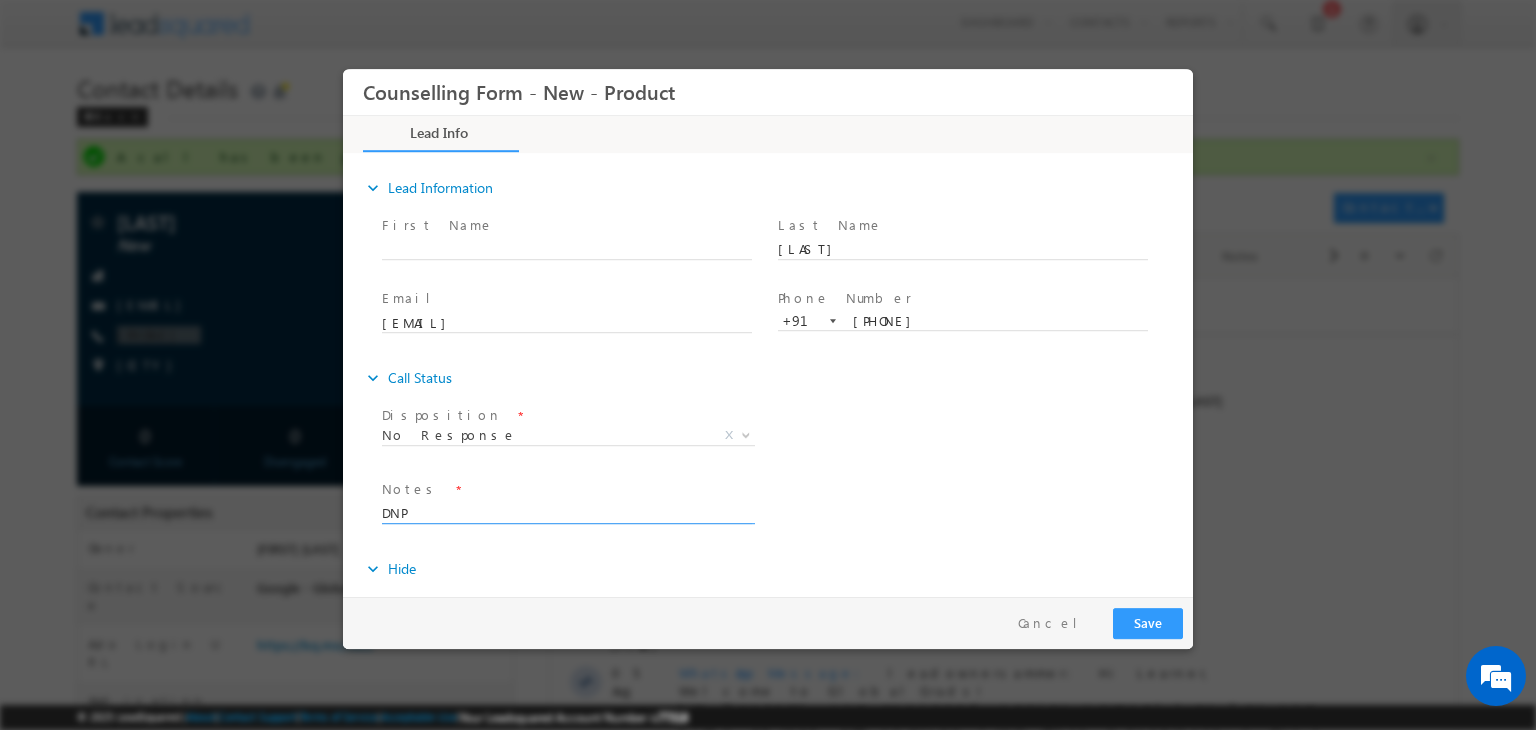 type on "DNP" 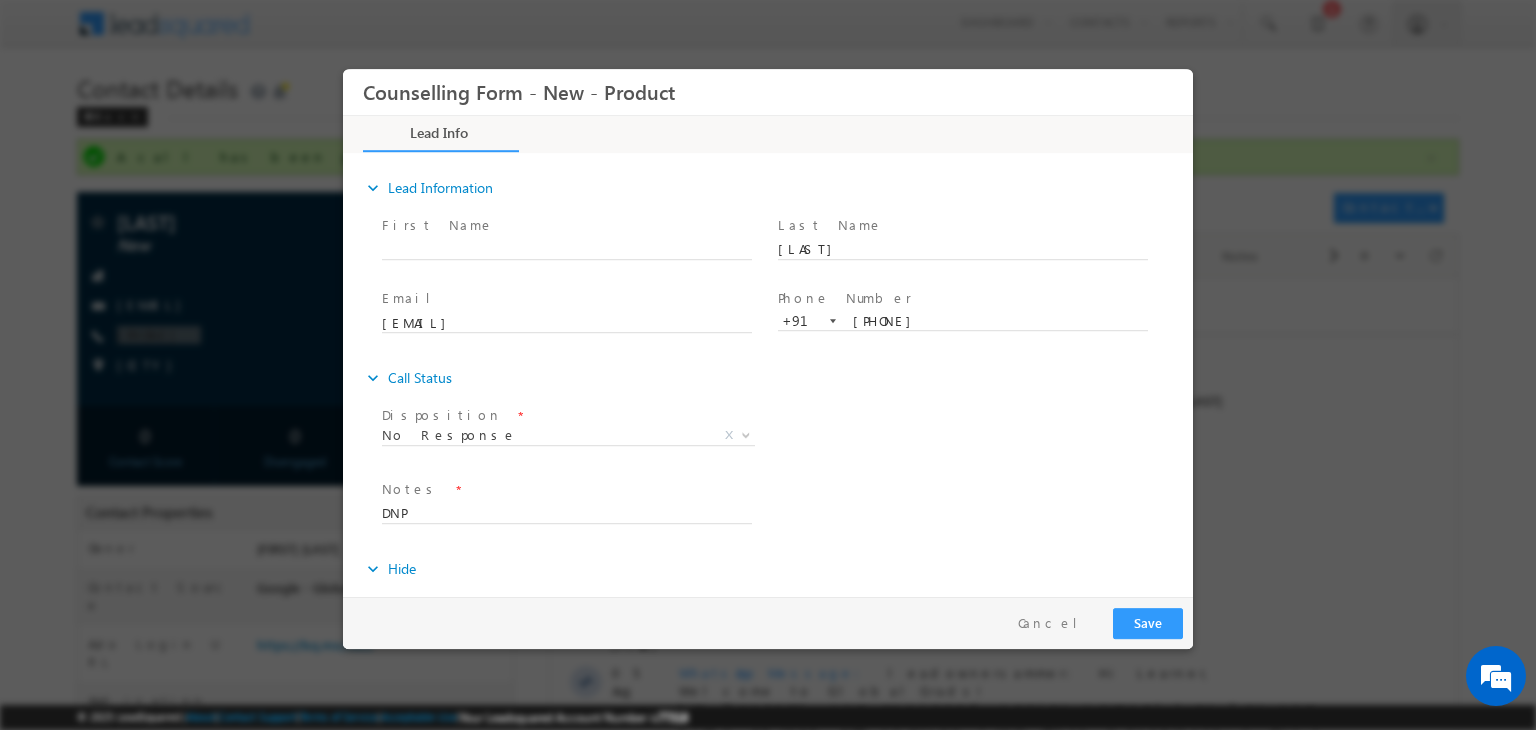 drag, startPoint x: 420, startPoint y: 236, endPoint x: 428, endPoint y: 244, distance: 11.313708 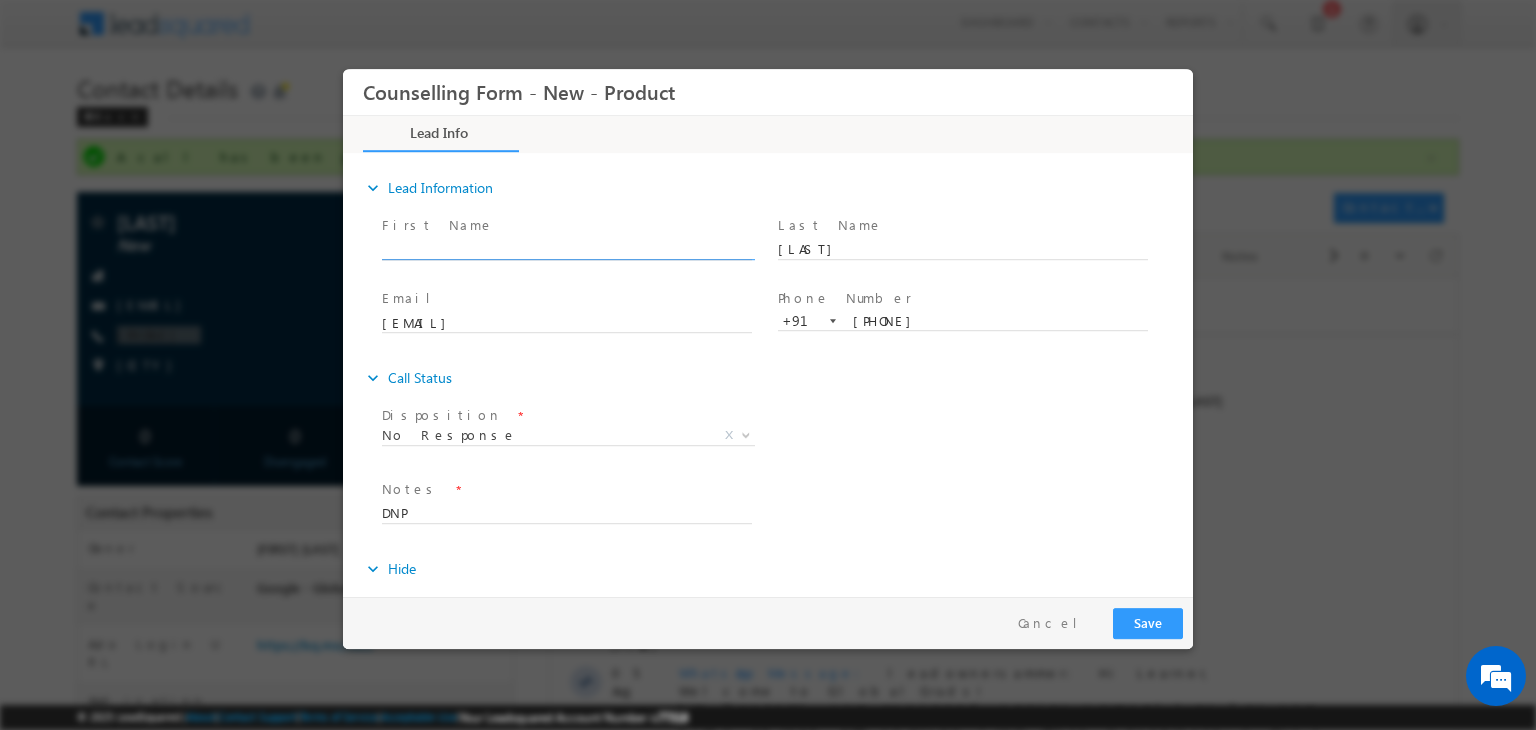 click at bounding box center [567, 250] 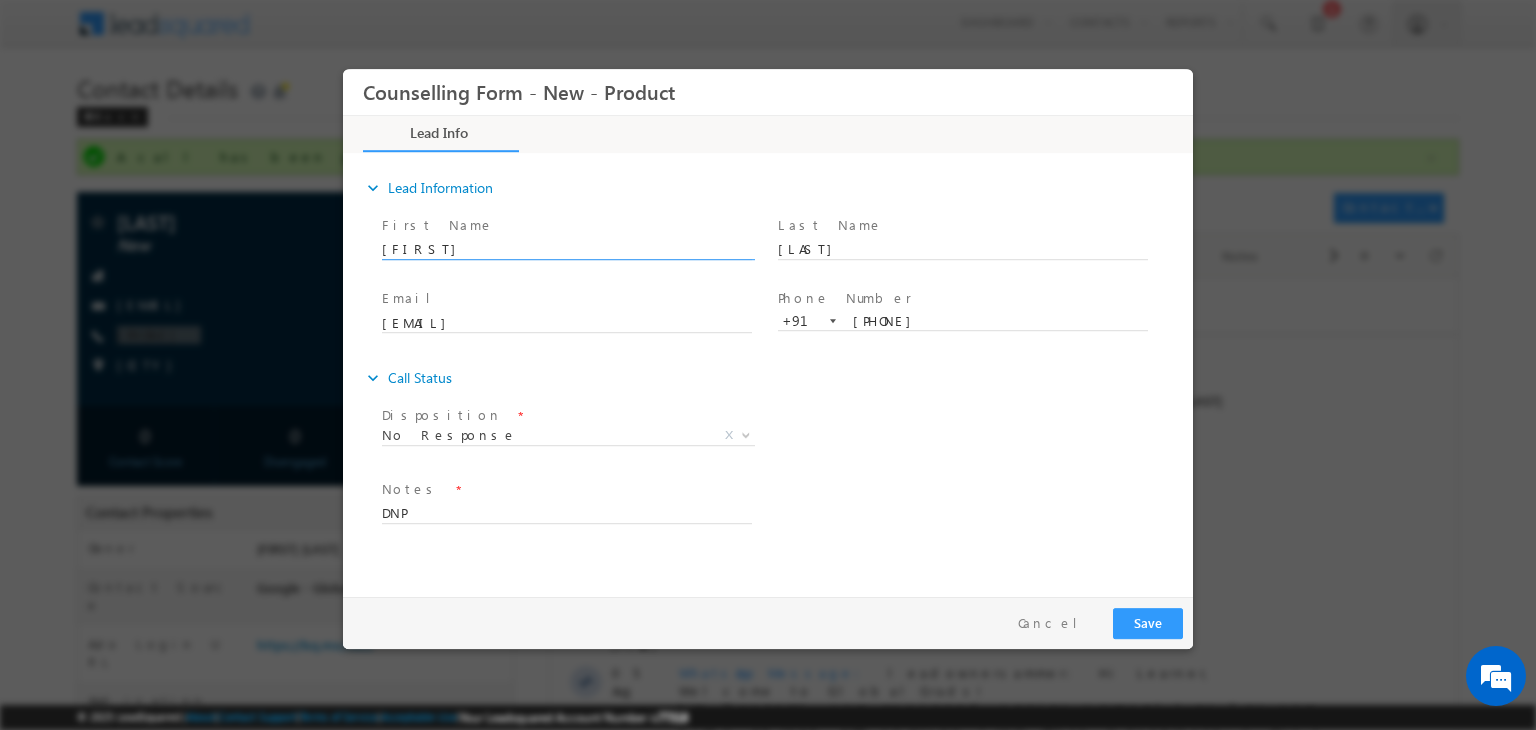 type on "Abid" 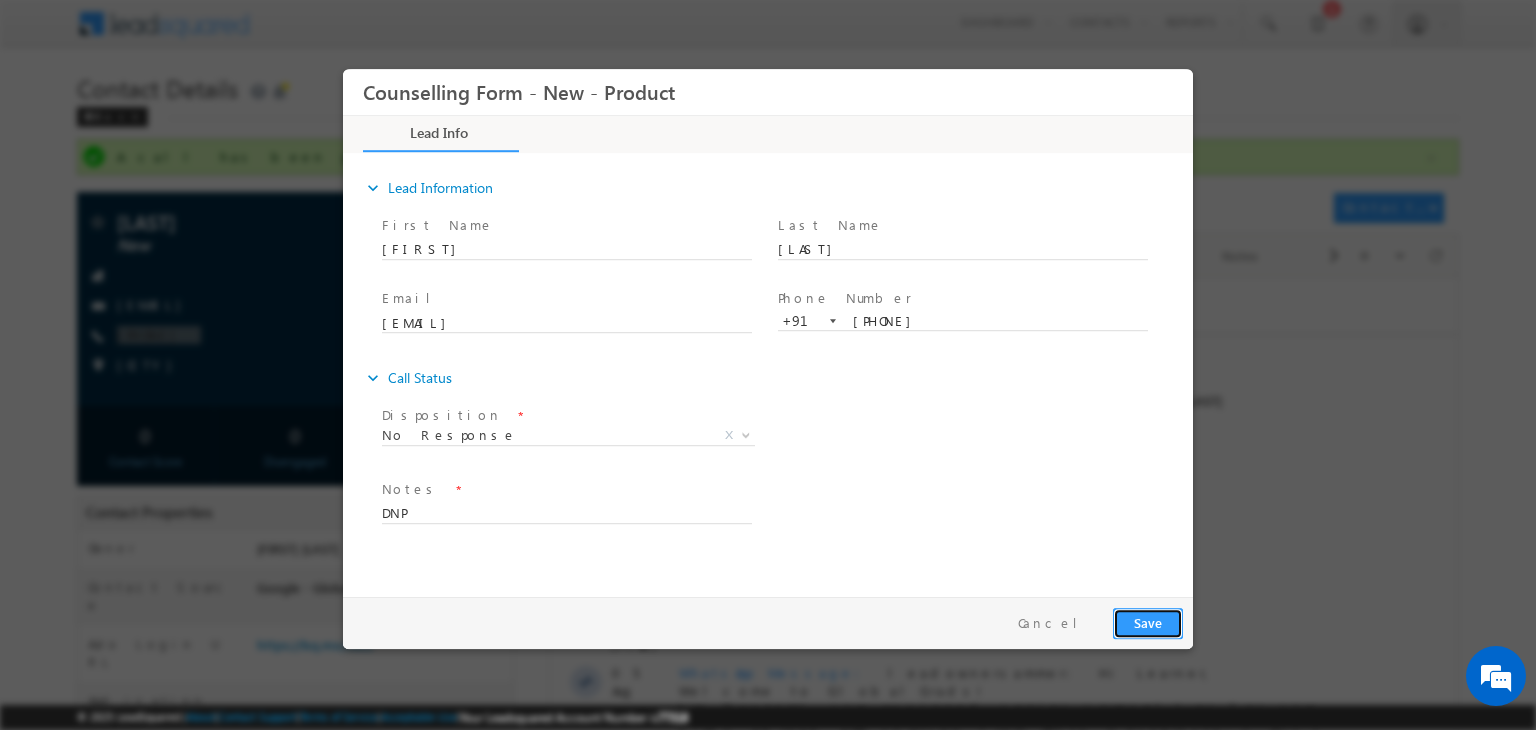 click on "Save" at bounding box center [1148, 623] 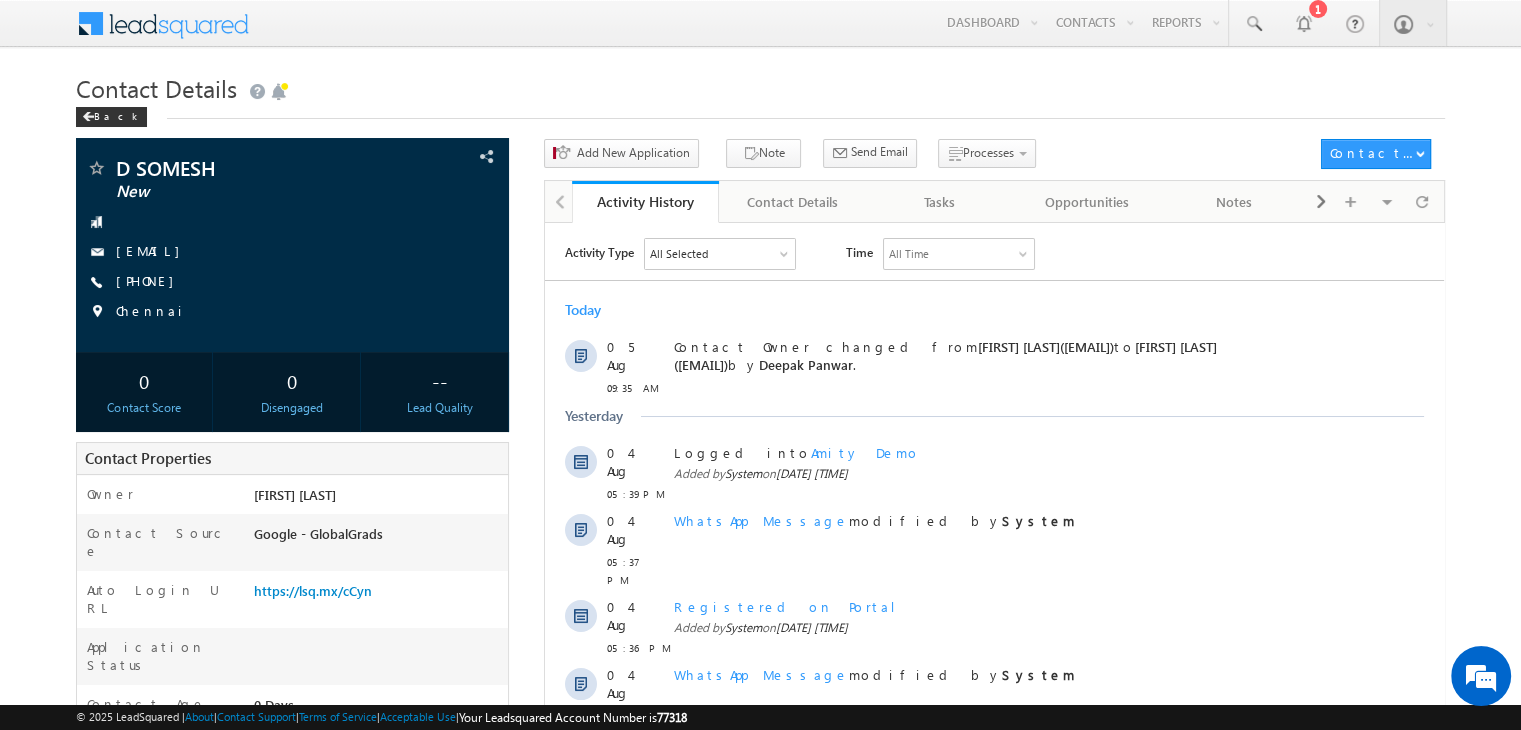 scroll, scrollTop: 0, scrollLeft: 0, axis: both 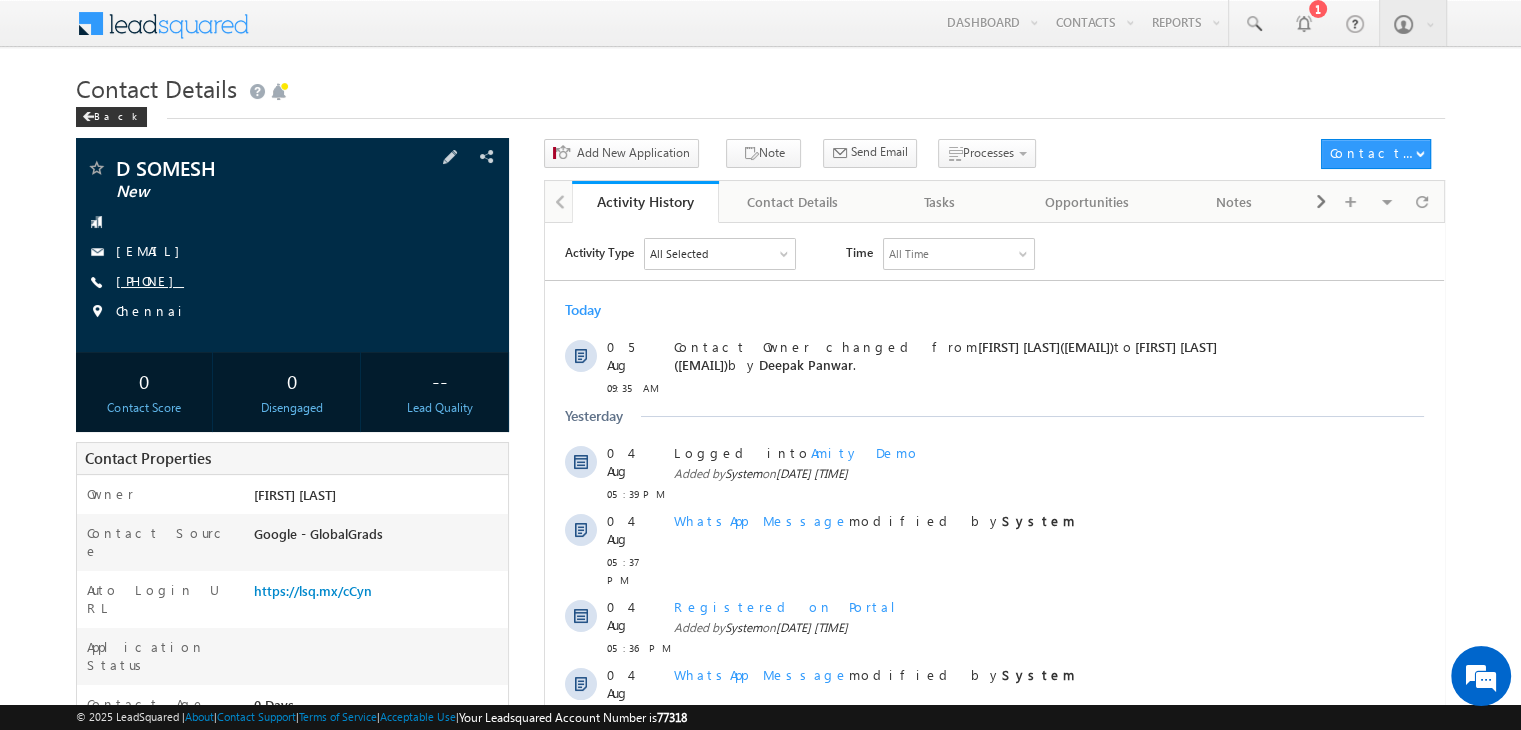 click on "[PHONE]" at bounding box center [150, 280] 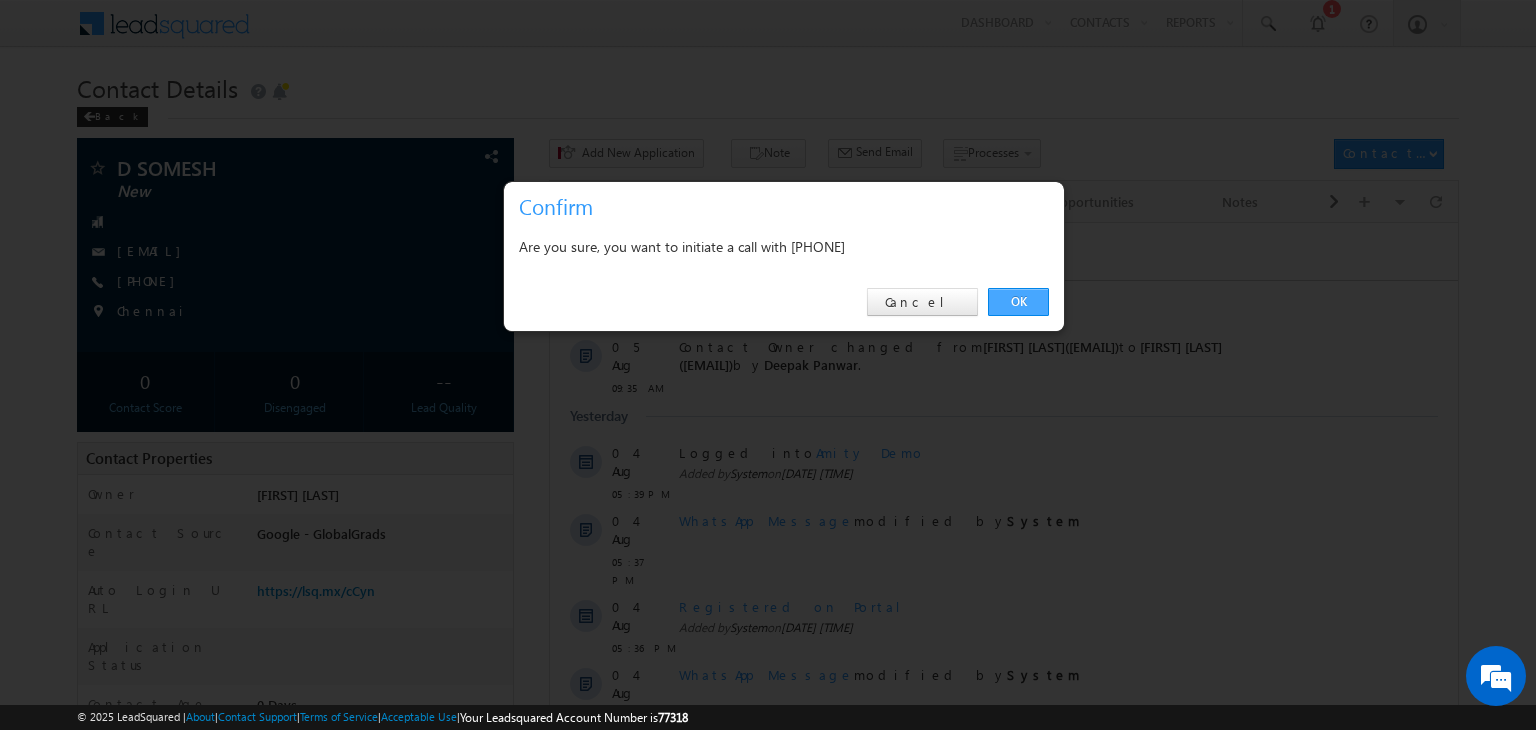 click on "OK" at bounding box center (1018, 302) 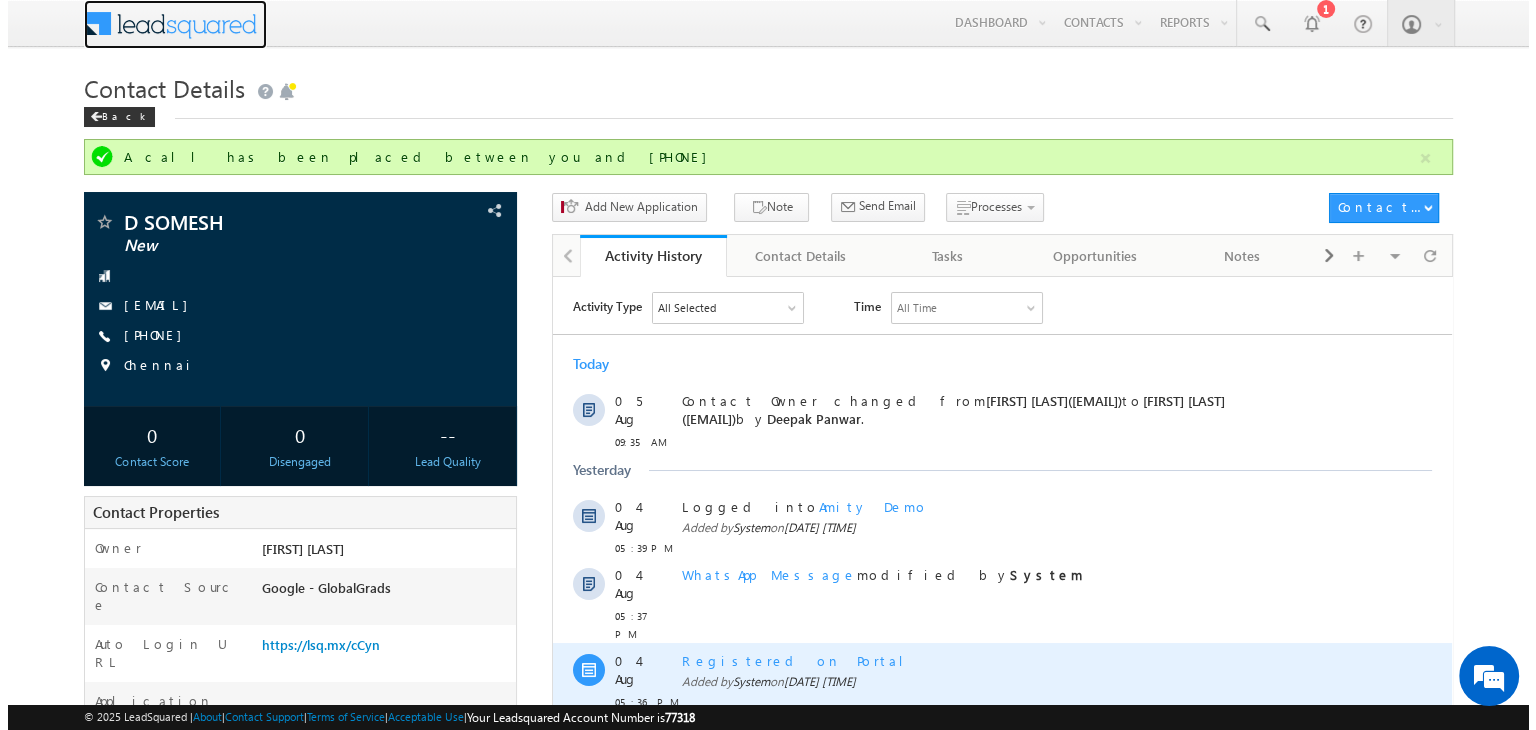scroll, scrollTop: 507, scrollLeft: 0, axis: vertical 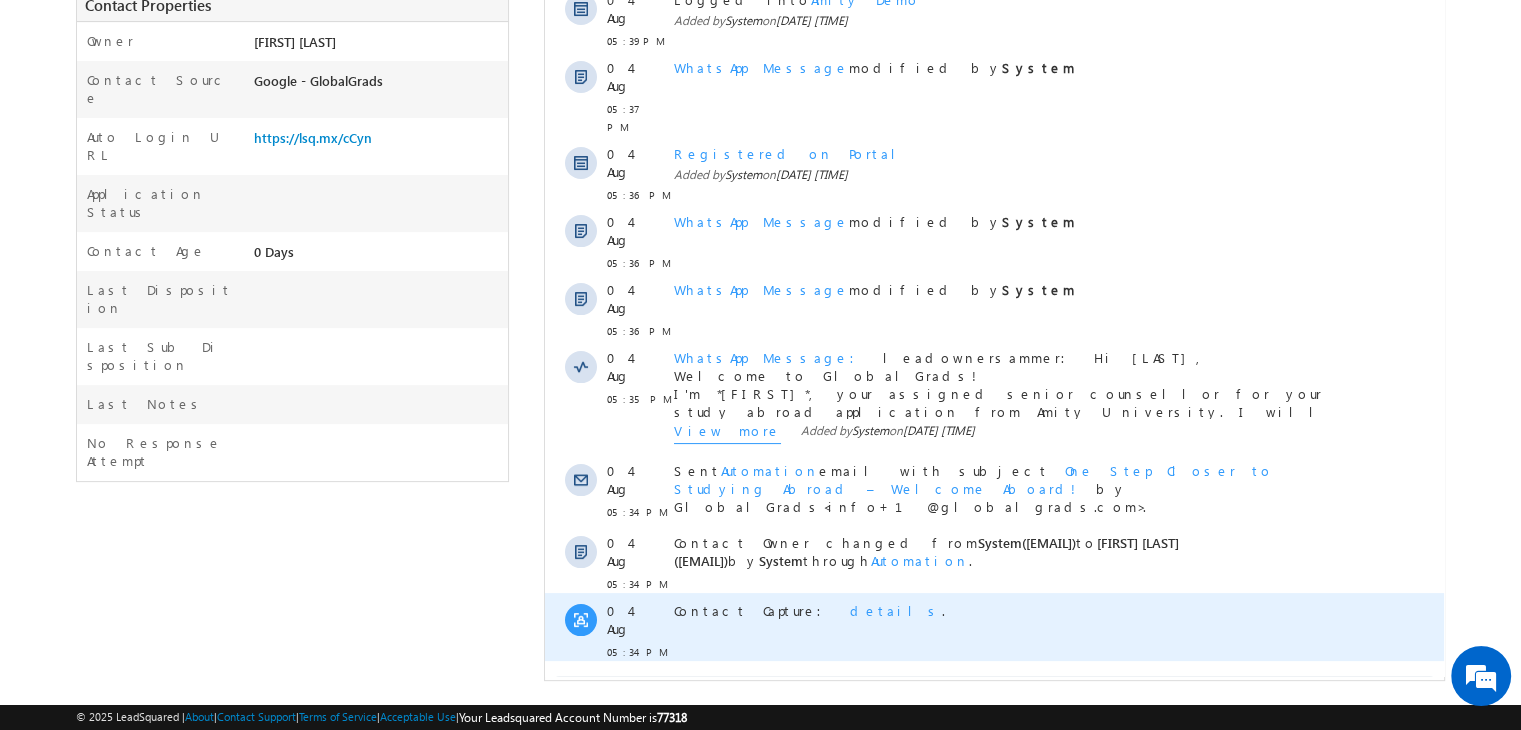 click on "details" at bounding box center (896, 610) 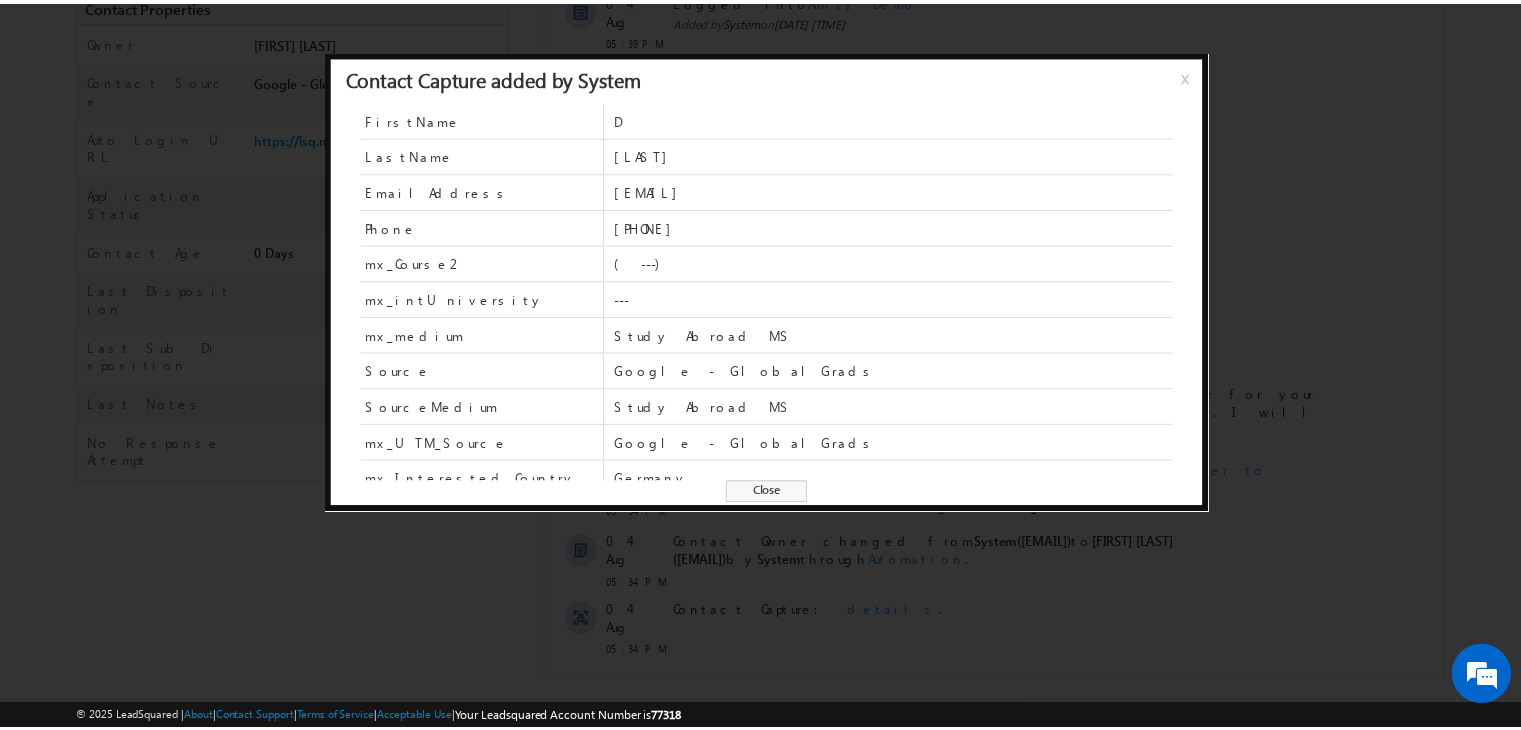 scroll, scrollTop: 84, scrollLeft: 0, axis: vertical 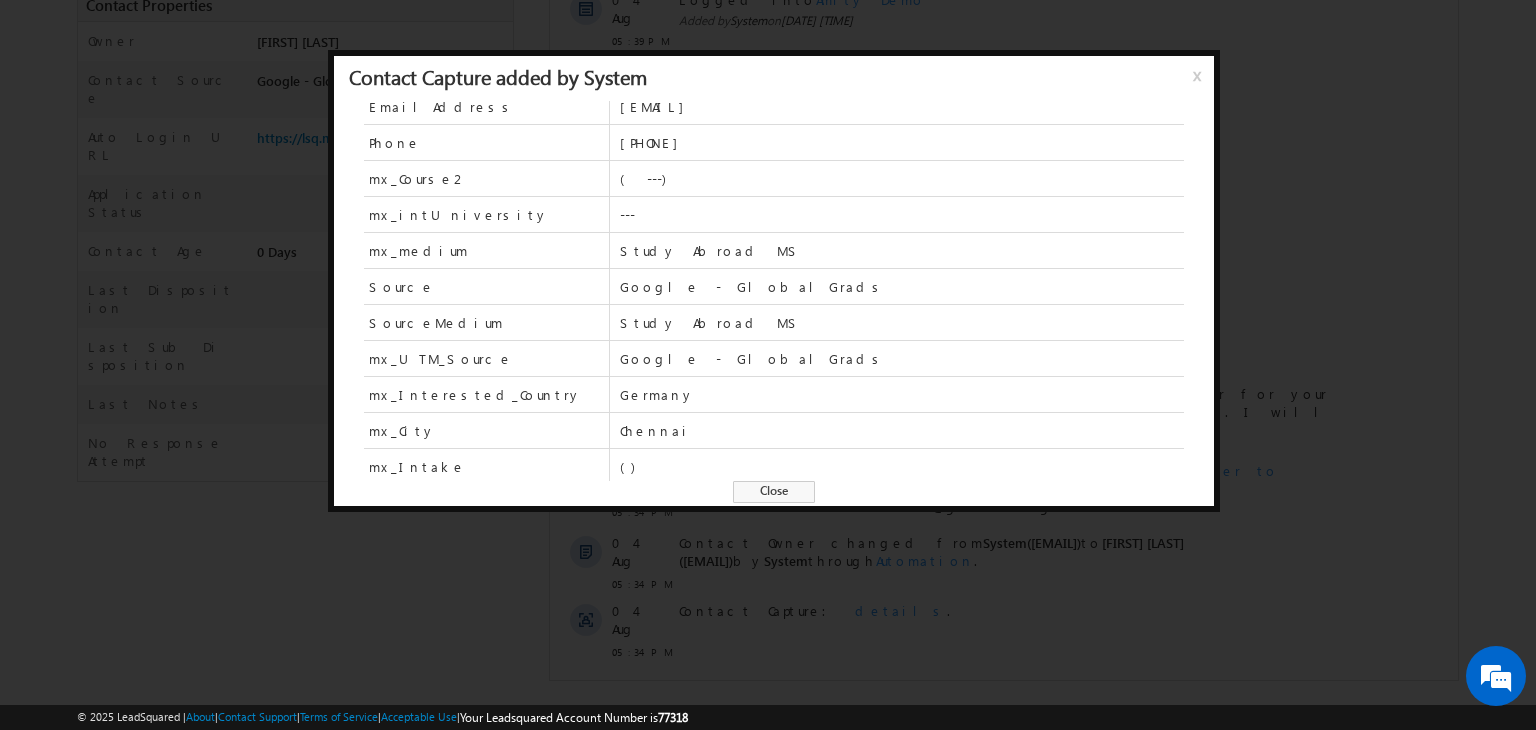 click on "Close" at bounding box center [774, 492] 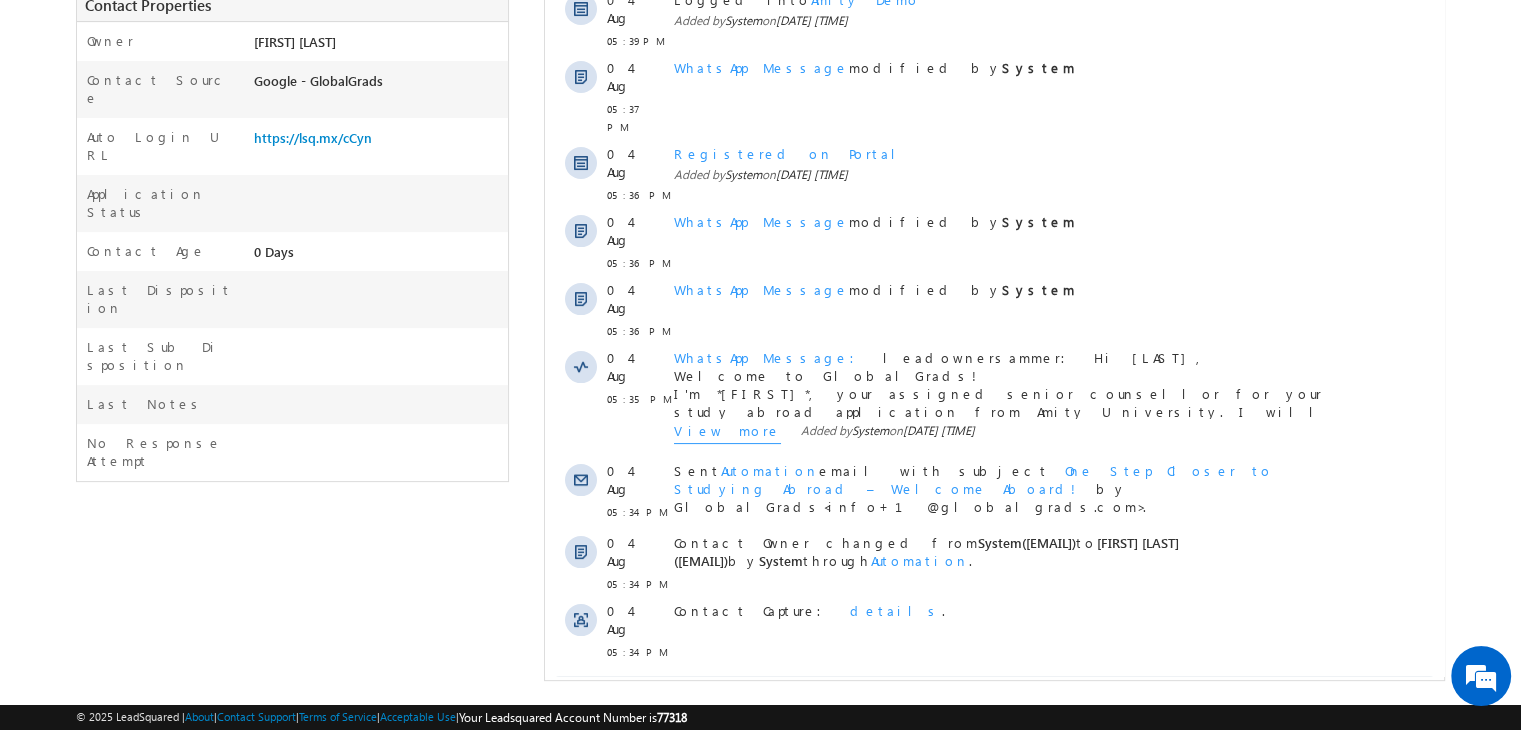 click on "Show More" at bounding box center (994, 696) 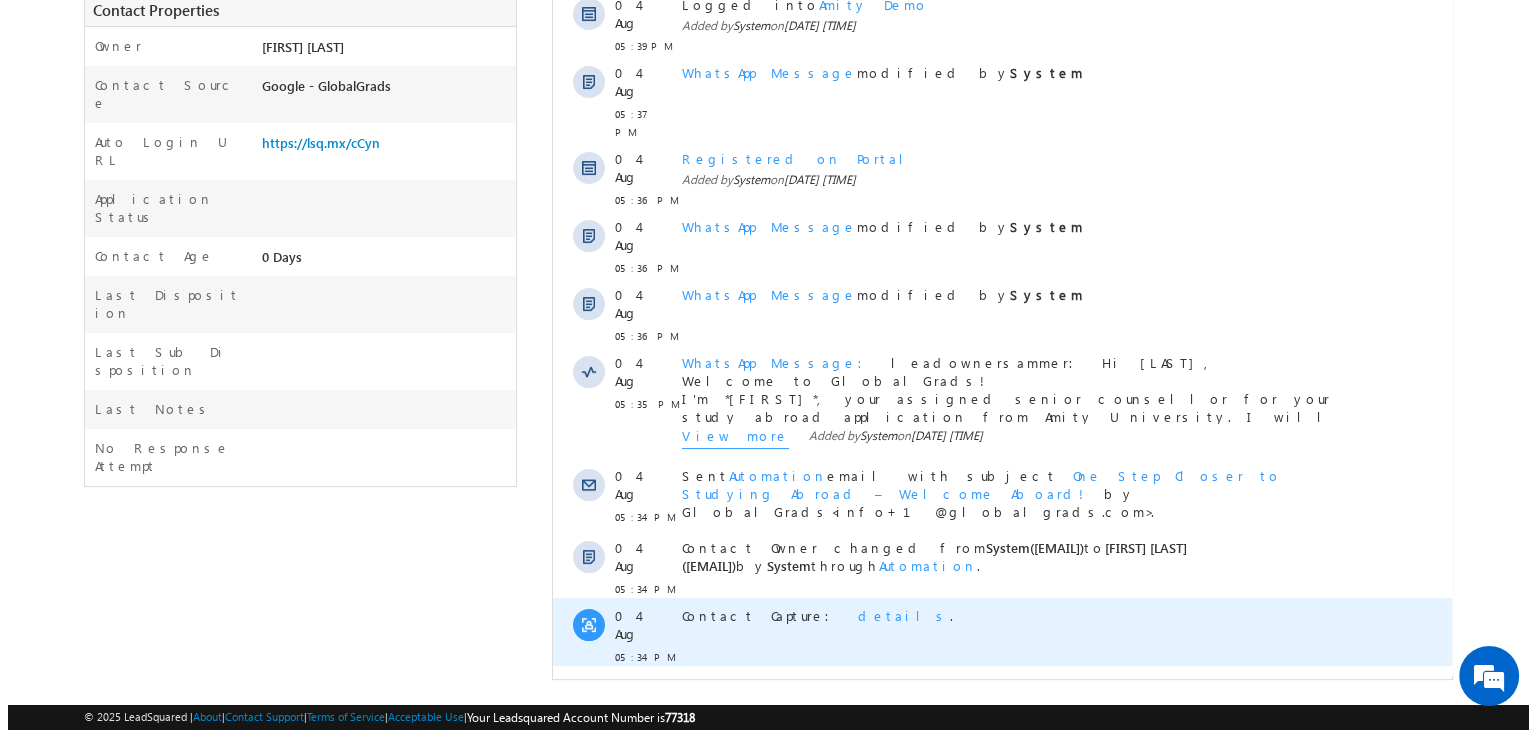 scroll, scrollTop: 501, scrollLeft: 0, axis: vertical 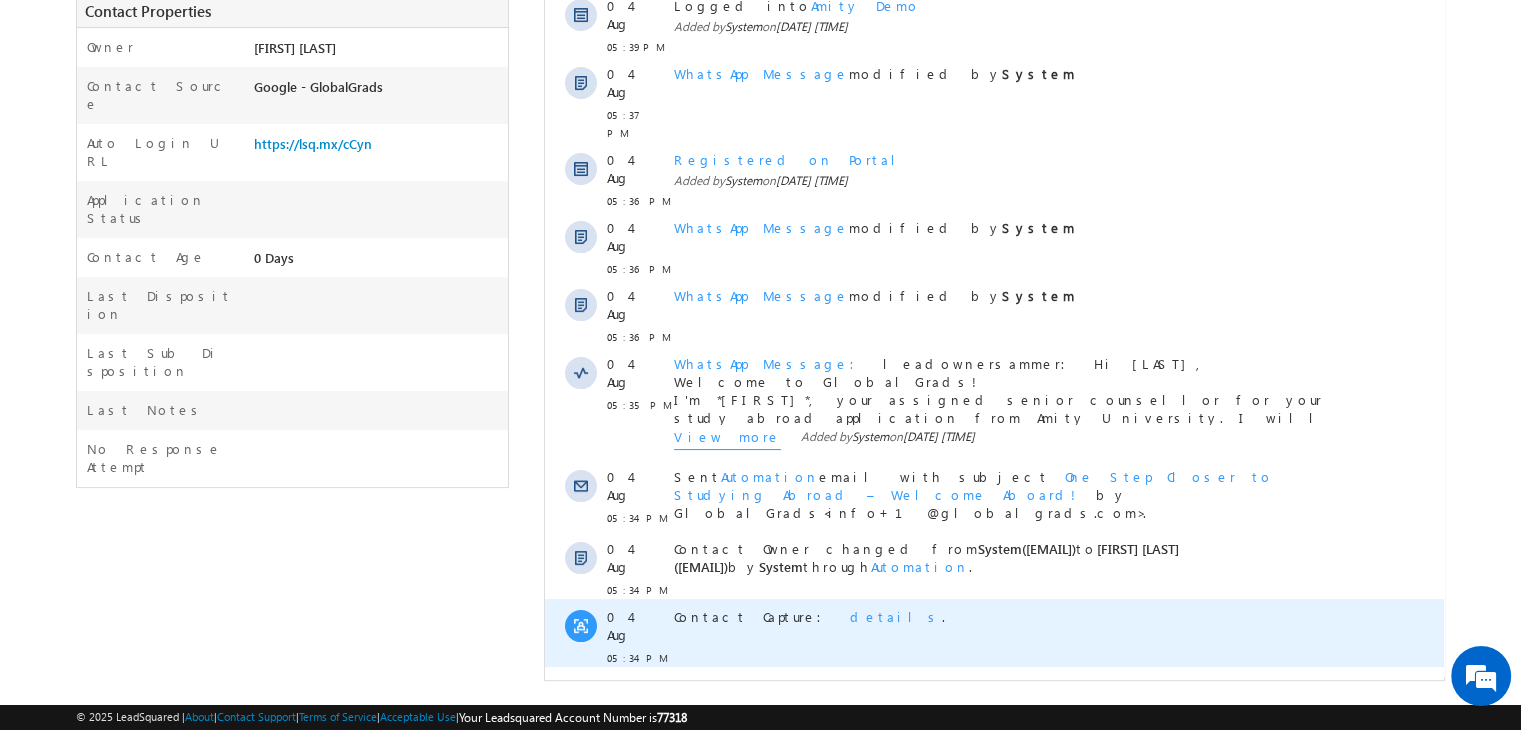 click on "details" at bounding box center (896, 616) 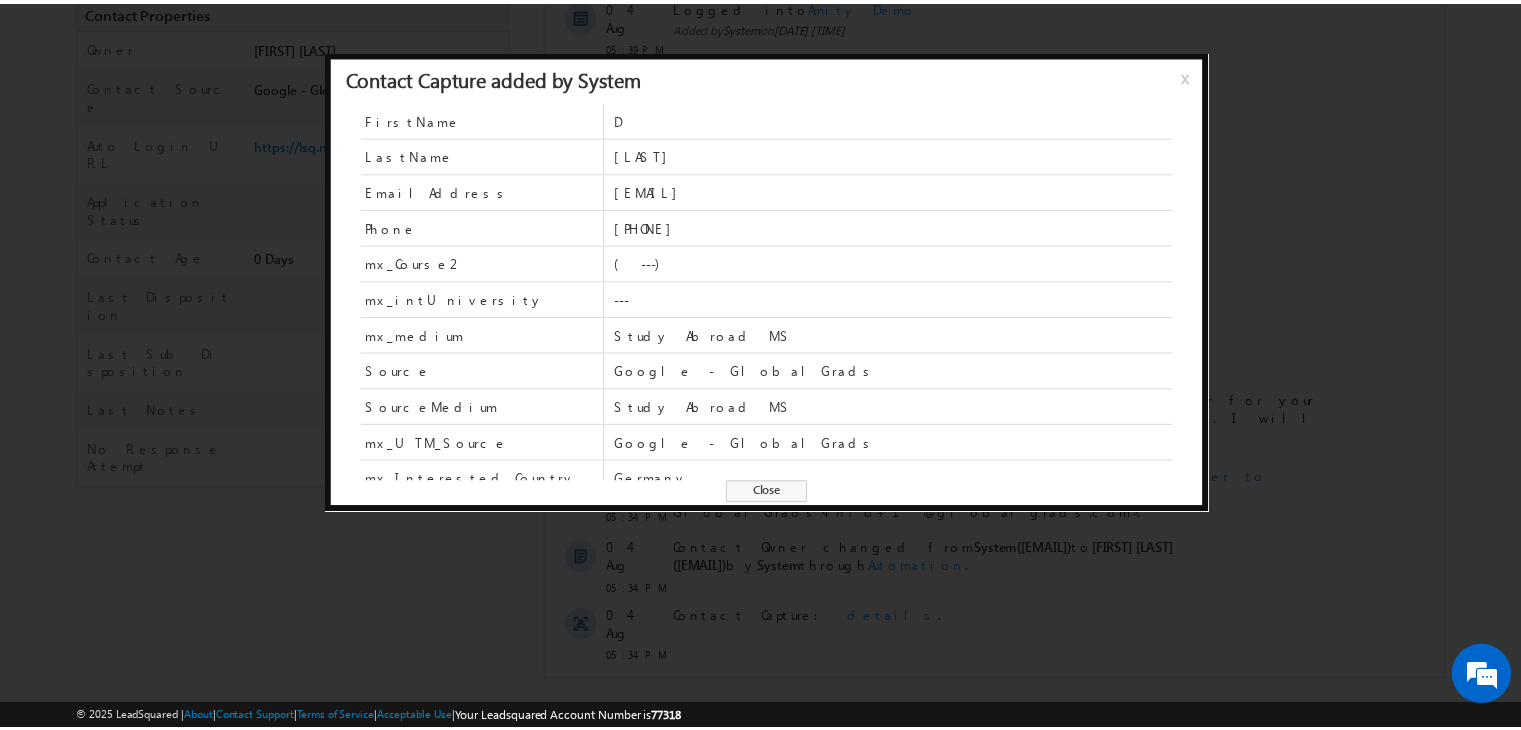 scroll, scrollTop: 84, scrollLeft: 0, axis: vertical 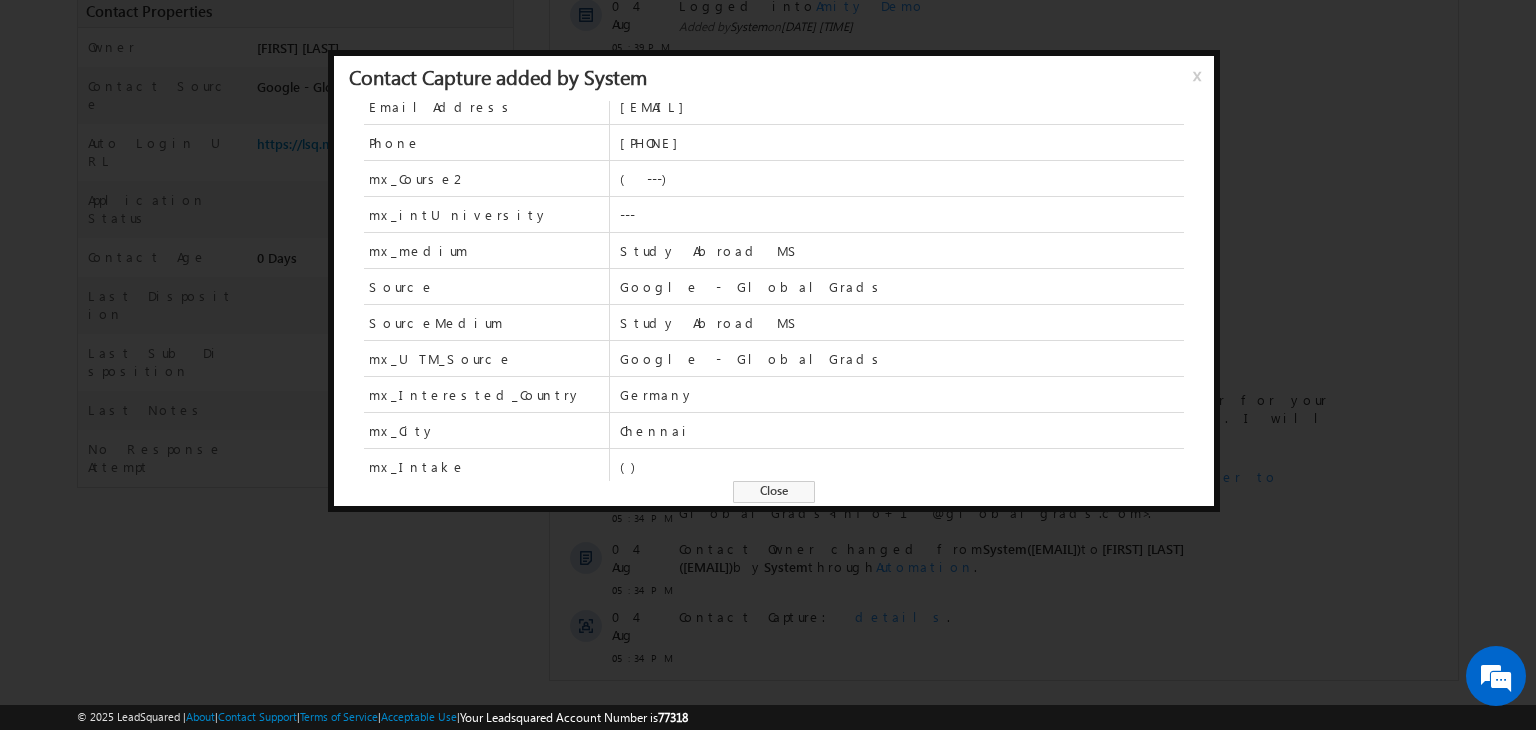 drag, startPoint x: 819, startPoint y: 493, endPoint x: 800, endPoint y: 497, distance: 19.416489 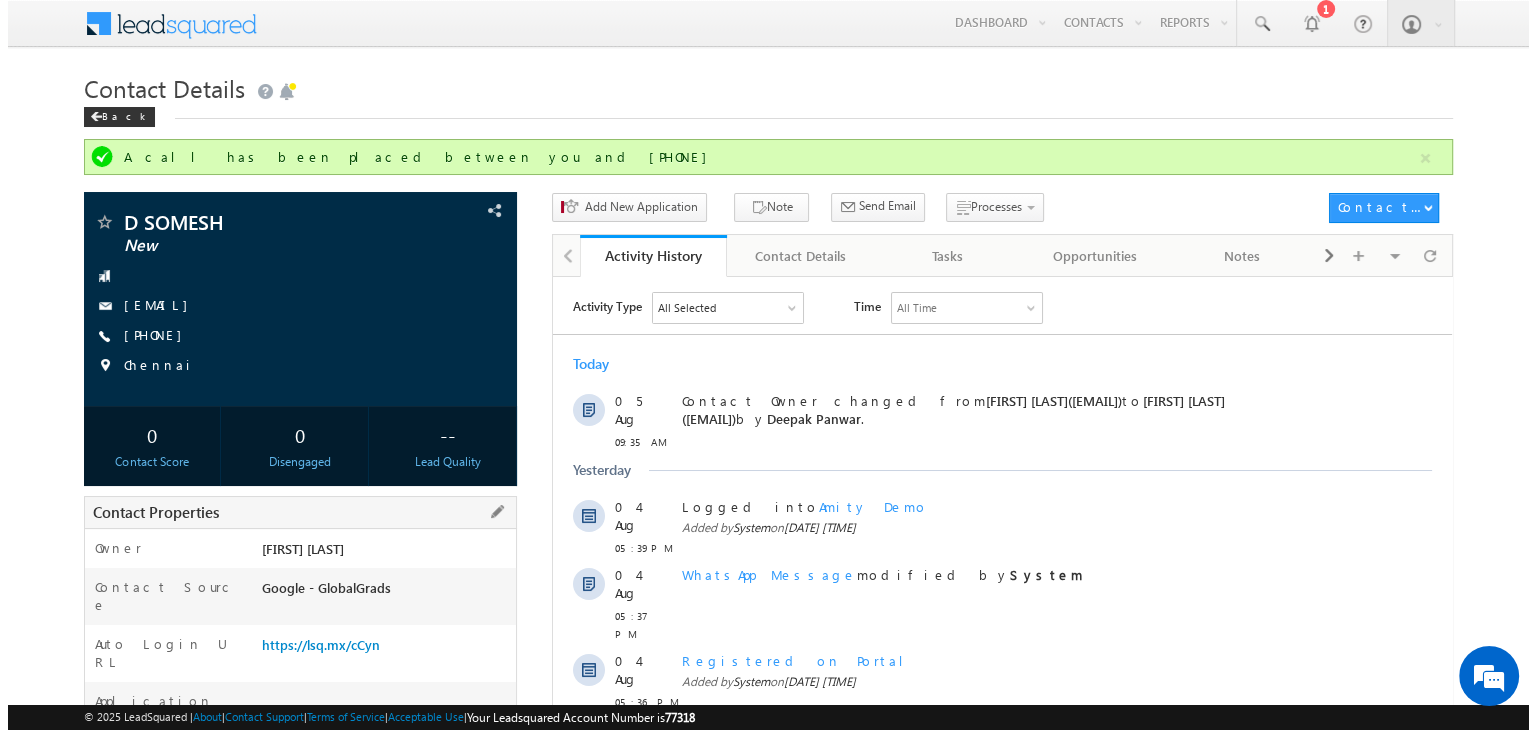 scroll, scrollTop: 0, scrollLeft: 0, axis: both 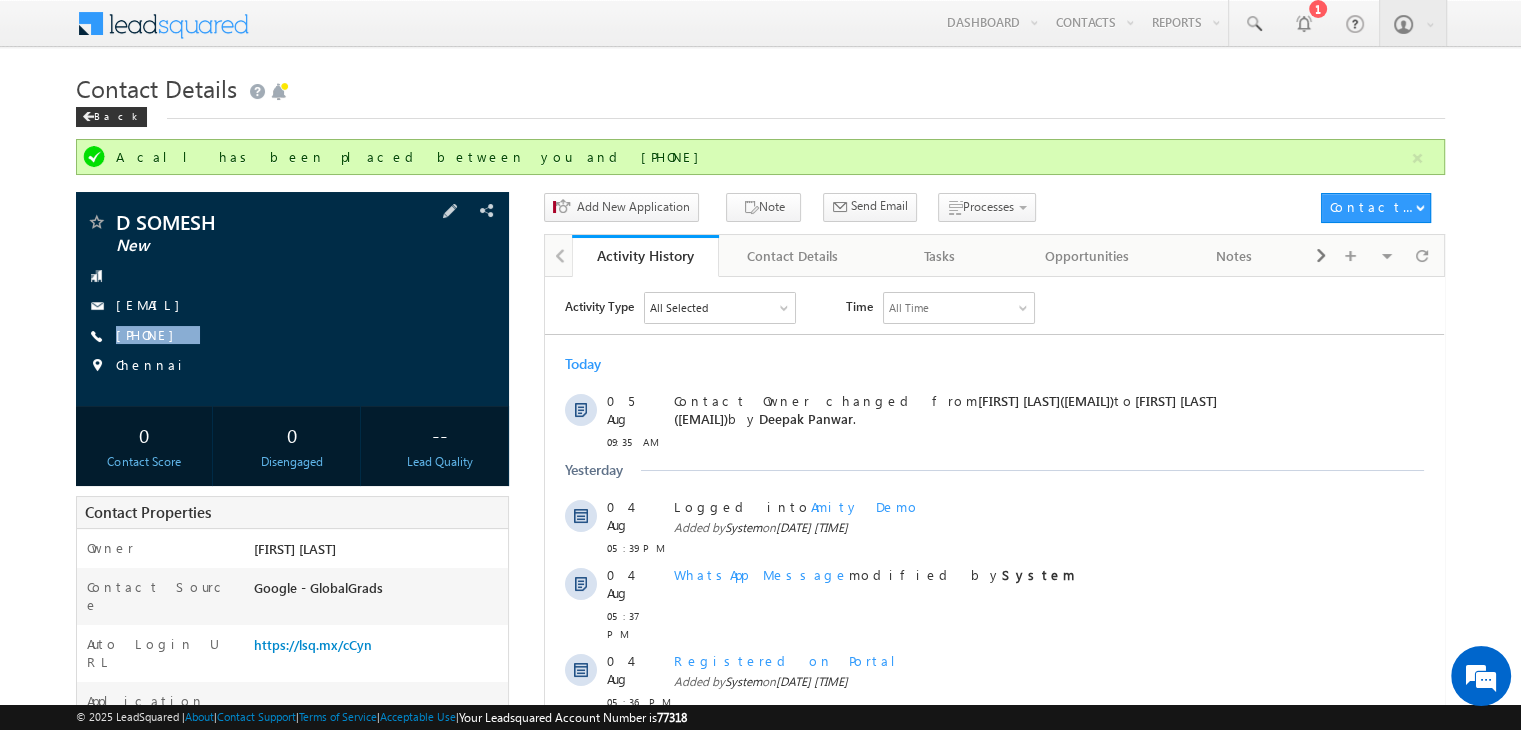 copy on "+91-9087205891" 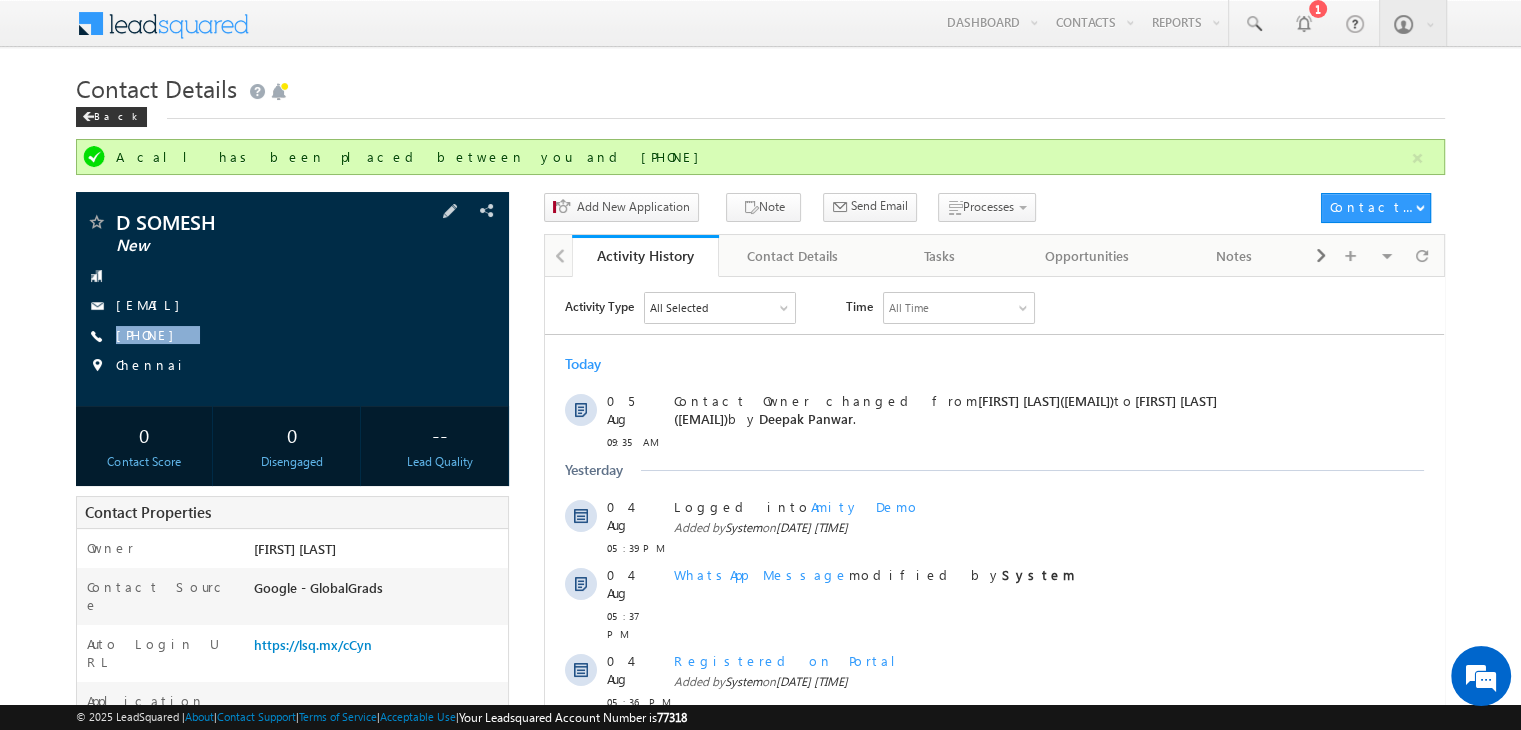 drag, startPoint x: 269, startPoint y: 325, endPoint x: 220, endPoint y: 365, distance: 63.25346 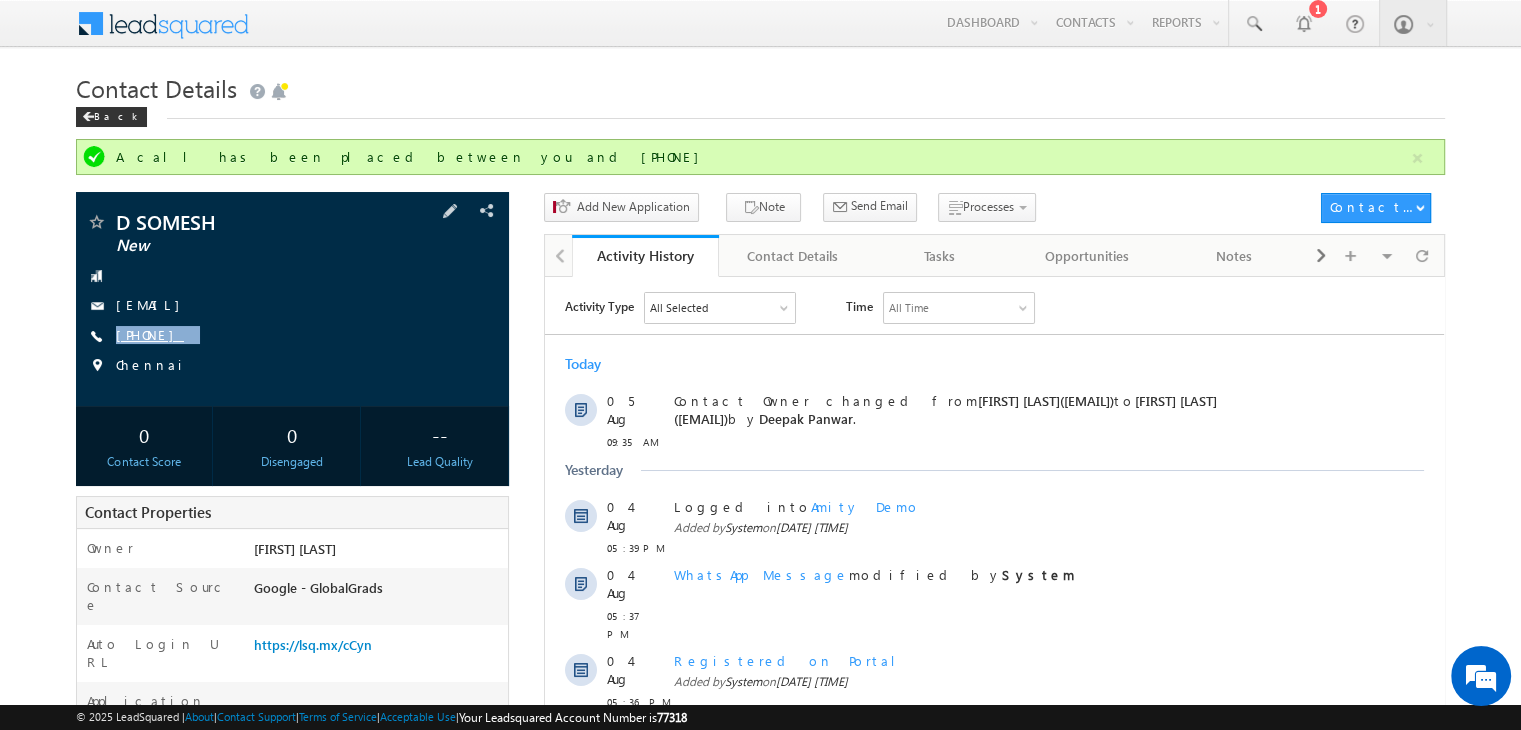 click on "+91-9087205891" at bounding box center (150, 334) 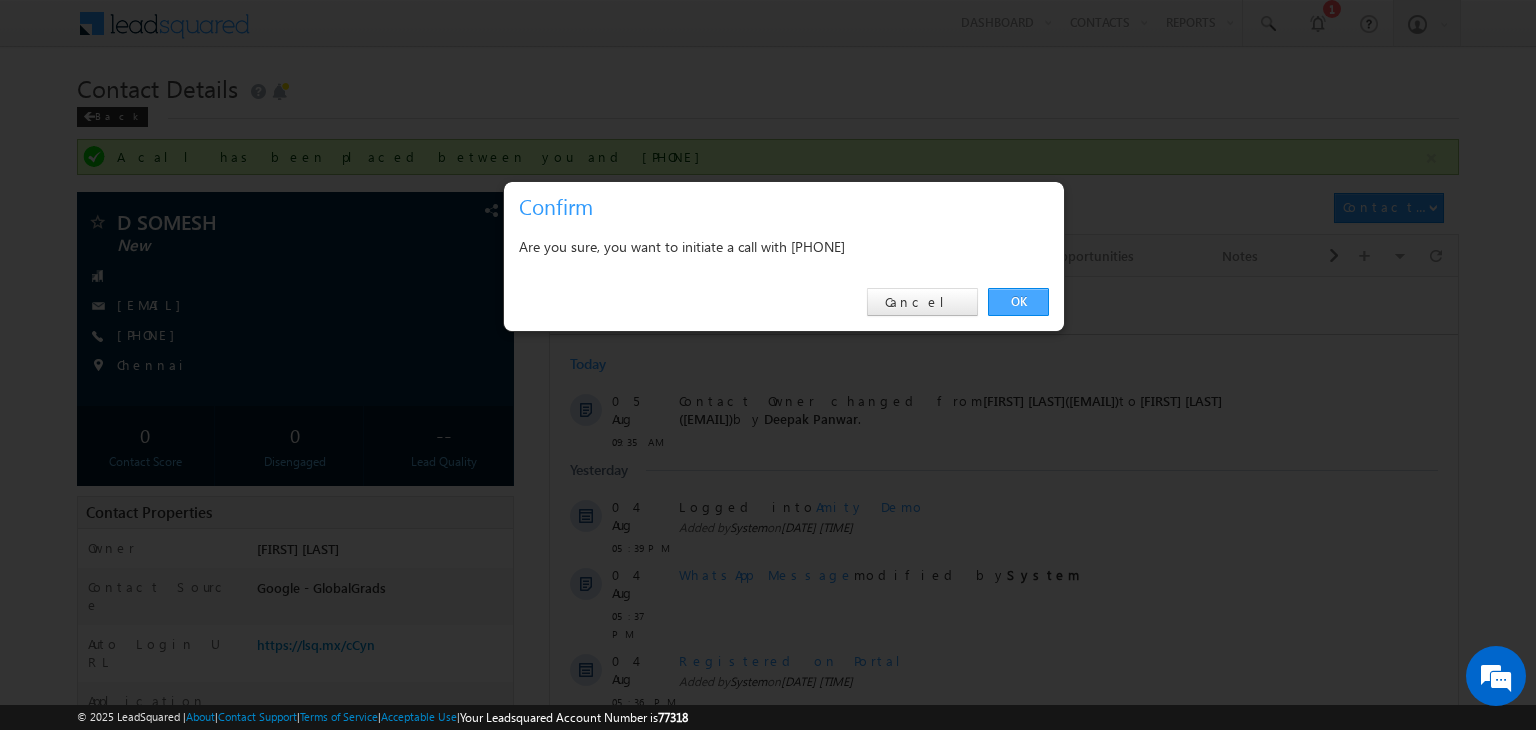 click on "OK" at bounding box center [1018, 302] 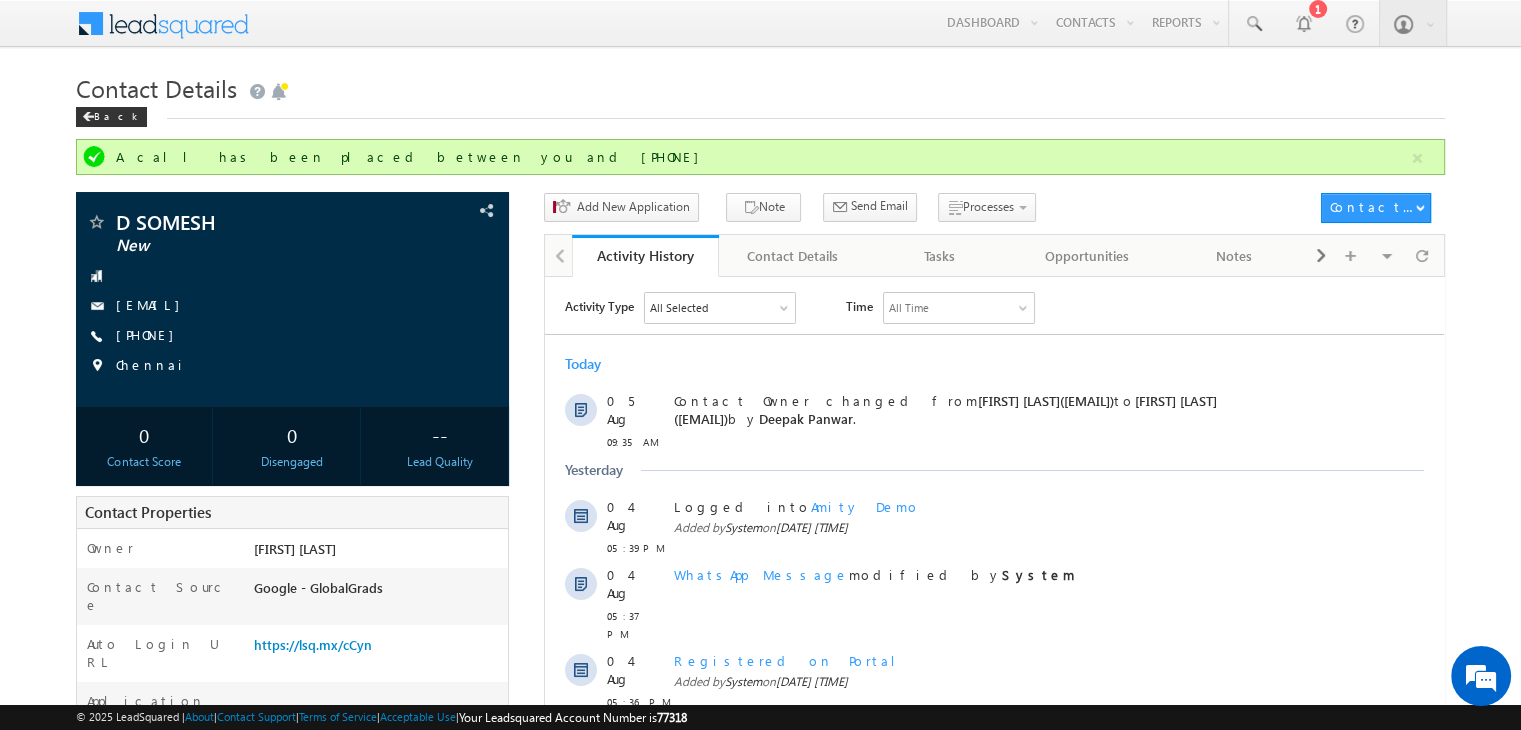 click on "All Time" at bounding box center [959, 307] 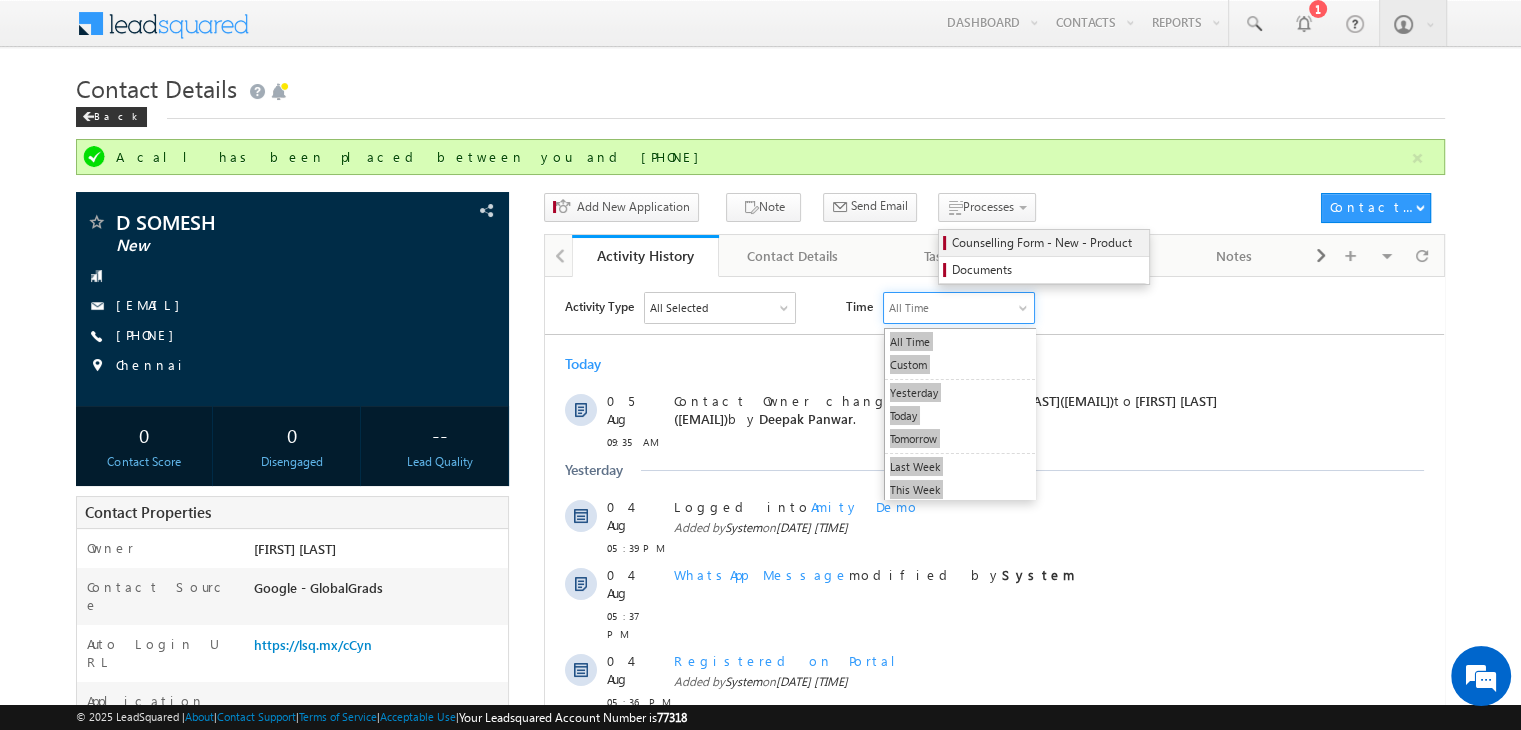click on "Counselling Form - New - Product" at bounding box center [1044, 243] 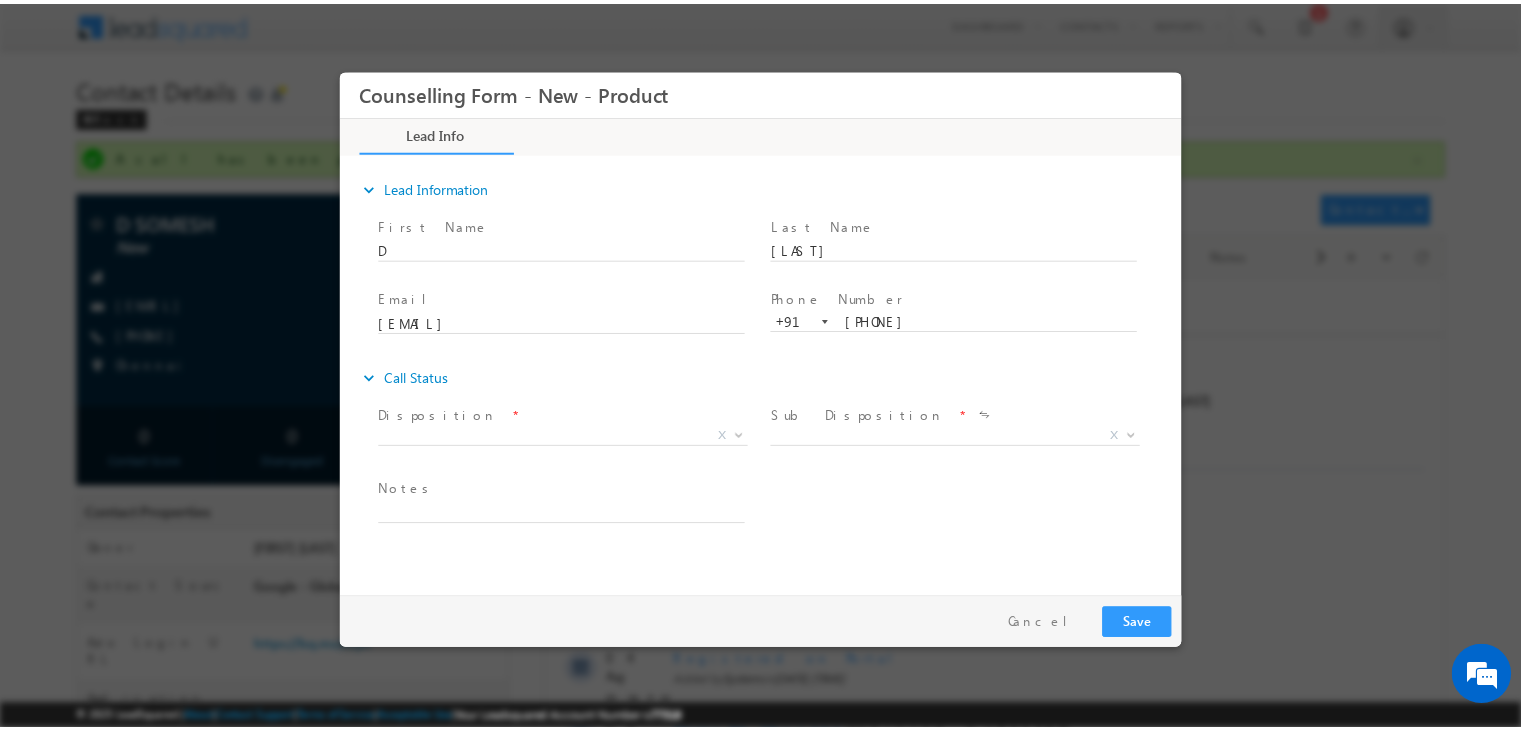 scroll, scrollTop: 0, scrollLeft: 0, axis: both 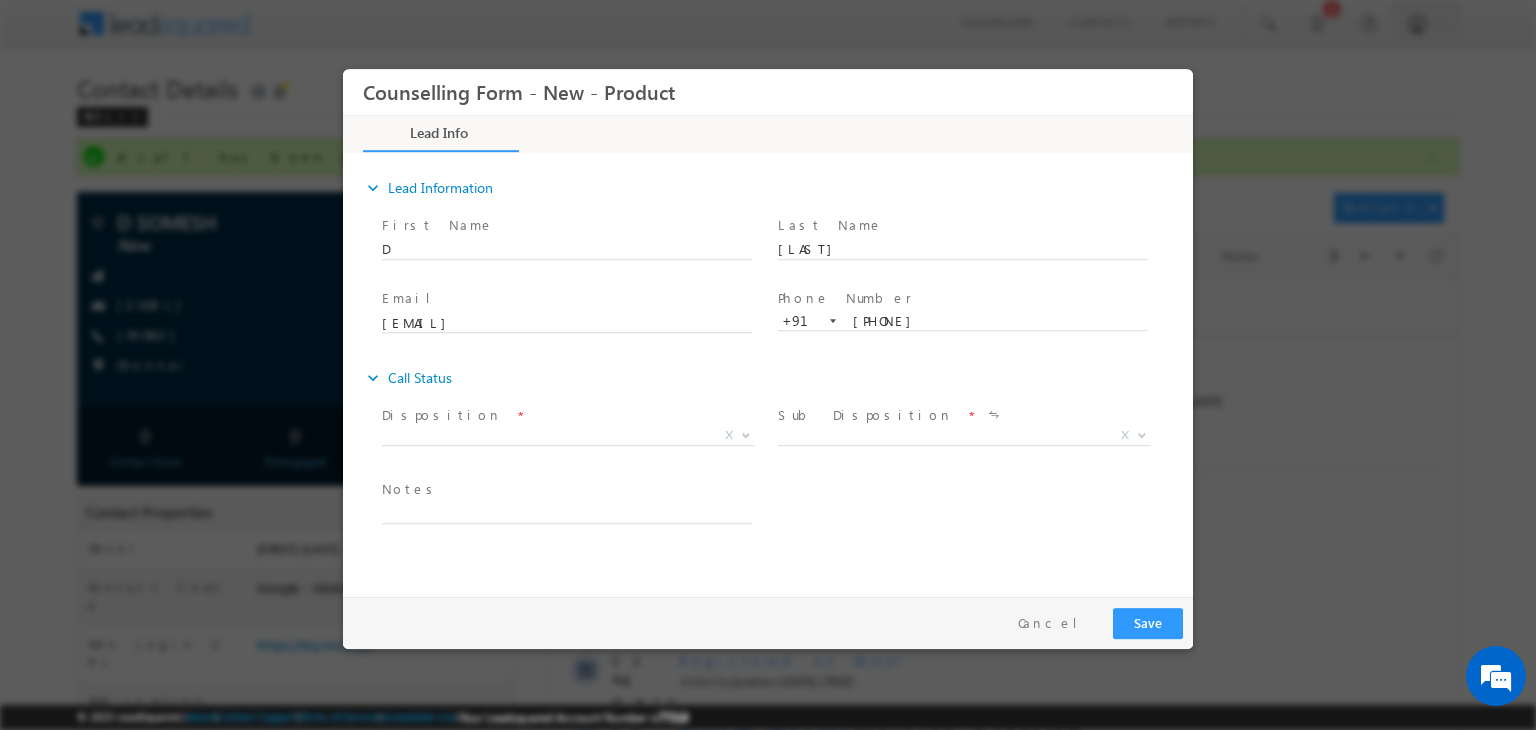 drag, startPoint x: 612, startPoint y: 424, endPoint x: 583, endPoint y: 432, distance: 30.083218 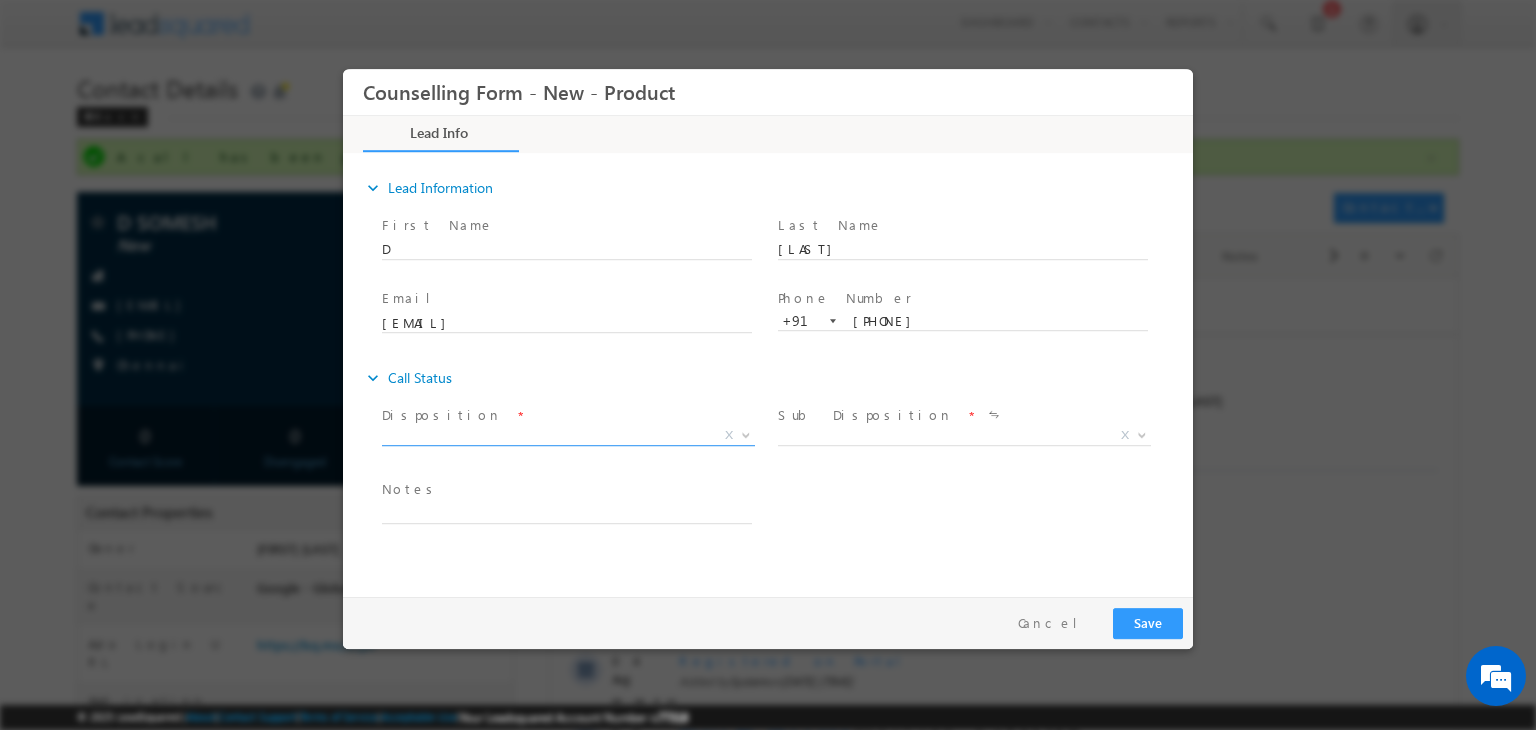 click on "X" at bounding box center (568, 436) 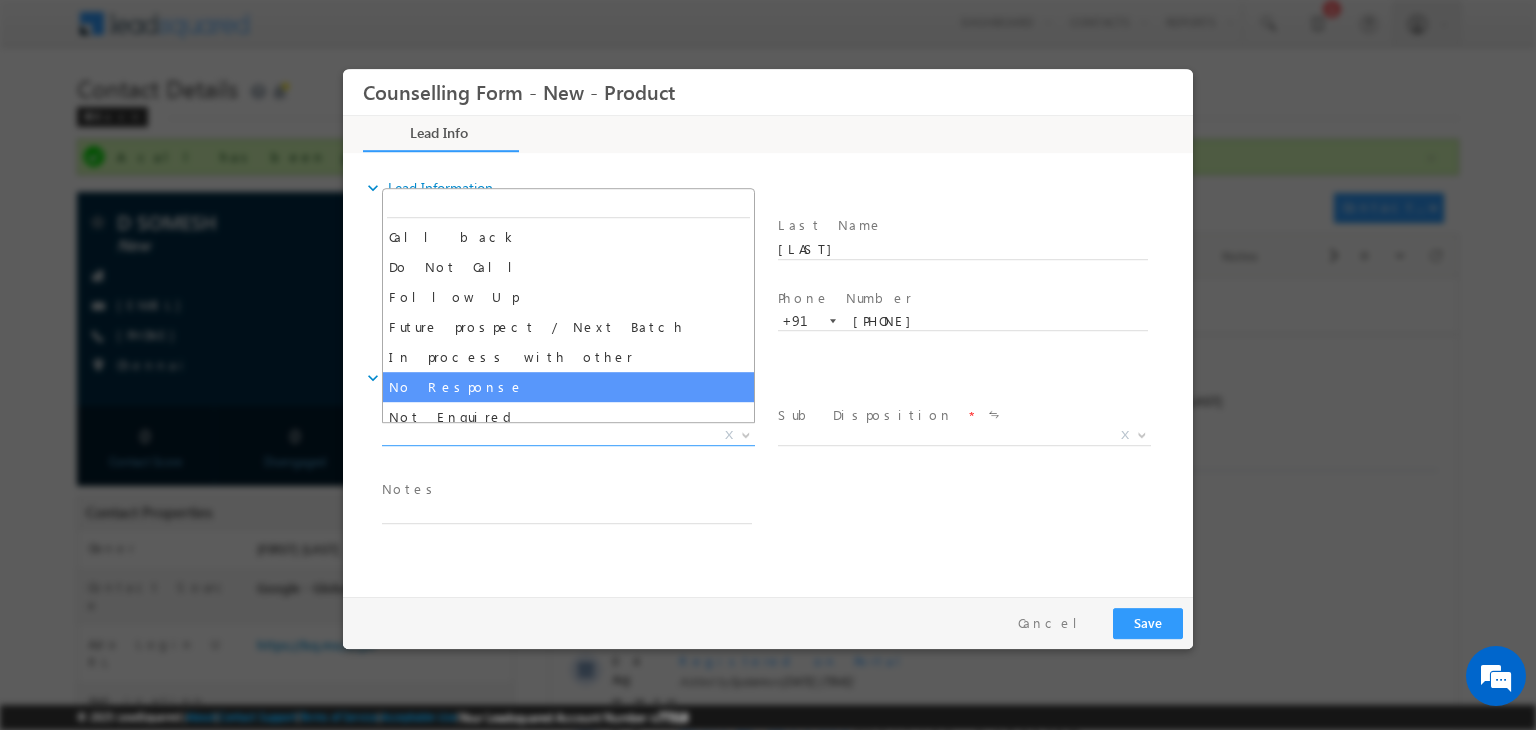 select on "No Response" 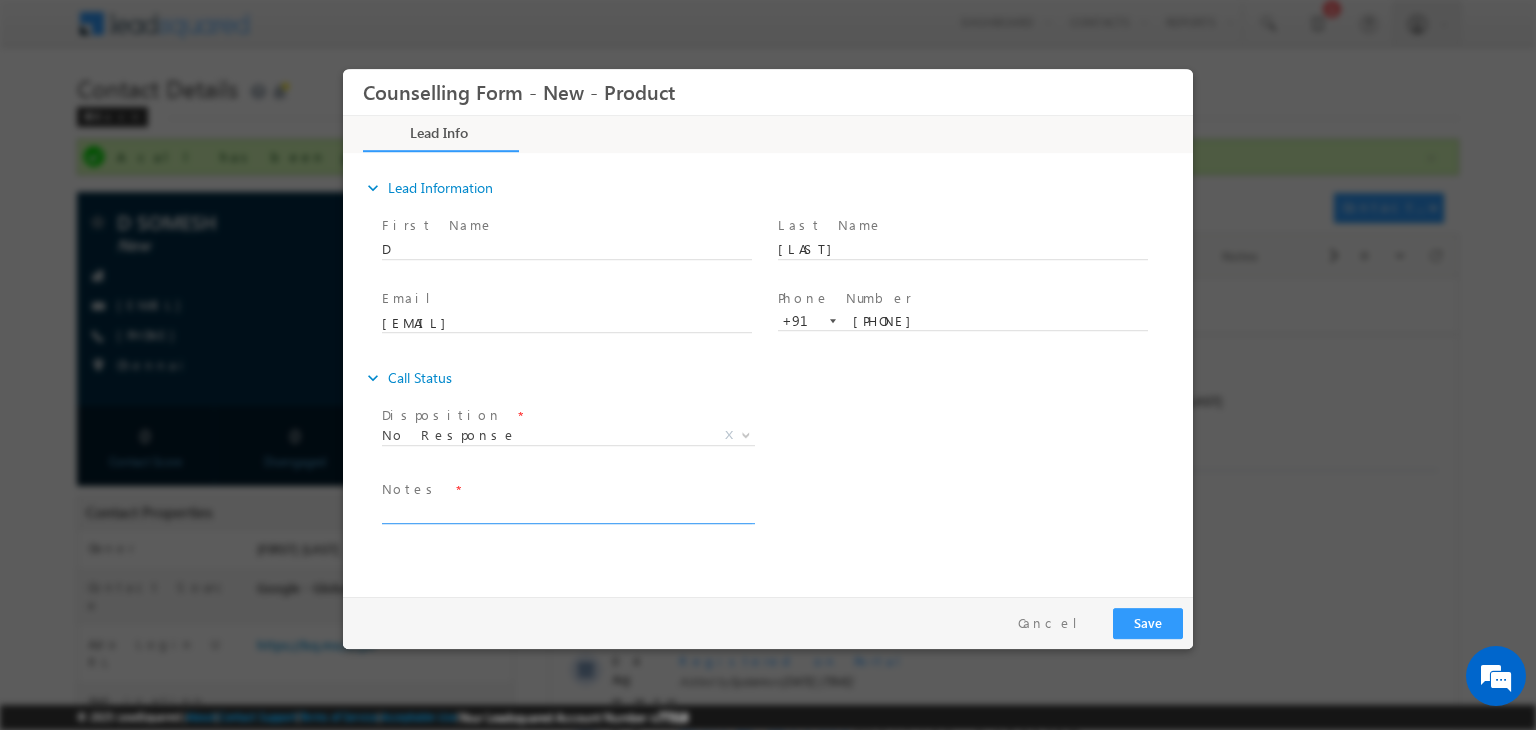 click at bounding box center [567, 512] 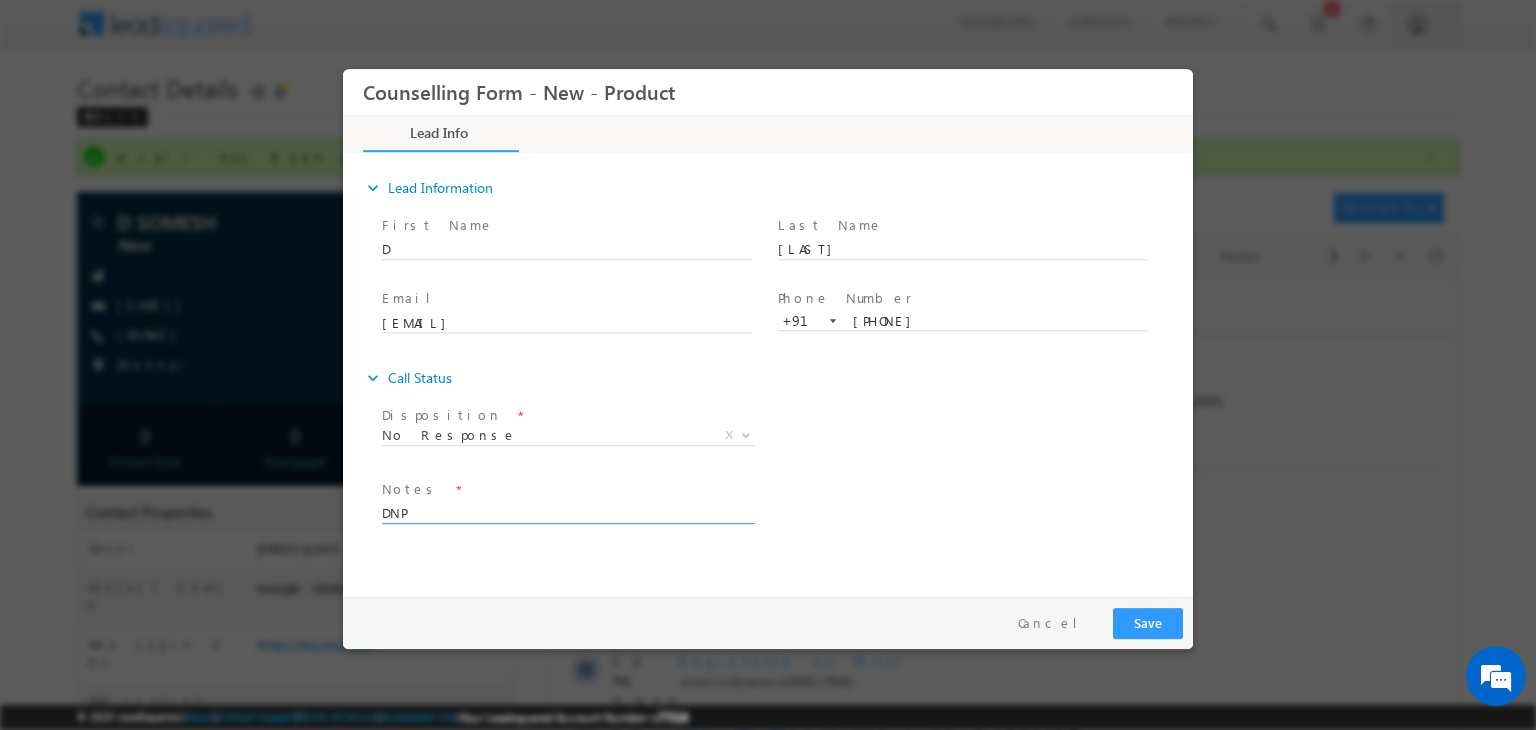 type on "DNP" 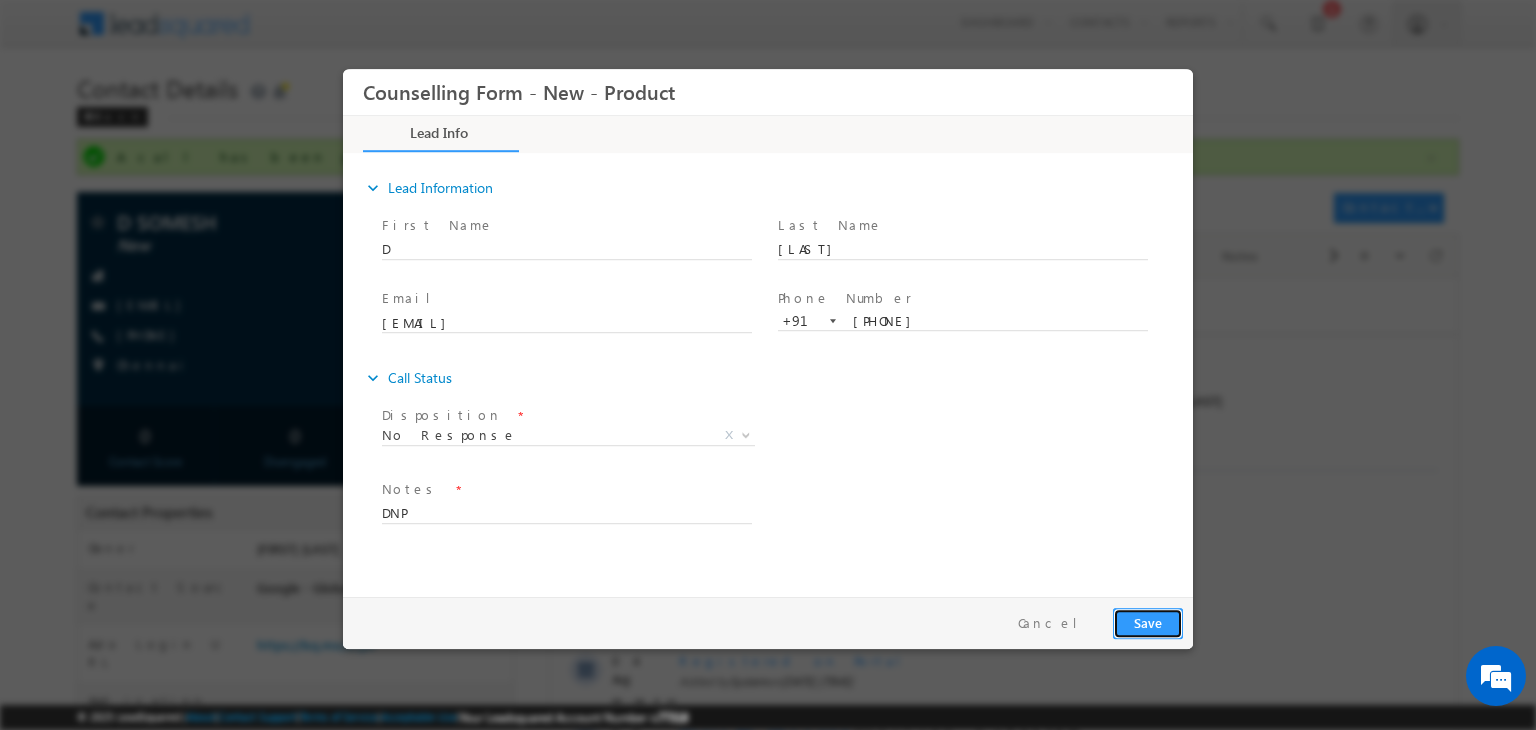 click on "Save" at bounding box center [1148, 623] 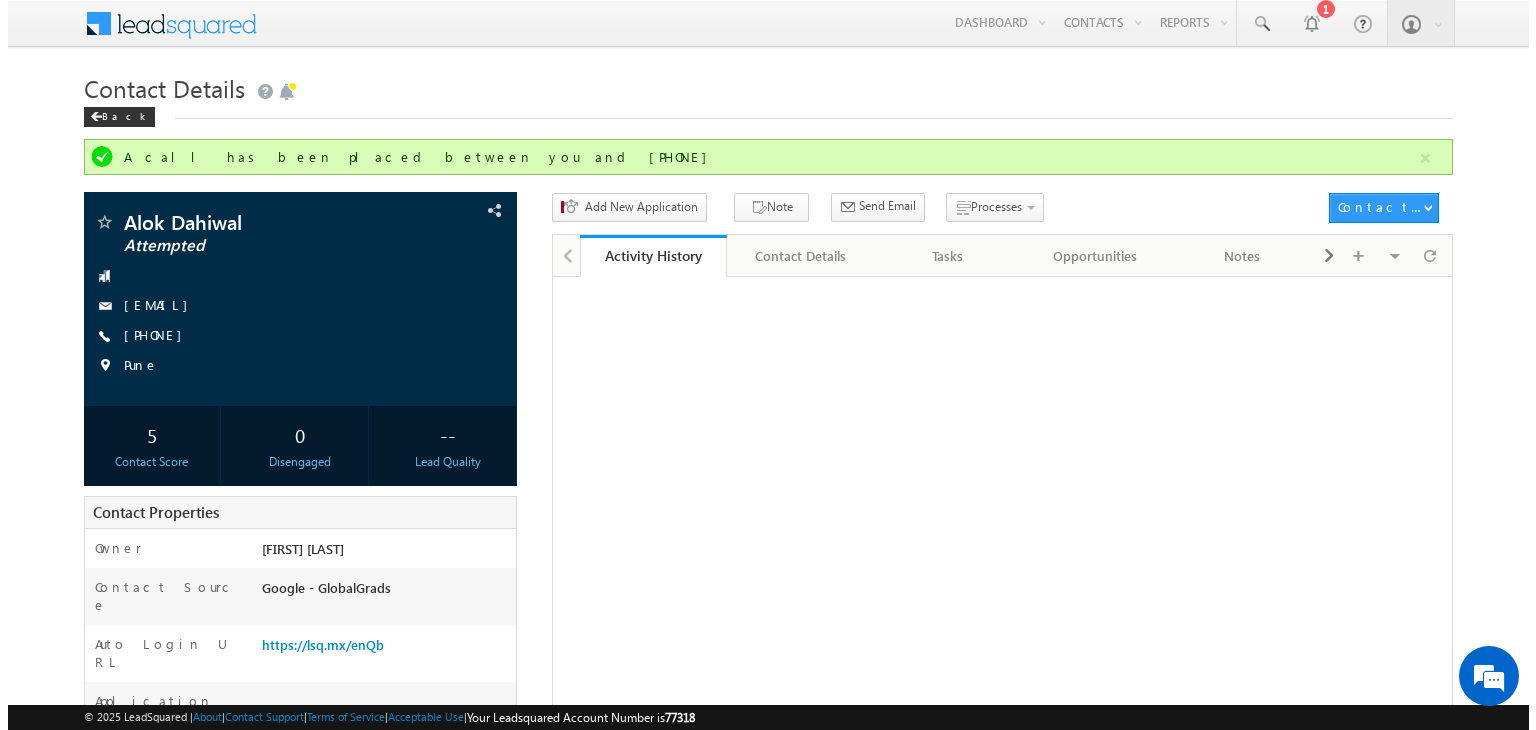 scroll, scrollTop: 0, scrollLeft: 0, axis: both 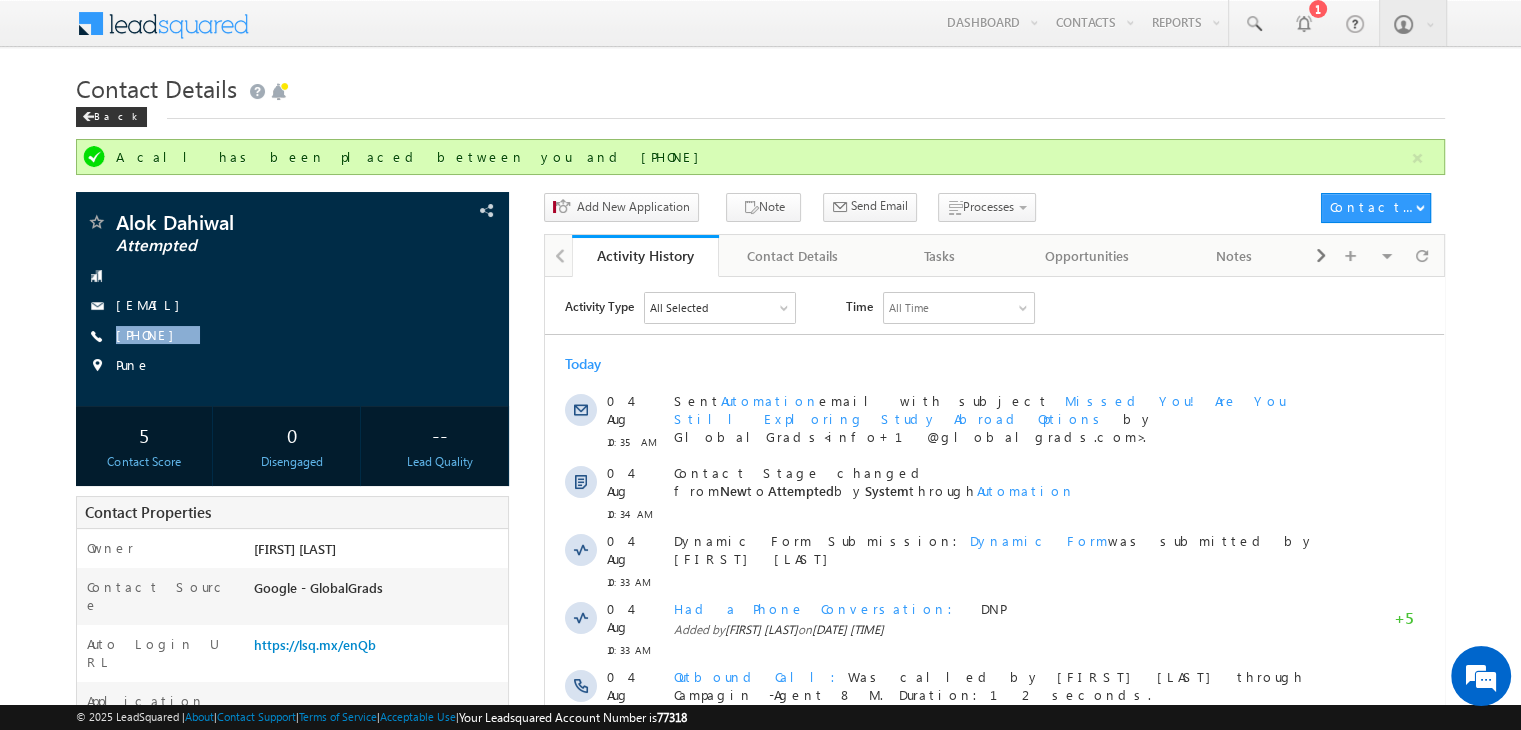 click on "[PHONE]" at bounding box center (150, 334) 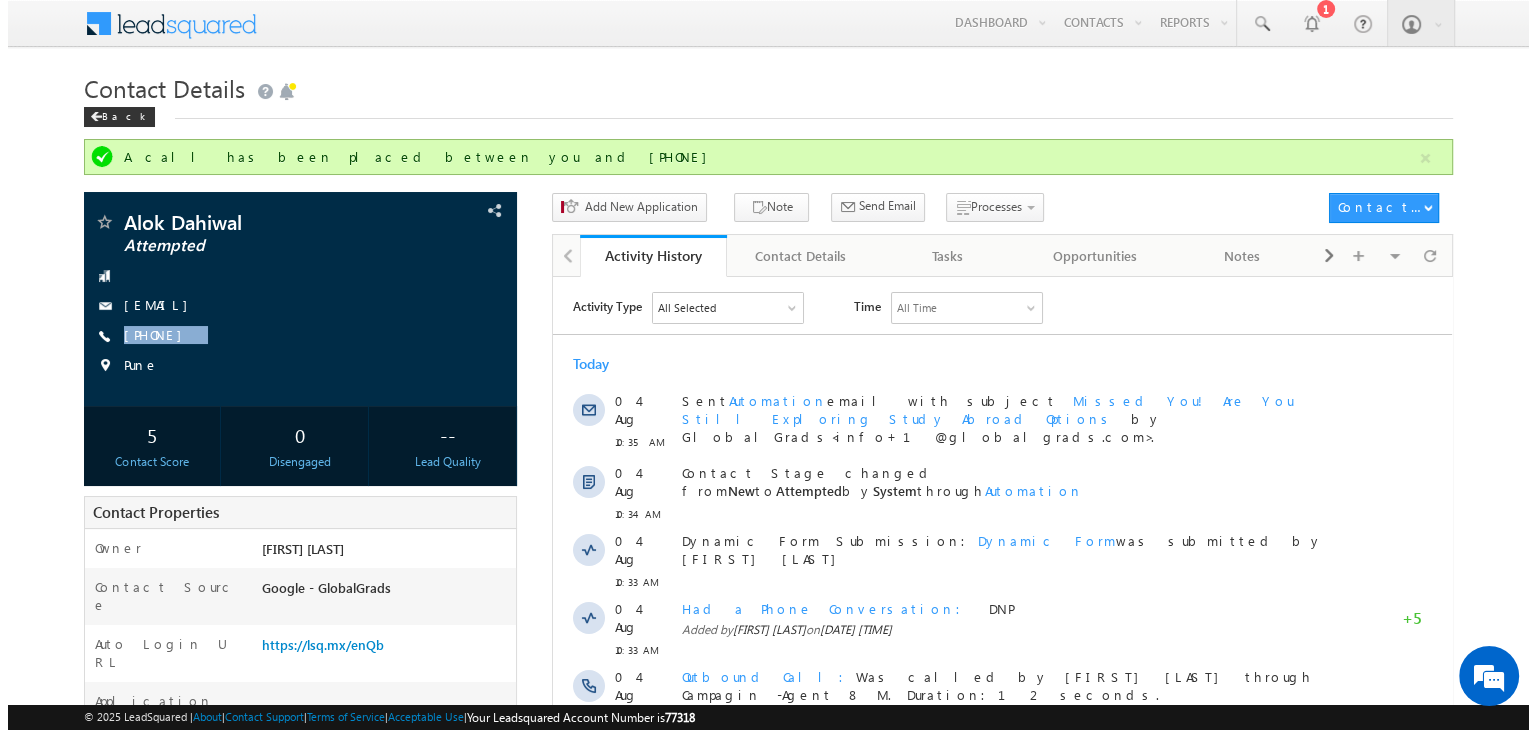 scroll, scrollTop: 0, scrollLeft: 0, axis: both 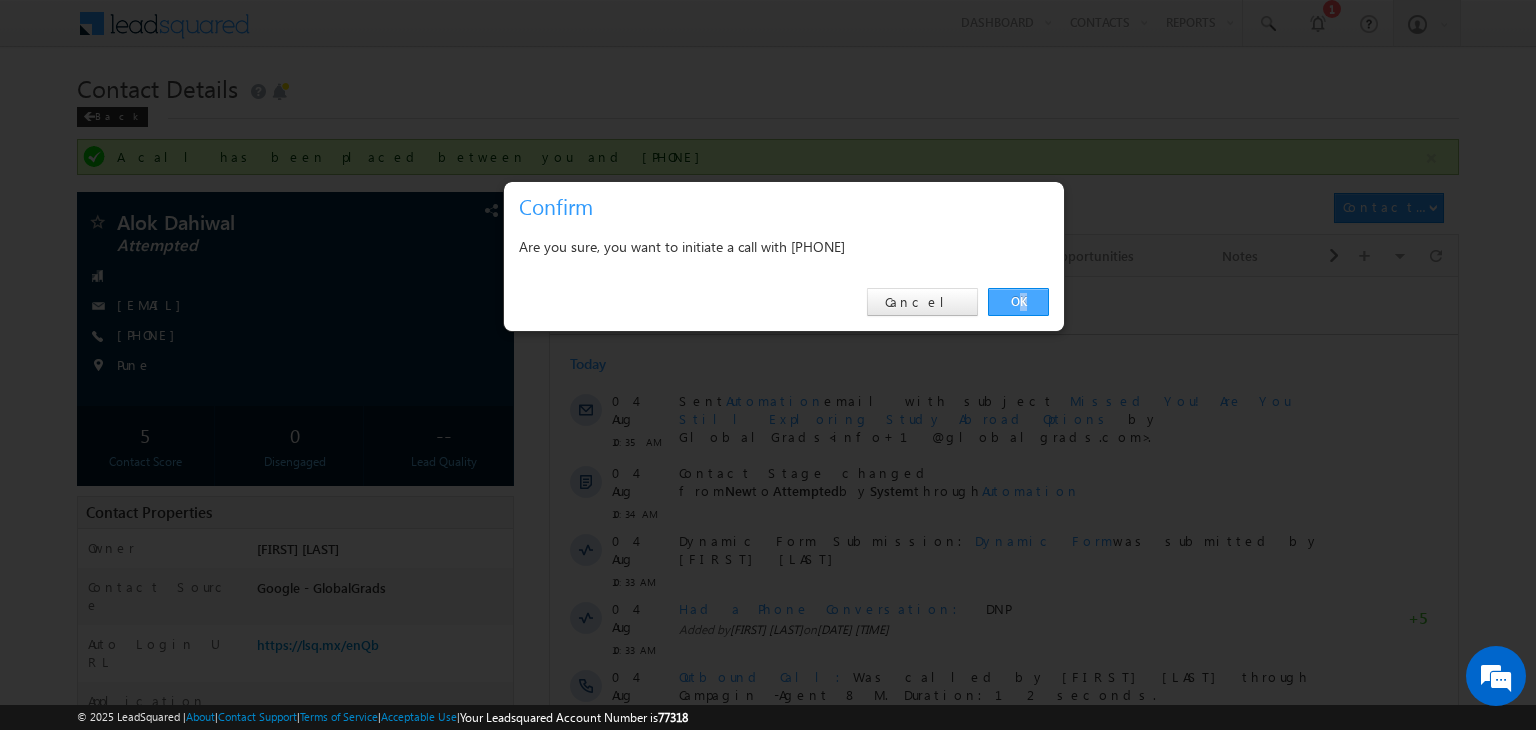 drag, startPoint x: 1026, startPoint y: 317, endPoint x: 1019, endPoint y: 299, distance: 19.313208 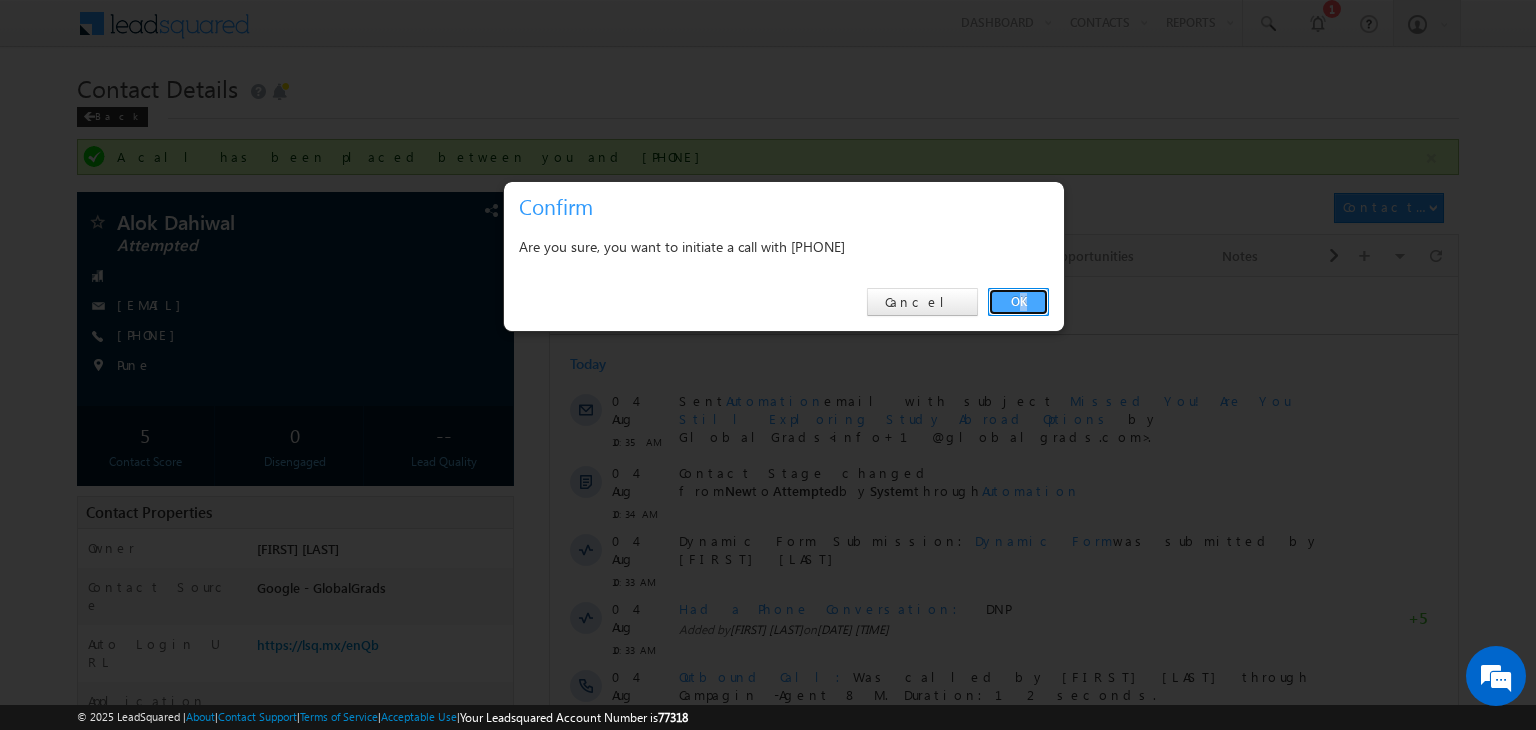 click on "OK" at bounding box center [1018, 302] 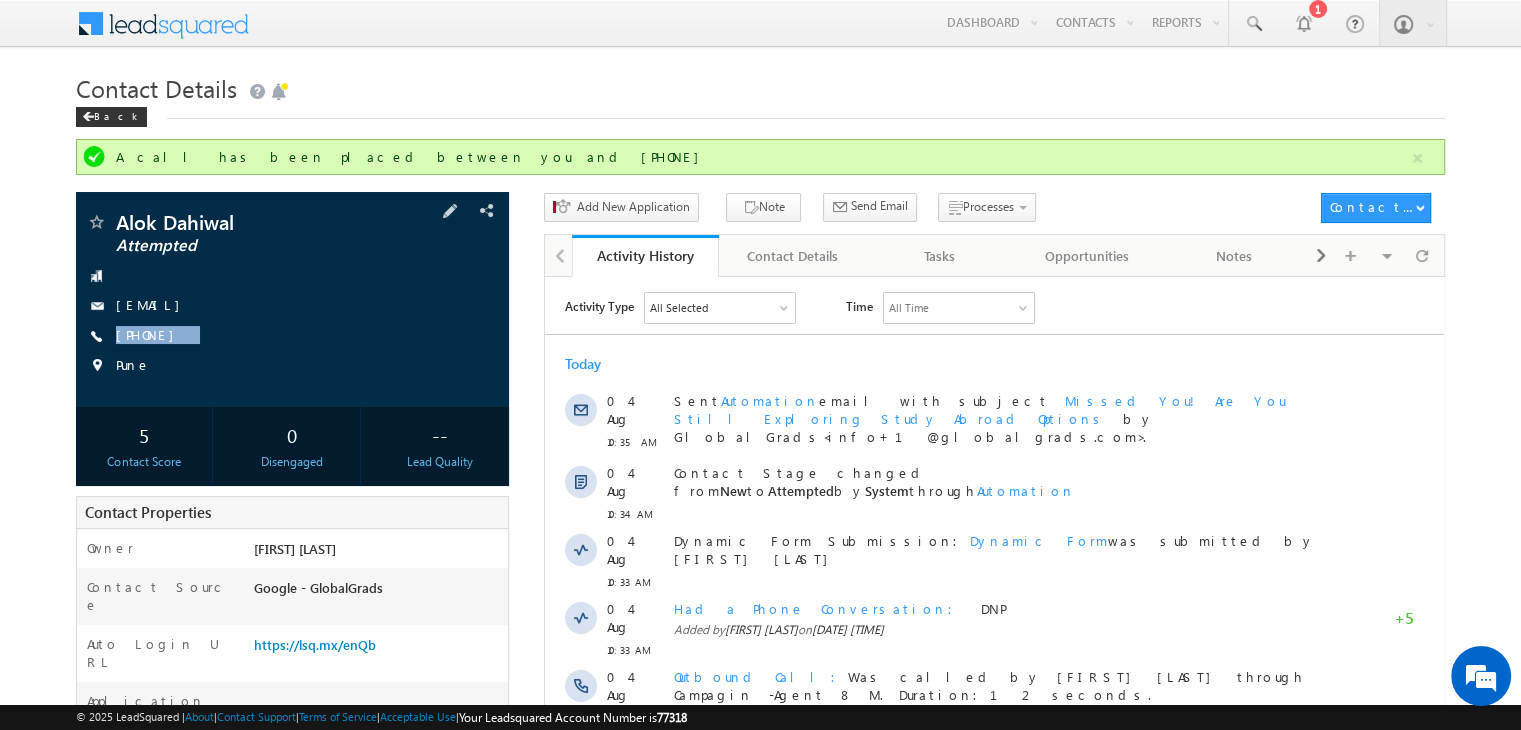 copy on "+91-9699061574" 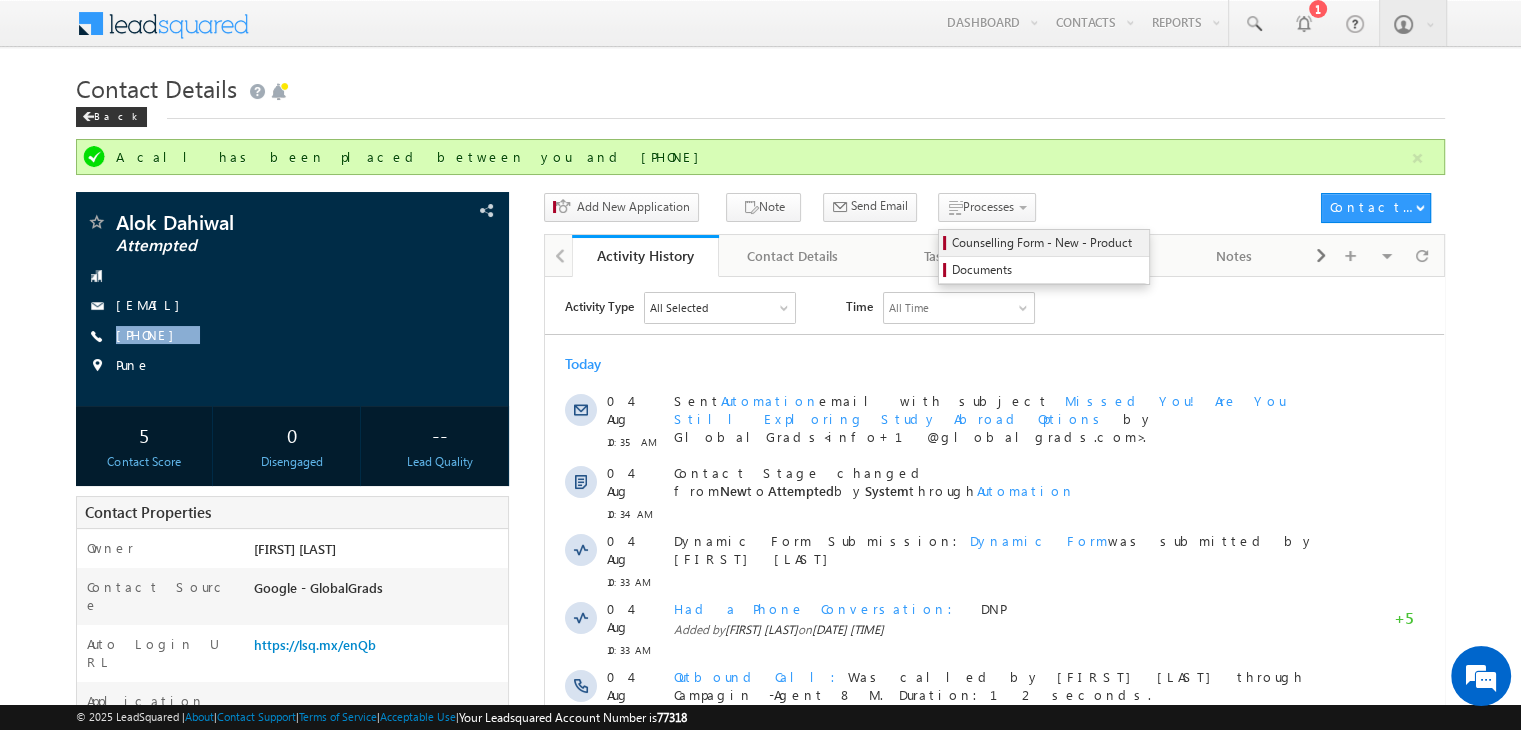 click on "Counselling Form - New - Product" at bounding box center (1047, 243) 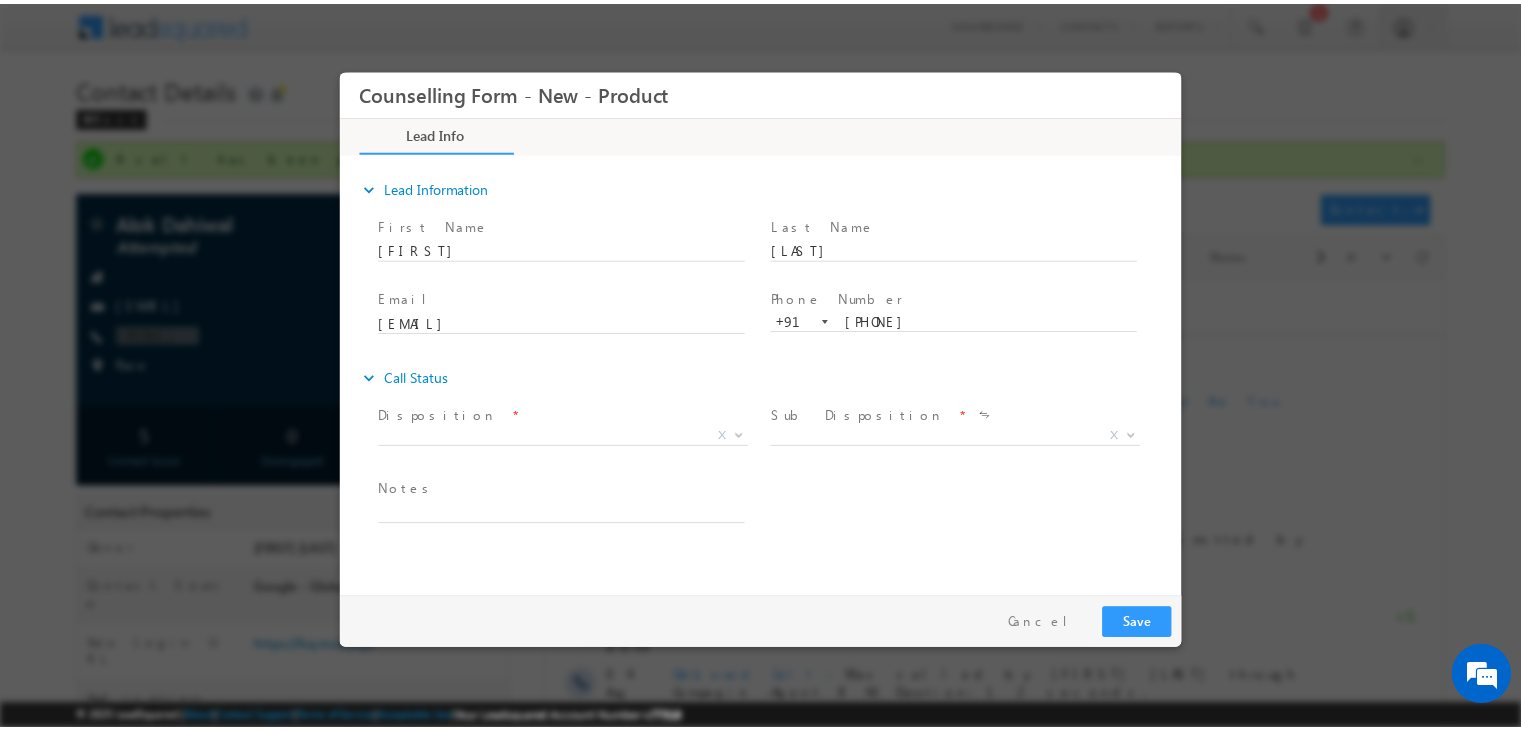 scroll, scrollTop: 0, scrollLeft: 0, axis: both 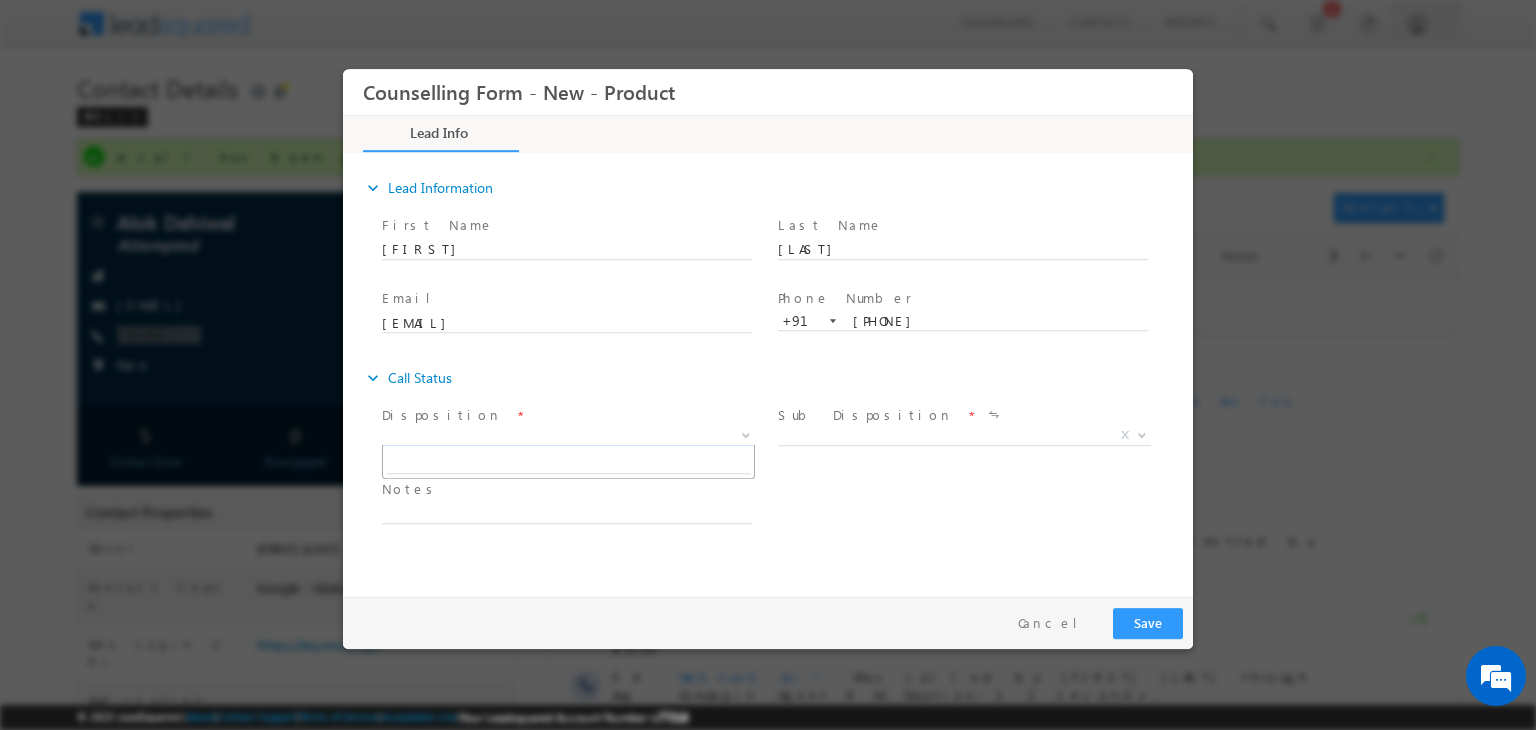 click on "X" at bounding box center (568, 436) 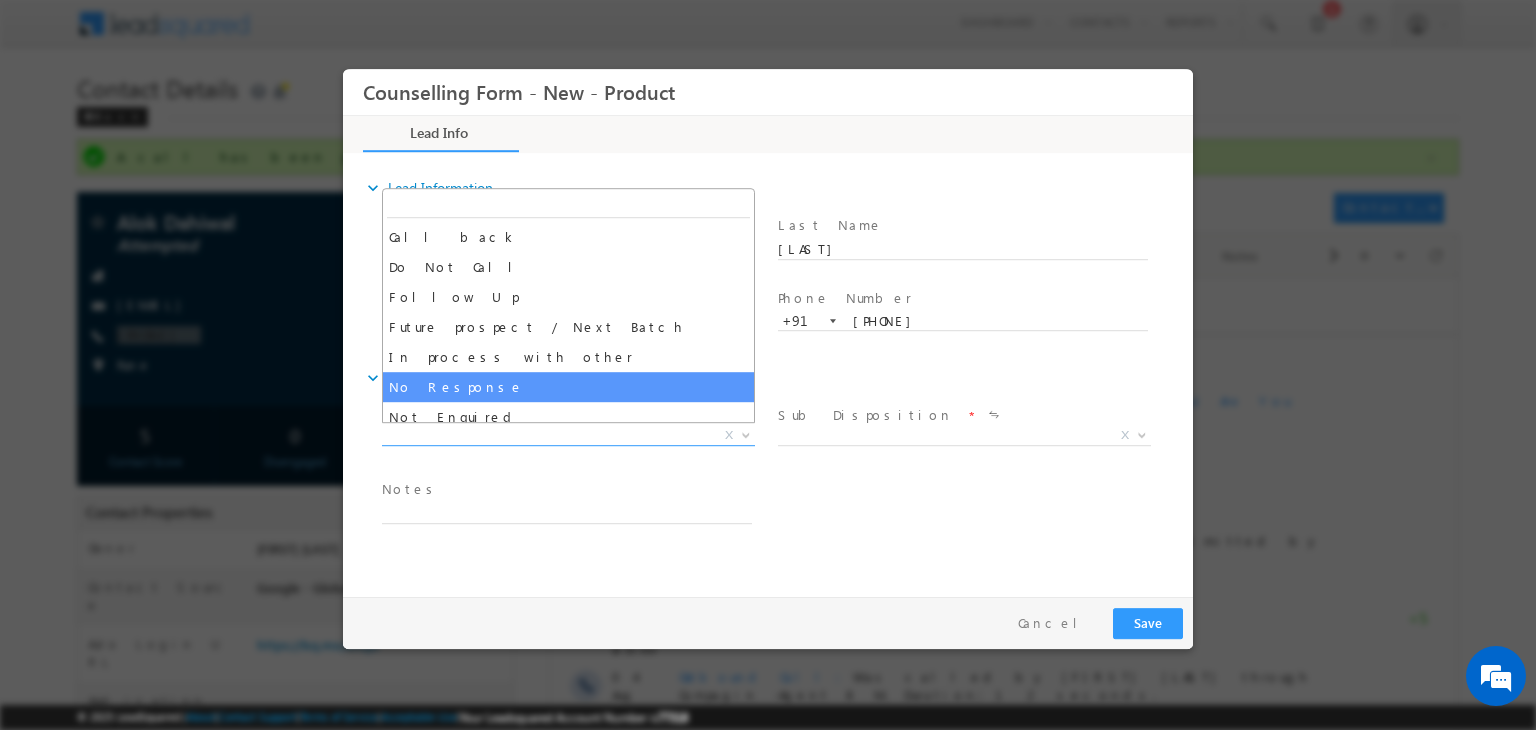 select on "No Response" 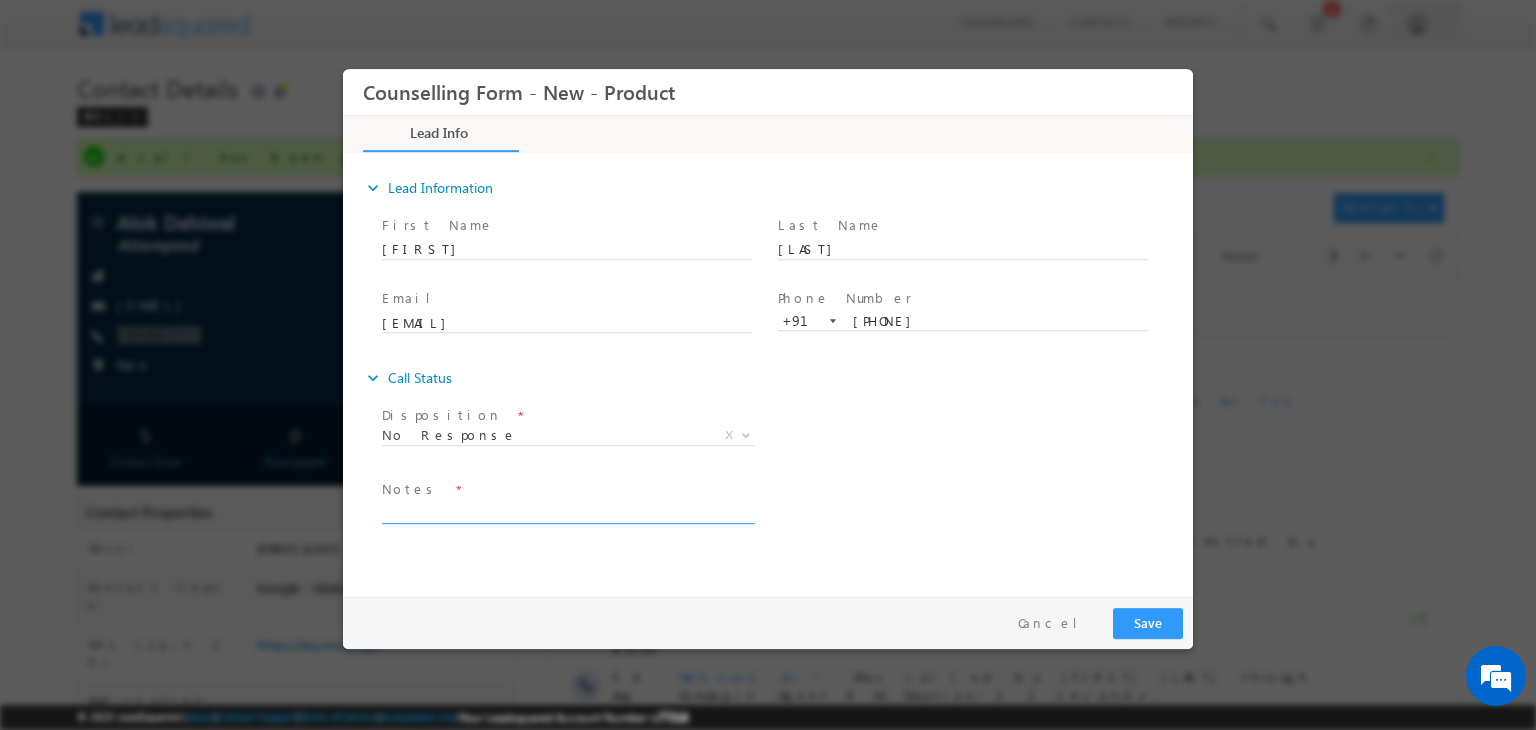 click at bounding box center (567, 512) 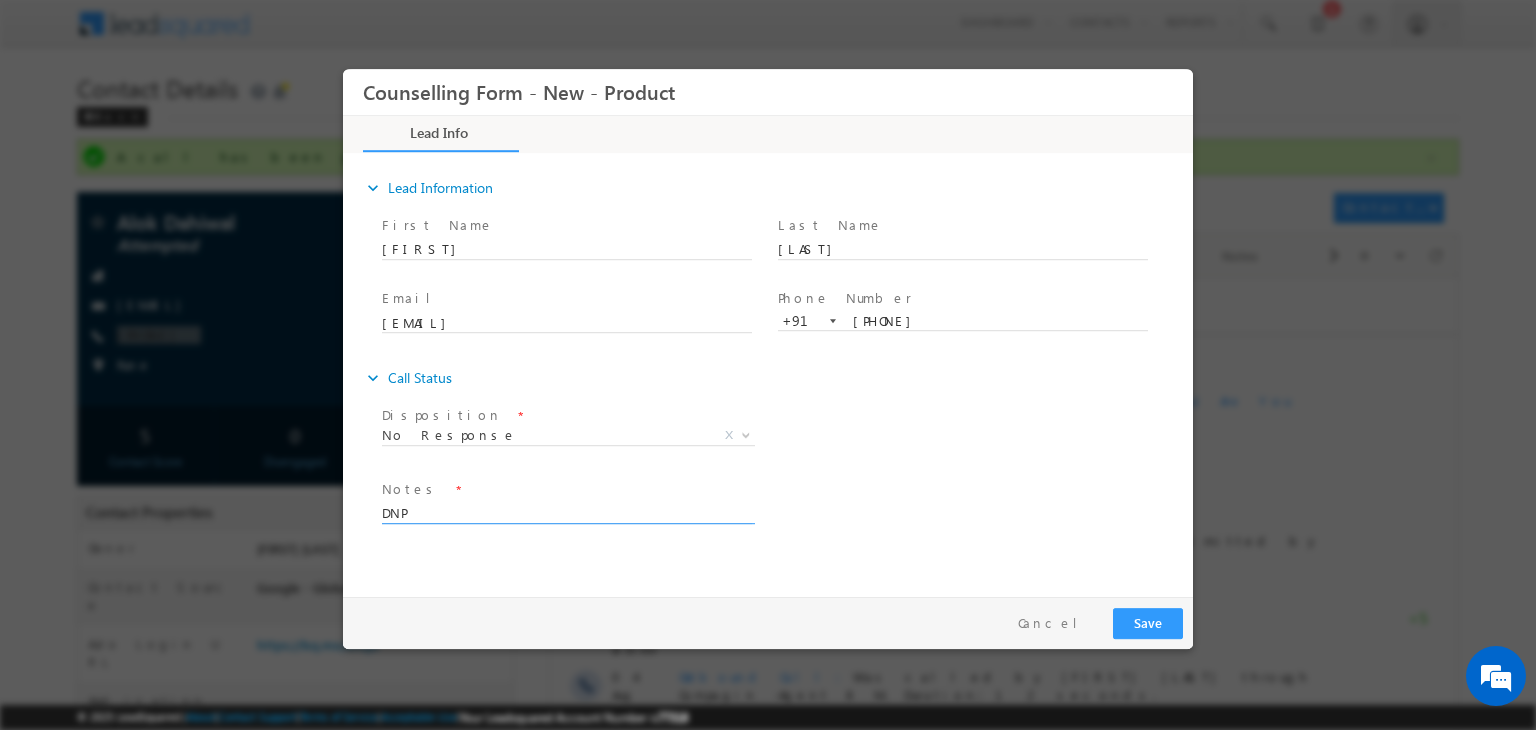type on "DNP" 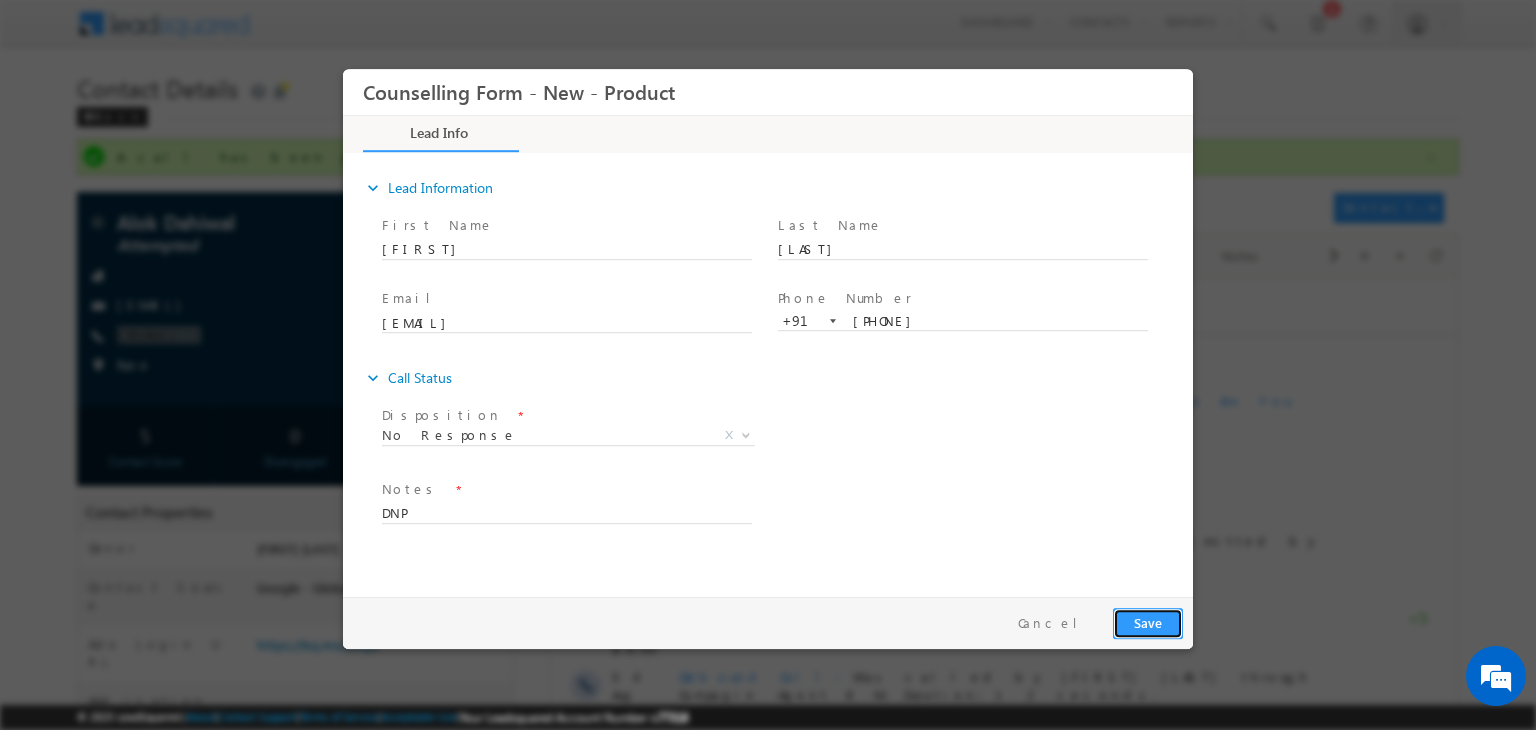 click on "Save" at bounding box center [1148, 623] 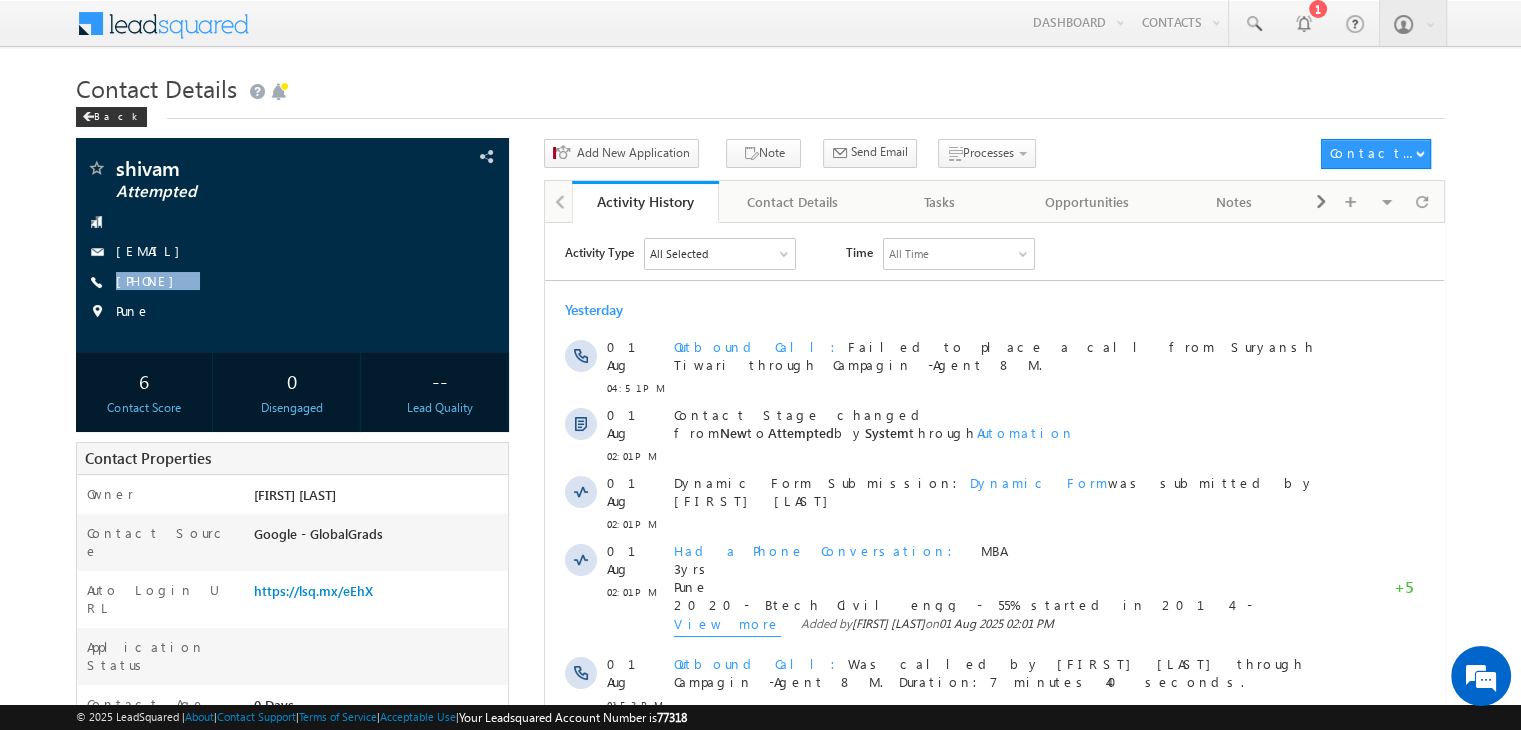 scroll, scrollTop: 0, scrollLeft: 0, axis: both 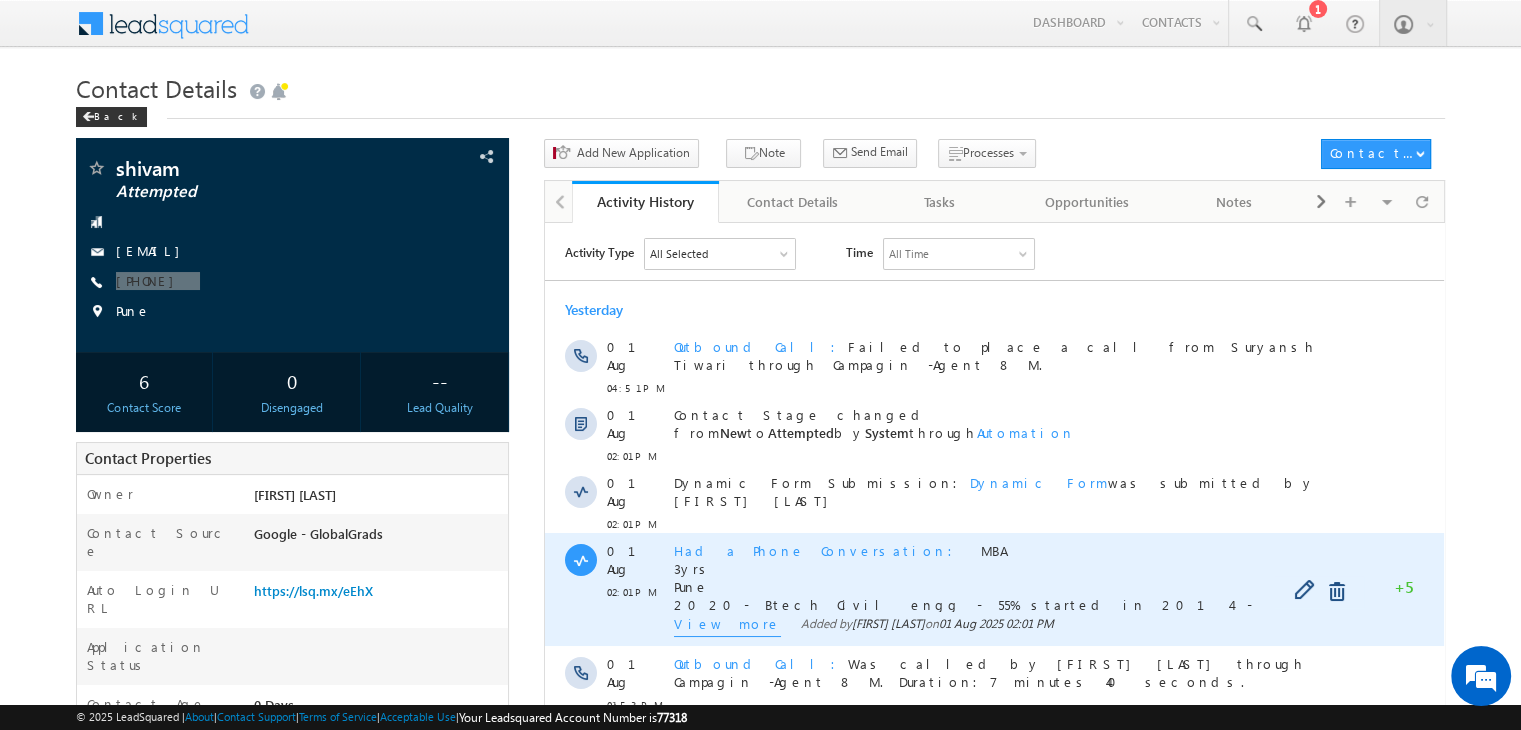 click on "View more" at bounding box center [727, 625] 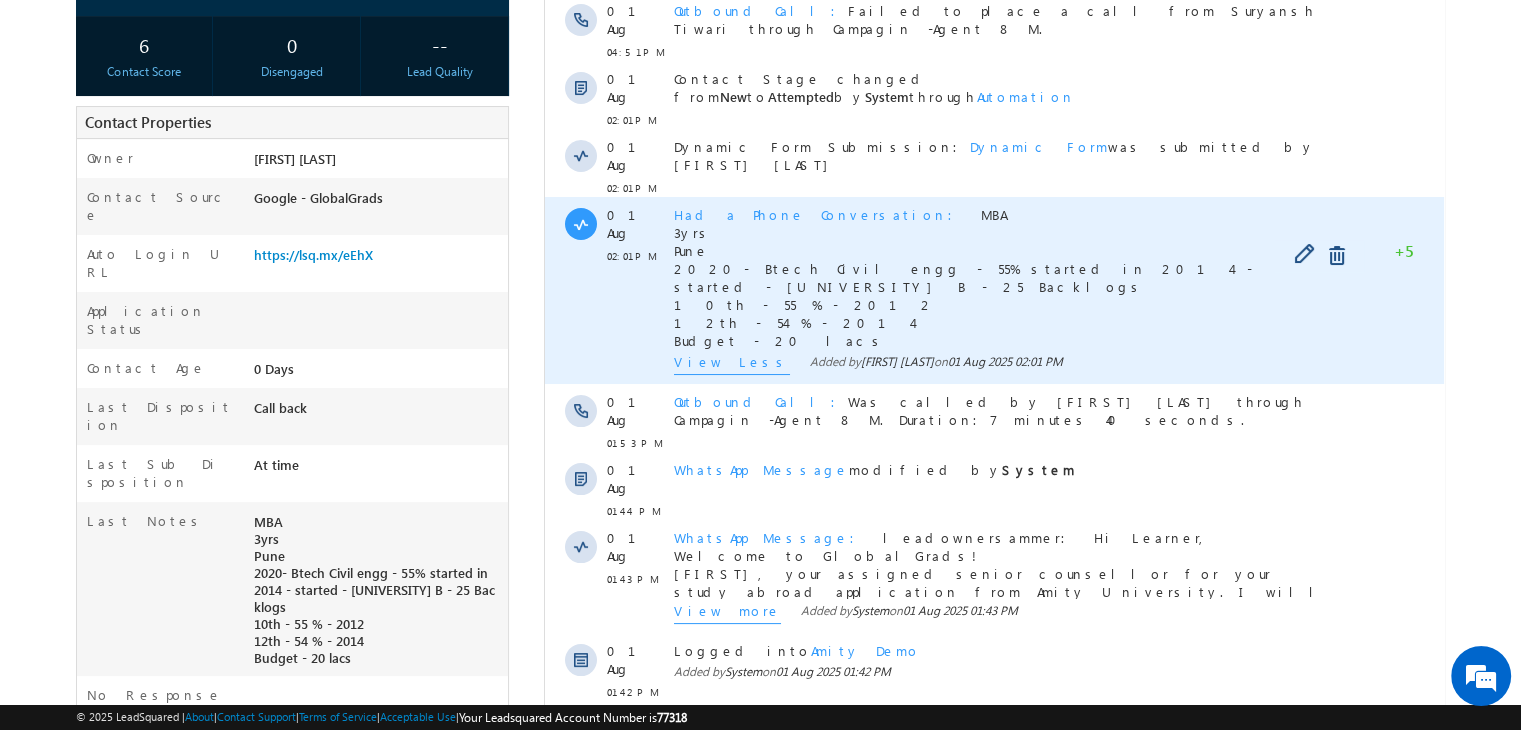 scroll, scrollTop: 336, scrollLeft: 0, axis: vertical 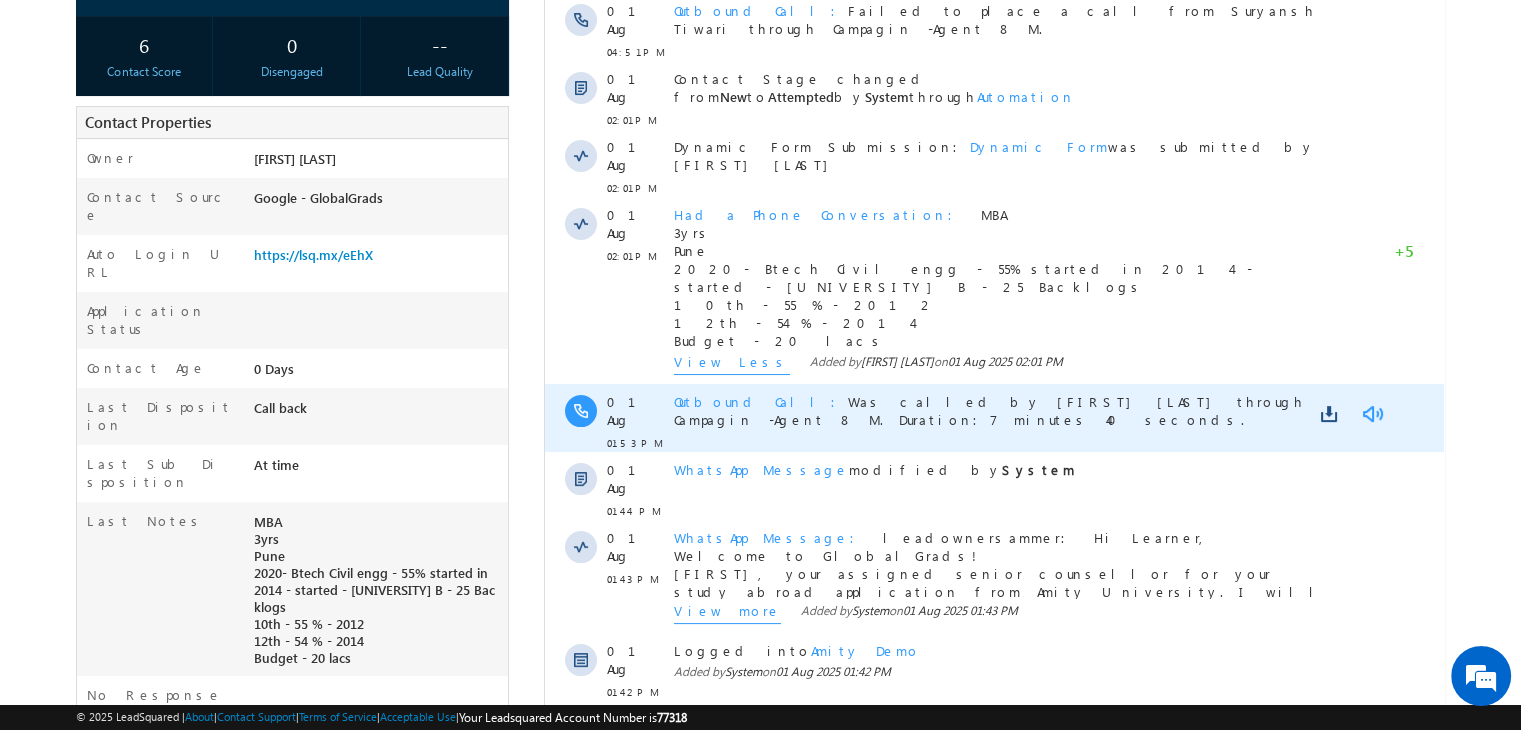 click at bounding box center (1372, 414) 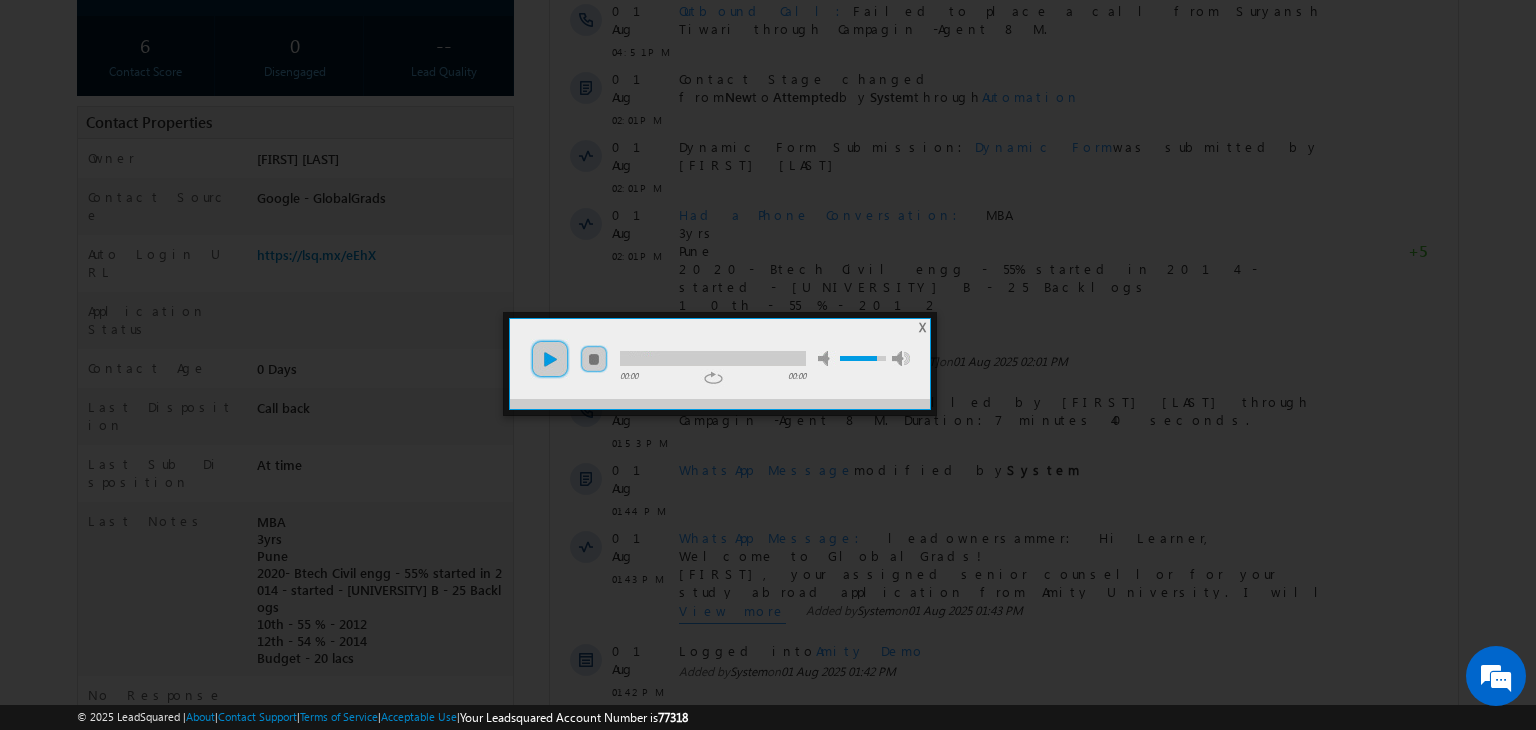 click on "play" at bounding box center [550, 359] 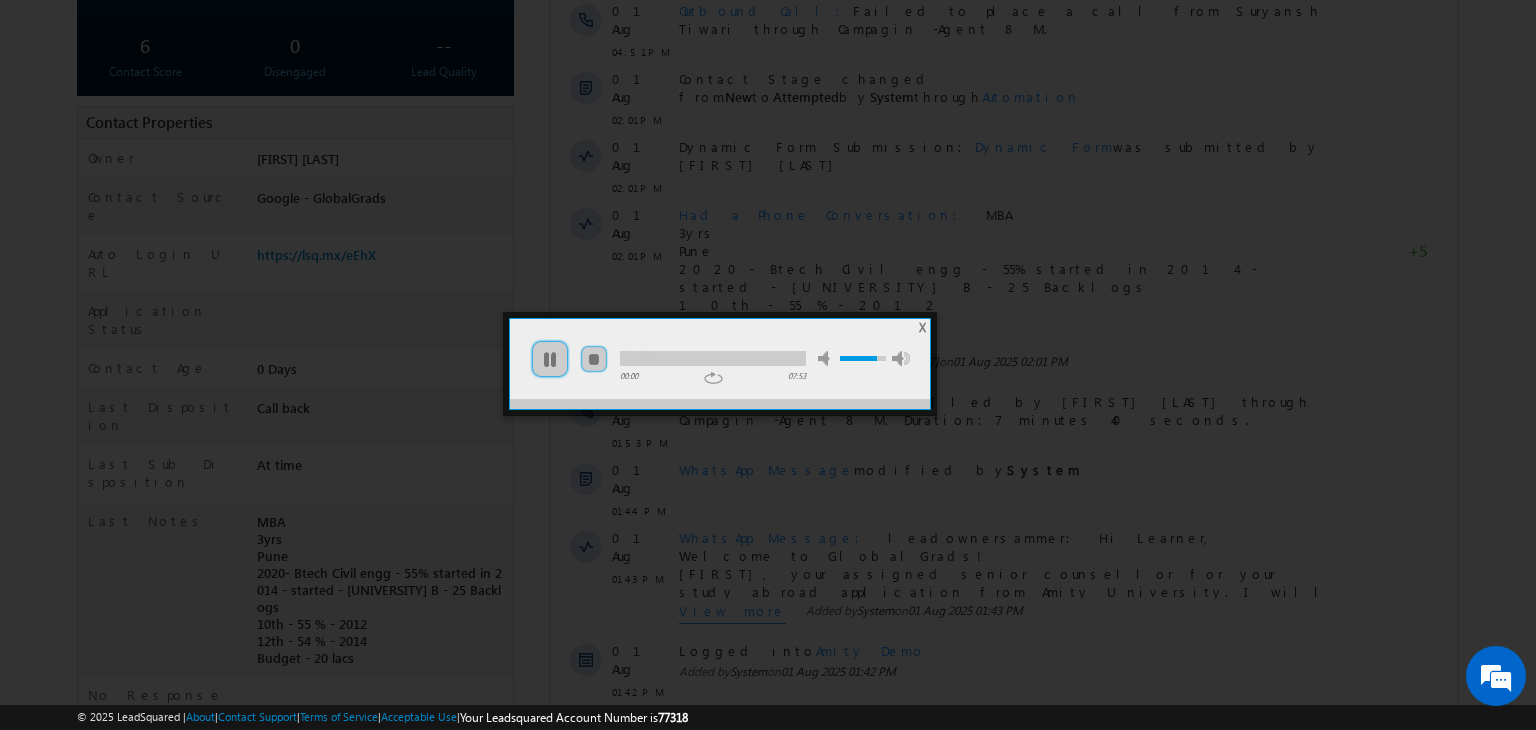 click at bounding box center (713, 358) 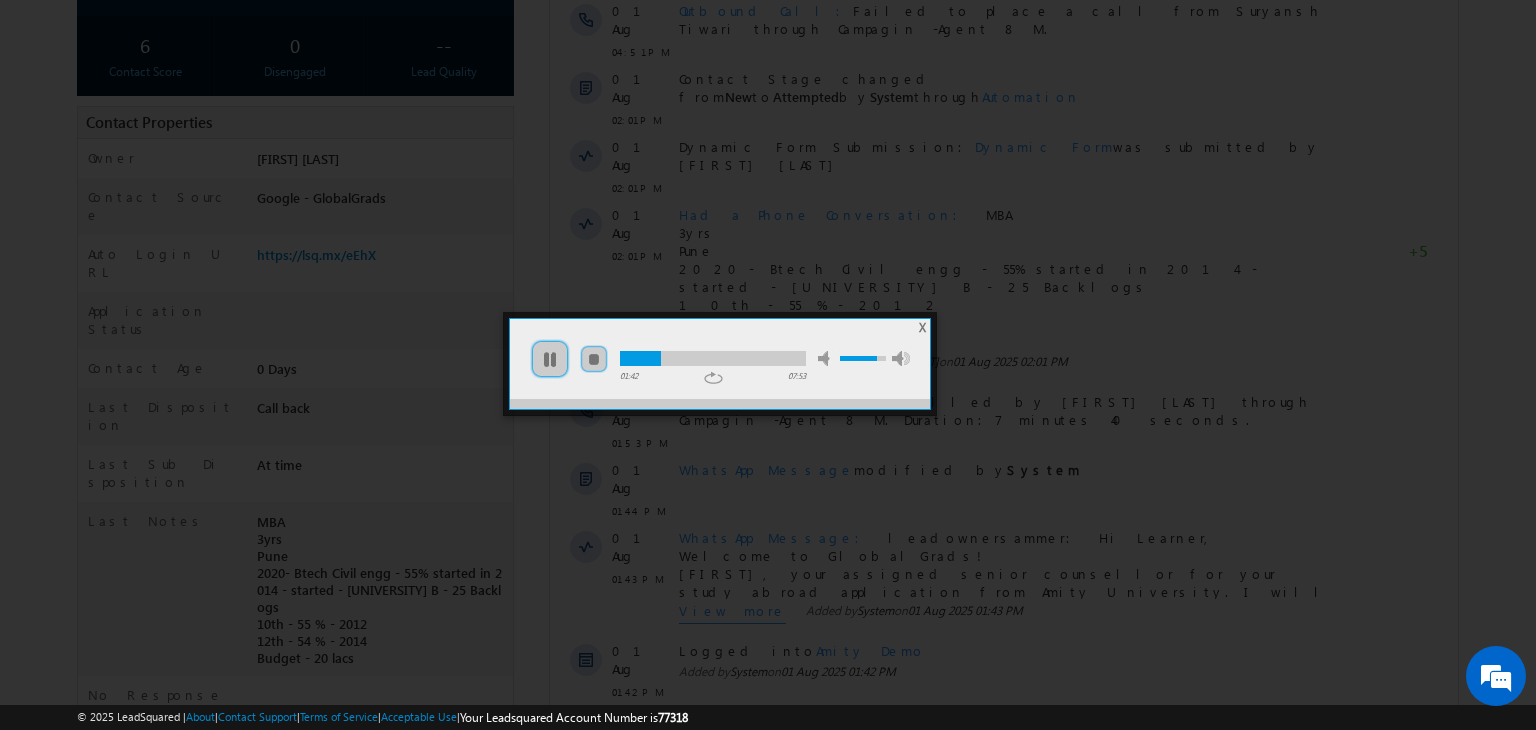 click at bounding box center [713, 358] 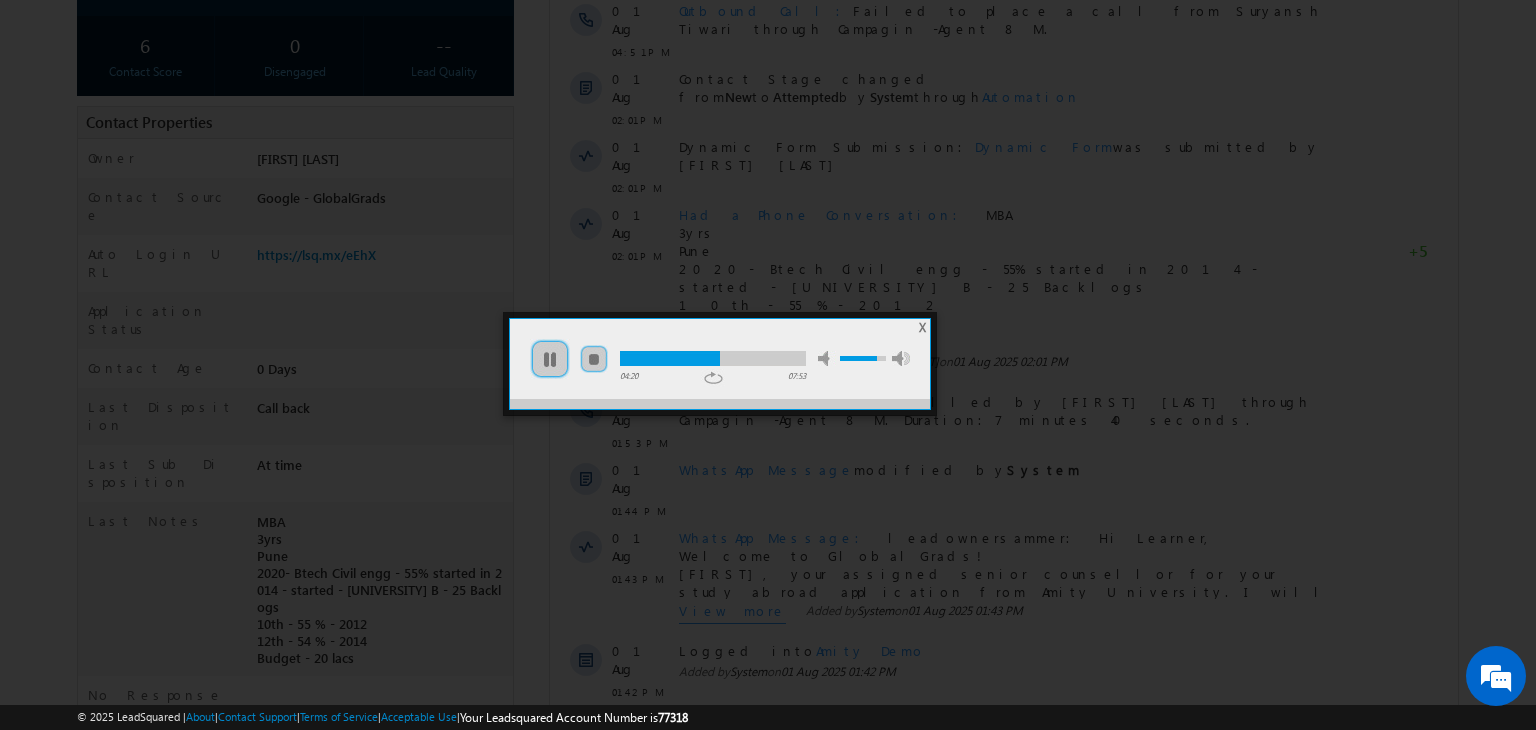 click at bounding box center (713, 358) 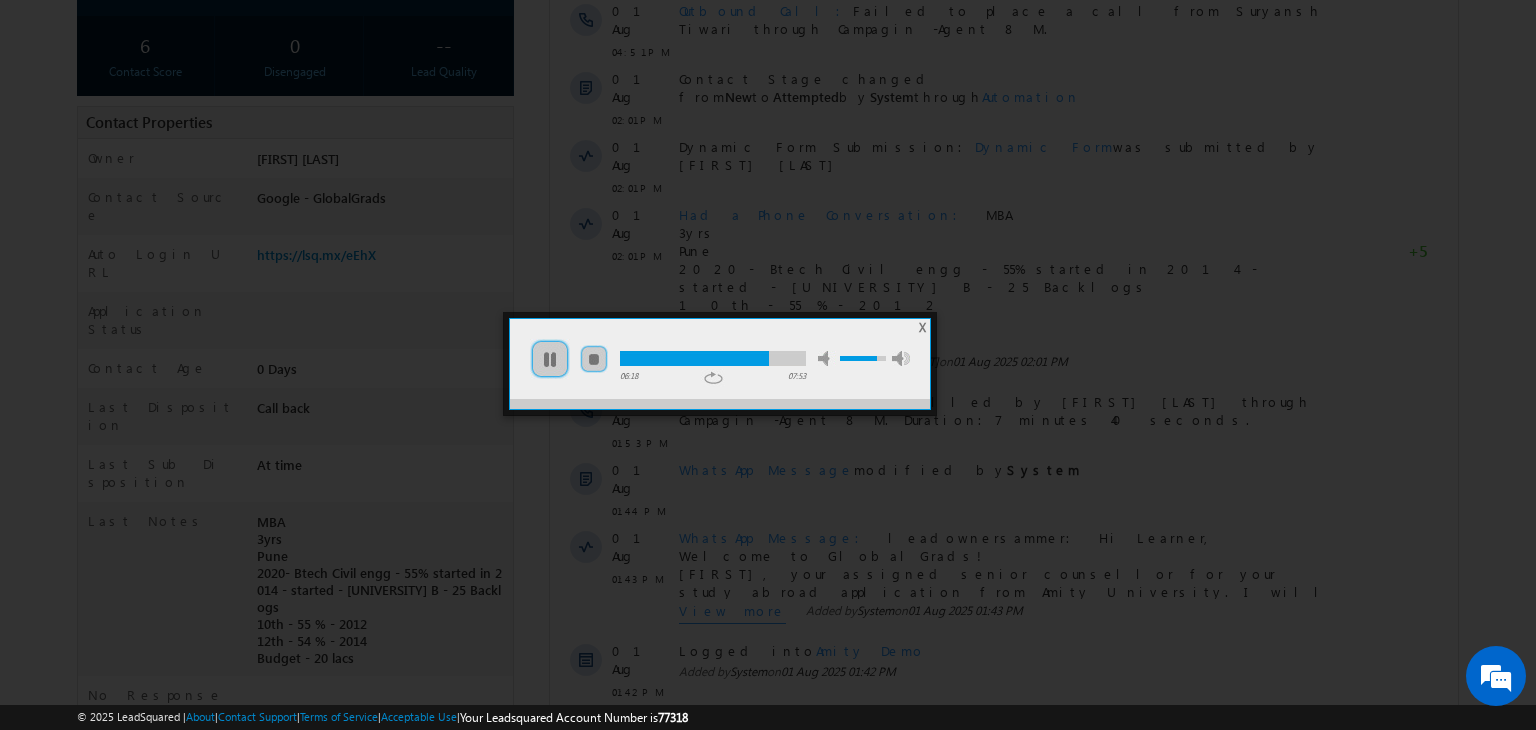 click on "X" at bounding box center (922, 327) 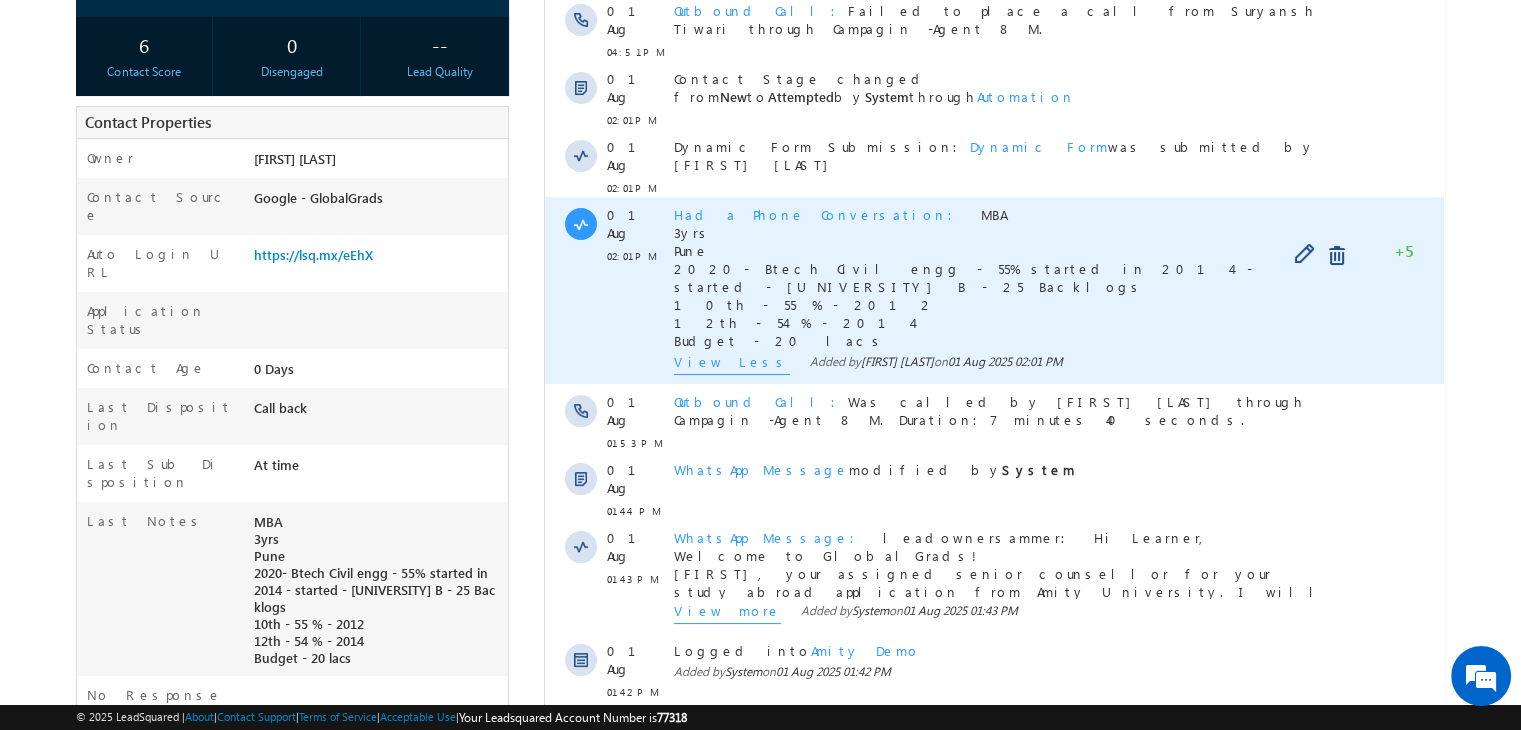 scroll, scrollTop: 0, scrollLeft: 0, axis: both 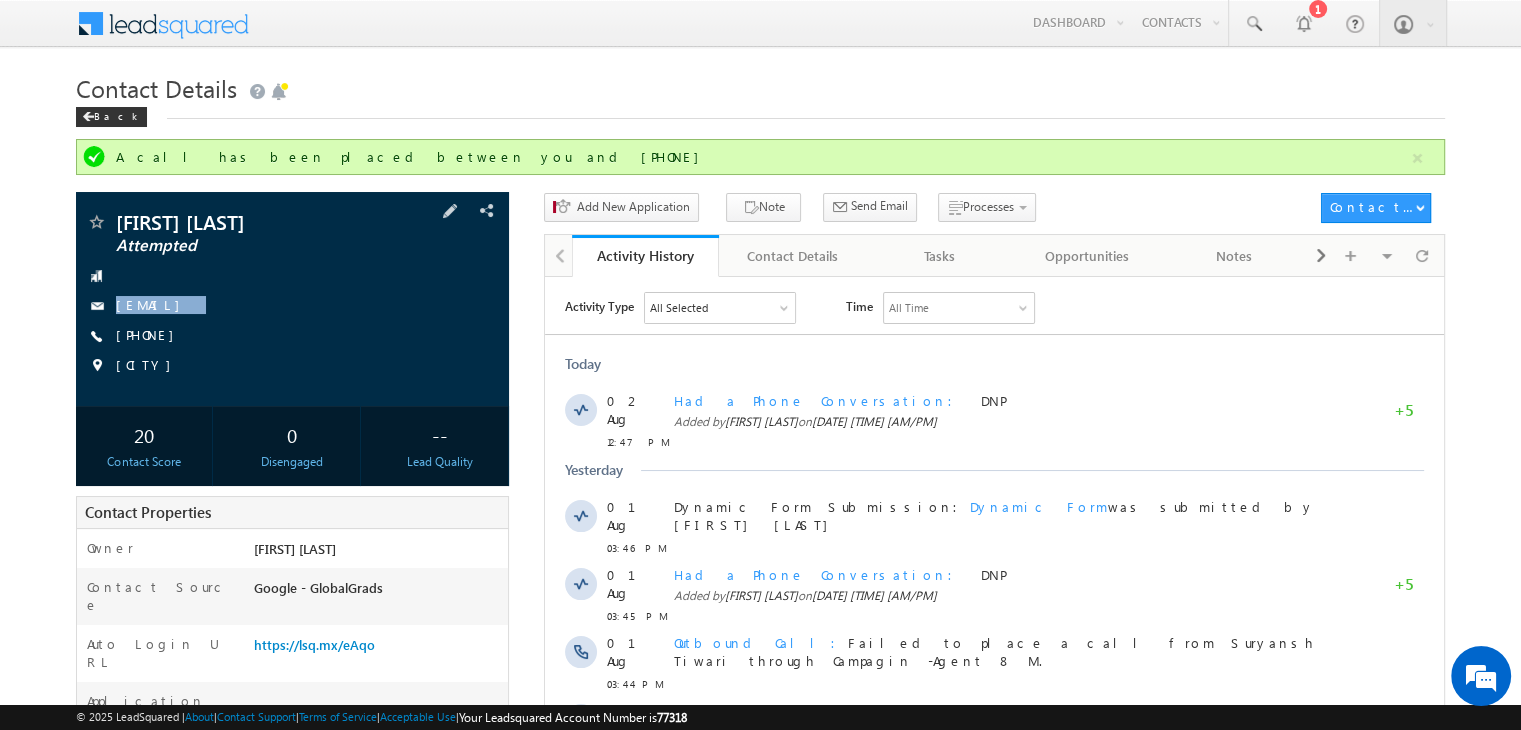drag, startPoint x: 199, startPoint y: 325, endPoint x: 388, endPoint y: 255, distance: 201.54652 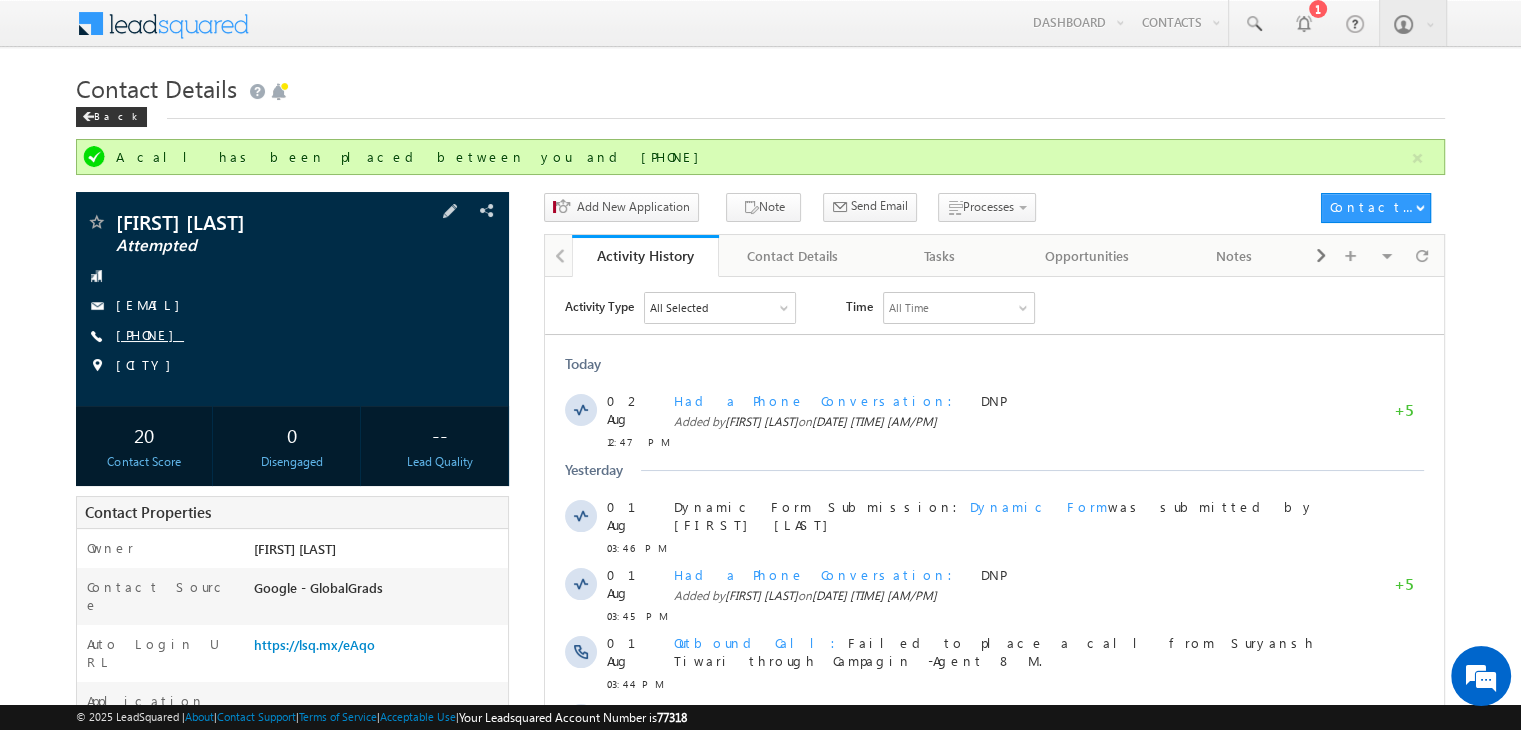 click on "[PHONE]" at bounding box center [150, 334] 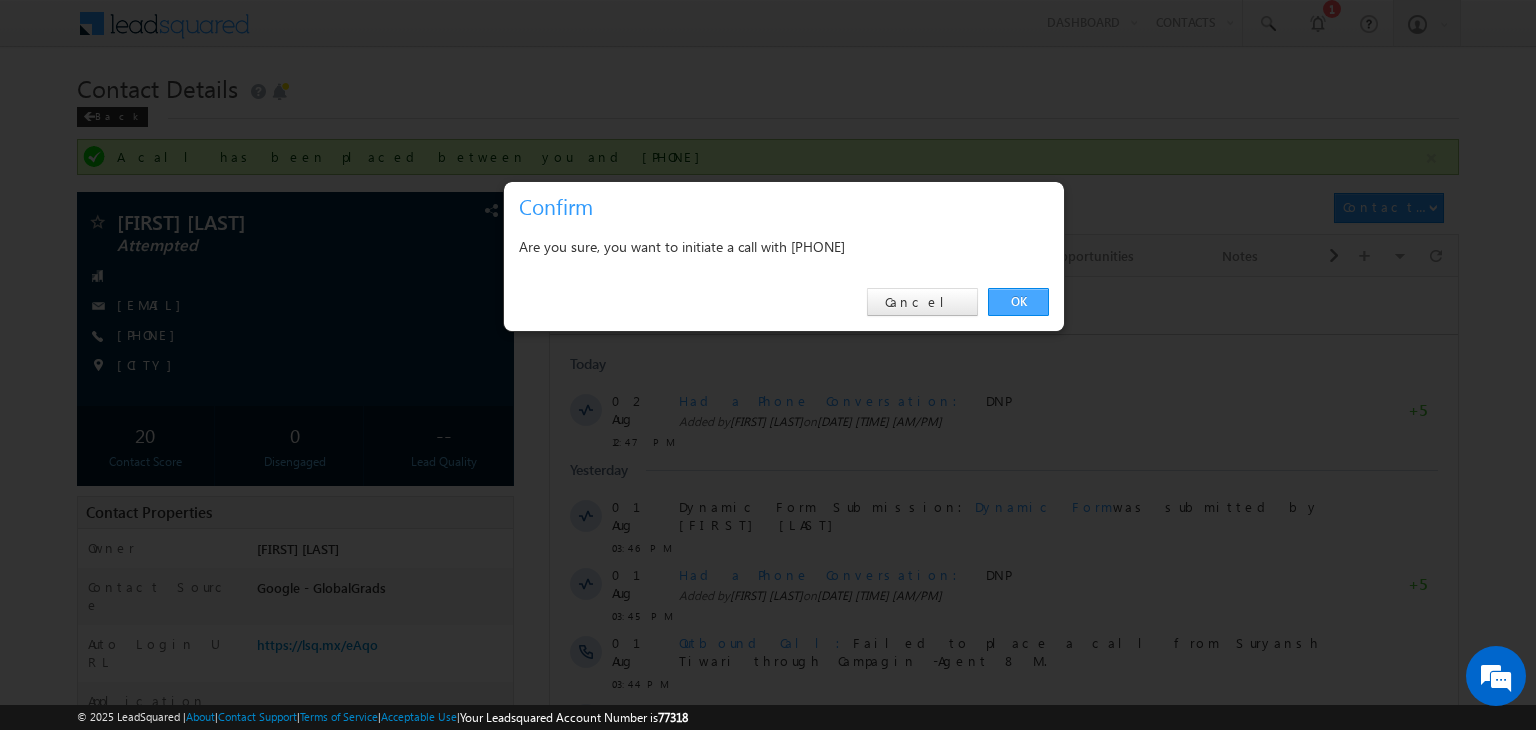 click on "OK" at bounding box center [1018, 302] 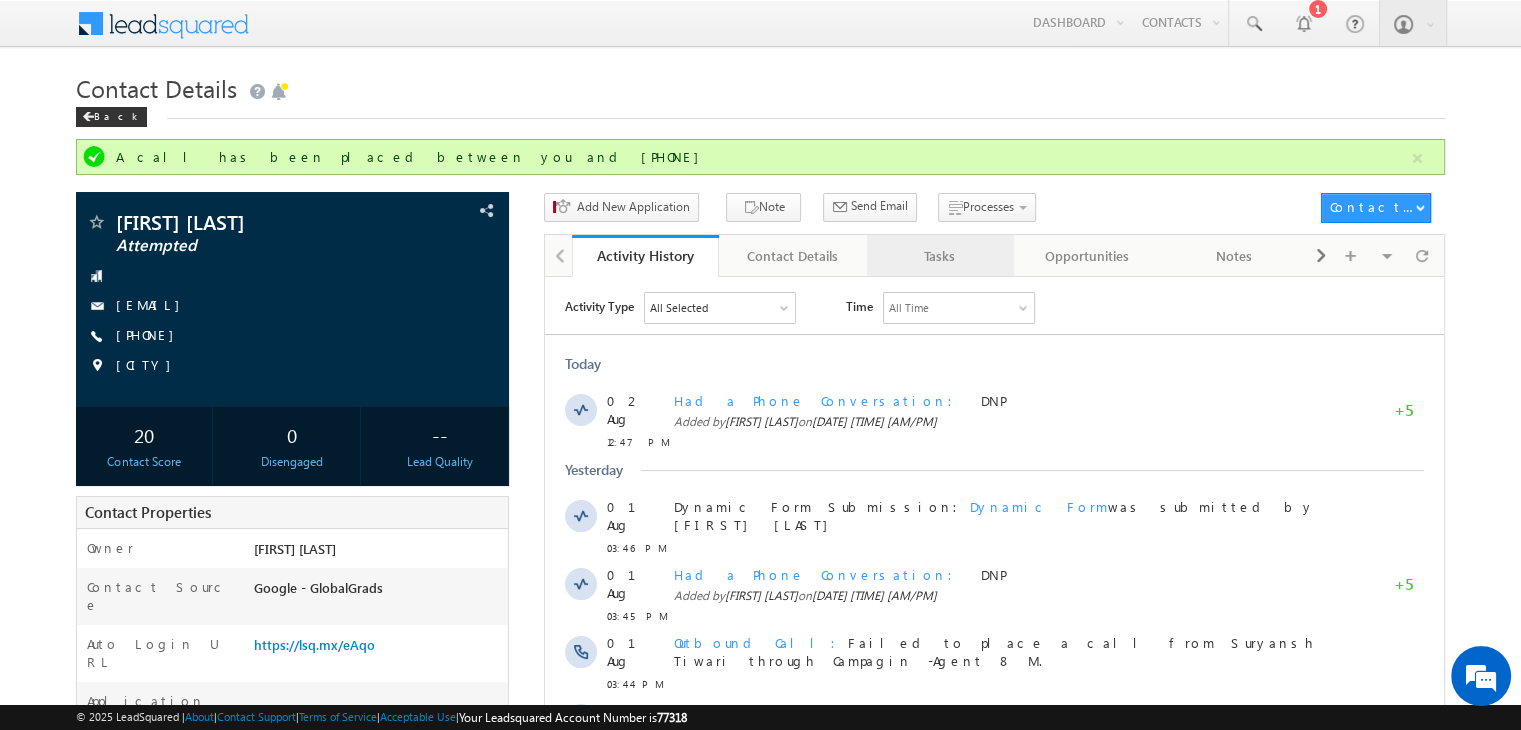 click on "Tasks" at bounding box center (939, 256) 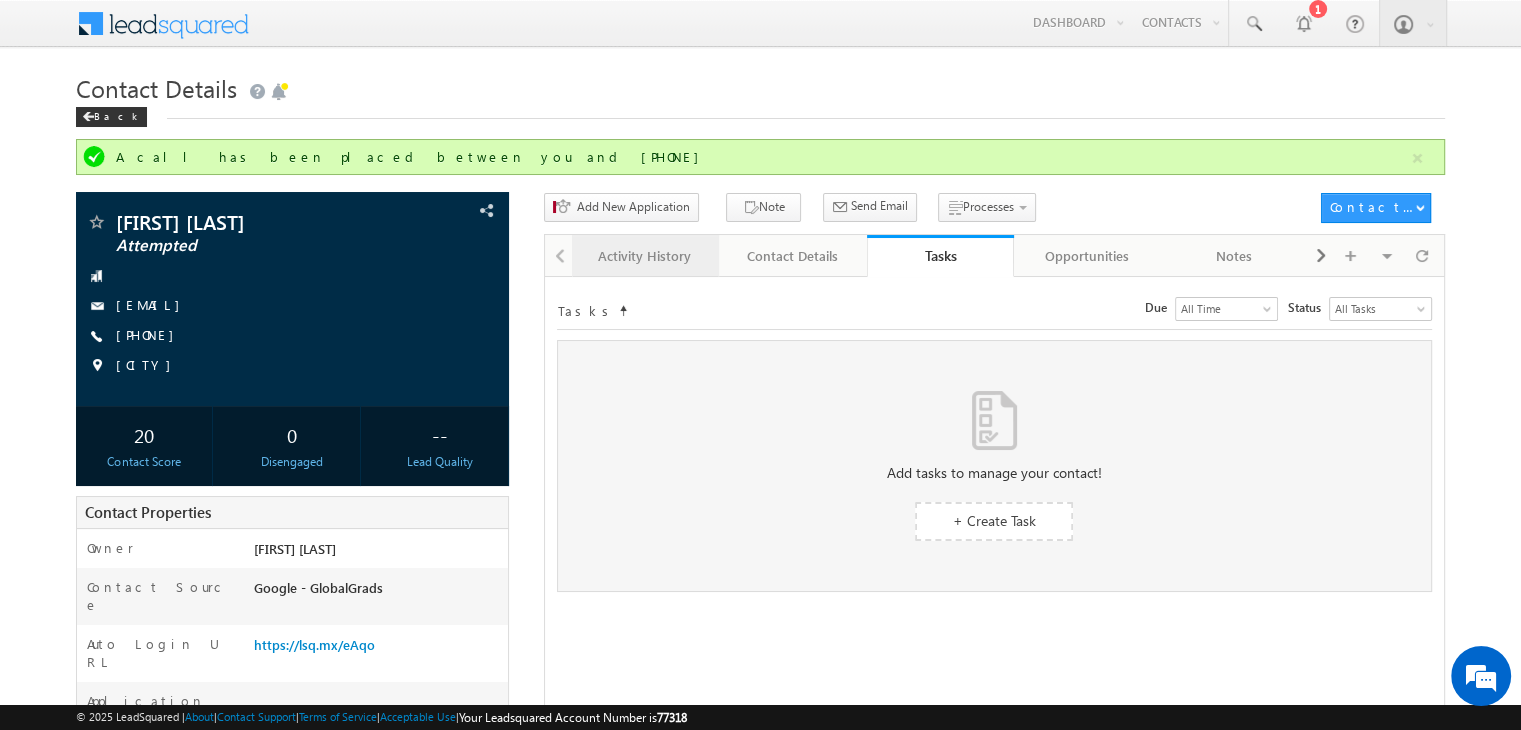 click on "Activity History" at bounding box center (645, 256) 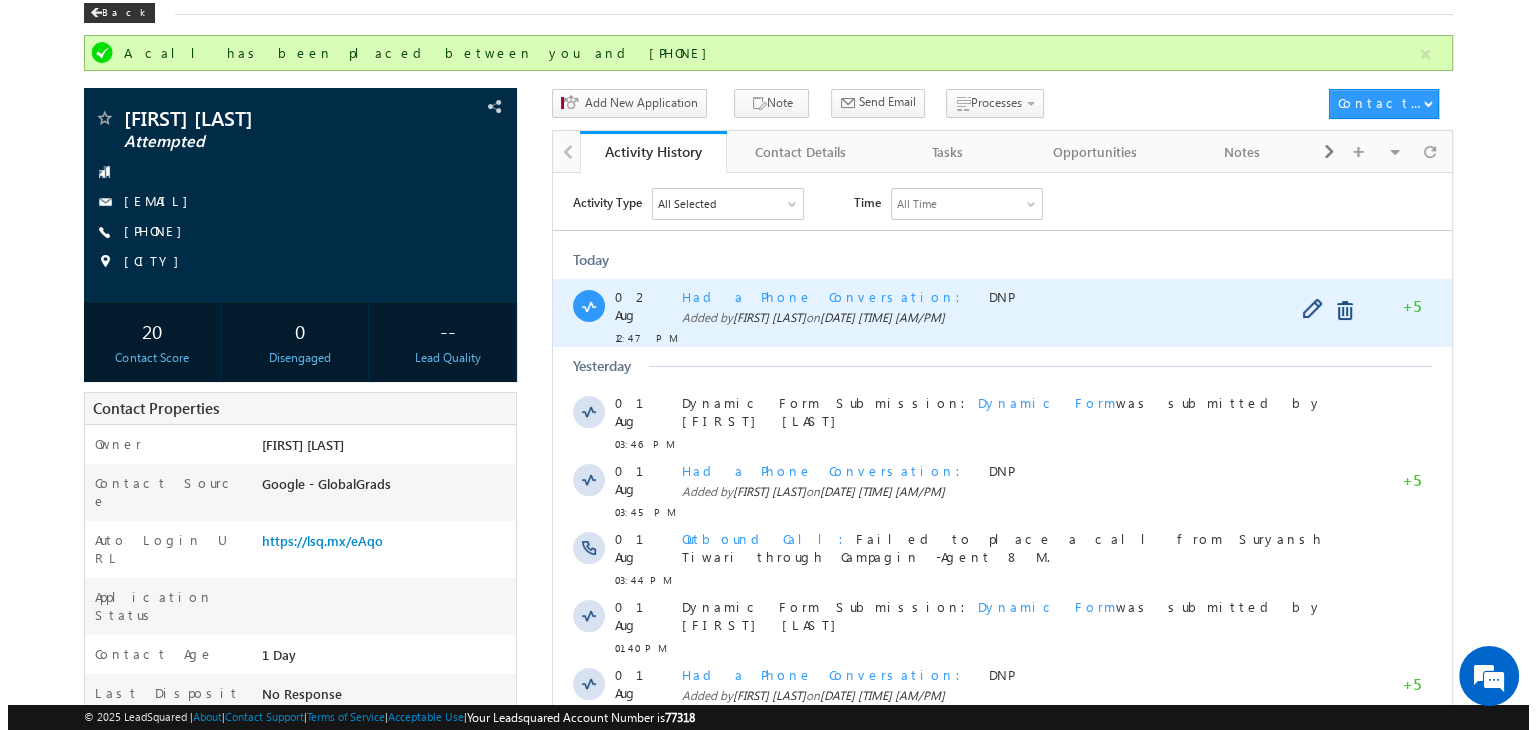 scroll, scrollTop: 0, scrollLeft: 0, axis: both 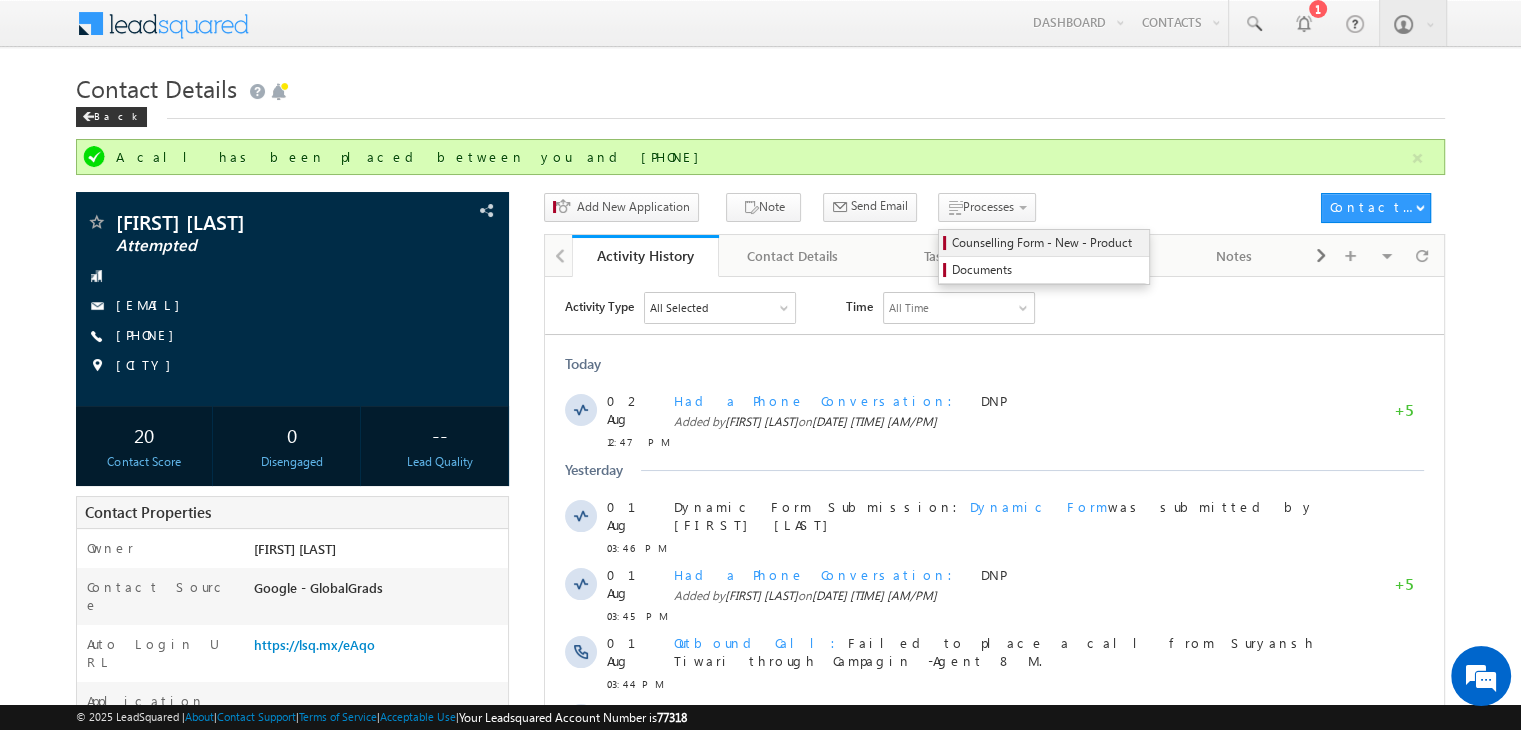 click on "Counselling Form - New - Product" at bounding box center (1047, 243) 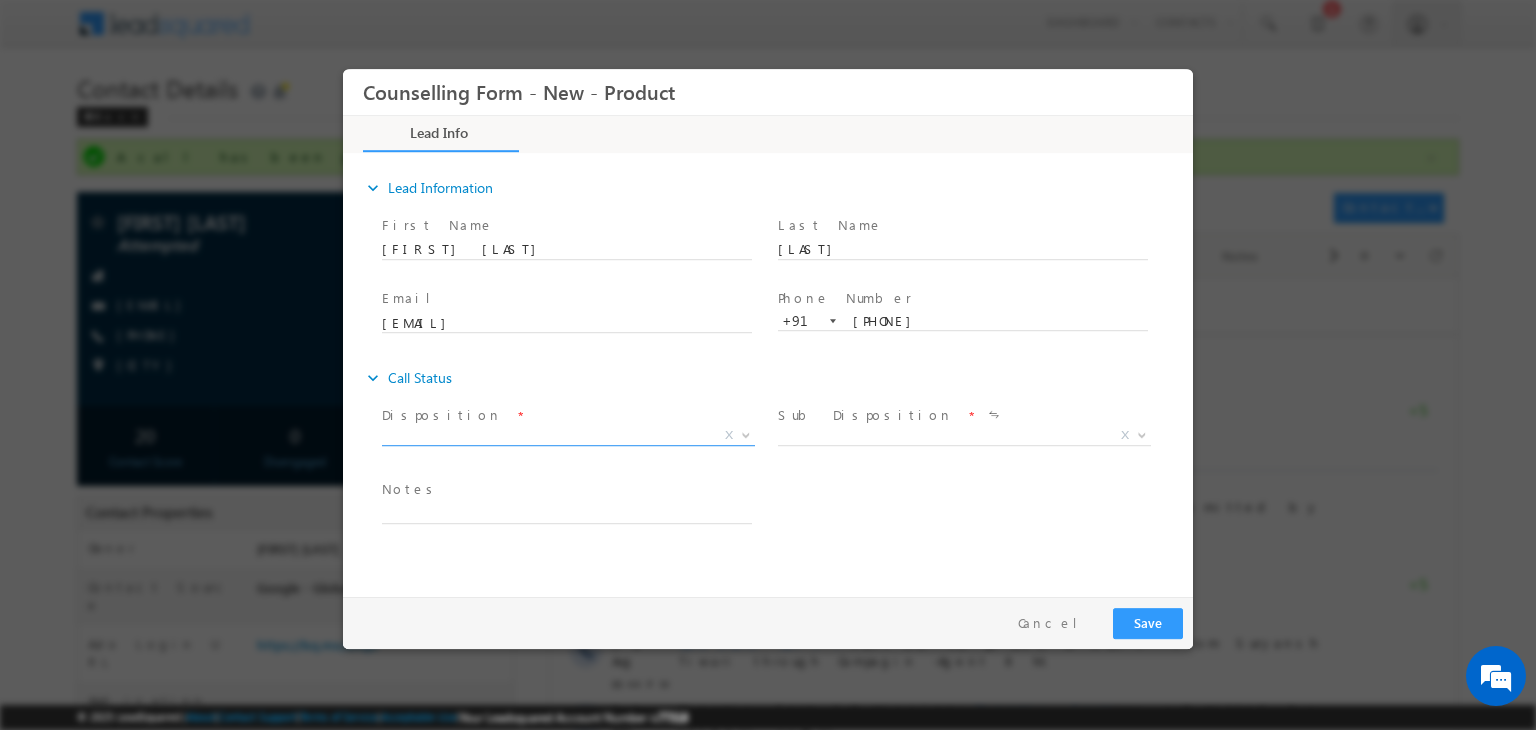 click on "Counselling Form - New - Product
*" at bounding box center [768, 328] 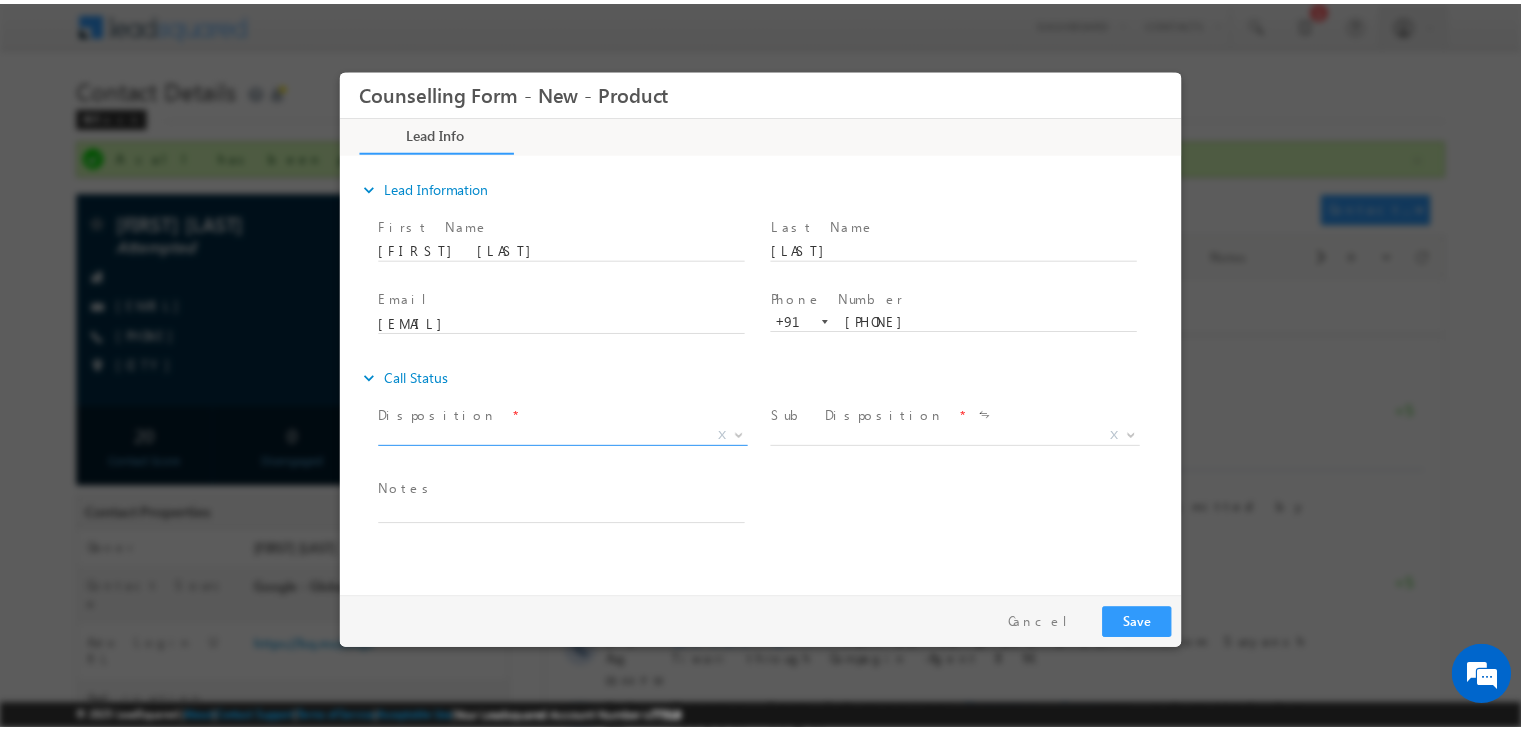 scroll, scrollTop: 0, scrollLeft: 0, axis: both 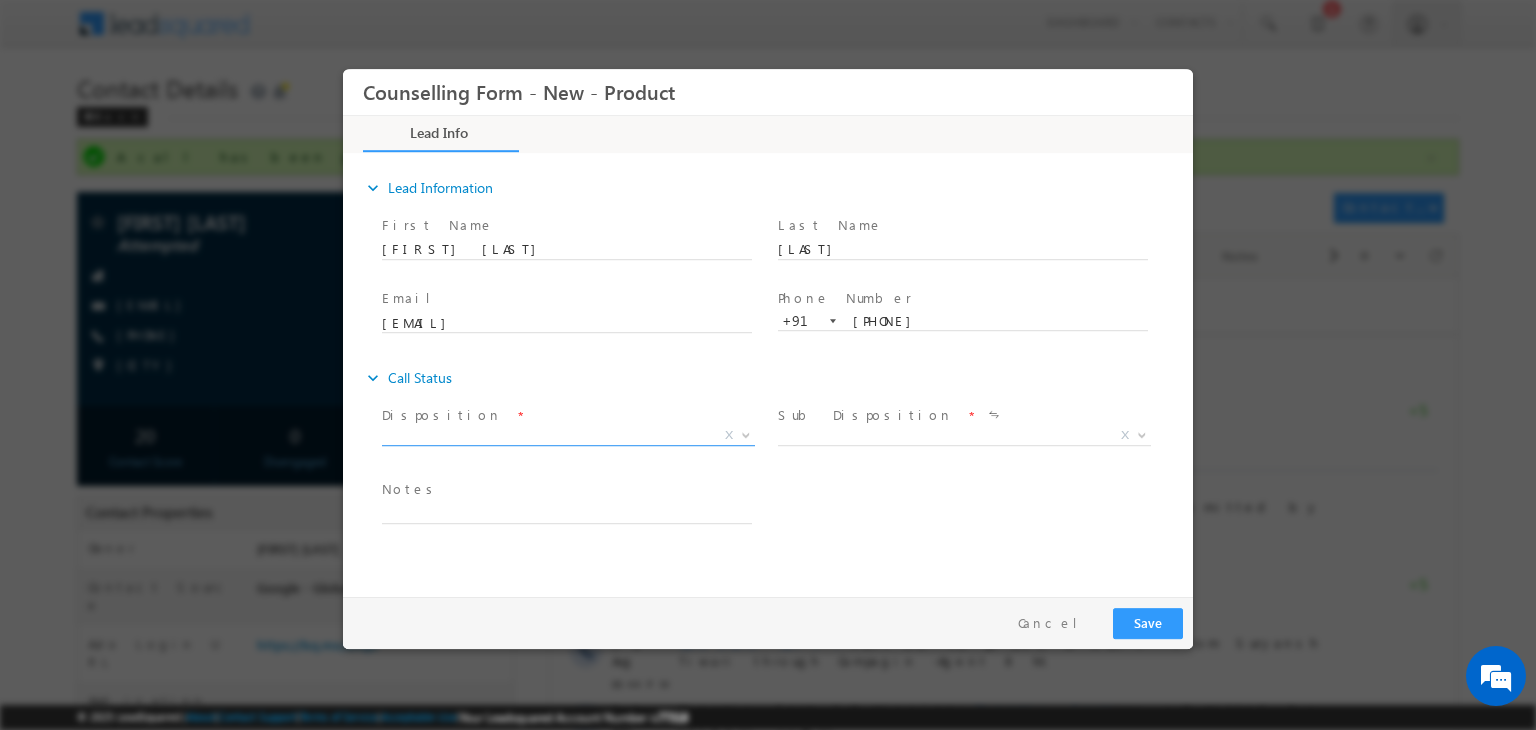 click on "X" at bounding box center [568, 436] 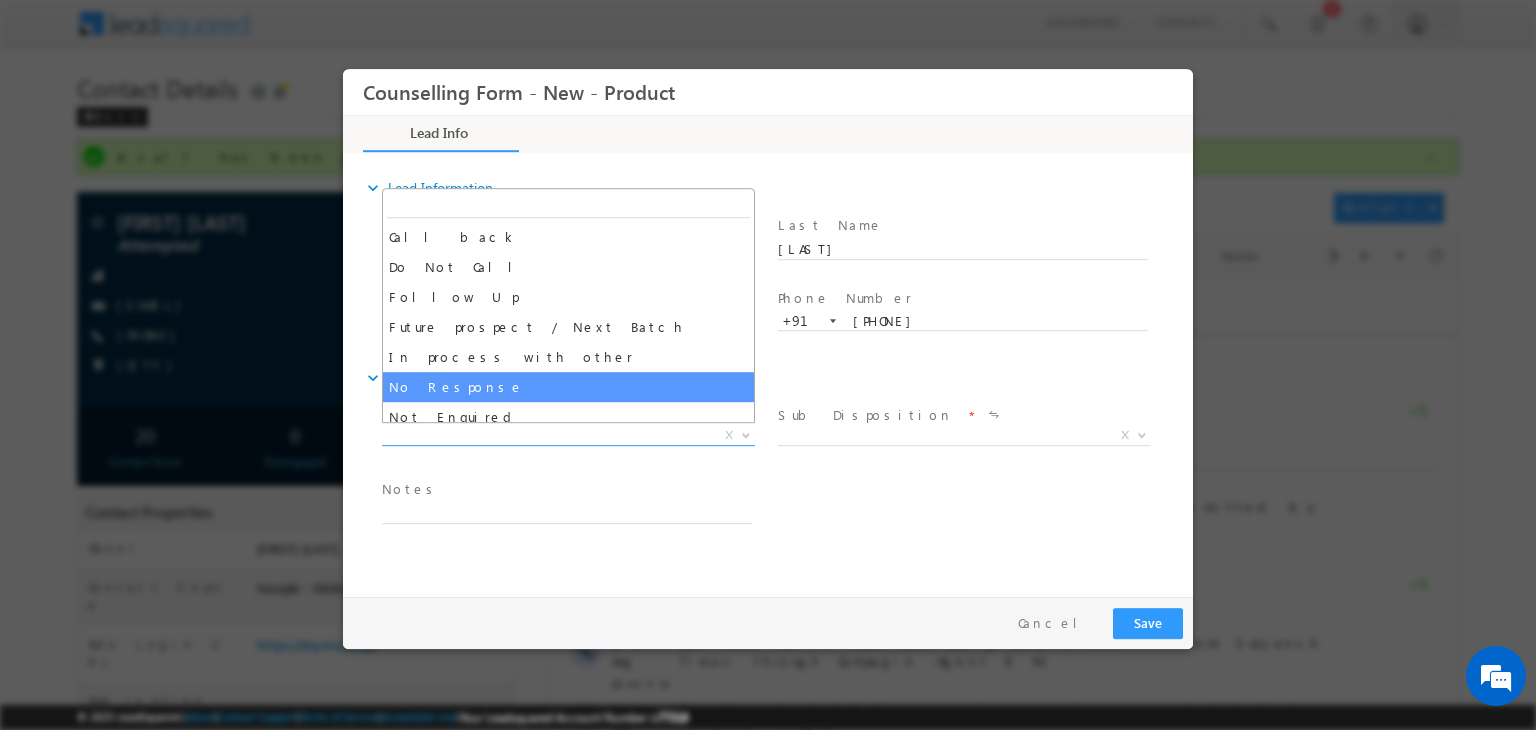select on "No Response" 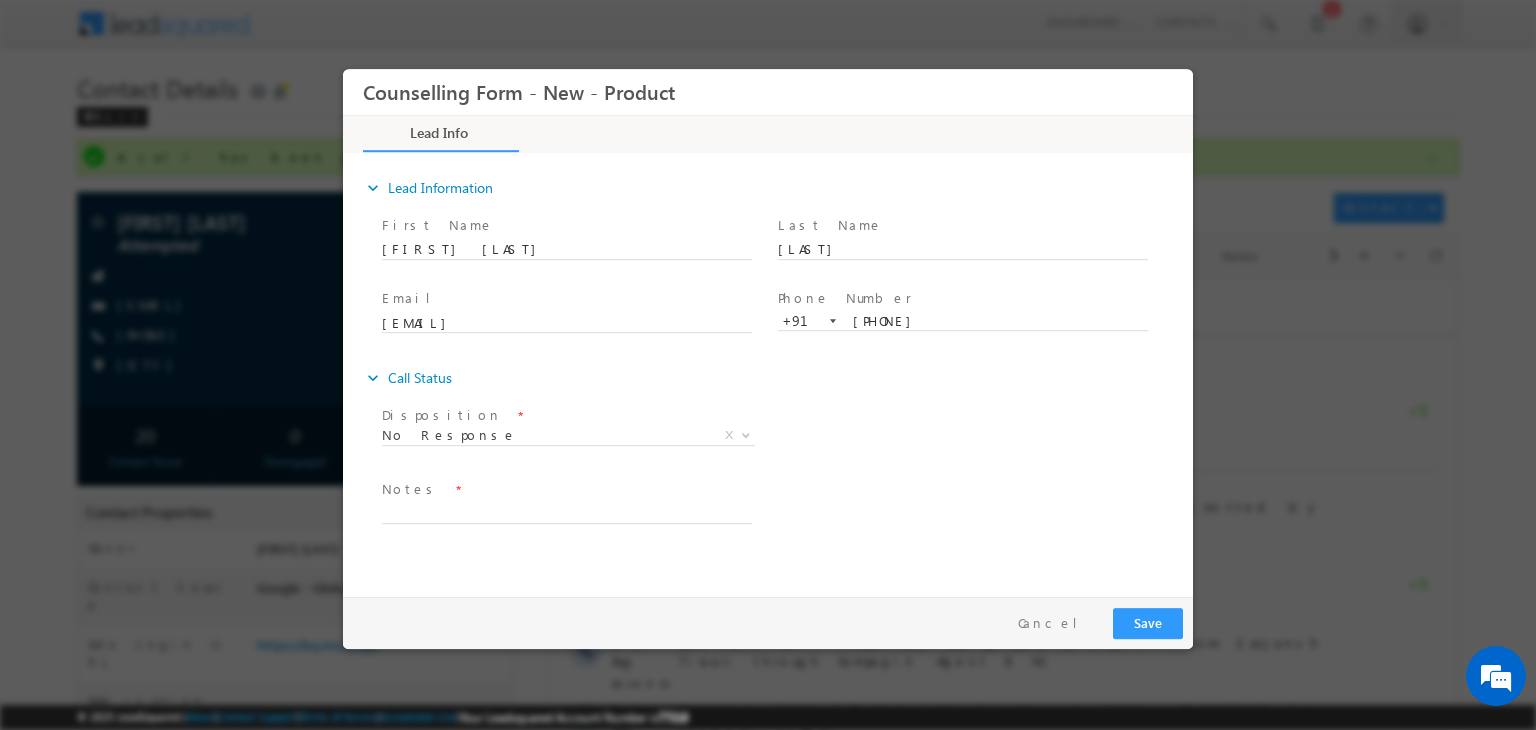 drag, startPoint x: 510, startPoint y: 496, endPoint x: 468, endPoint y: 517, distance: 46.957428 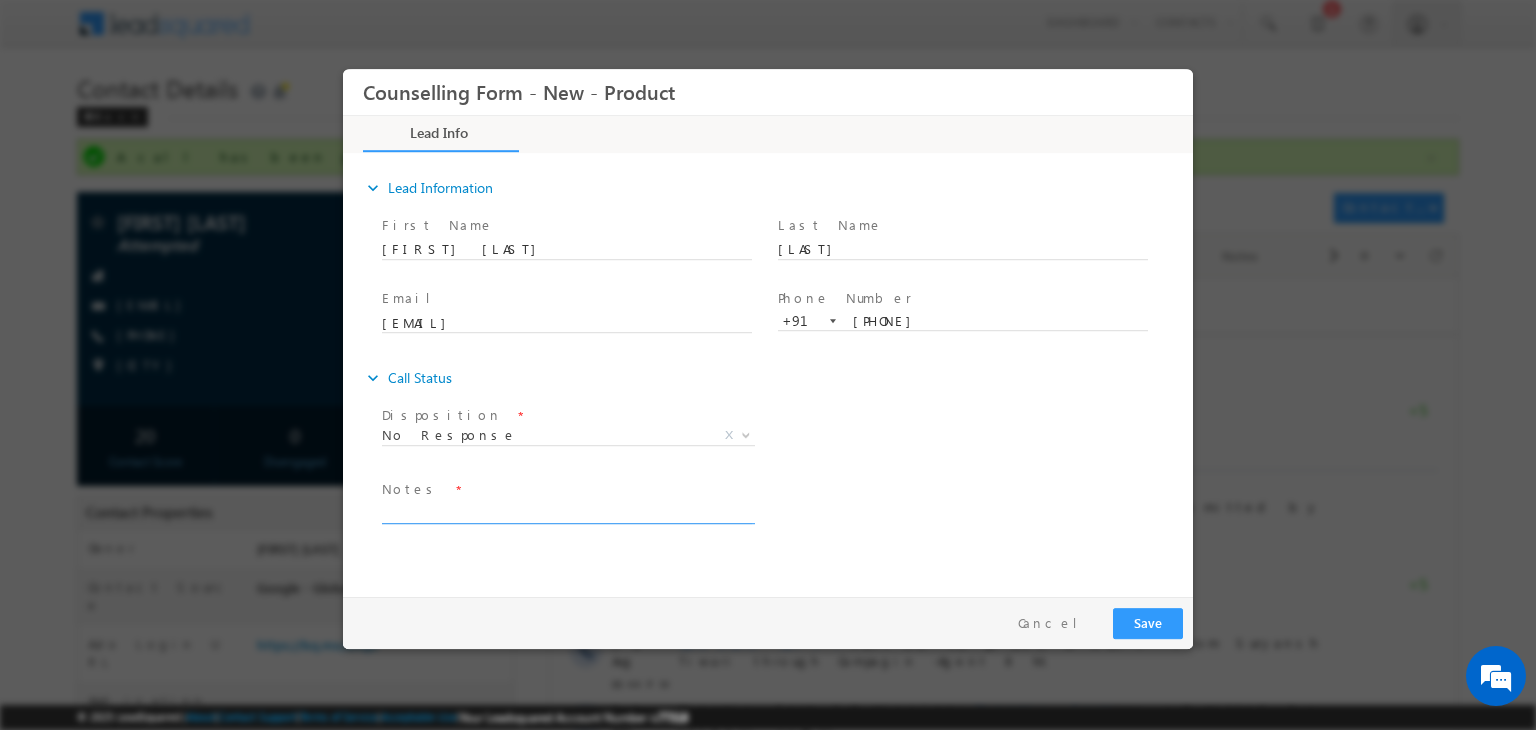 click at bounding box center (567, 512) 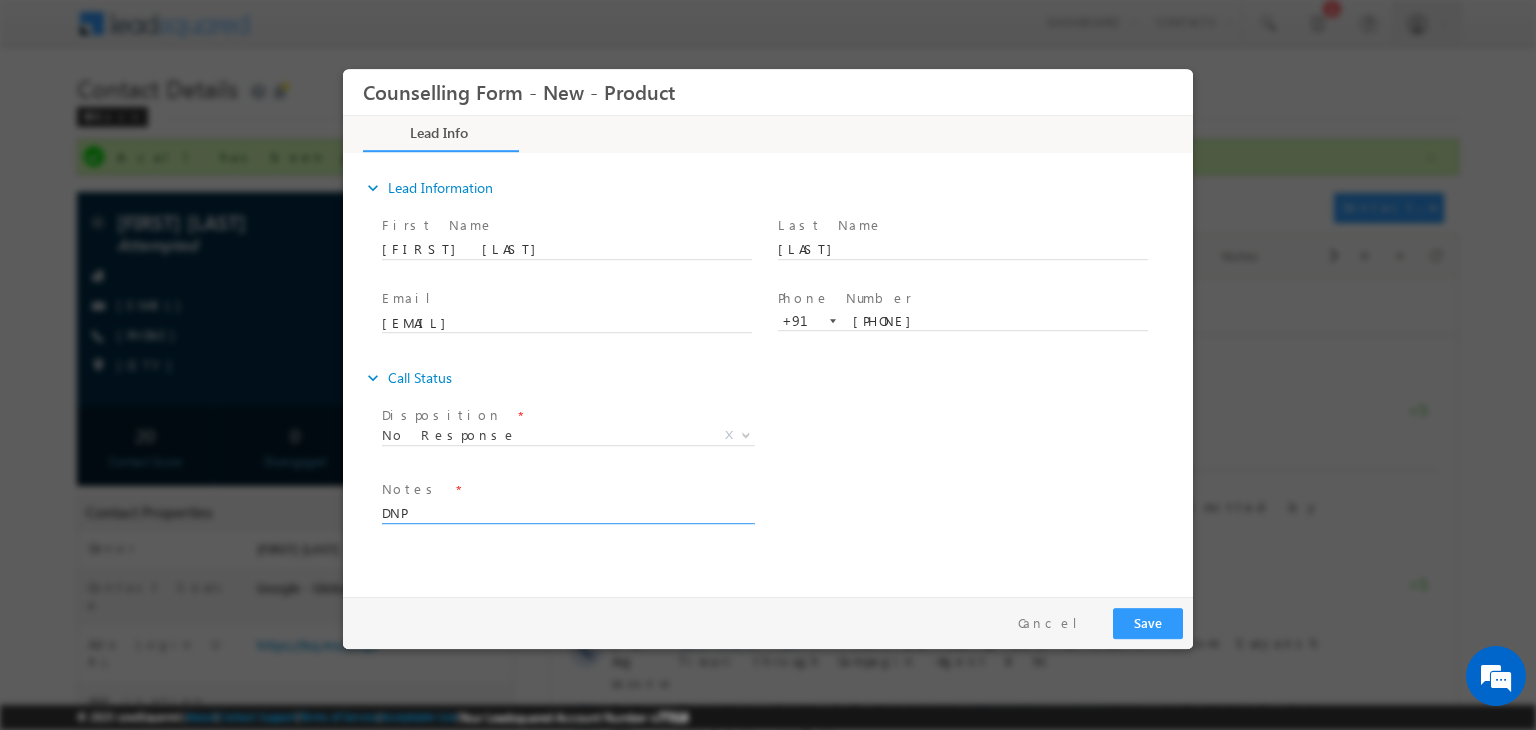 type on "DNP" 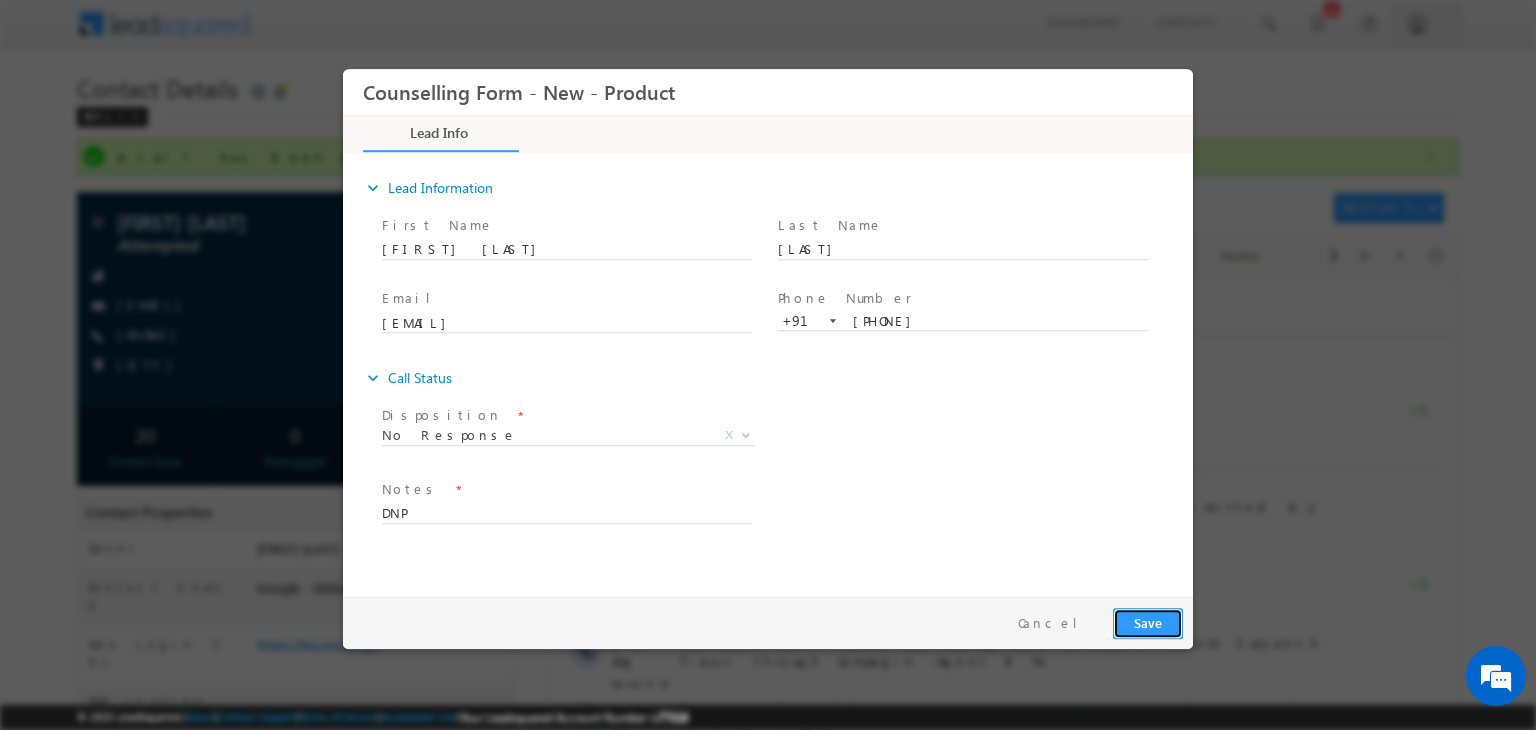 click on "Save" at bounding box center [1148, 623] 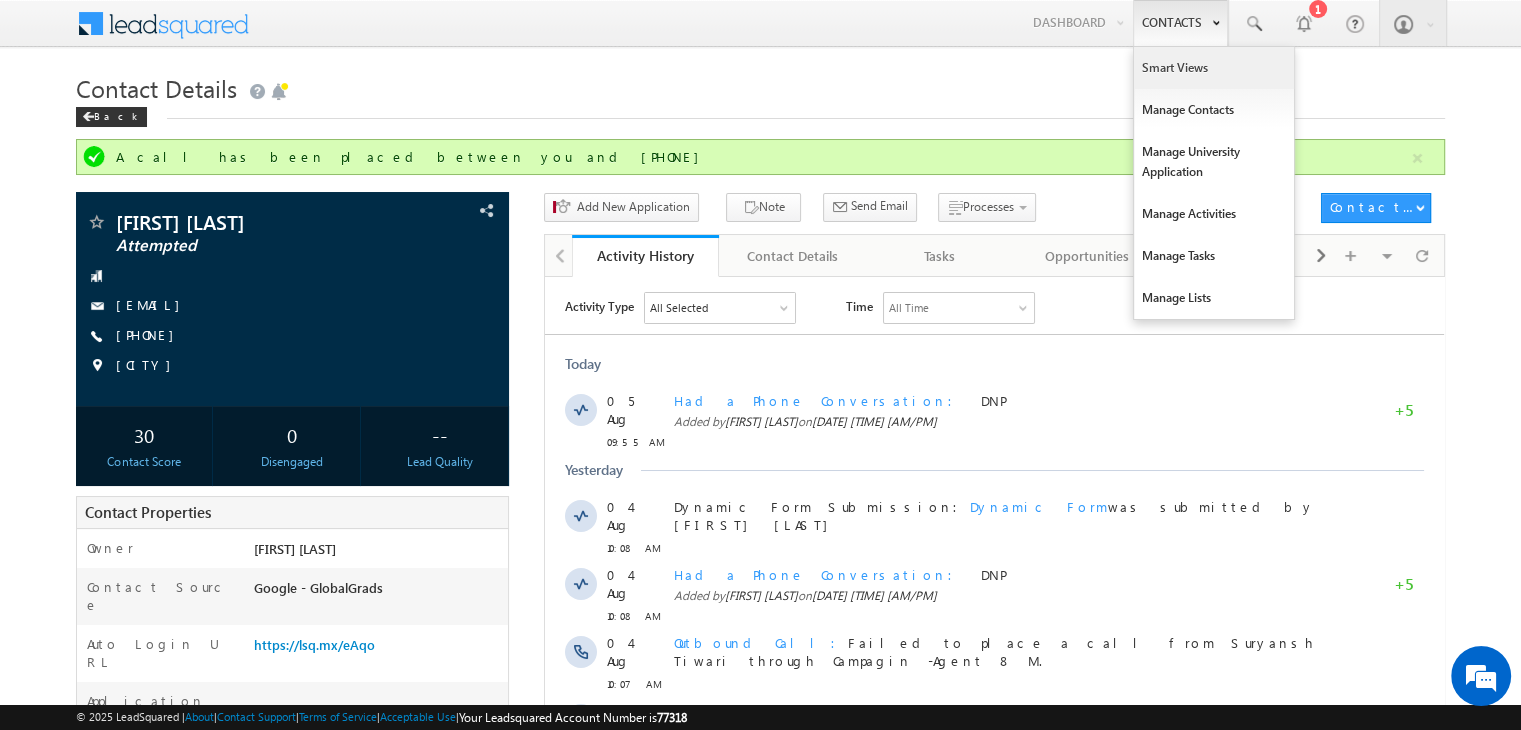 click on "Smart Views" at bounding box center (1214, 68) 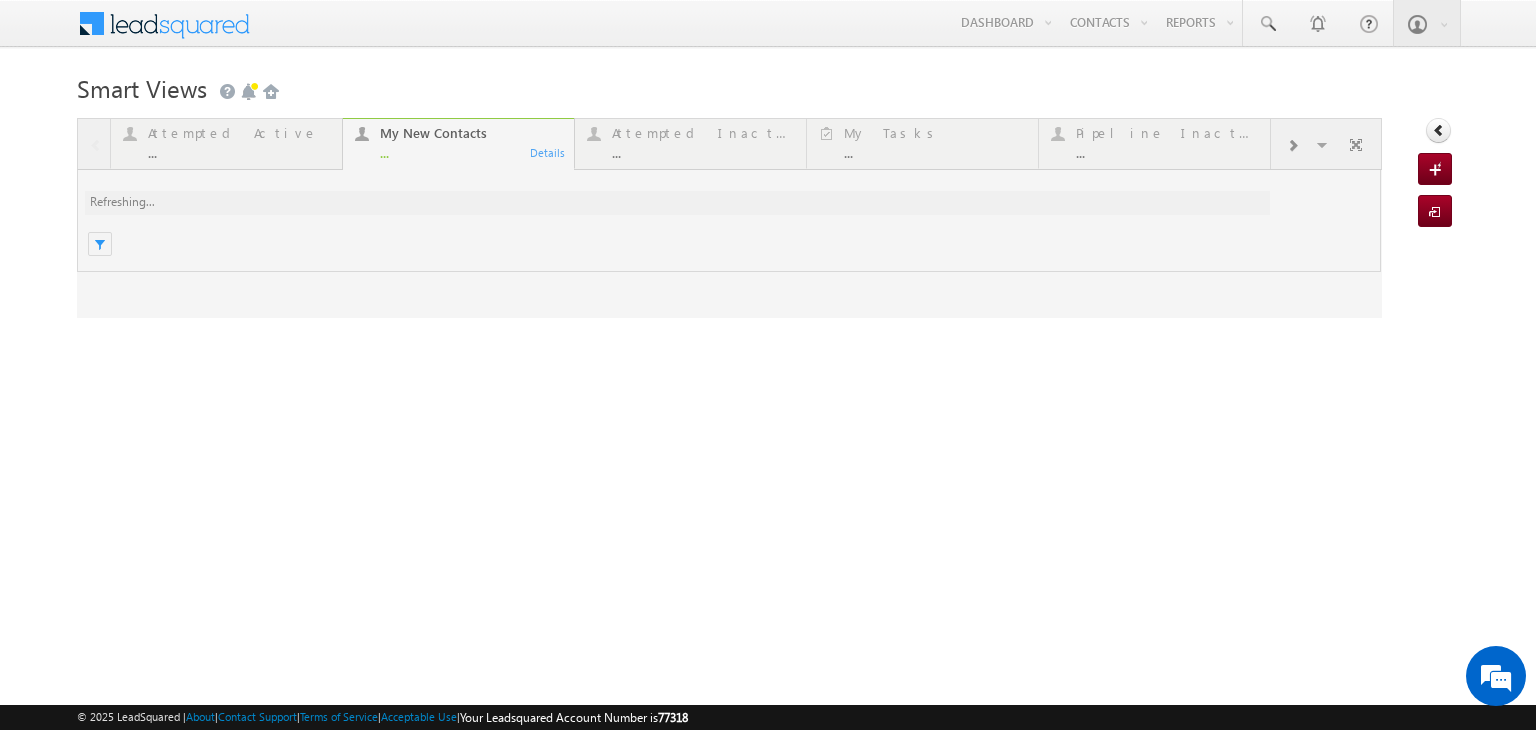 scroll, scrollTop: 0, scrollLeft: 0, axis: both 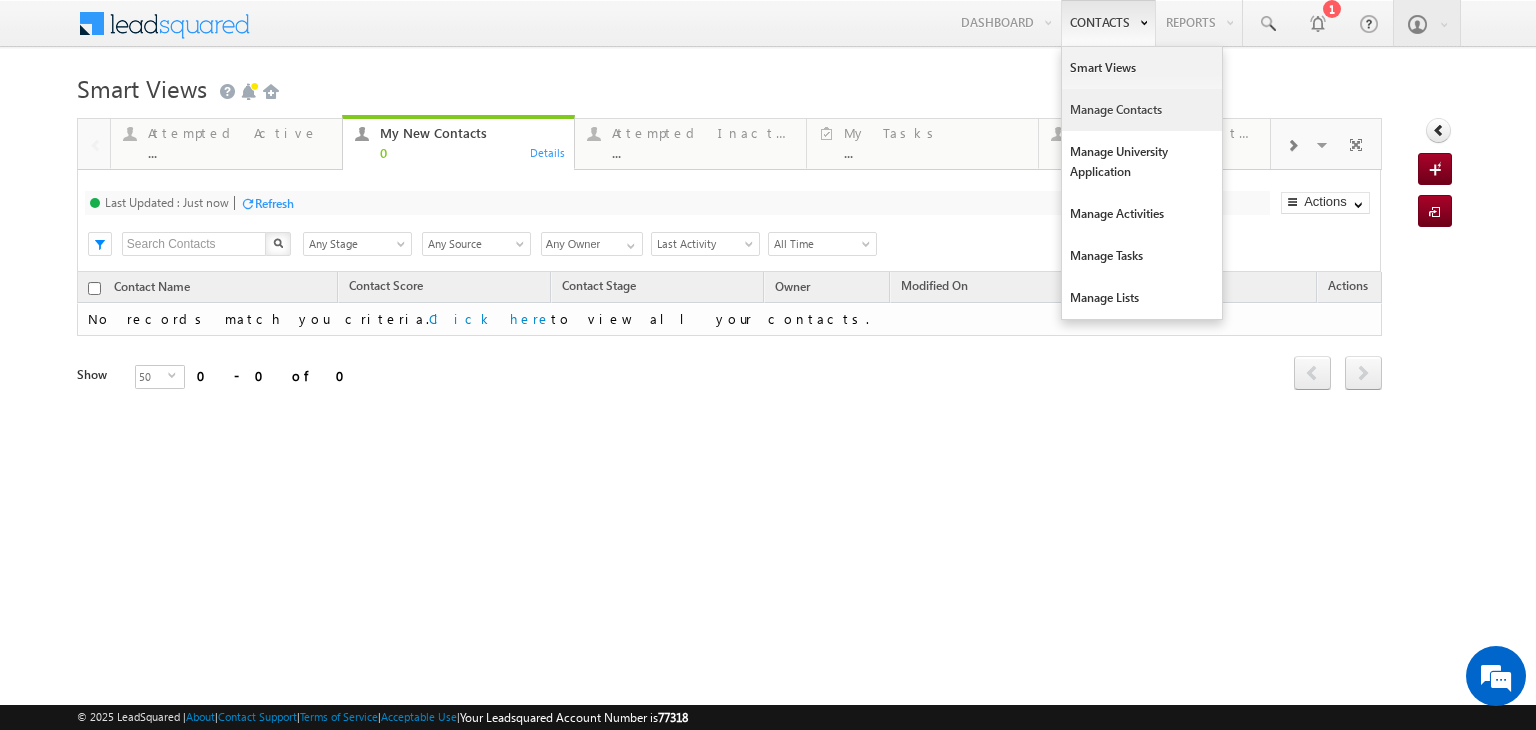 click on "Manage Contacts" at bounding box center [1142, 110] 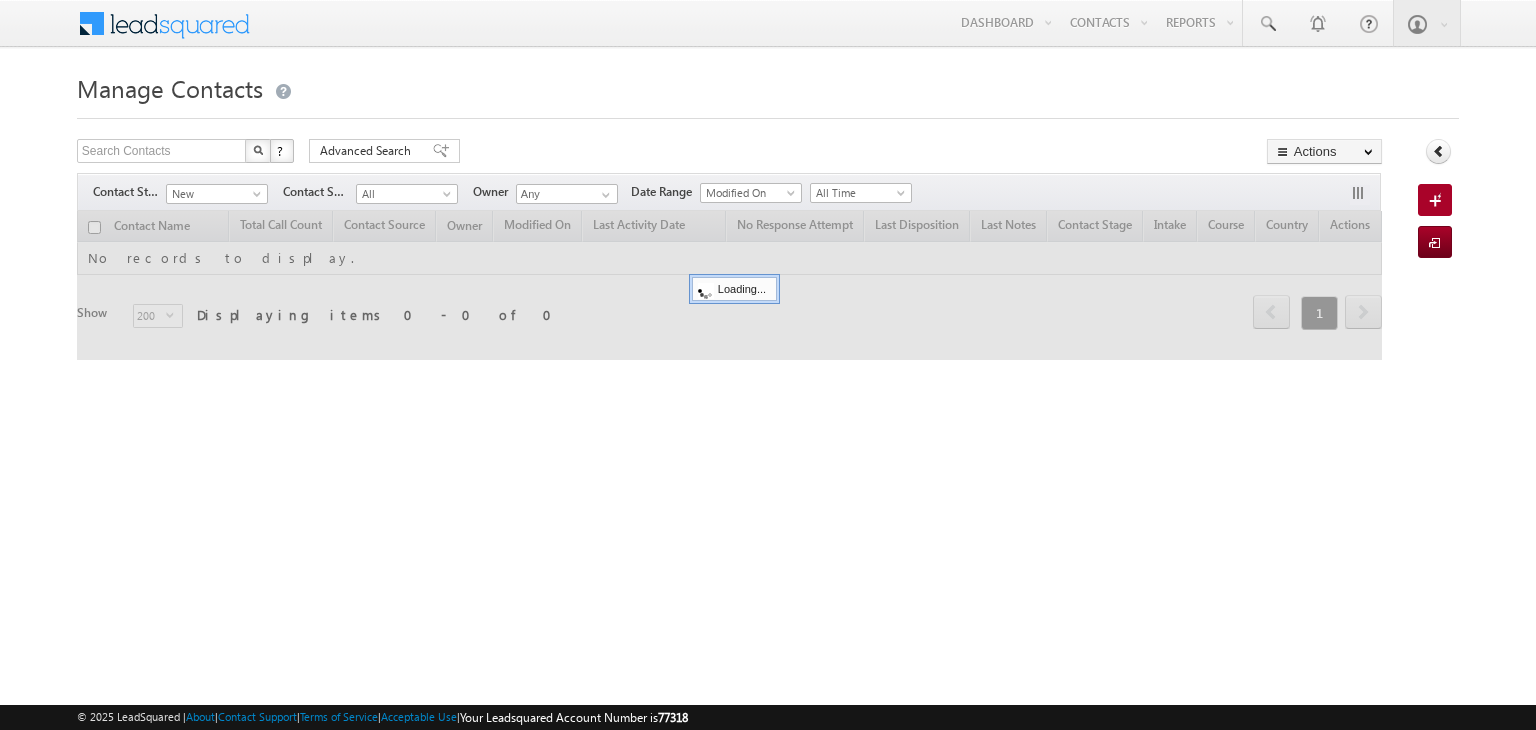 scroll, scrollTop: 0, scrollLeft: 0, axis: both 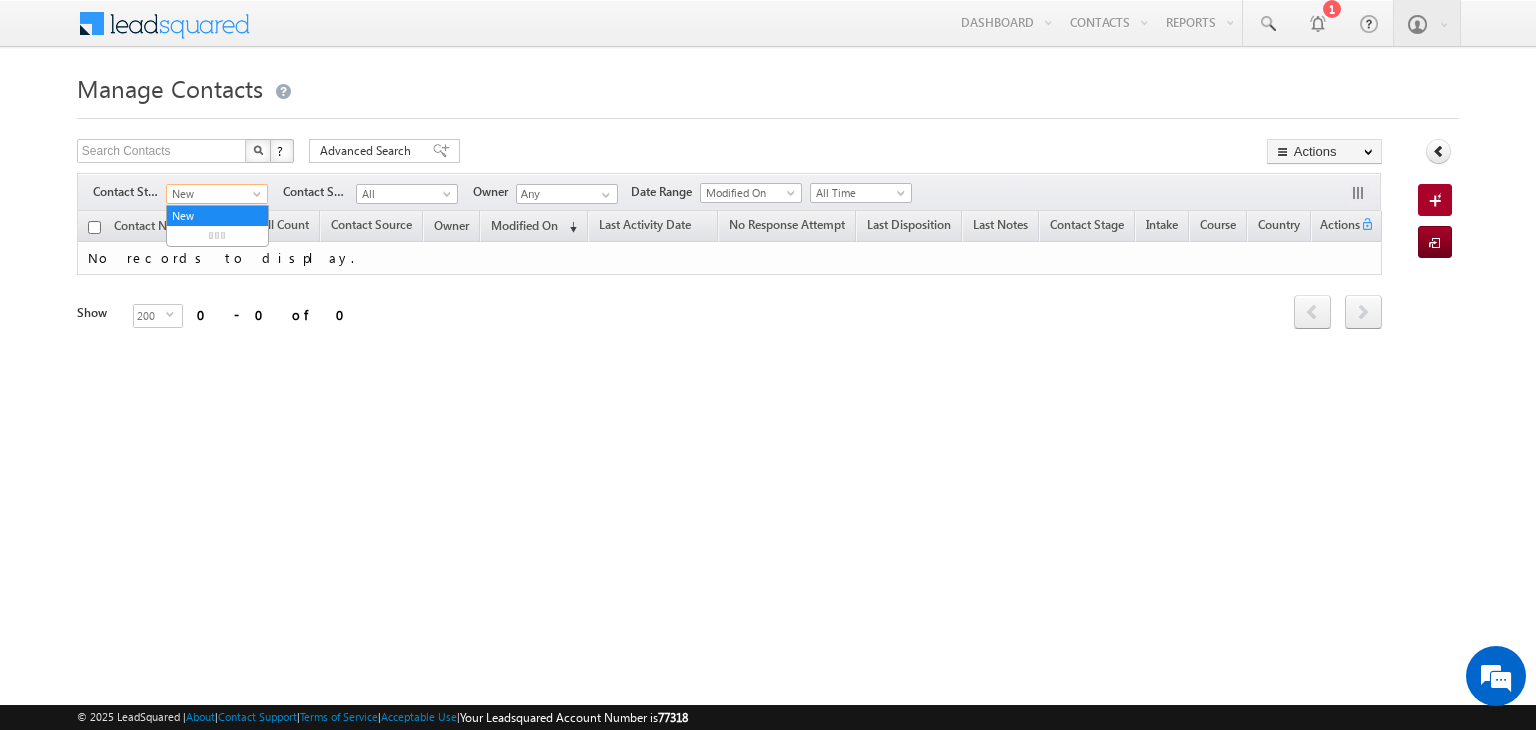 click on "New" at bounding box center (214, 194) 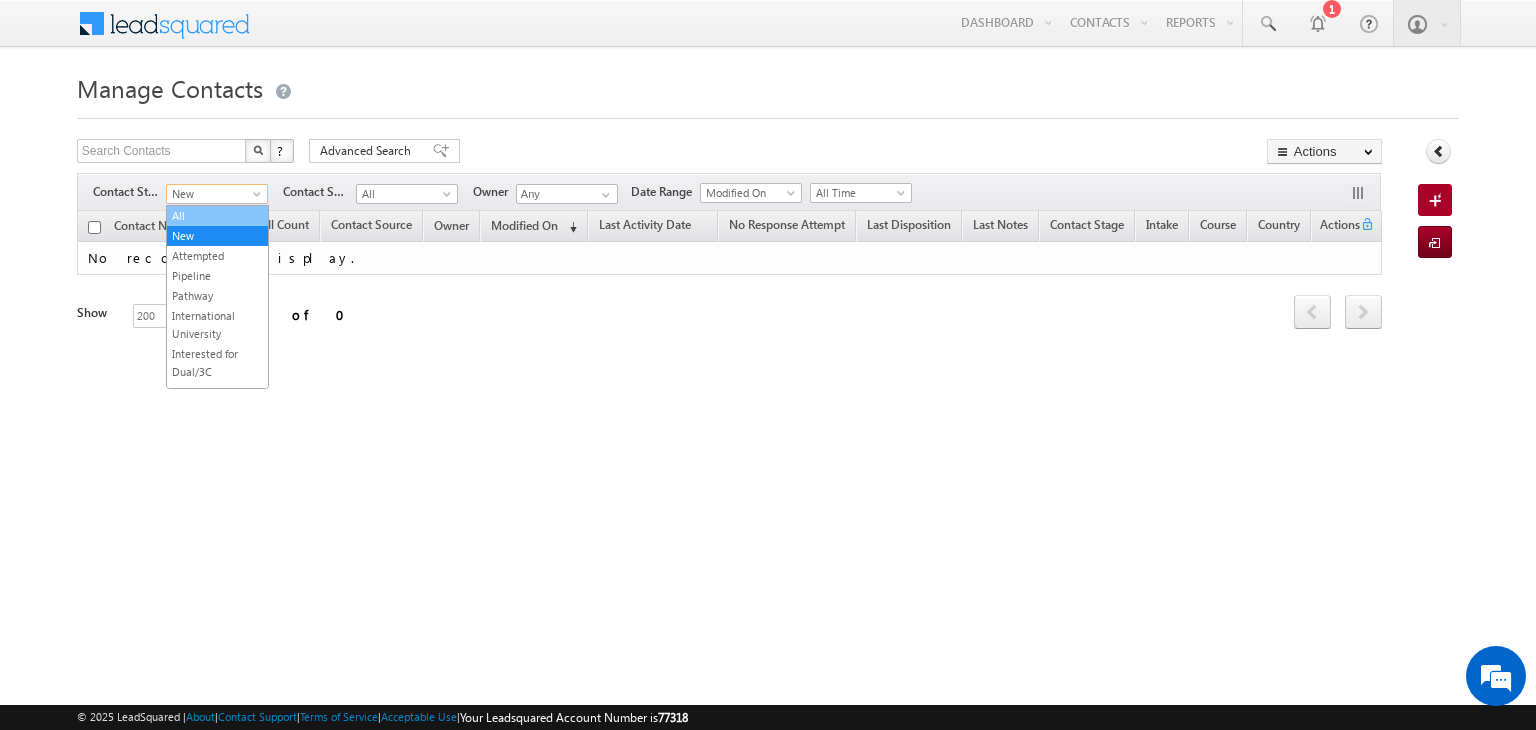 click on "All" at bounding box center (217, 216) 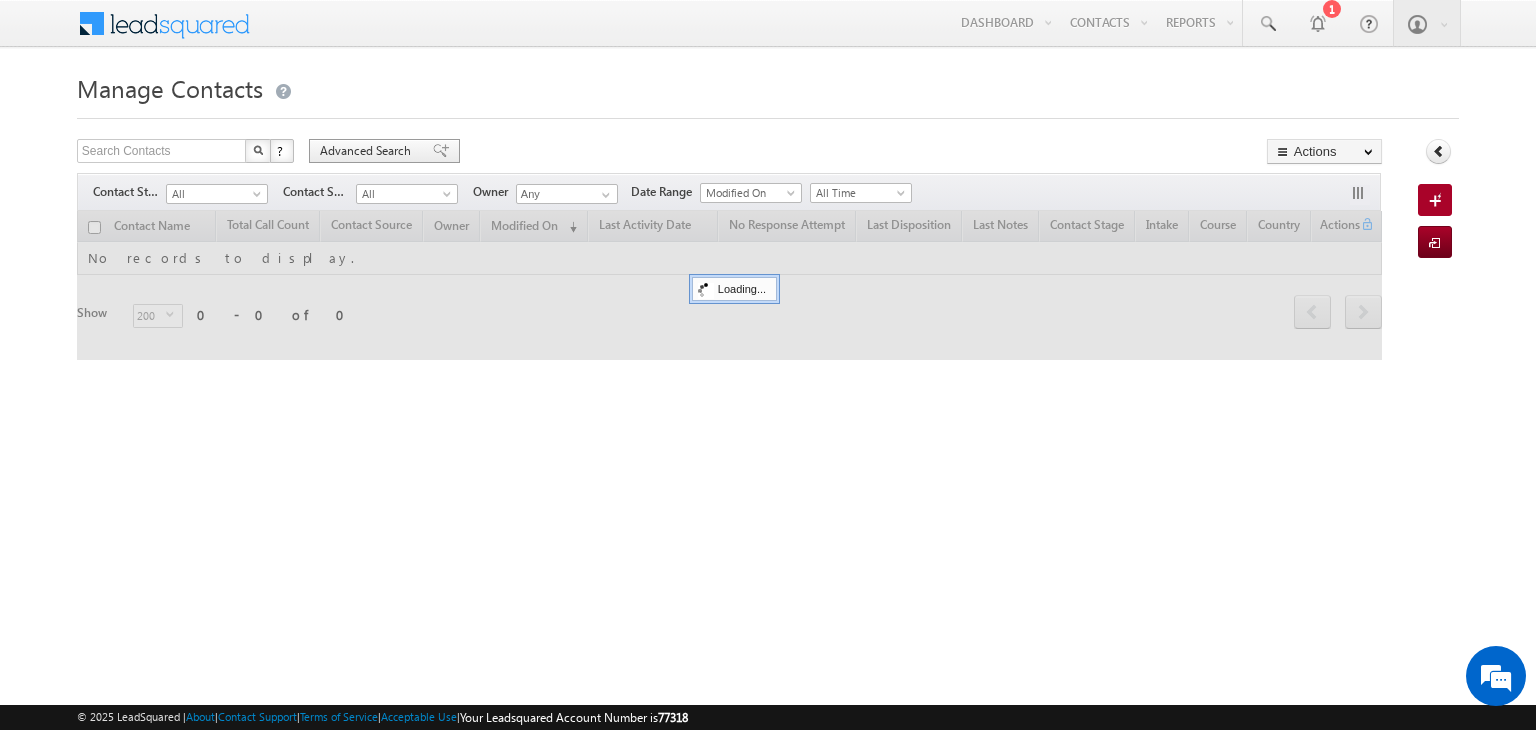 click on "Advanced Search" at bounding box center (368, 151) 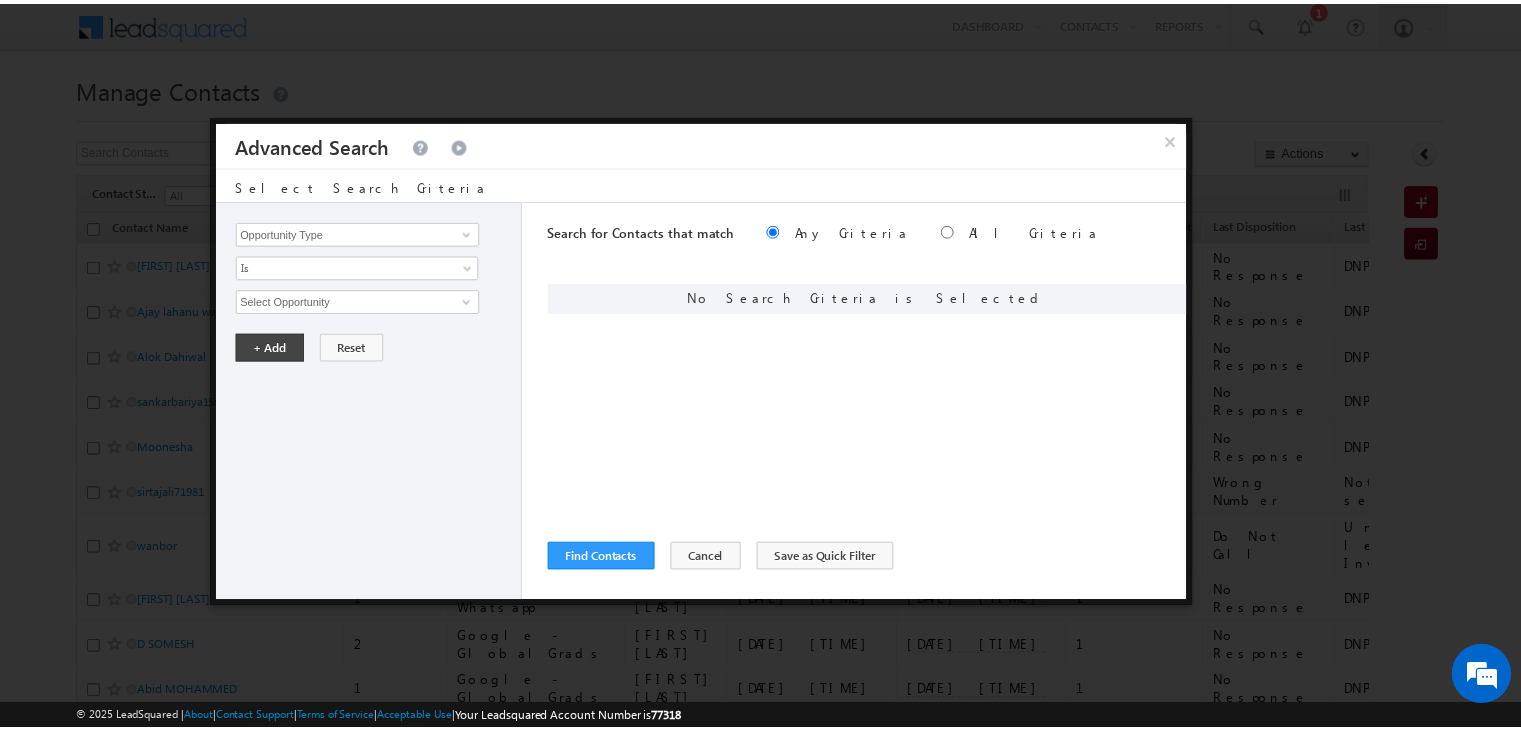 scroll, scrollTop: 0, scrollLeft: 0, axis: both 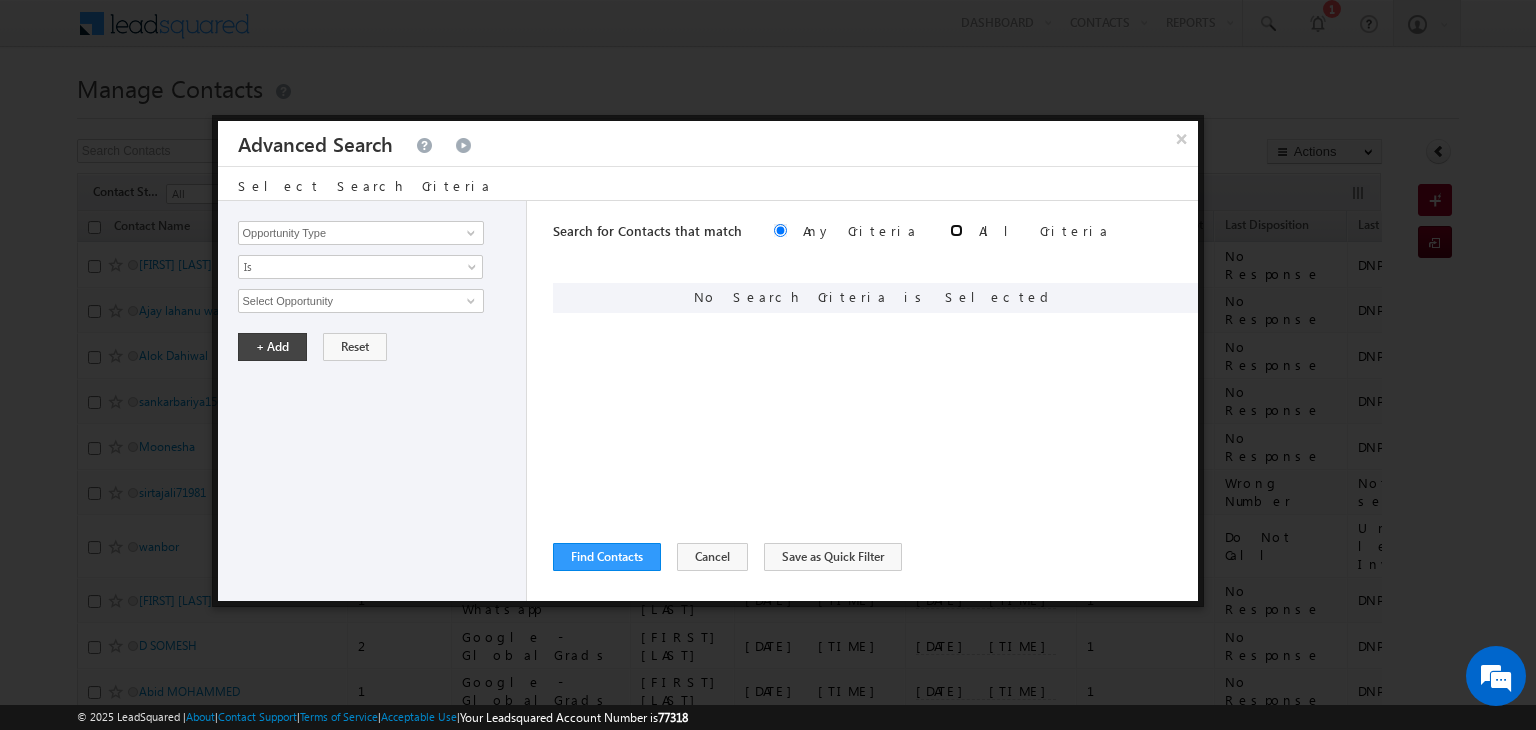 click at bounding box center [956, 230] 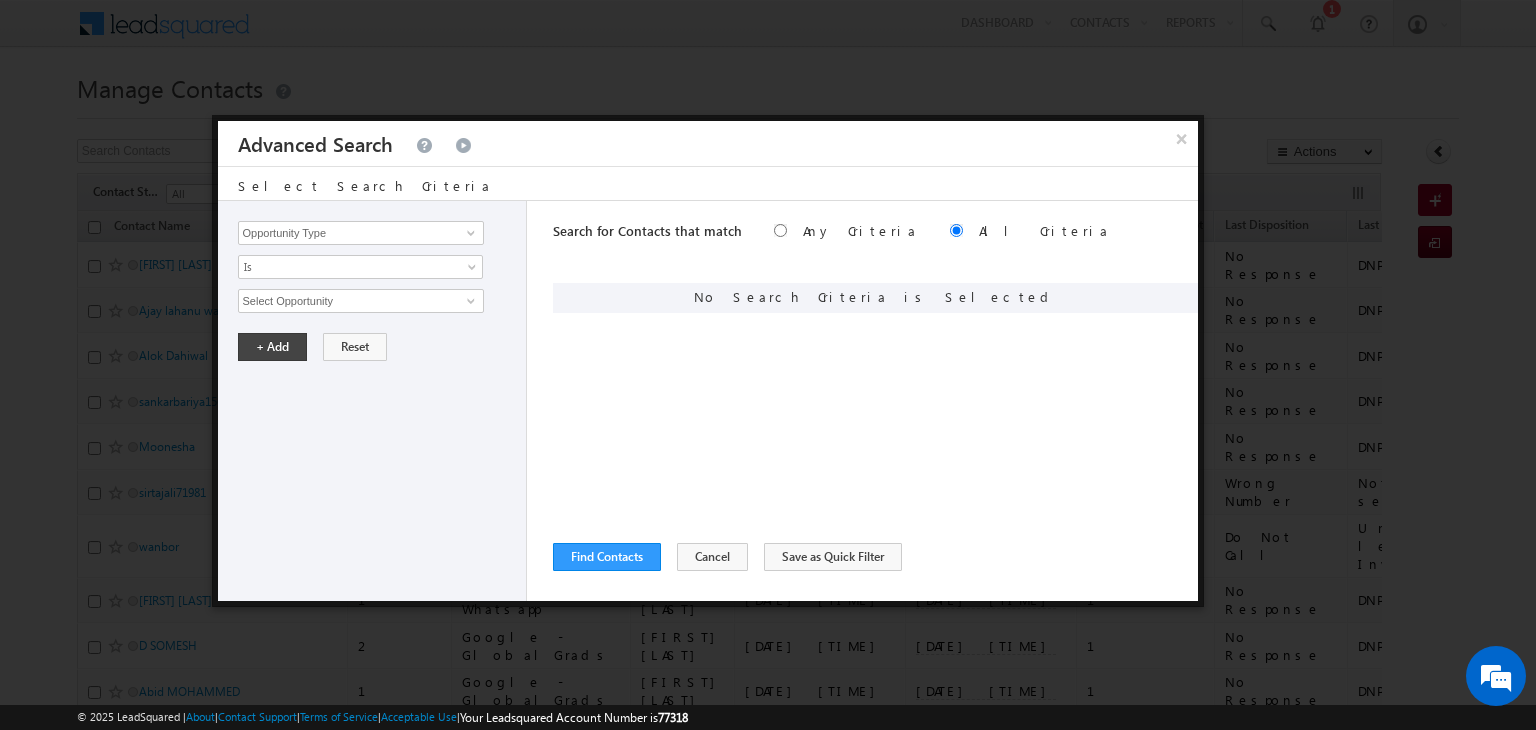 drag, startPoint x: 381, startPoint y: 215, endPoint x: 370, endPoint y: 224, distance: 14.21267 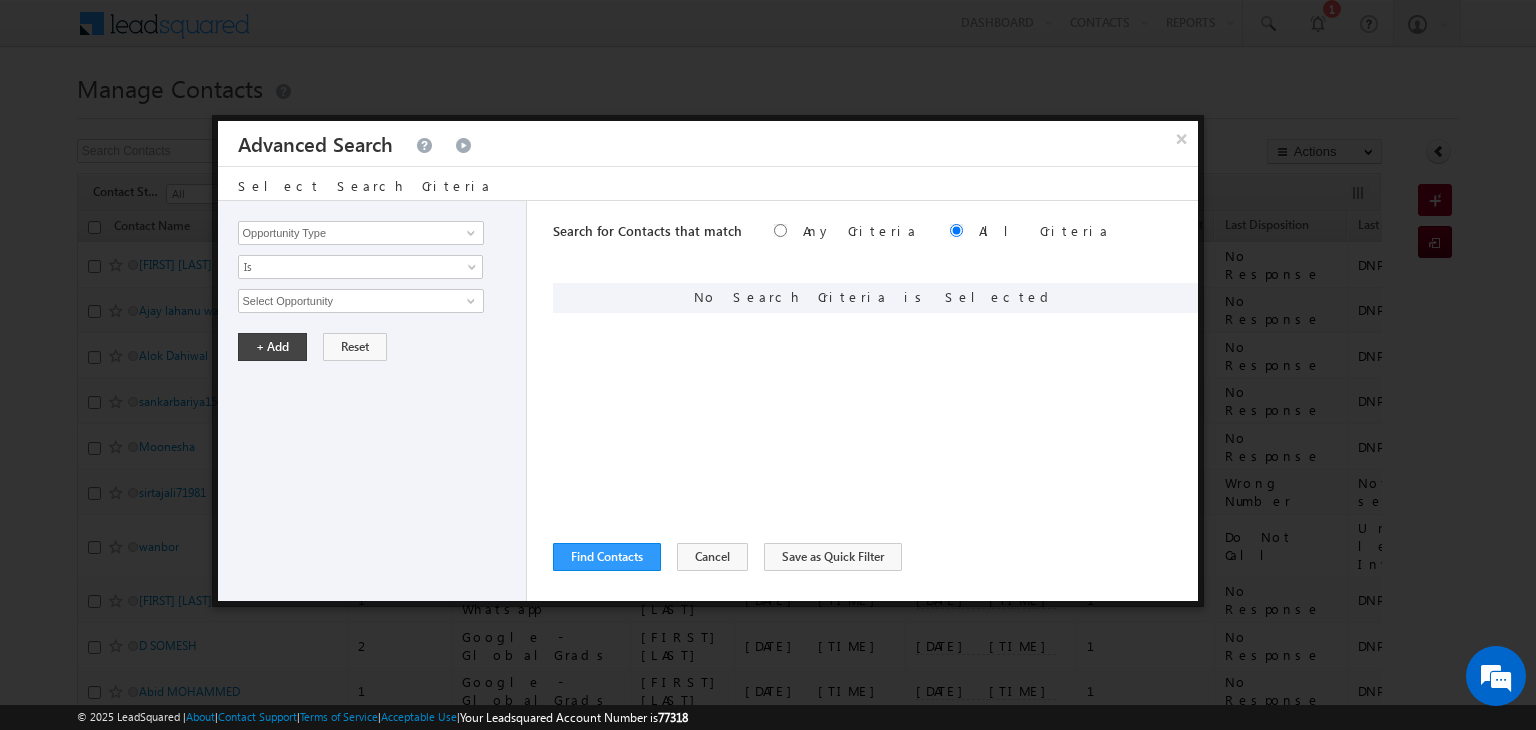 click on "Opportunity Type Contact Activity Task Sales Group  Prospect Id Address 1 Address 2 Any Specific University Or Program Application Status Assignment date current owner Auto Login URL City Class XII Marks Company Concentration Contact Number Contact Origin Contact Score Contact Source Contact Stage Conversion Referrer URL Counselling mode Country Country Interested In New Country Interested In Old Course Course Priority Created By Id Created On Created On Old Current Opt In Status Do Not Call Do Not Email Do Not SMS Do Not Track Do You Have Scholarships Do You Have Valid Passport Documents - Status Documents - University Proof Doc Documents - 10th Marksheet Documents - 12th Marksheet Documents - UG Degree Documents - UG Marksheets Documents - PG Degree Documents - PG Marksheets Documents - Resume/CV Documents - LOR Documents - SOP Documents - Passport Documents - ELT Documents - Amity Pathway Certificate Documents - COL Documents - Deposit fee Documents - UCOL Documents - I20" at bounding box center (373, 401) 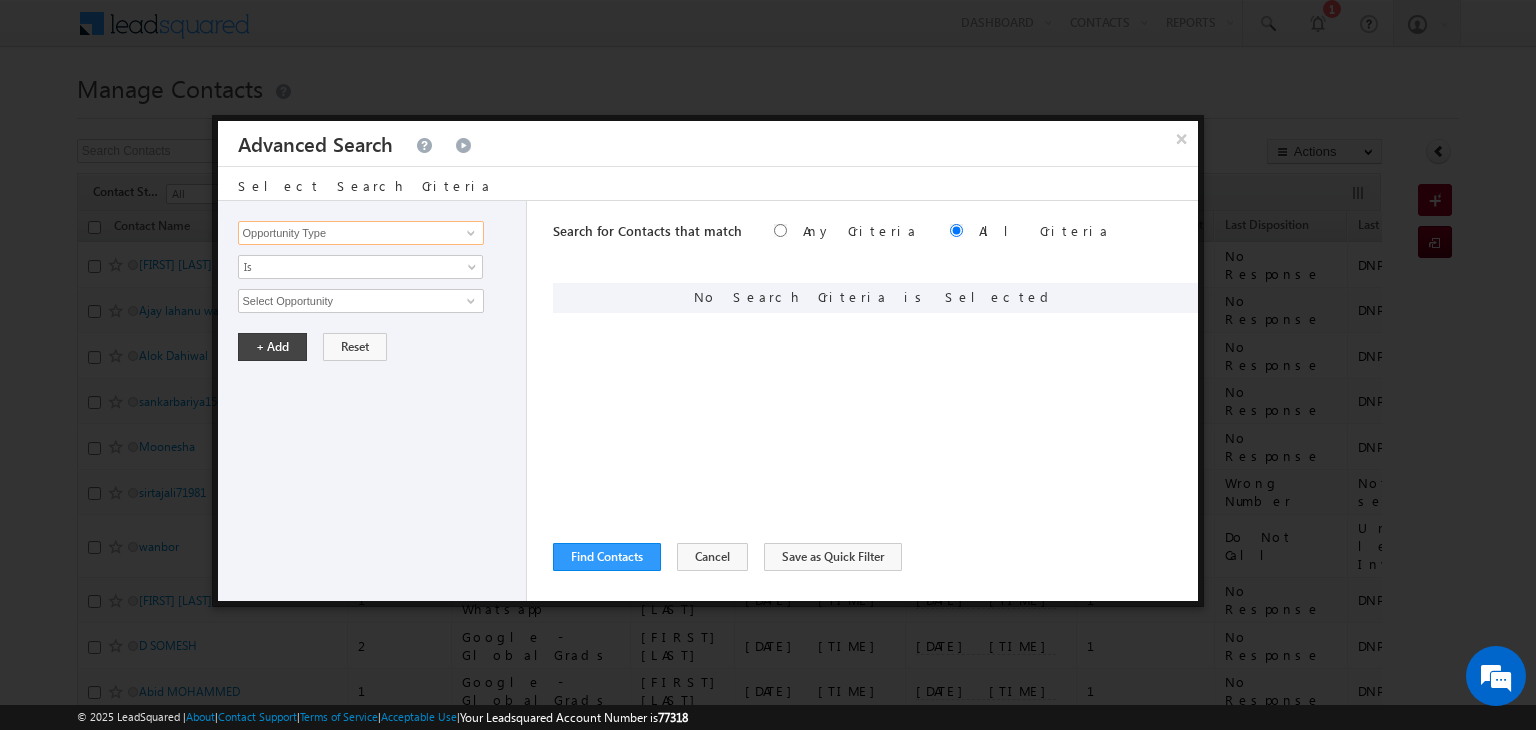 click on "Opportunity Type" at bounding box center [361, 233] 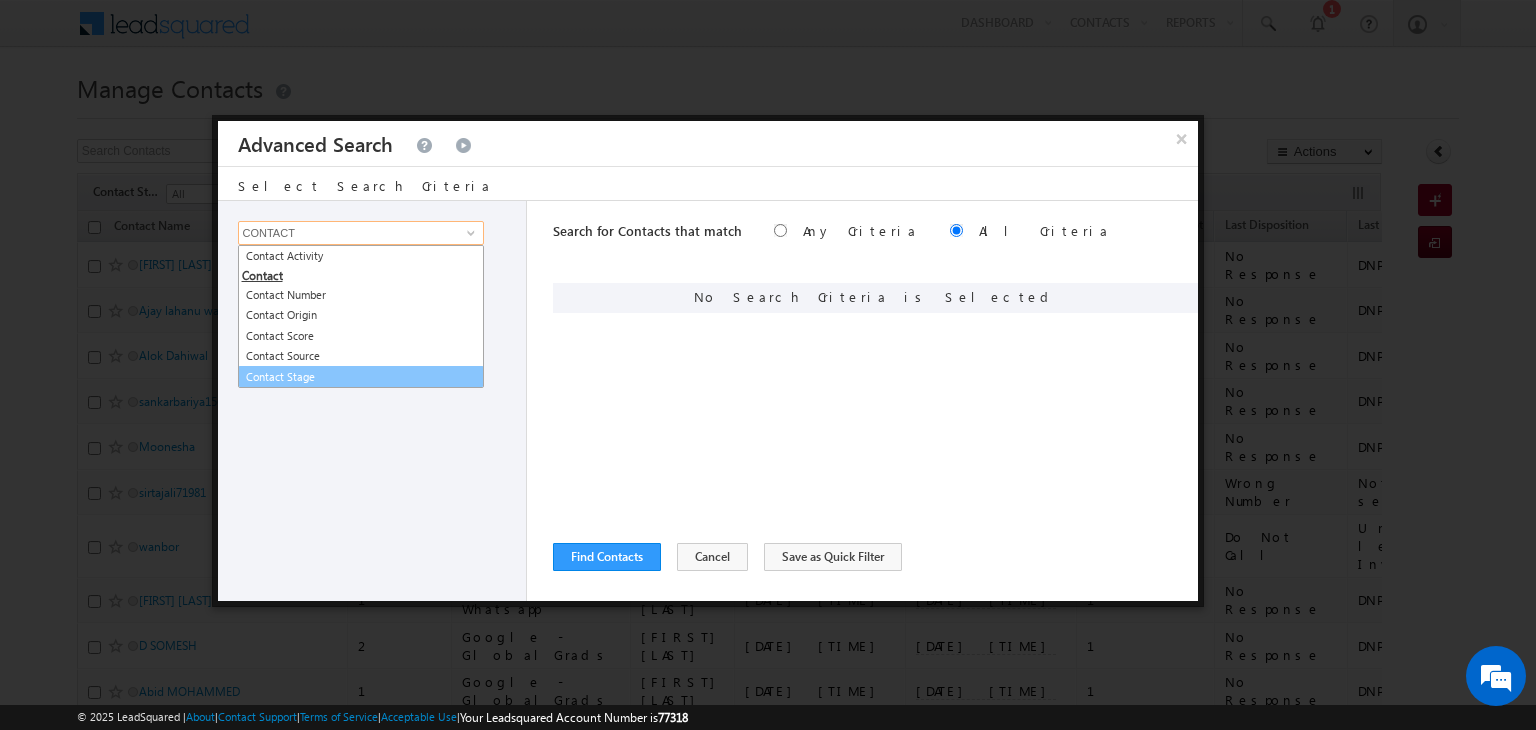 click on "Contact Stage" at bounding box center (361, 377) 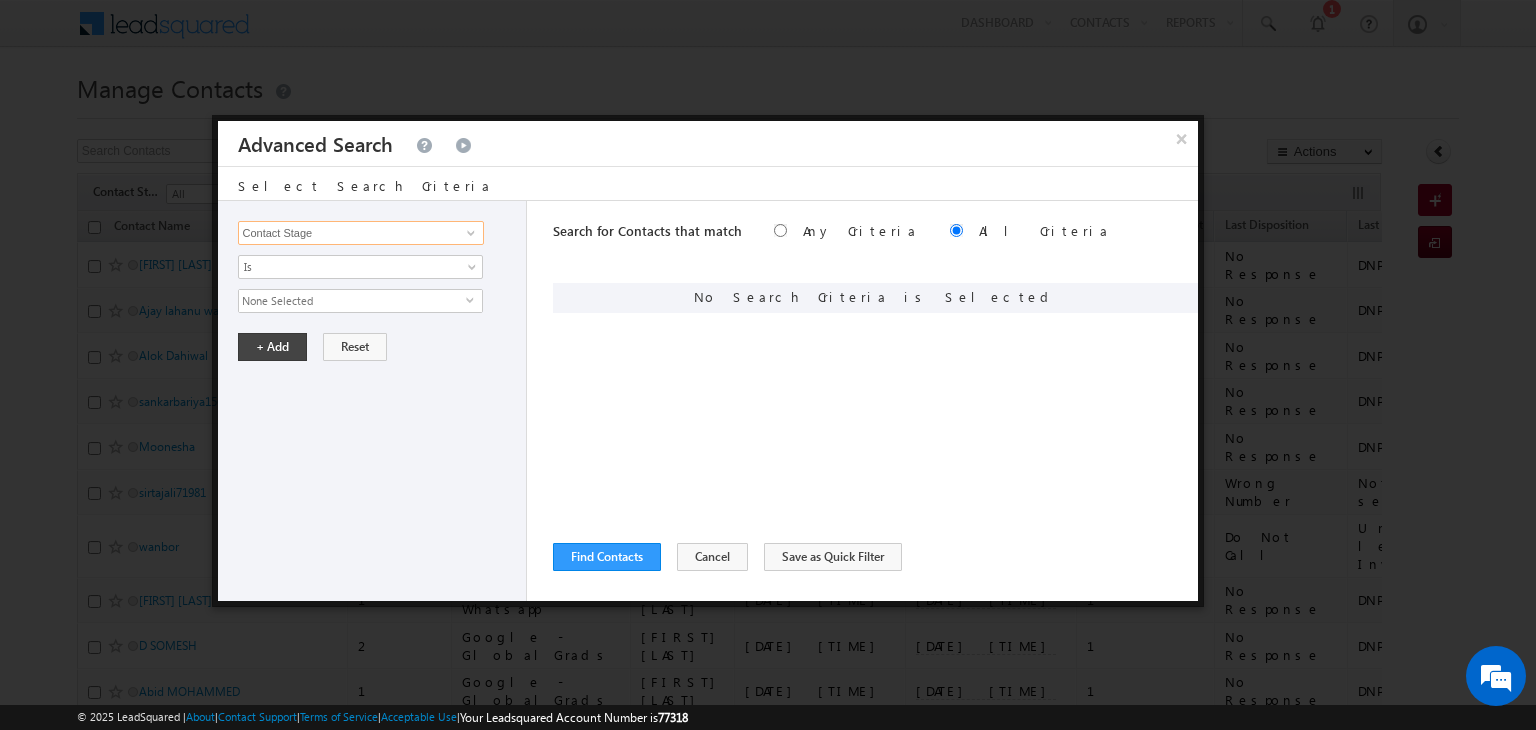 type on "Contact Stage" 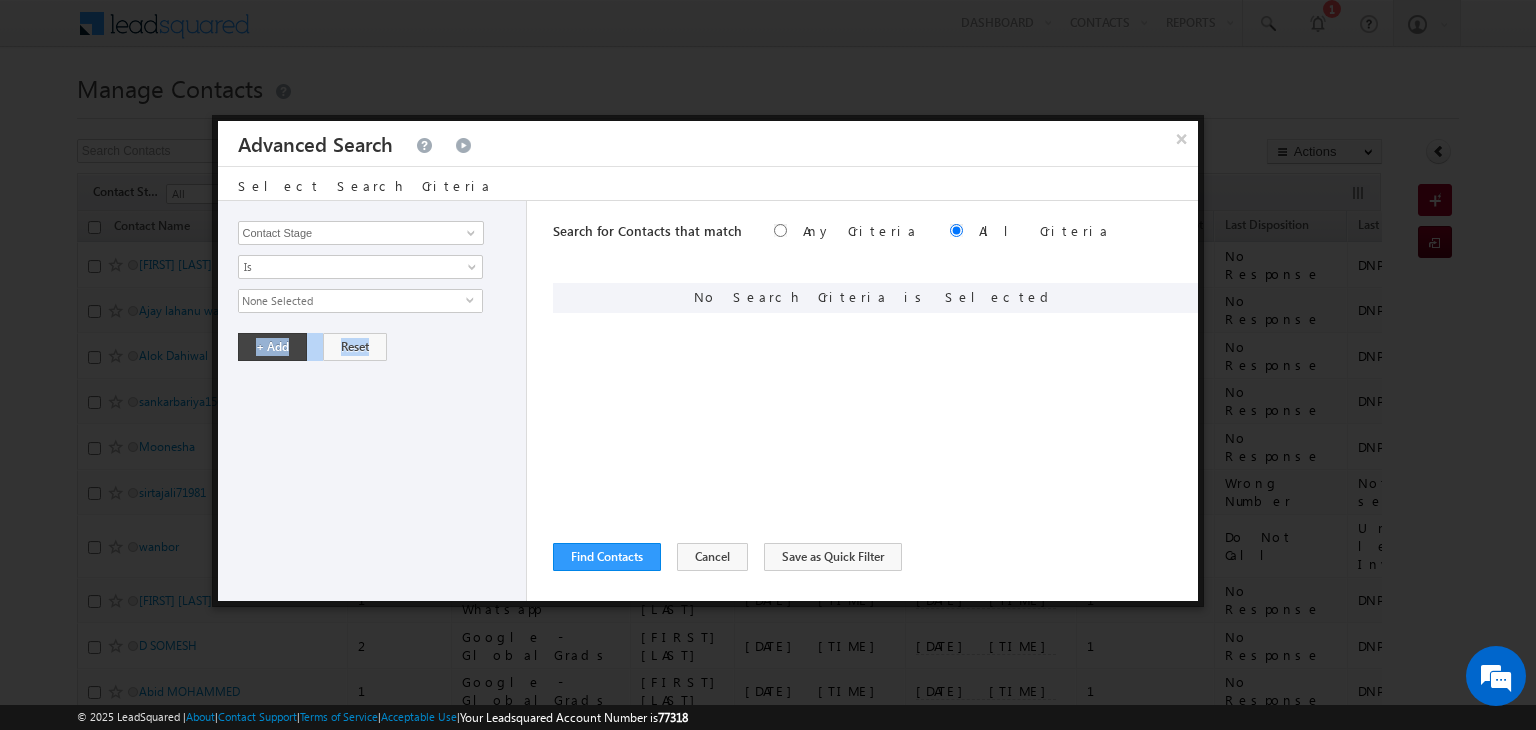click on "Opportunity Type Contact Activity Task Sales Group  Prospect Id Address 1 Address 2 Any Specific University Or Program Application Status Assignment date current owner Auto Login URL City Class XII Marks Company Concentration Contact Number Contact Origin Contact Score Contact Source Contact Stage Conversion Referrer URL Counselling mode Country Country Interested In New Country Interested In Old Course Course Priority Created By Id Created On Created On Old Current Opt In Status Do Not Call Do Not Email Do Not SMS Do Not Track Do You Have Scholarships Do You Have Valid Passport Documents - Status Documents - University Proof Doc Documents - 10th Marksheet Documents - 12th Marksheet Documents - UG Degree Documents - UG Marksheets Documents - PG Degree Documents - PG Marksheets Documents - Resume/CV Documents - LOR Documents - SOP Documents - Passport Documents - ELT Documents - Amity Pathway Certificate Documents - COL Documents - Deposit fee Documents - UCOL Documents - I20" at bounding box center (373, 401) 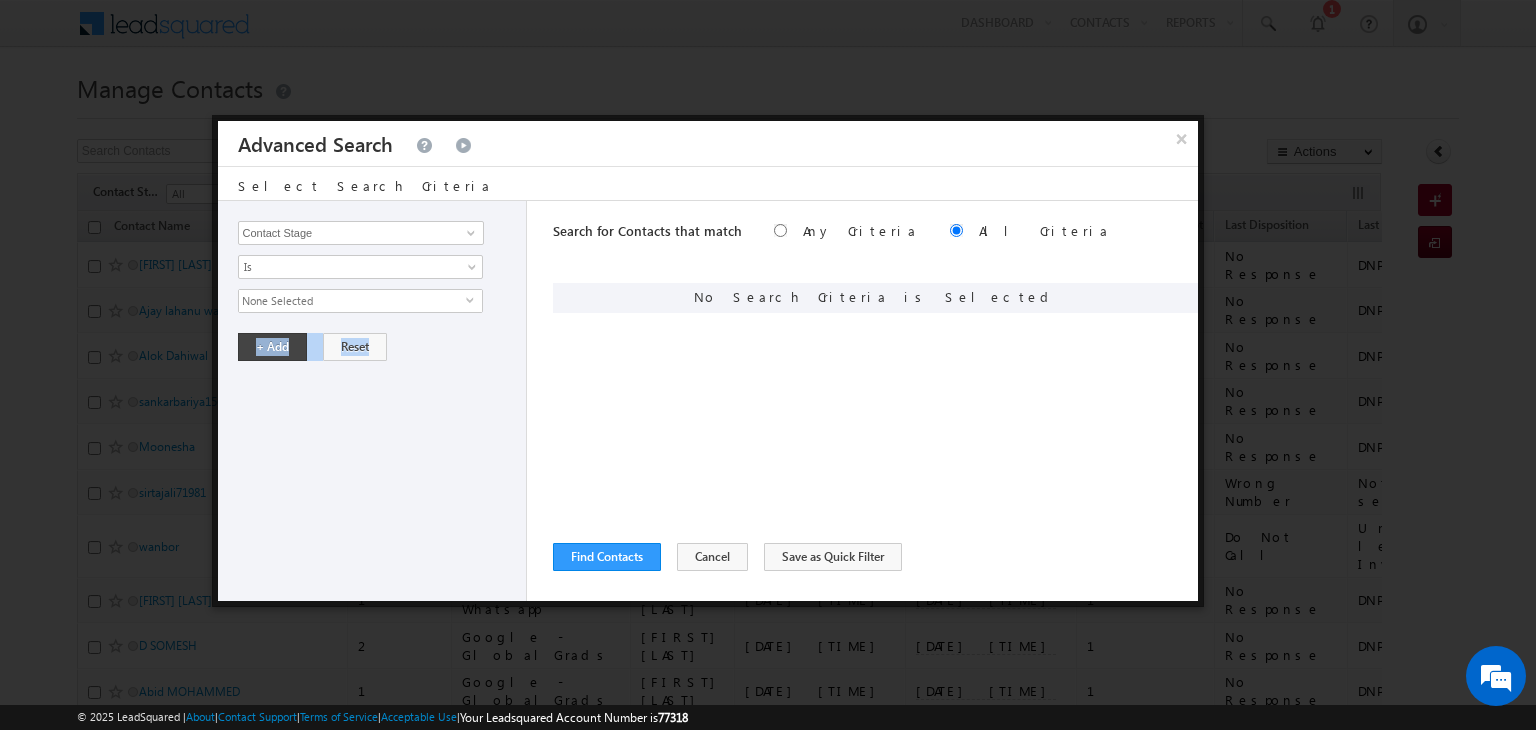 click on "None Selected" at bounding box center (352, 301) 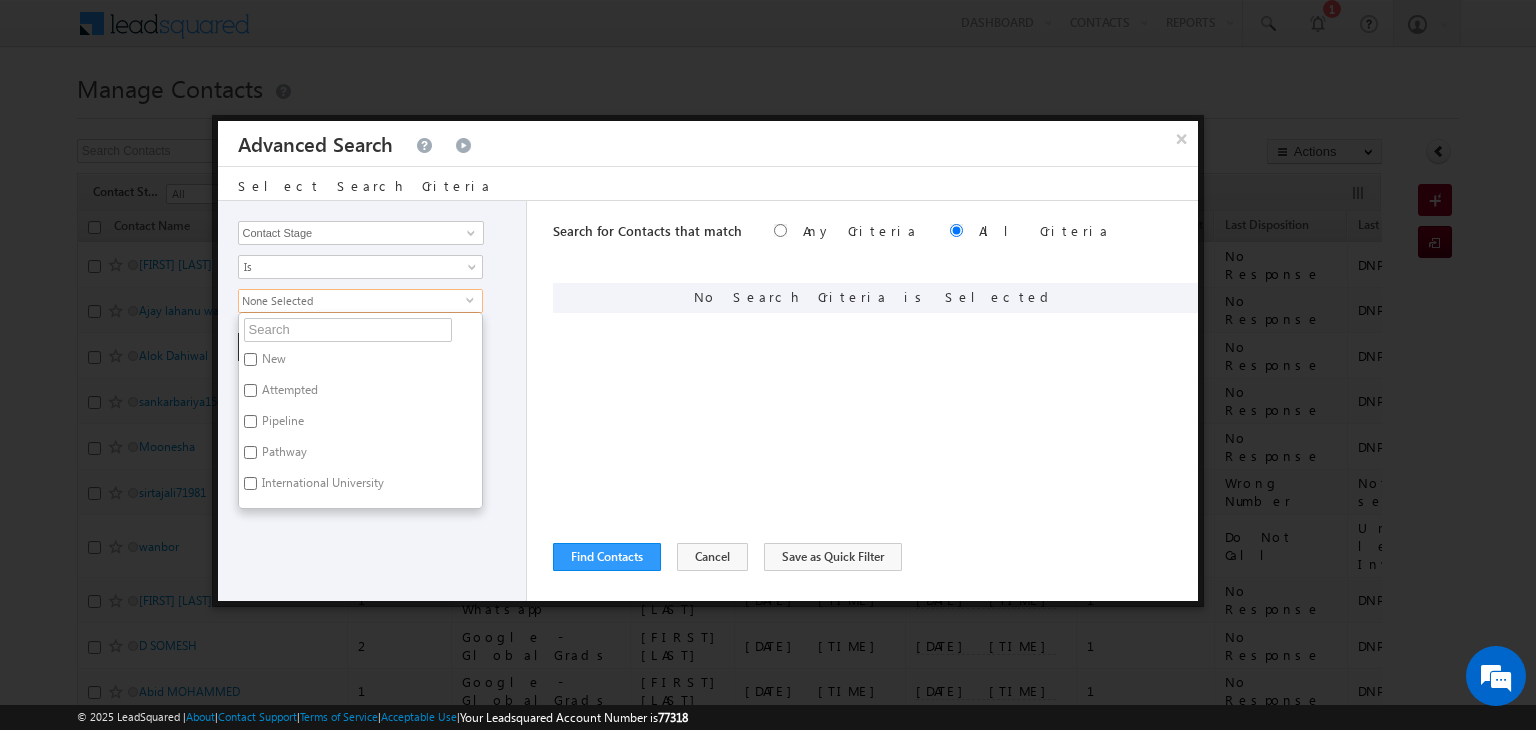 click on "Attempted" at bounding box center [288, 393] 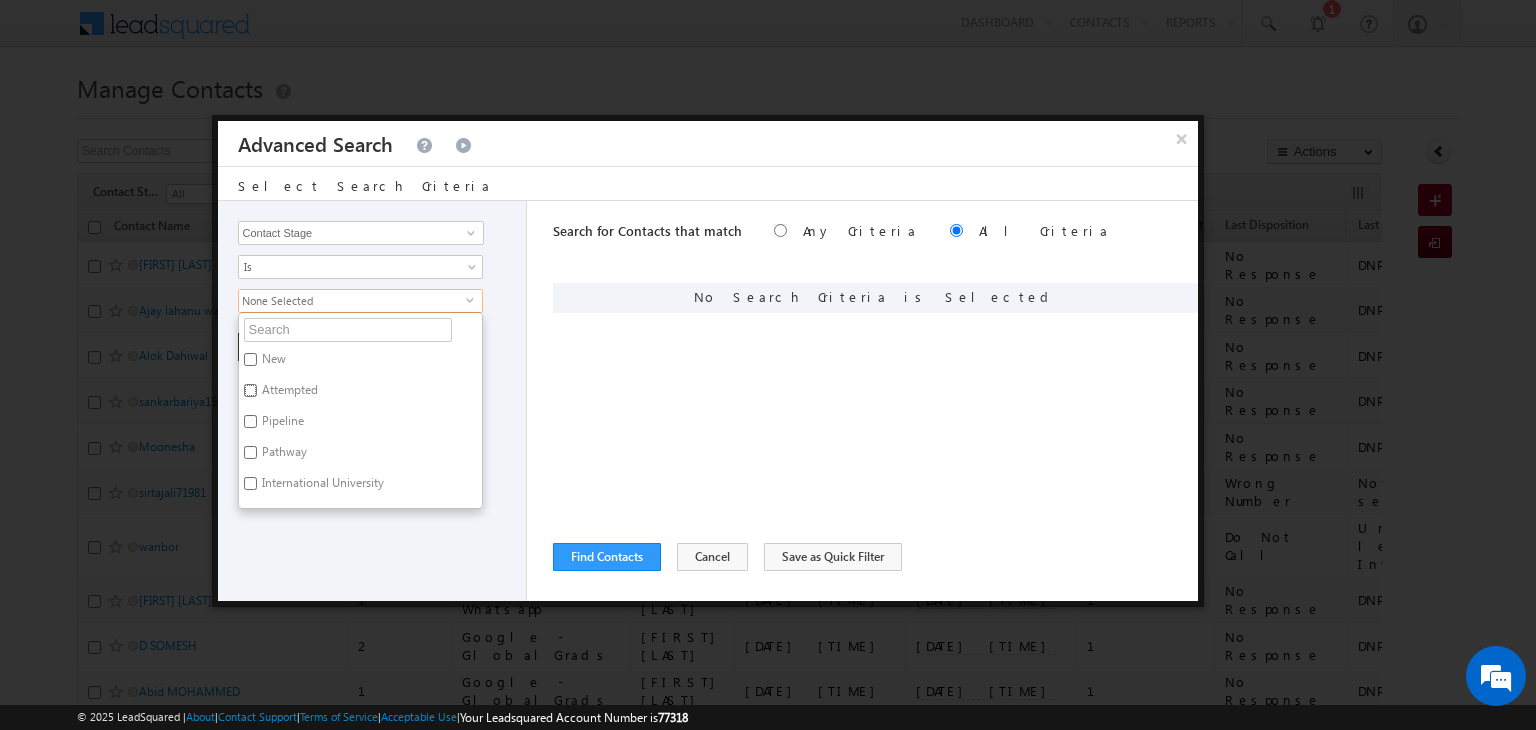 click on "Attempted" at bounding box center [250, 390] 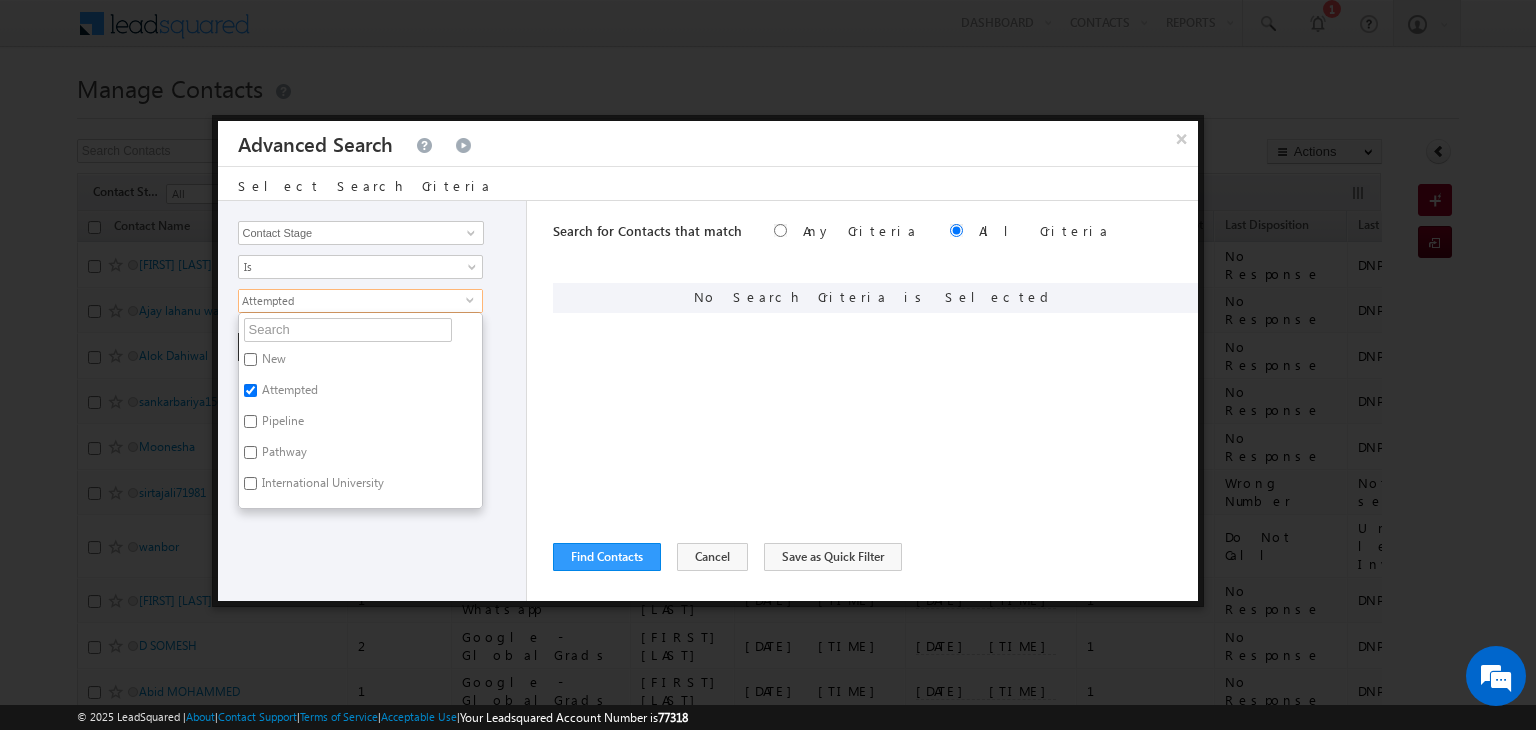 click on "New" at bounding box center (272, 362) 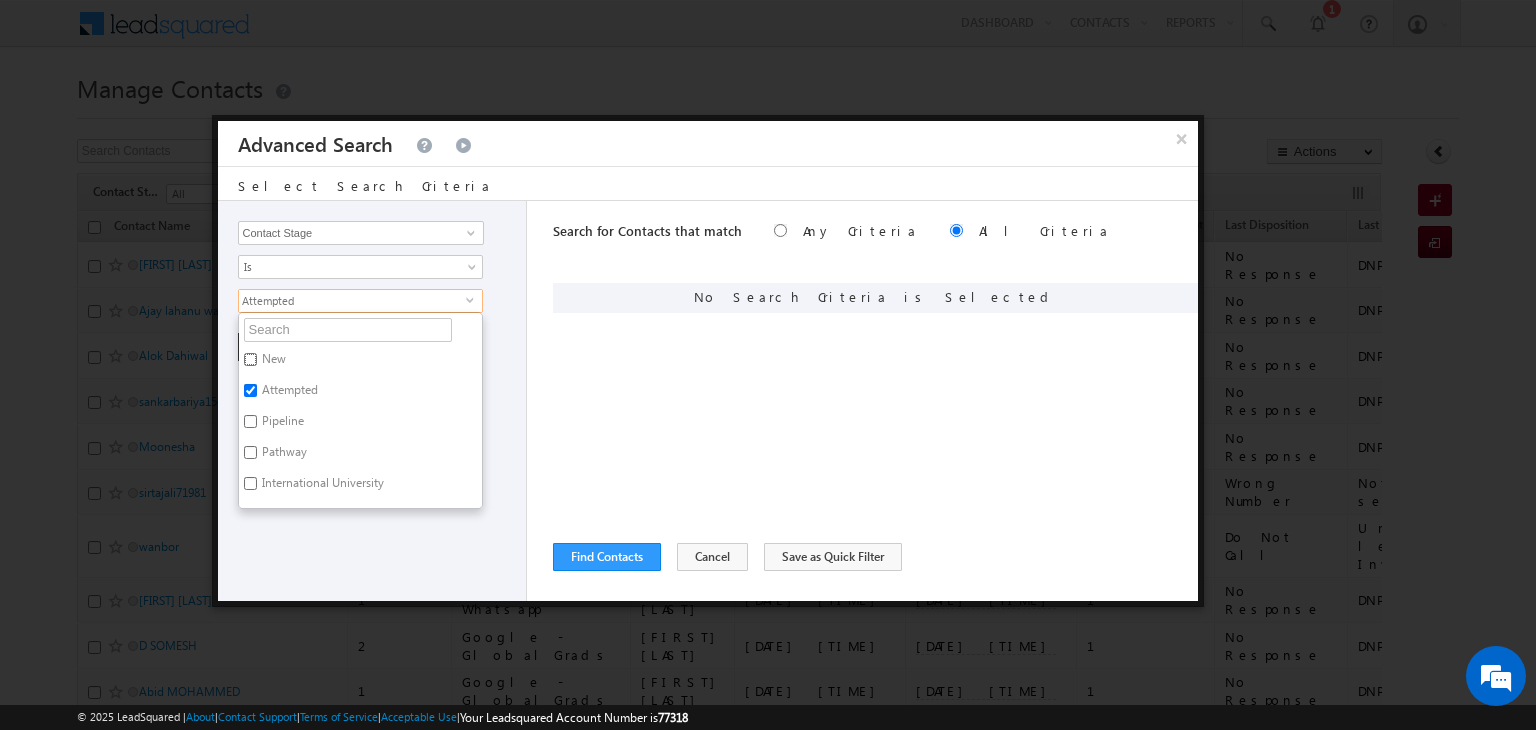 click on "New" at bounding box center [250, 359] 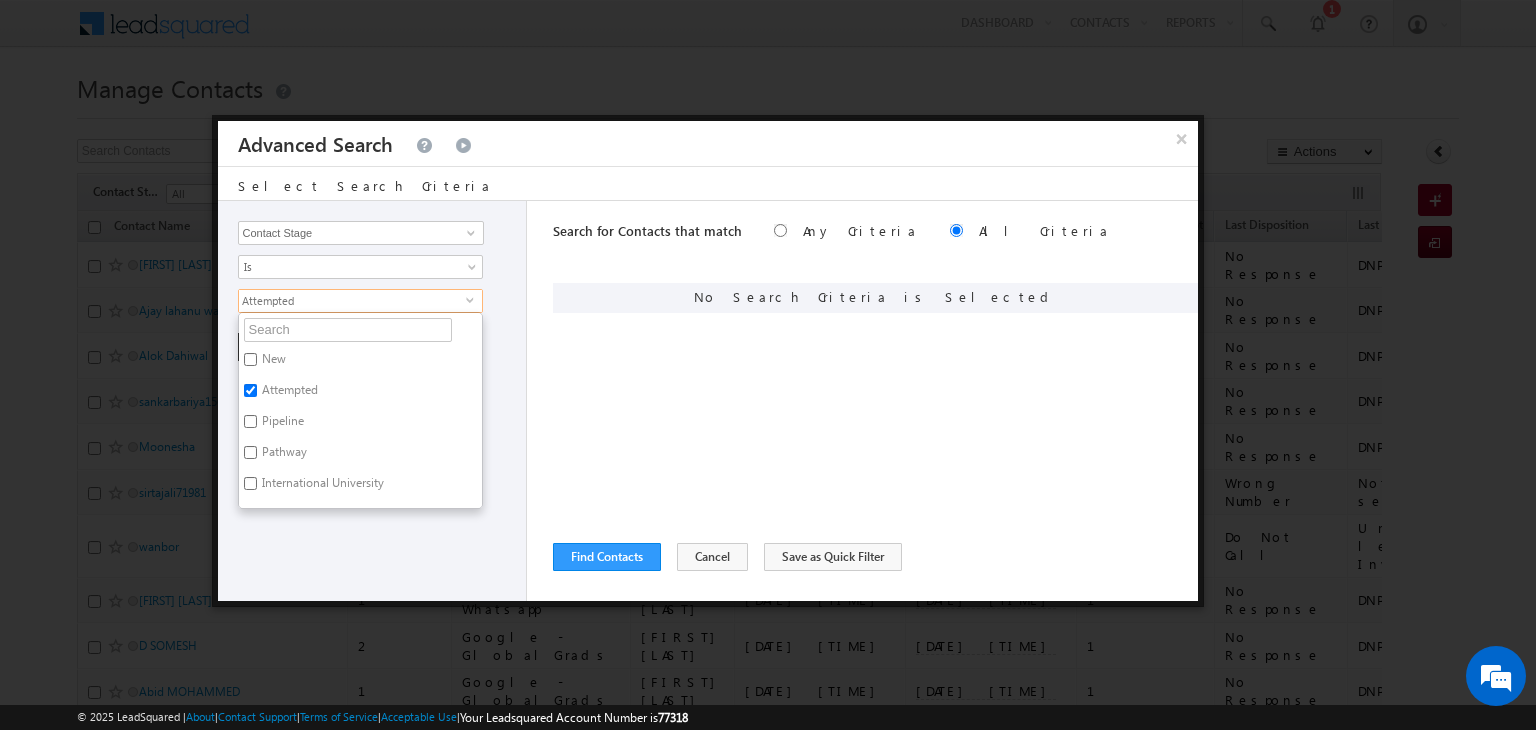 checkbox on "true" 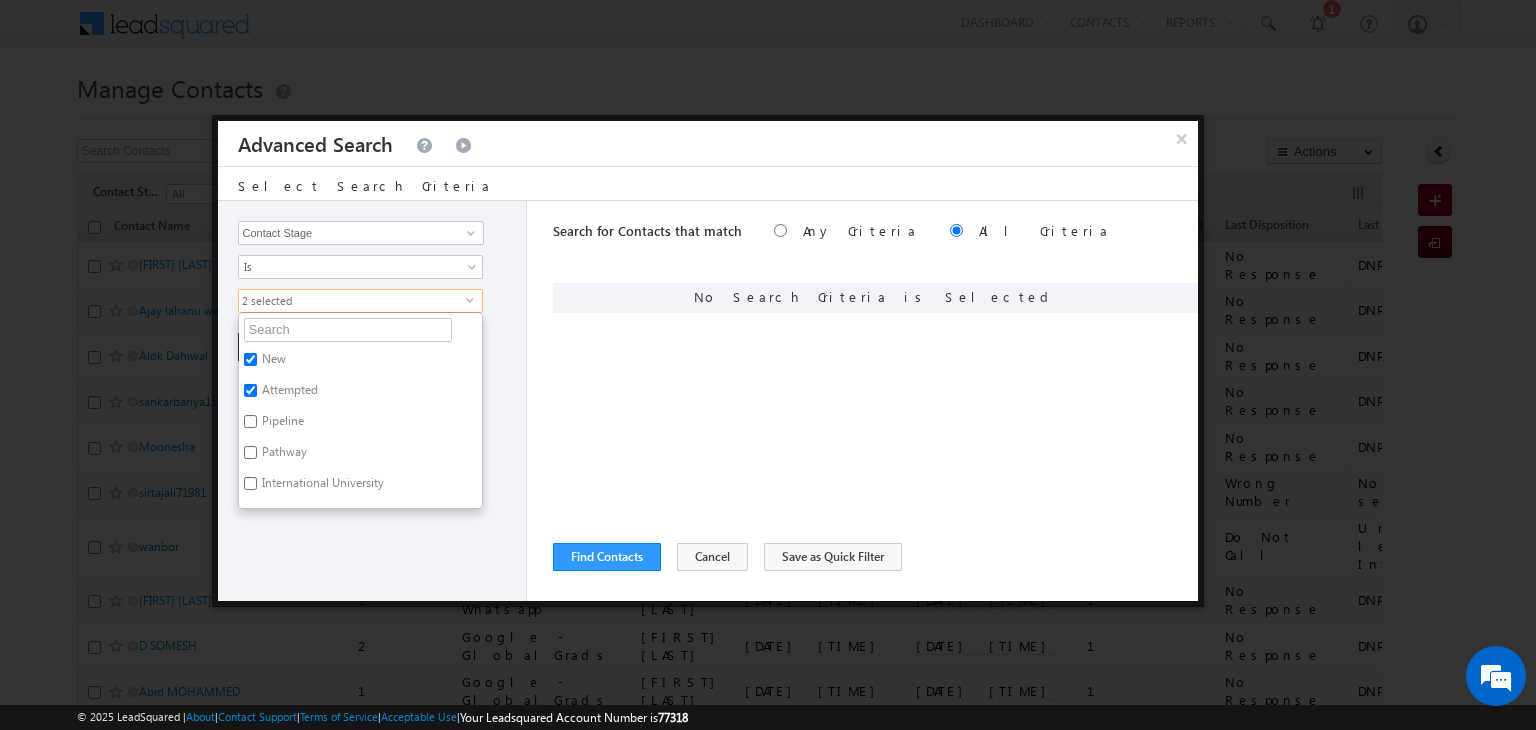 click on "Opportunity Type Contact Activity Task Sales Group  Prospect Id Address 1 Address 2 Any Specific University Or Program Application Status Assignment date current owner Auto Login URL City Class XII Marks Company Concentration Contact Number Contact Origin Contact Score Contact Source Contact Stage Conversion Referrer URL Counselling mode Country Country Interested In New Country Interested In Old Course Course Priority Created By Id Created On Created On Old Current Opt In Status Do Not Call Do Not Email Do Not SMS Do Not Track Do You Have Scholarships Do You Have Valid Passport Documents - Status Documents - University Proof Doc Documents - 10th Marksheet Documents - 12th Marksheet Documents - UG Degree Documents - UG Marksheets Documents - PG Degree Documents - PG Marksheets Documents - Resume/CV Documents - LOR Documents - SOP Documents - Passport Documents - ELT Documents - Amity Pathway Certificate Documents - COL Documents - Deposit fee Documents - UCOL Documents - I20" at bounding box center [373, 401] 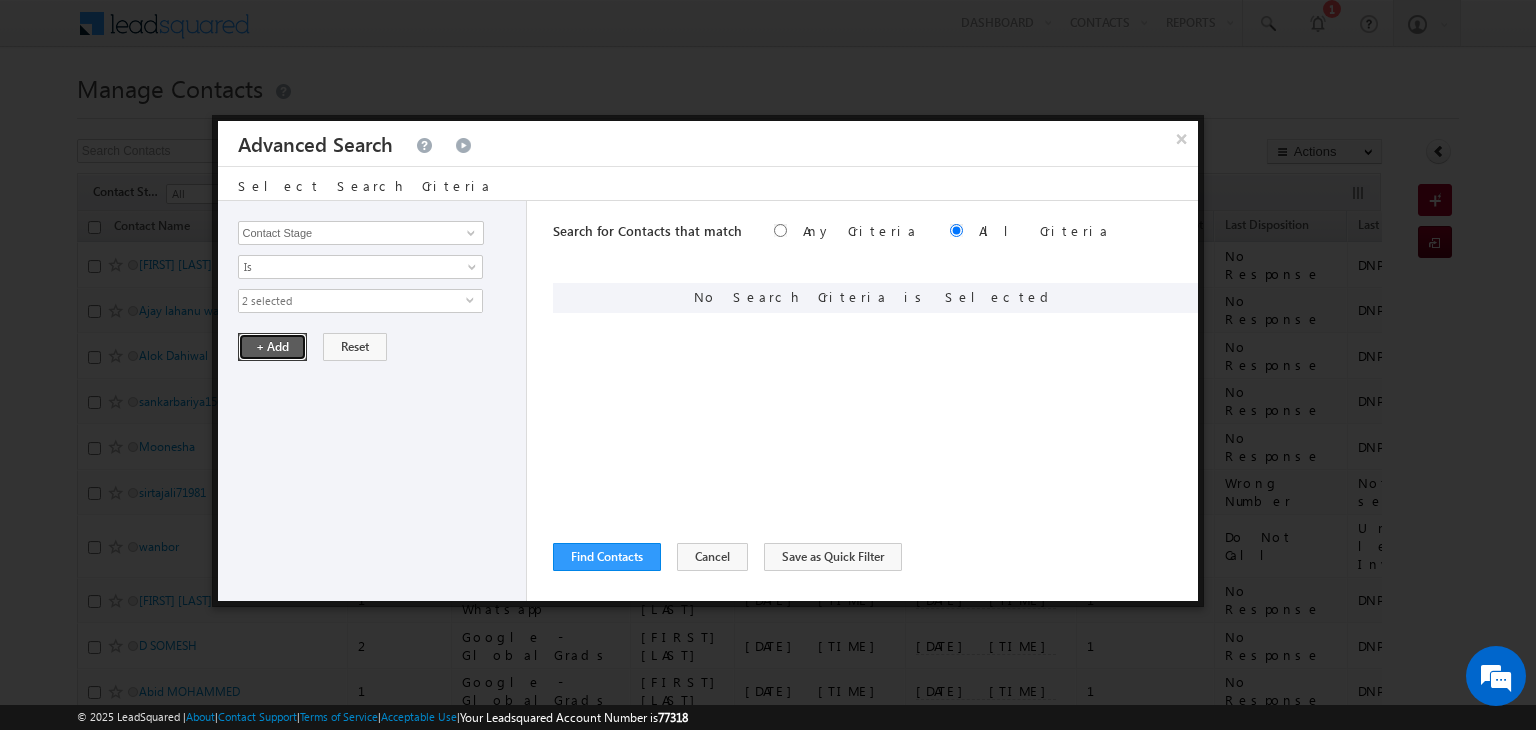 click on "+ Add" at bounding box center [272, 347] 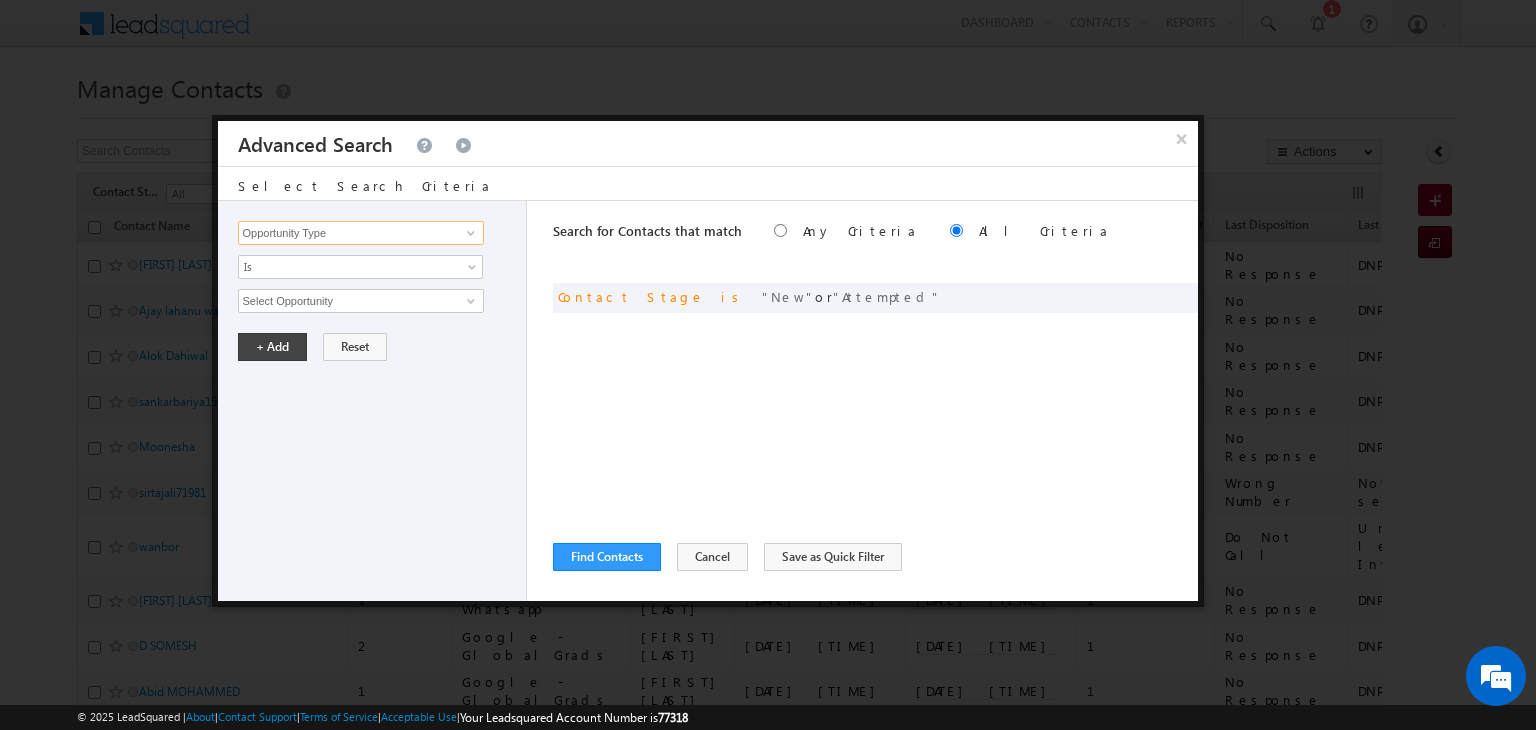 click on "Opportunity Type" at bounding box center (361, 233) 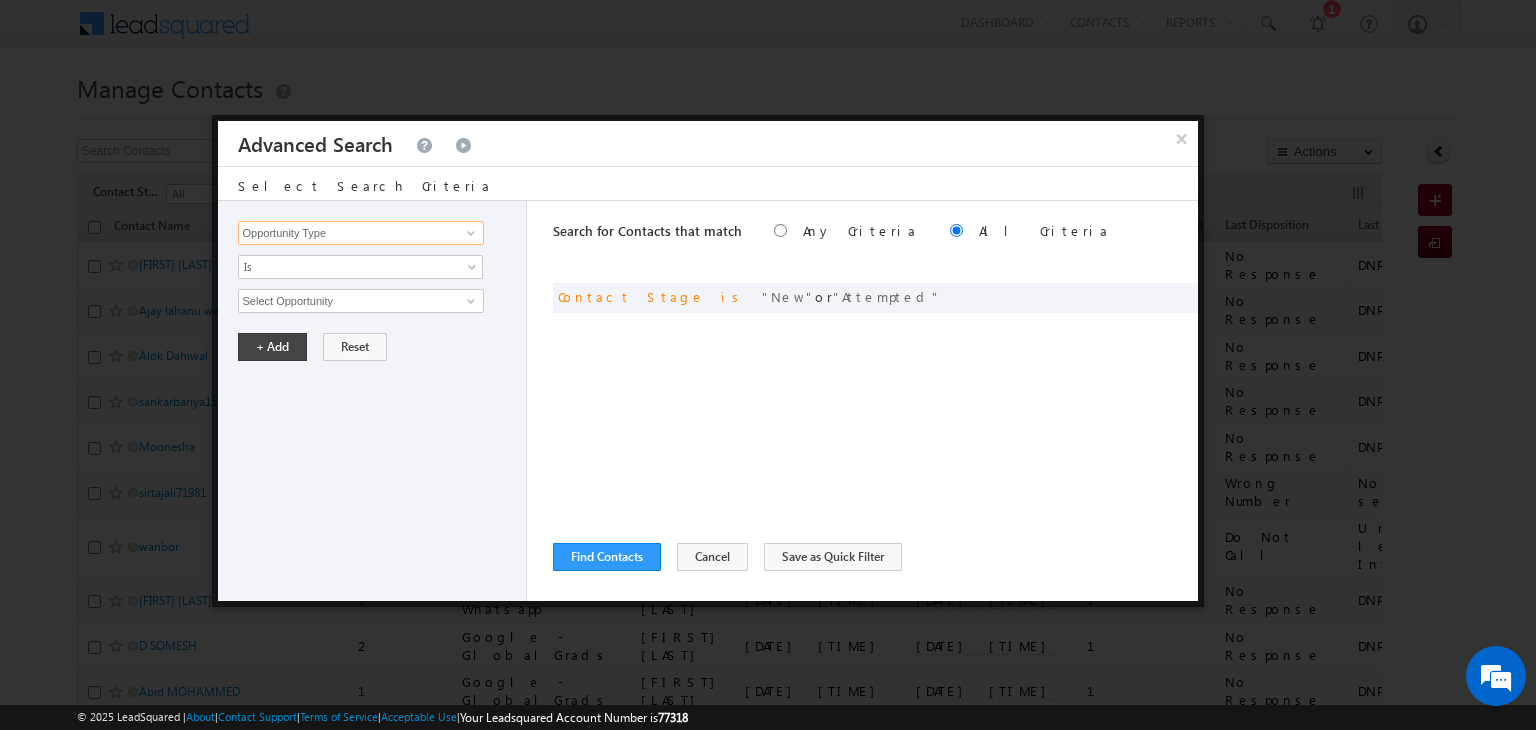 type on "C" 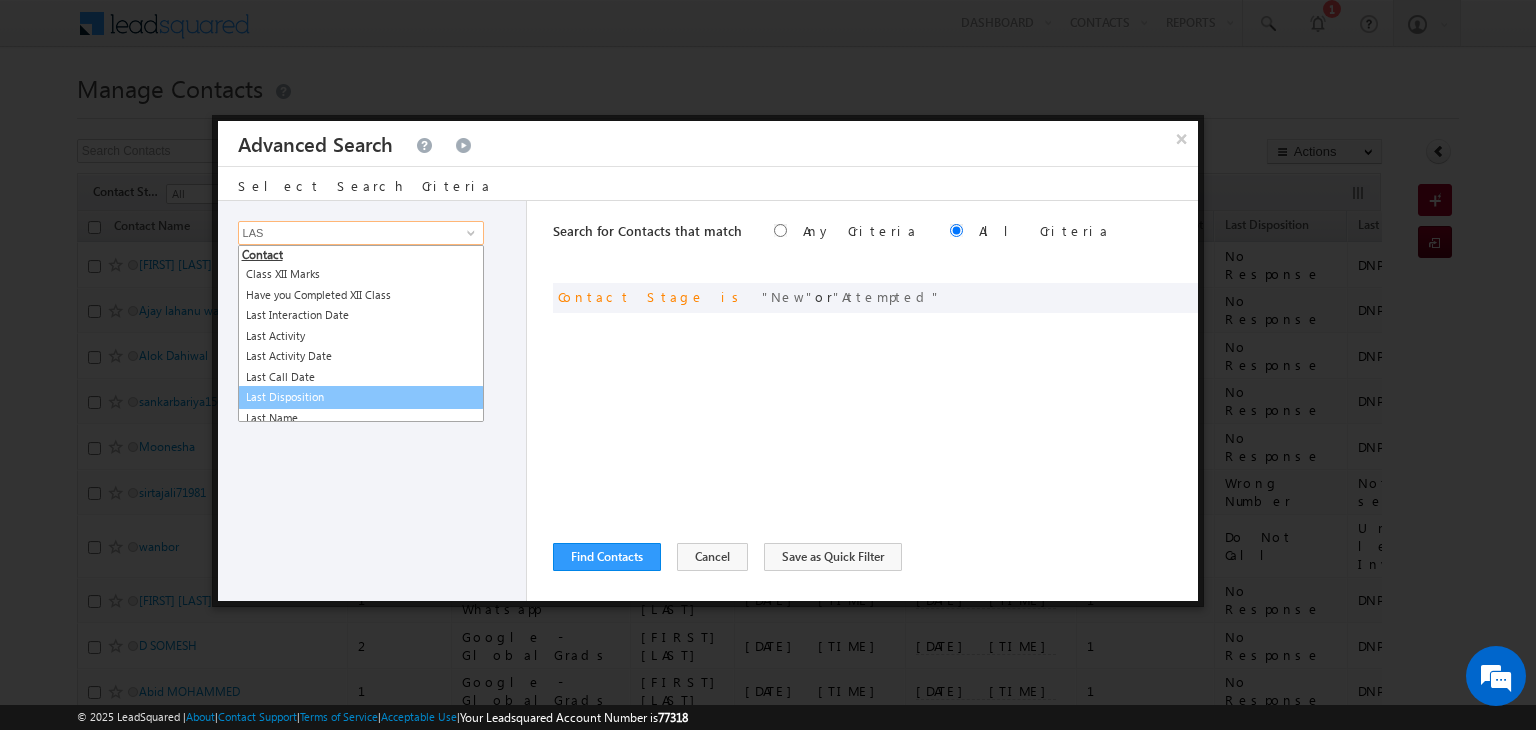 click on "Last Disposition" at bounding box center [361, 397] 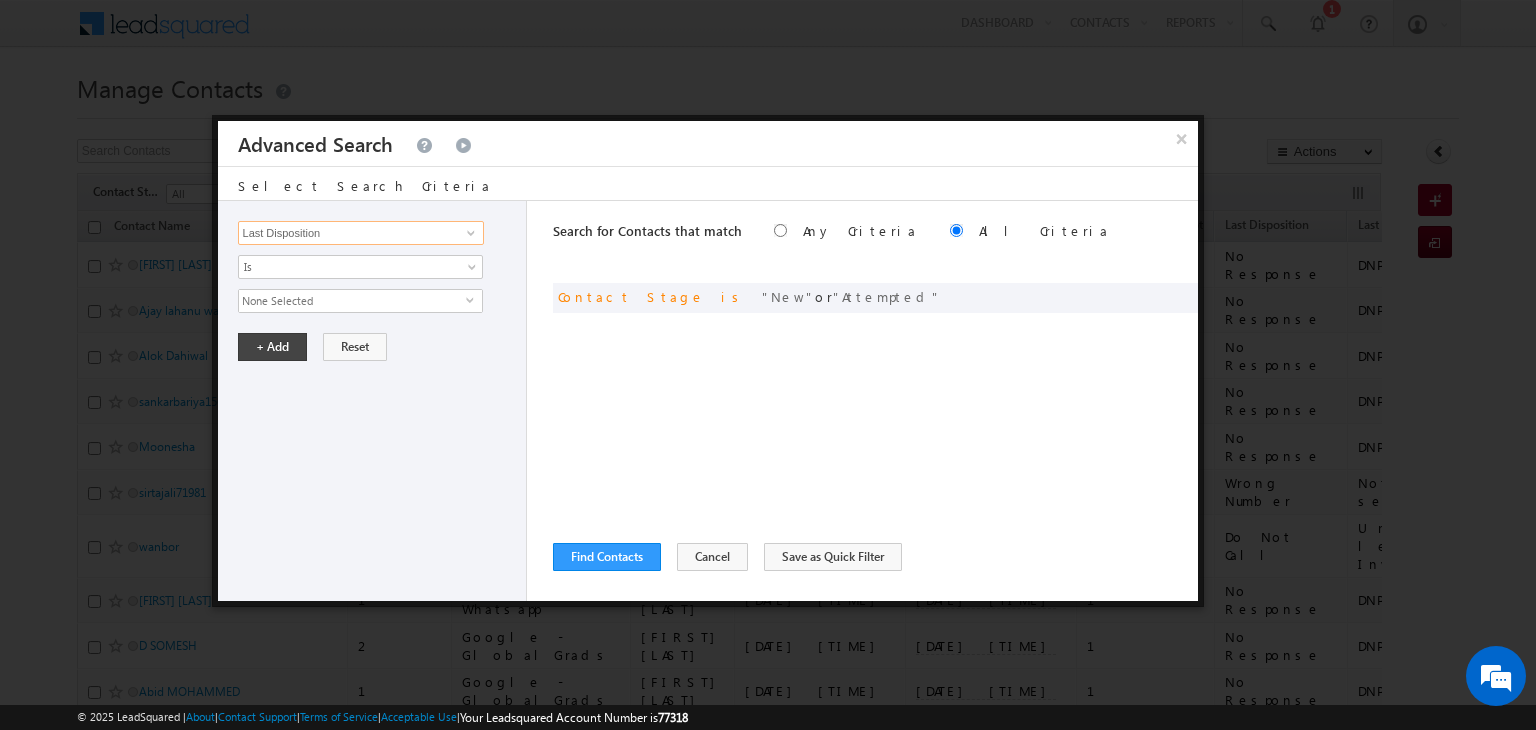 type on "Last Disposition" 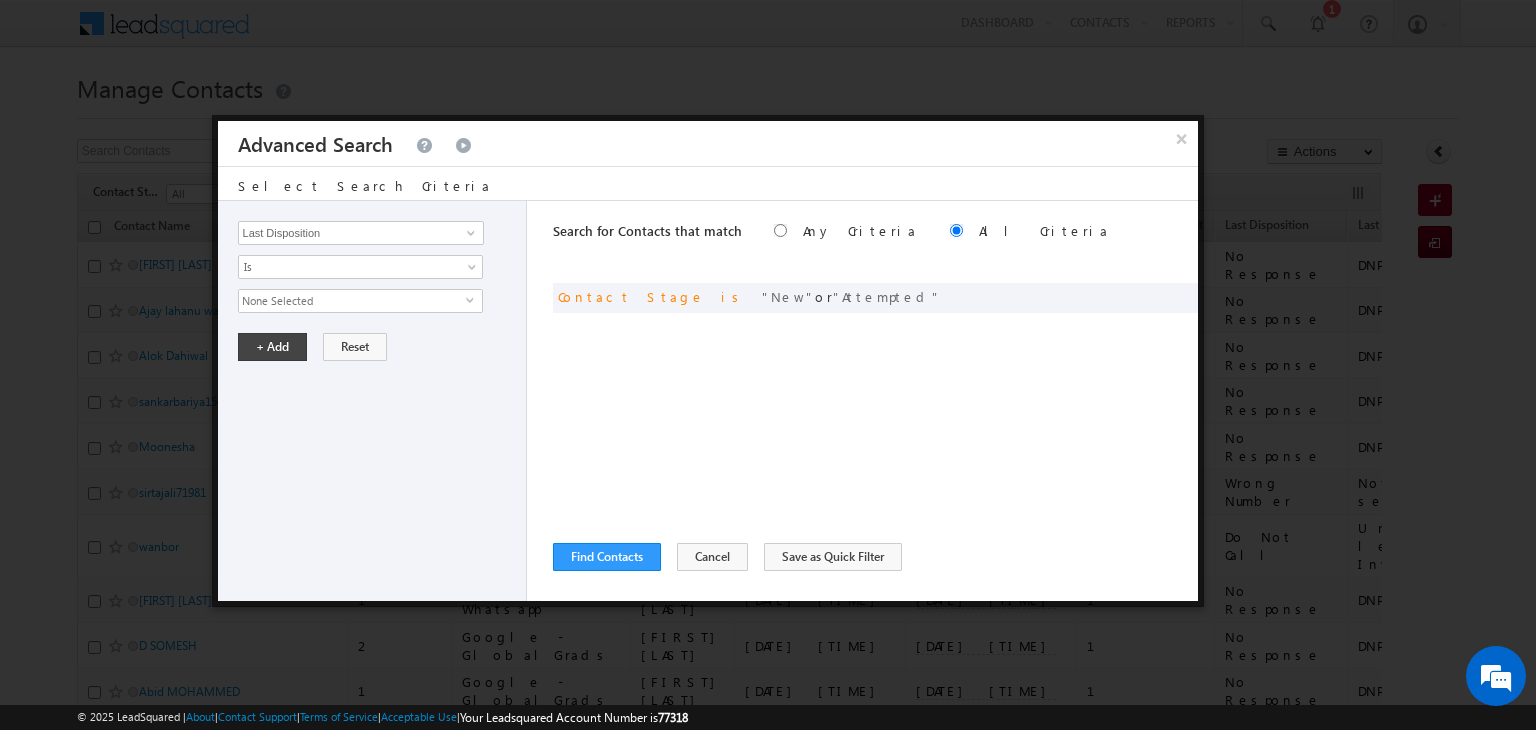 click on "None Selected" at bounding box center (352, 301) 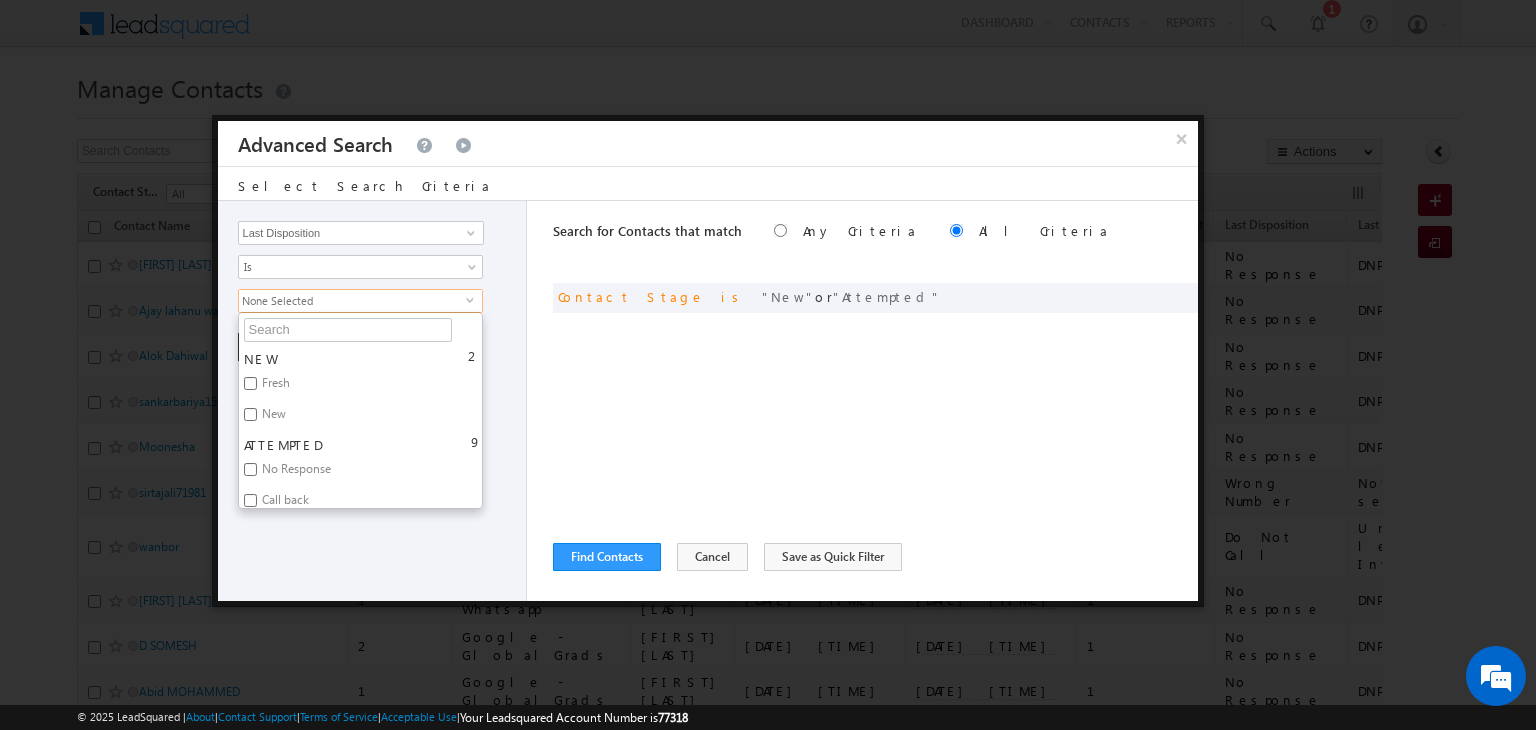 click on "No Response" at bounding box center [295, 472] 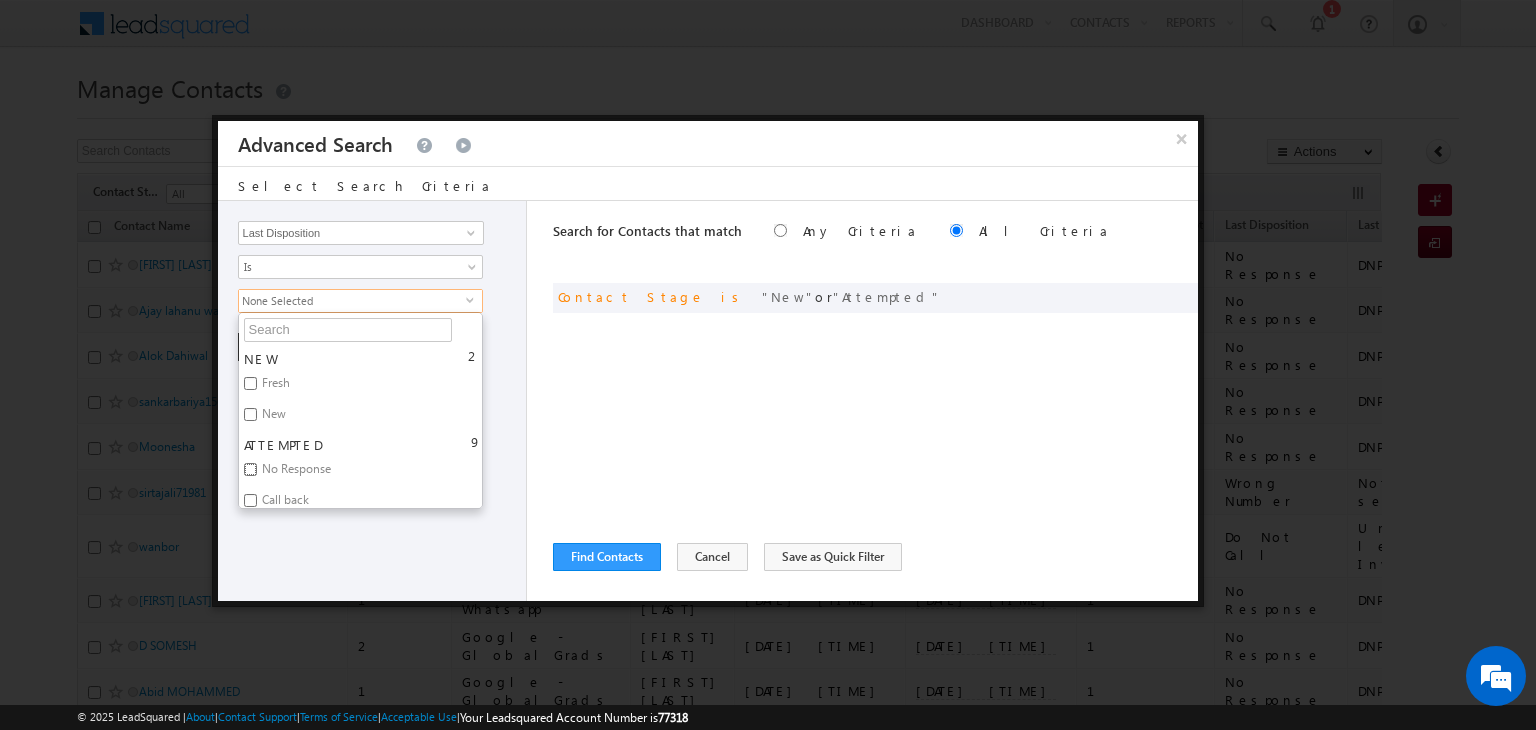 click on "No Response" at bounding box center (250, 469) 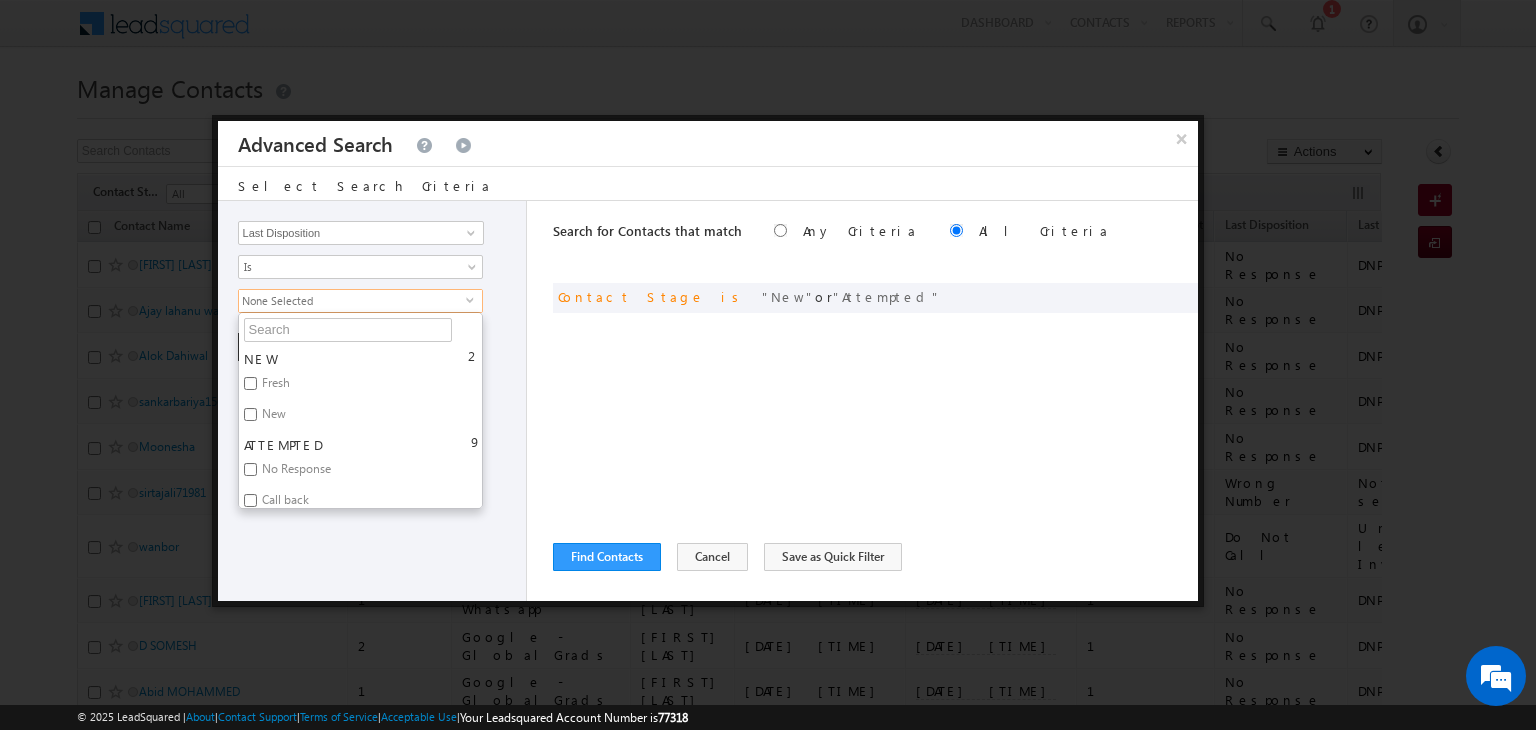 checkbox on "true" 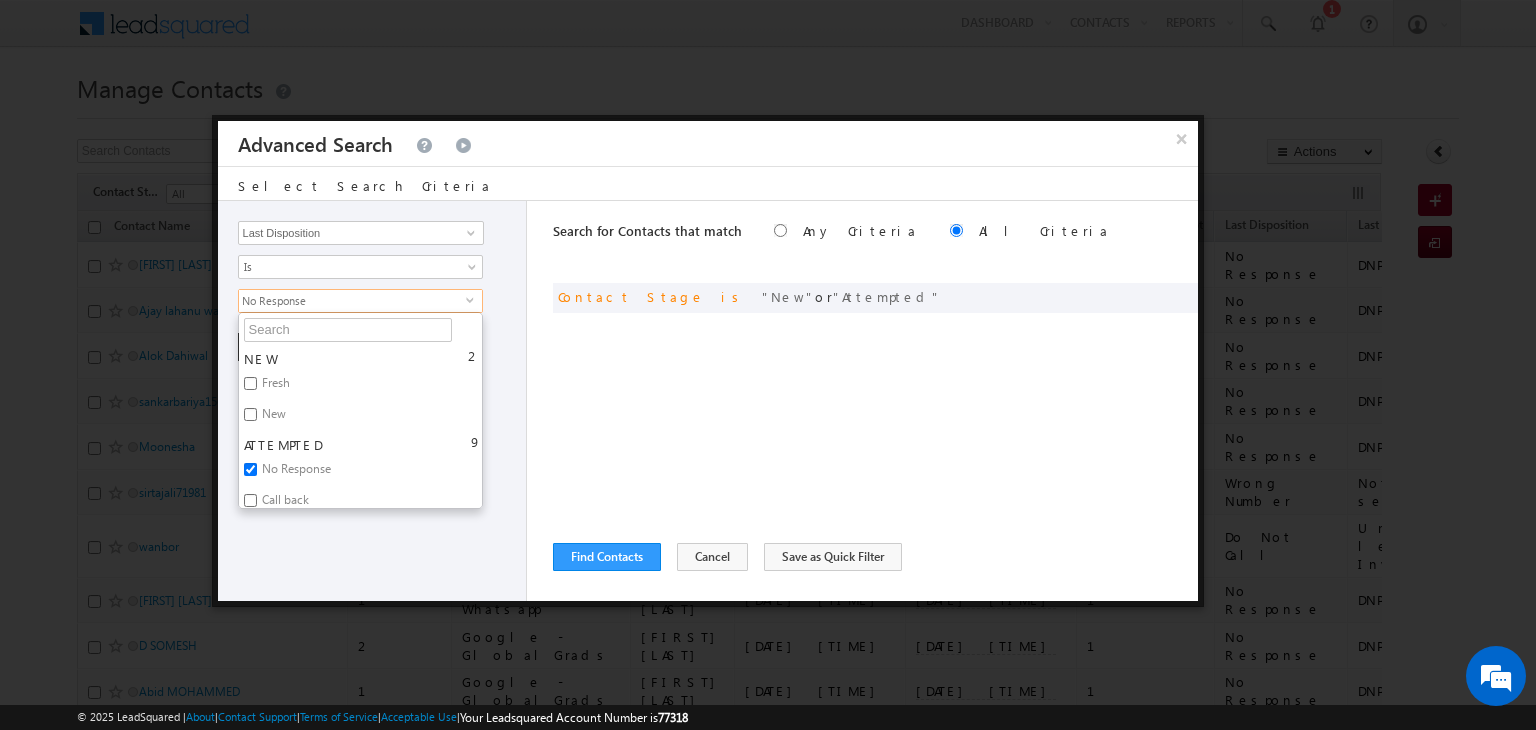 click on "Opportunity Type Contact Activity Task Sales Group  Prospect Id Address 1 Address 2 Any Specific University Or Program Application Status Assignment date current owner Auto Login URL City Class XII Marks Company Concentration Contact Number Contact Origin Contact Score Contact Source Contact Stage Conversion Referrer URL Counselling mode Country Country Interested In New Country Interested In Old Course Course Priority Created By Id Created On Created On Old Current Opt In Status Do Not Call Do Not Email Do Not SMS Do Not Track Do You Have Scholarships Do You Have Valid Passport Documents - Status Documents - University Proof Doc Documents - 10th Marksheet Documents - 12th Marksheet Documents - UG Degree Documents - UG Marksheets Documents - PG Degree Documents - PG Marksheets Documents - Resume/CV Documents - LOR Documents - SOP Documents - Passport Documents - ELT Documents - Amity Pathway Certificate Documents - COL Documents - Deposit fee Documents - UCOL Documents - I20 2" at bounding box center [373, 401] 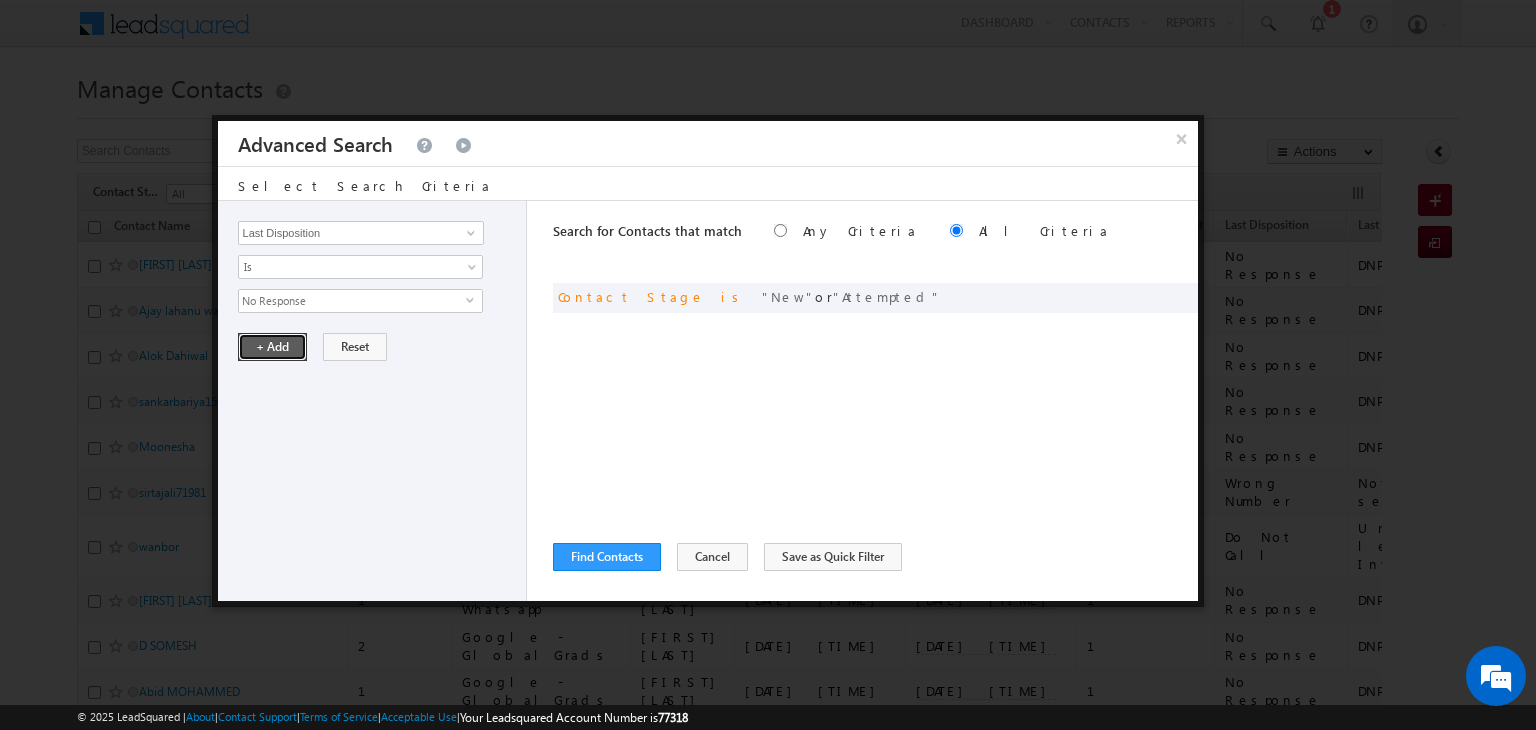 click on "+ Add" at bounding box center (272, 347) 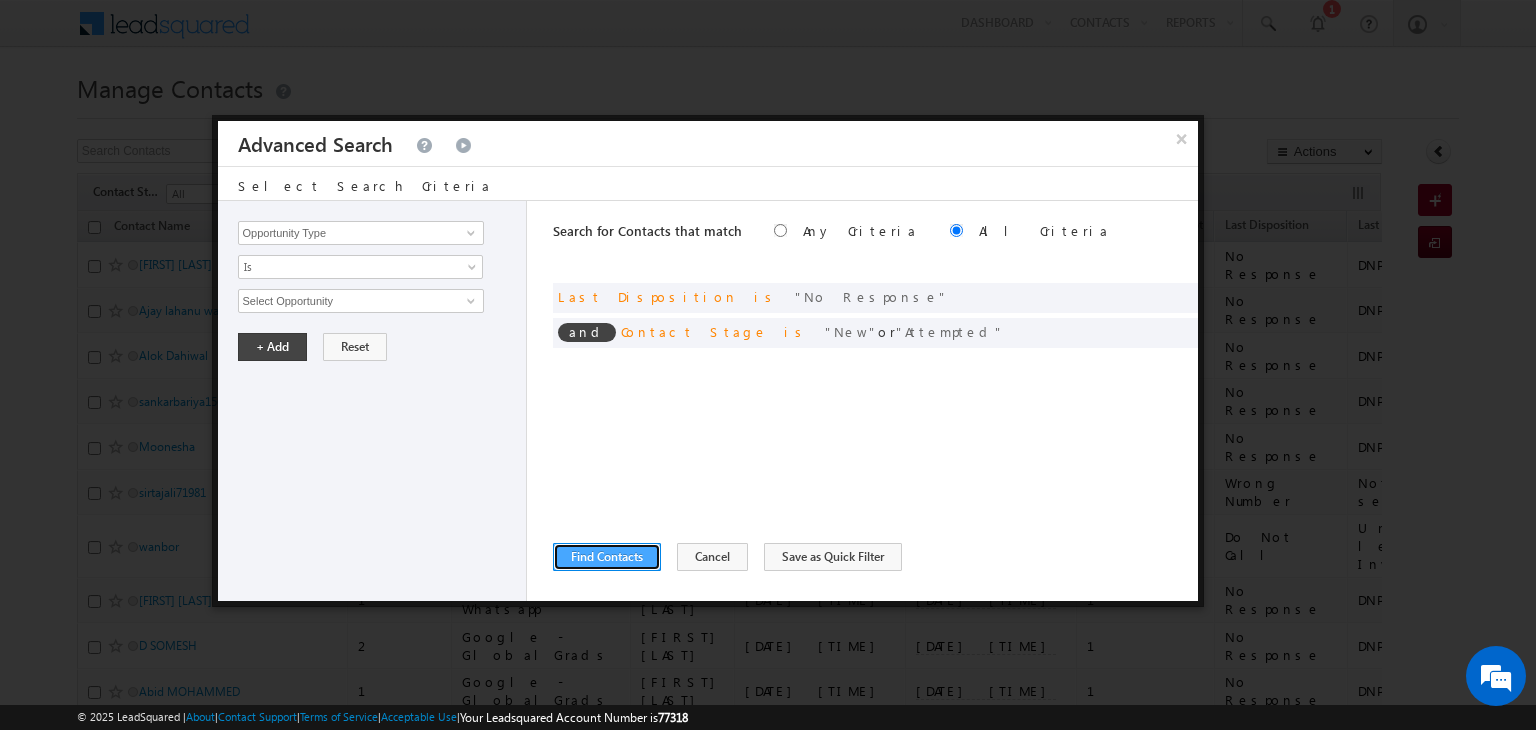 click on "Find Contacts" at bounding box center [607, 557] 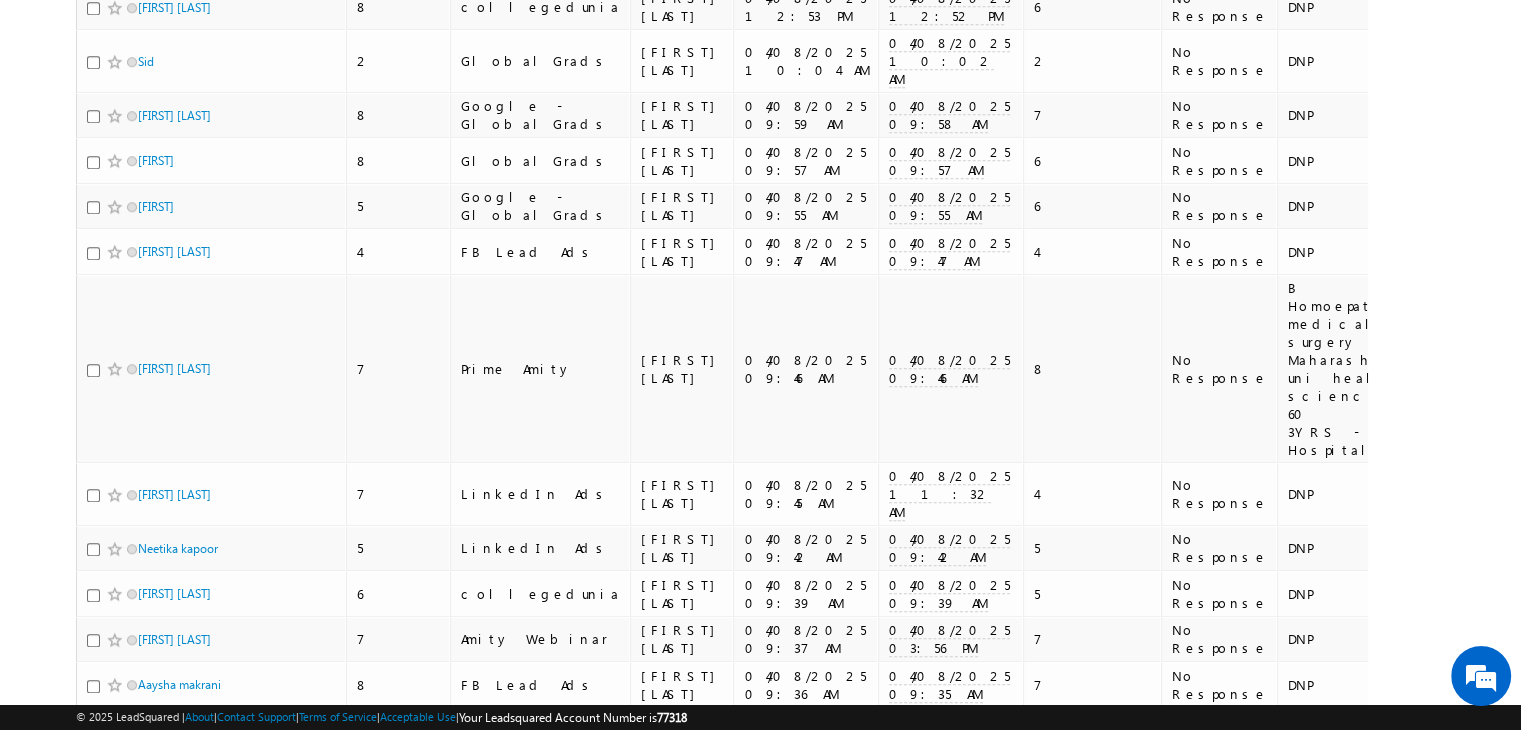 scroll, scrollTop: 1676, scrollLeft: 0, axis: vertical 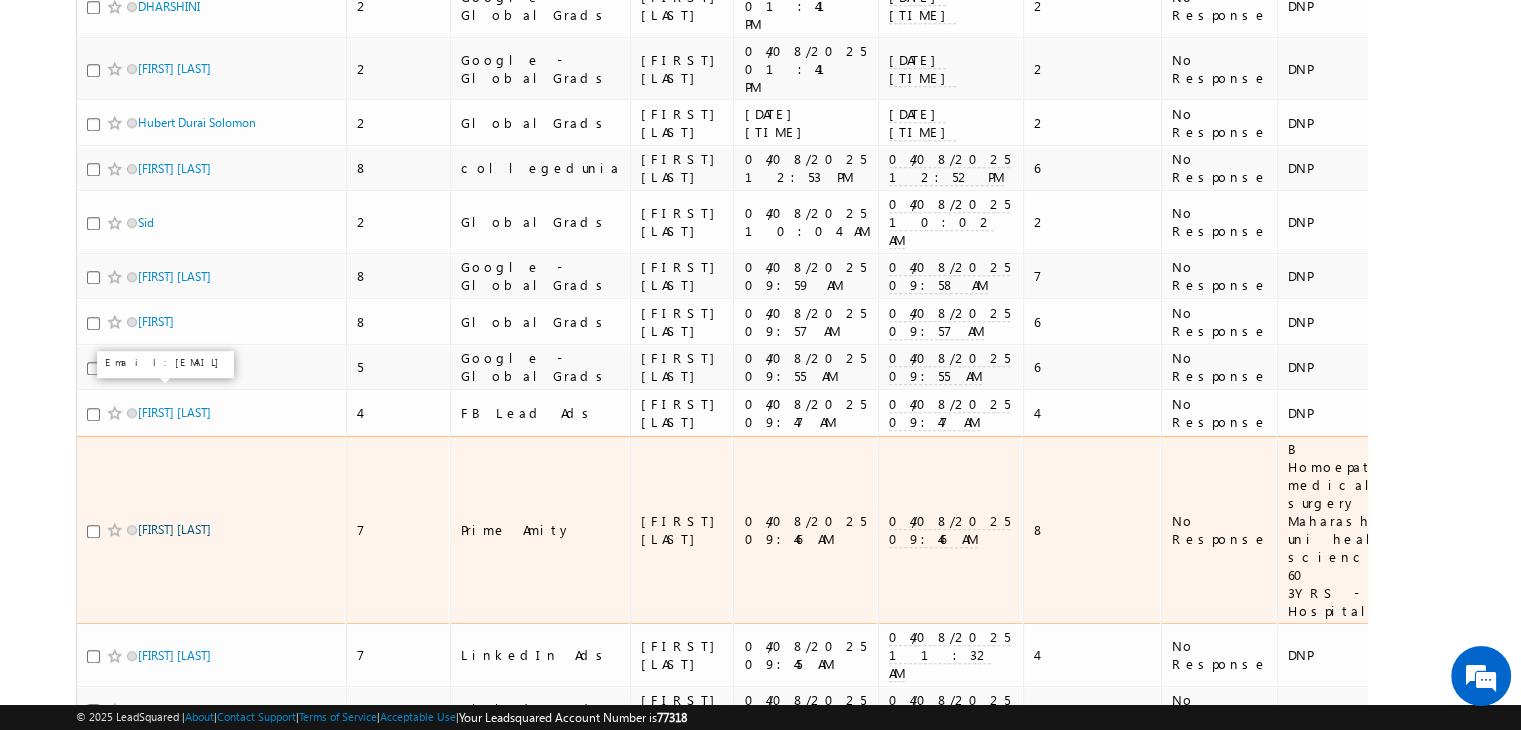 click on "Darshan Rajit" at bounding box center [174, 529] 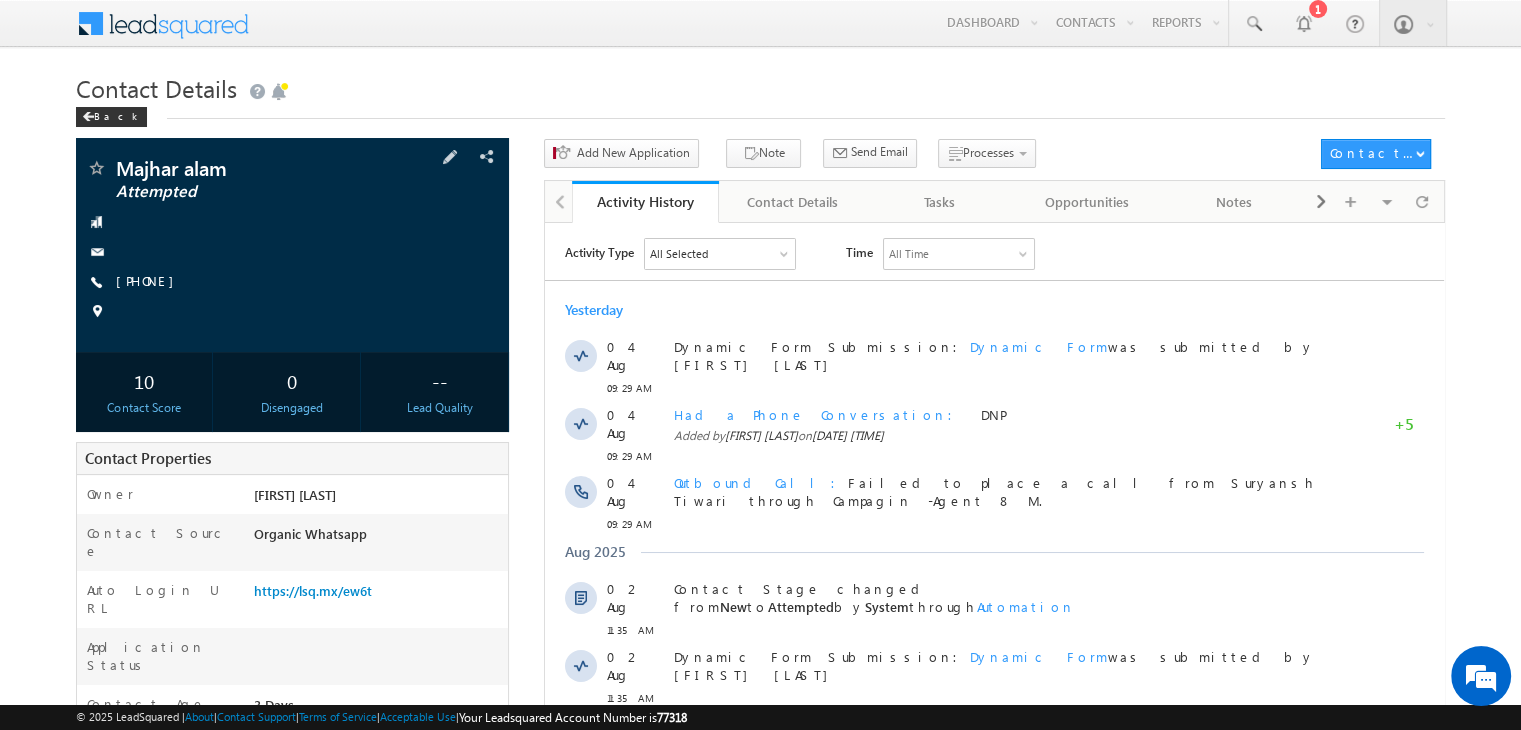 scroll, scrollTop: 0, scrollLeft: 0, axis: both 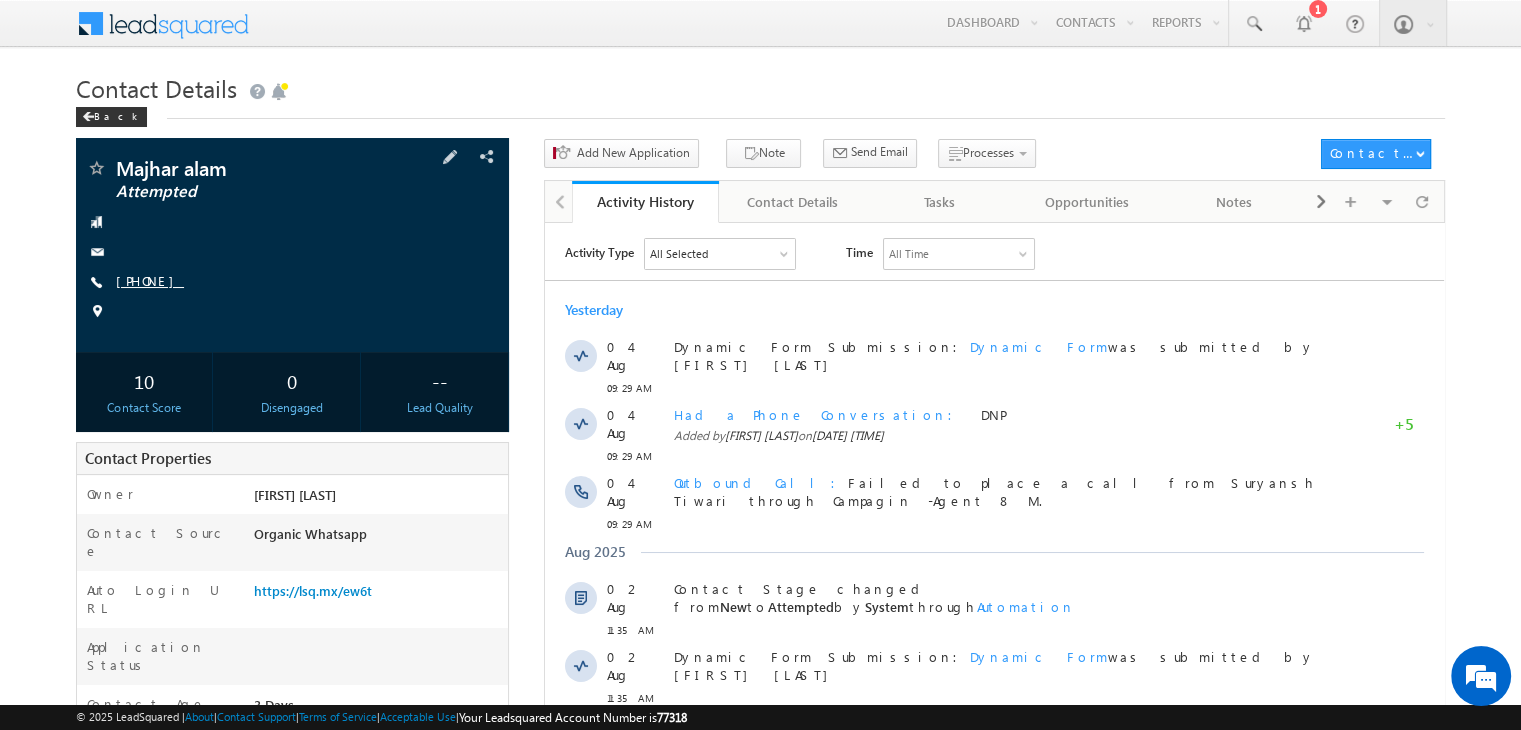 click on "[PHONE]" at bounding box center (150, 280) 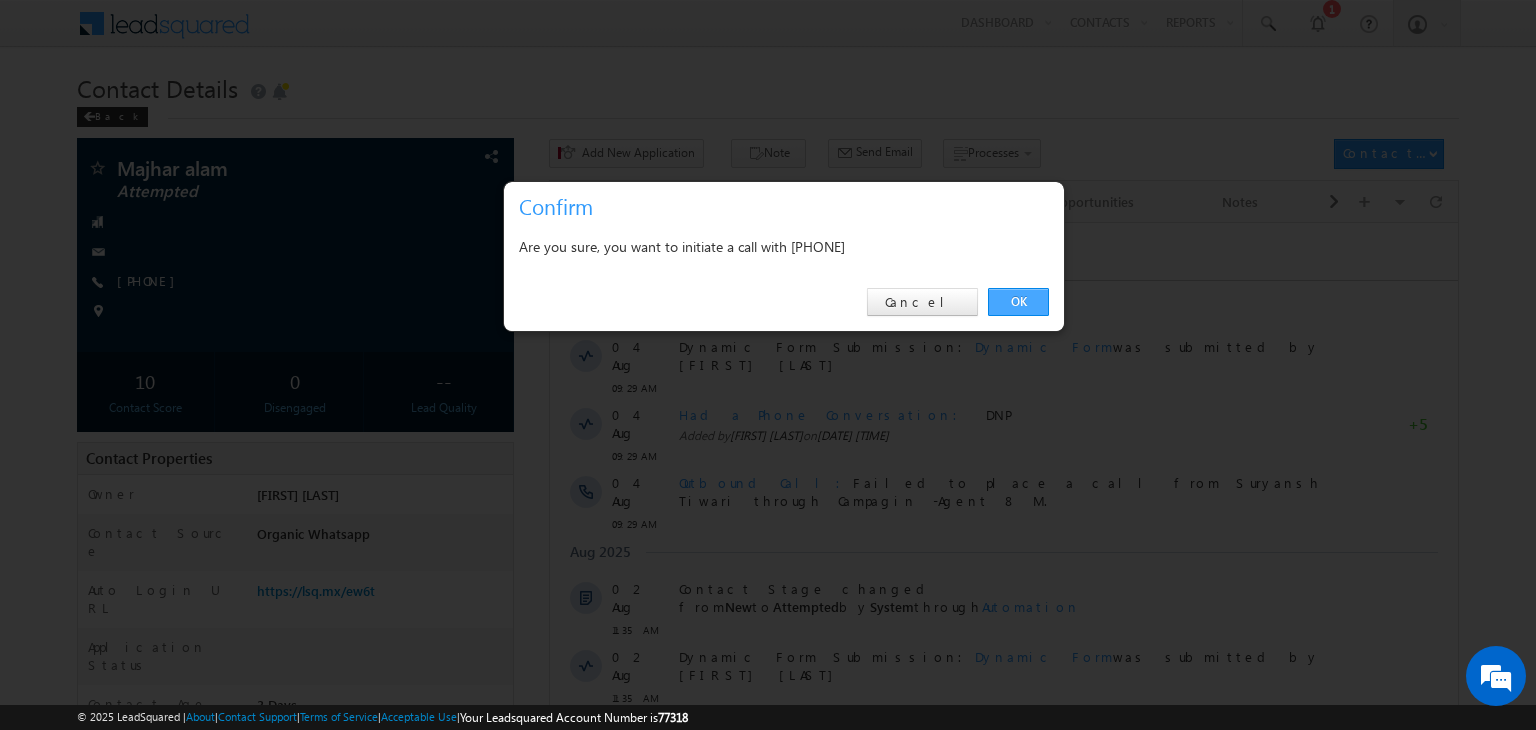 click on "OK" at bounding box center (1018, 302) 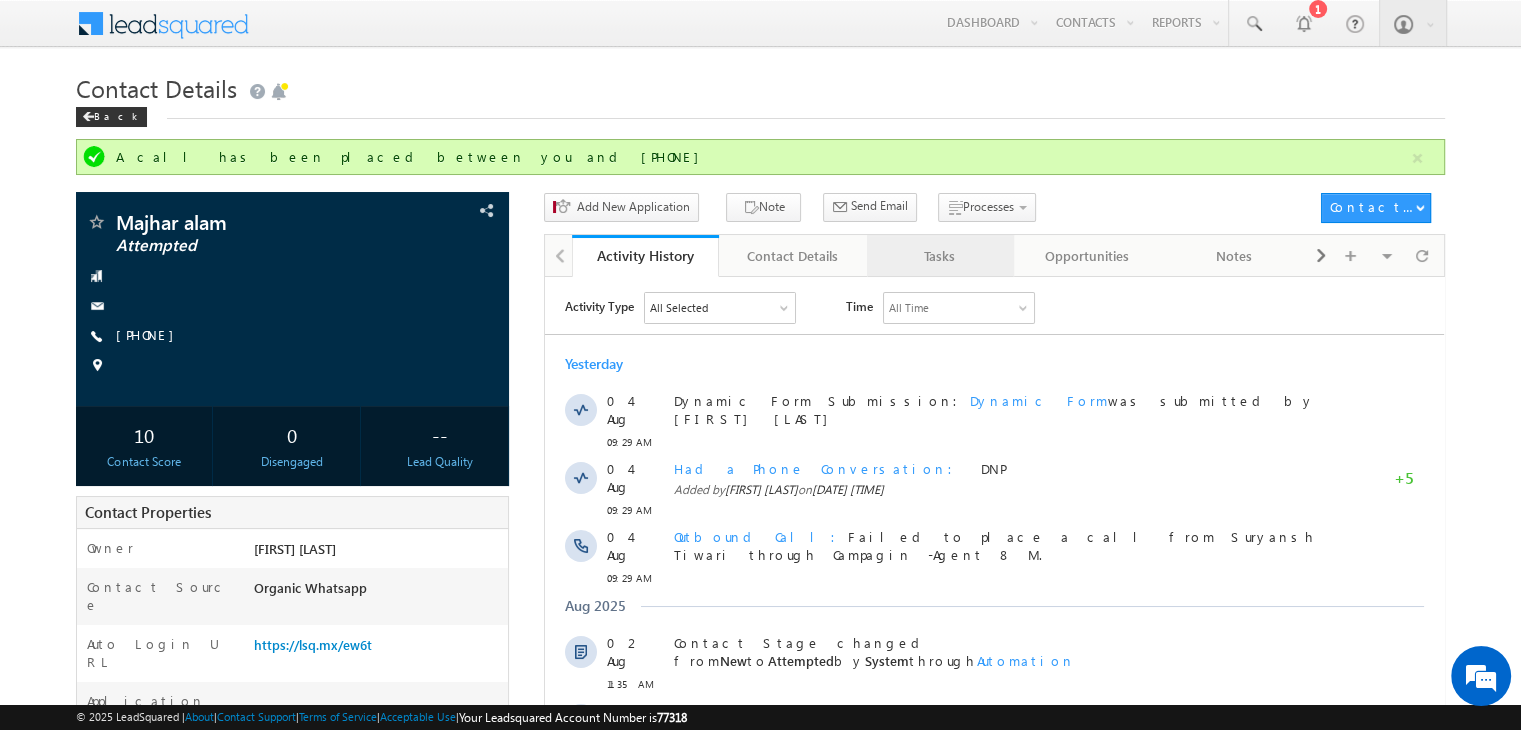 click on "Tasks" at bounding box center [939, 256] 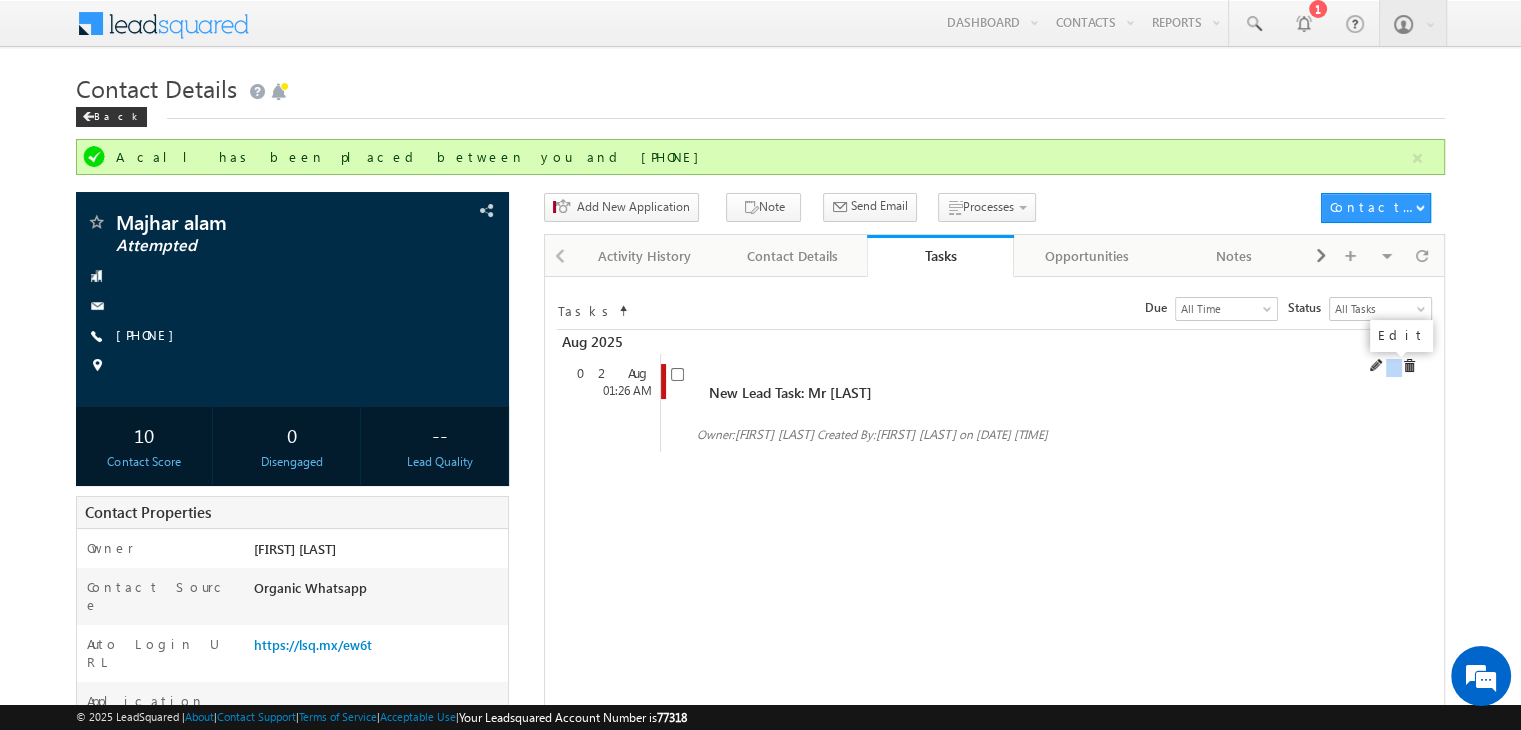 drag, startPoint x: 1395, startPoint y: 361, endPoint x: 1411, endPoint y: 364, distance: 16.27882 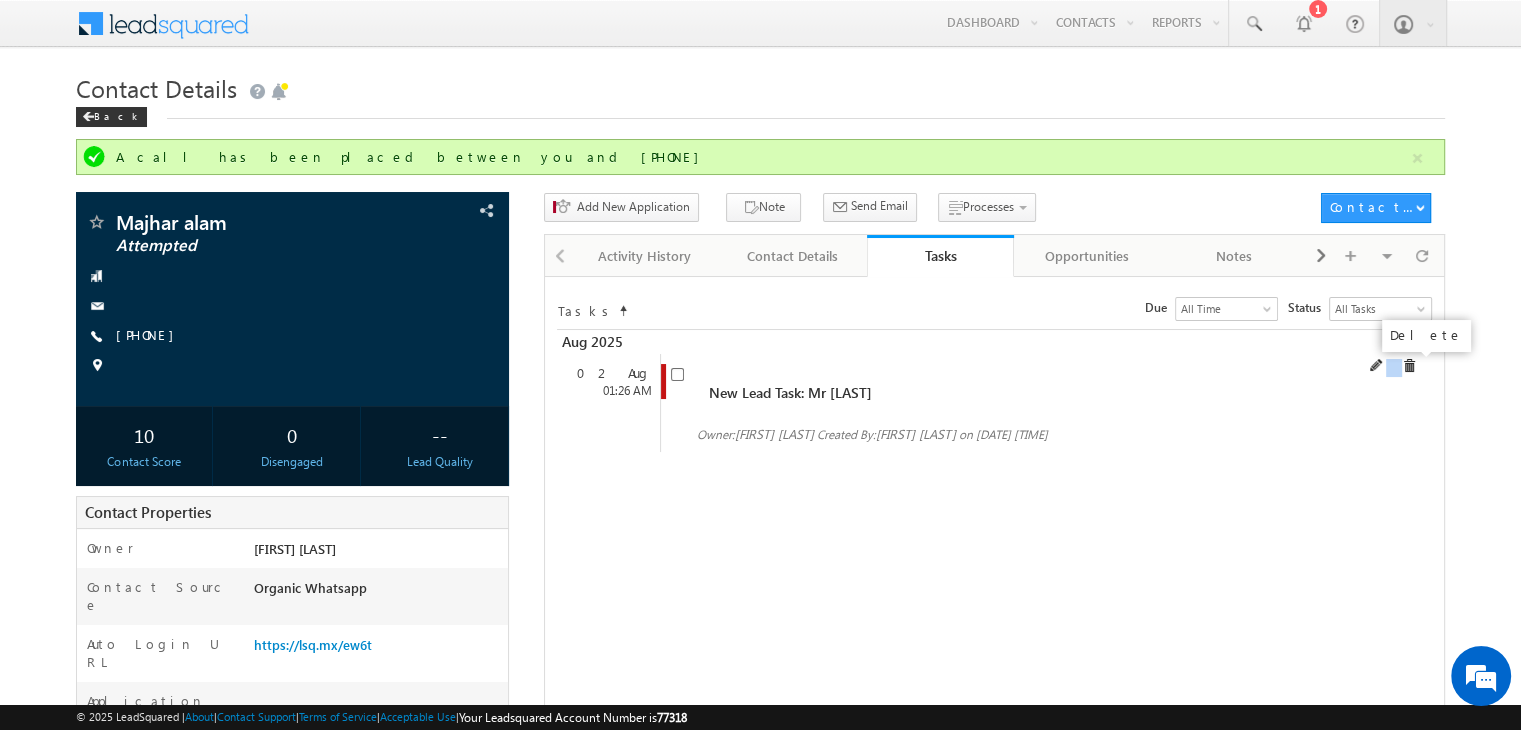click at bounding box center [1409, 366] 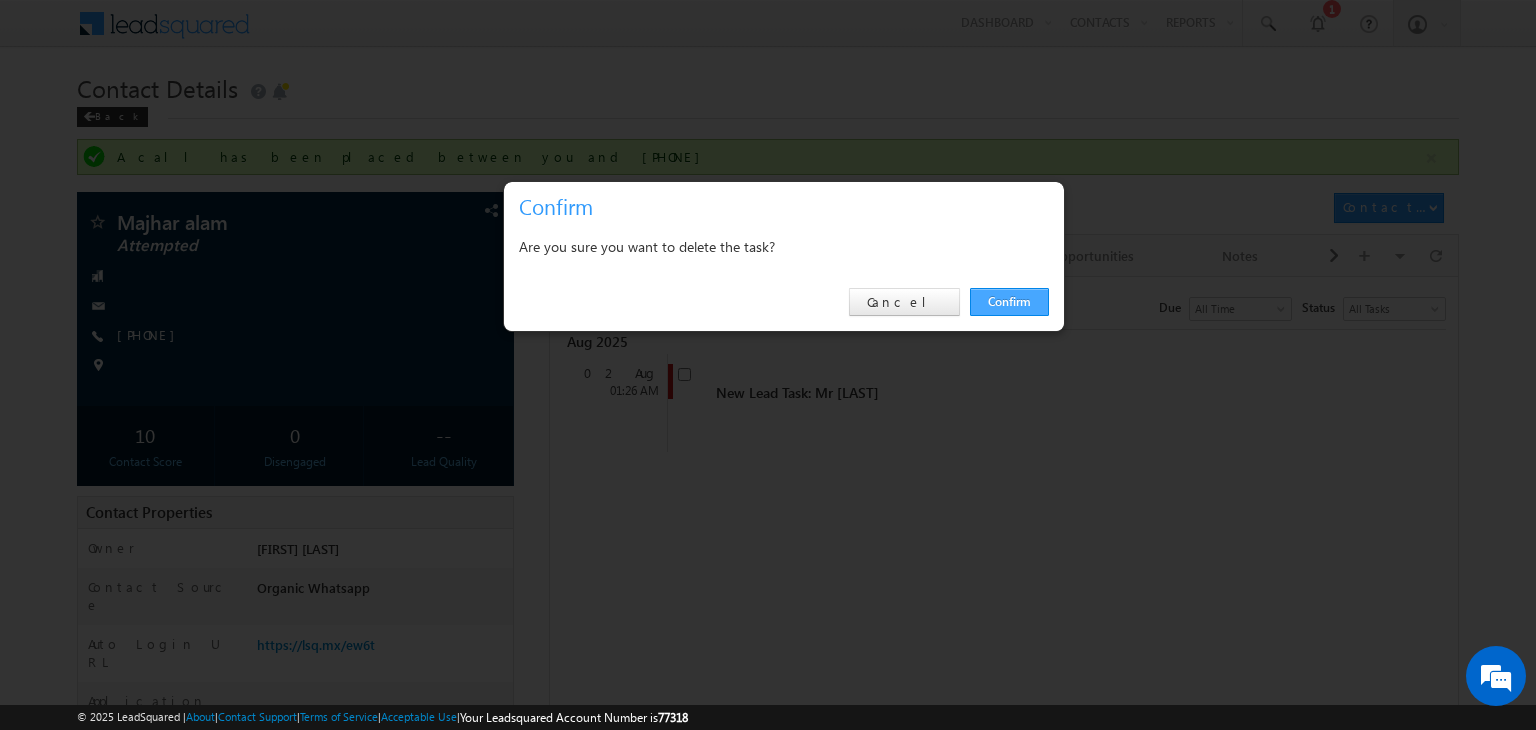 click on "Confirm" at bounding box center (1009, 302) 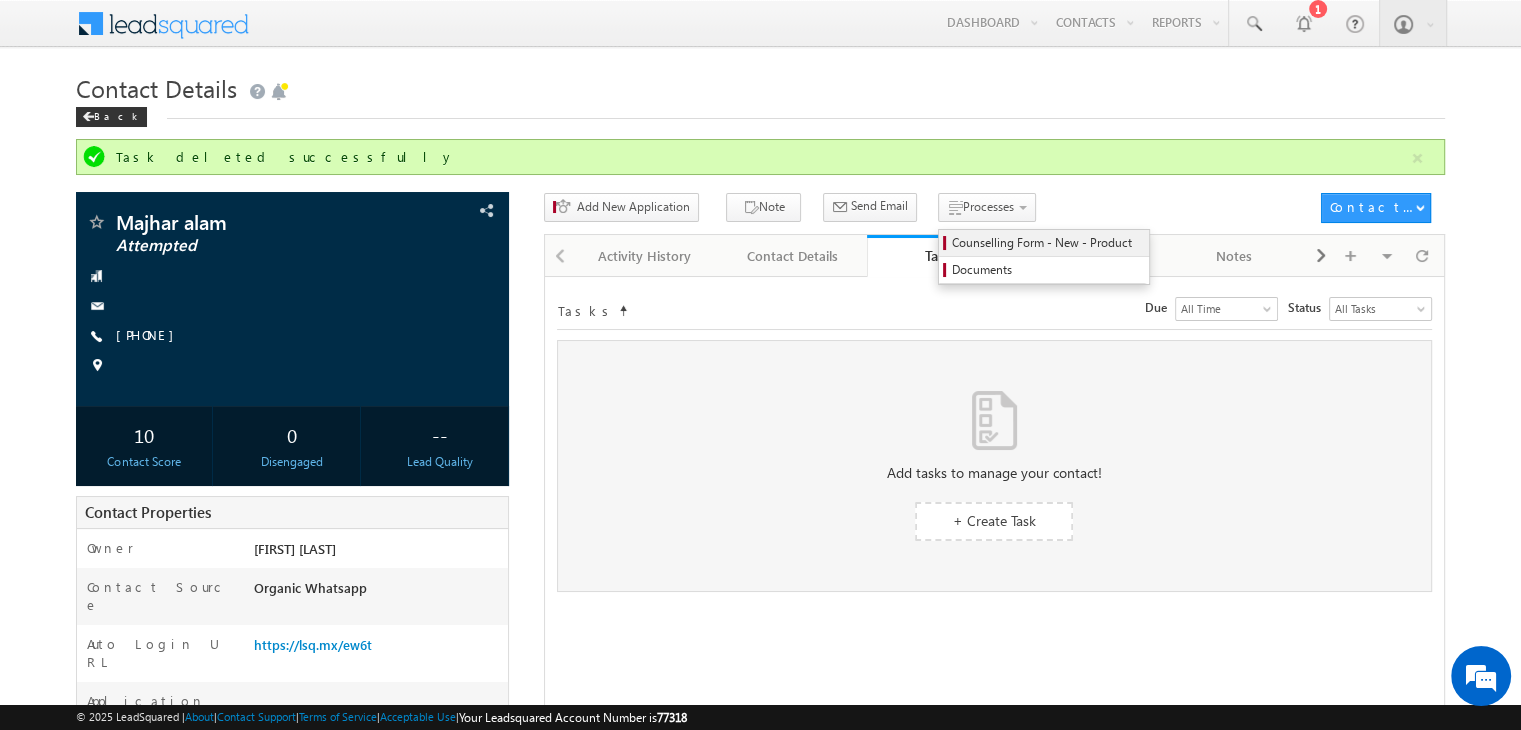 click on "Counselling Form - New - Product" at bounding box center (1047, 243) 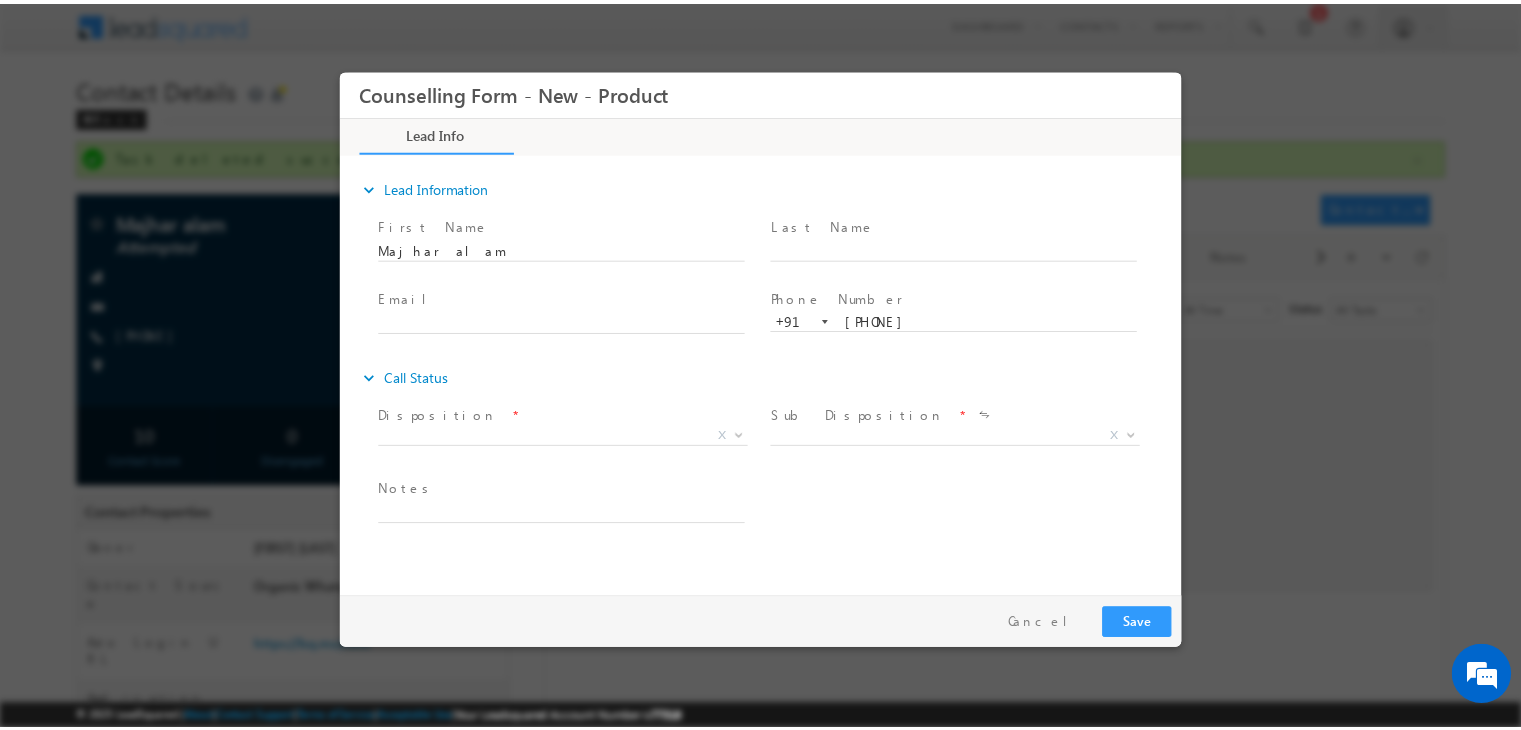 scroll, scrollTop: 0, scrollLeft: 0, axis: both 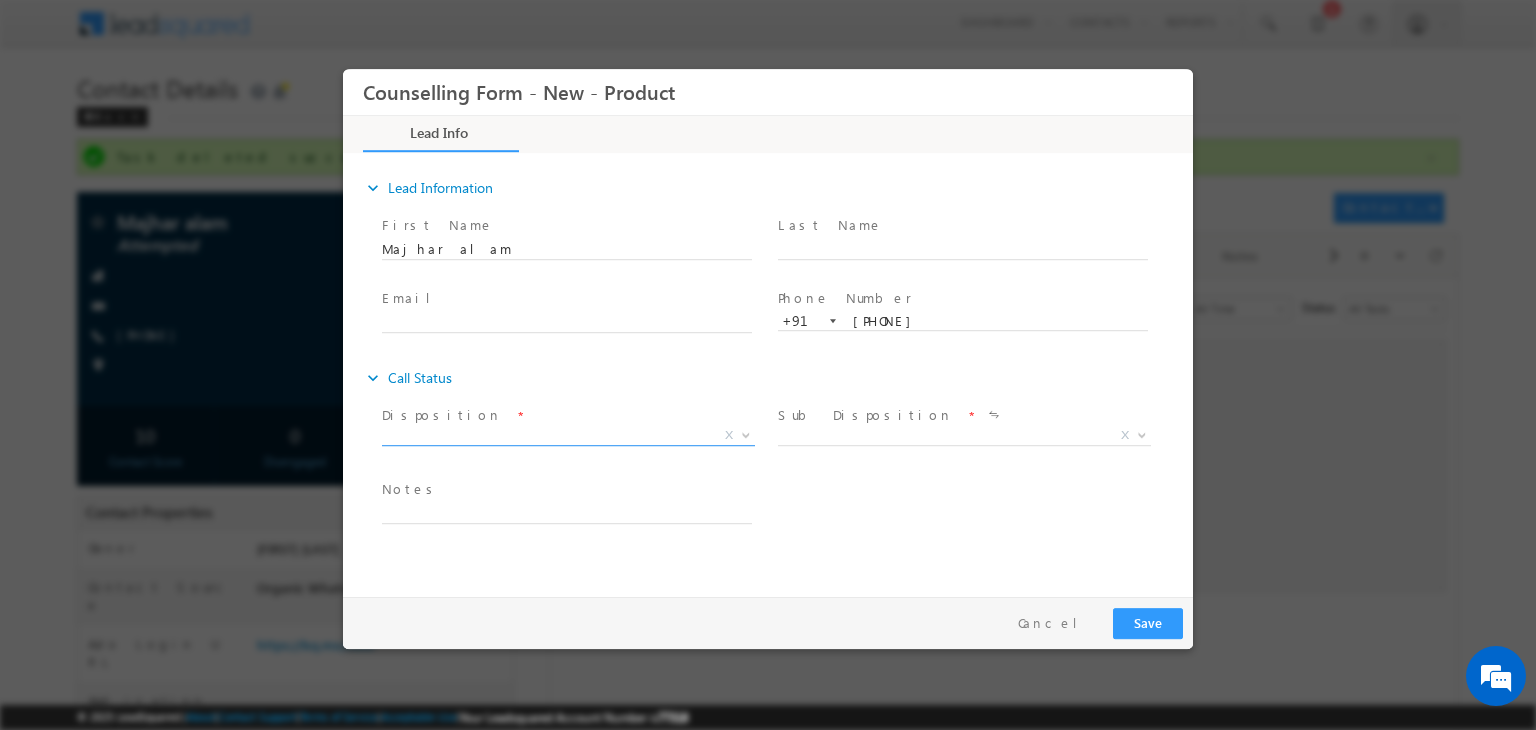 click on "X" at bounding box center (568, 436) 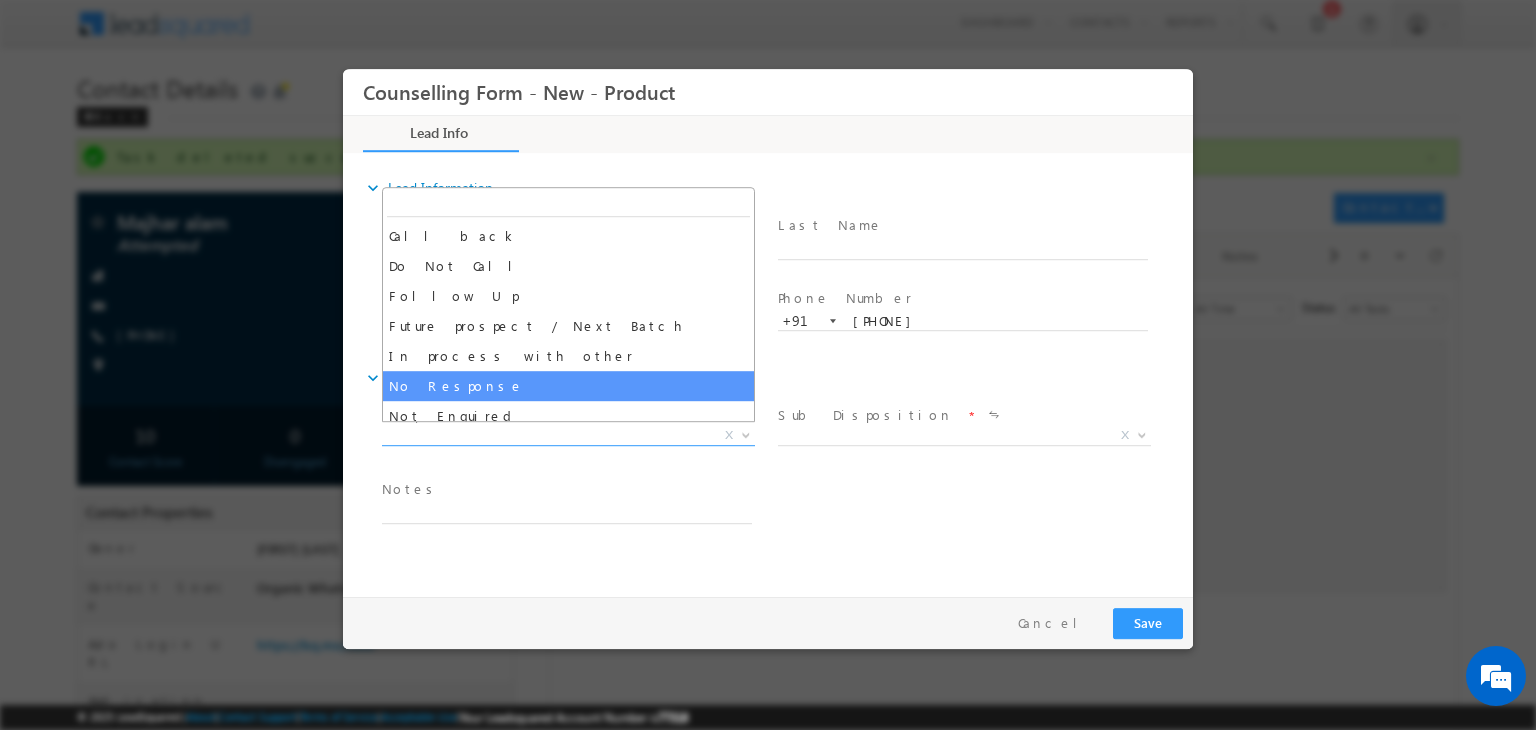 select on "No Response" 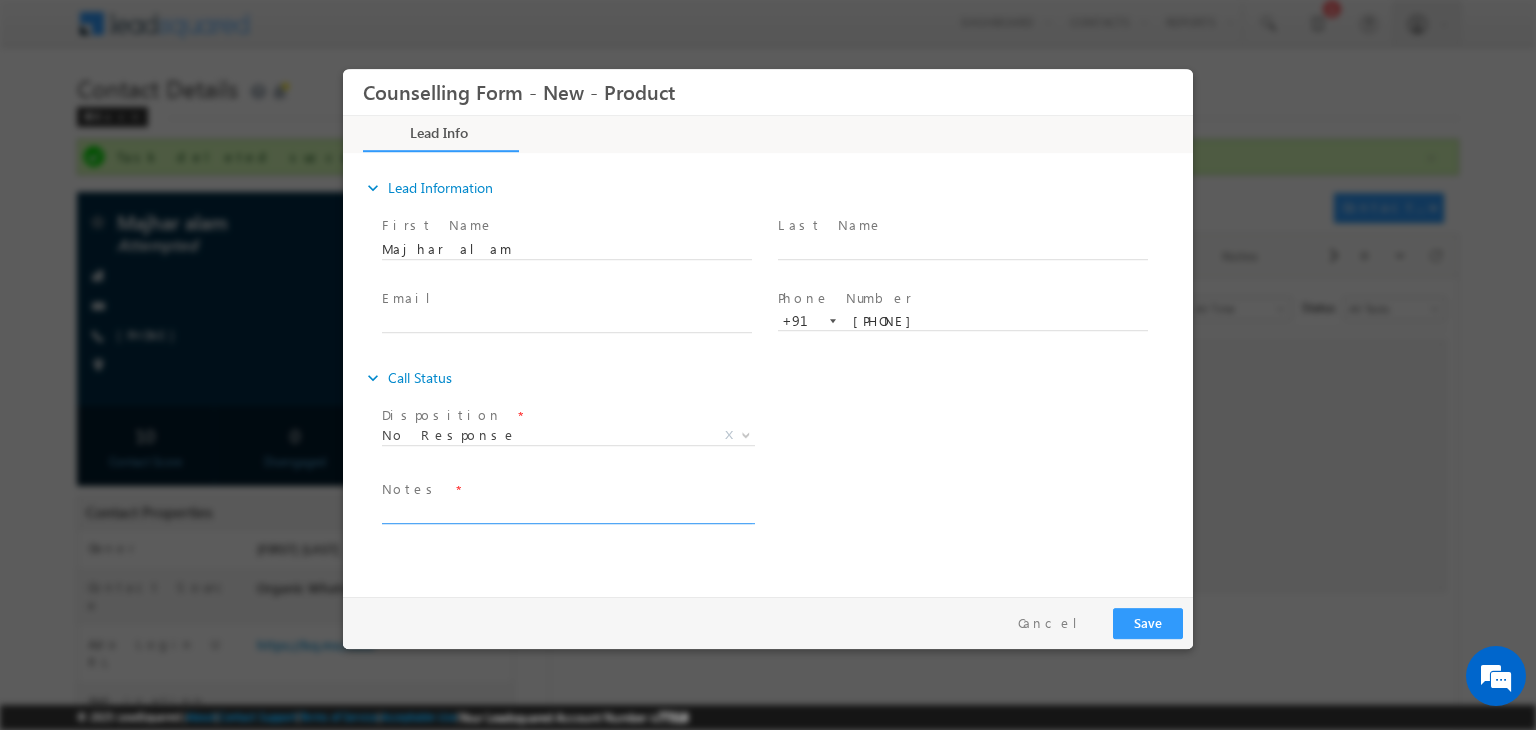 click at bounding box center [567, 512] 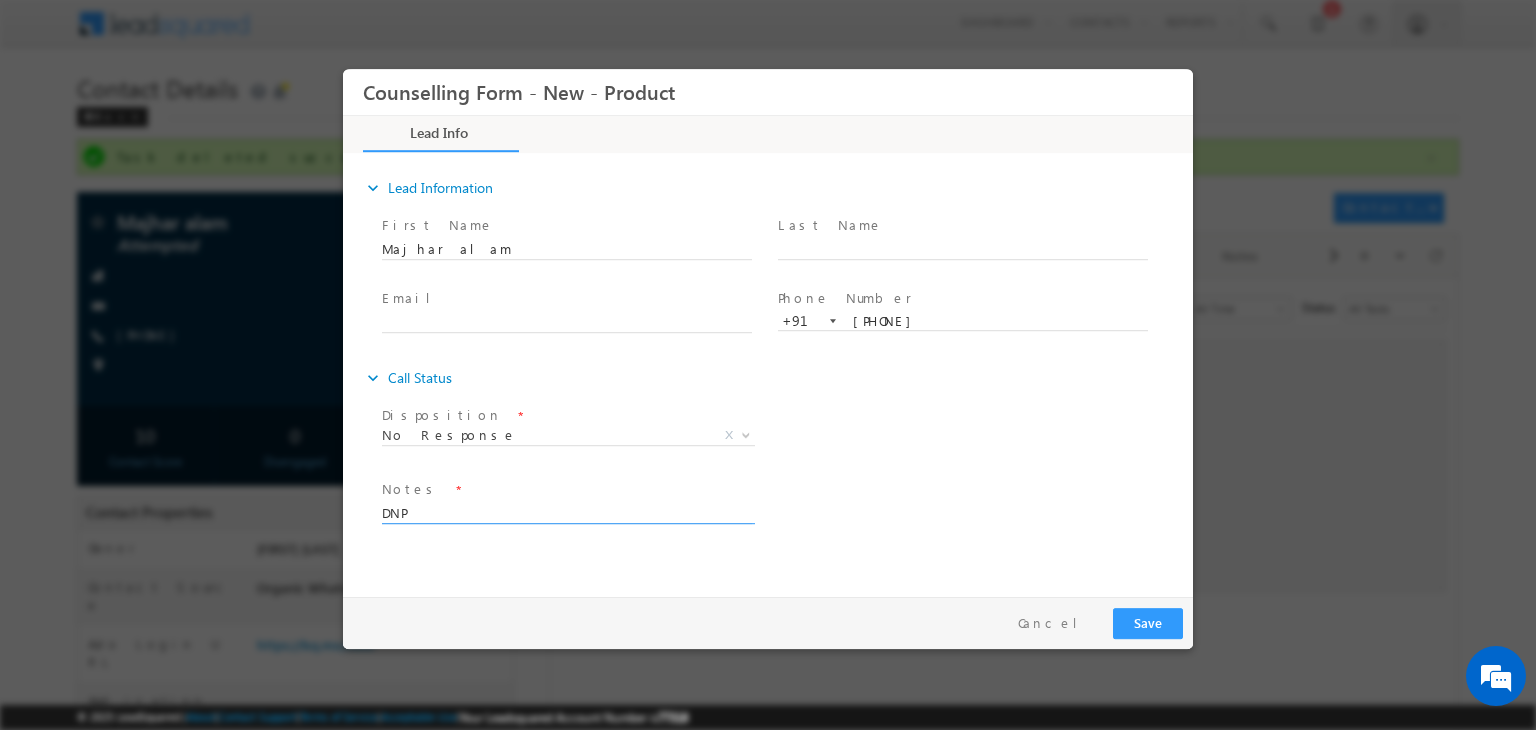 type on "DNP" 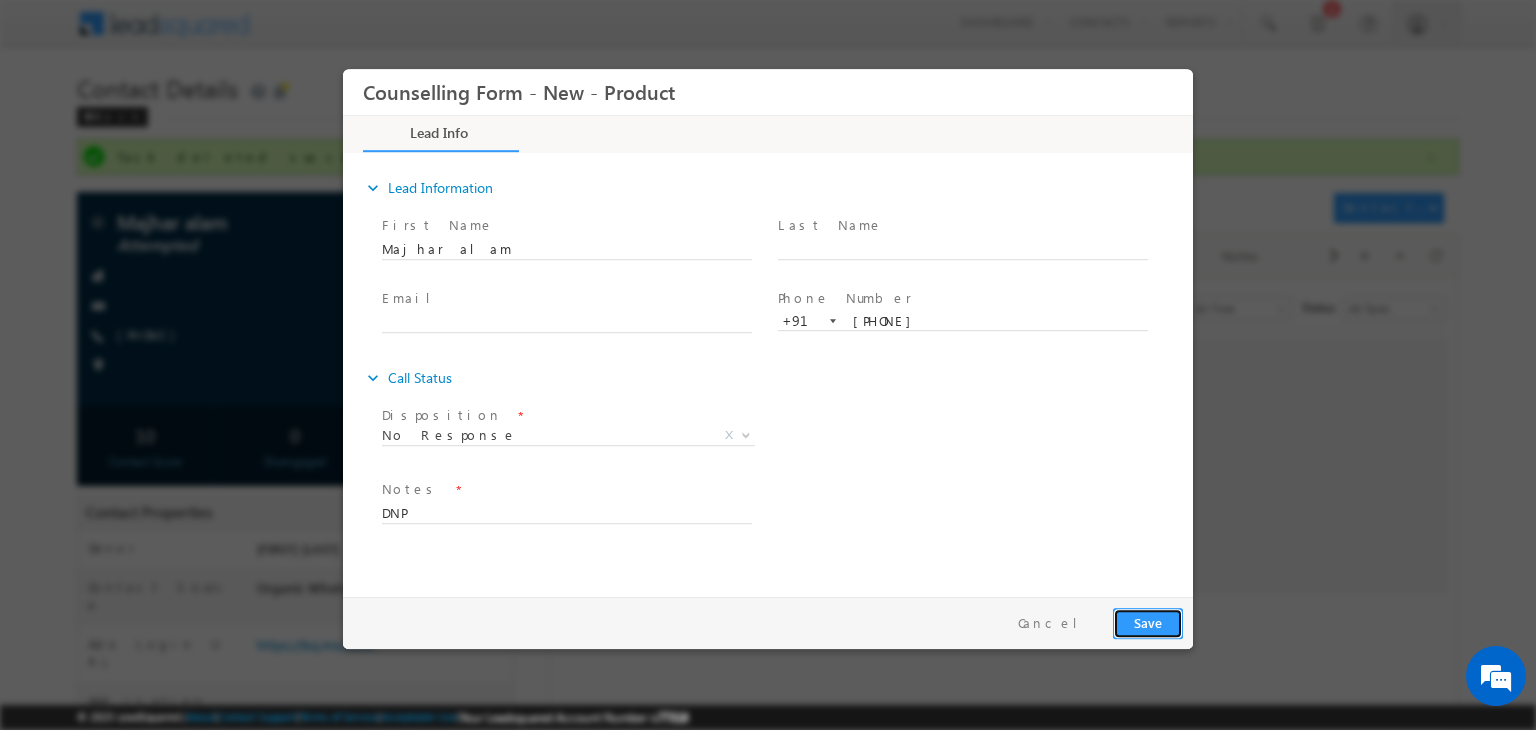 click on "Save" at bounding box center [1148, 623] 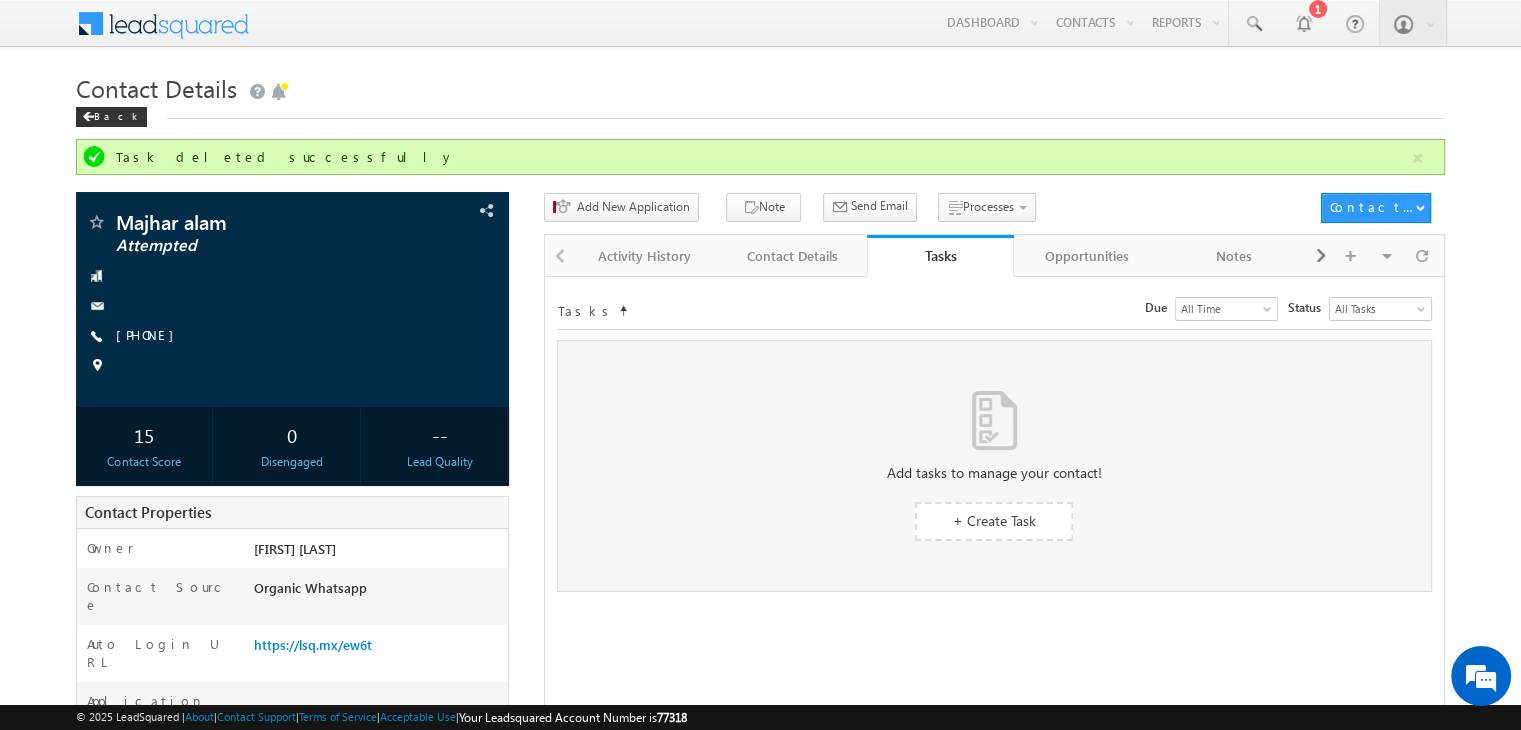 click on "Add tasks to manage your contact!
+ Create Task
No tasks found!" at bounding box center [994, 466] 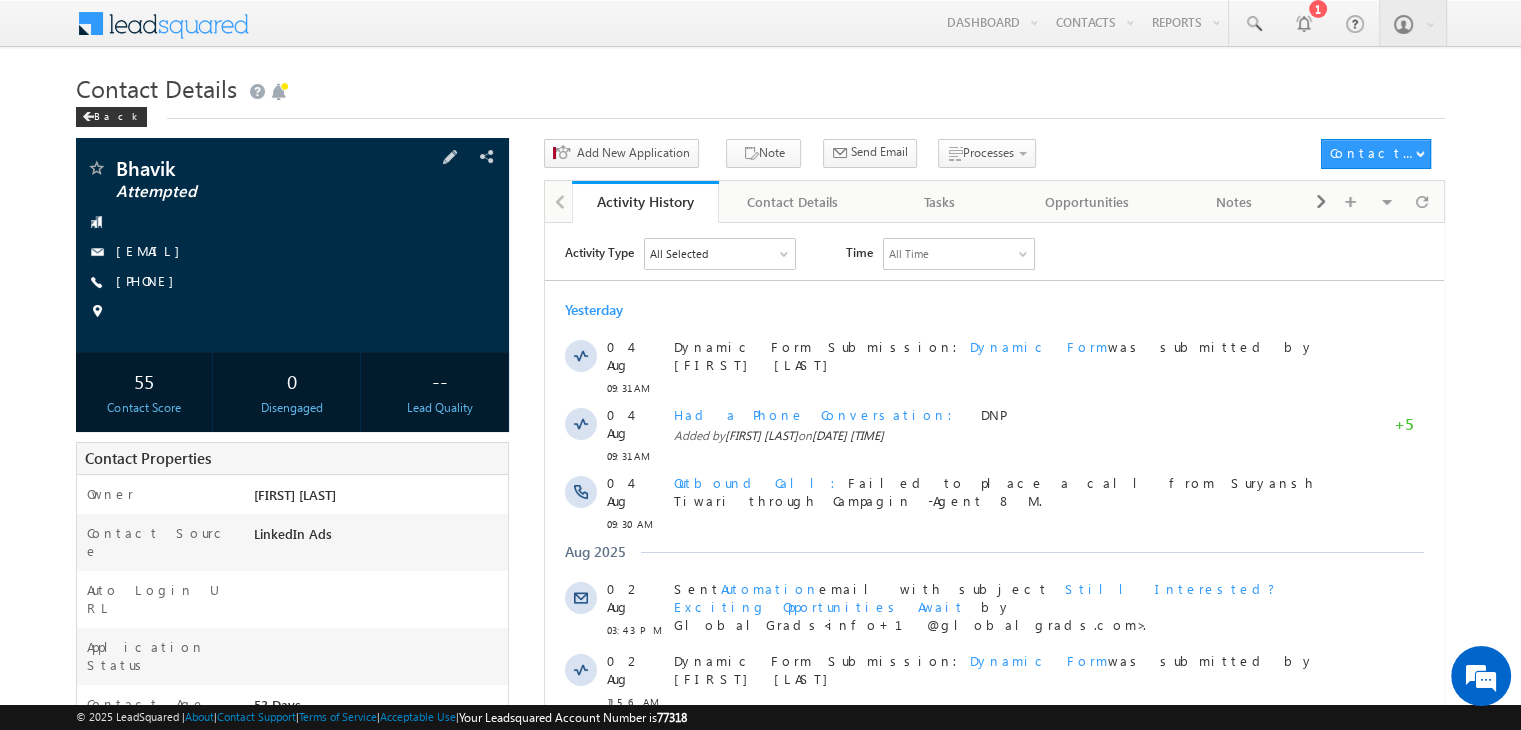 scroll, scrollTop: 0, scrollLeft: 0, axis: both 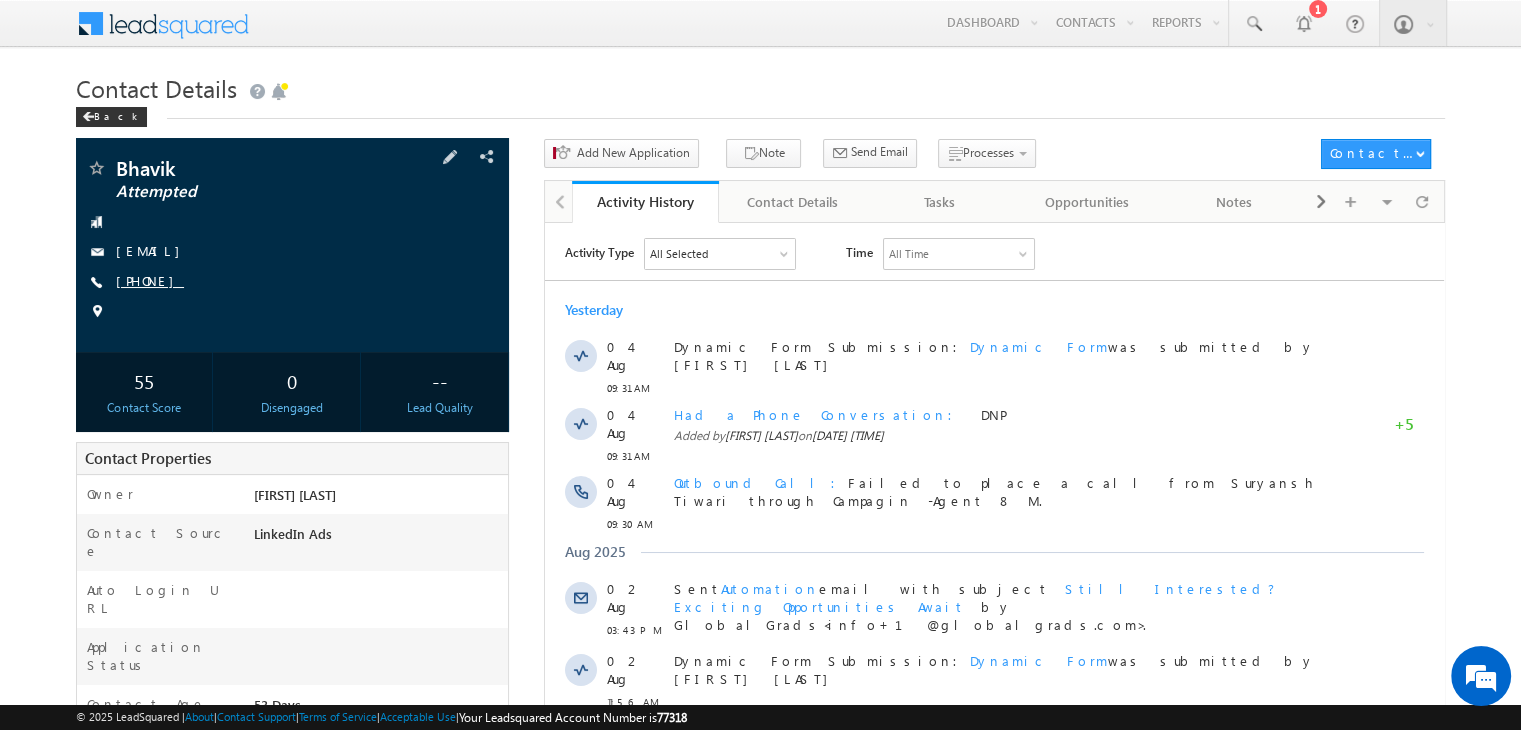click on "[PHONE]" at bounding box center (150, 280) 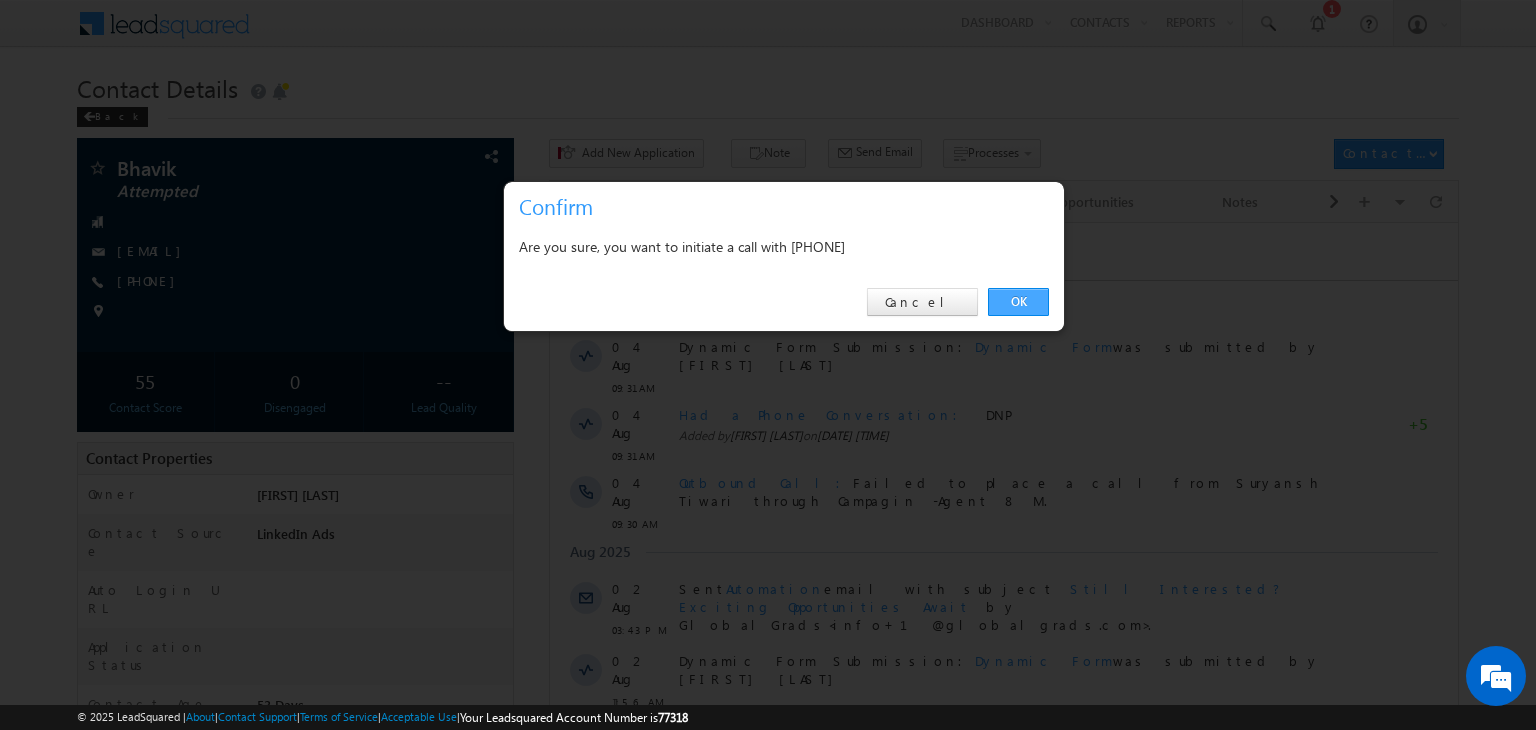 click on "OK" at bounding box center [1018, 302] 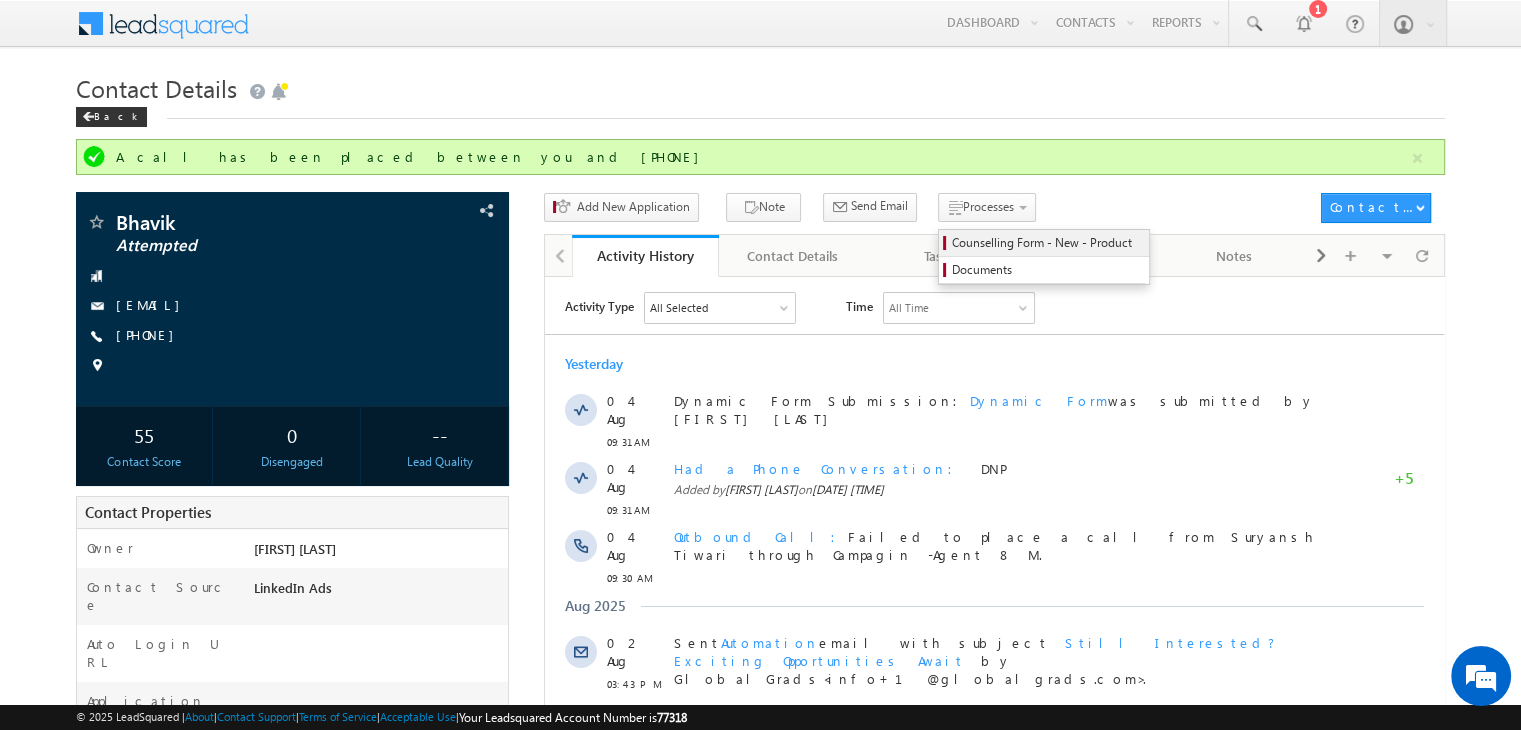 click on "Counselling Form - New - Product" at bounding box center [1044, 243] 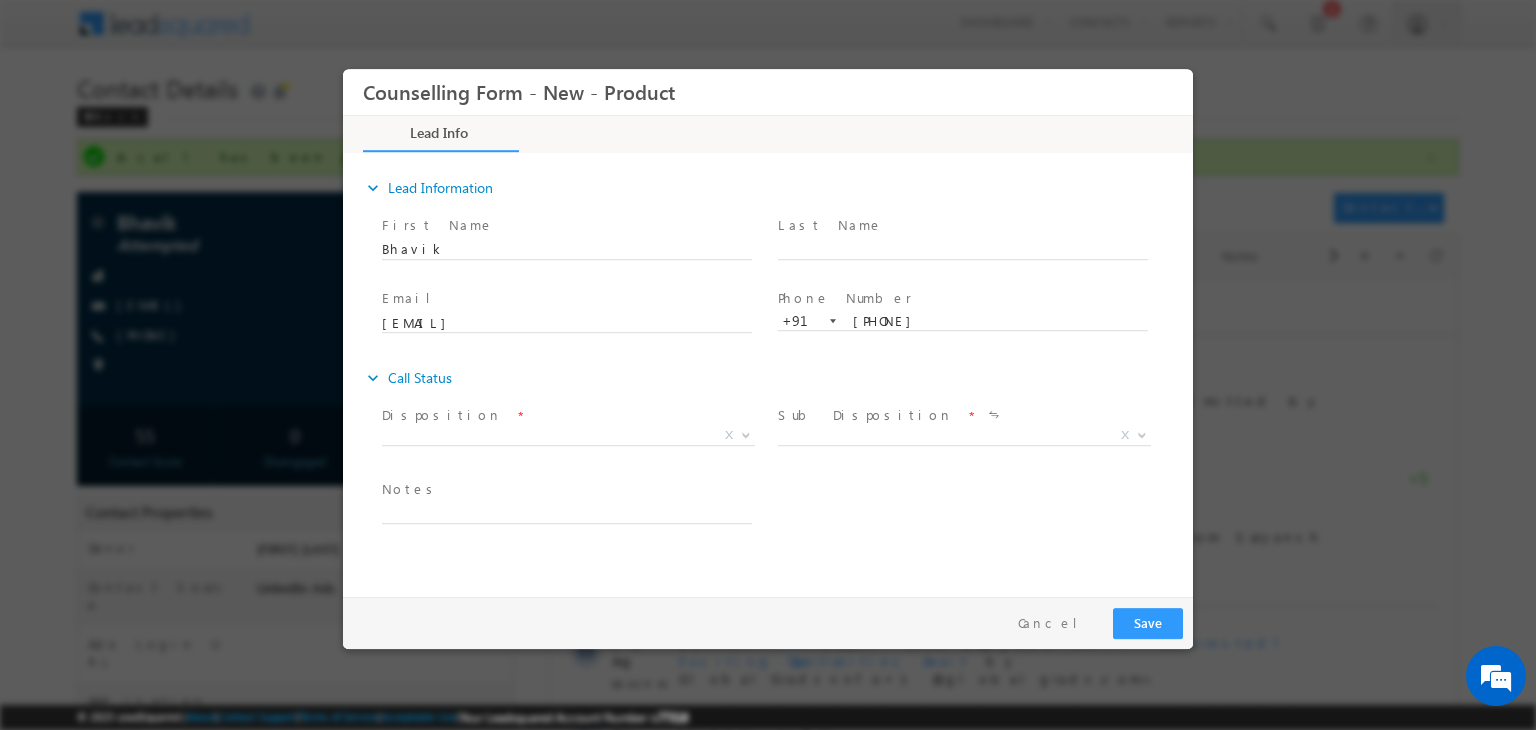 scroll, scrollTop: 0, scrollLeft: 0, axis: both 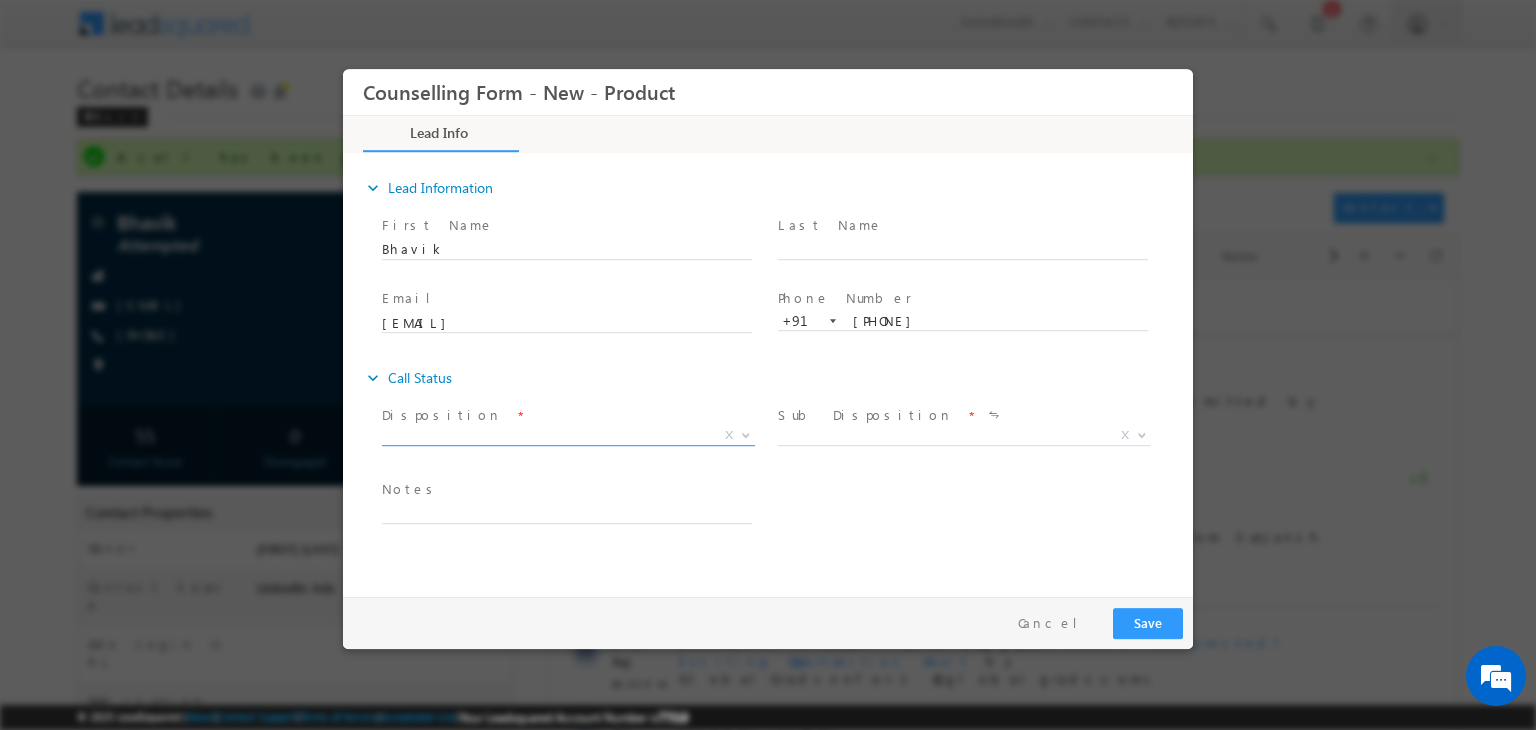 click on "X" at bounding box center (568, 436) 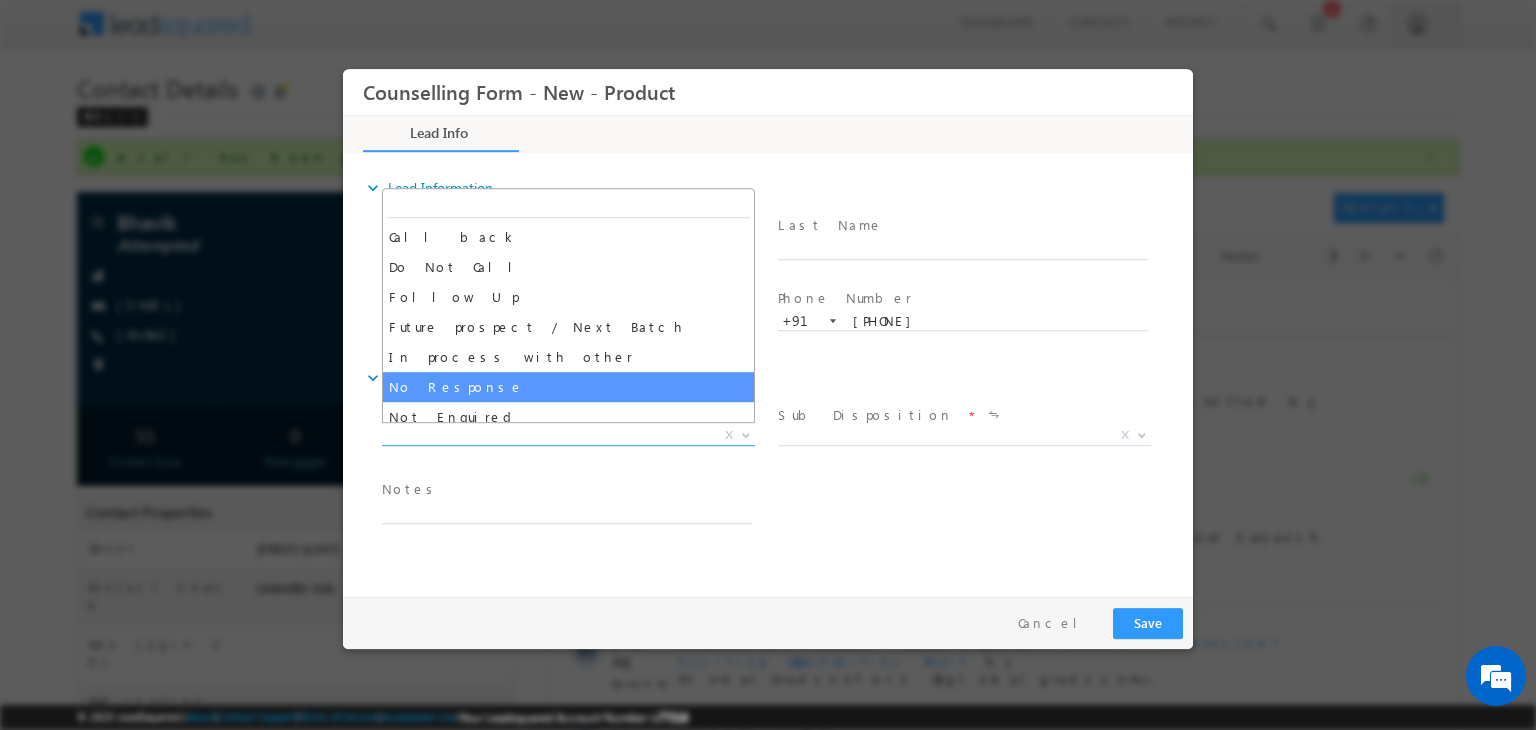 select on "No Response" 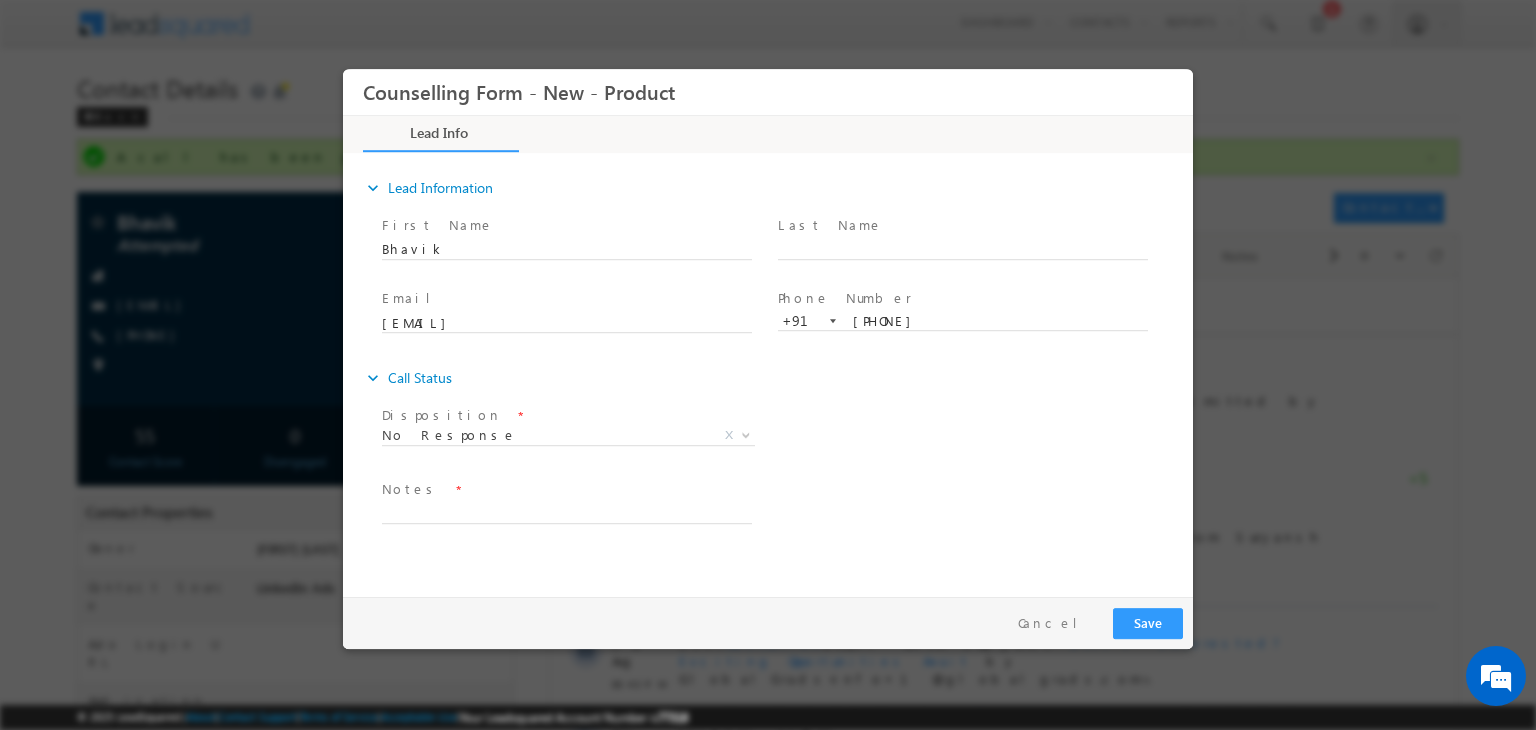 drag, startPoint x: 542, startPoint y: 495, endPoint x: 509, endPoint y: 508, distance: 35.468296 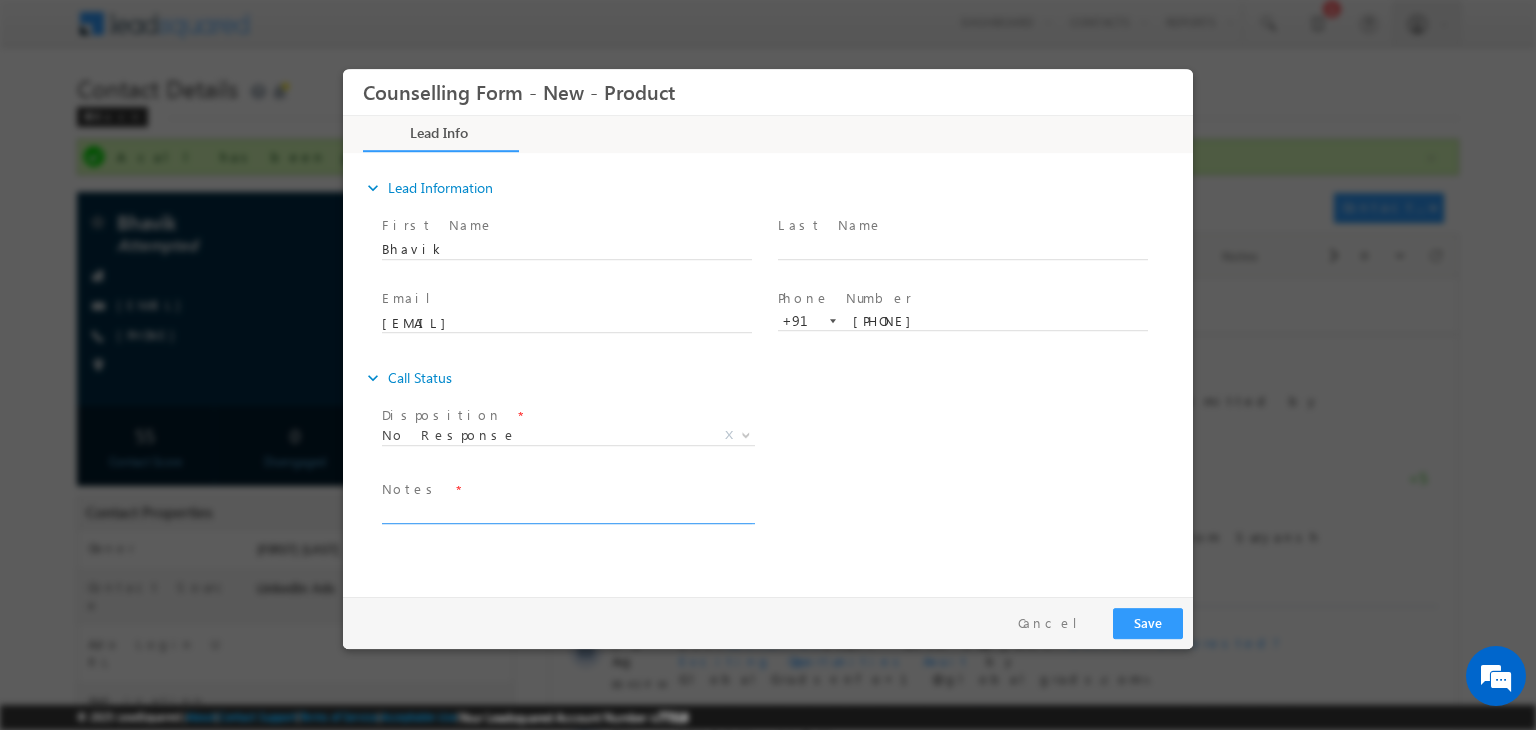 click at bounding box center [567, 512] 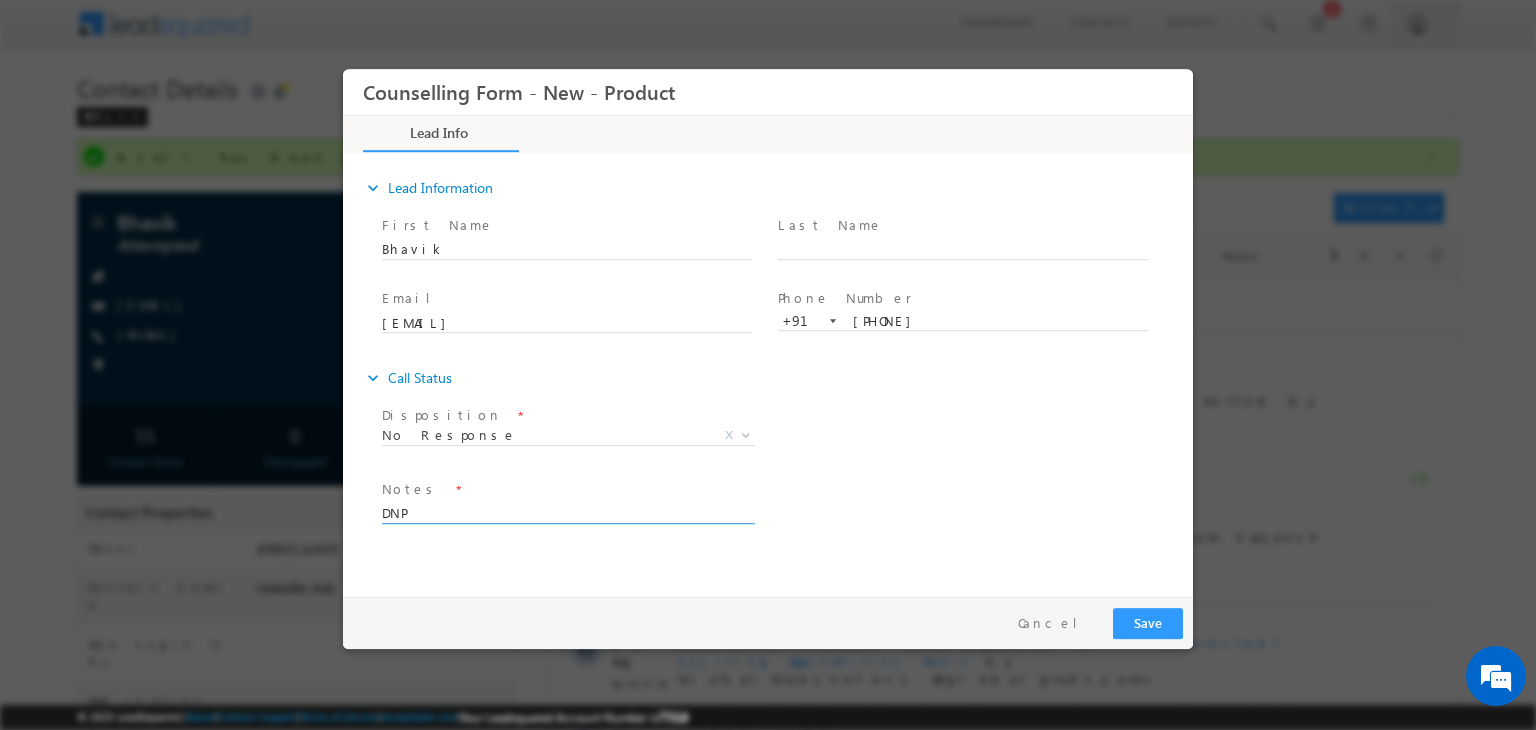 type on "DNP" 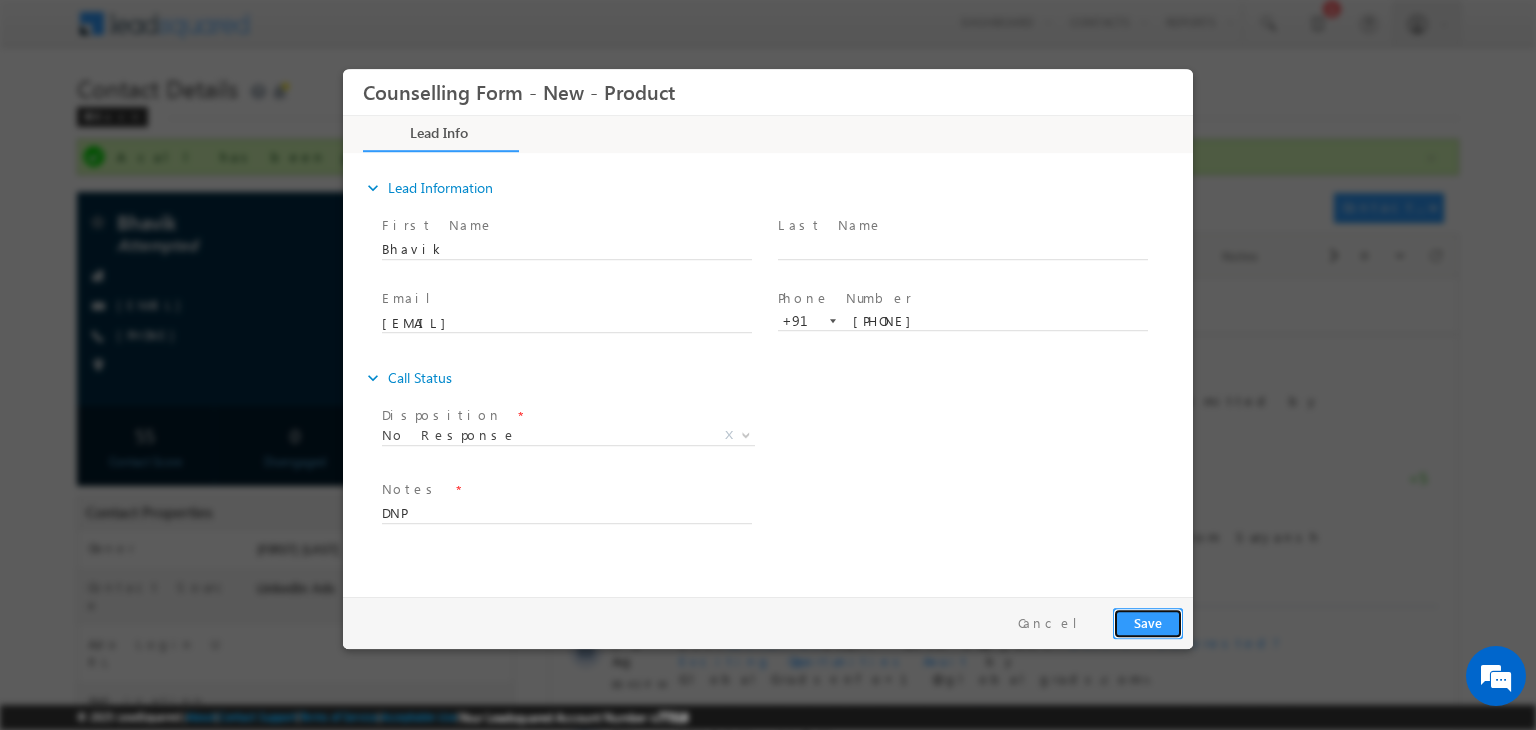 drag, startPoint x: 1137, startPoint y: 628, endPoint x: 1606, endPoint y: 627, distance: 469.00107 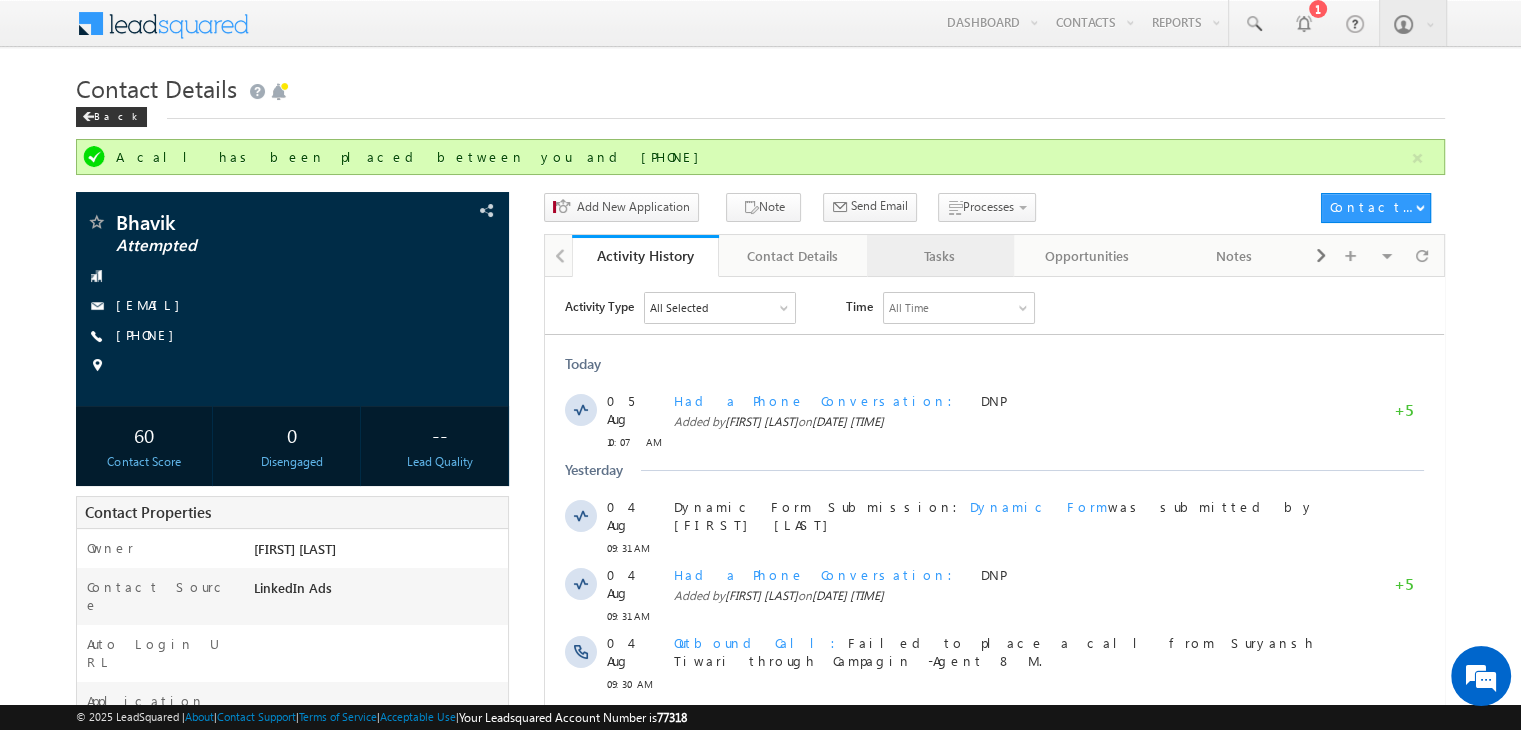 click on "Tasks" at bounding box center (939, 256) 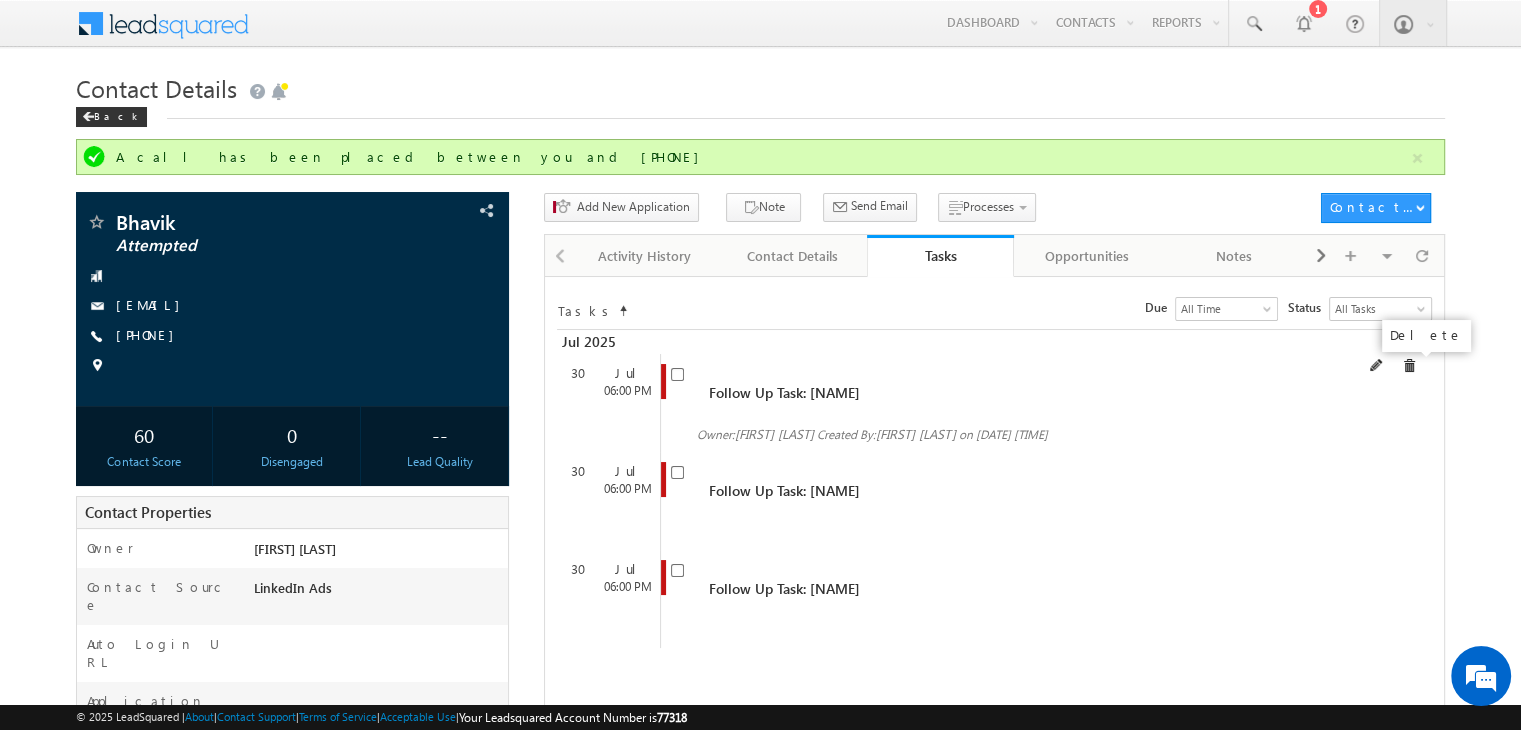click at bounding box center (1409, 366) 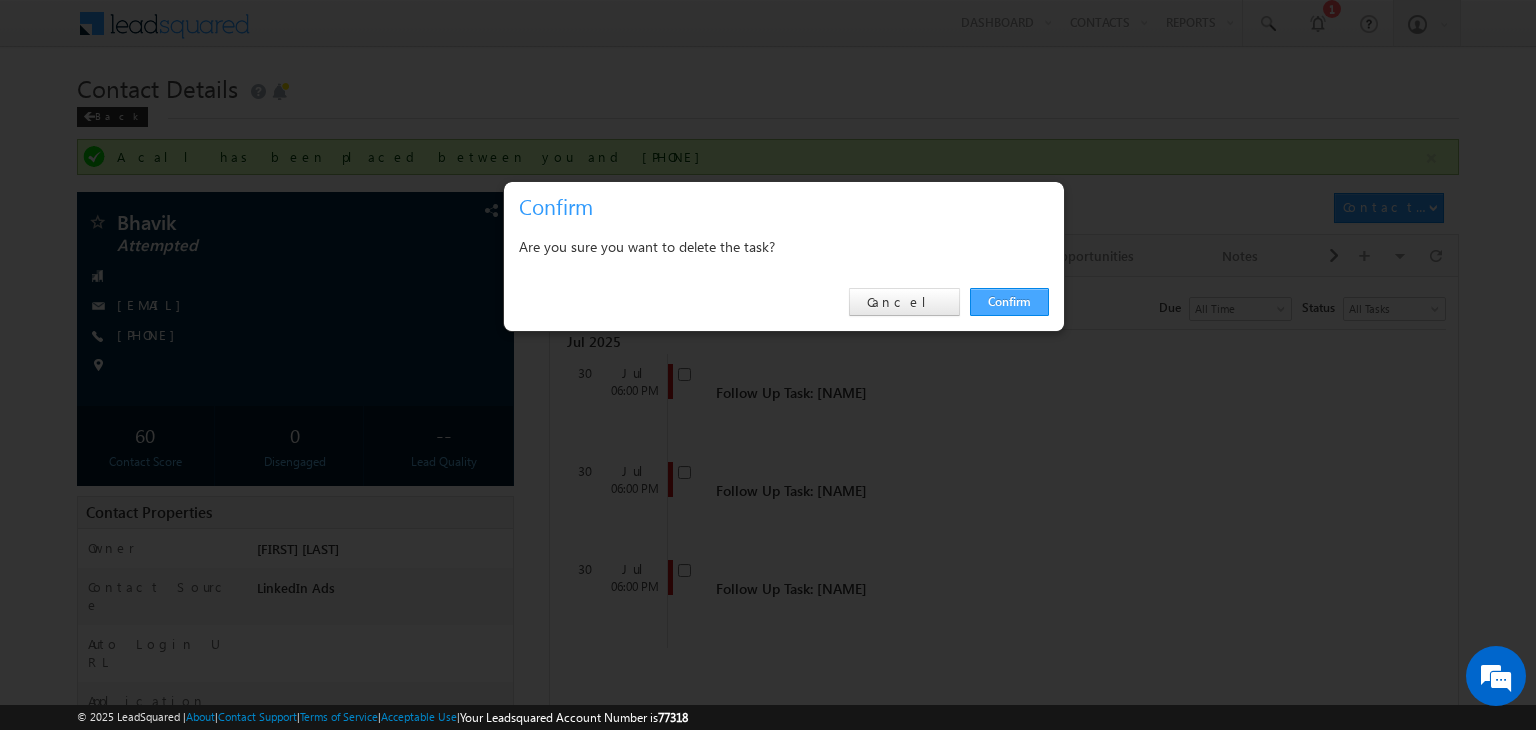 click on "Confirm" at bounding box center (1009, 302) 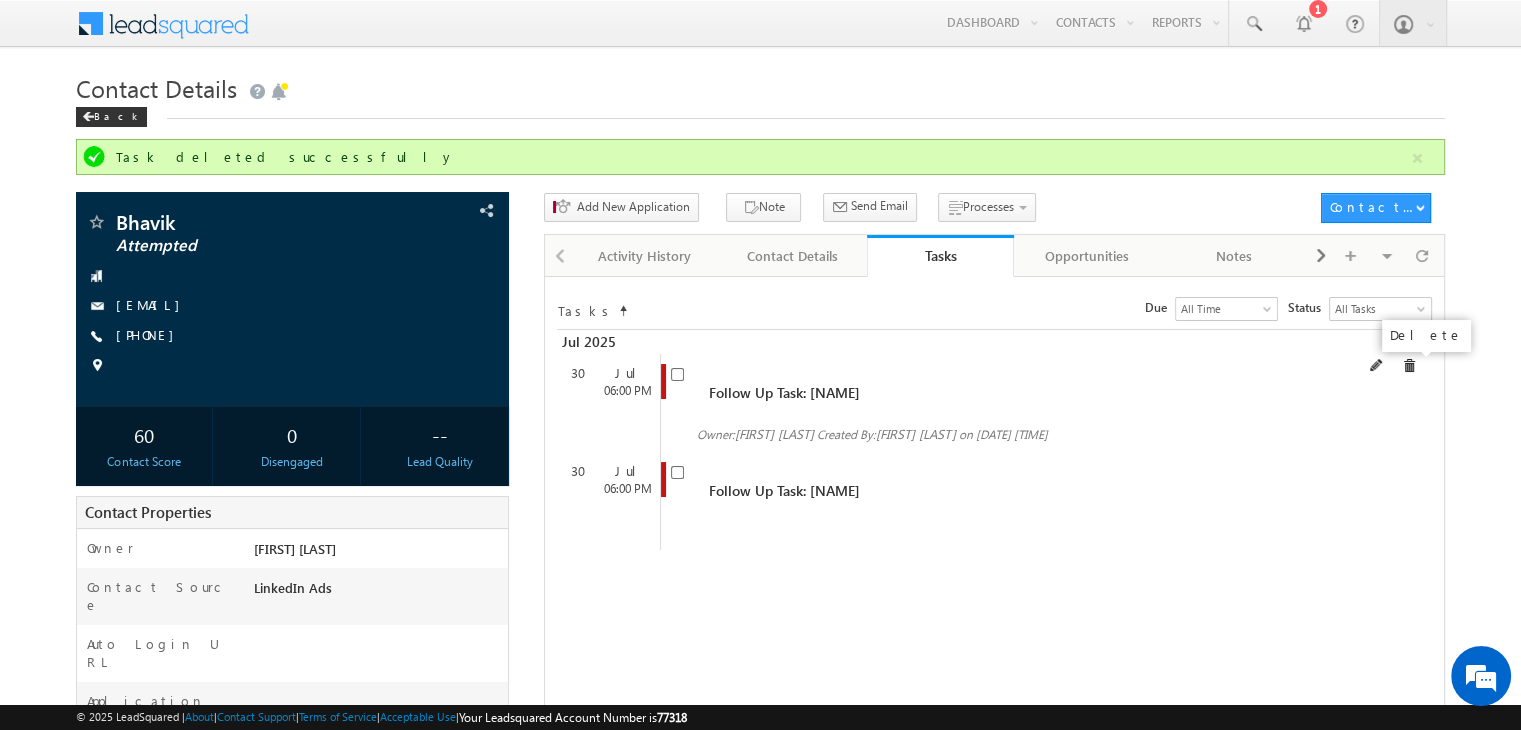 click at bounding box center [1409, 366] 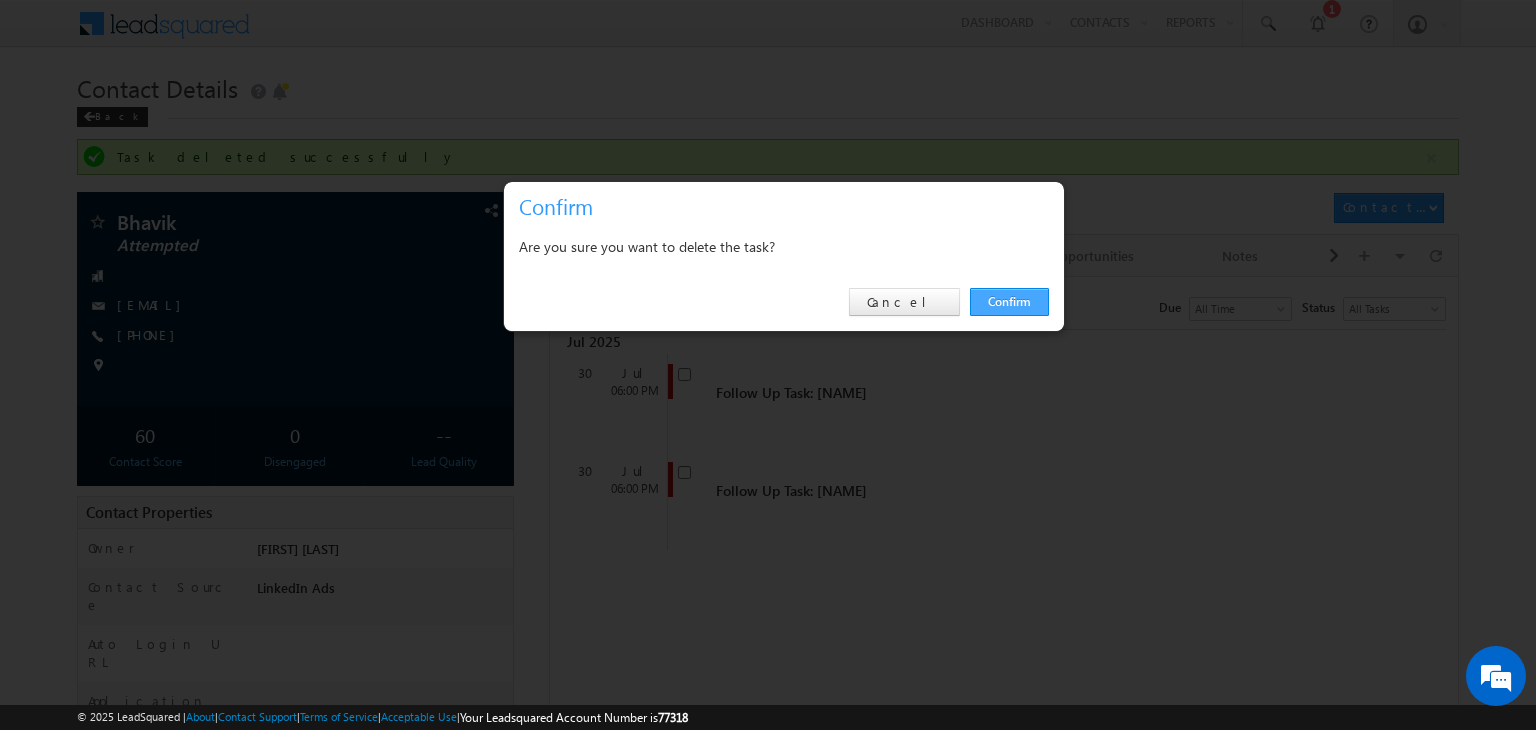 click on "Confirm" at bounding box center (1009, 302) 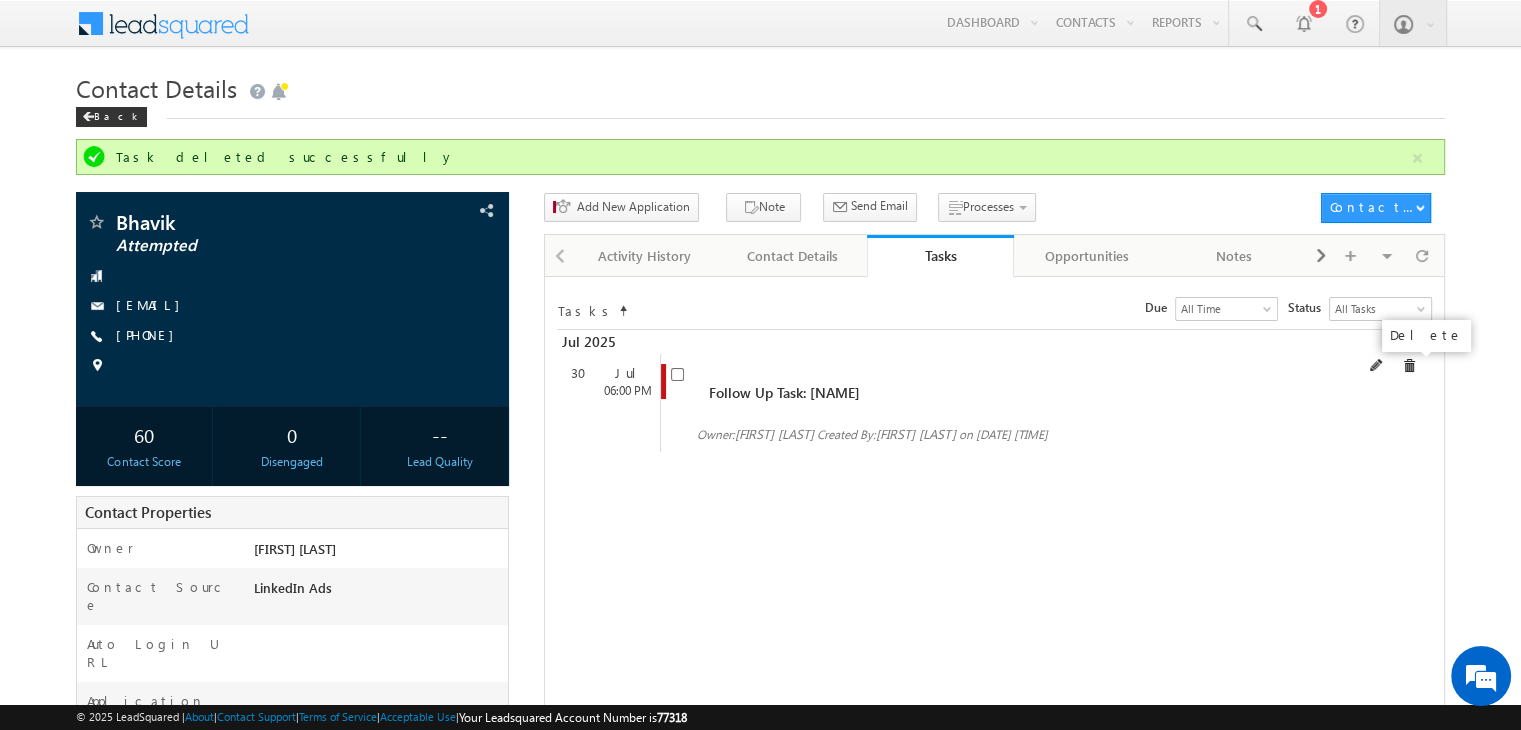click at bounding box center (1409, 366) 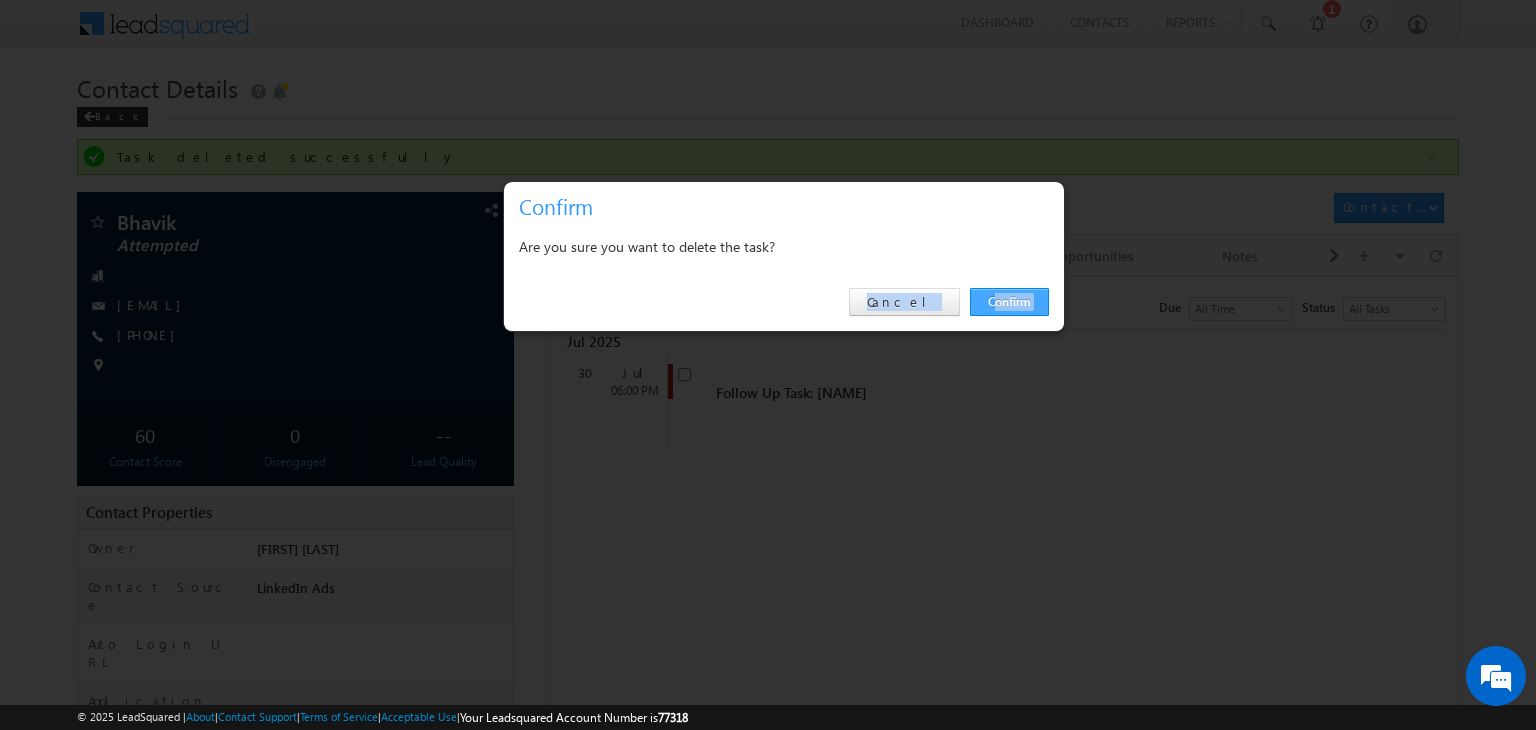 drag, startPoint x: 1076, startPoint y: 317, endPoint x: 996, endPoint y: 295, distance: 82.96987 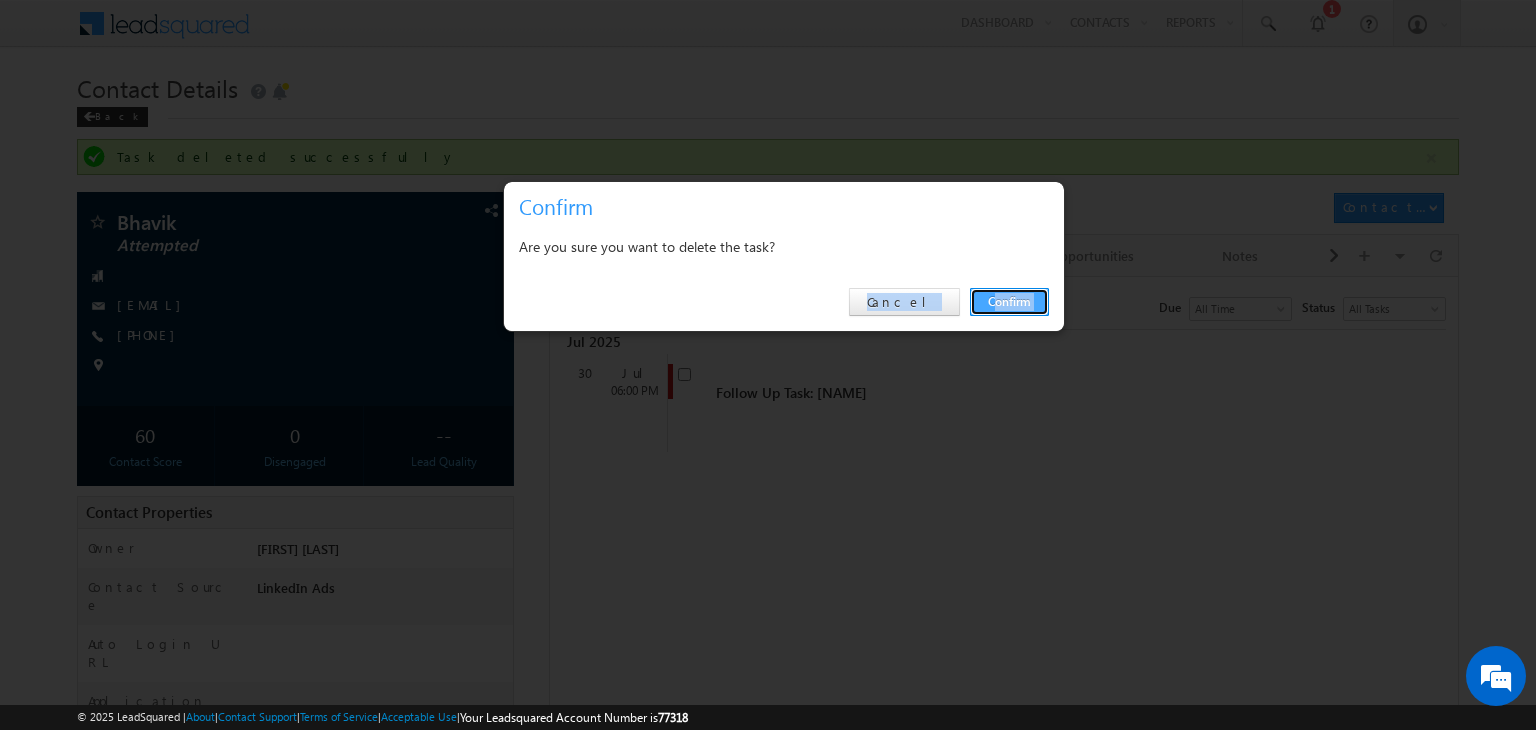 click on "Confirm" at bounding box center (1009, 302) 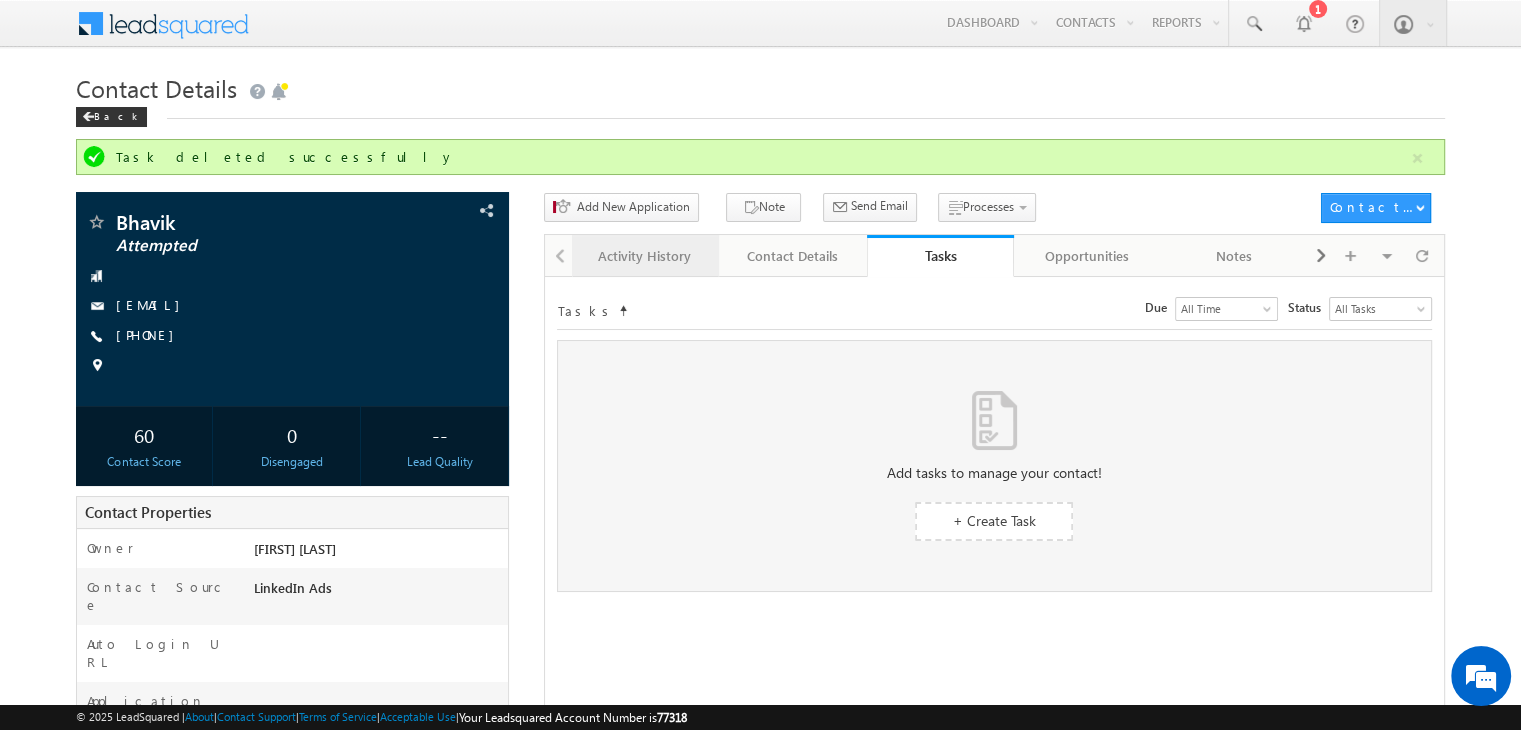 click on "Activity History" at bounding box center [645, 256] 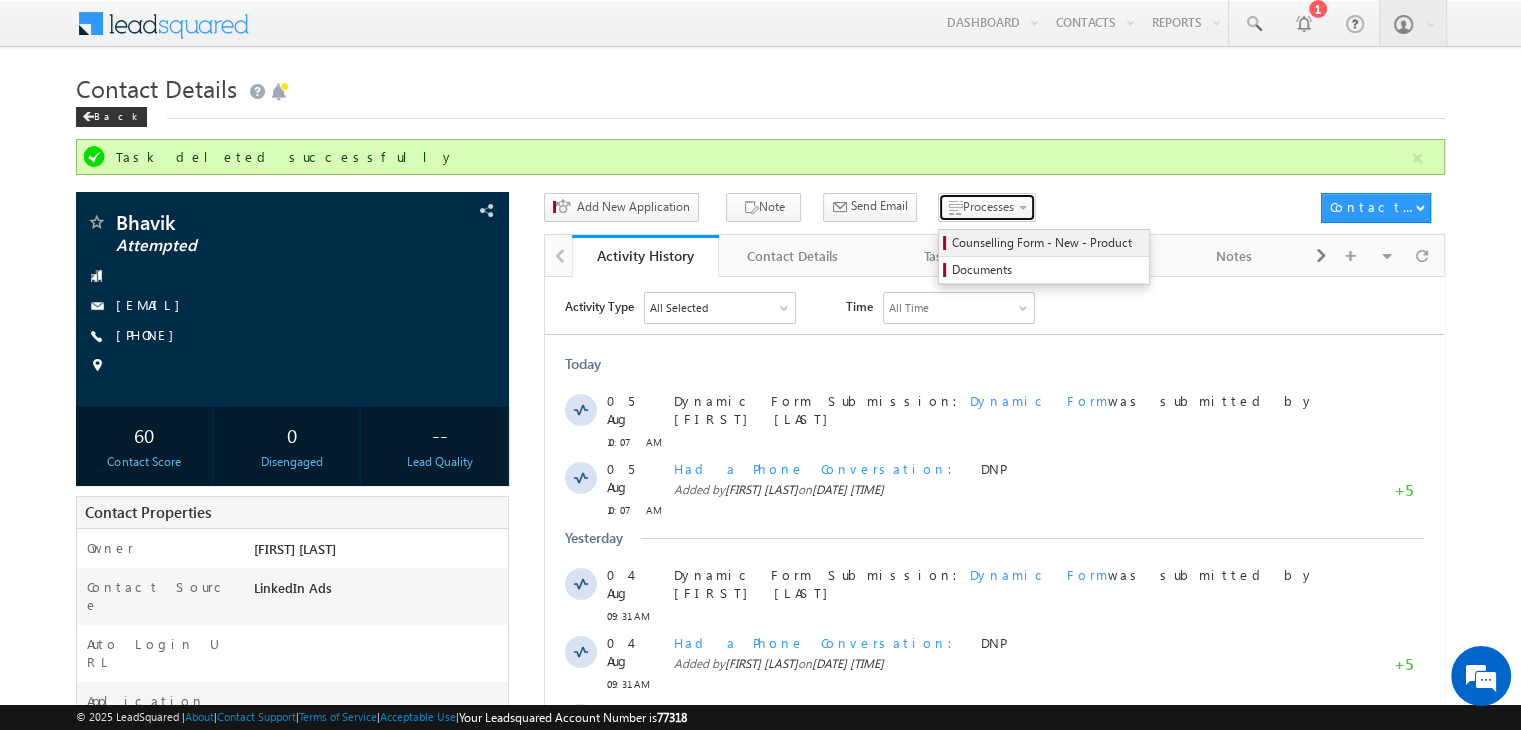 drag, startPoint x: 948, startPoint y: 195, endPoint x: 1008, endPoint y: 245, distance: 78.10249 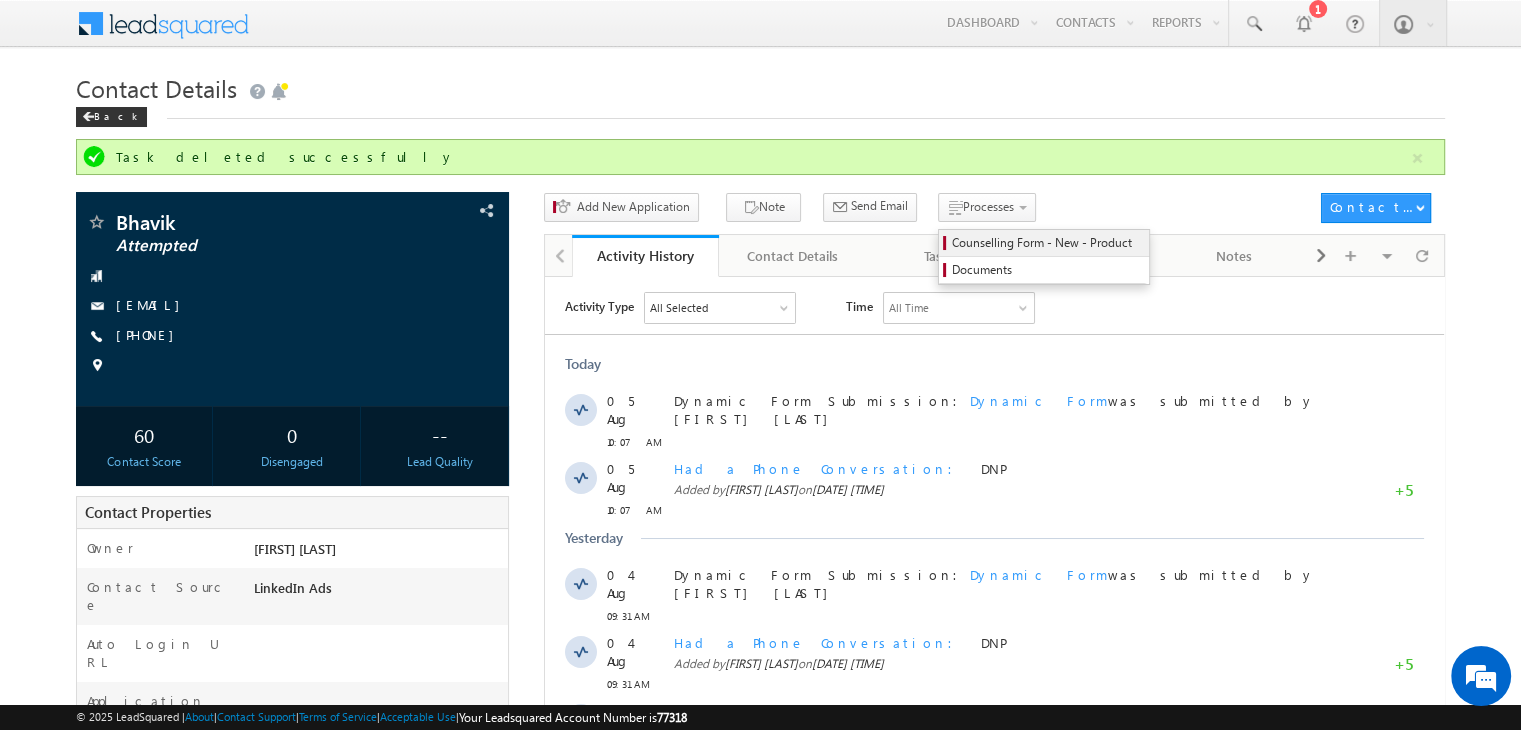 click on "Counselling Form - New - Product" at bounding box center [1047, 243] 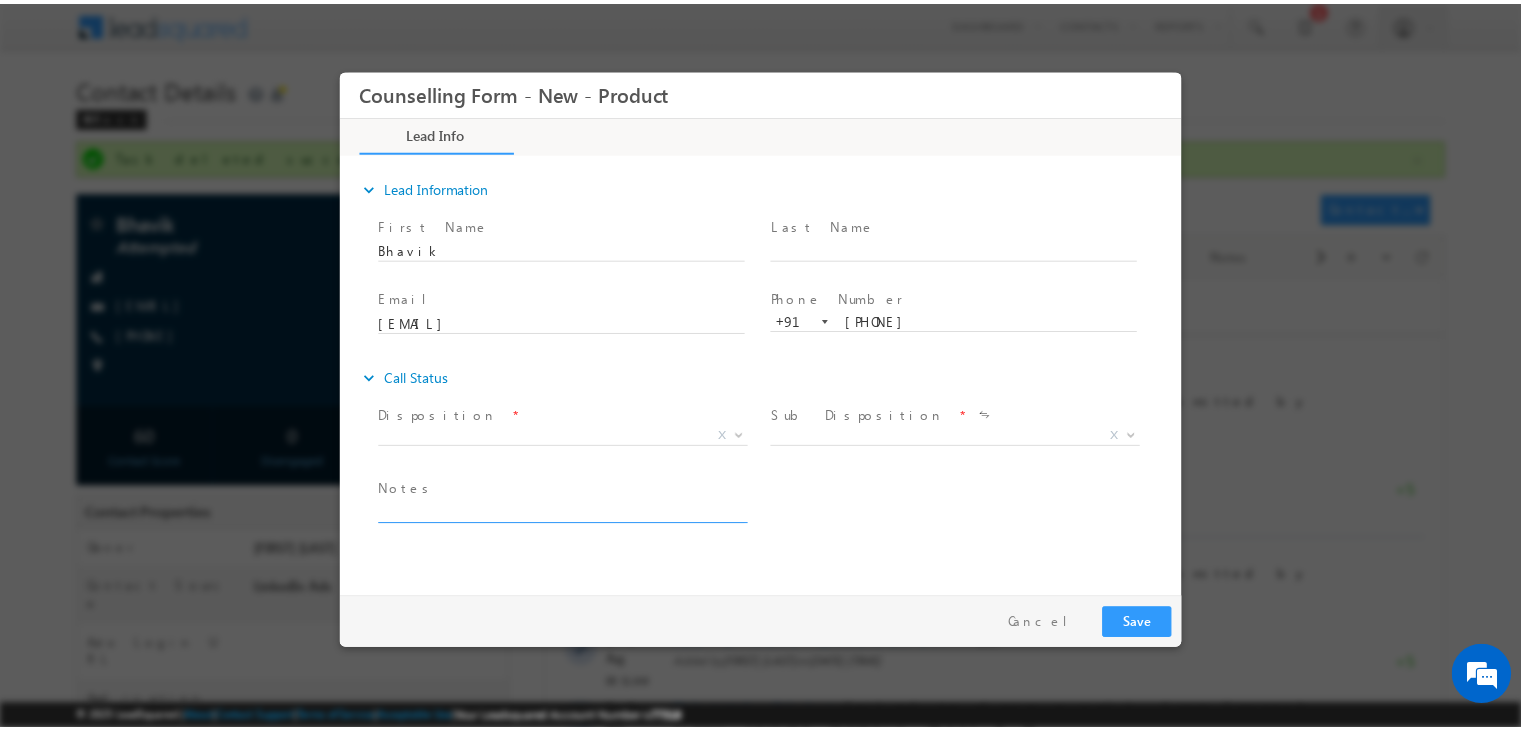 scroll, scrollTop: 0, scrollLeft: 0, axis: both 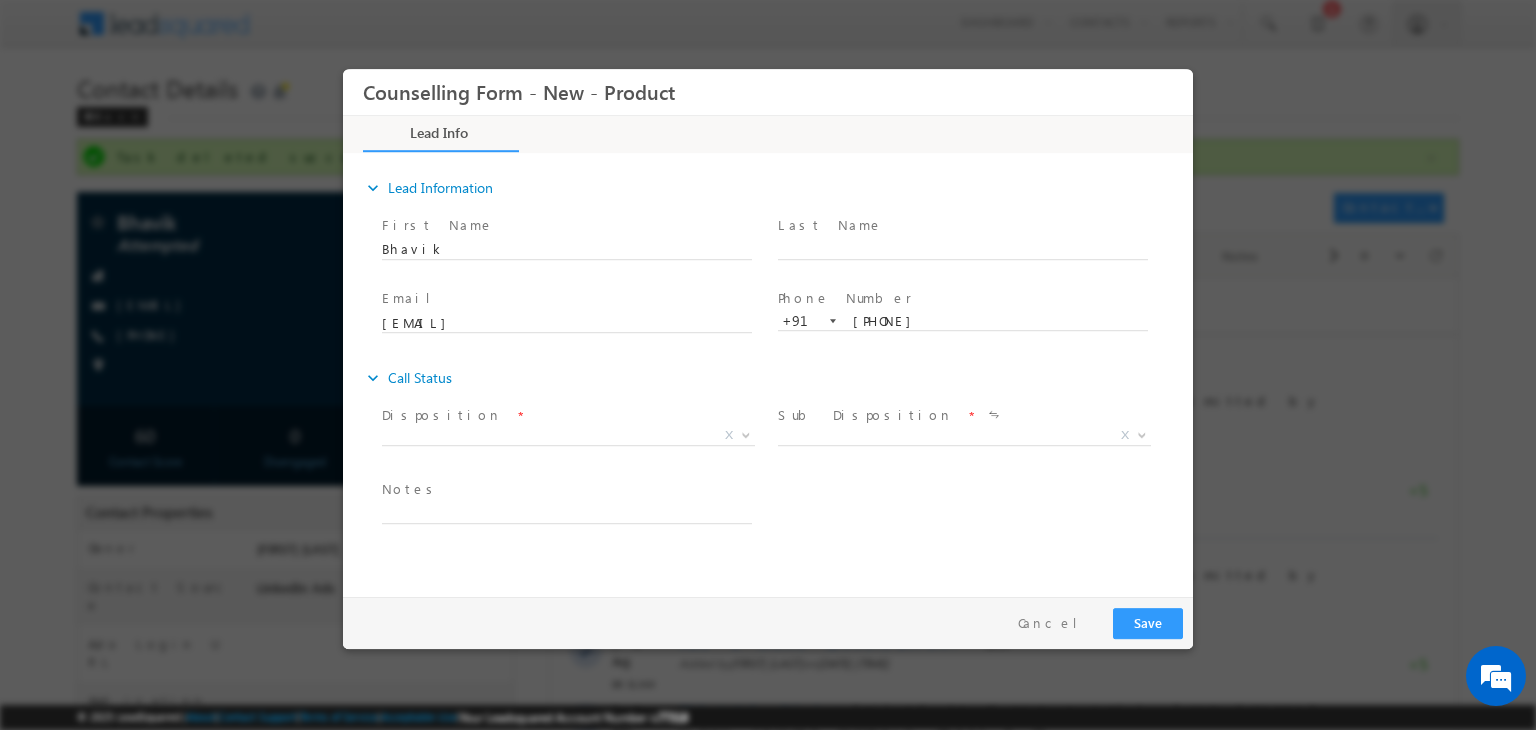 click on "Disposition
*
X" at bounding box center [576, 428] 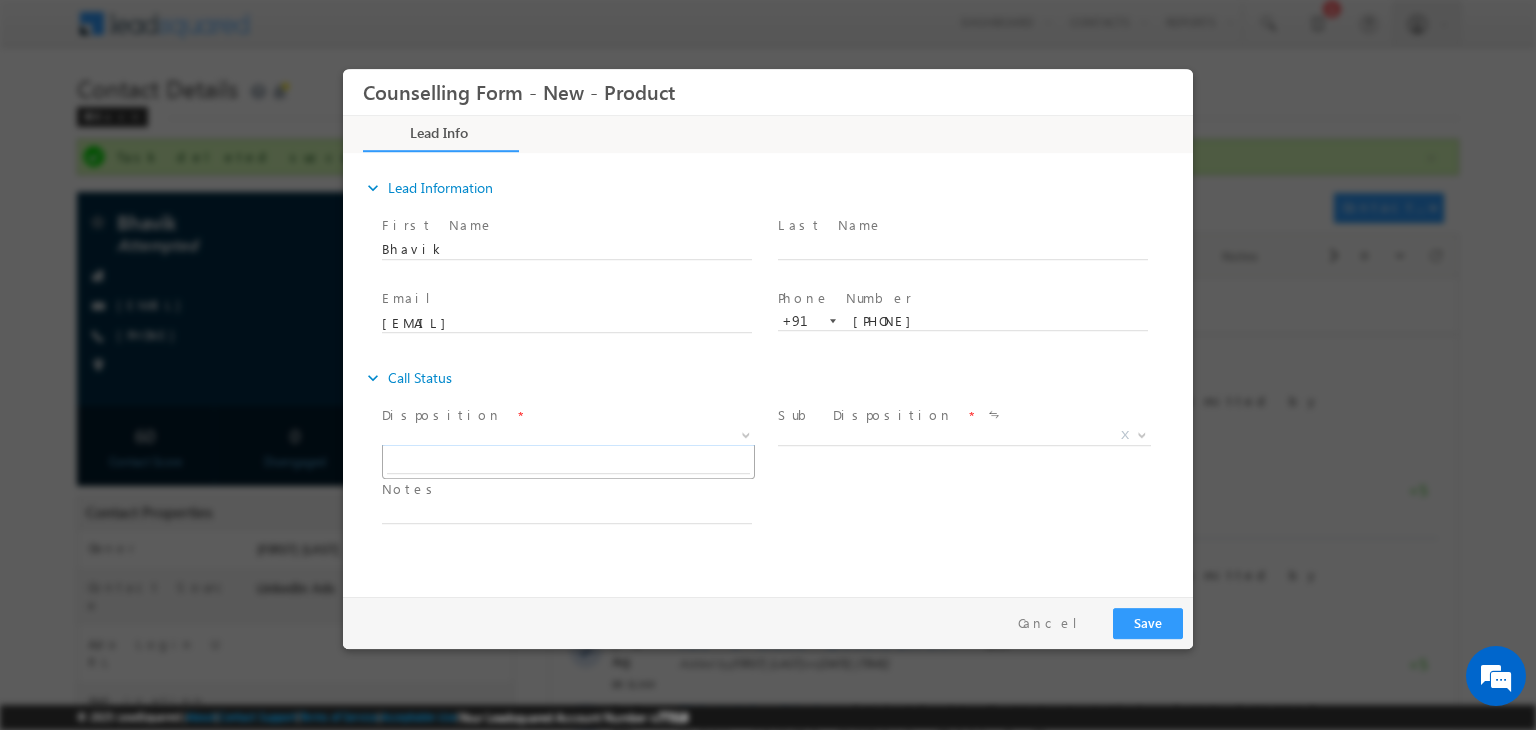 click on "X" at bounding box center (568, 436) 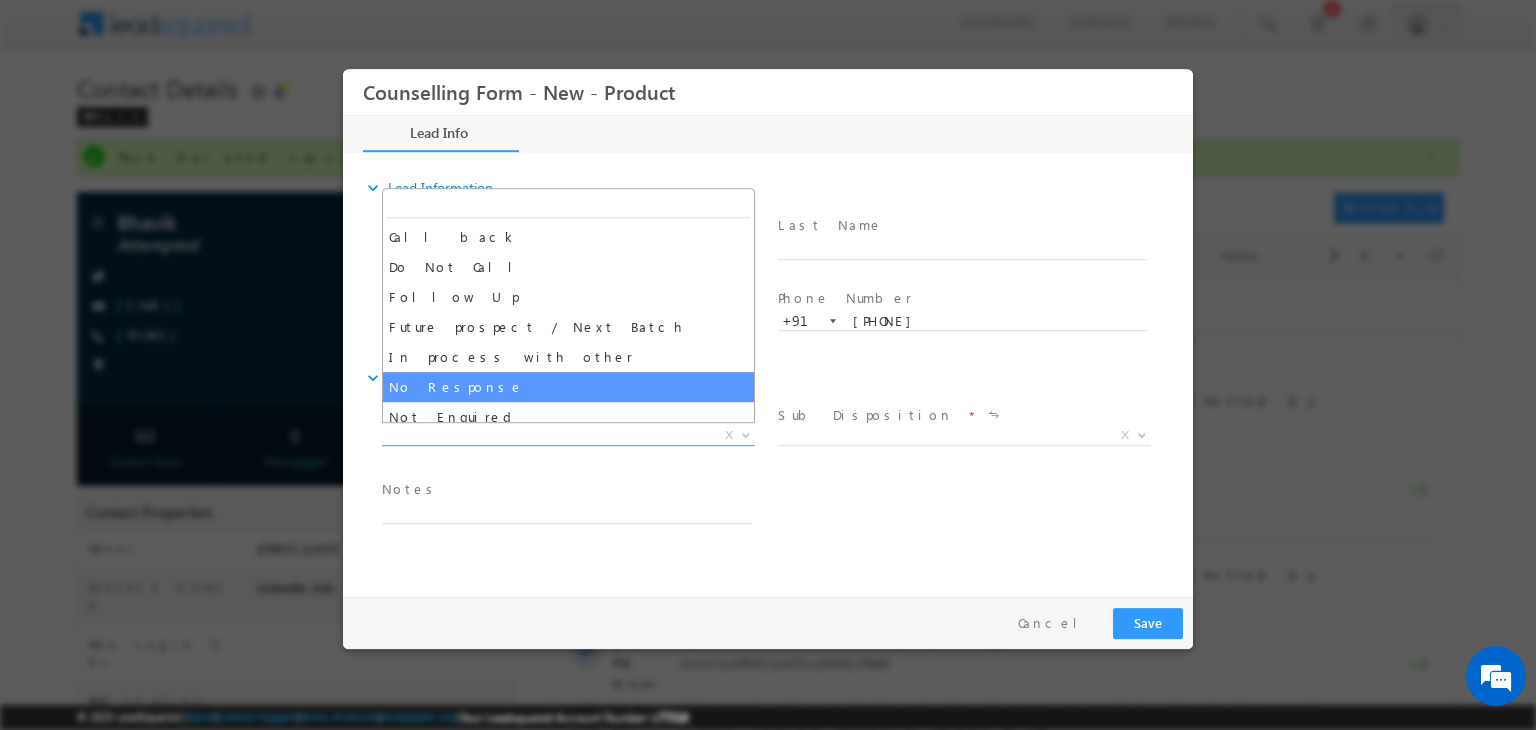 select on "No Response" 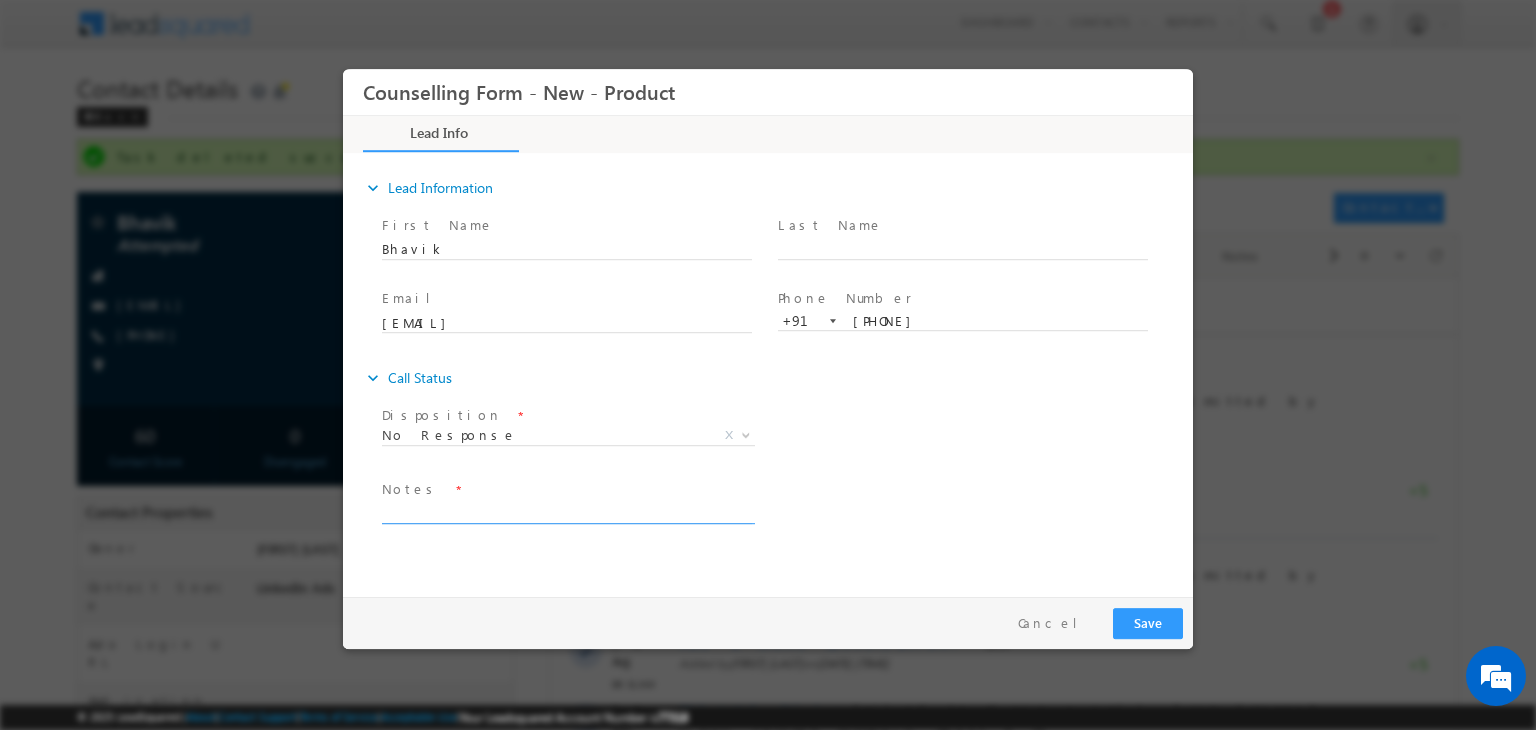click at bounding box center (567, 512) 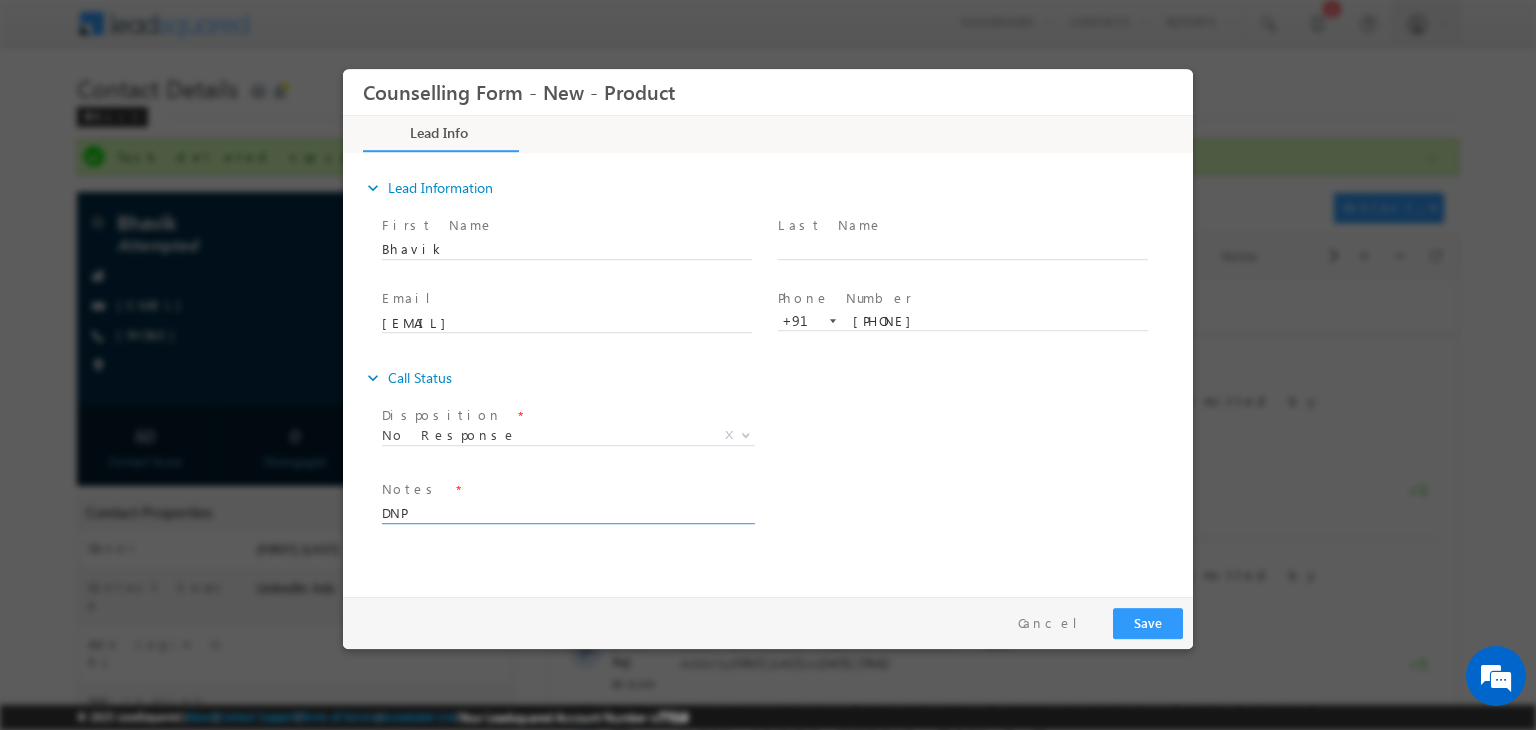 type on "DNP" 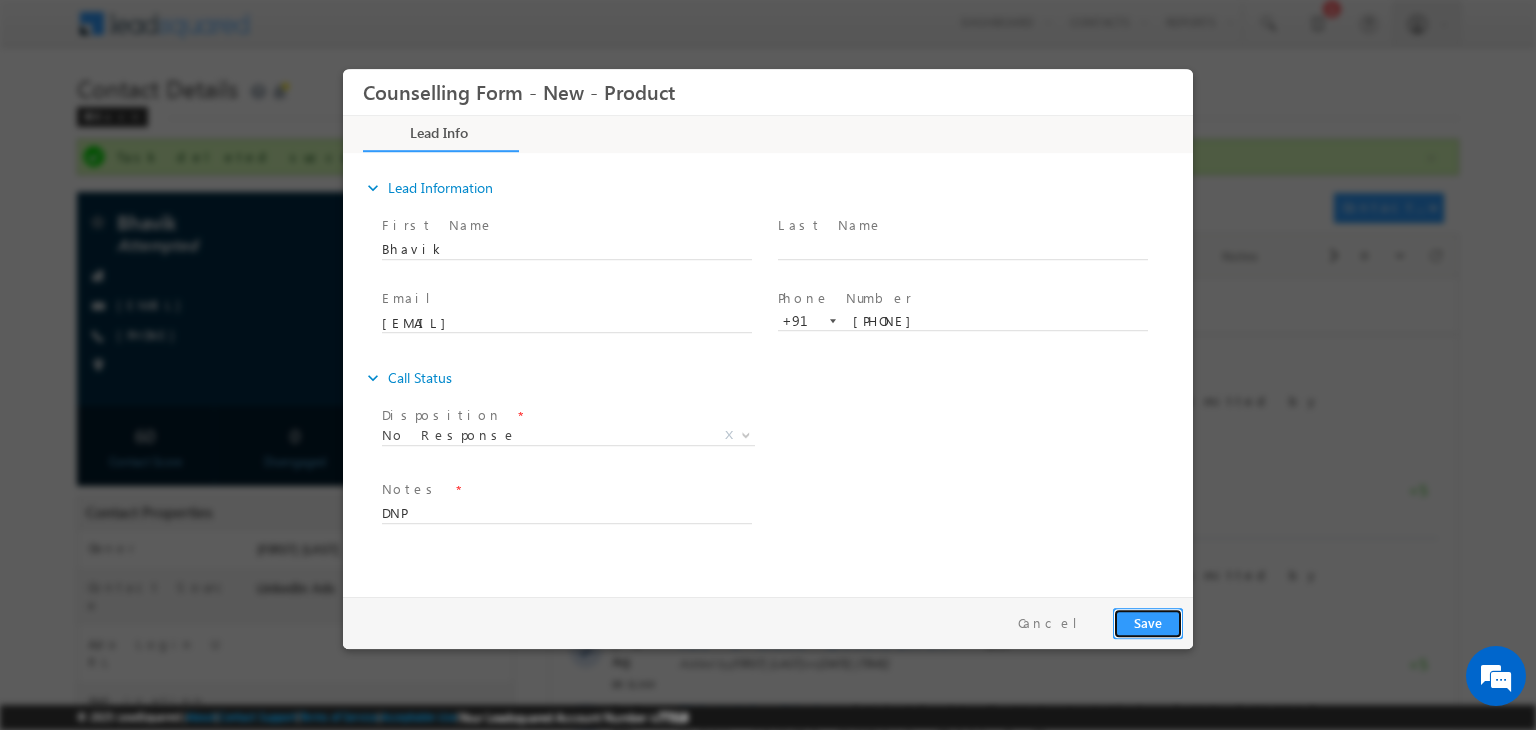 click on "Save" at bounding box center (1148, 623) 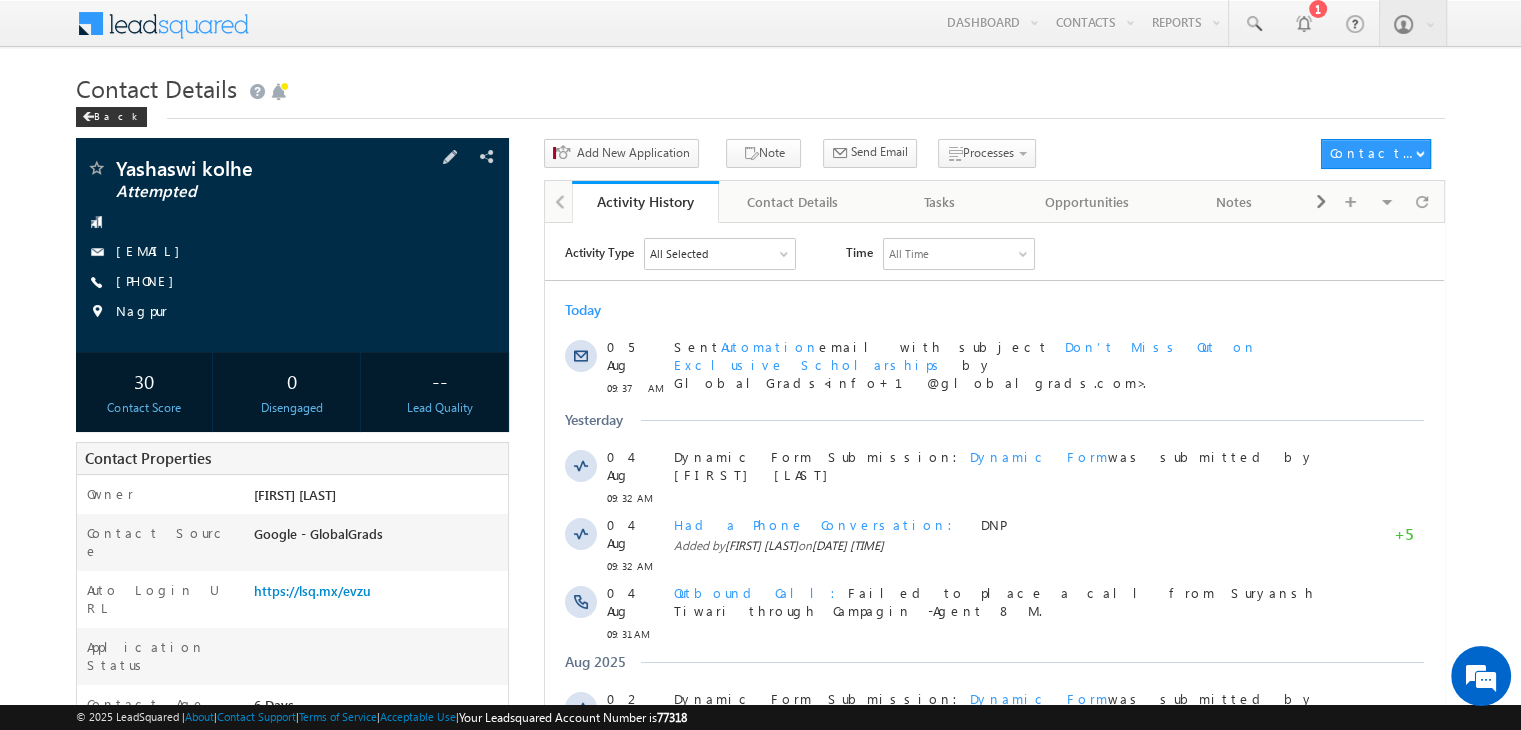 scroll, scrollTop: 0, scrollLeft: 0, axis: both 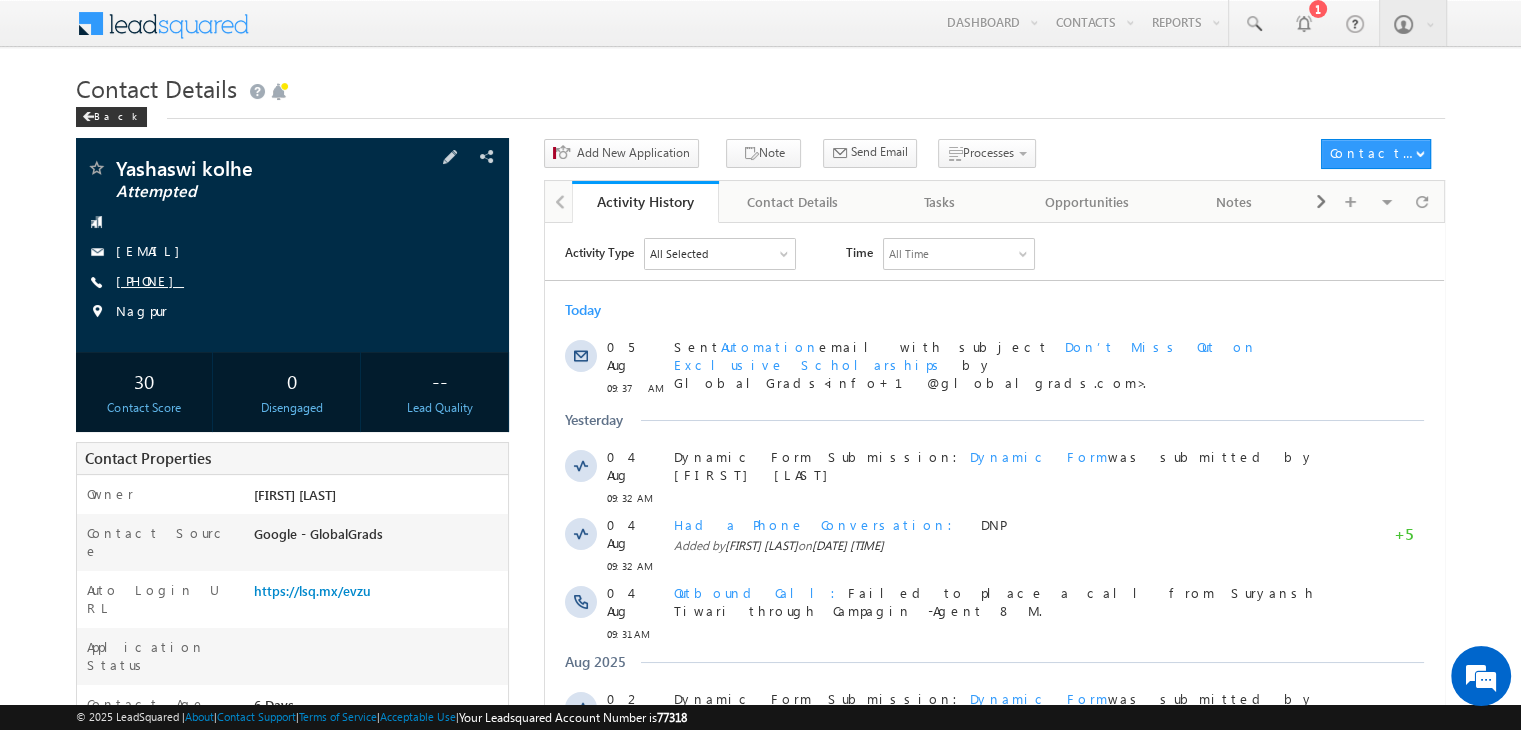 click on "[PHONE]" at bounding box center [150, 280] 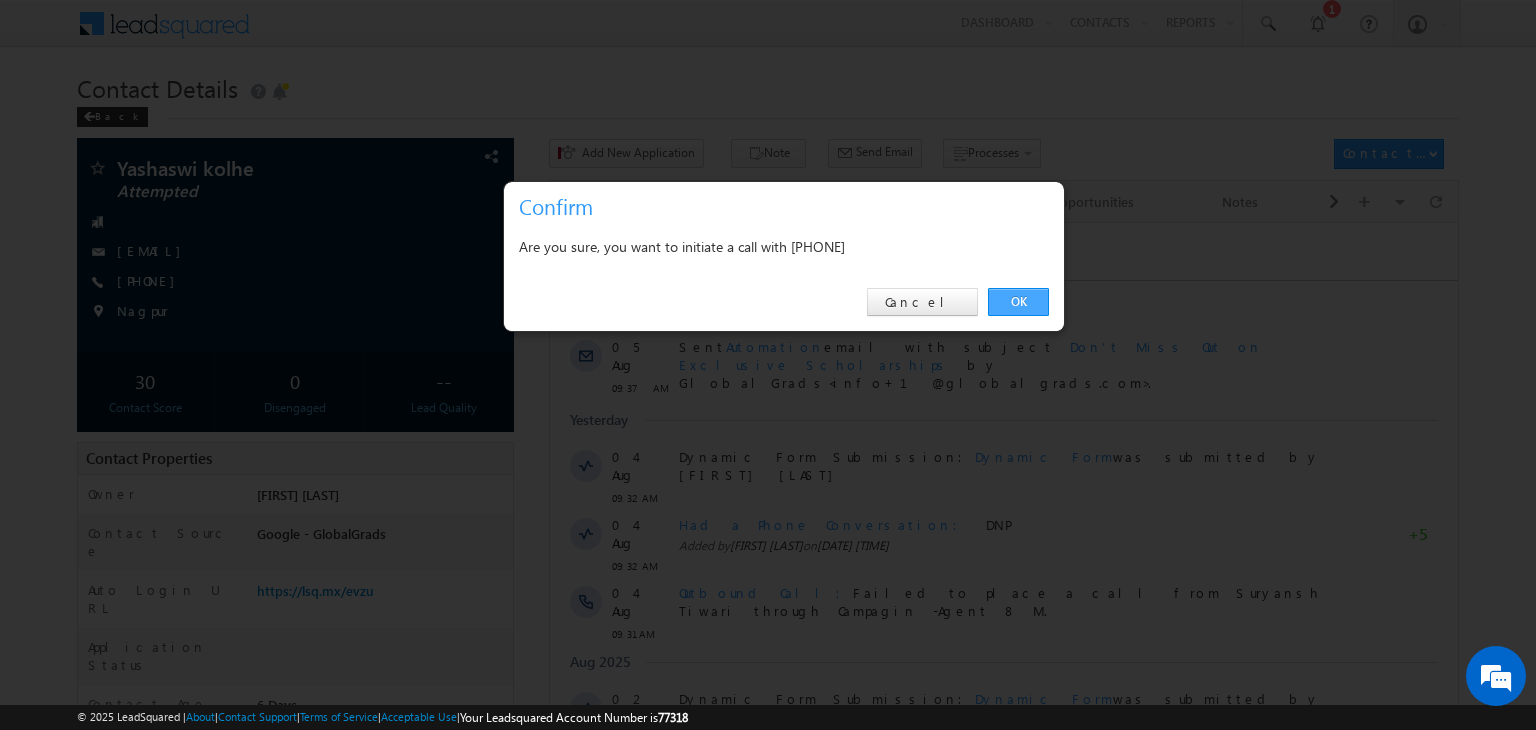 click on "OK" at bounding box center (1018, 302) 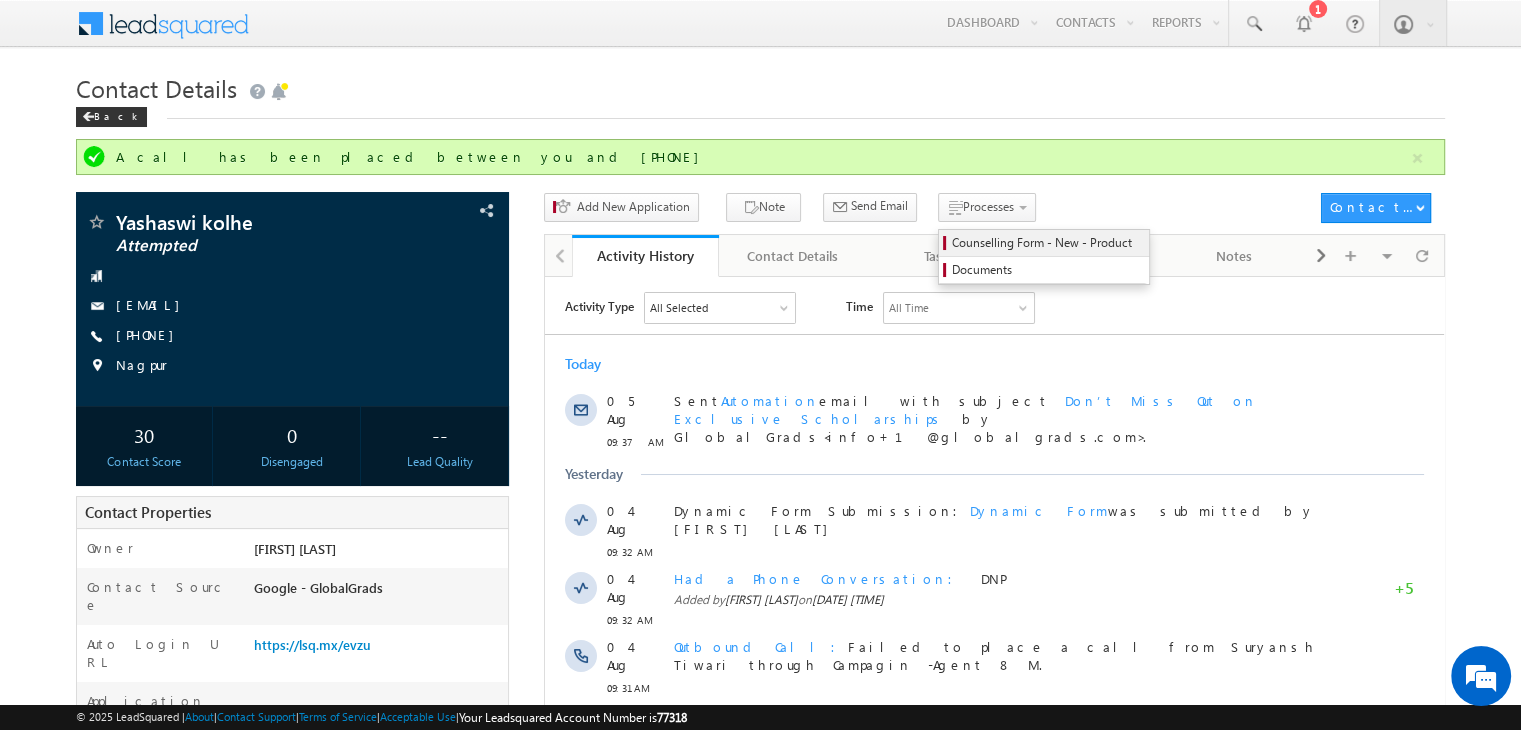 click on "Counselling Form - New - Product" at bounding box center [1047, 243] 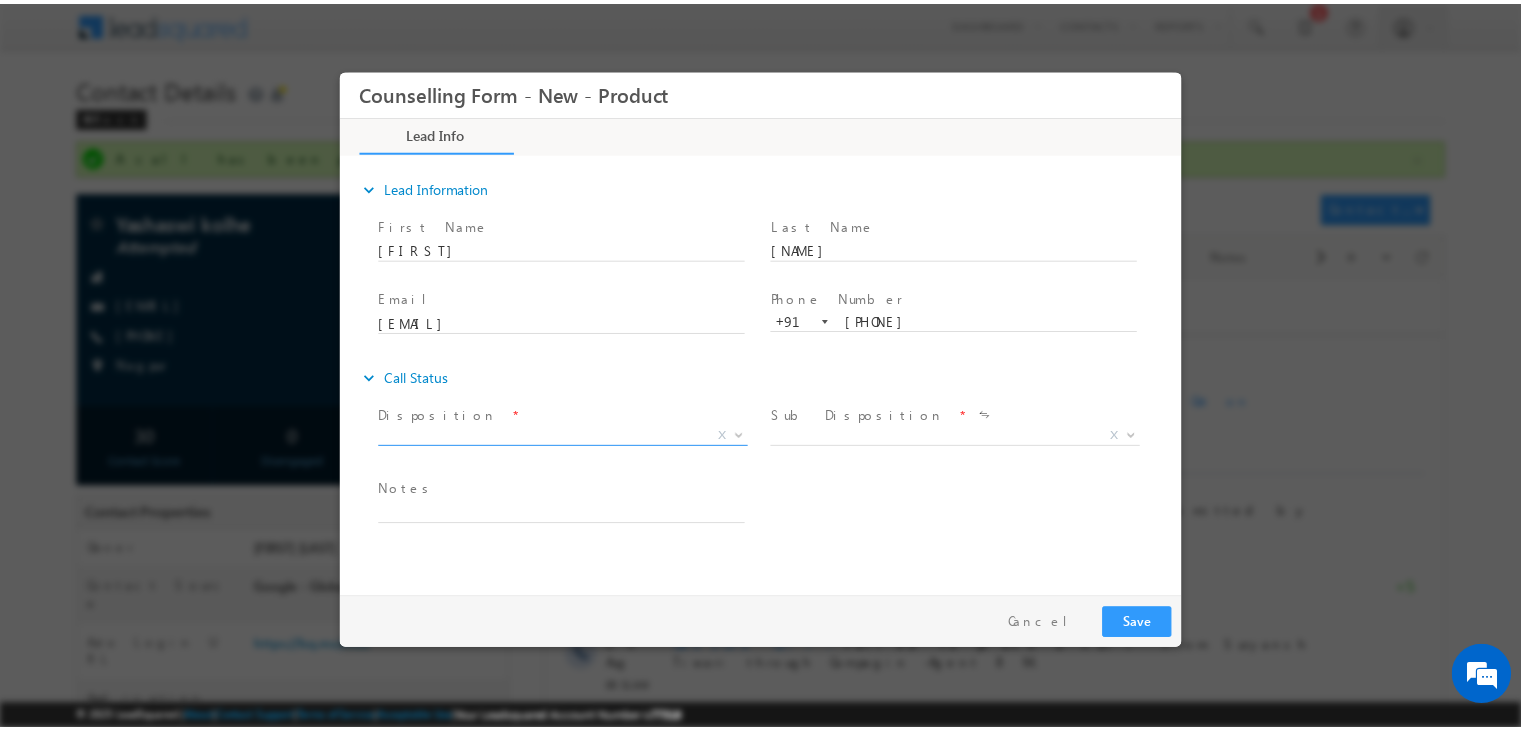 scroll, scrollTop: 0, scrollLeft: 0, axis: both 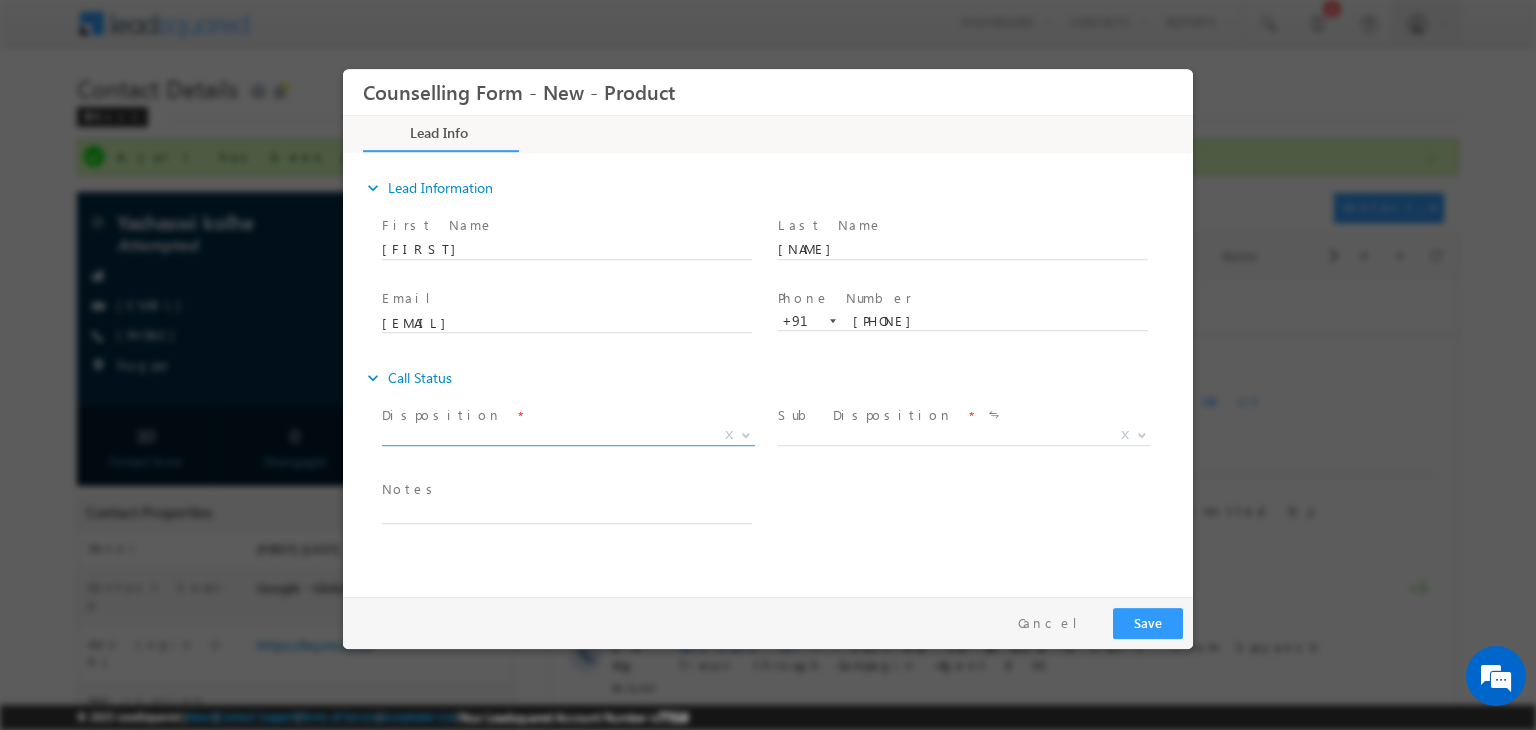 click on "X" at bounding box center [568, 436] 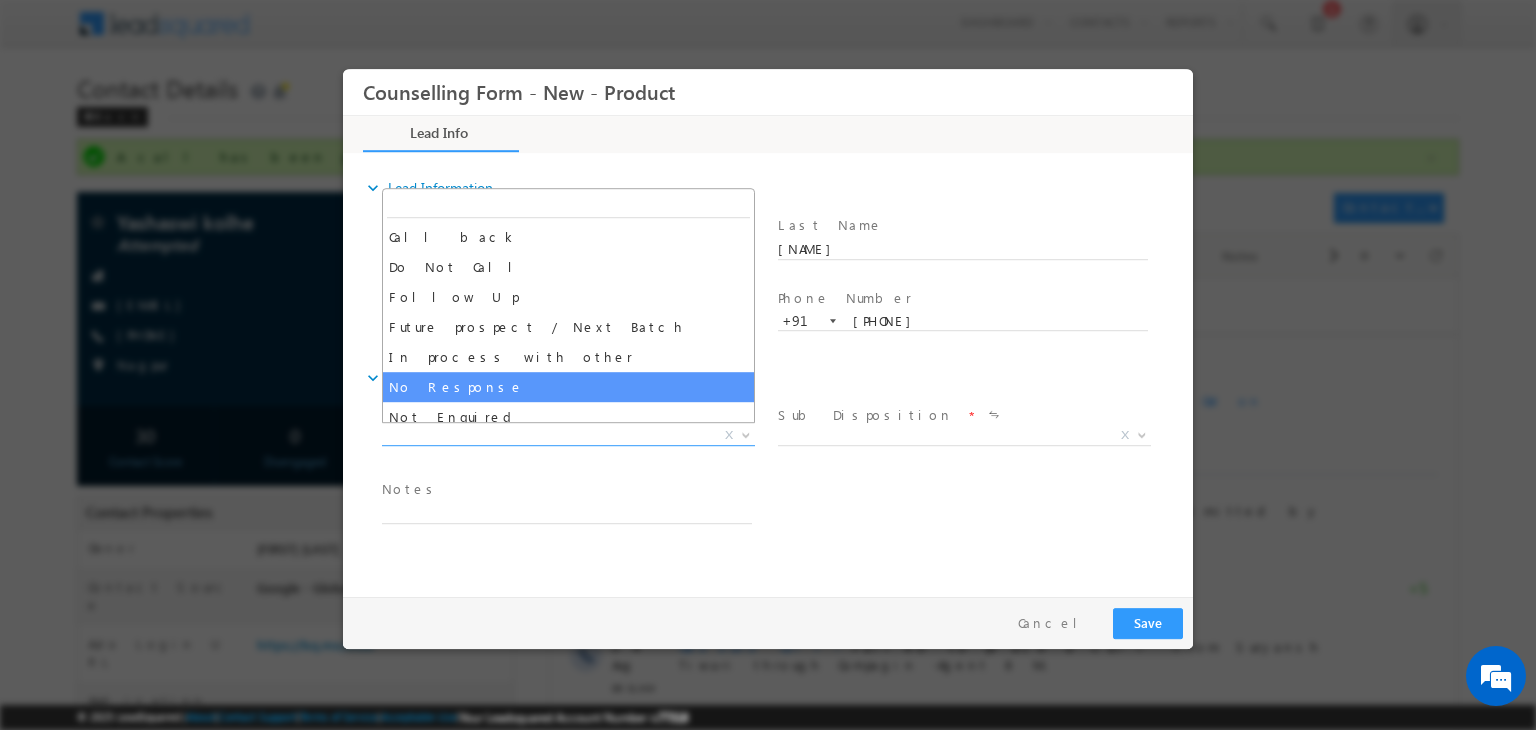 select on "No Response" 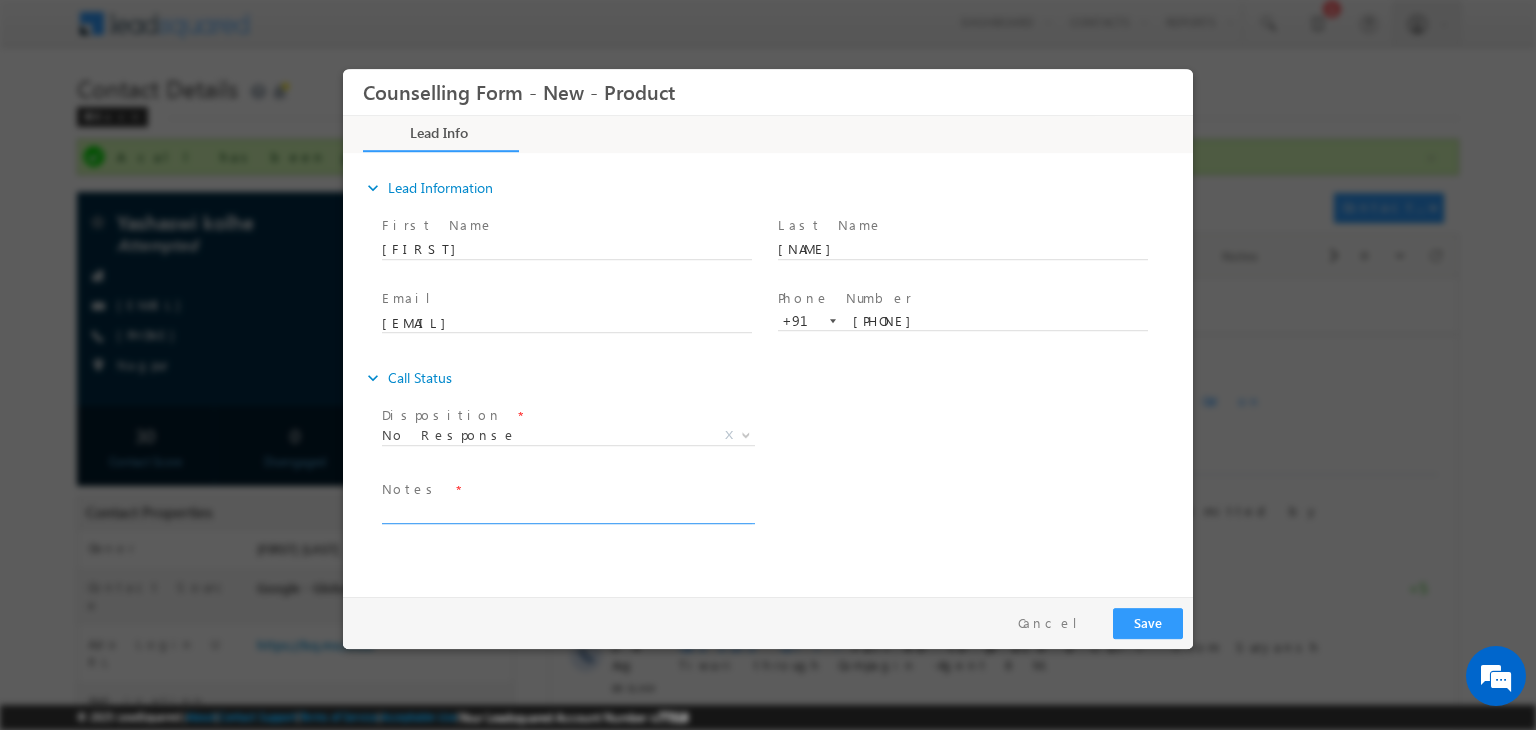 click at bounding box center [567, 512] 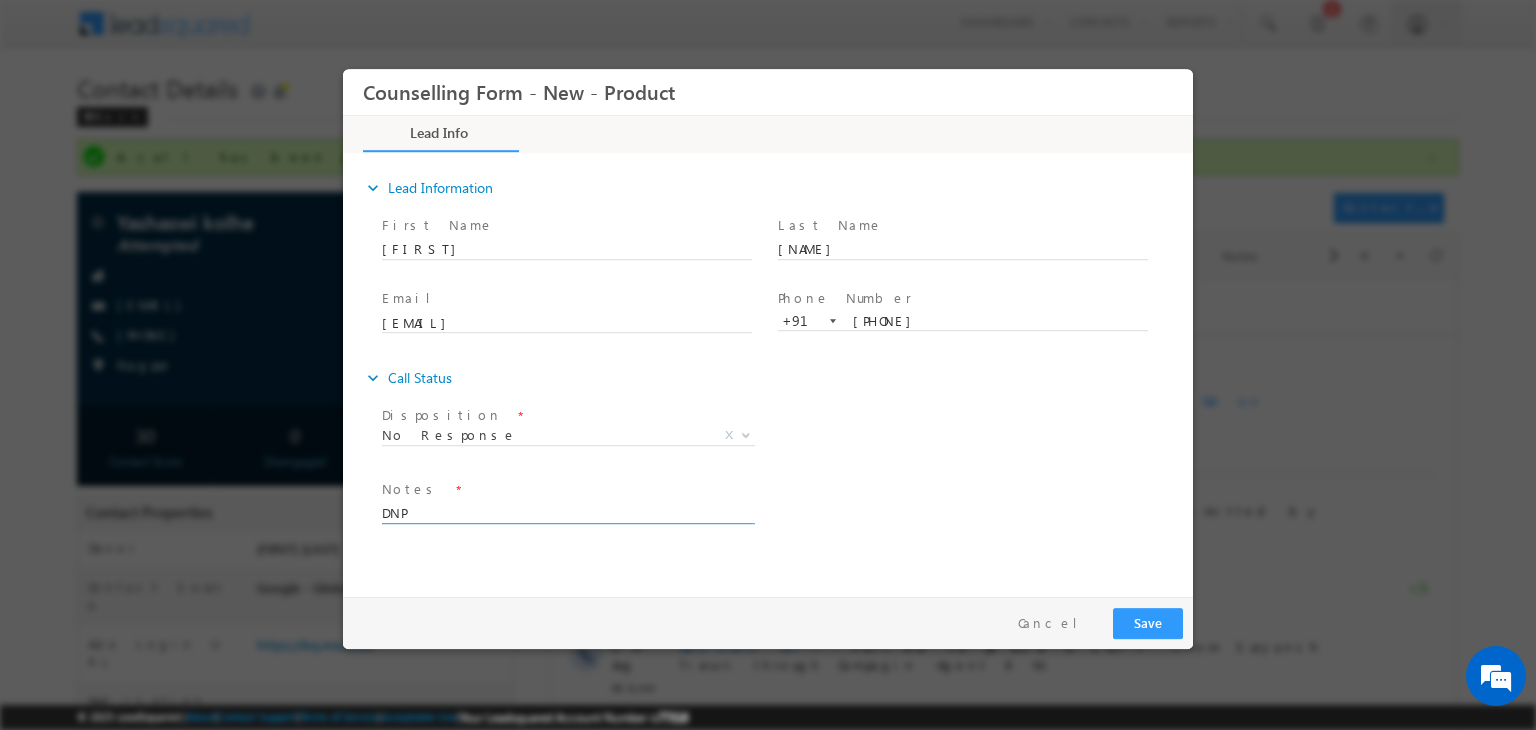 type on "DNP" 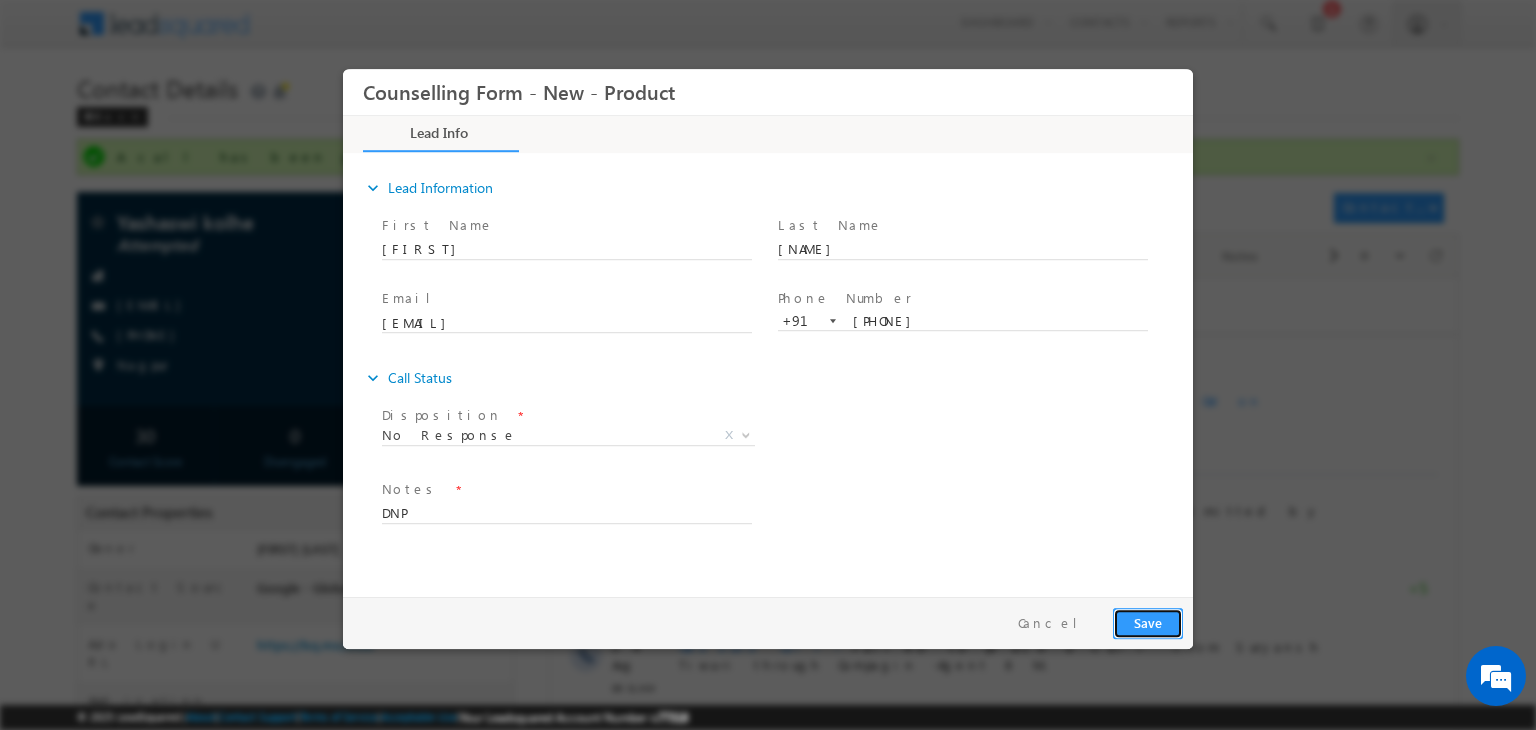 click on "Save" at bounding box center (1148, 623) 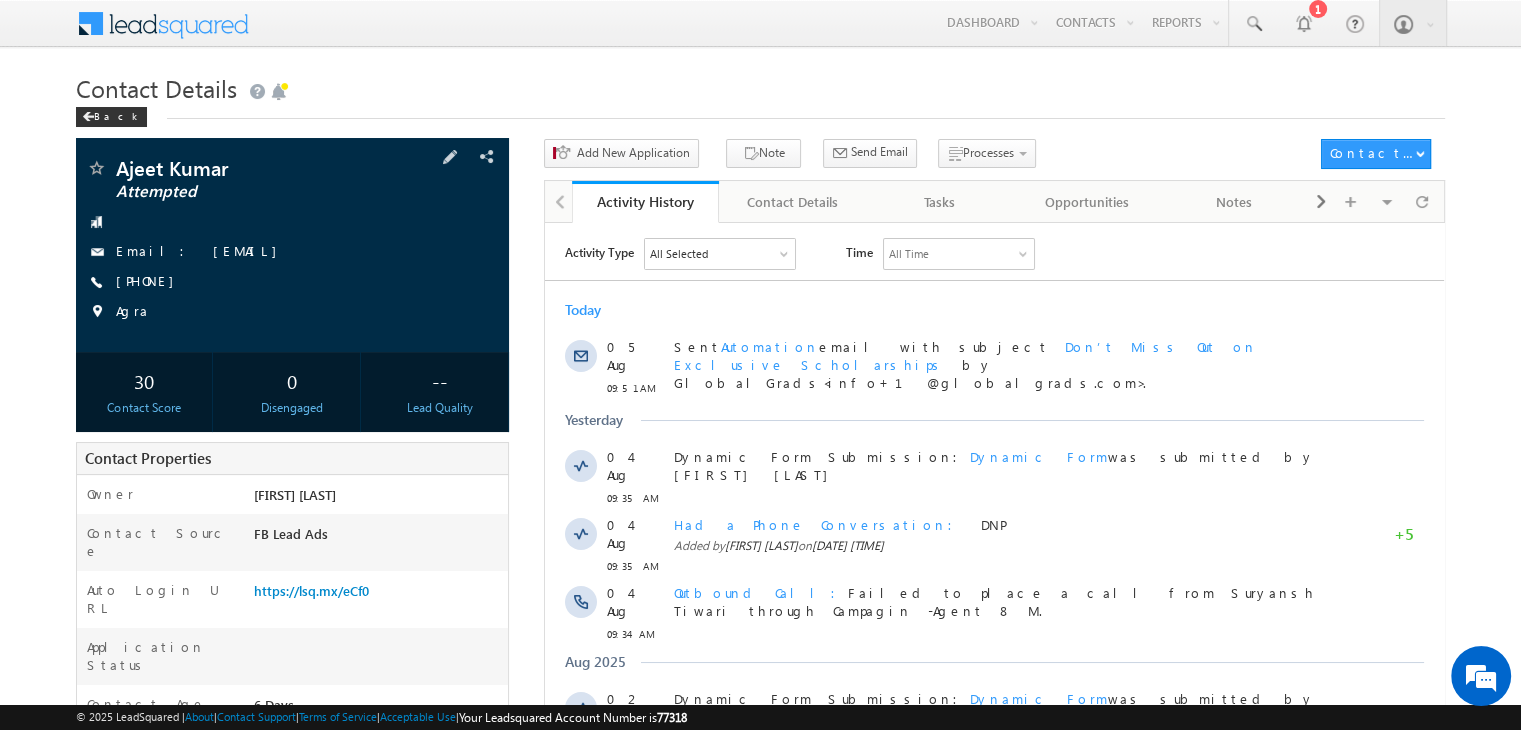 scroll, scrollTop: 0, scrollLeft: 0, axis: both 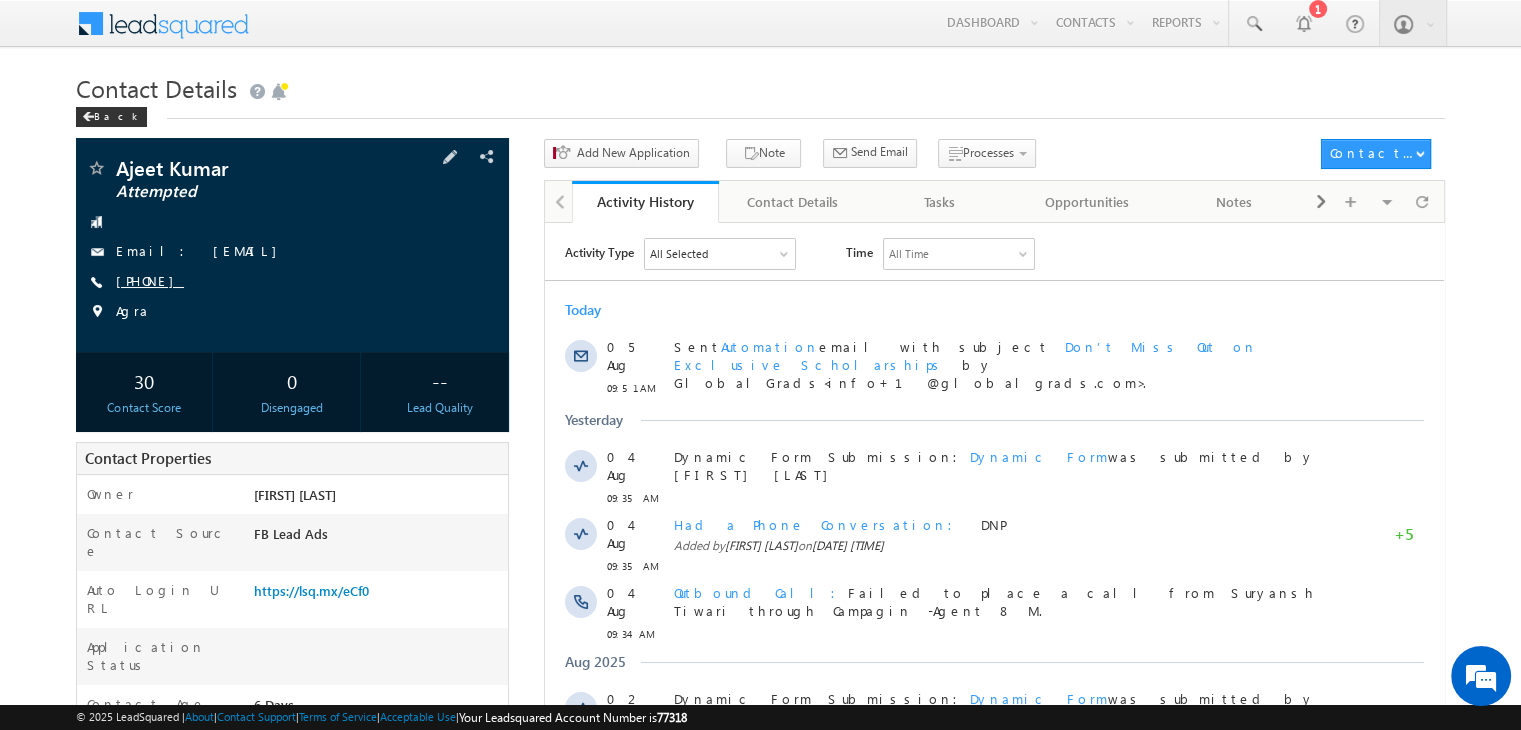 click on "[PHONE]" at bounding box center [150, 280] 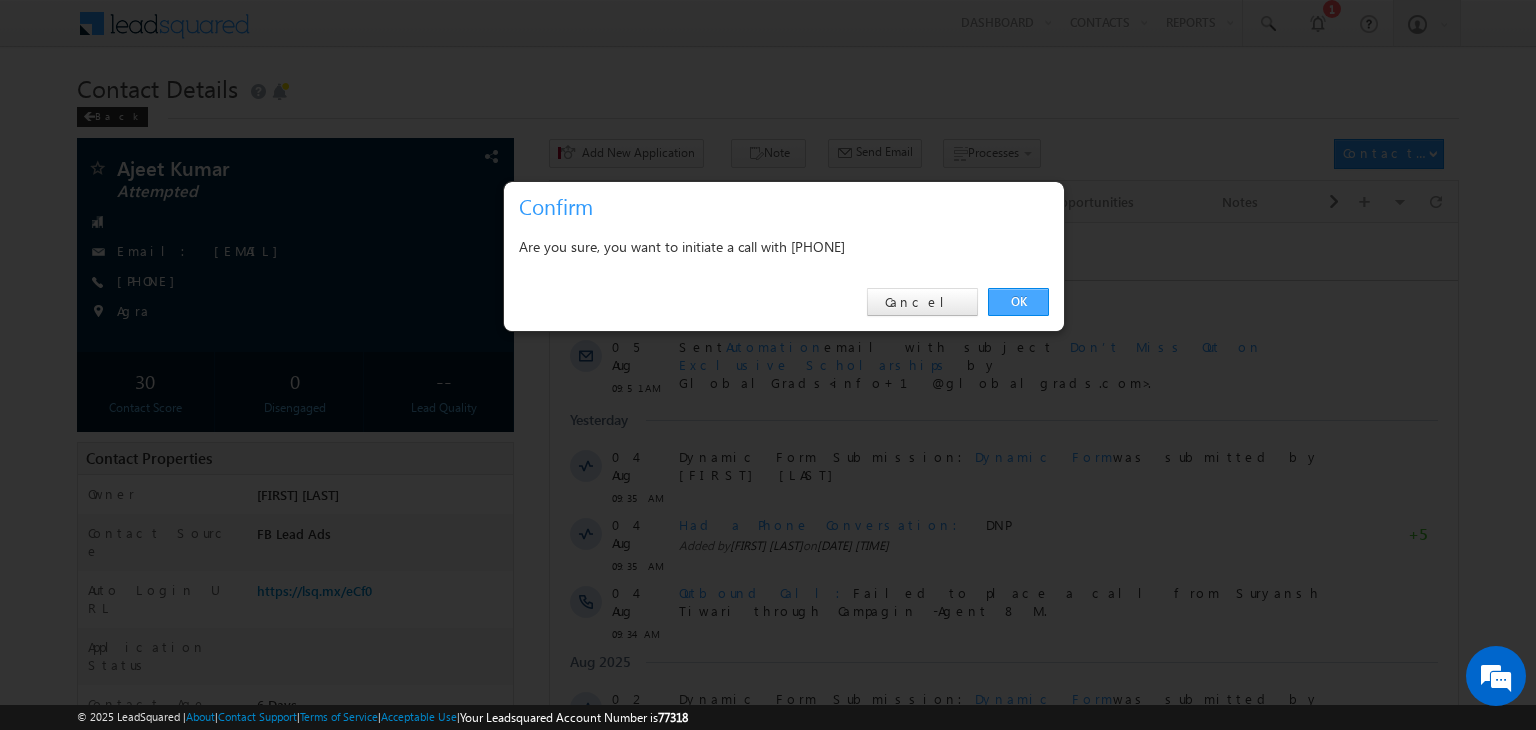 click on "OK" at bounding box center [1018, 302] 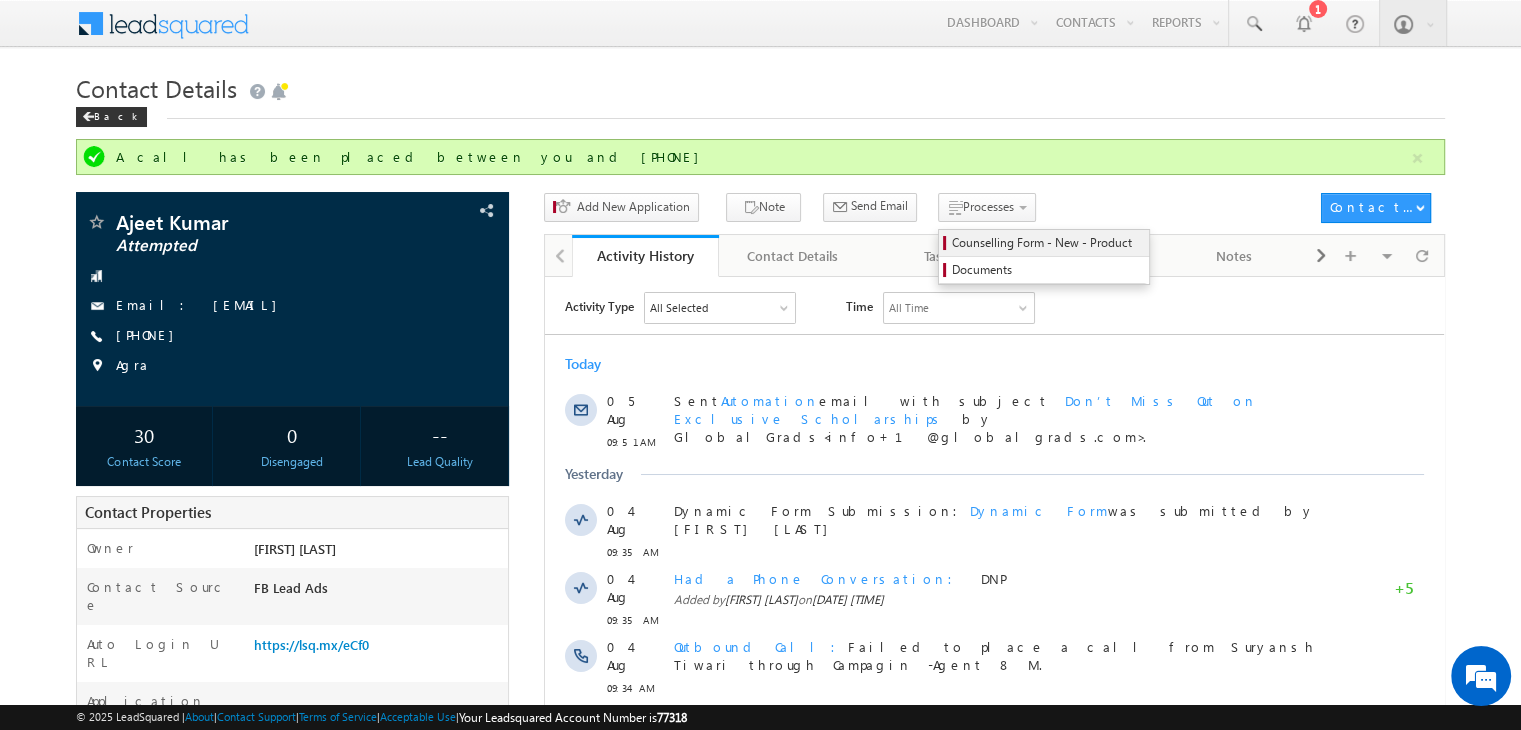 click on "Counselling Form - New - Product" at bounding box center [1047, 243] 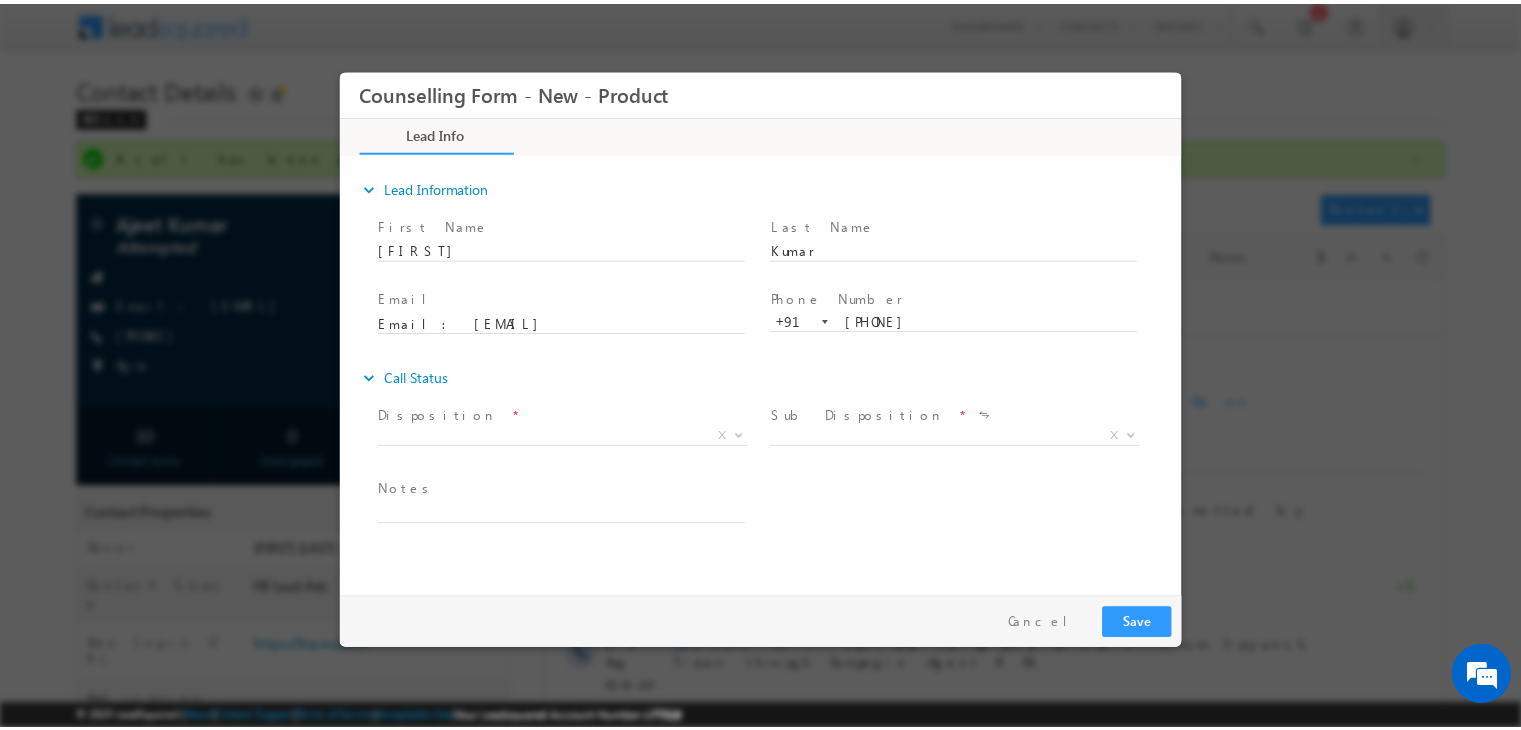 scroll, scrollTop: 0, scrollLeft: 0, axis: both 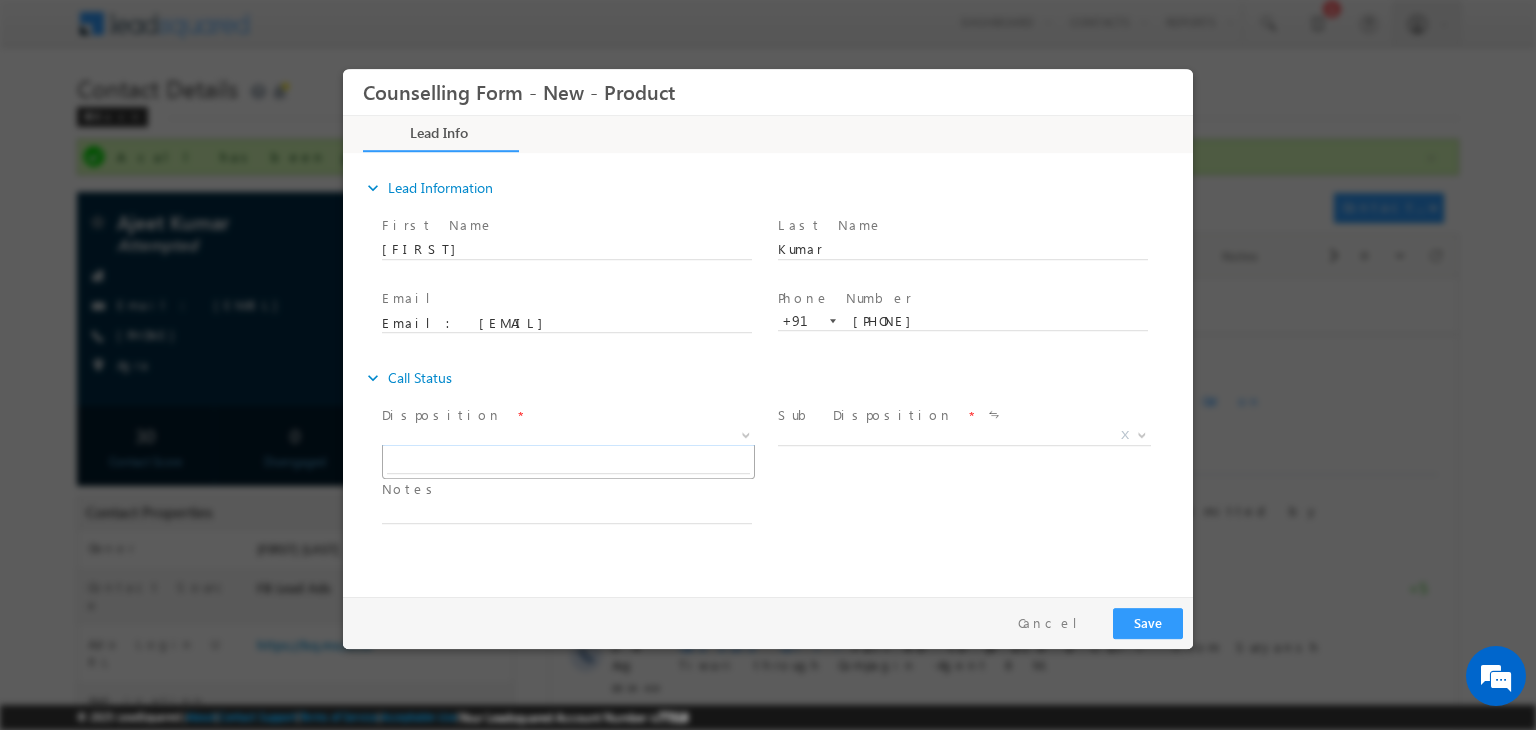 click on "X" at bounding box center [568, 436] 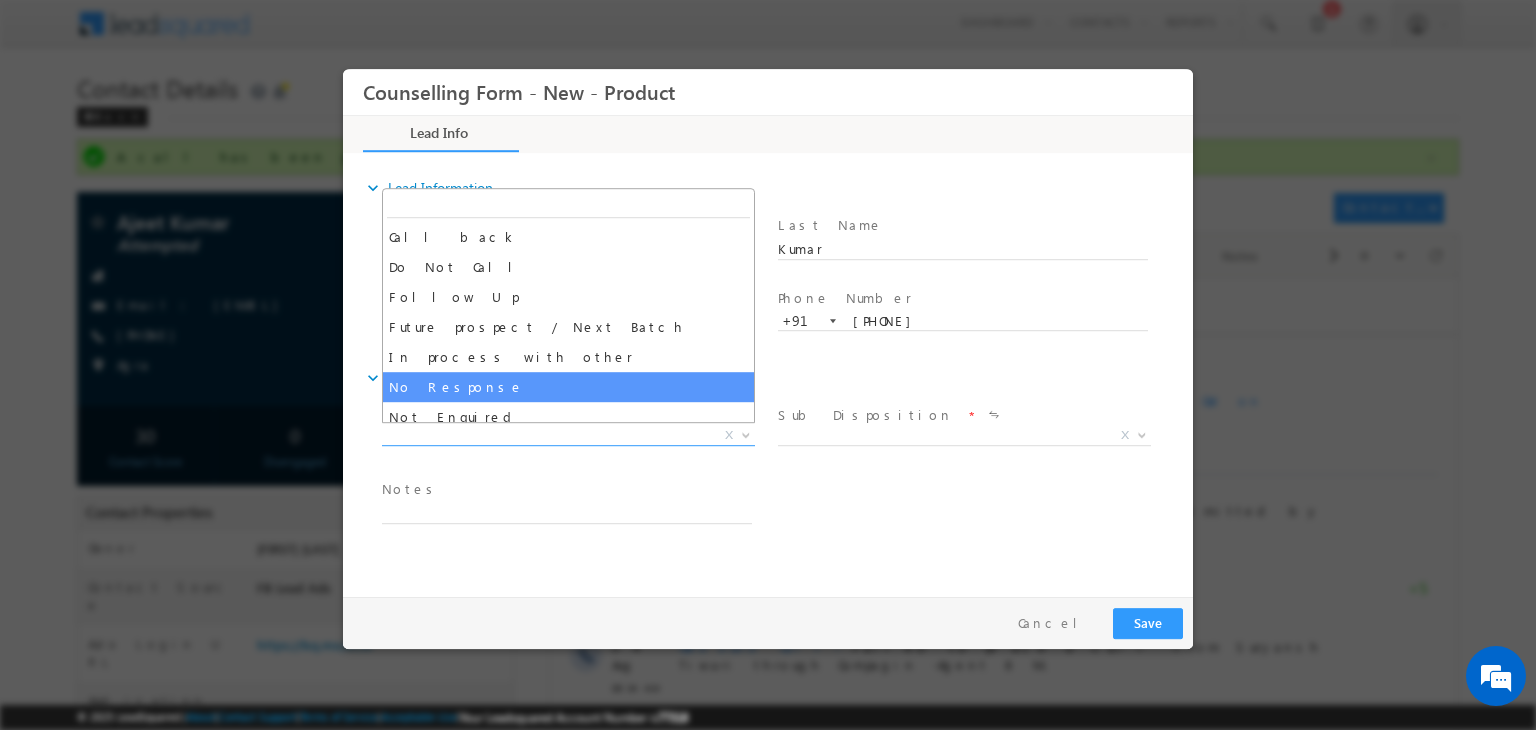 select on "No Response" 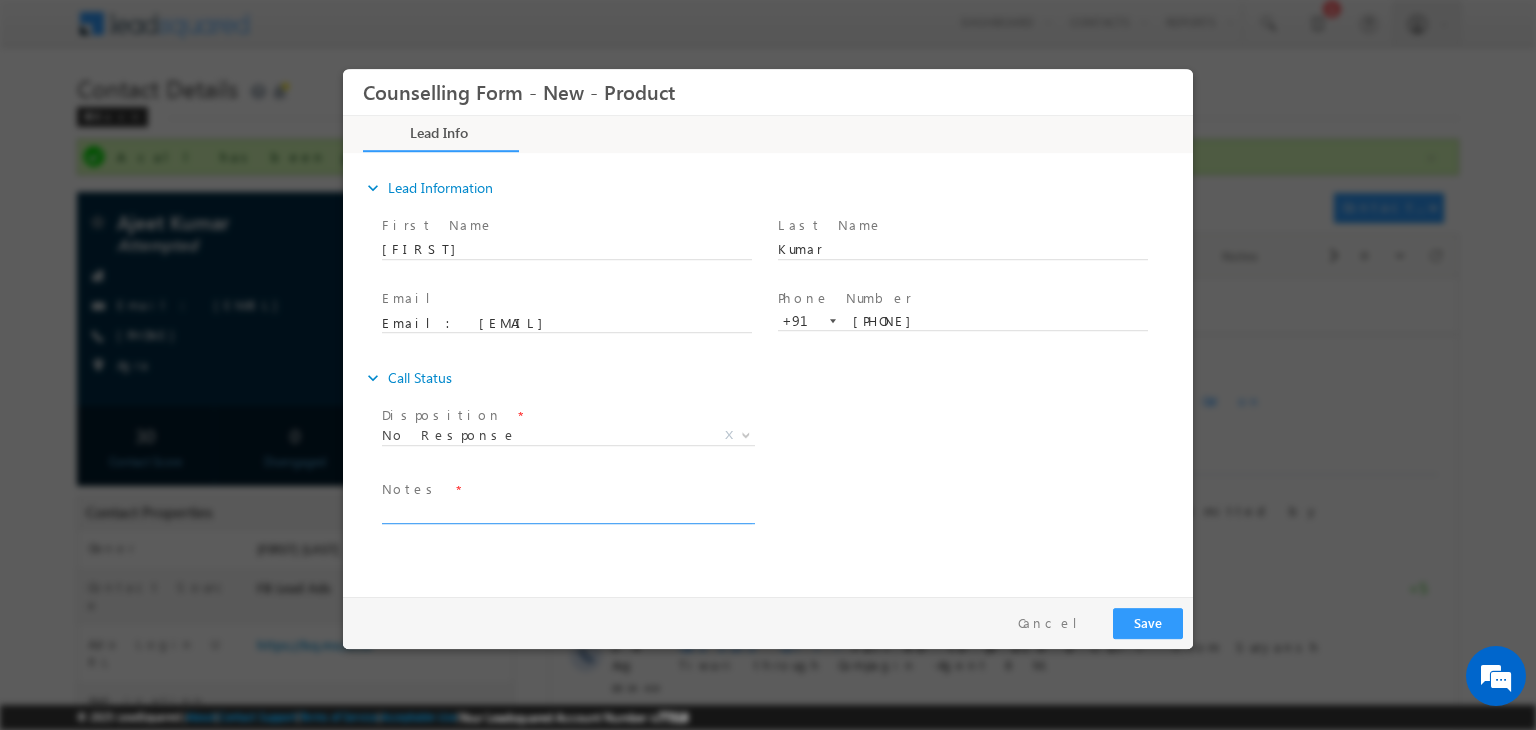 click at bounding box center [567, 512] 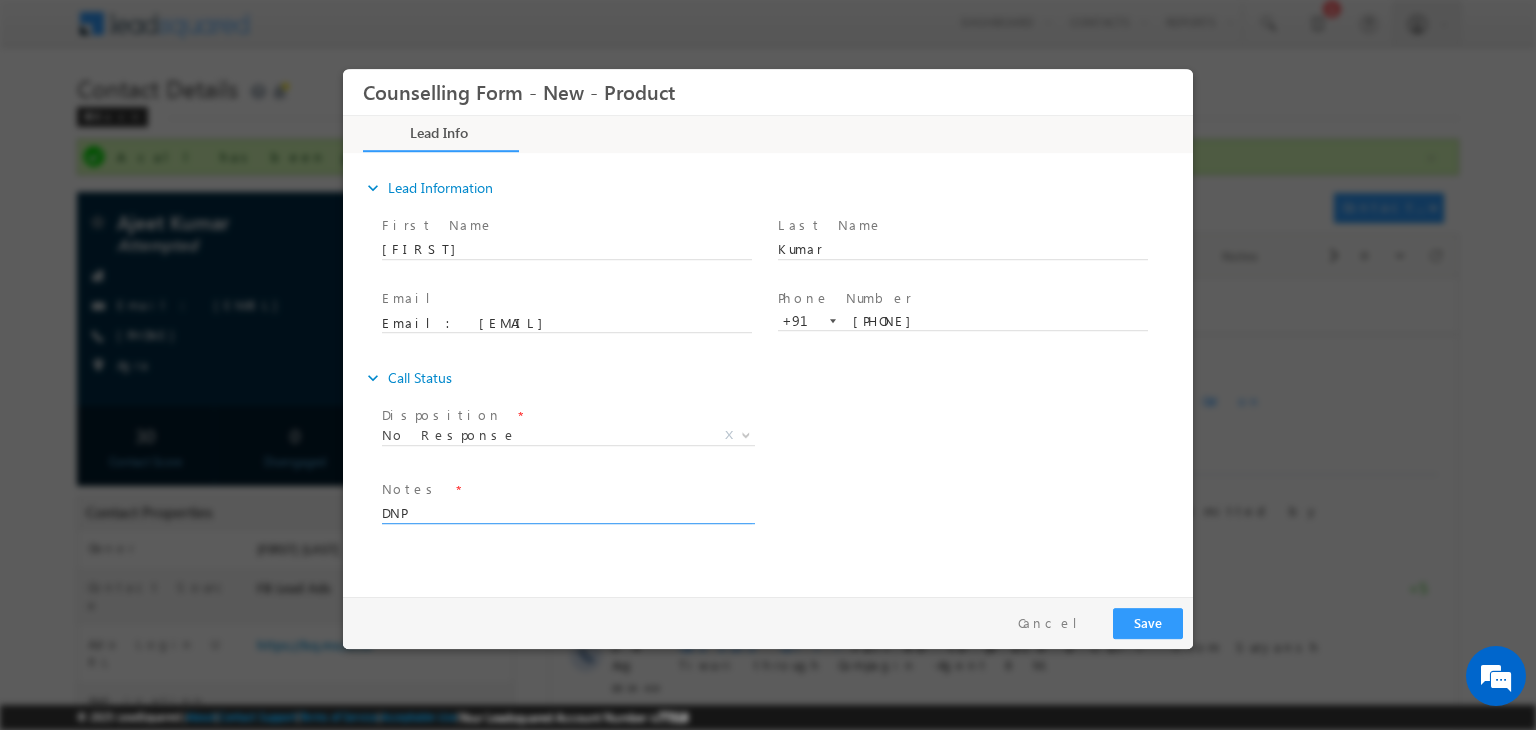 type on "DNP" 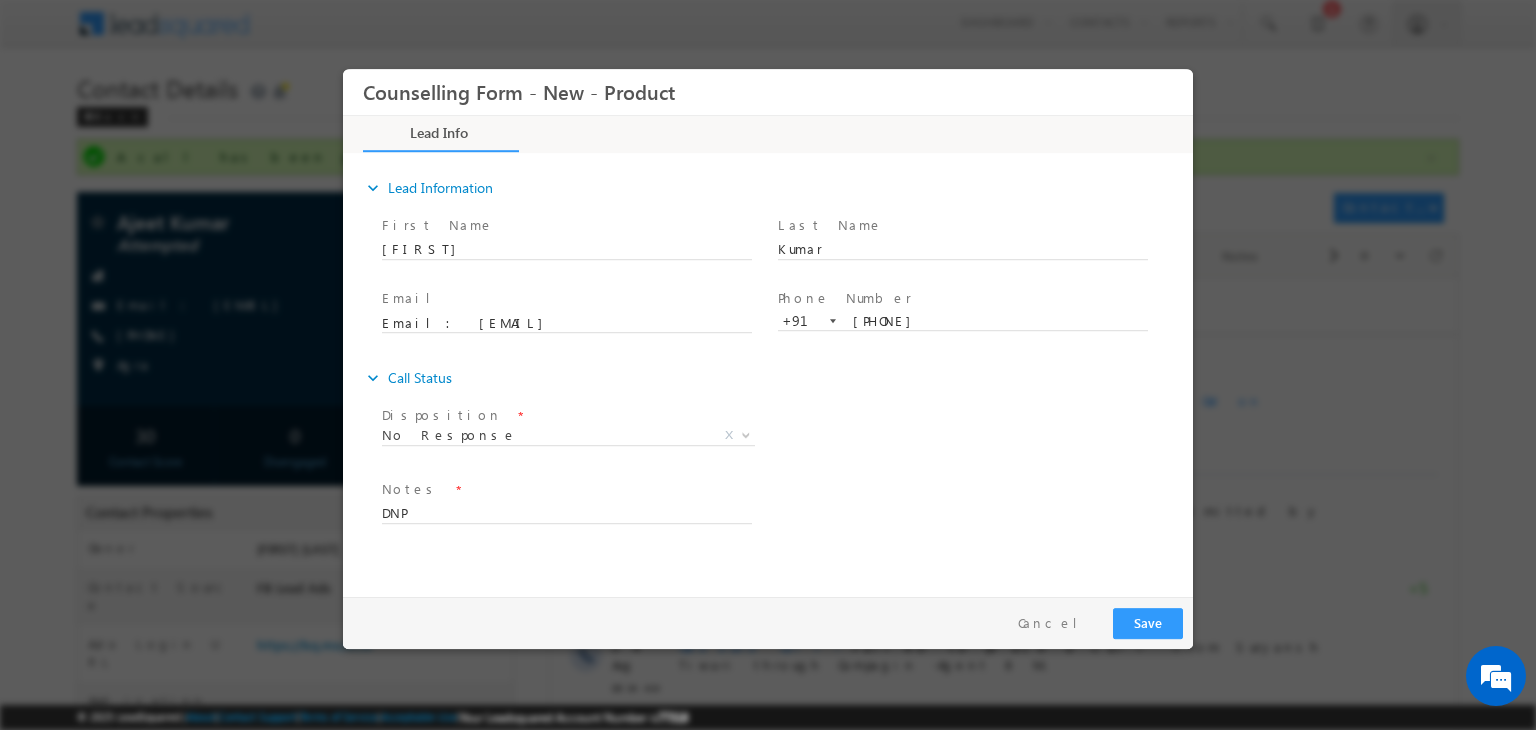 drag, startPoint x: 1143, startPoint y: 641, endPoint x: 1168, endPoint y: 614, distance: 36.796738 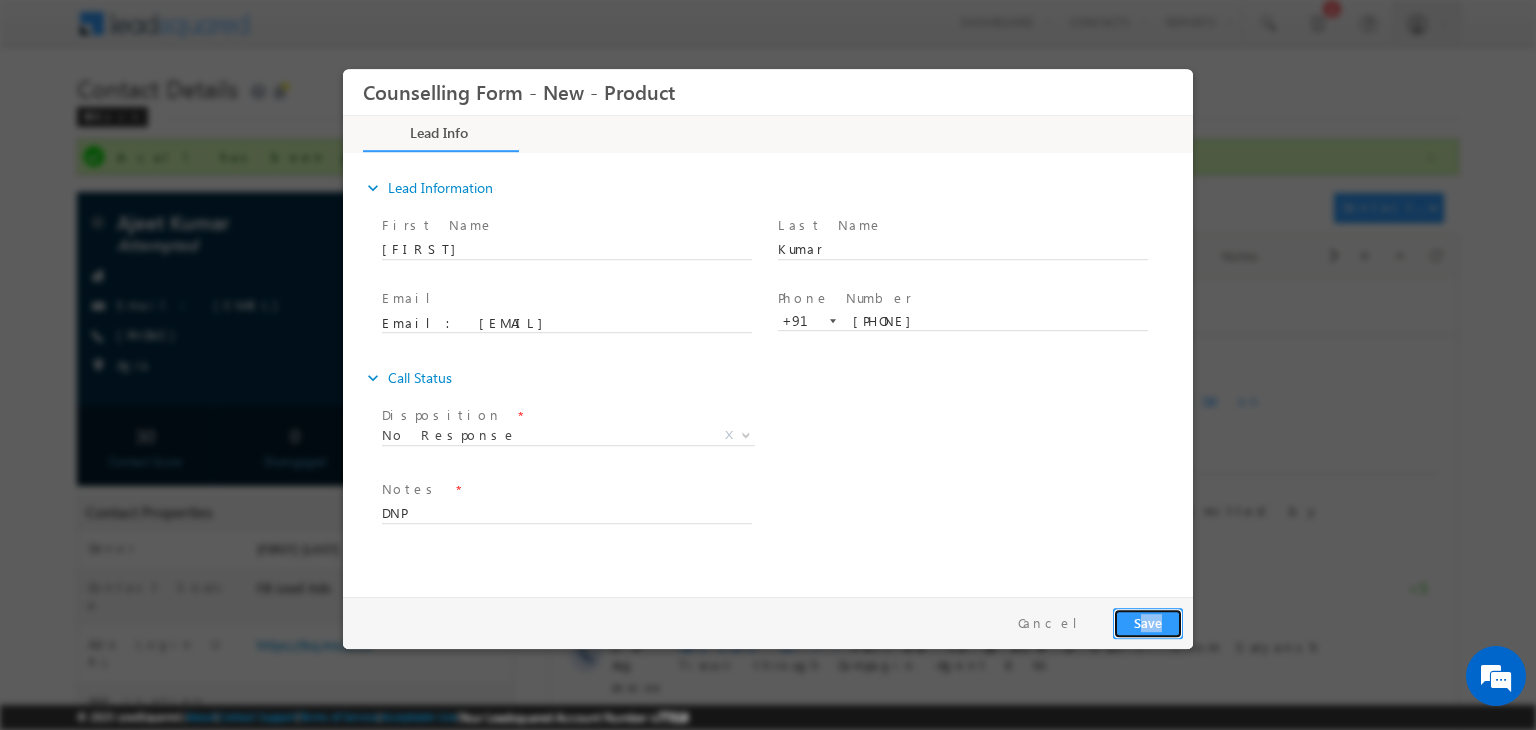 click on "Save" at bounding box center [1148, 623] 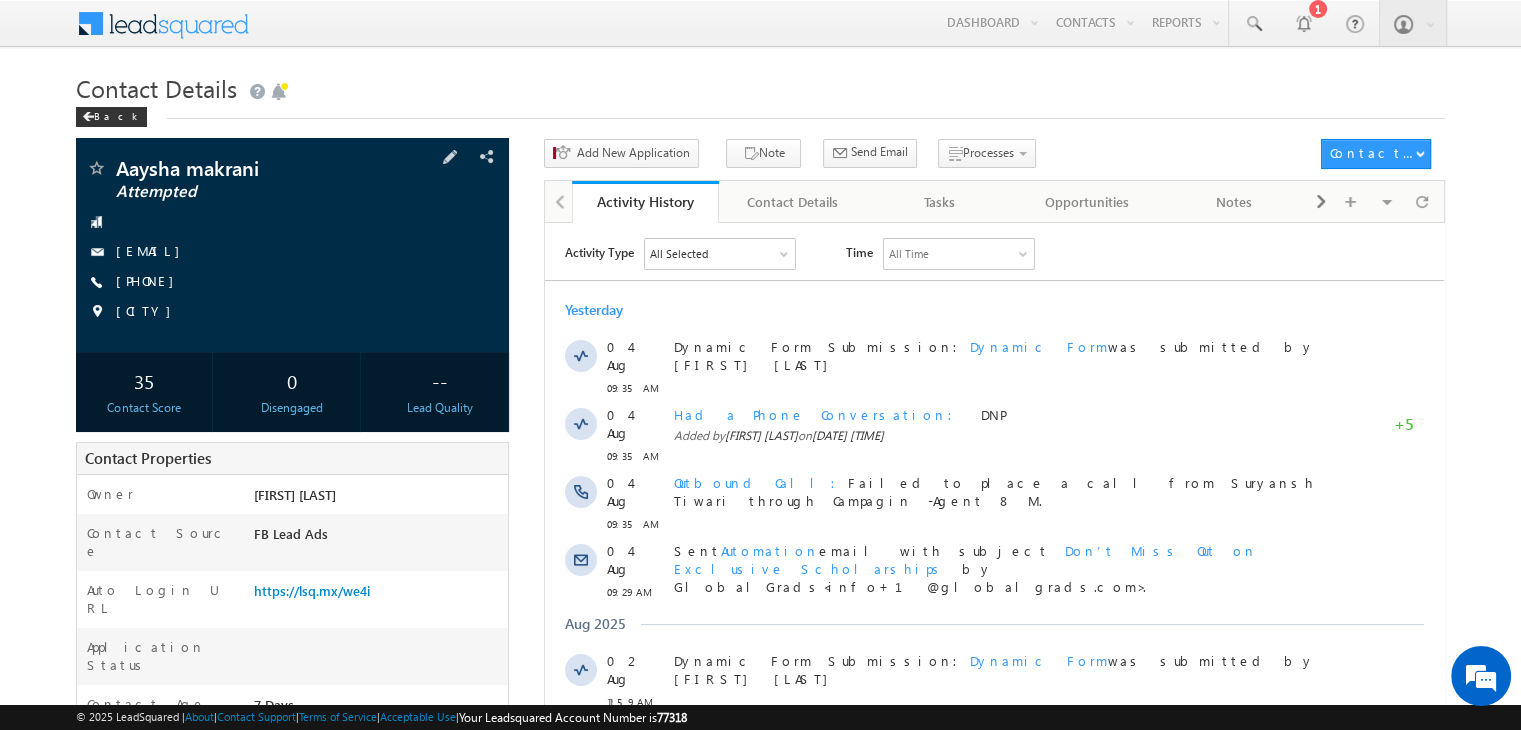 scroll, scrollTop: 0, scrollLeft: 0, axis: both 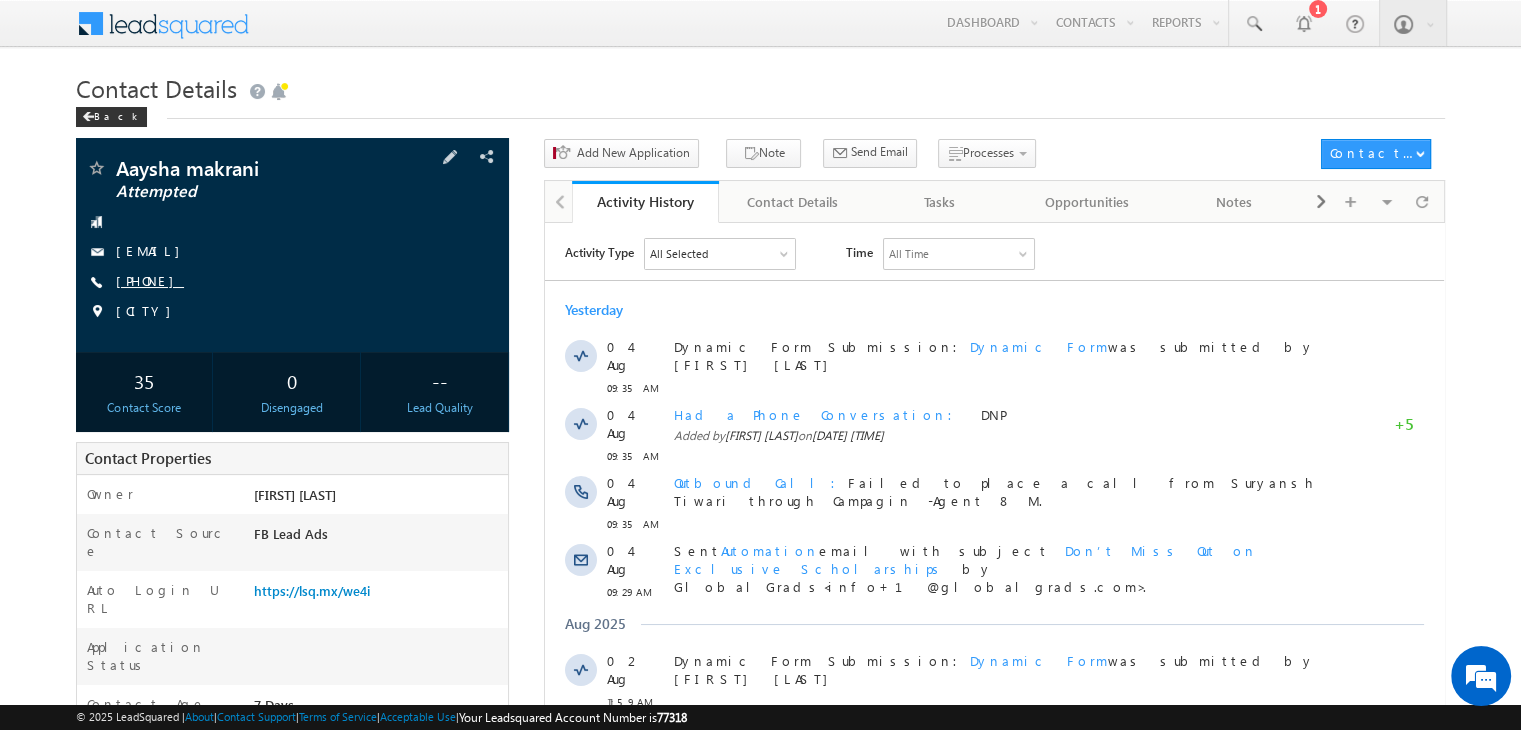 click on "[PHONE]" at bounding box center [150, 280] 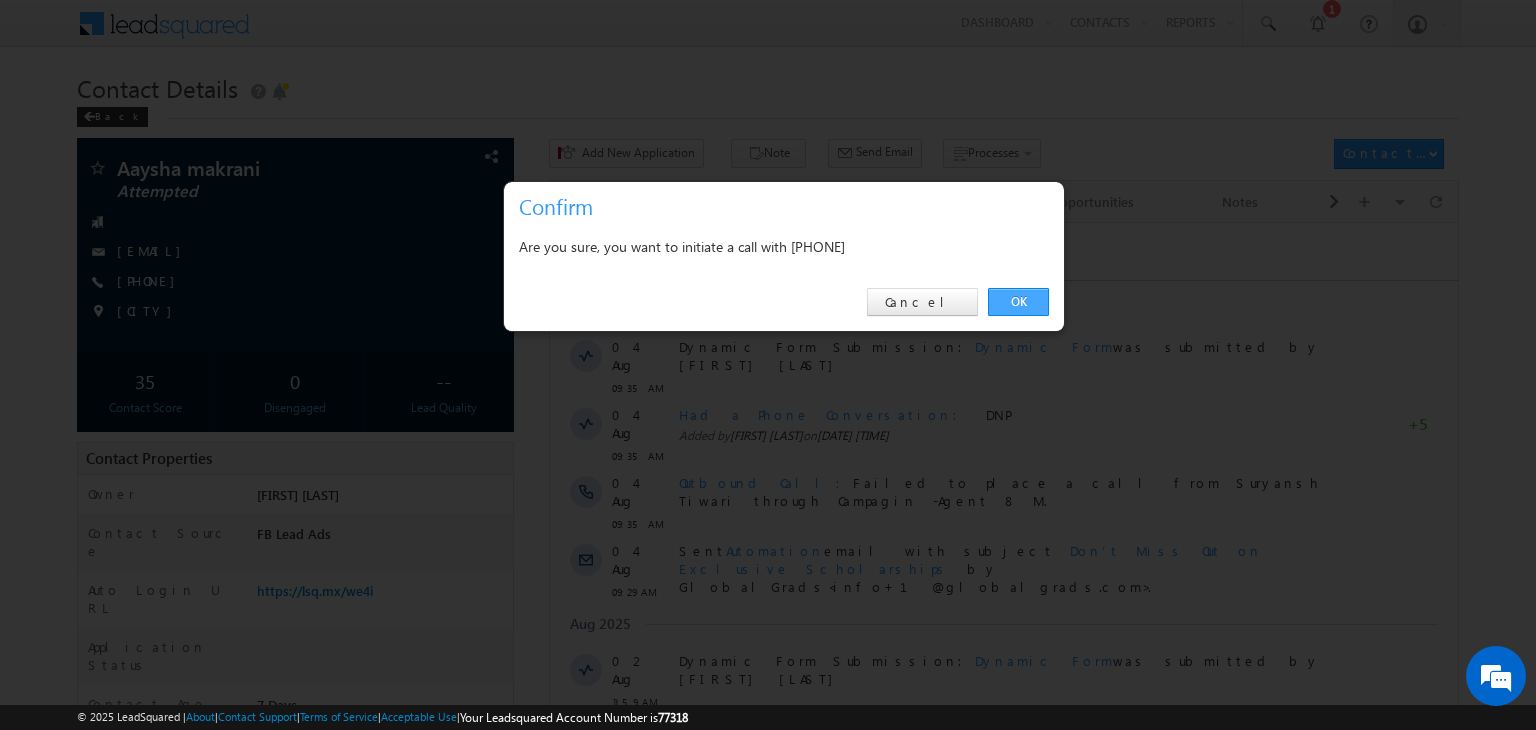 click on "OK" at bounding box center [1018, 302] 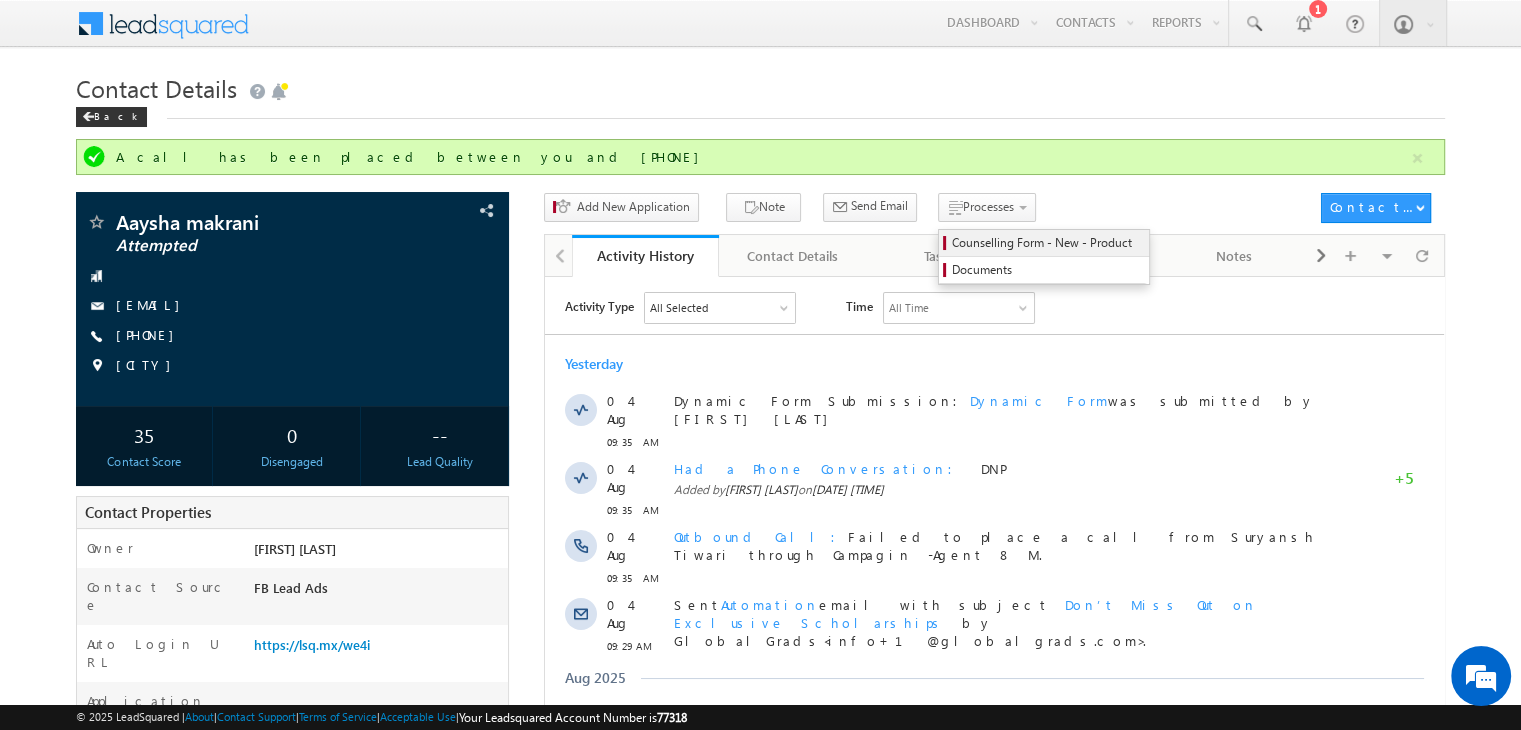click on "Counselling Form - New - Product" at bounding box center (1047, 243) 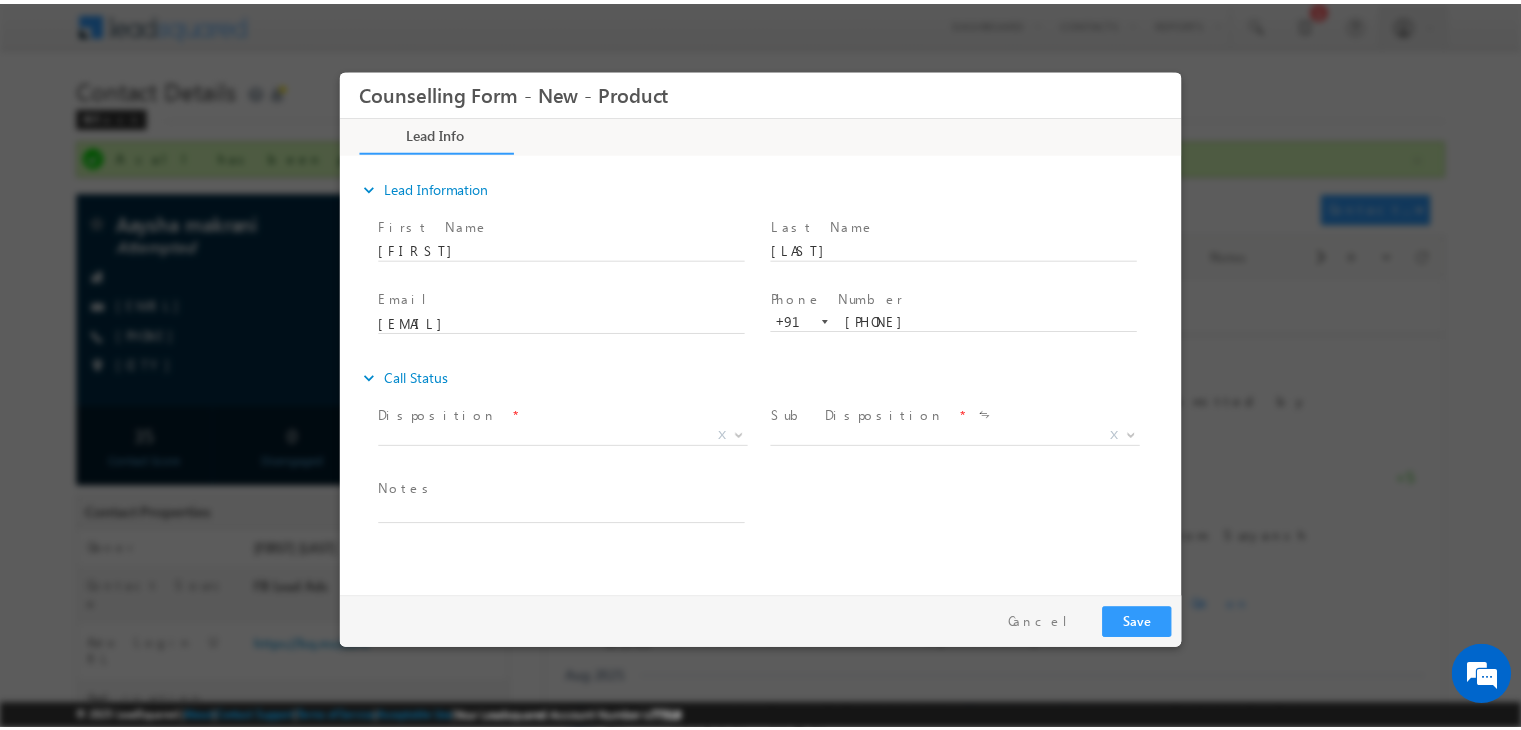 scroll, scrollTop: 0, scrollLeft: 0, axis: both 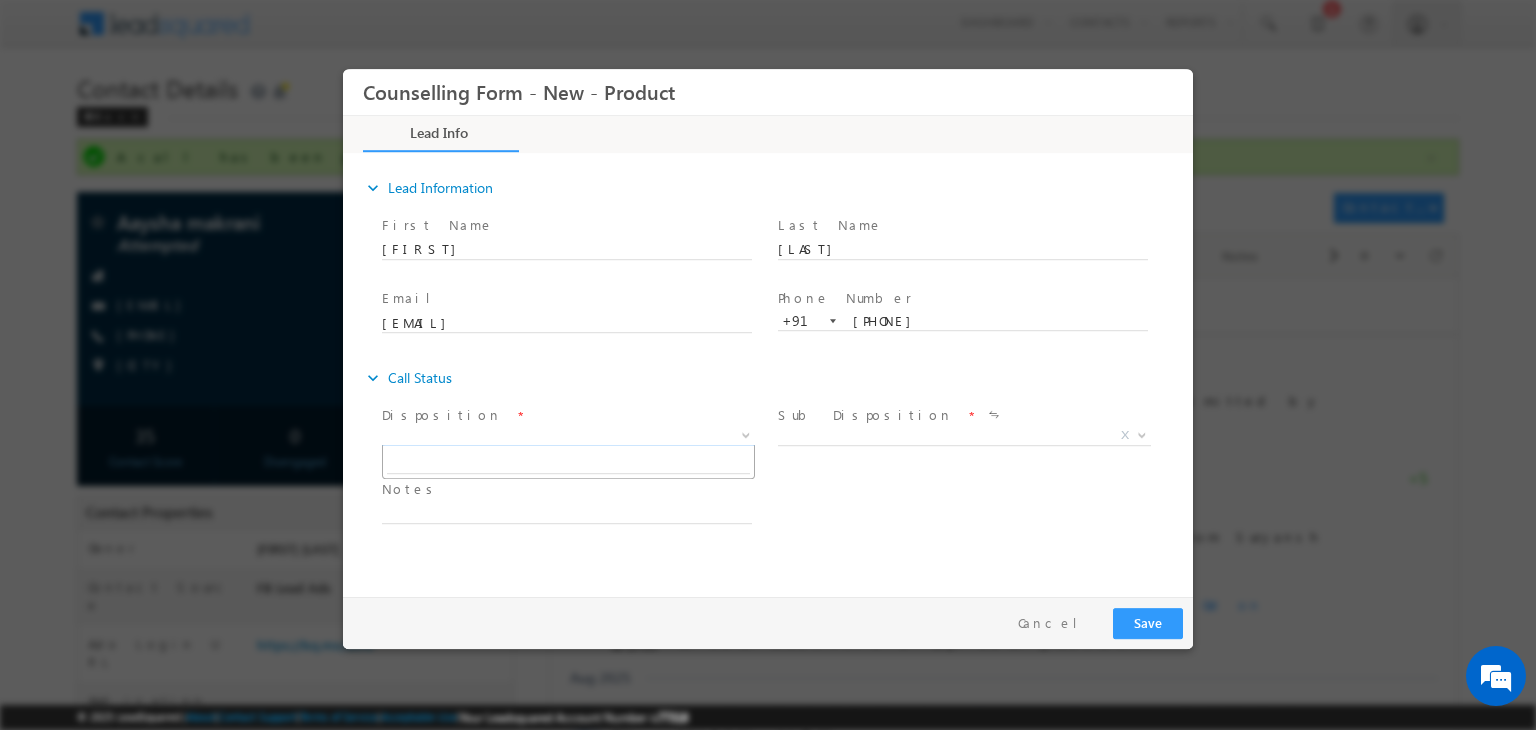 click on "X" at bounding box center (568, 436) 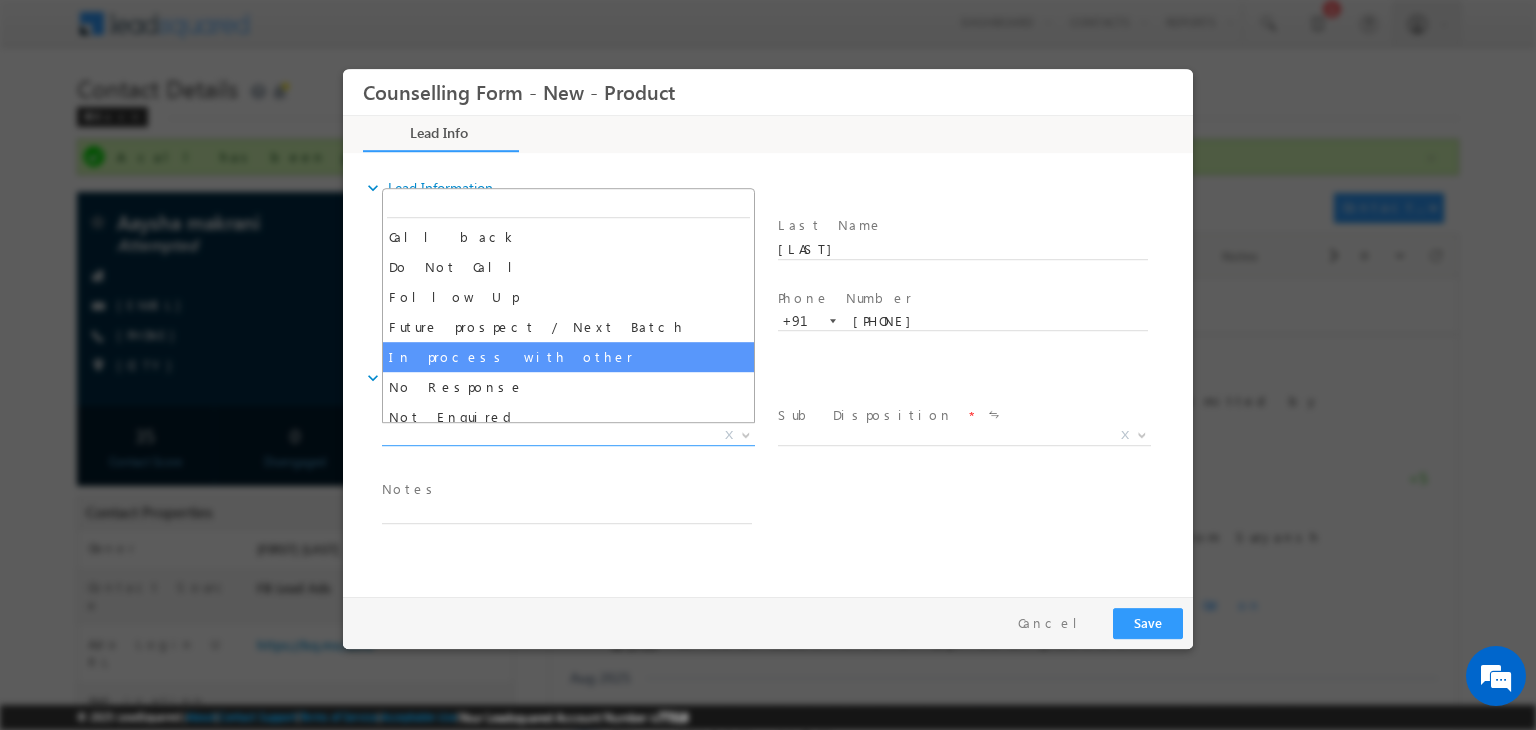 drag, startPoint x: 480, startPoint y: 369, endPoint x: 517, endPoint y: 393, distance: 44.102154 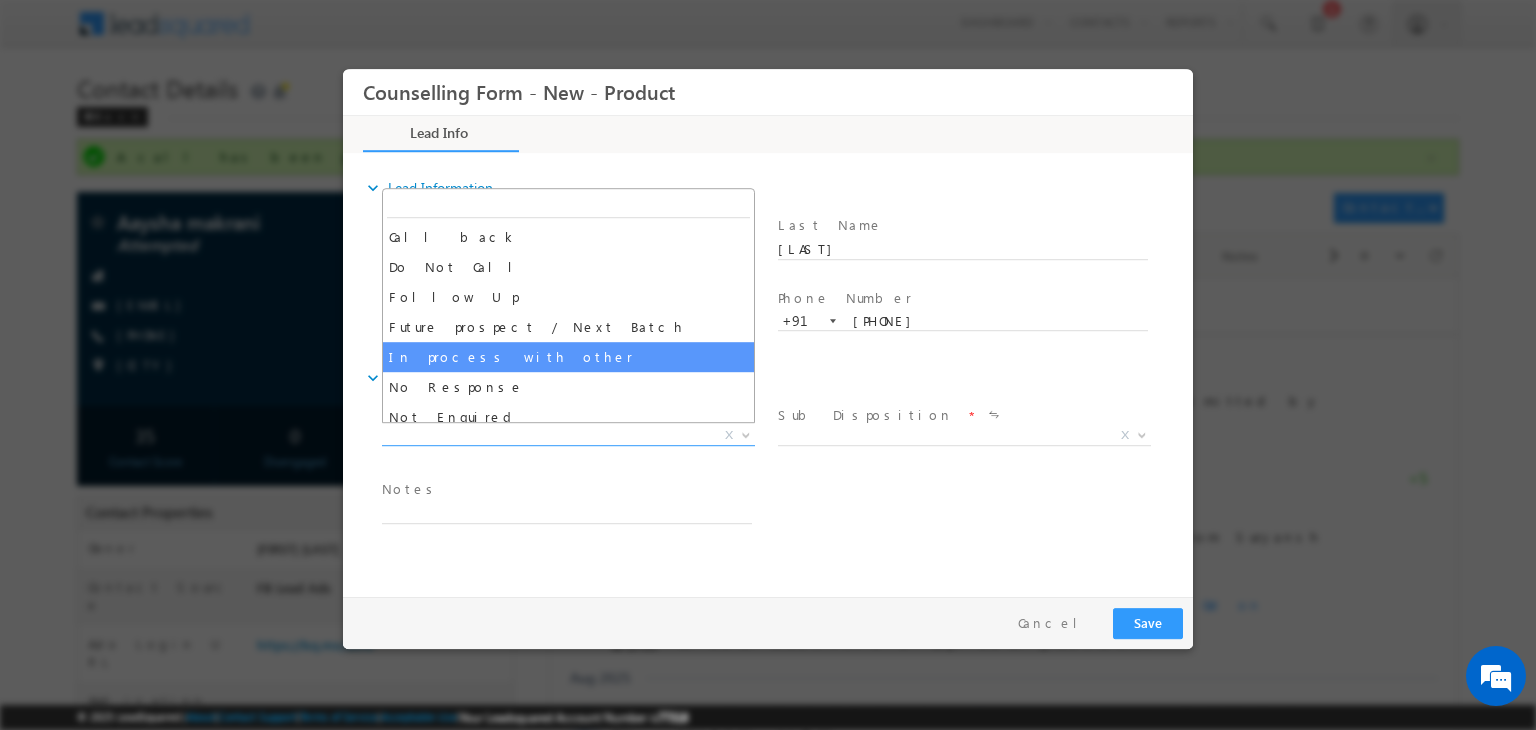 select on "No Response" 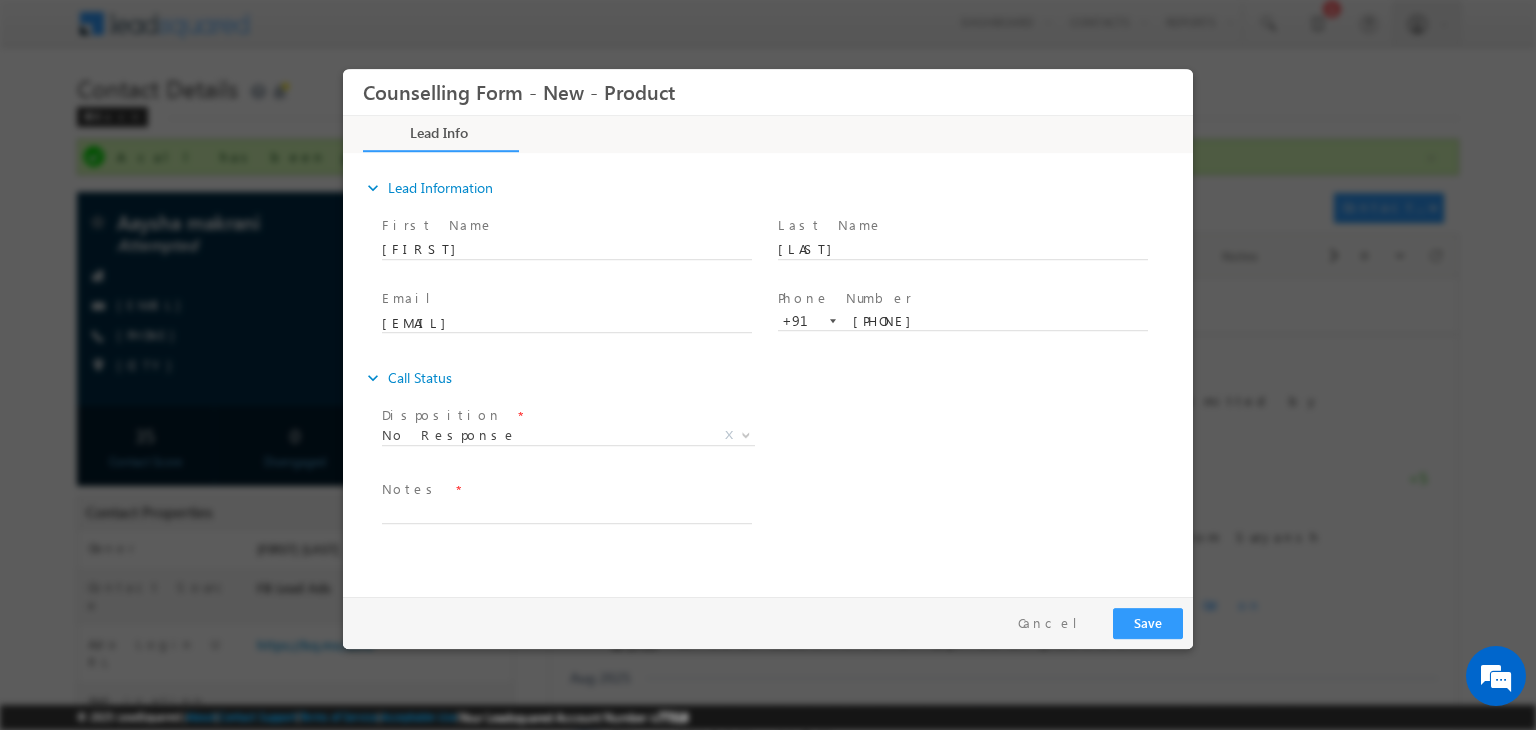 click on "expand_more Call Status" at bounding box center [778, 378] 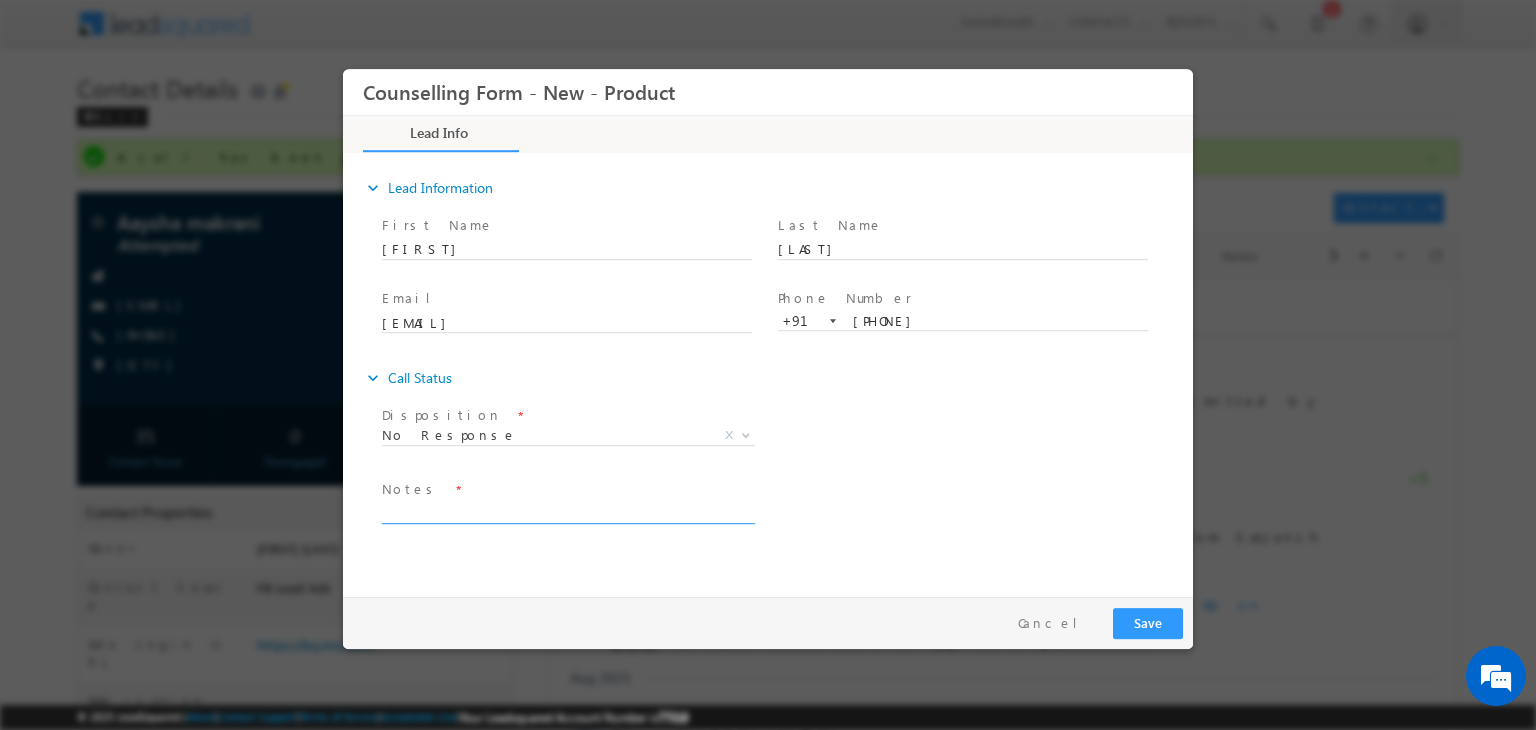 click at bounding box center (567, 512) 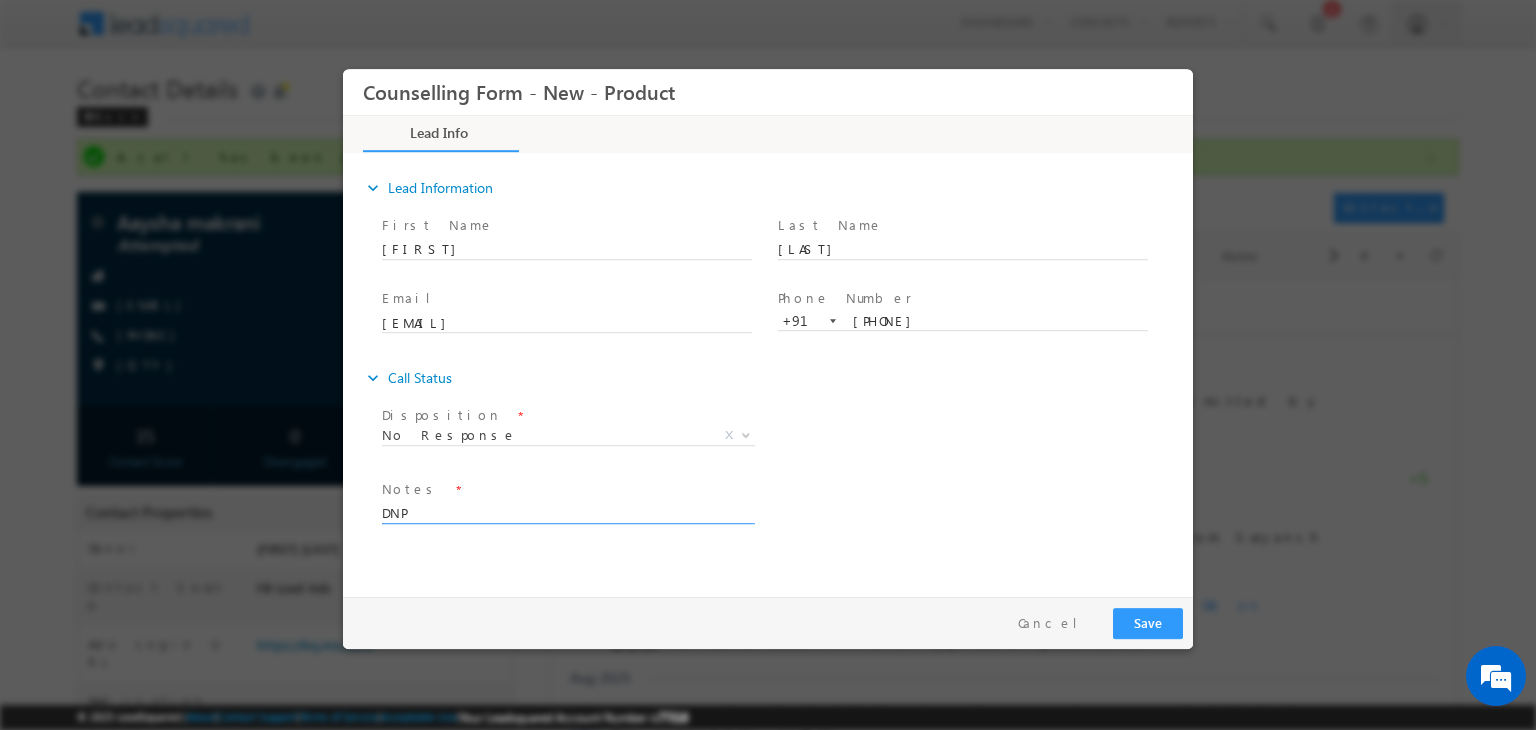 type on "DNP" 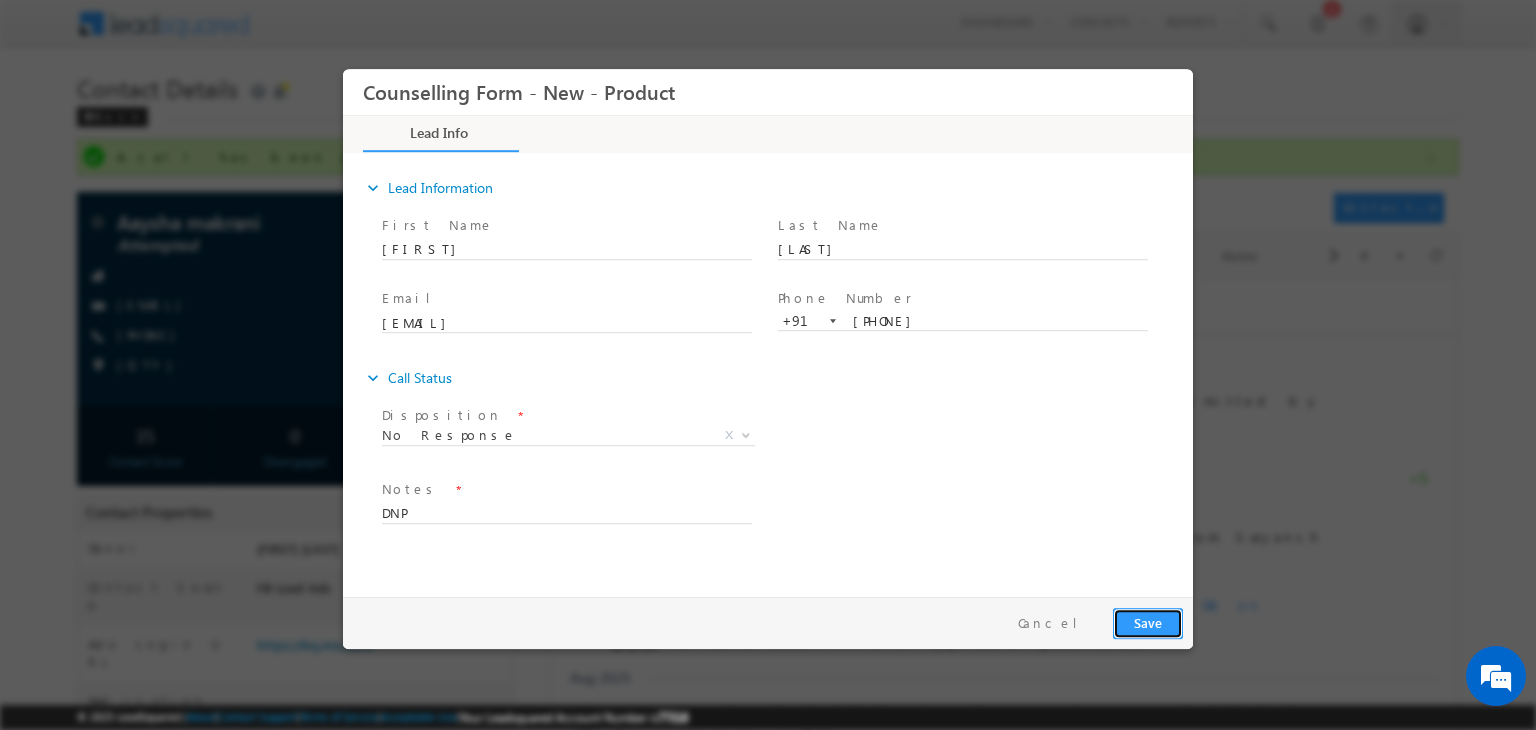drag, startPoint x: 1120, startPoint y: 624, endPoint x: 1694, endPoint y: 678, distance: 576.5345 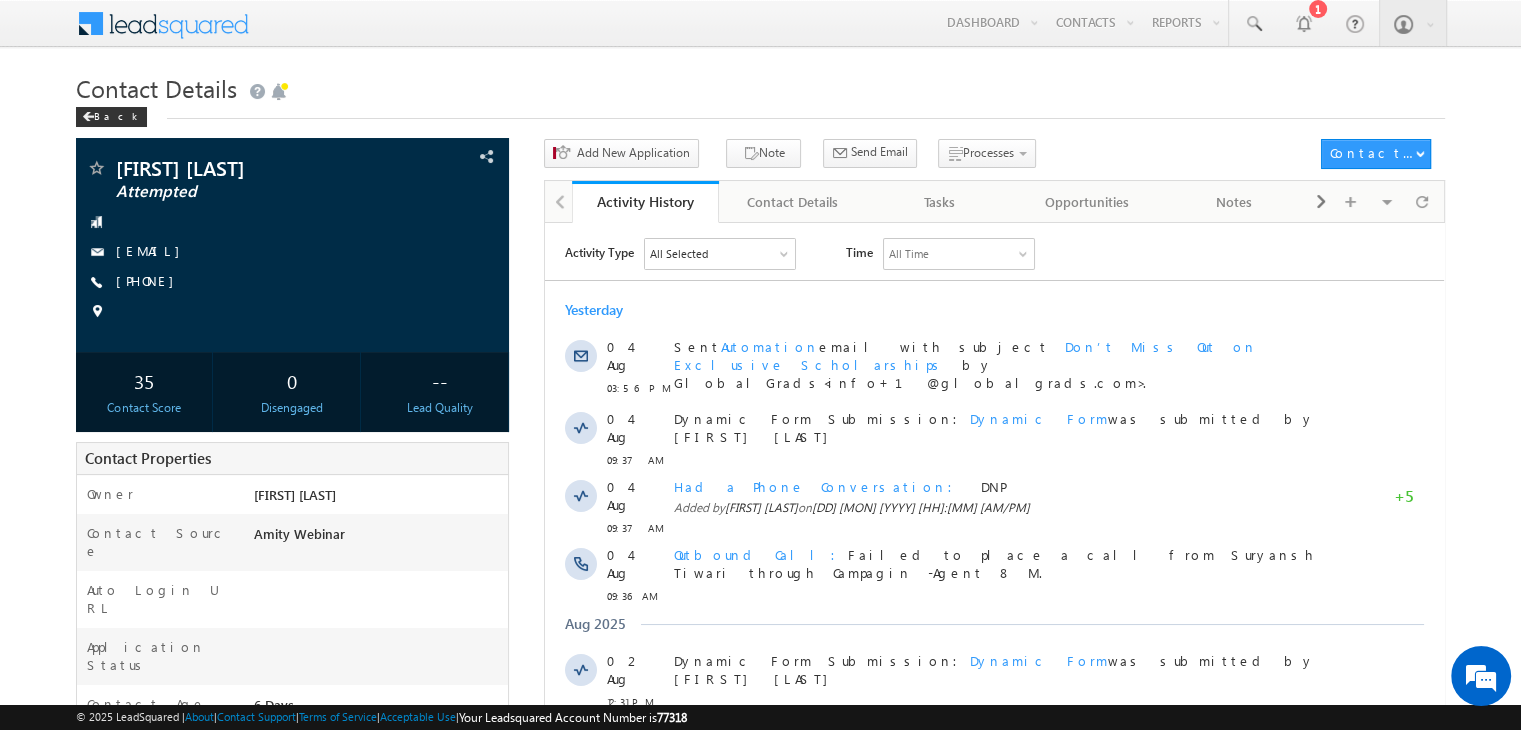 scroll, scrollTop: 0, scrollLeft: 0, axis: both 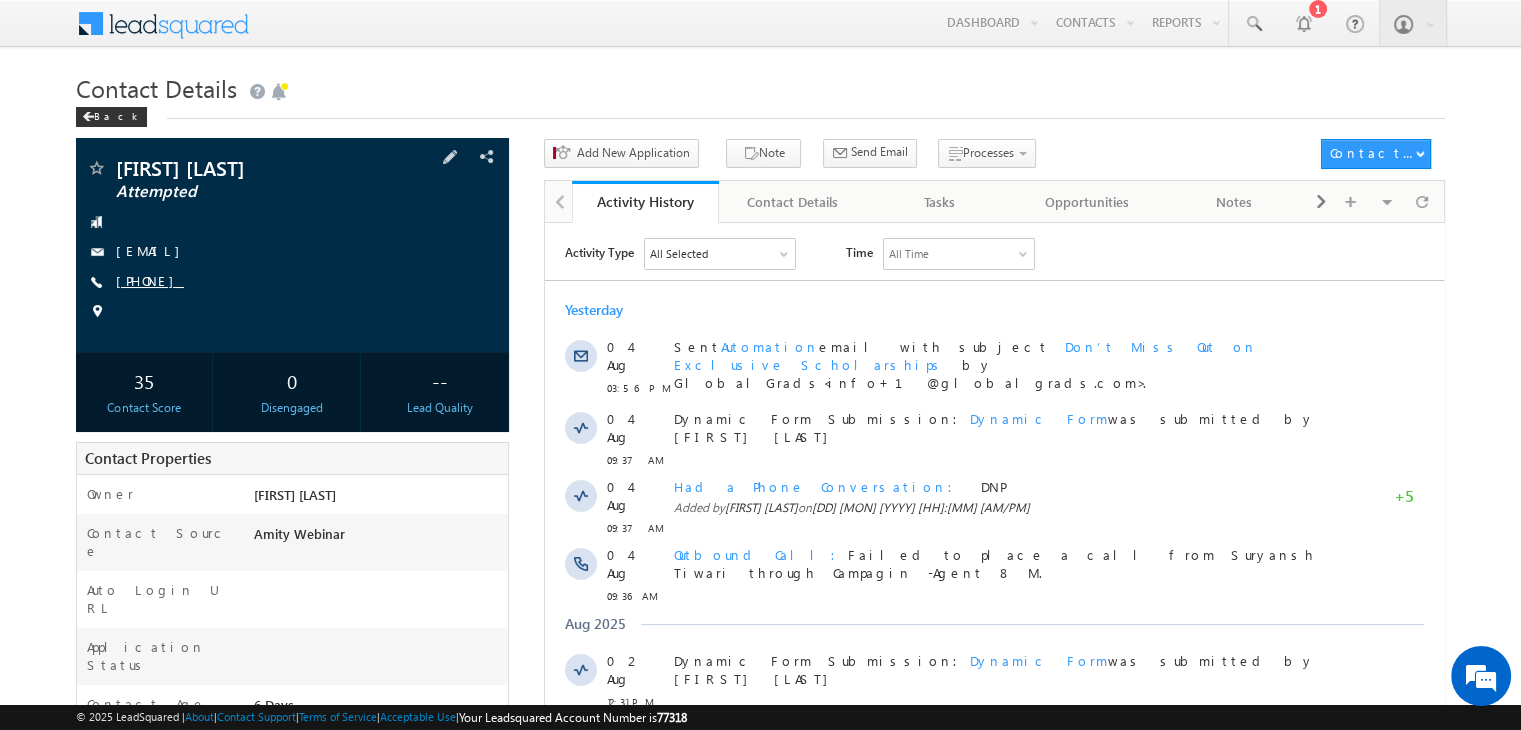 click on "[PHONE]" at bounding box center (150, 280) 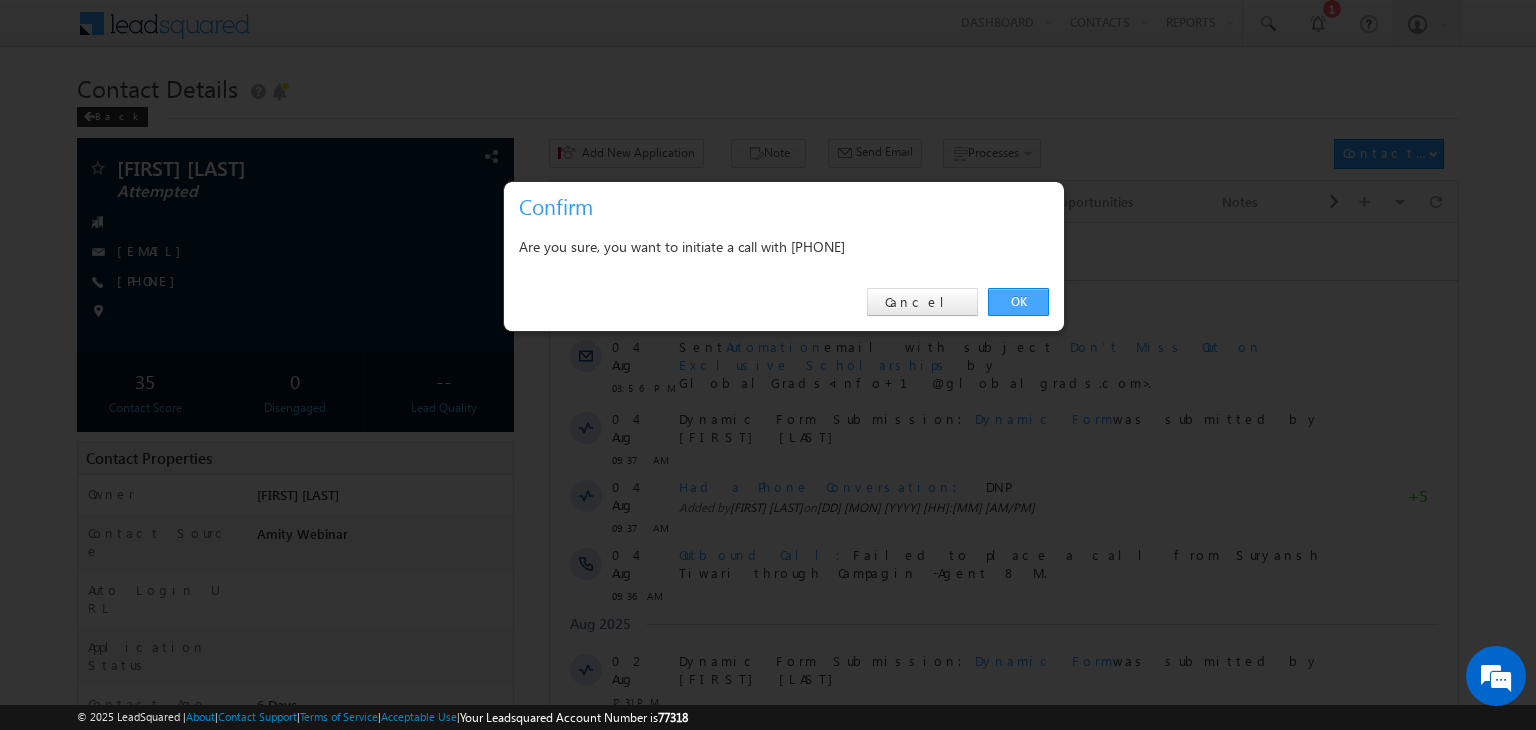 click on "OK" at bounding box center (1018, 302) 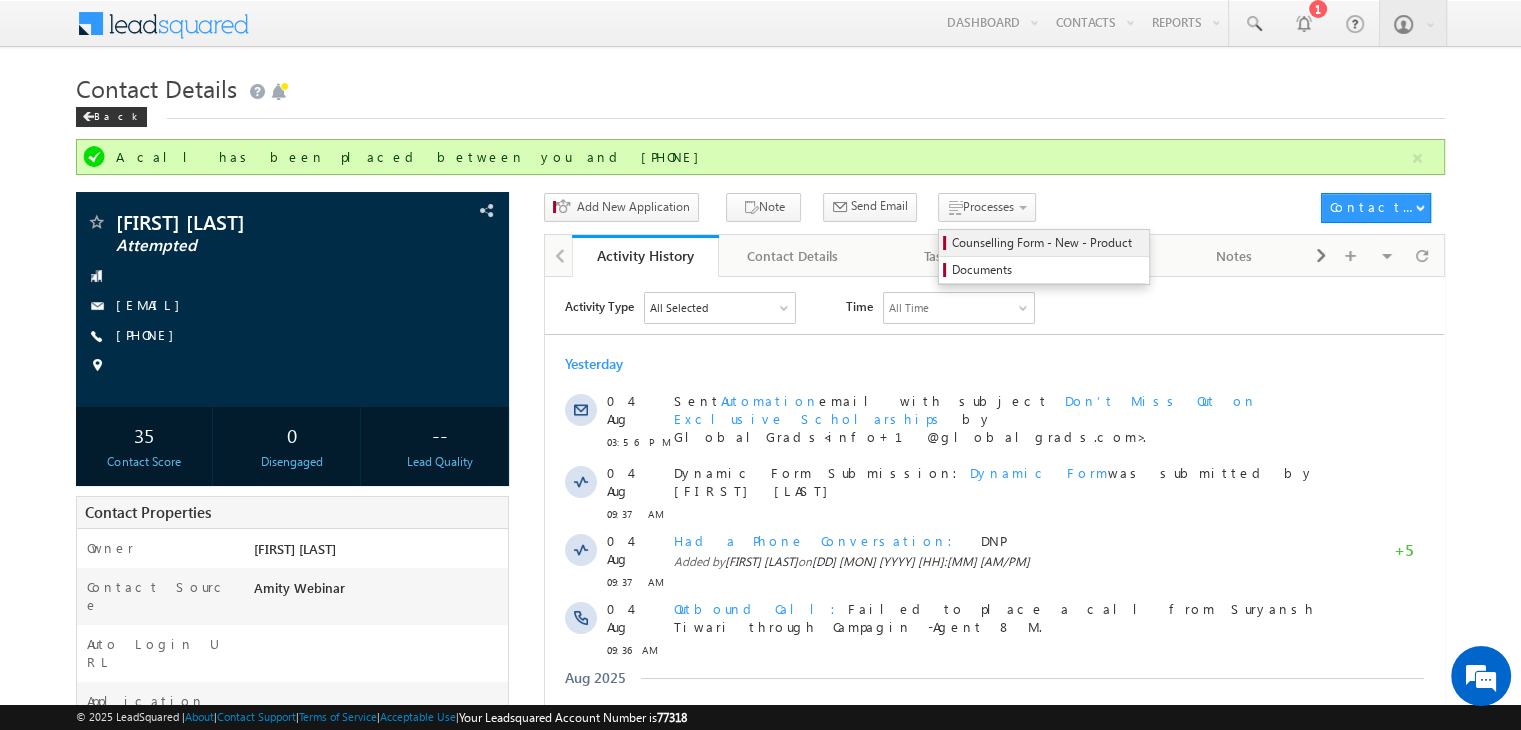 click on "Counselling Form - New - Product" at bounding box center (1047, 243) 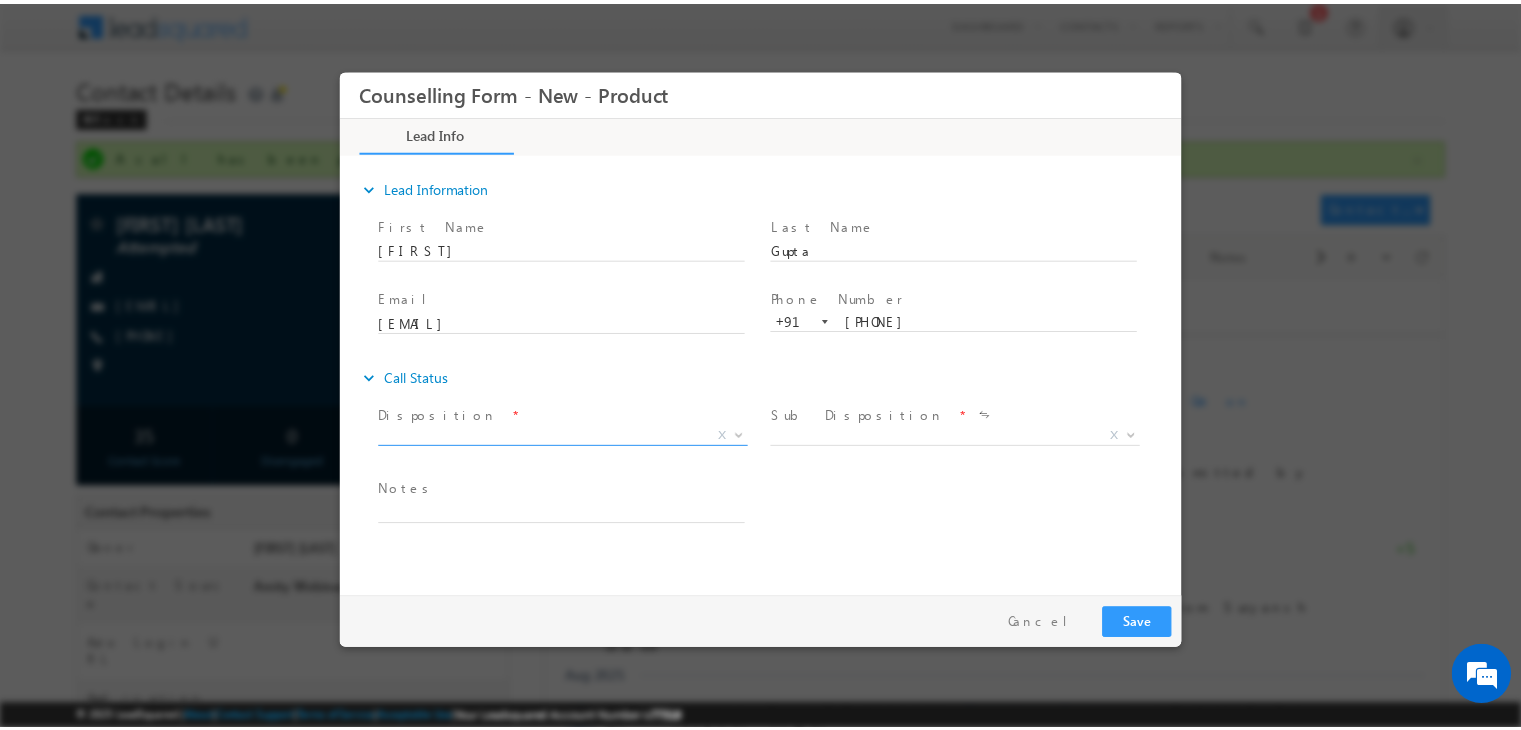 scroll, scrollTop: 0, scrollLeft: 0, axis: both 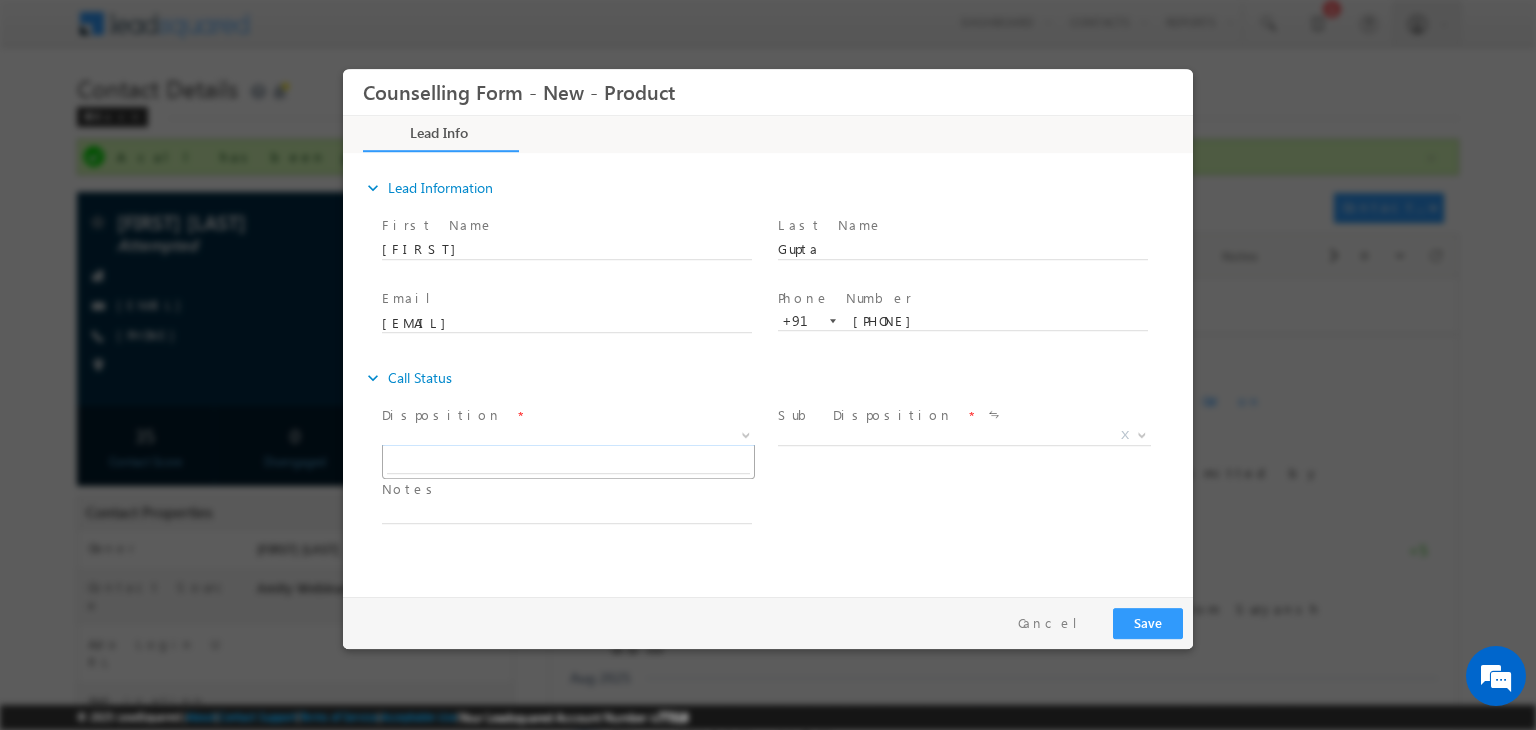 click on "X" at bounding box center (568, 436) 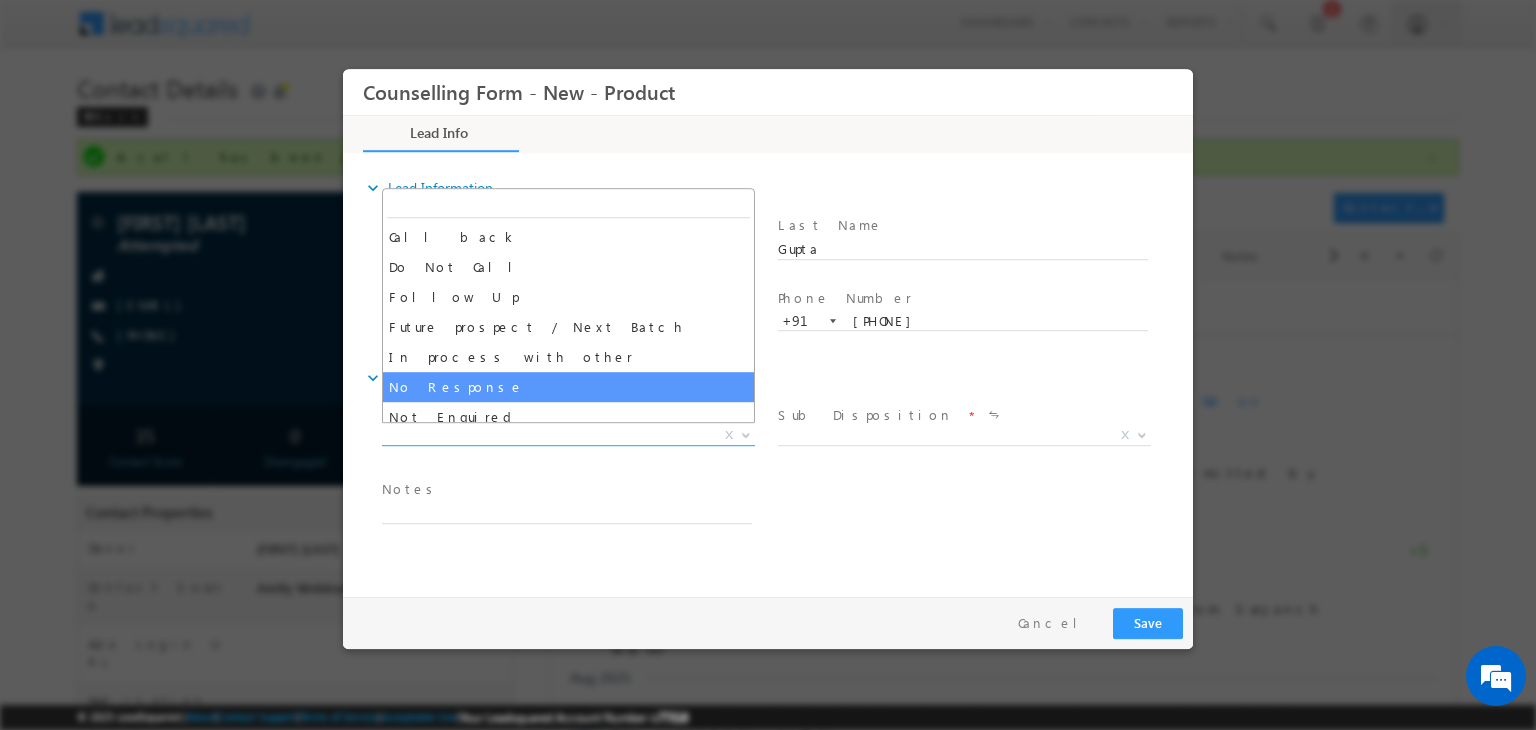 select on "No Response" 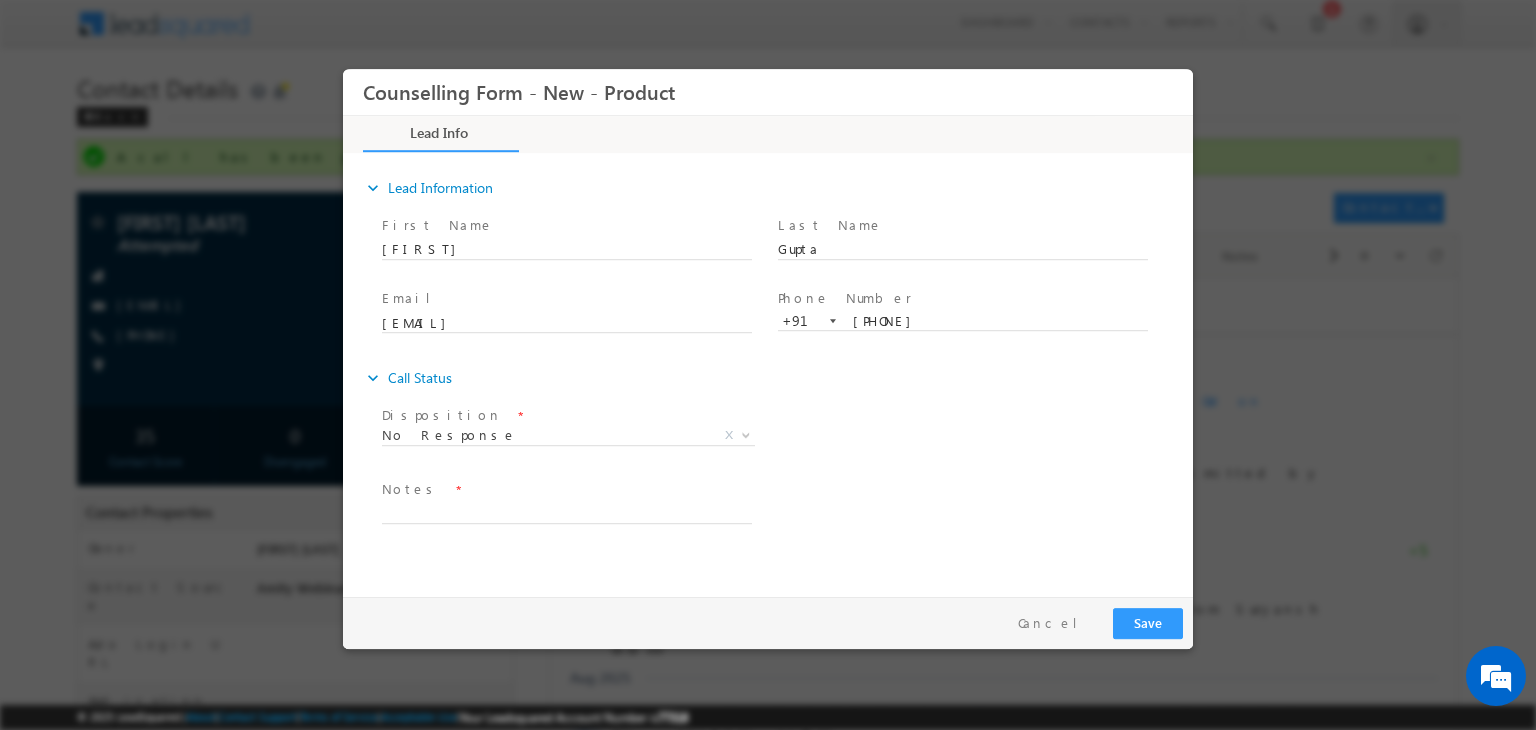 drag, startPoint x: 528, startPoint y: 494, endPoint x: 480, endPoint y: 514, distance: 52 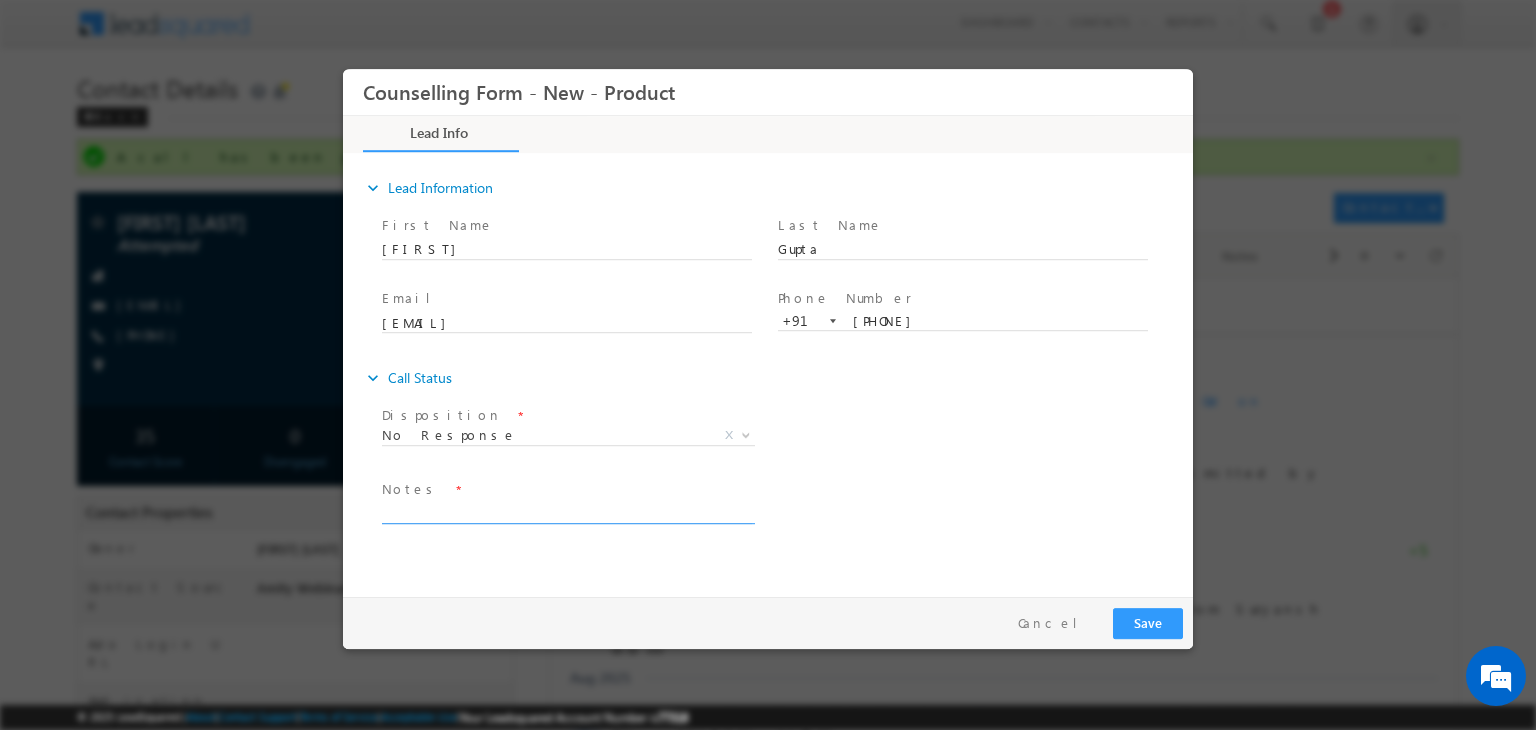 click at bounding box center (567, 512) 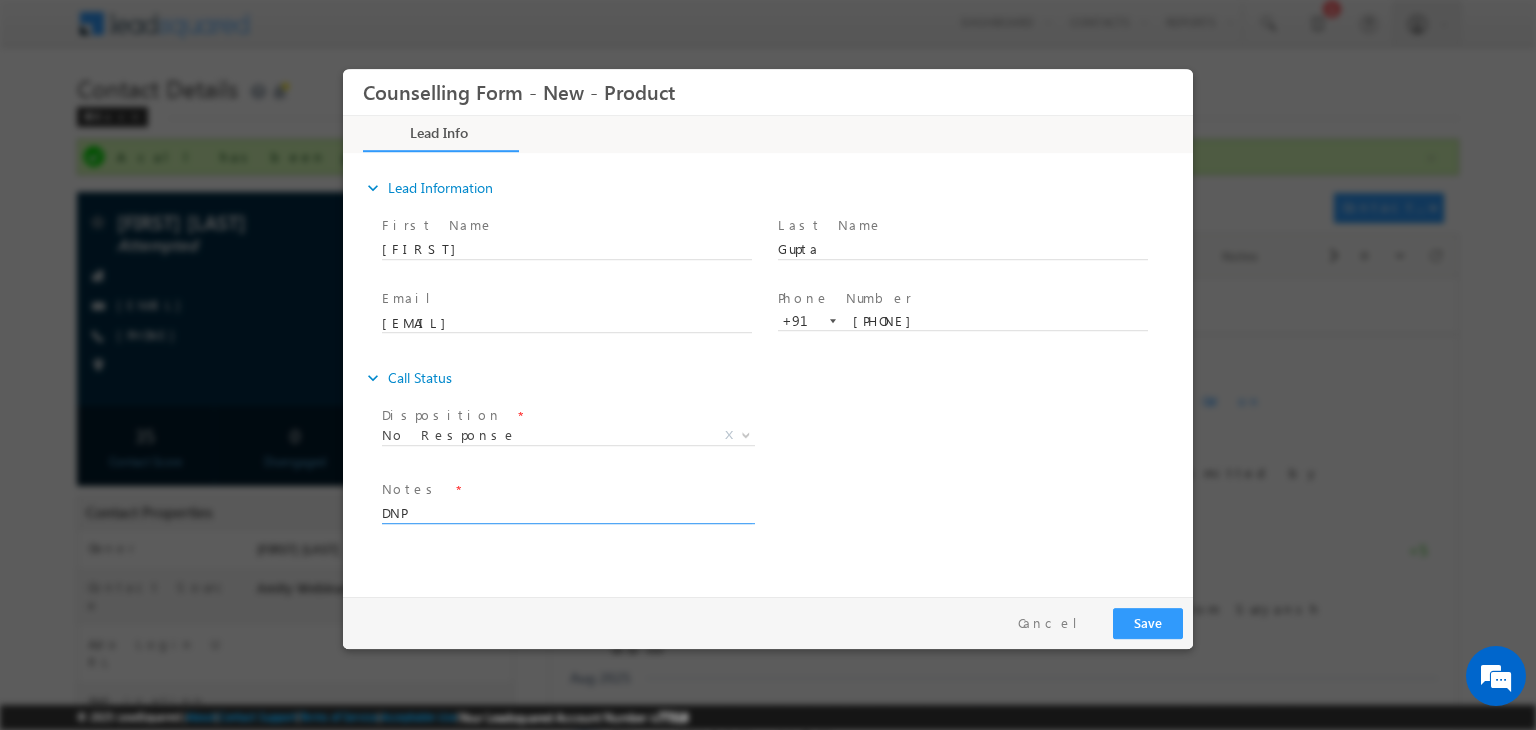 type on "DNP" 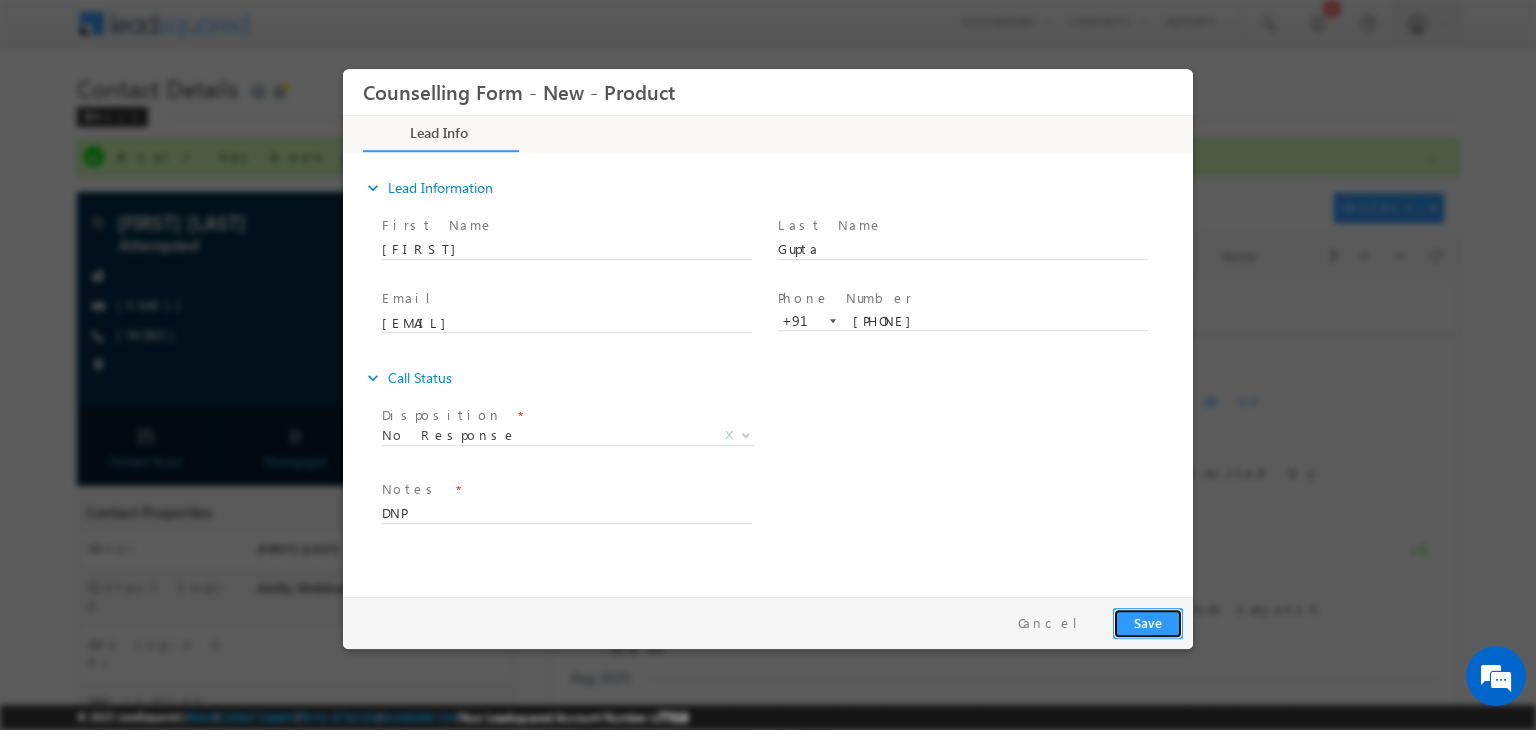 click on "Save" at bounding box center (1148, 623) 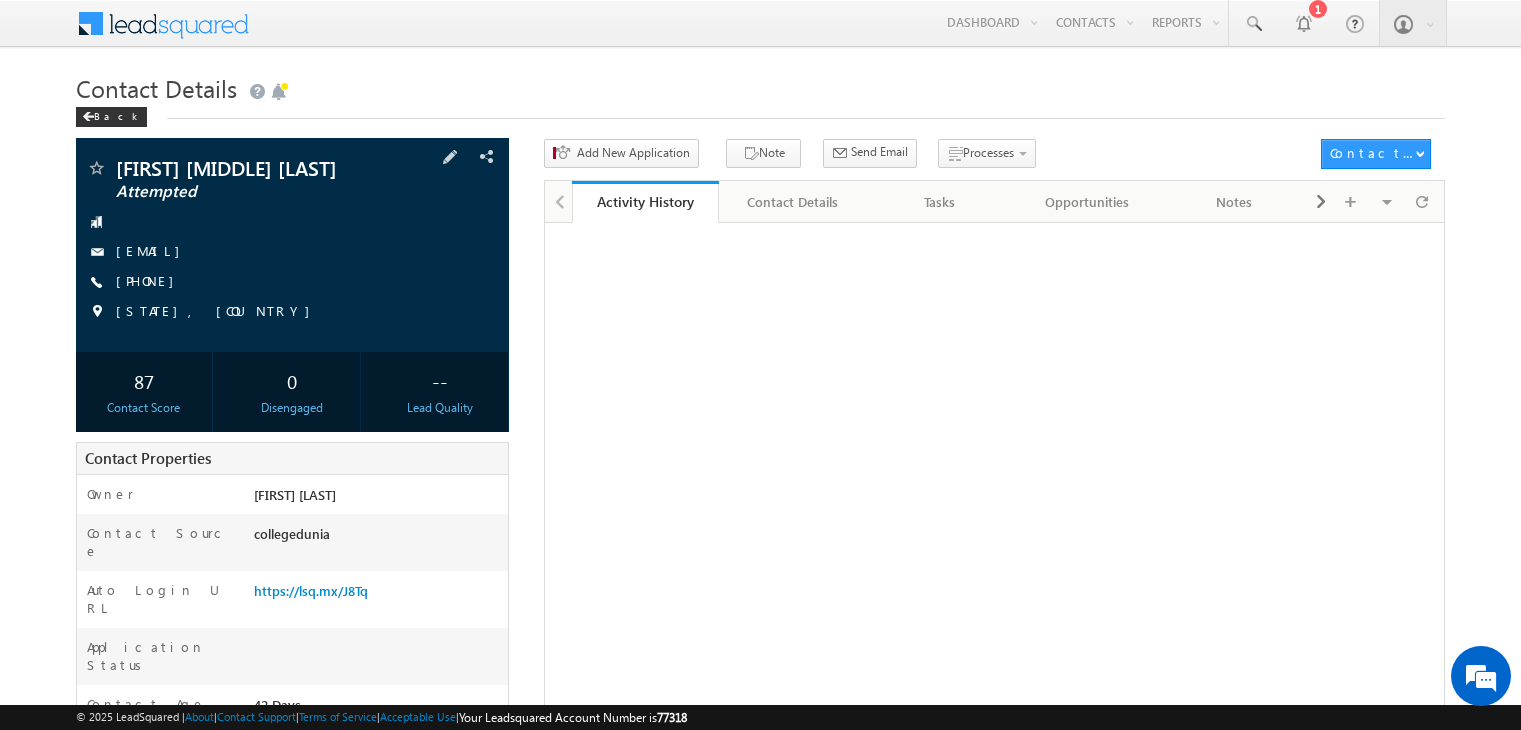 scroll, scrollTop: 0, scrollLeft: 0, axis: both 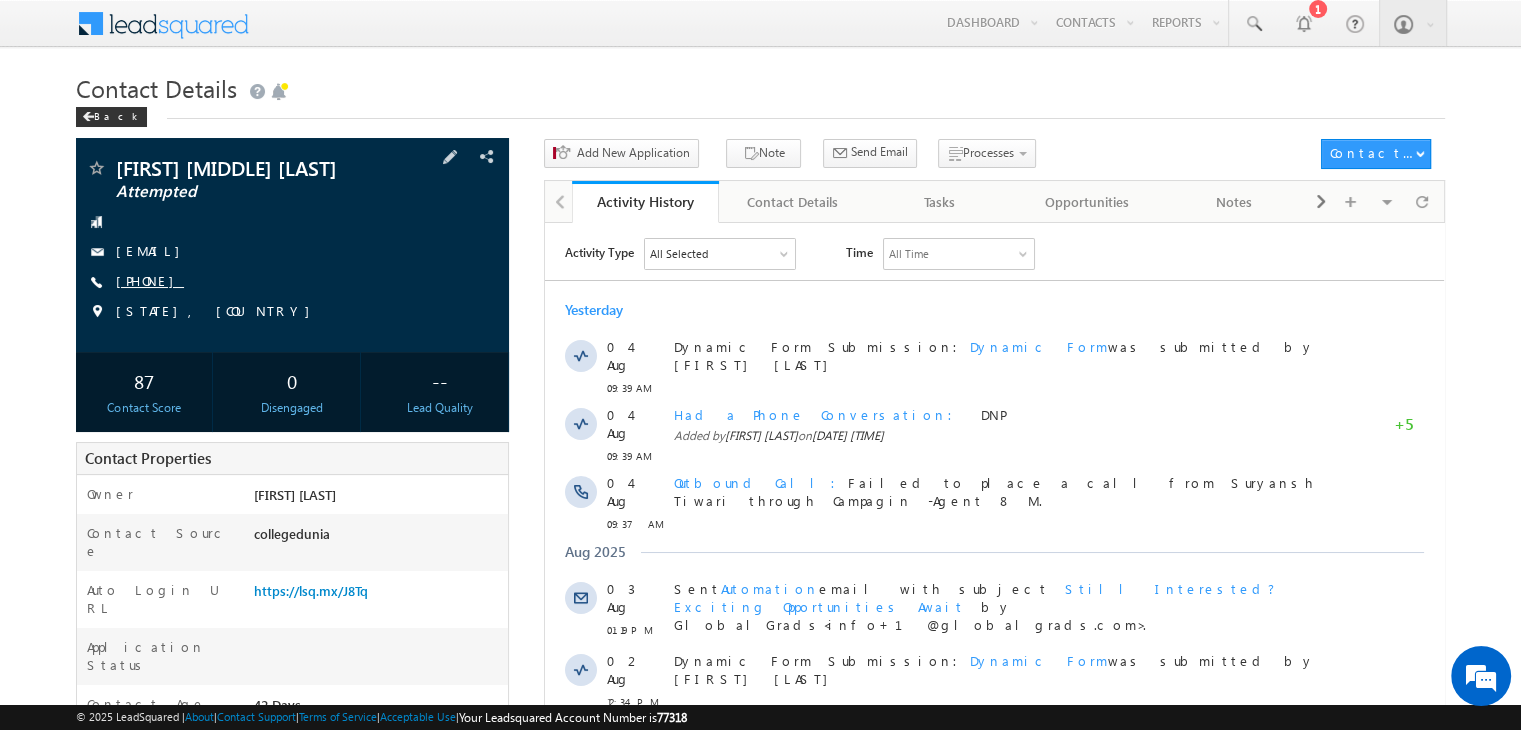 click on "[PHONE]" at bounding box center (150, 280) 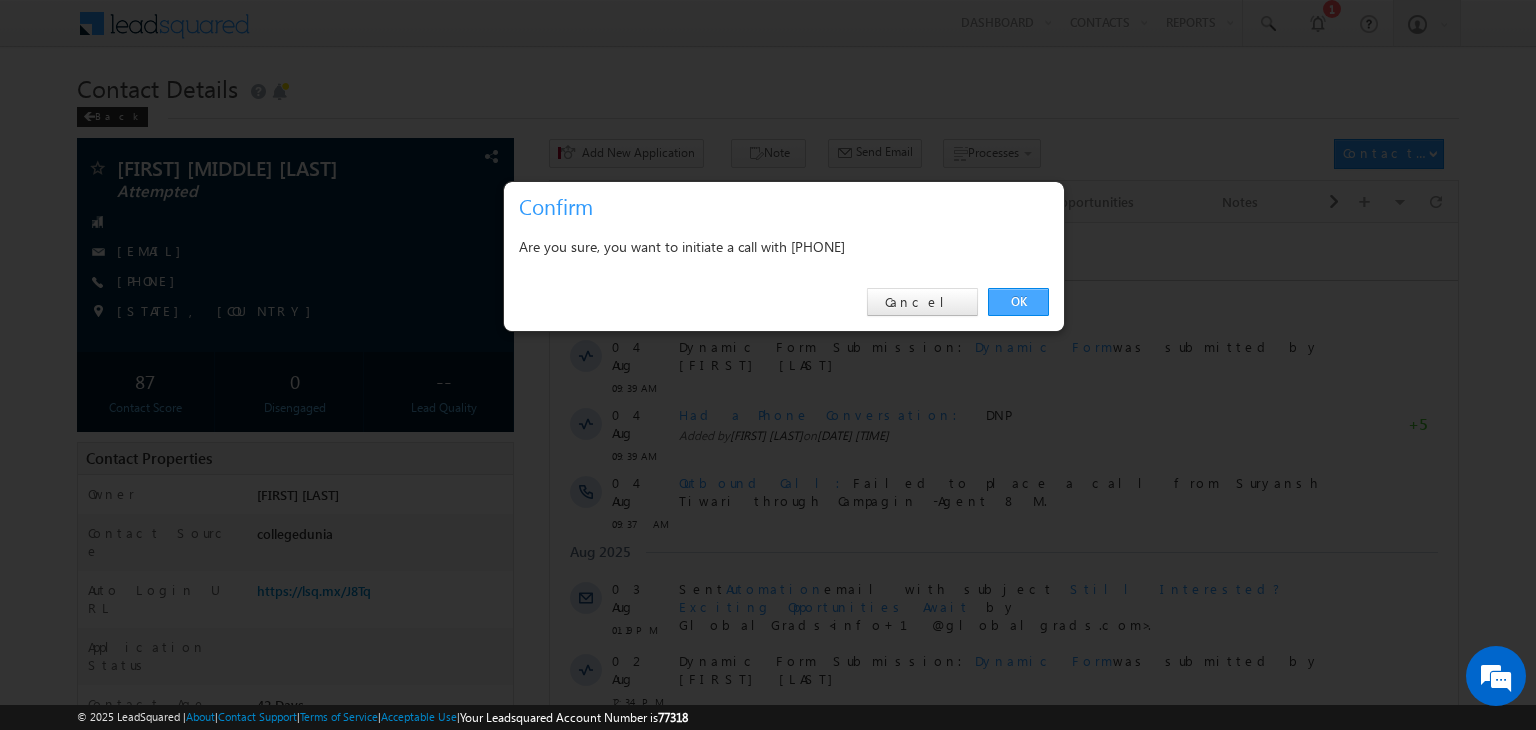 click on "OK" at bounding box center [1018, 302] 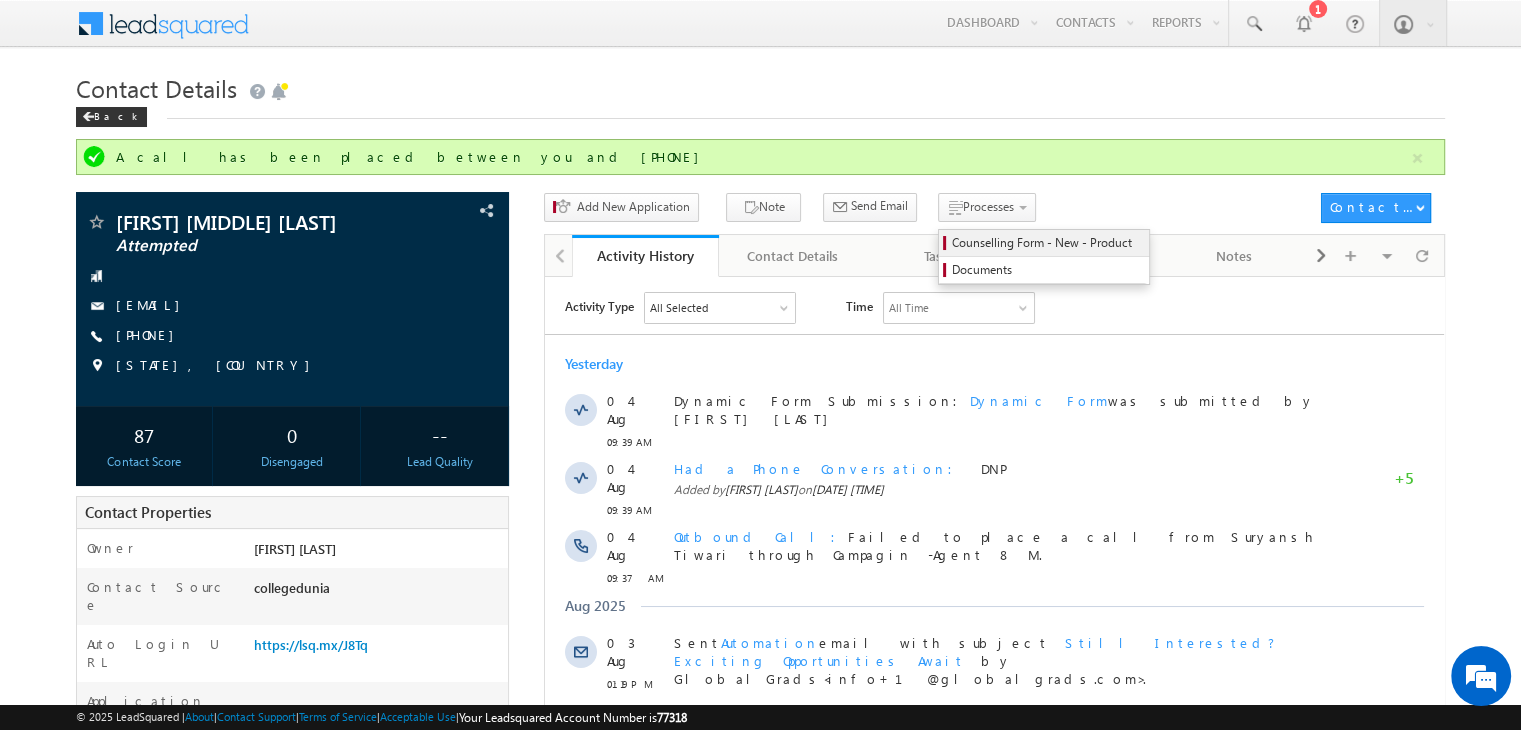 click on "Counselling Form - New - Product" at bounding box center (1047, 243) 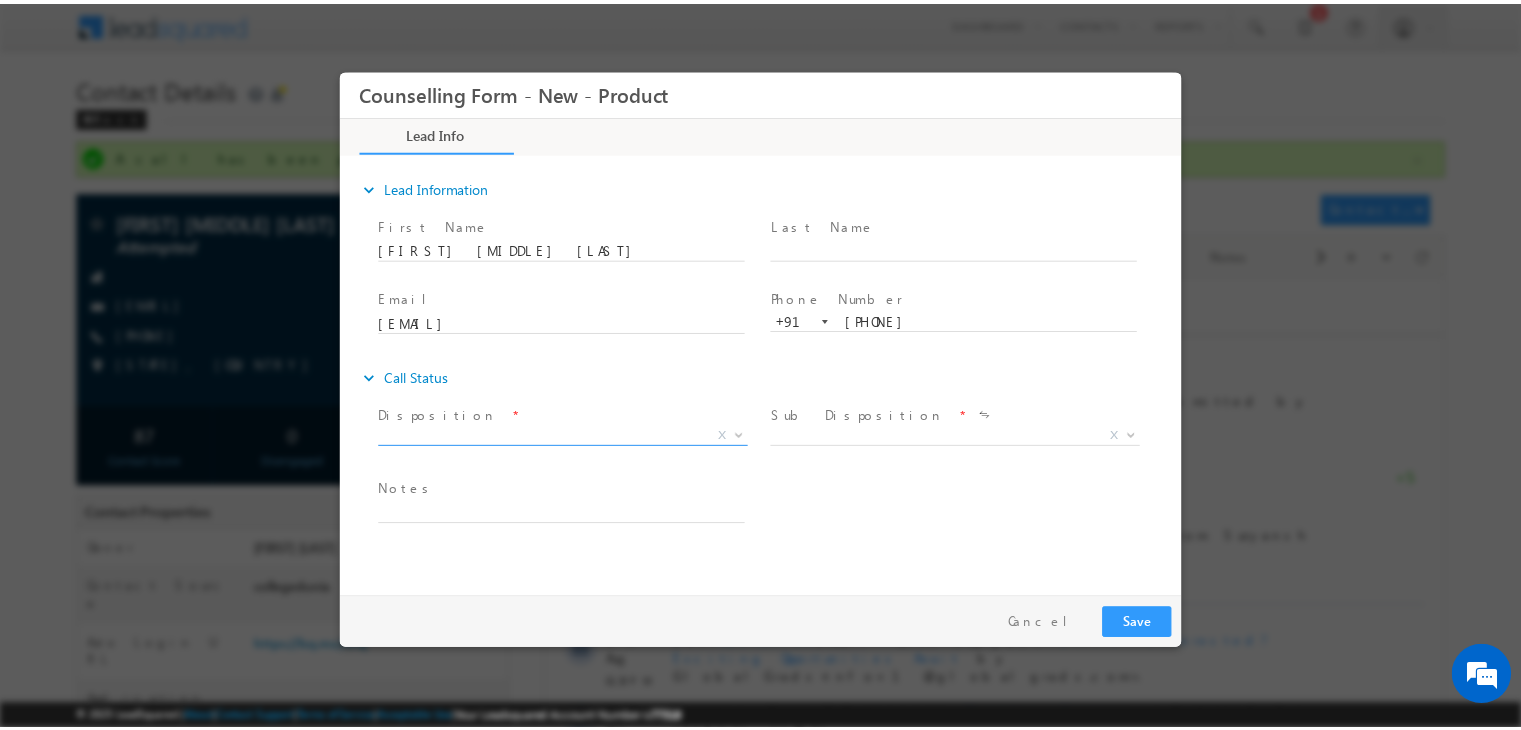 scroll, scrollTop: 0, scrollLeft: 0, axis: both 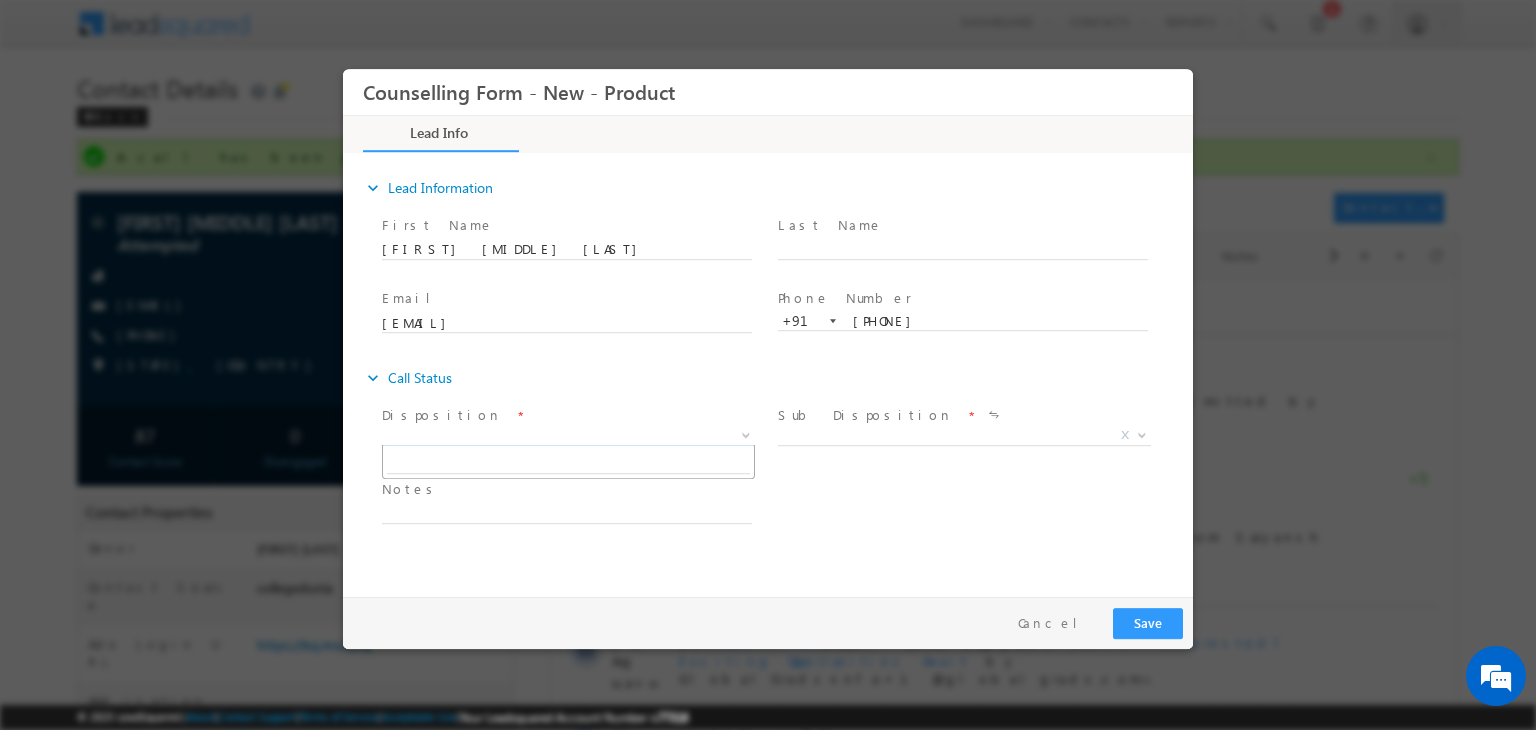 click on "X" at bounding box center [568, 436] 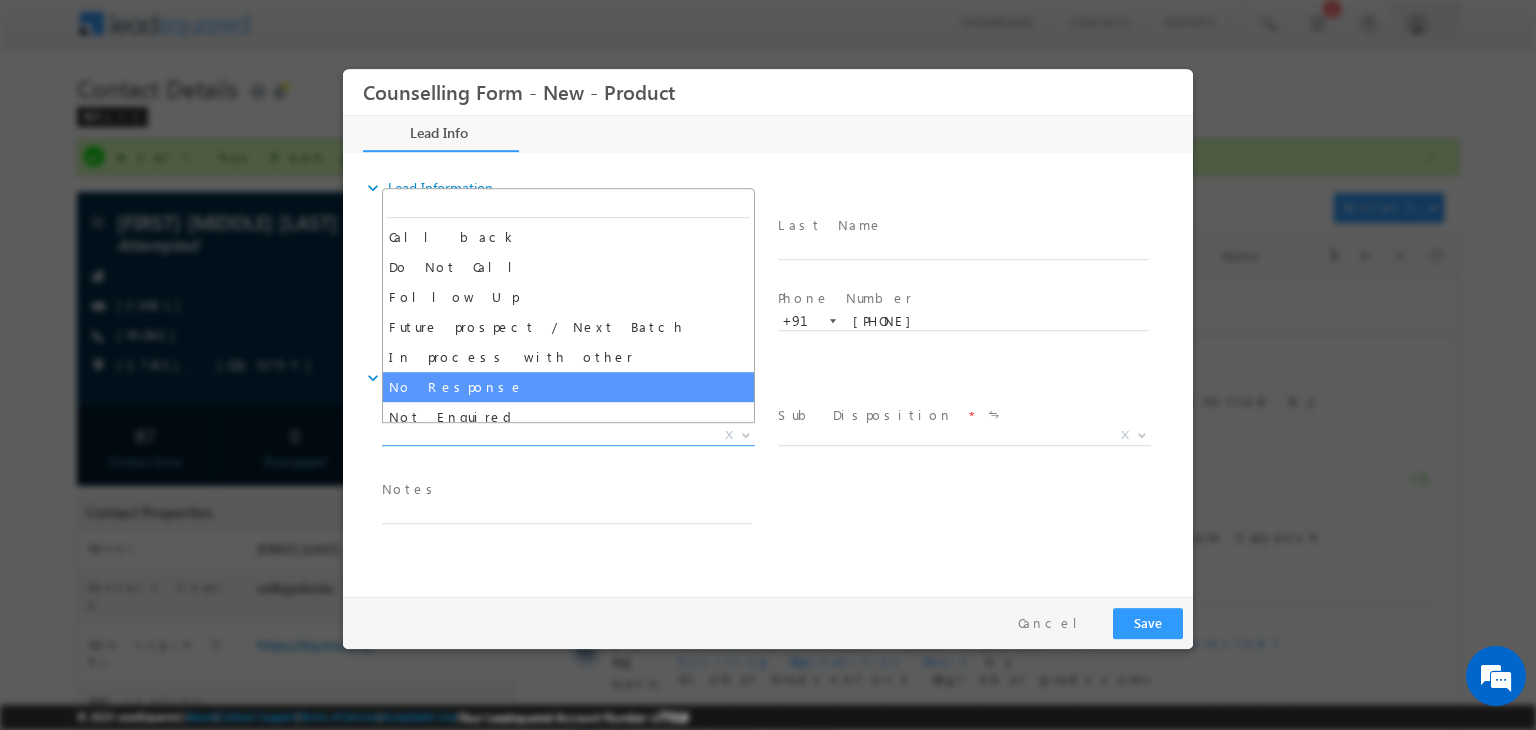 select on "No Response" 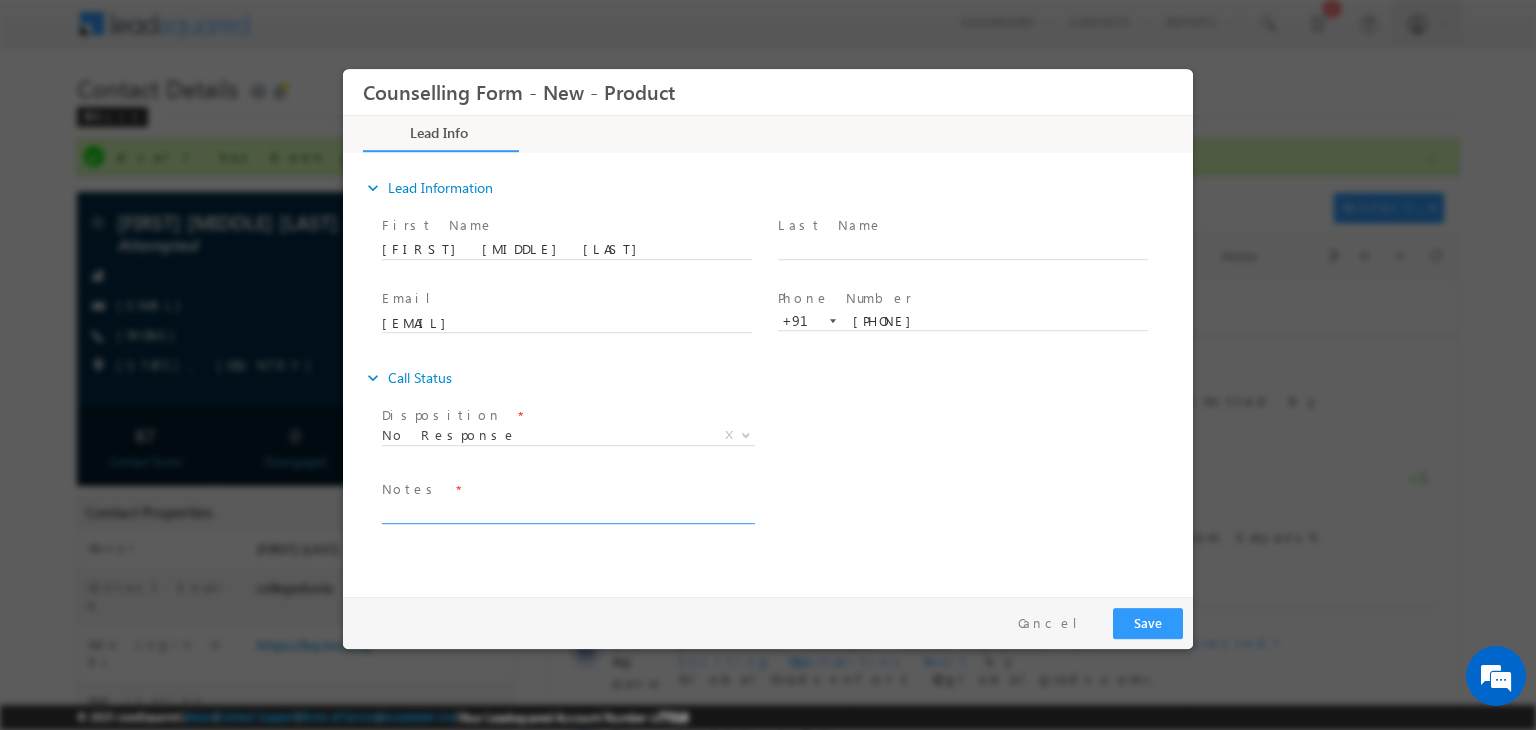 click at bounding box center (567, 512) 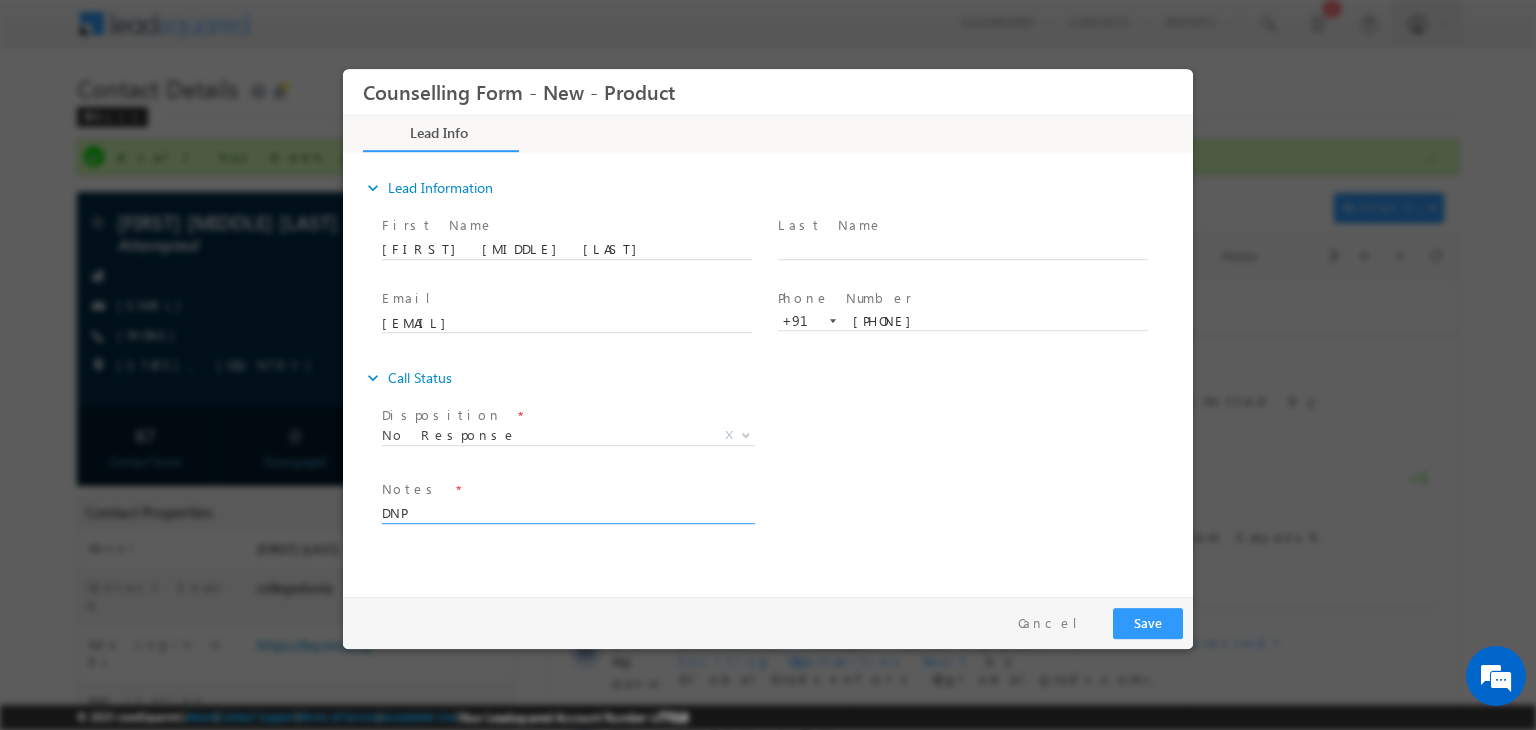 type on "DNP" 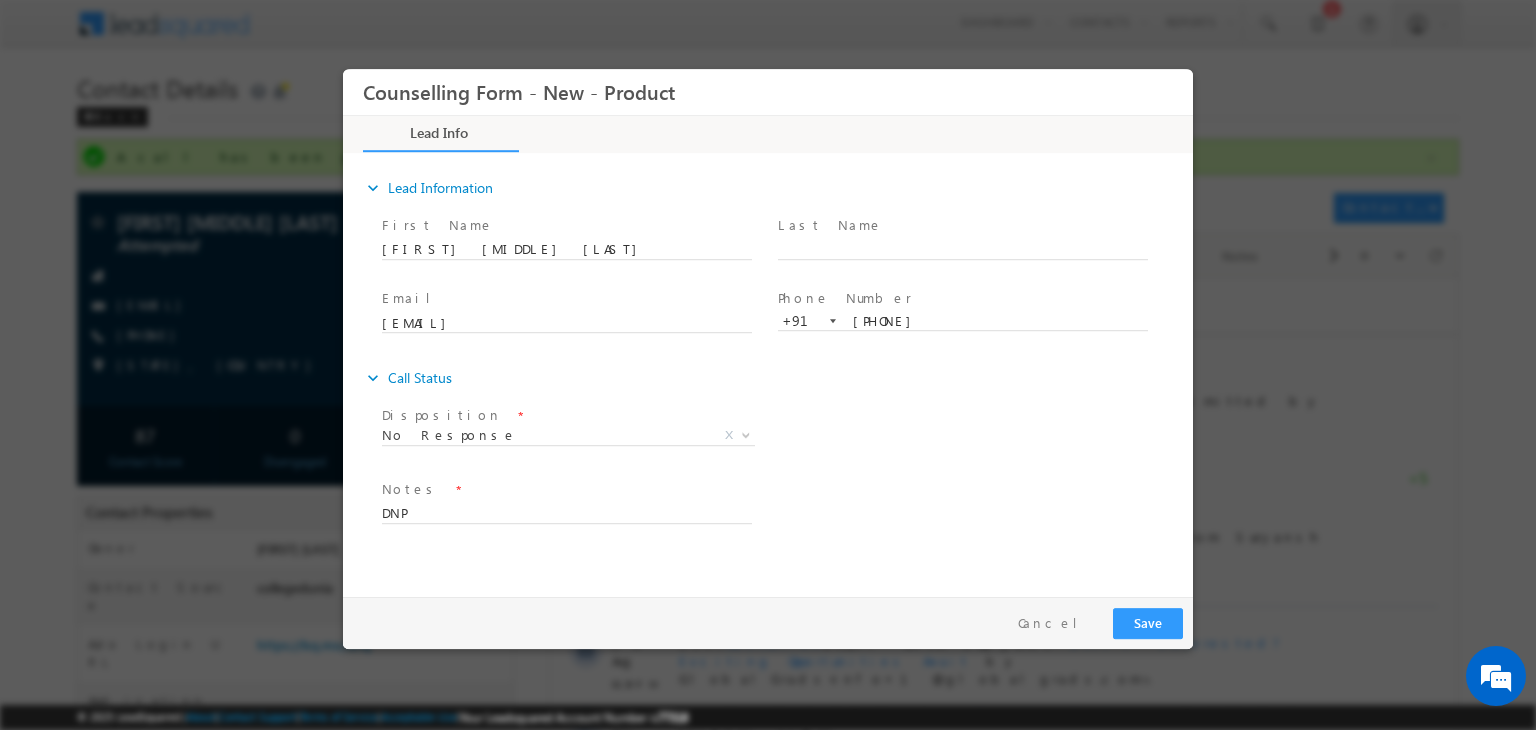 click on "Pay & Save
Save
Cancel" at bounding box center [773, 623] 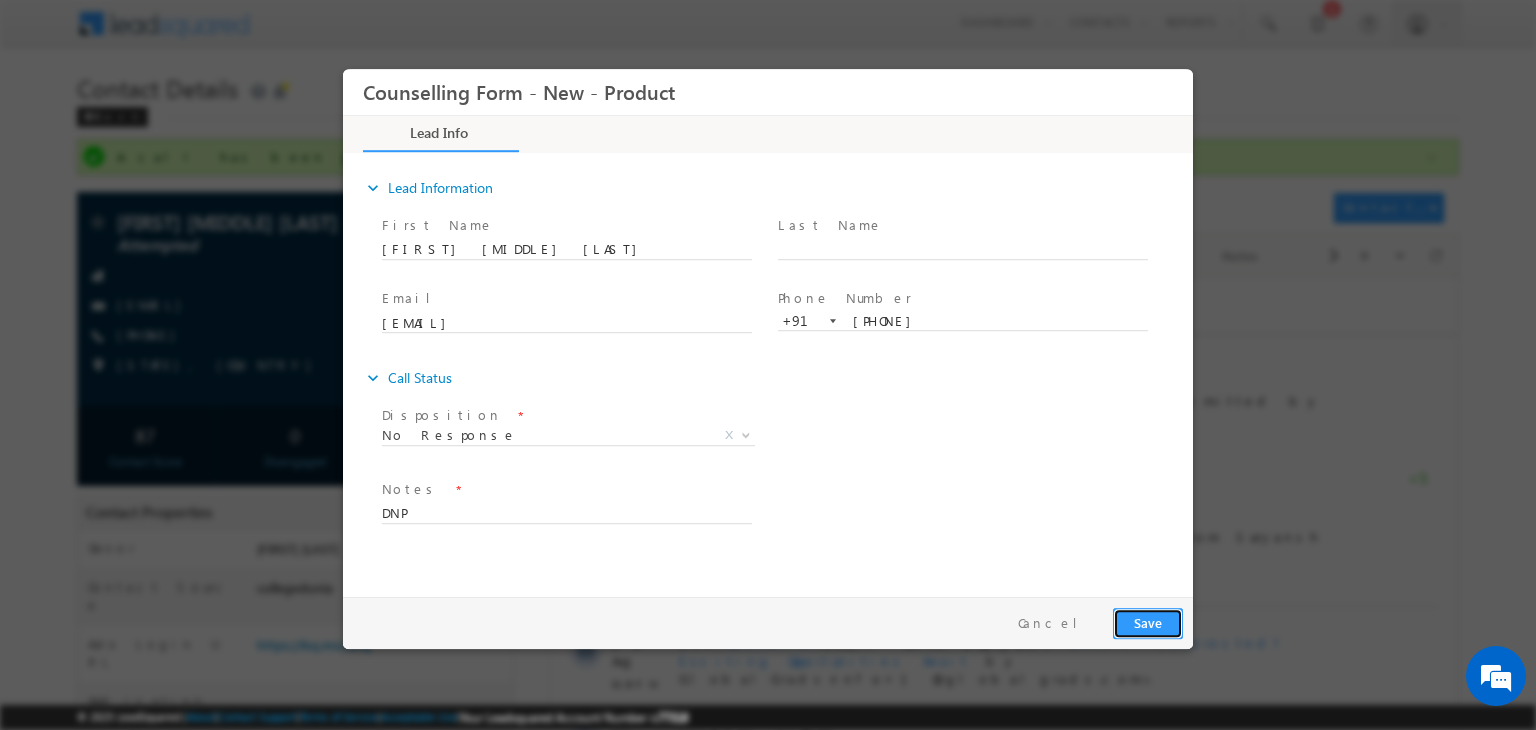 click on "Save" at bounding box center [1148, 623] 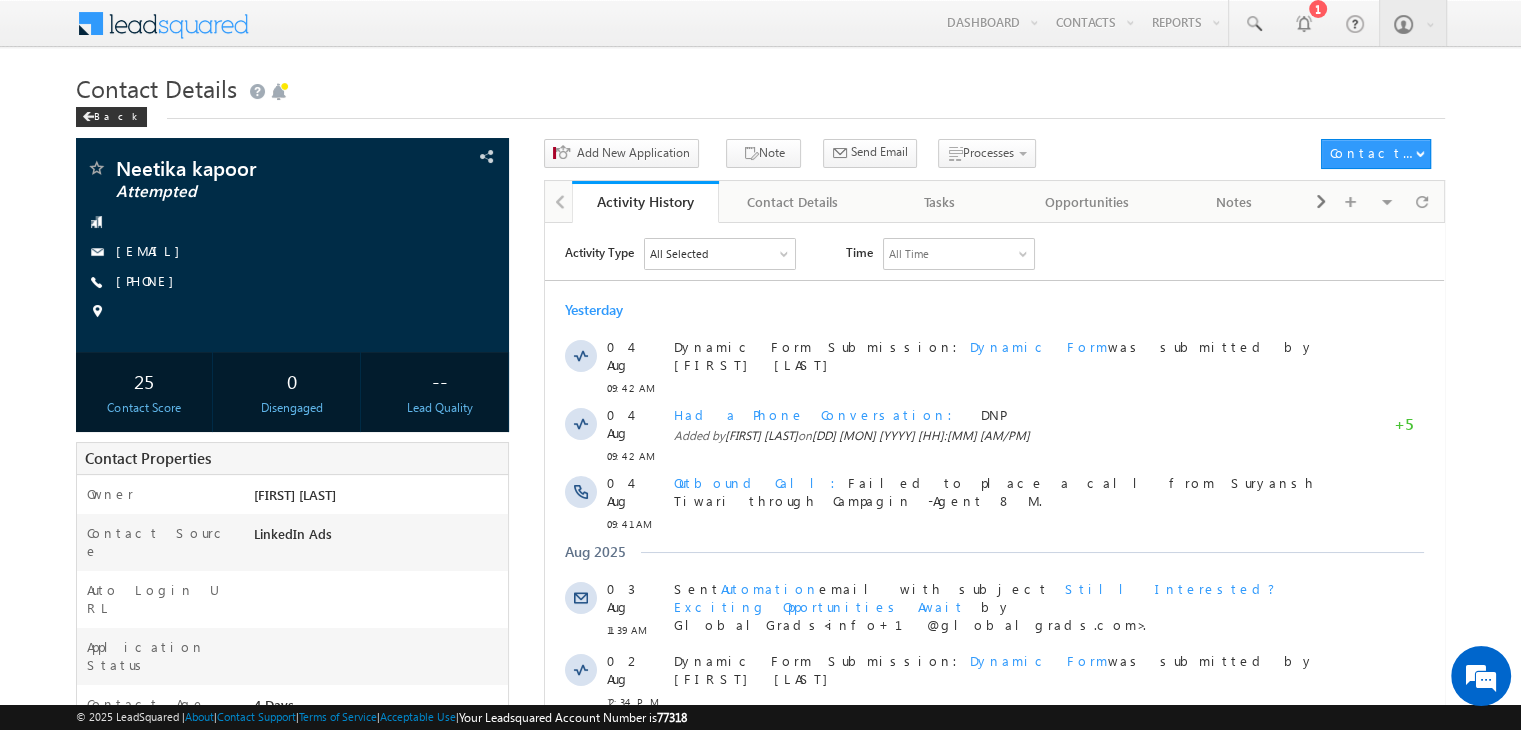 scroll, scrollTop: 0, scrollLeft: 0, axis: both 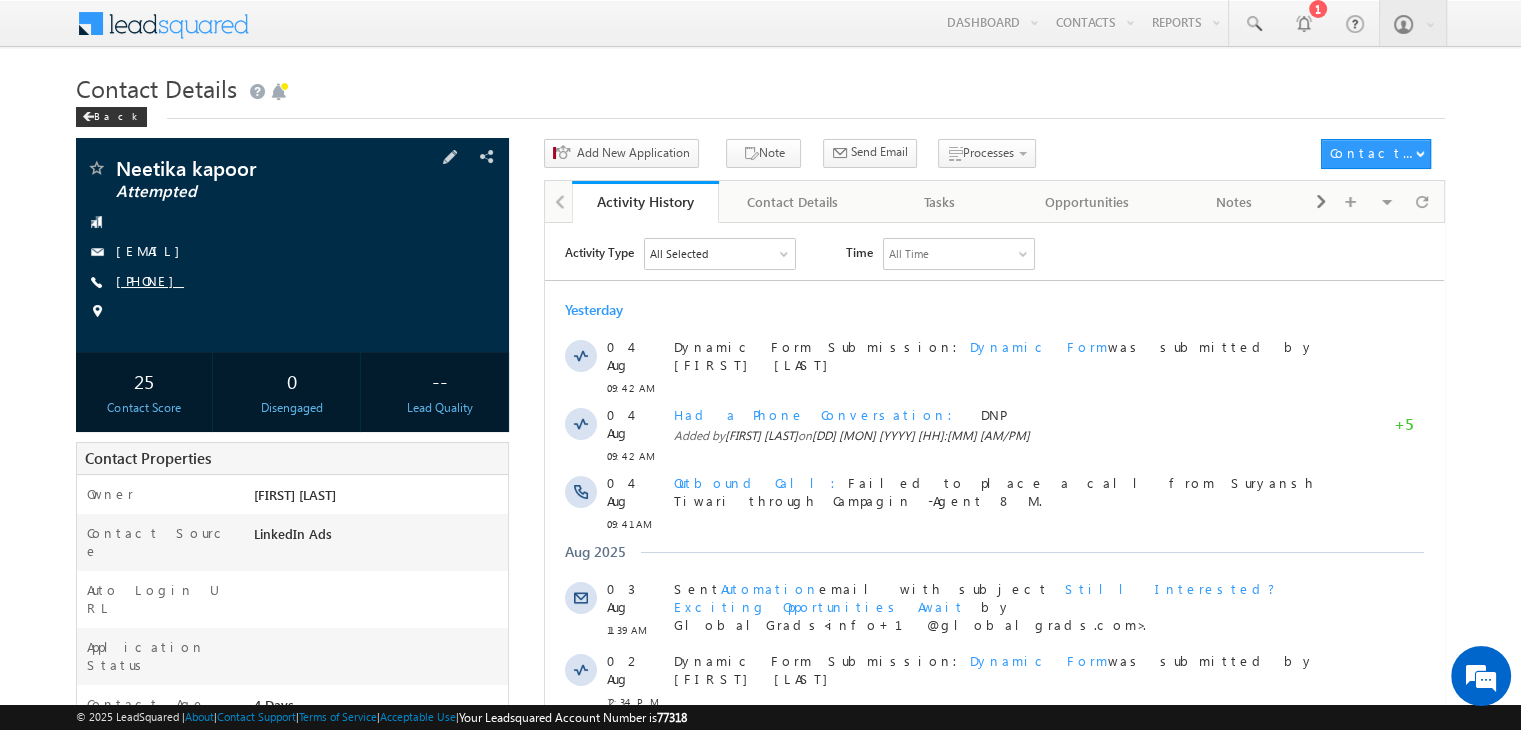 click on "[PHONE]" at bounding box center [150, 280] 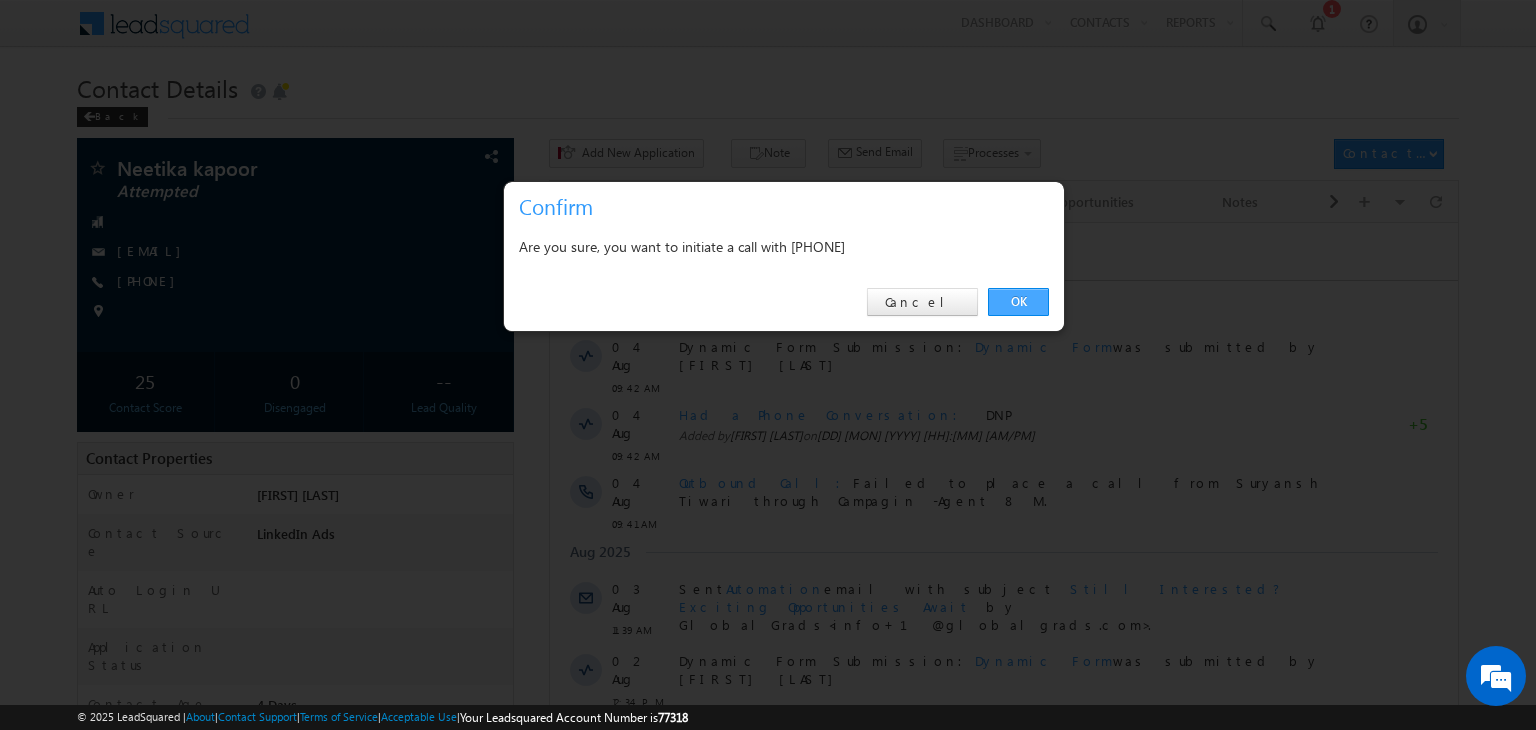 click on "OK" at bounding box center (1018, 302) 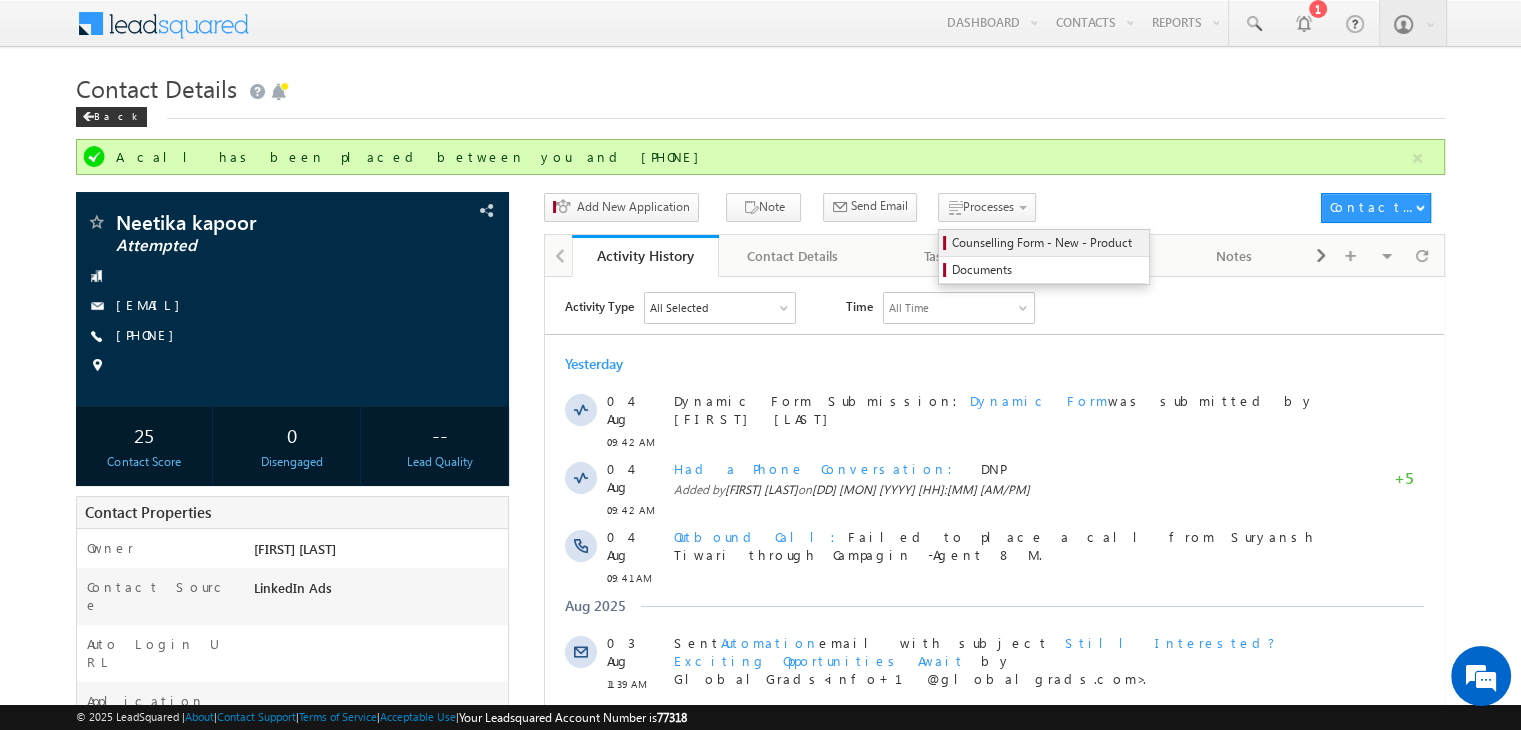 click on "Counselling Form - New - Product" at bounding box center (1047, 243) 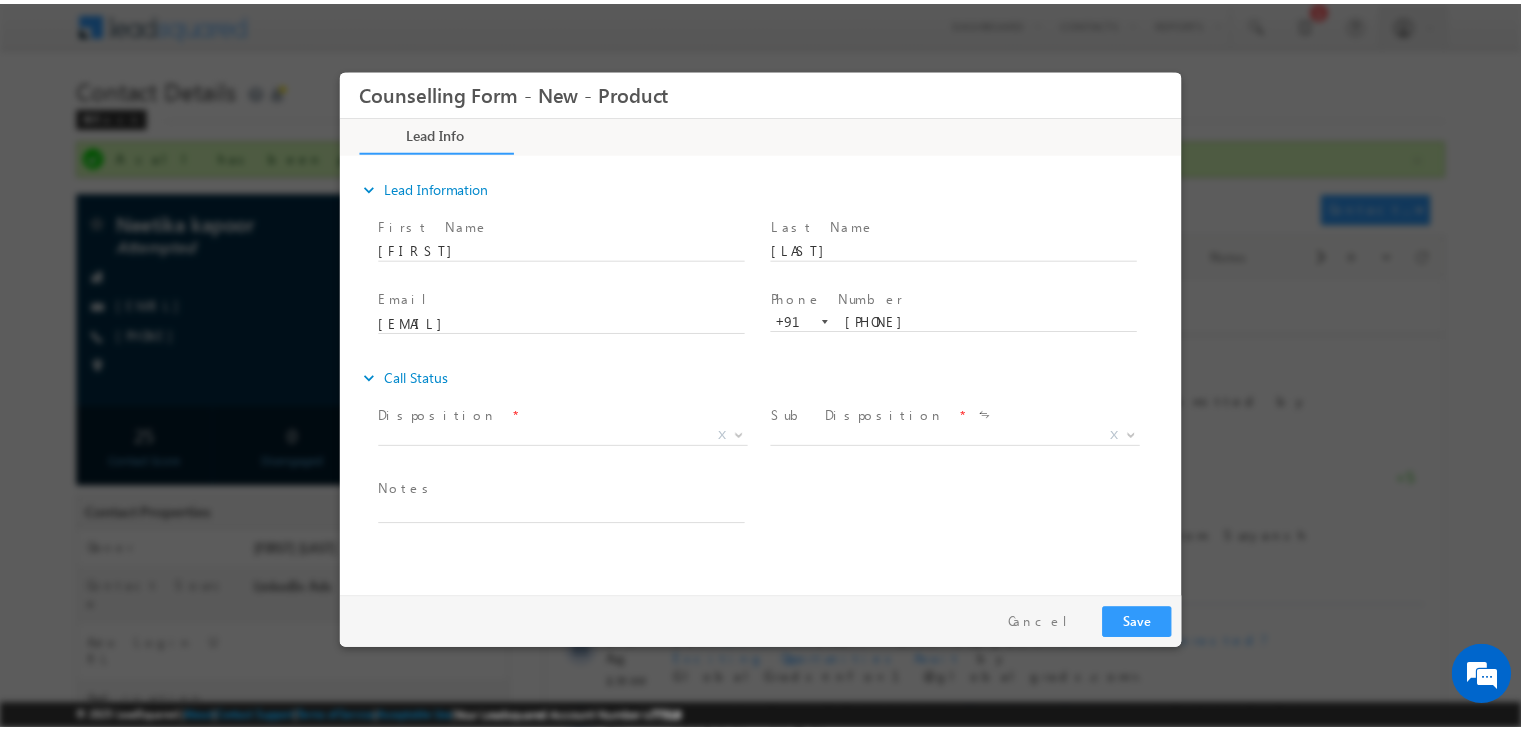 scroll, scrollTop: 0, scrollLeft: 0, axis: both 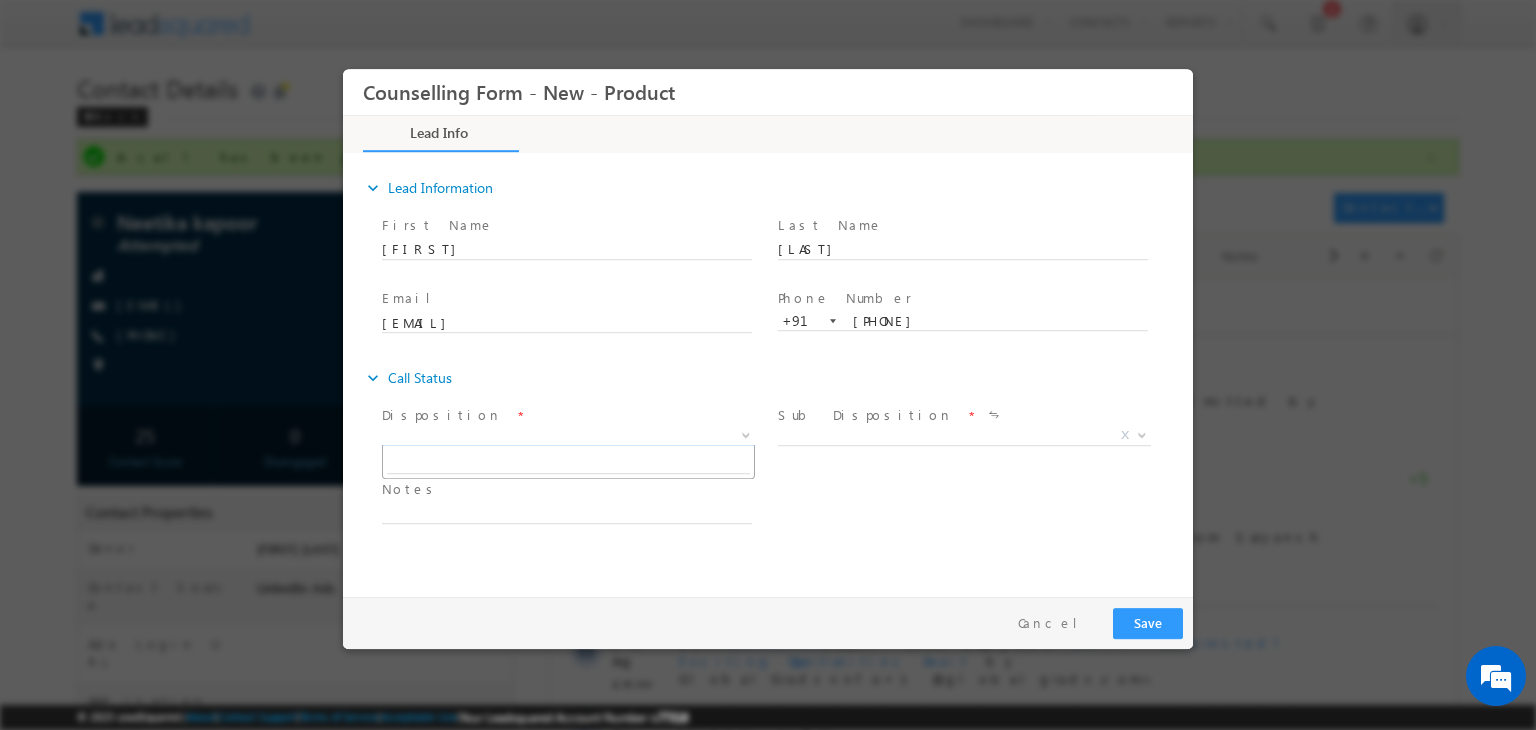 click on "X" at bounding box center [568, 436] 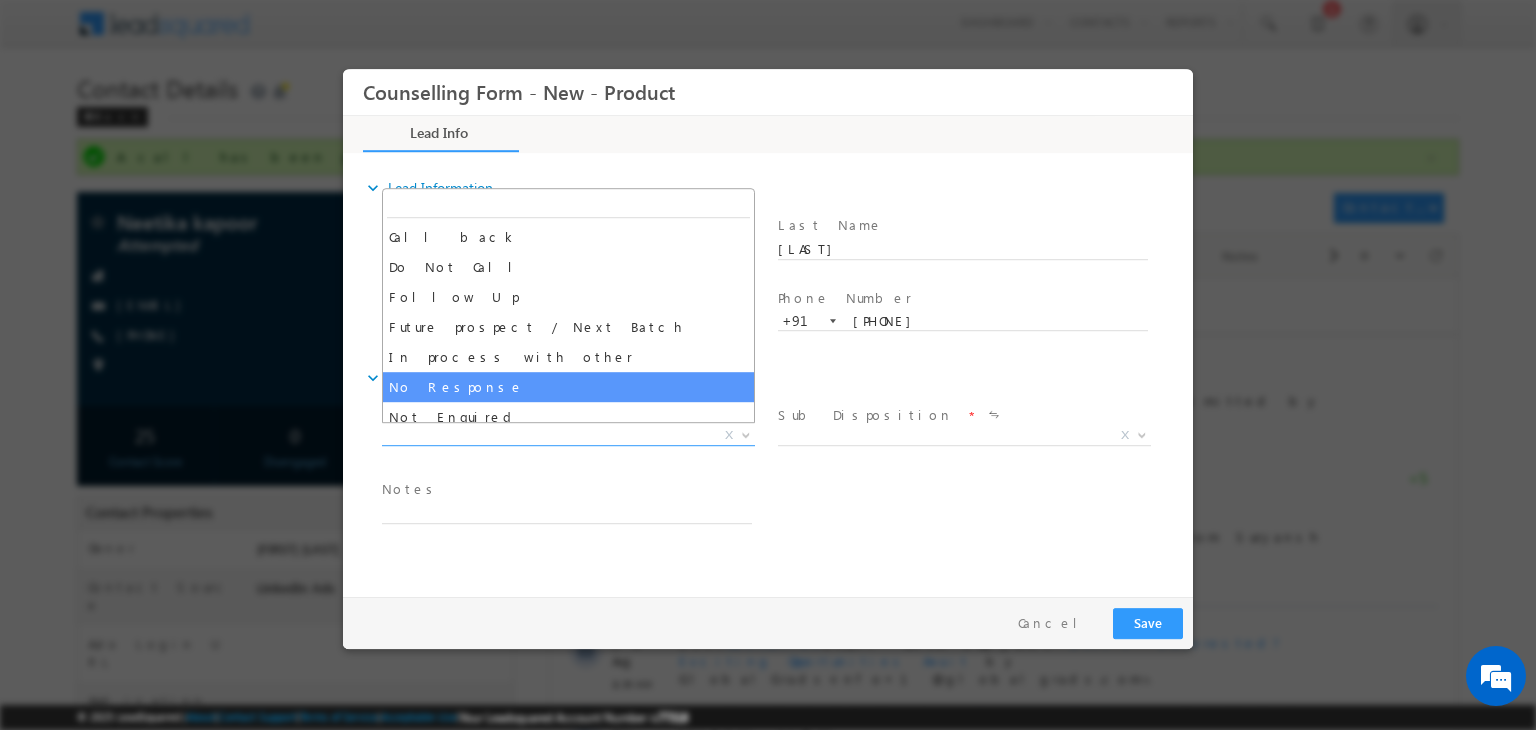 select on "No Response" 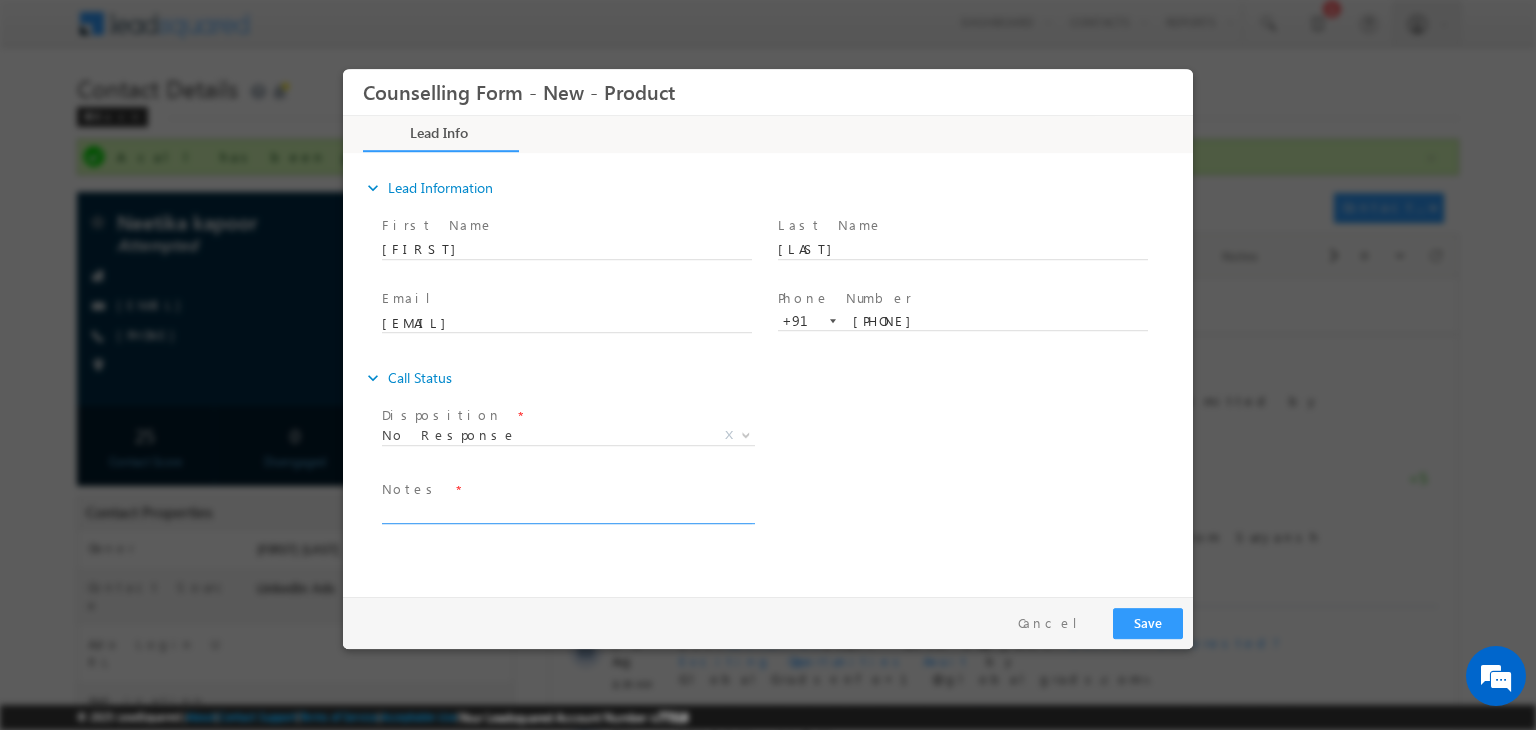 click at bounding box center [567, 512] 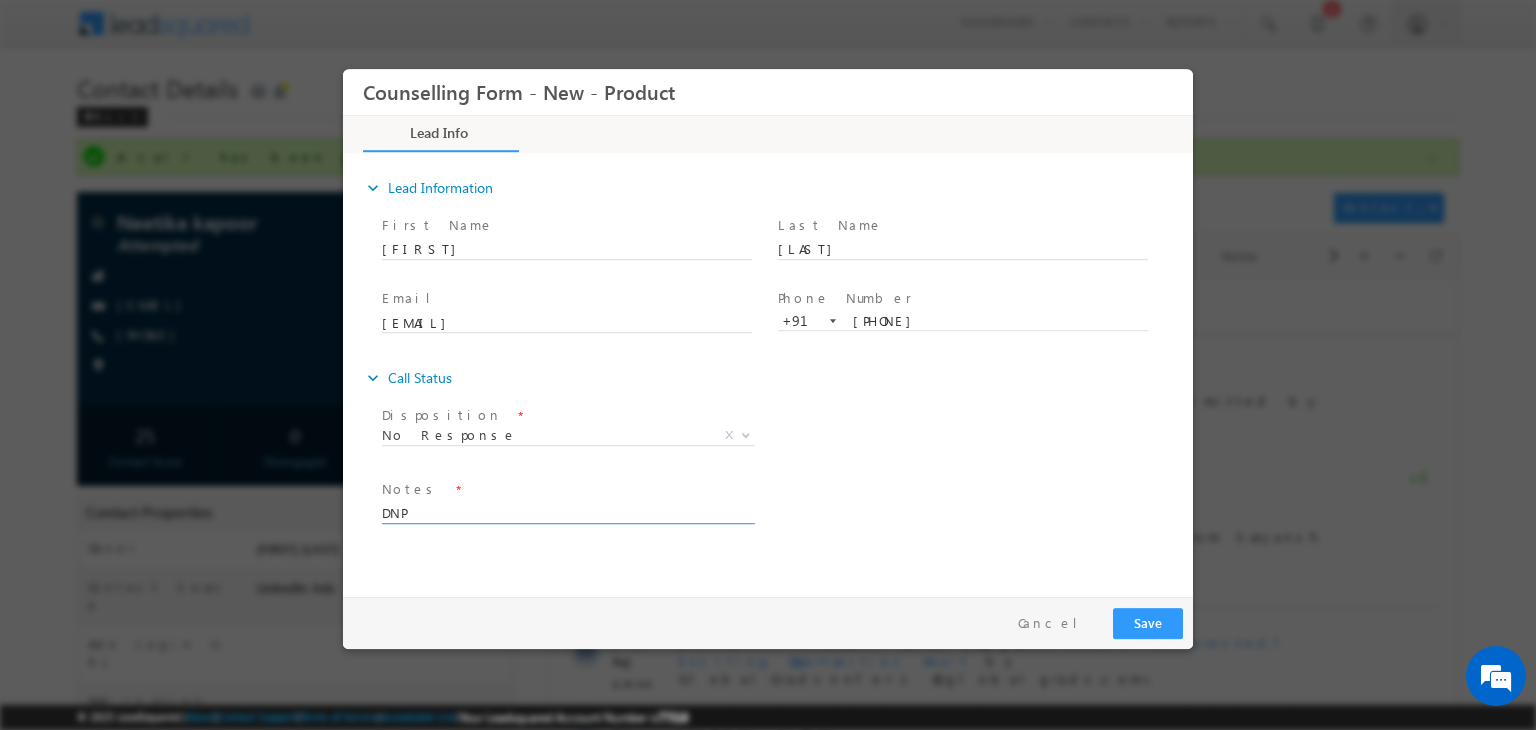 type on "DNP" 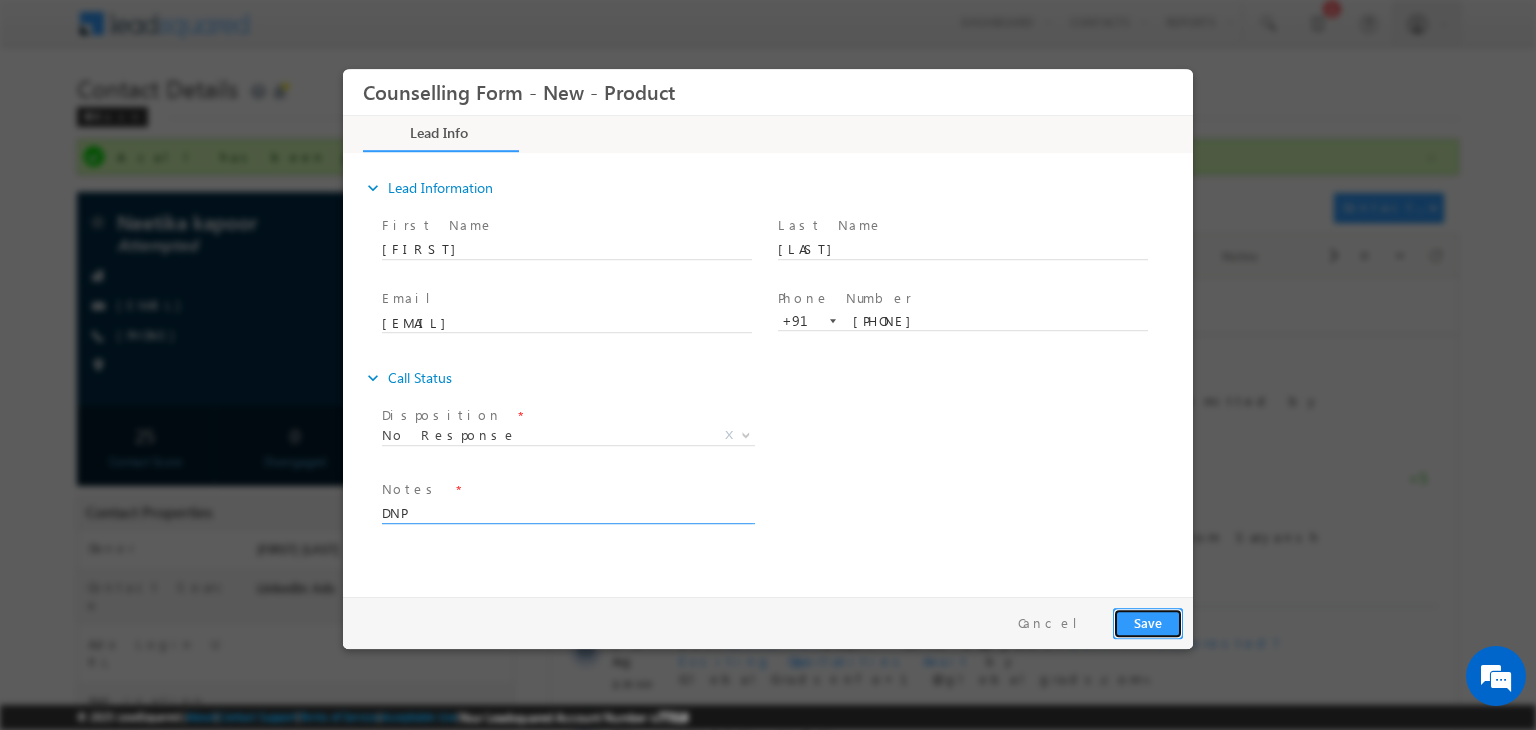 click on "Save" at bounding box center (1148, 623) 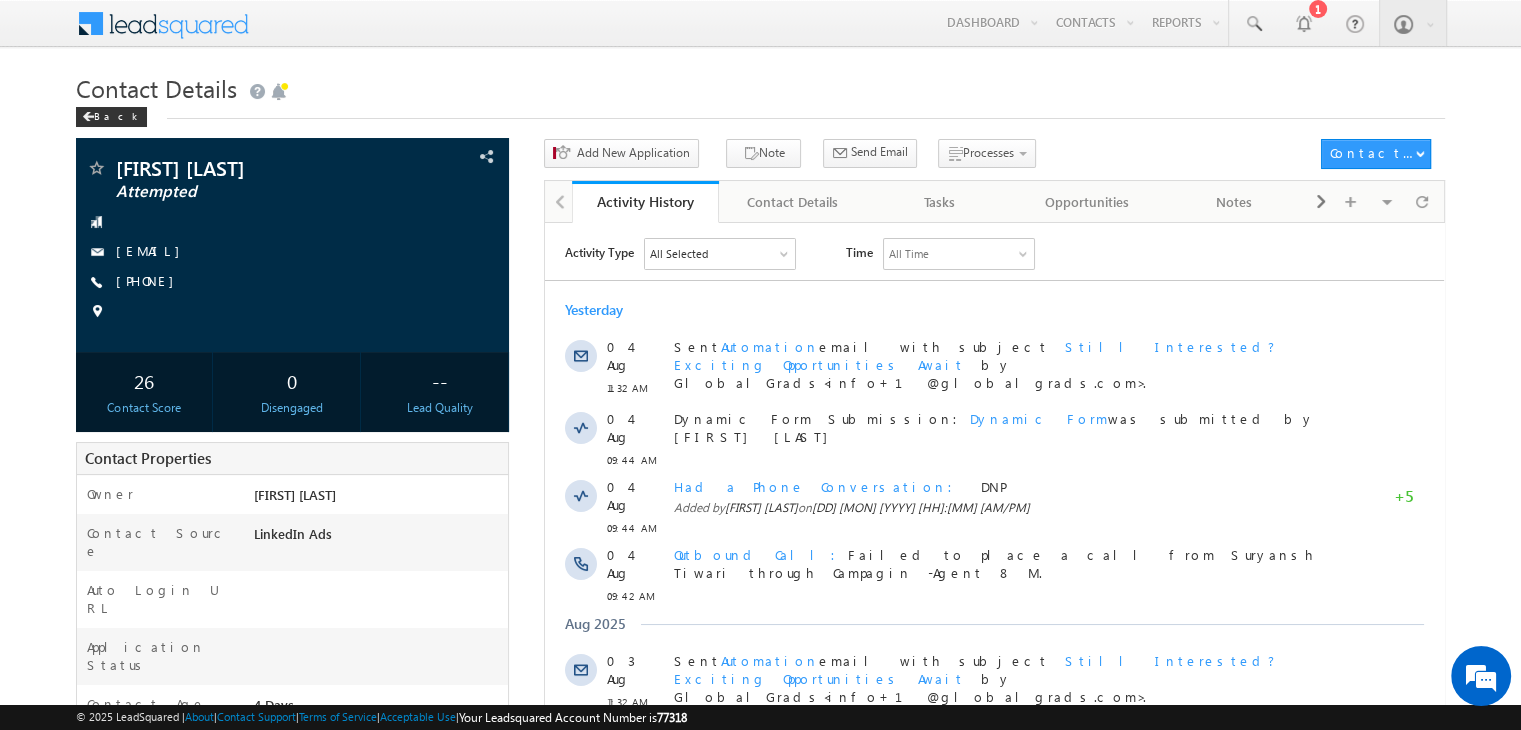scroll, scrollTop: 0, scrollLeft: 0, axis: both 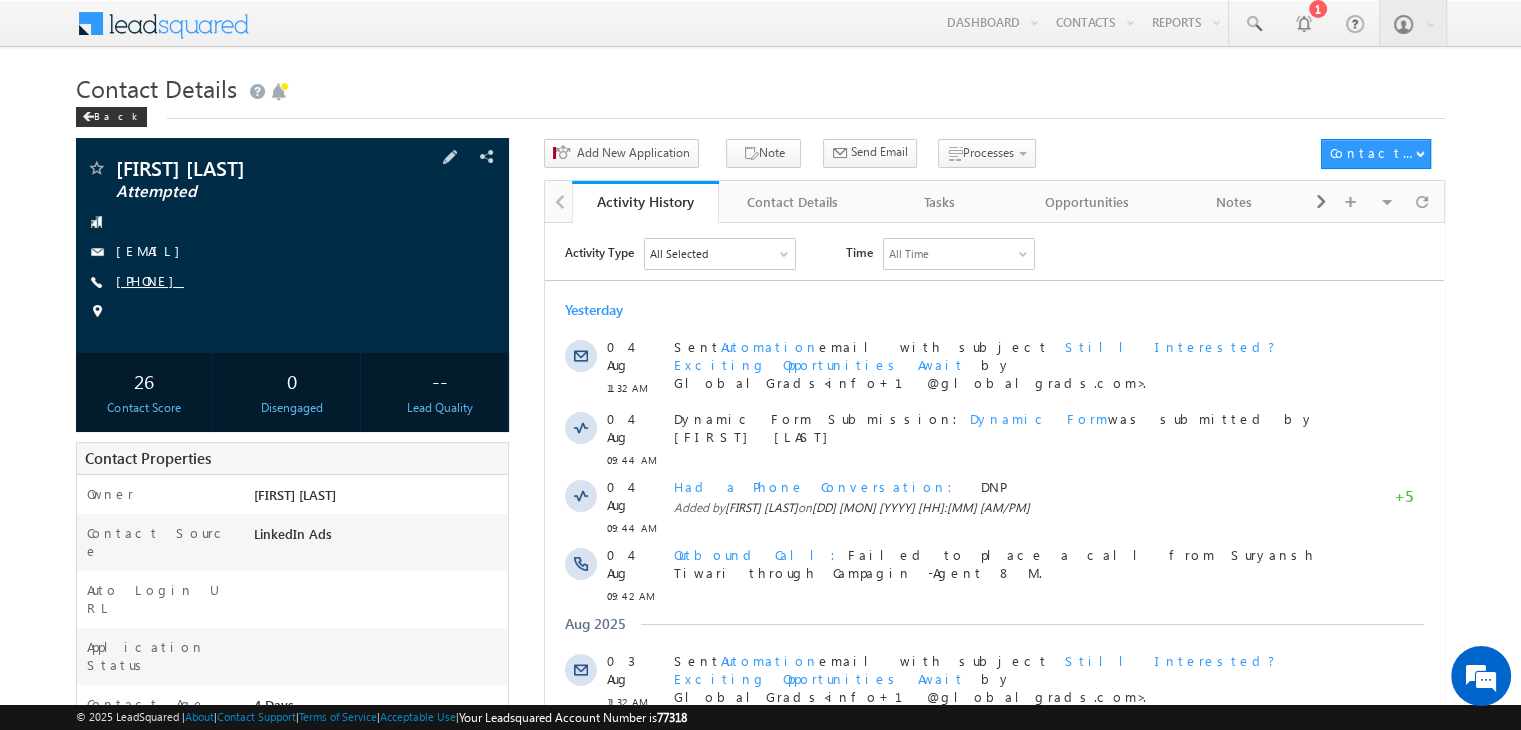click on "[PHONE]" at bounding box center (150, 280) 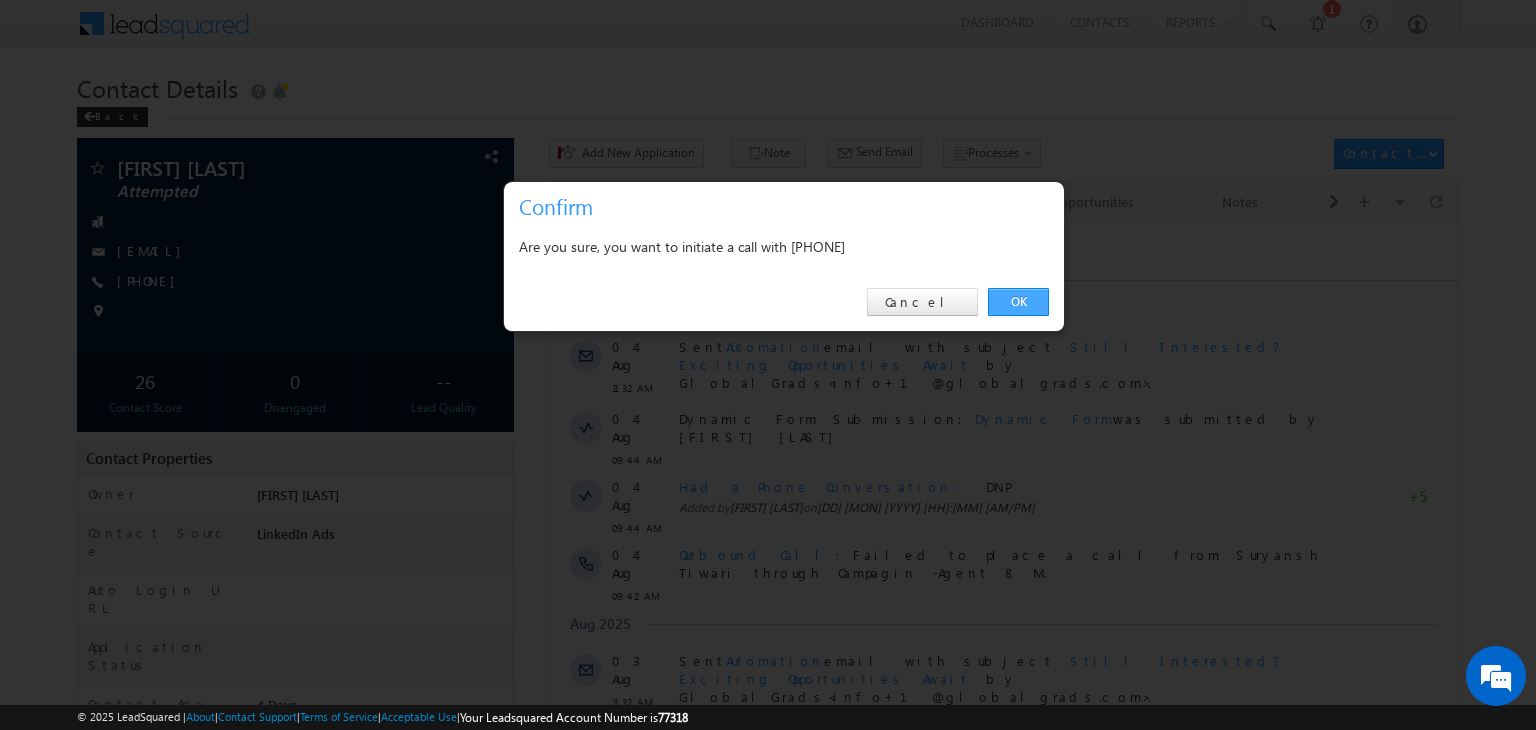 click on "OK" at bounding box center [1018, 302] 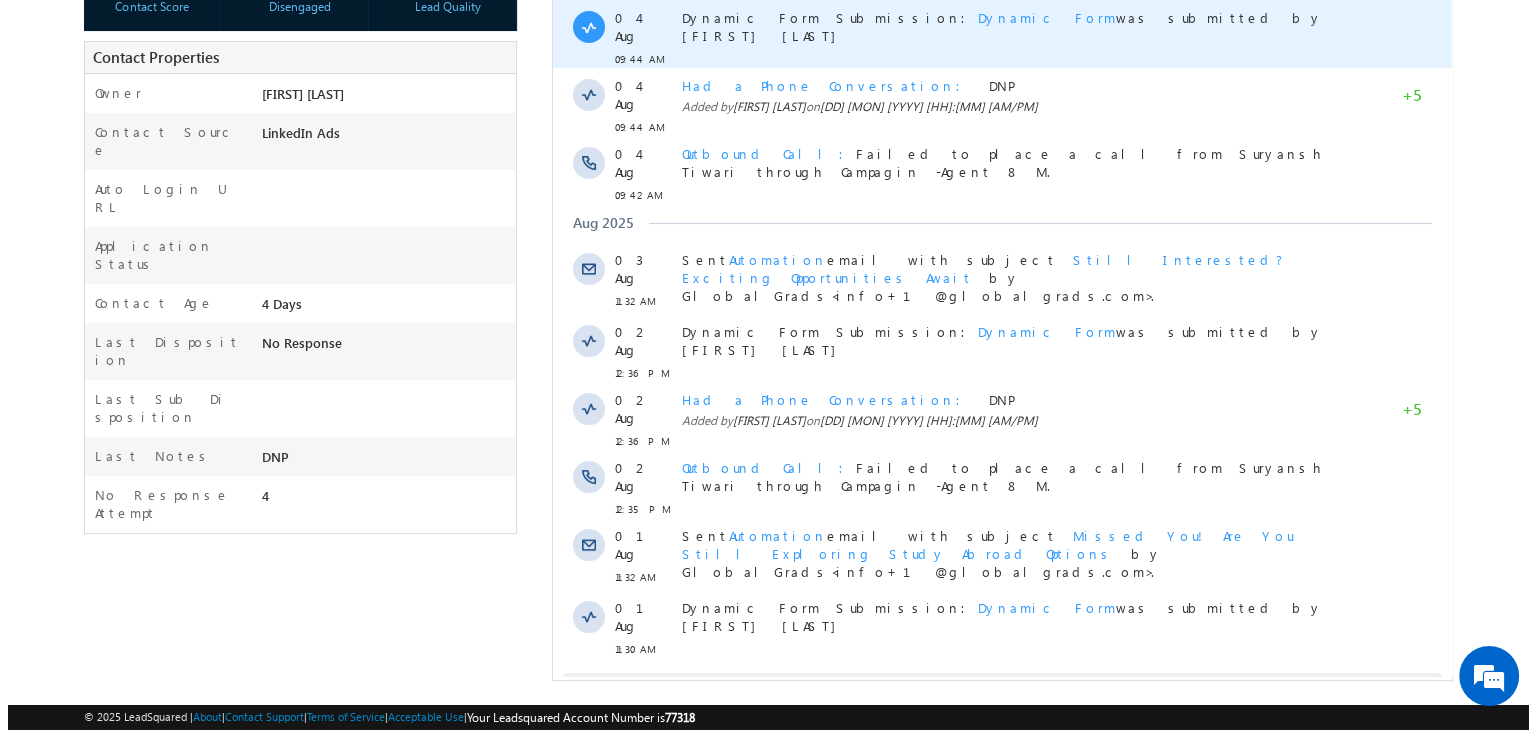 scroll, scrollTop: 0, scrollLeft: 0, axis: both 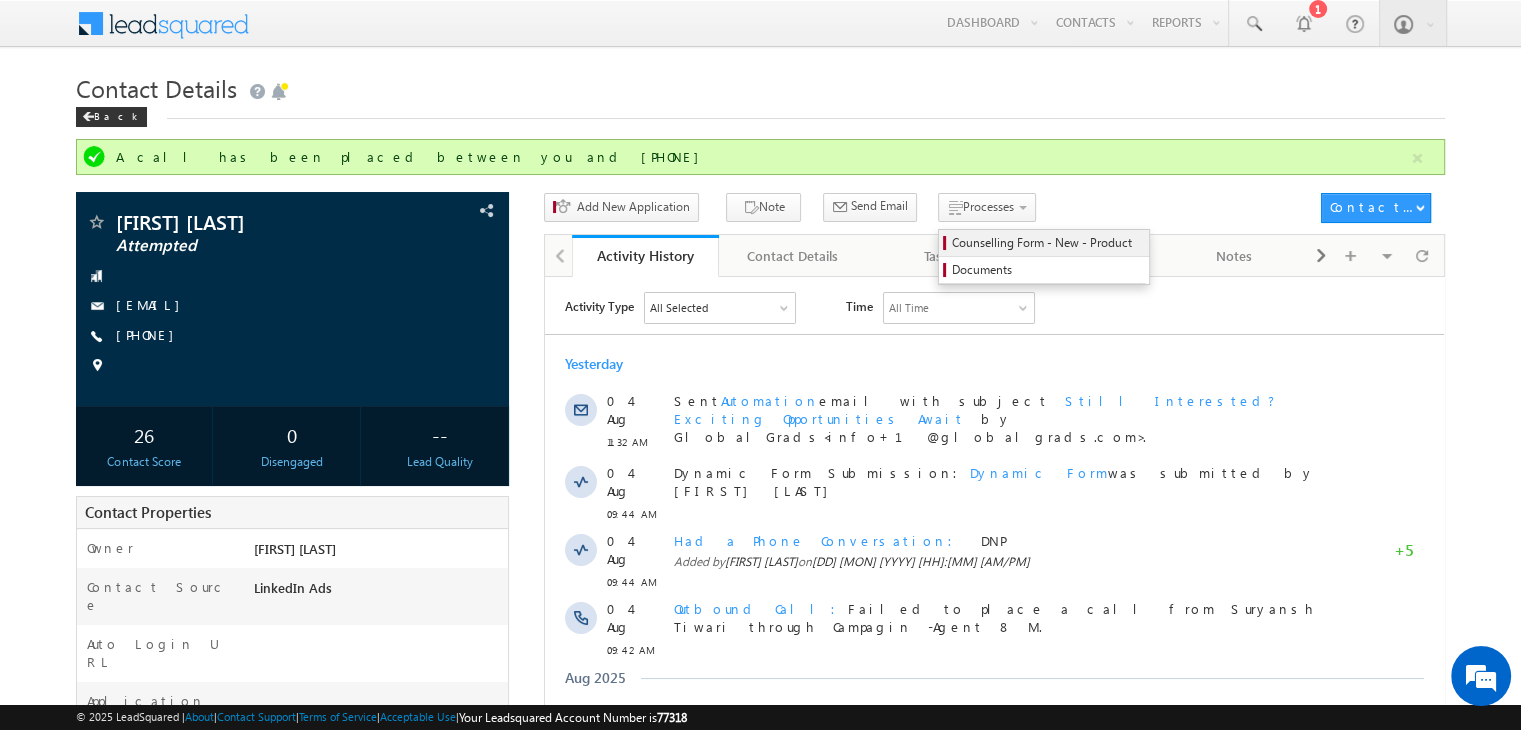 click on "Counselling Form - New - Product" at bounding box center [1047, 243] 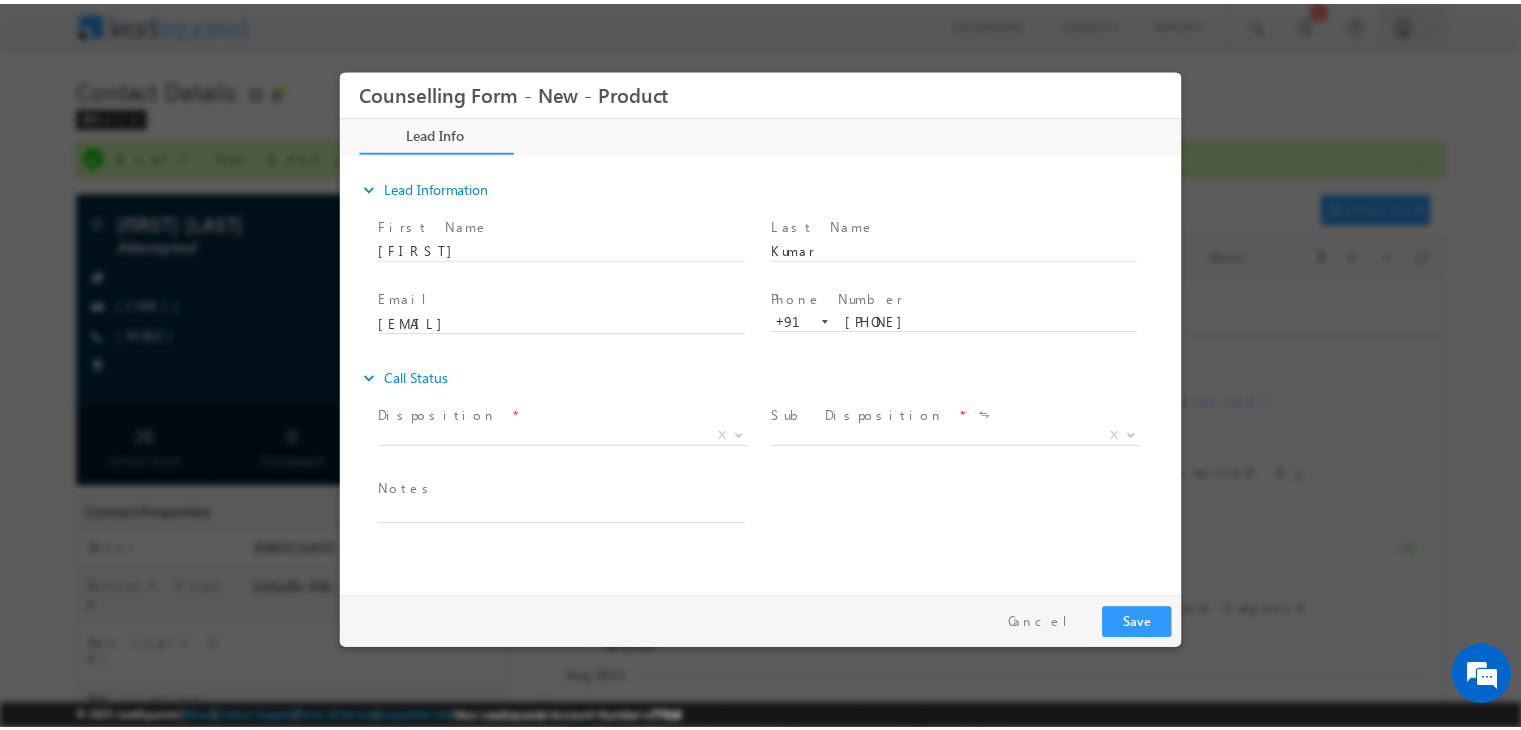 scroll, scrollTop: 0, scrollLeft: 0, axis: both 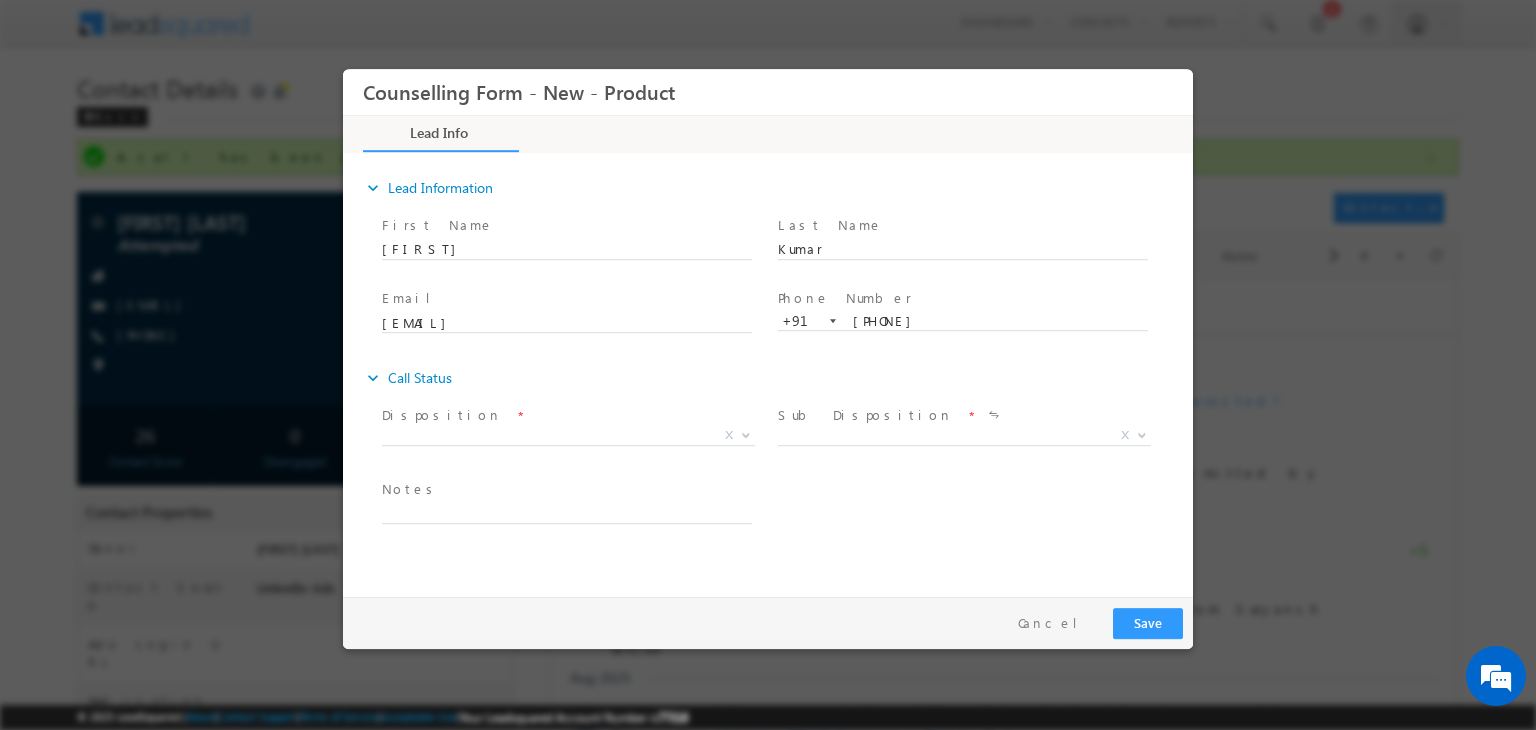 drag, startPoint x: 908, startPoint y: 512, endPoint x: 580, endPoint y: 423, distance: 339.86026 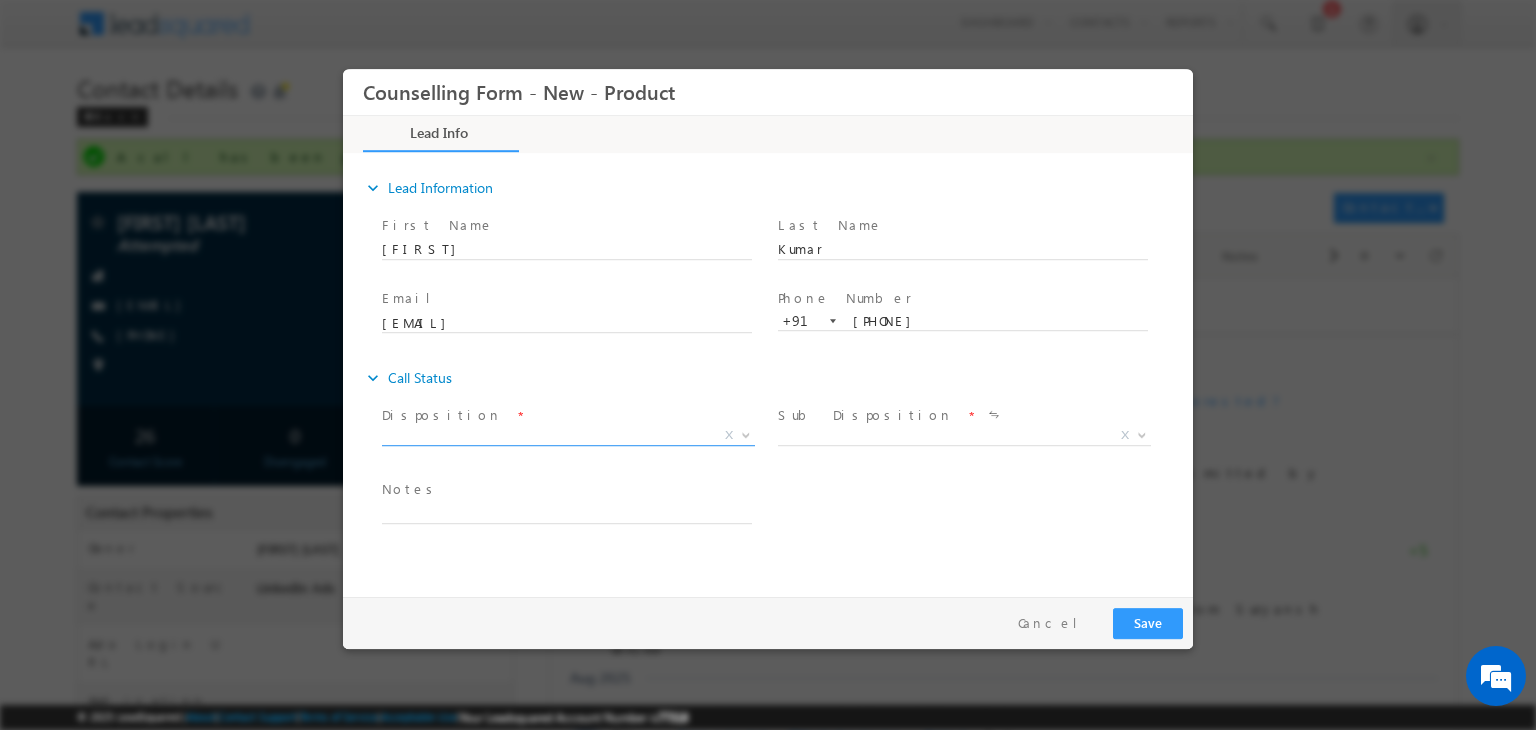 drag, startPoint x: 580, startPoint y: 423, endPoint x: 601, endPoint y: 431, distance: 22.472204 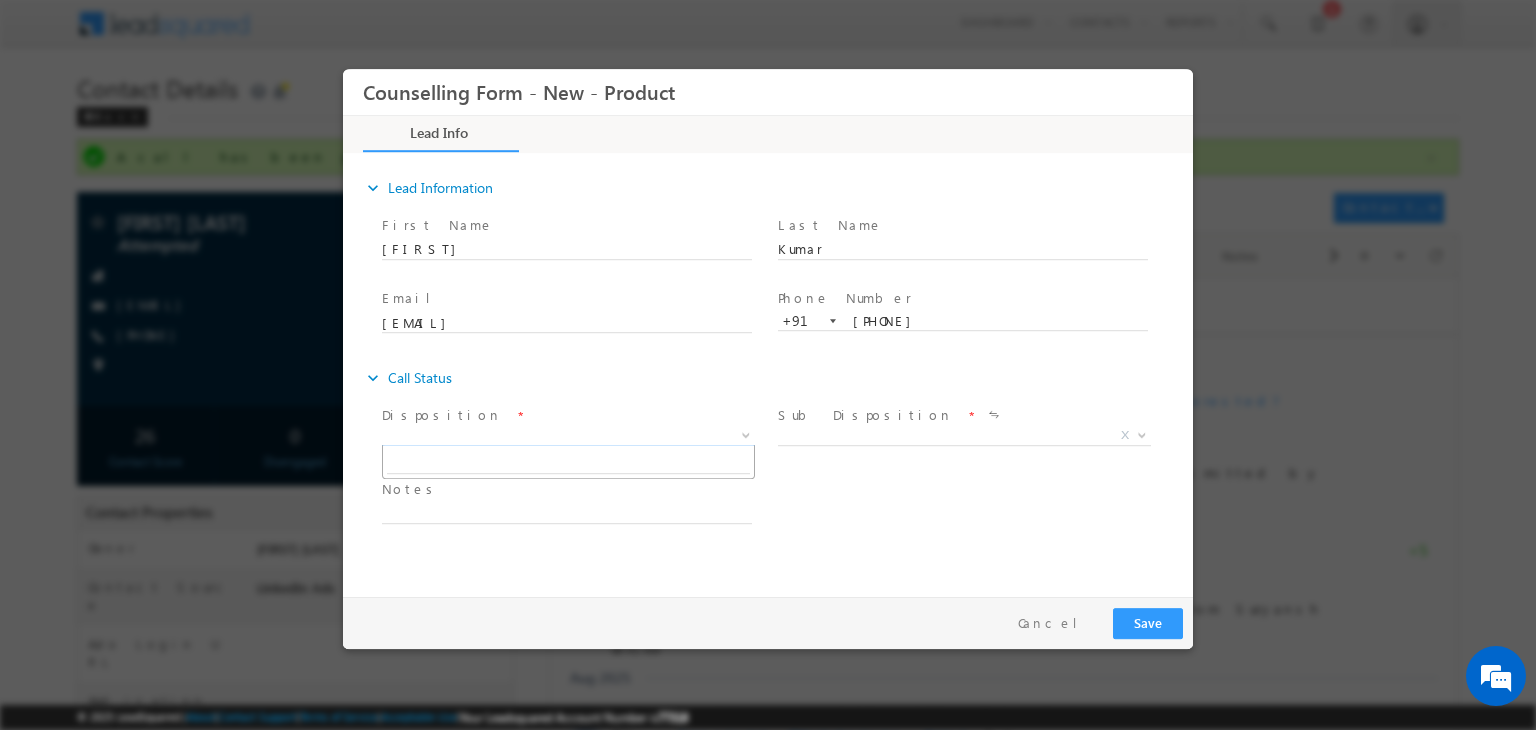 click on "X" at bounding box center [568, 436] 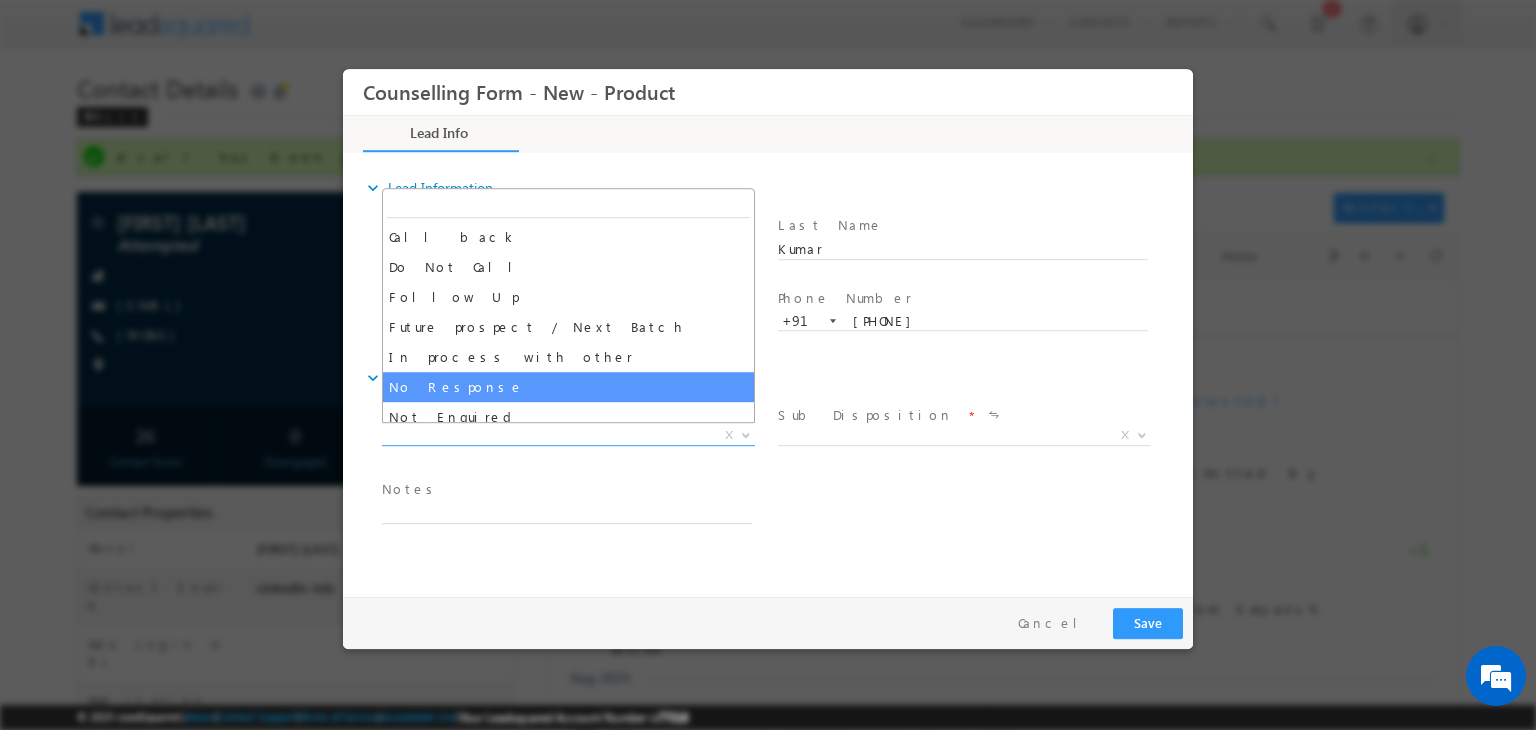 select on "No Response" 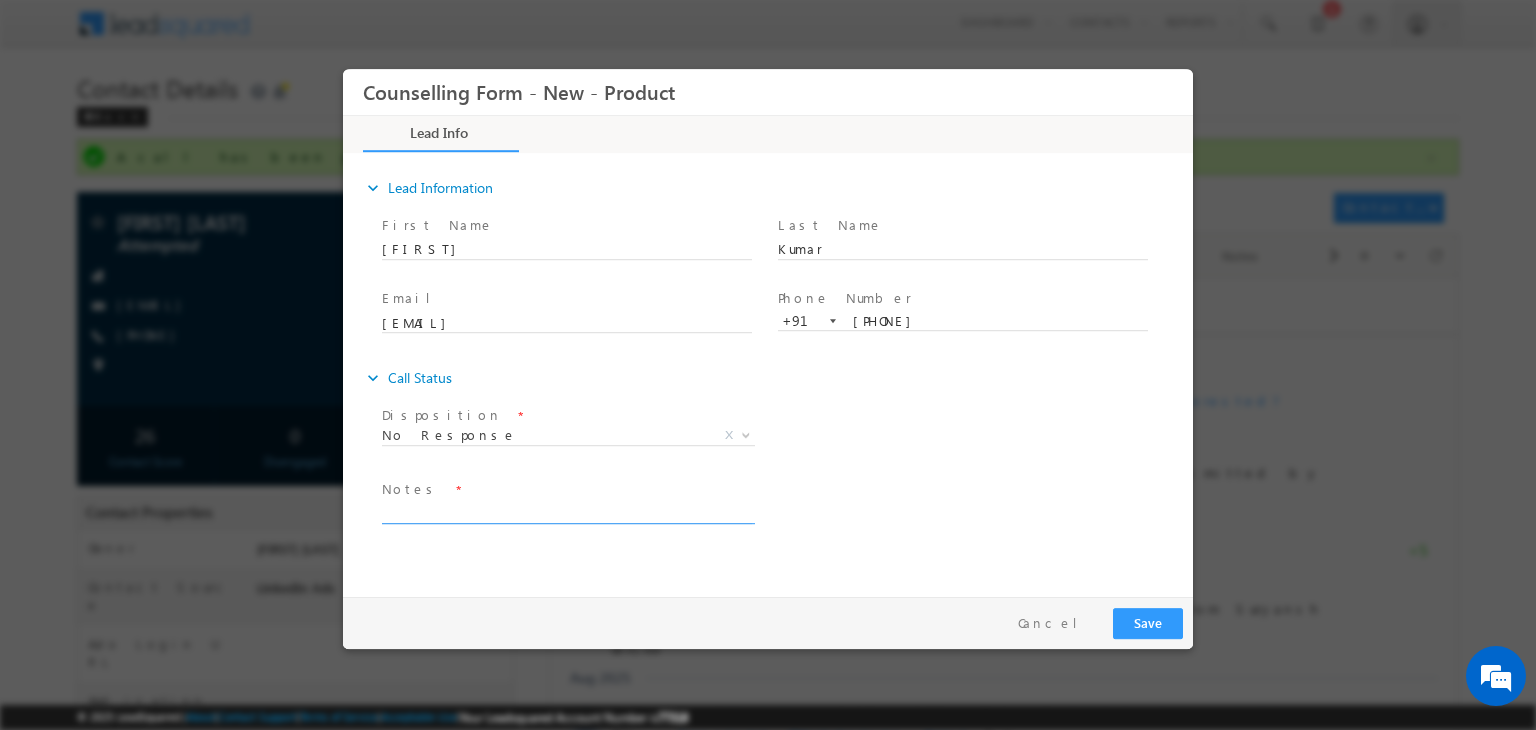 click at bounding box center [567, 512] 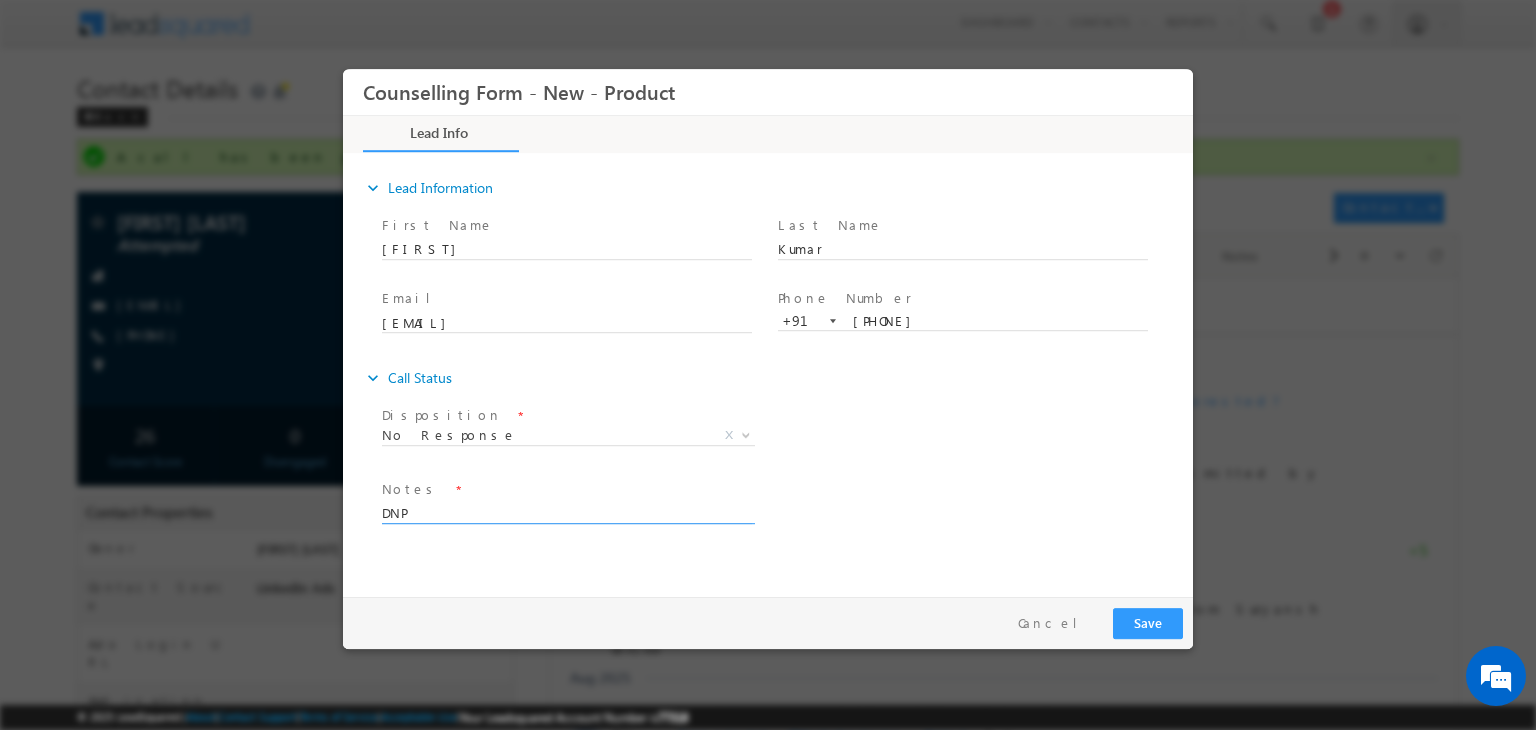 type on "DNP" 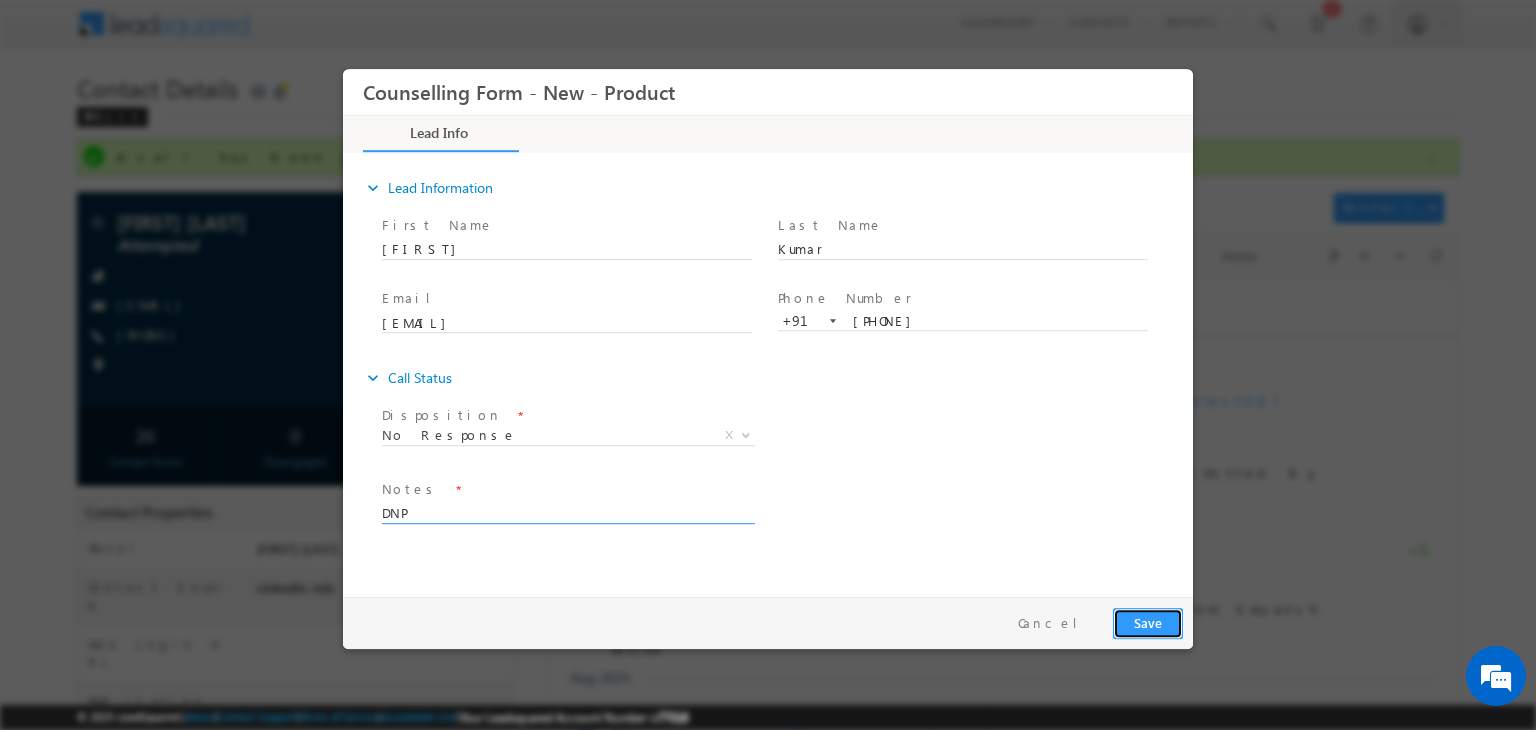 click on "Save" at bounding box center (1148, 623) 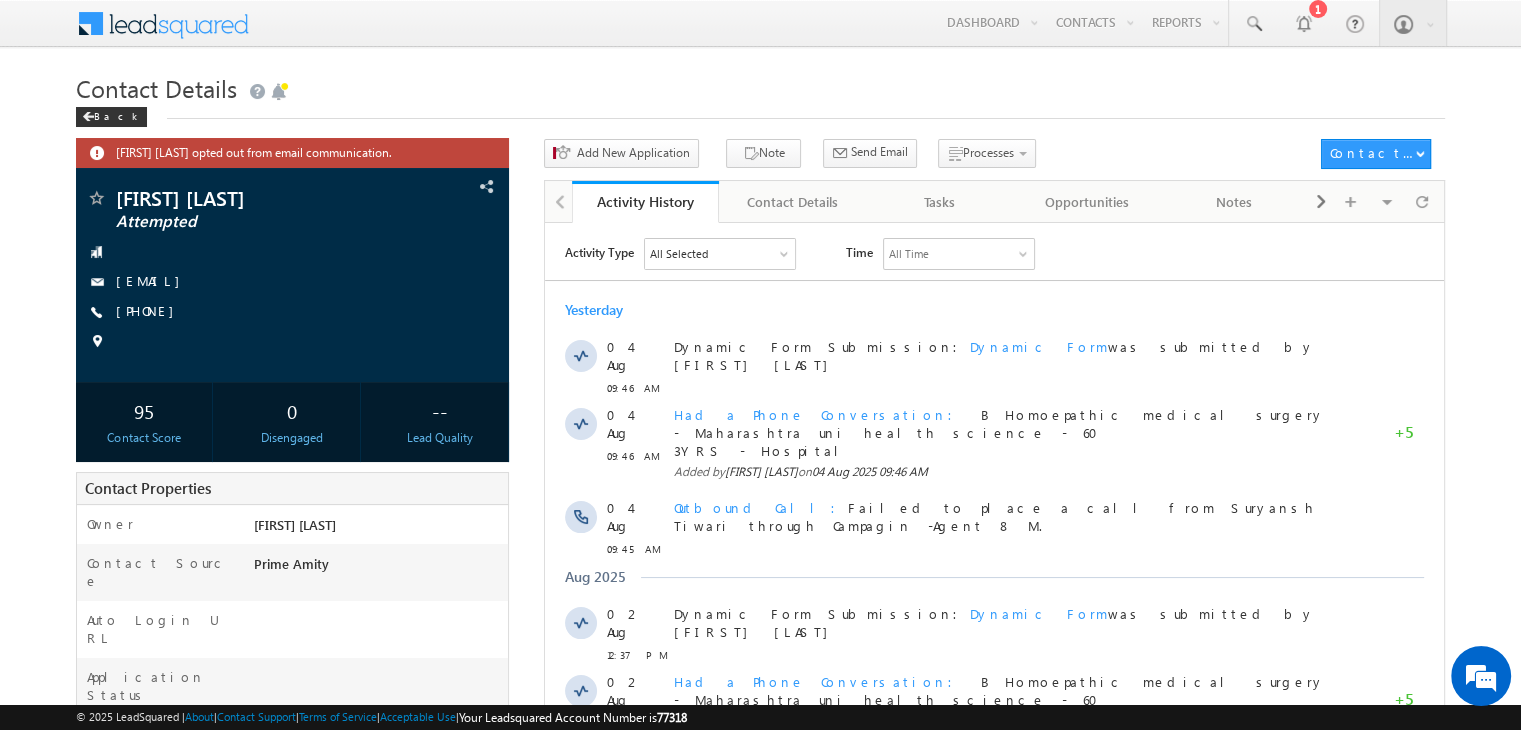 scroll, scrollTop: 0, scrollLeft: 0, axis: both 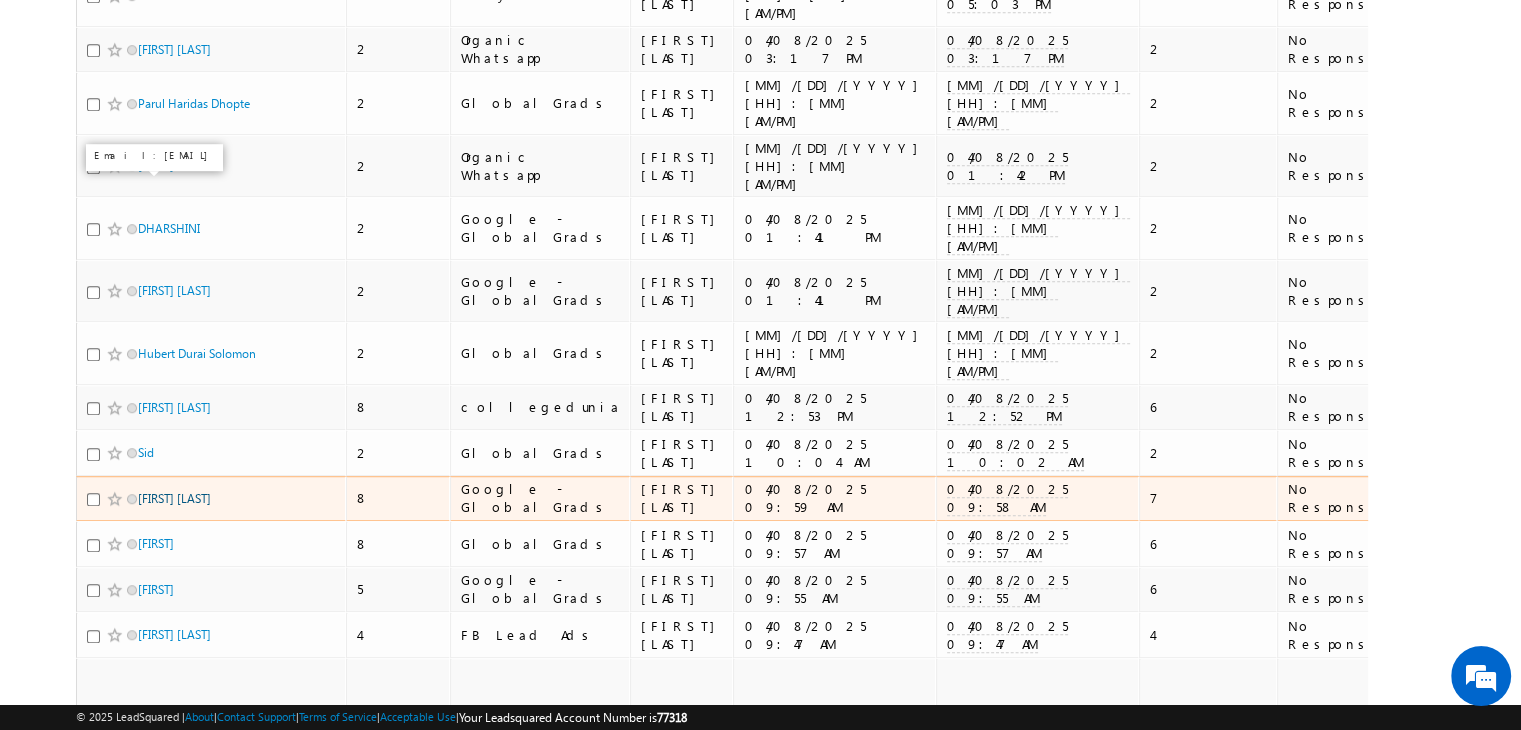 click on "Krish soni" at bounding box center (174, 498) 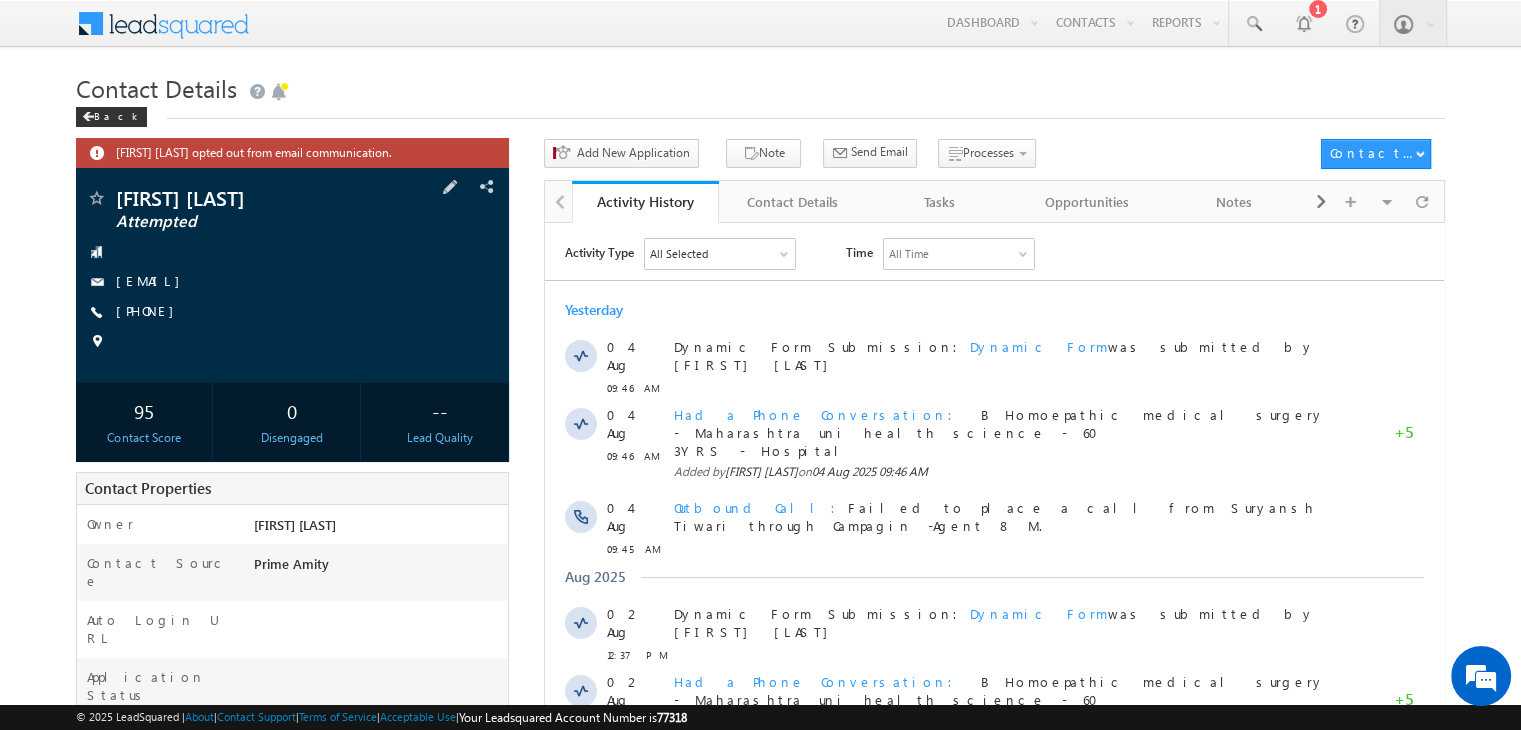 scroll, scrollTop: 0, scrollLeft: 0, axis: both 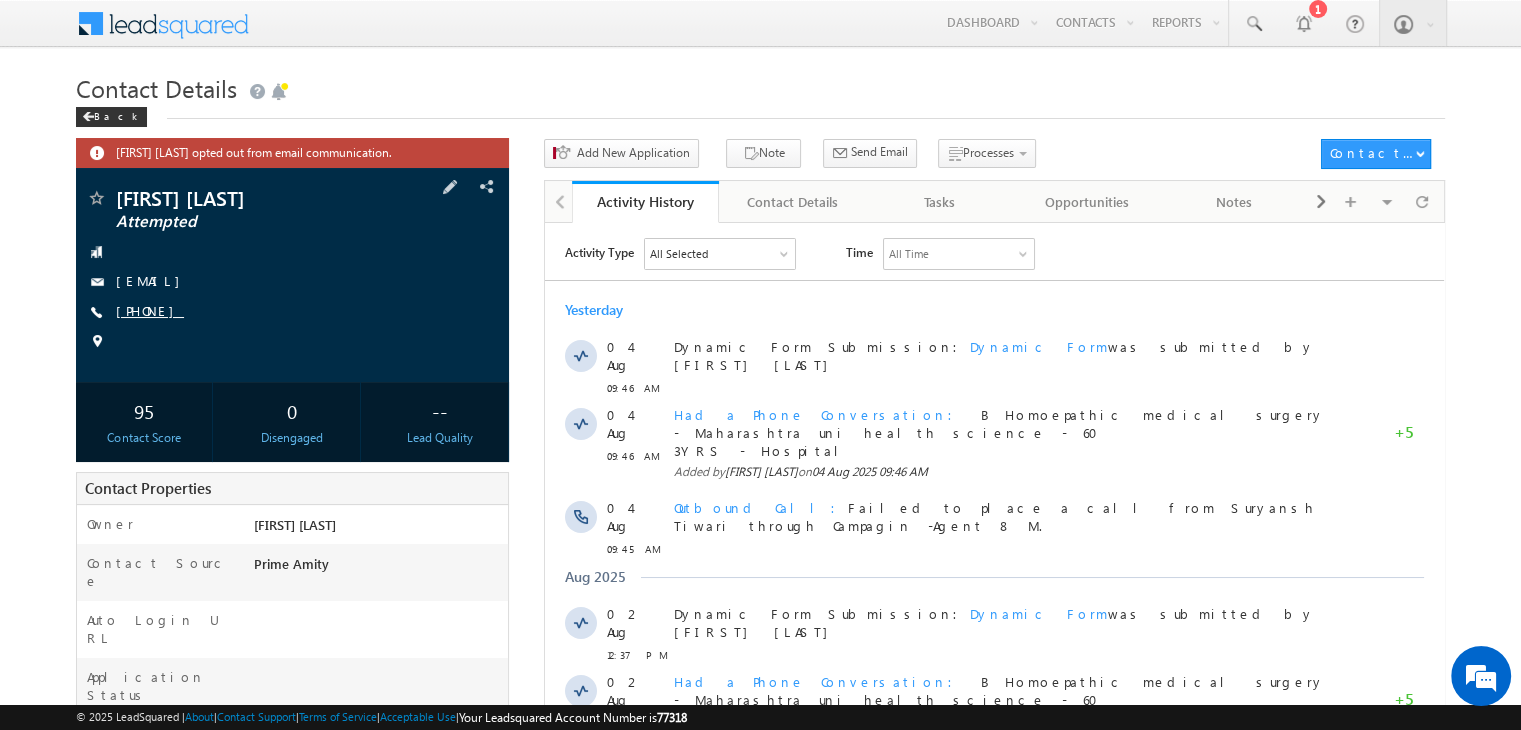 click on "[PHONE]" at bounding box center (150, 310) 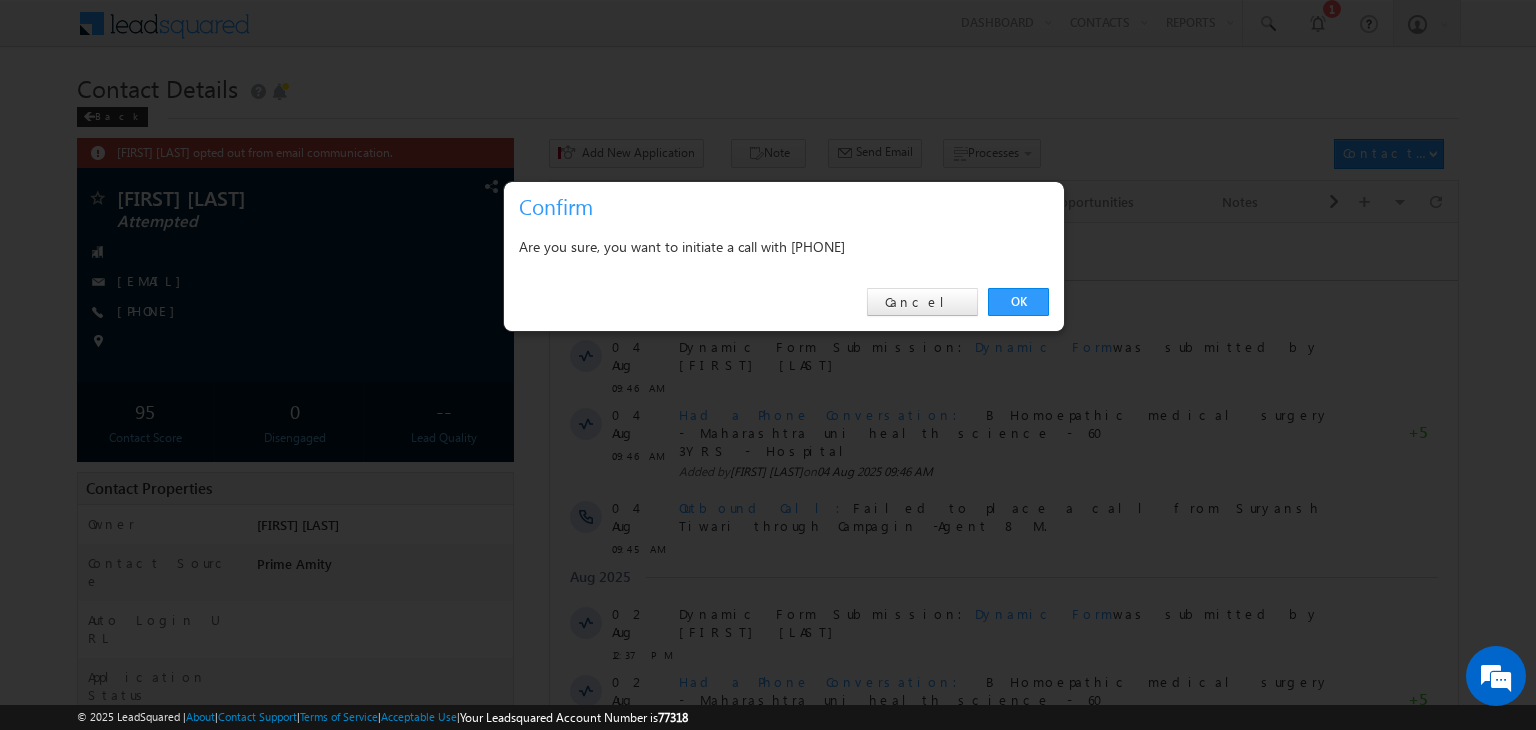 click on "OK Cancel" at bounding box center [784, 302] 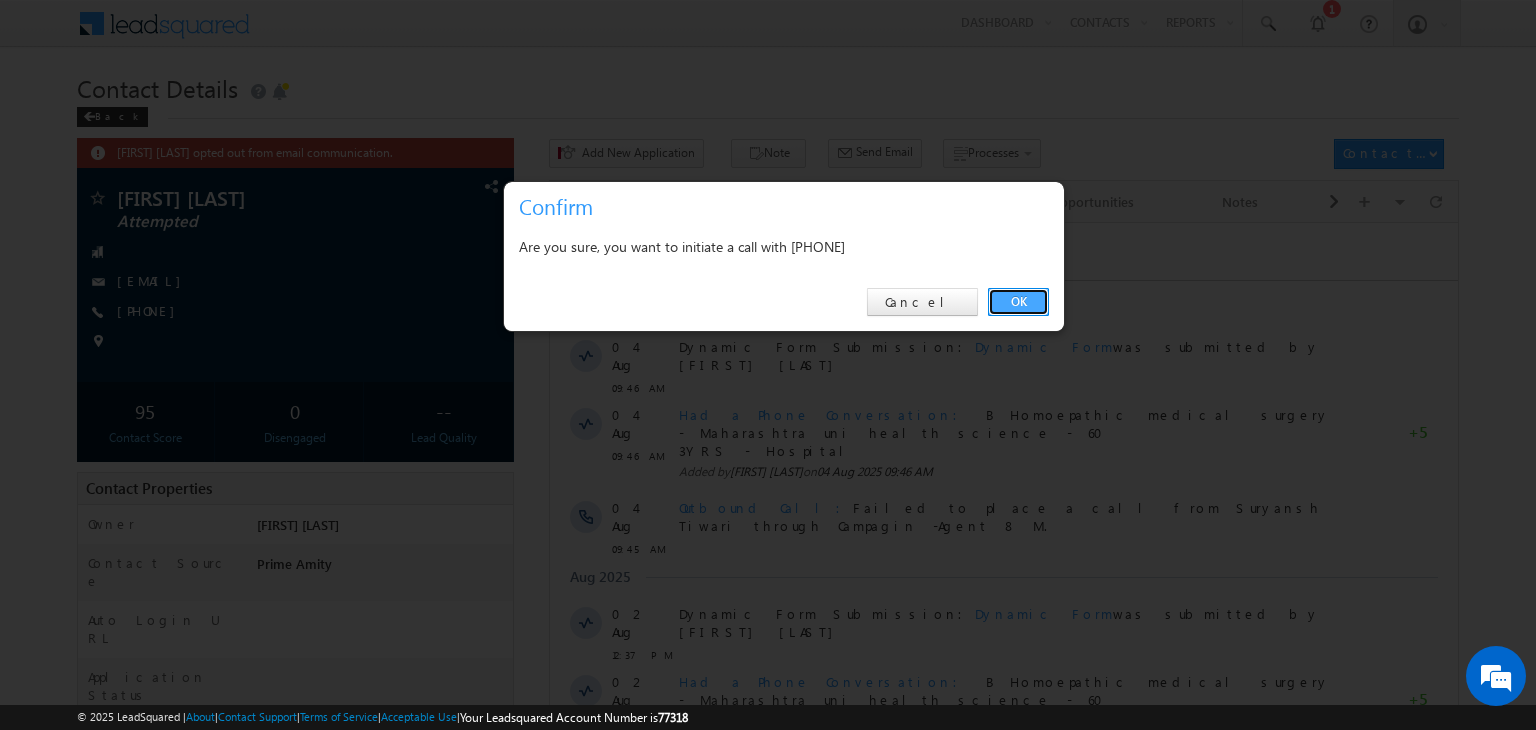 click on "OK" at bounding box center [1018, 302] 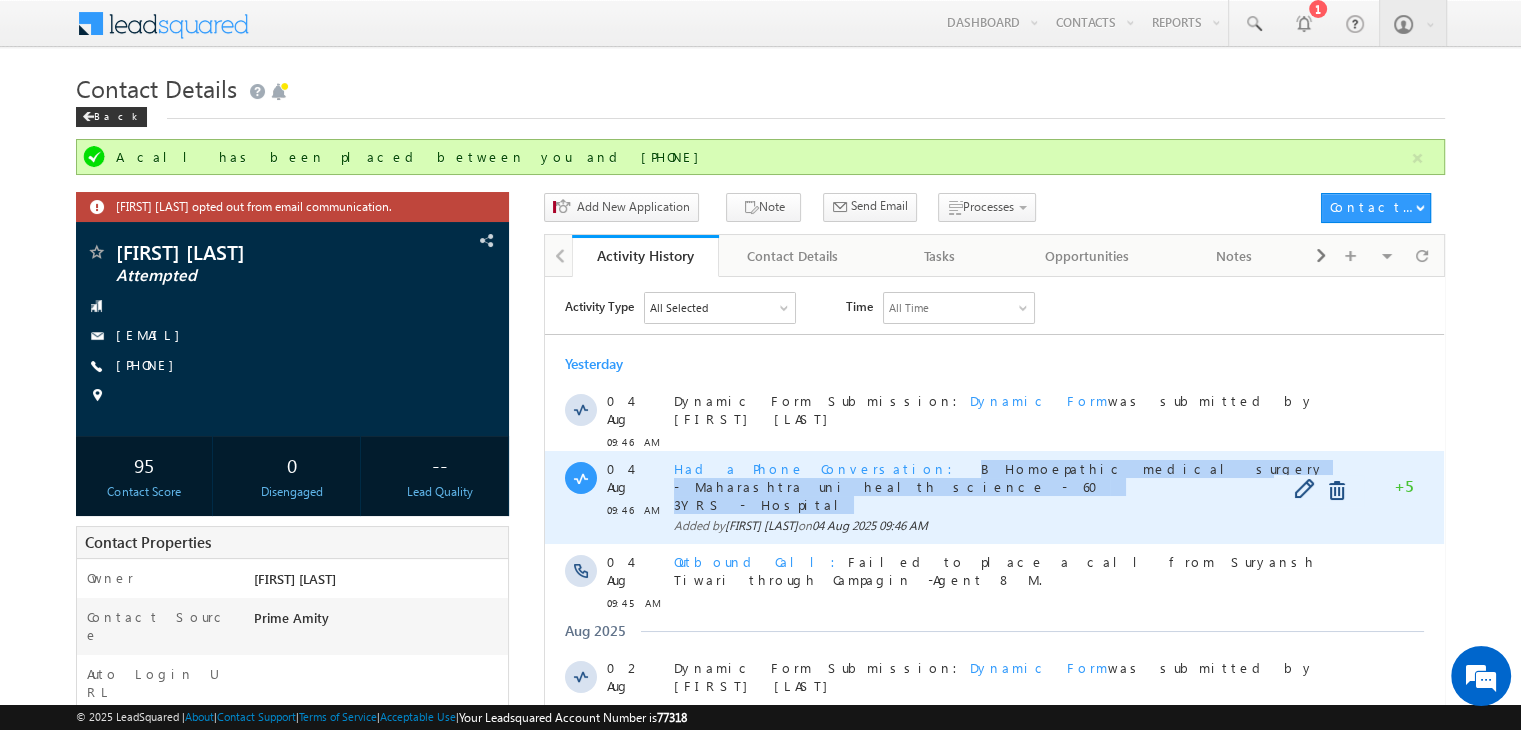copy on "B Homoepathic medical surgery - [STATE] uni health science - 60 3YRS - Hospital" 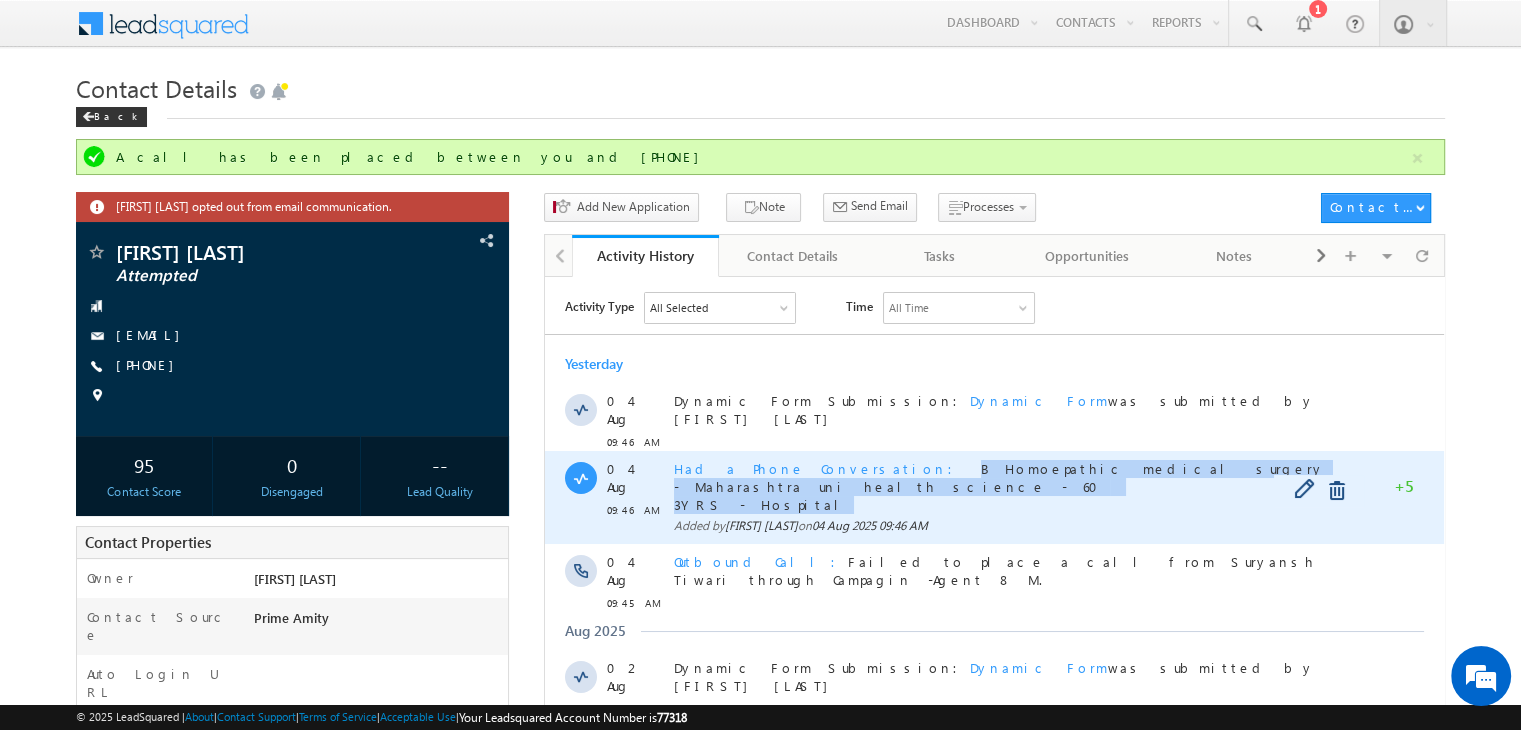 drag, startPoint x: 837, startPoint y: 457, endPoint x: 897, endPoint y: 484, distance: 65.795135 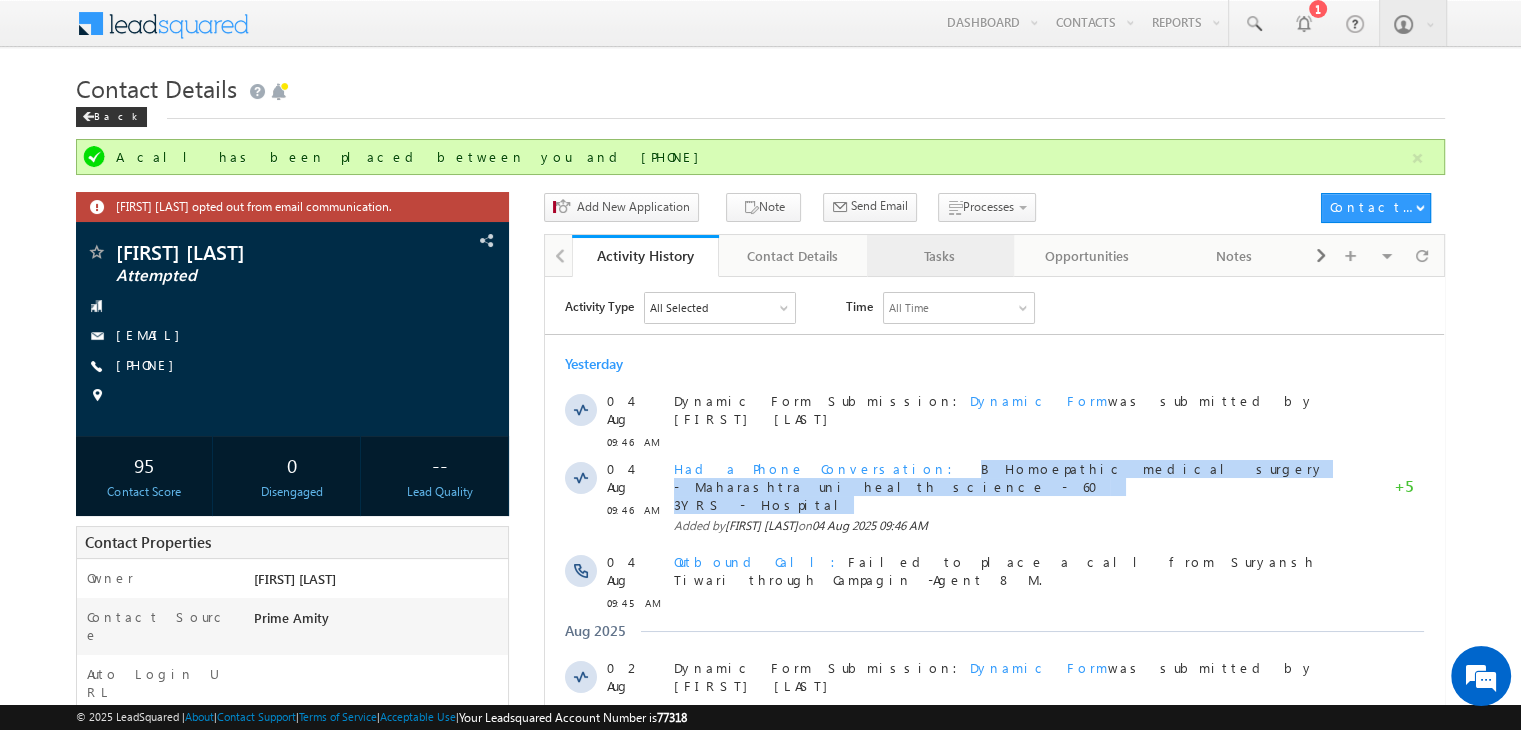click on "Tasks" at bounding box center [939, 256] 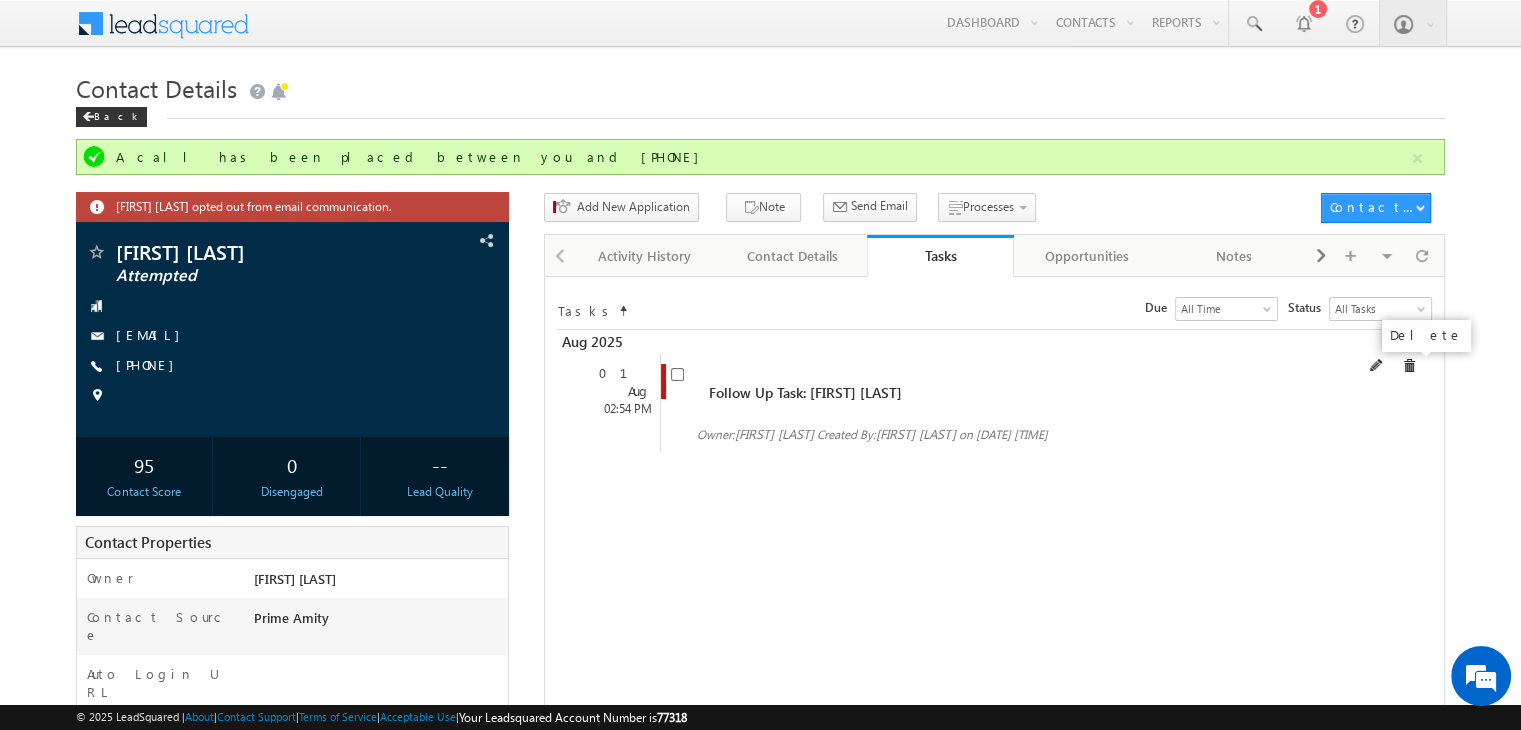 click at bounding box center [1409, 366] 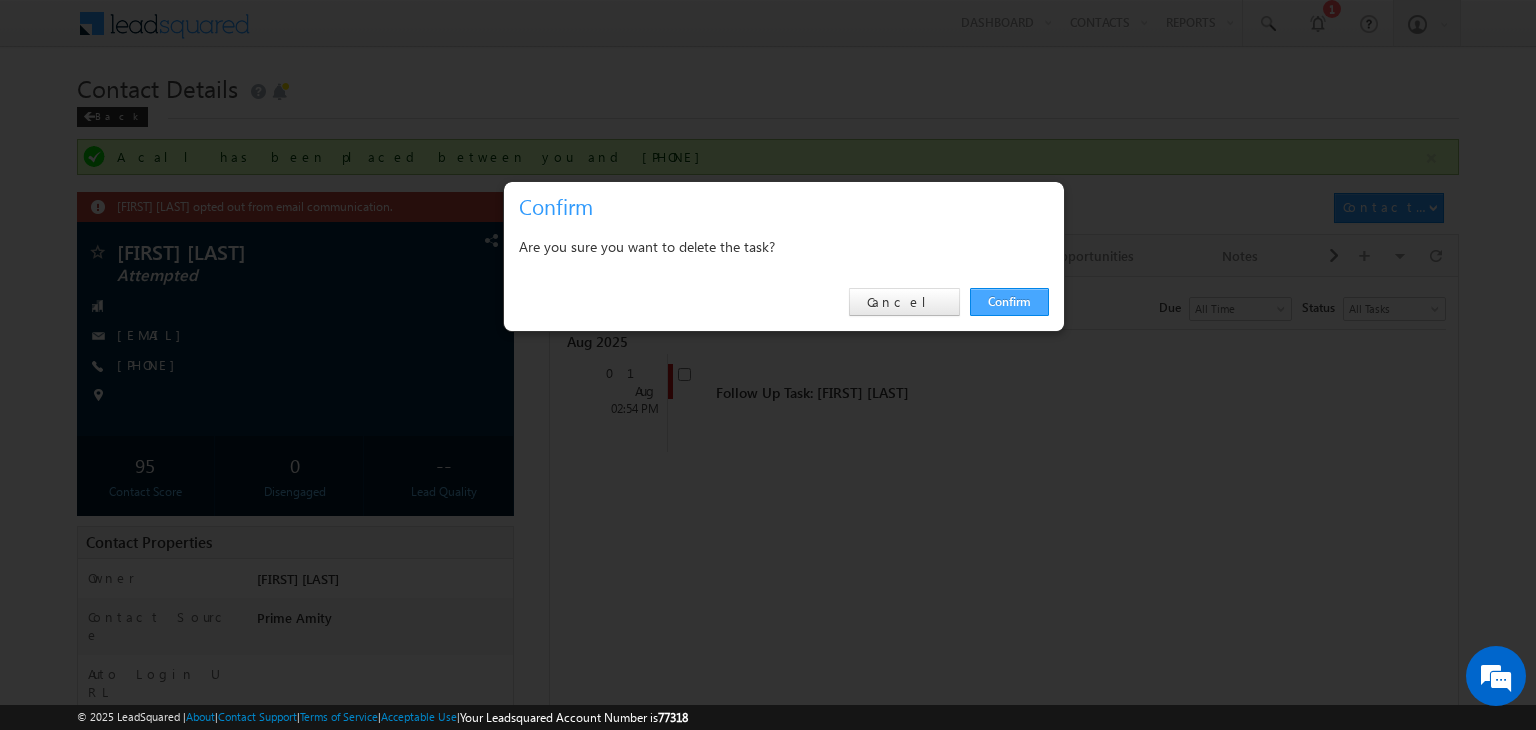 click on "Confirm" at bounding box center [1009, 302] 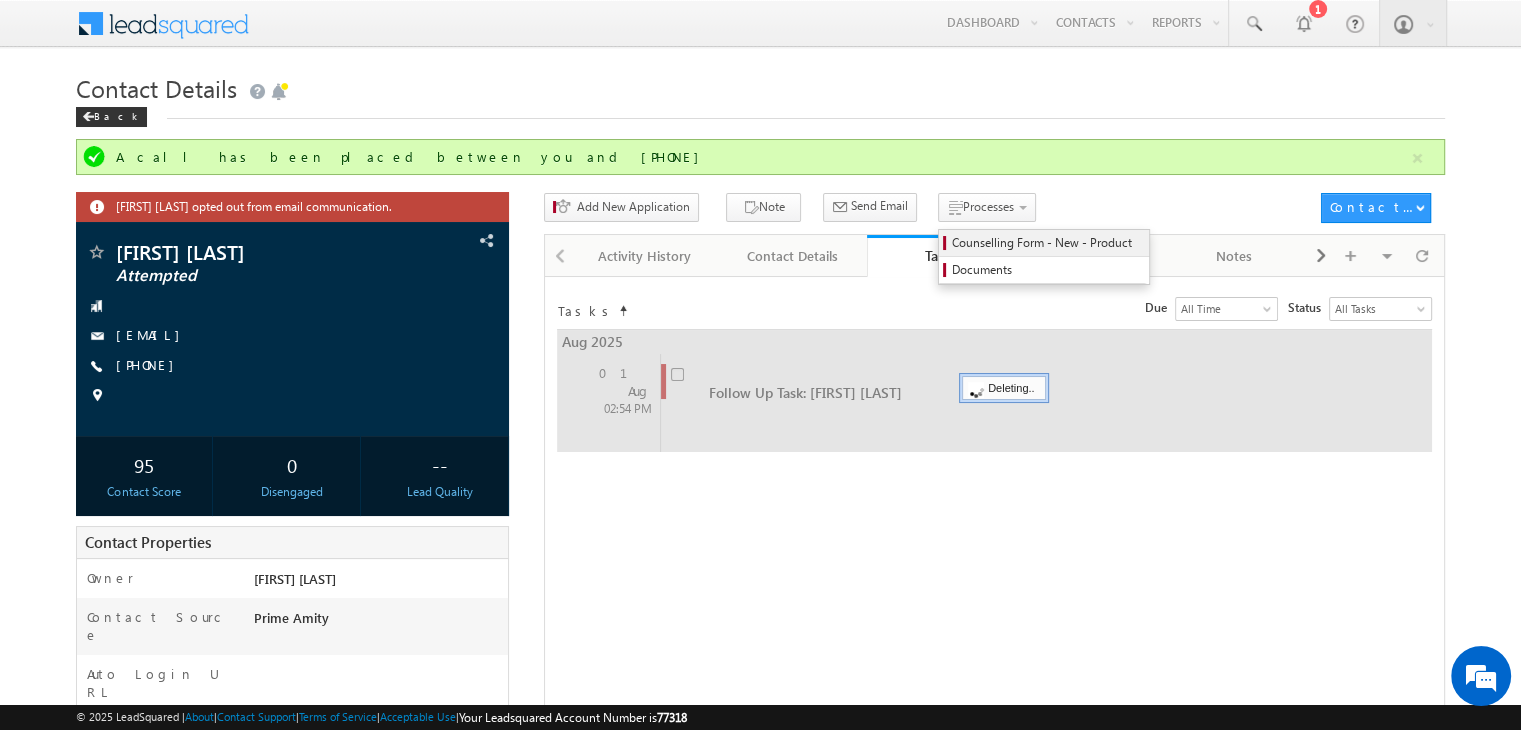 click on "Counselling Form - New - Product" at bounding box center (1047, 243) 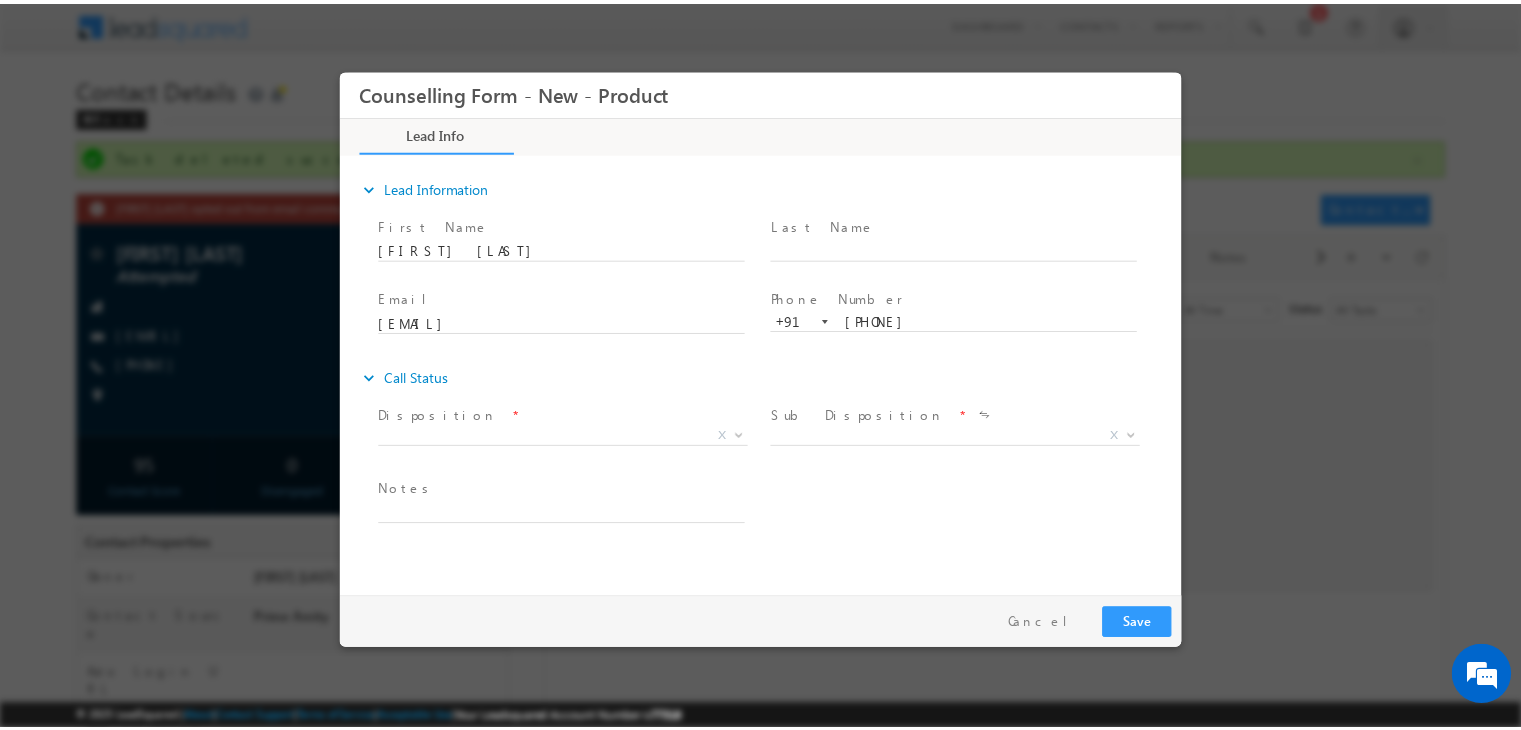 scroll, scrollTop: 0, scrollLeft: 0, axis: both 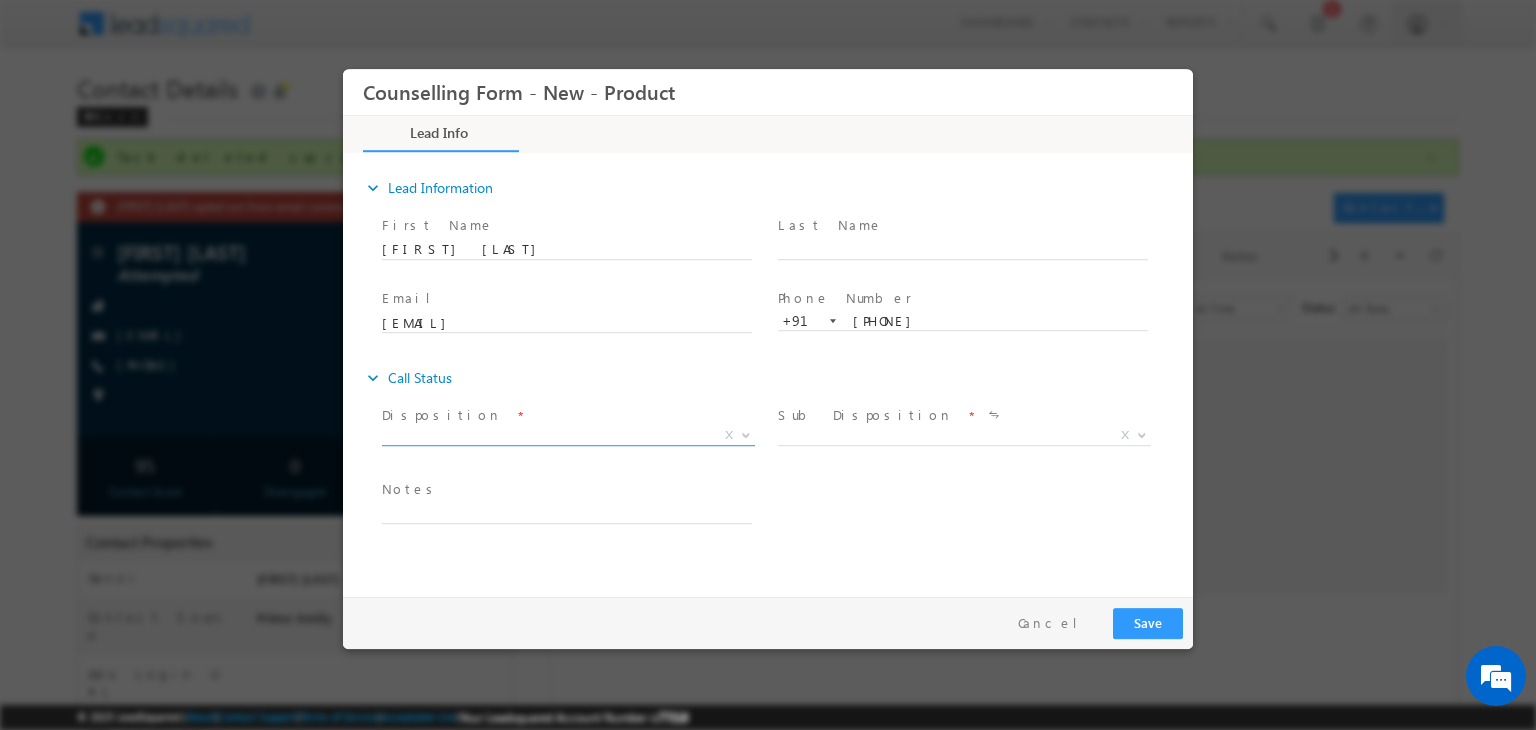 click on "X" at bounding box center [568, 436] 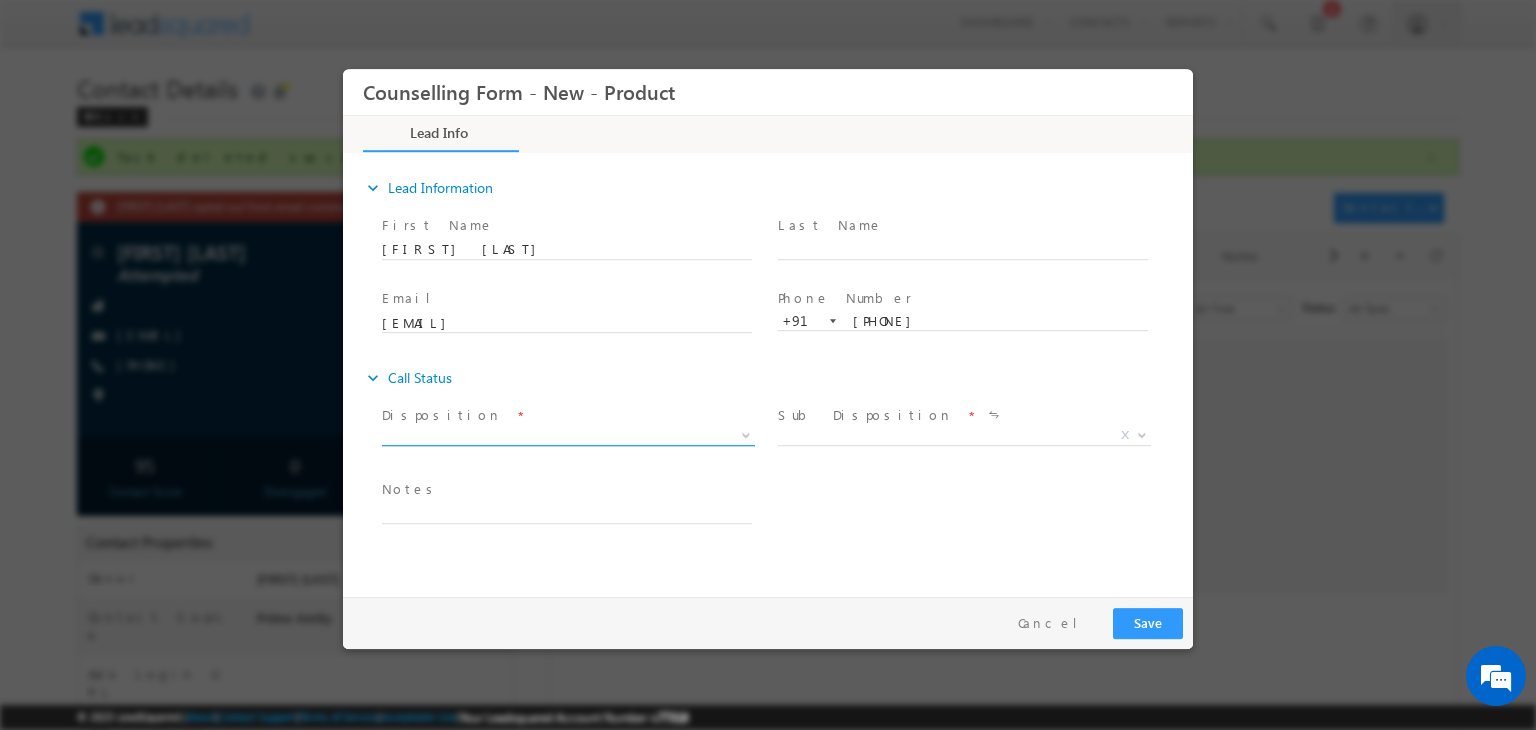 click on "X" at bounding box center (568, 436) 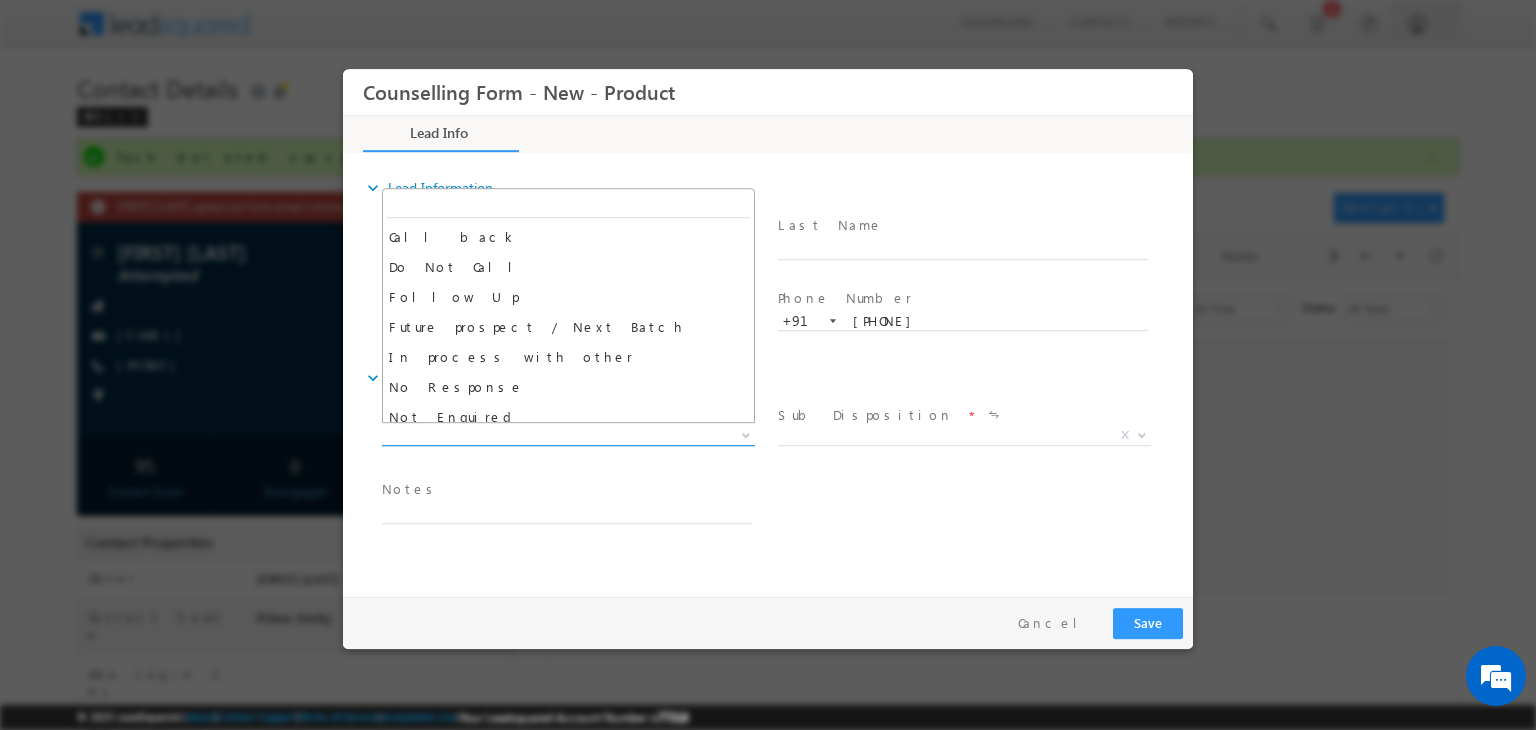 click on "X" at bounding box center (568, 436) 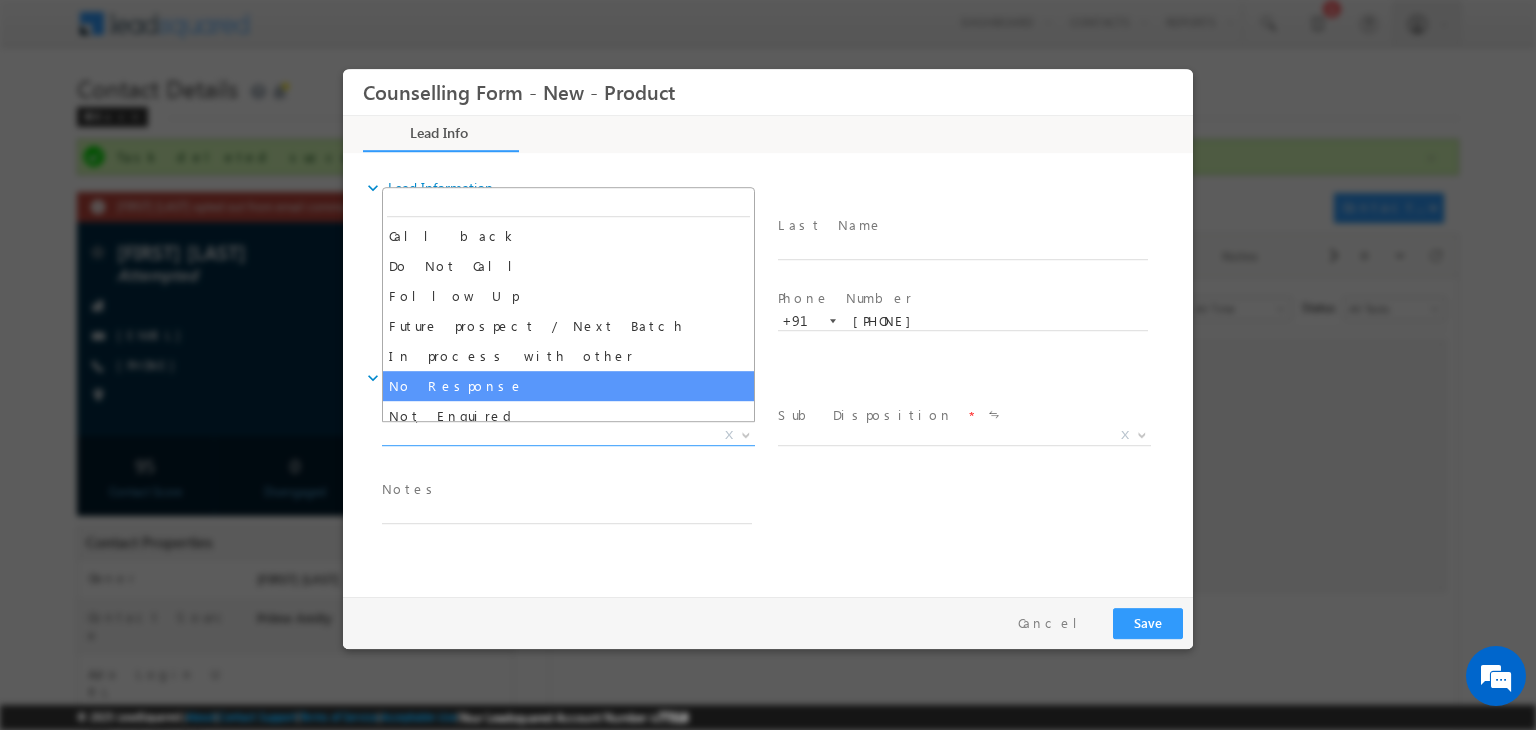 select on "No Response" 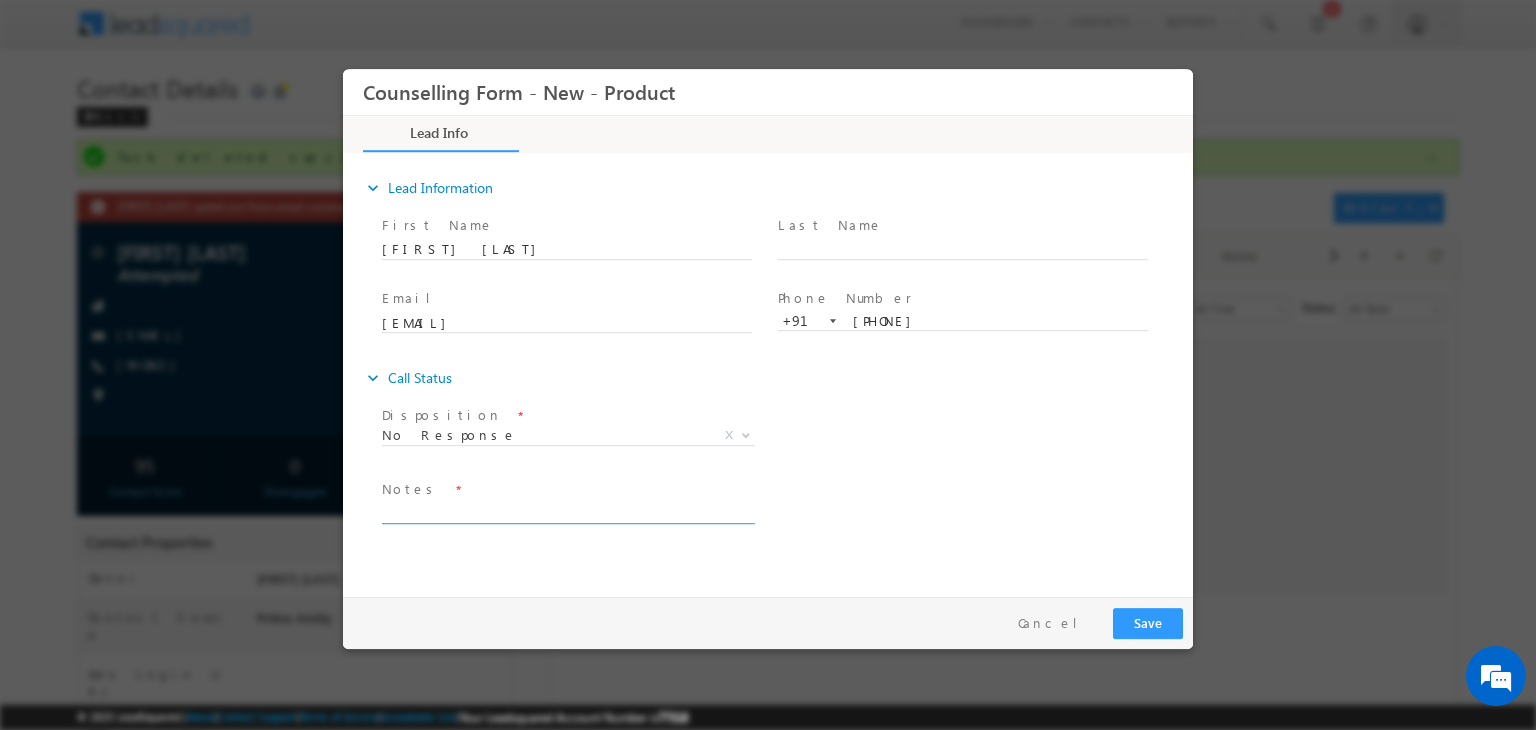 click at bounding box center [567, 512] 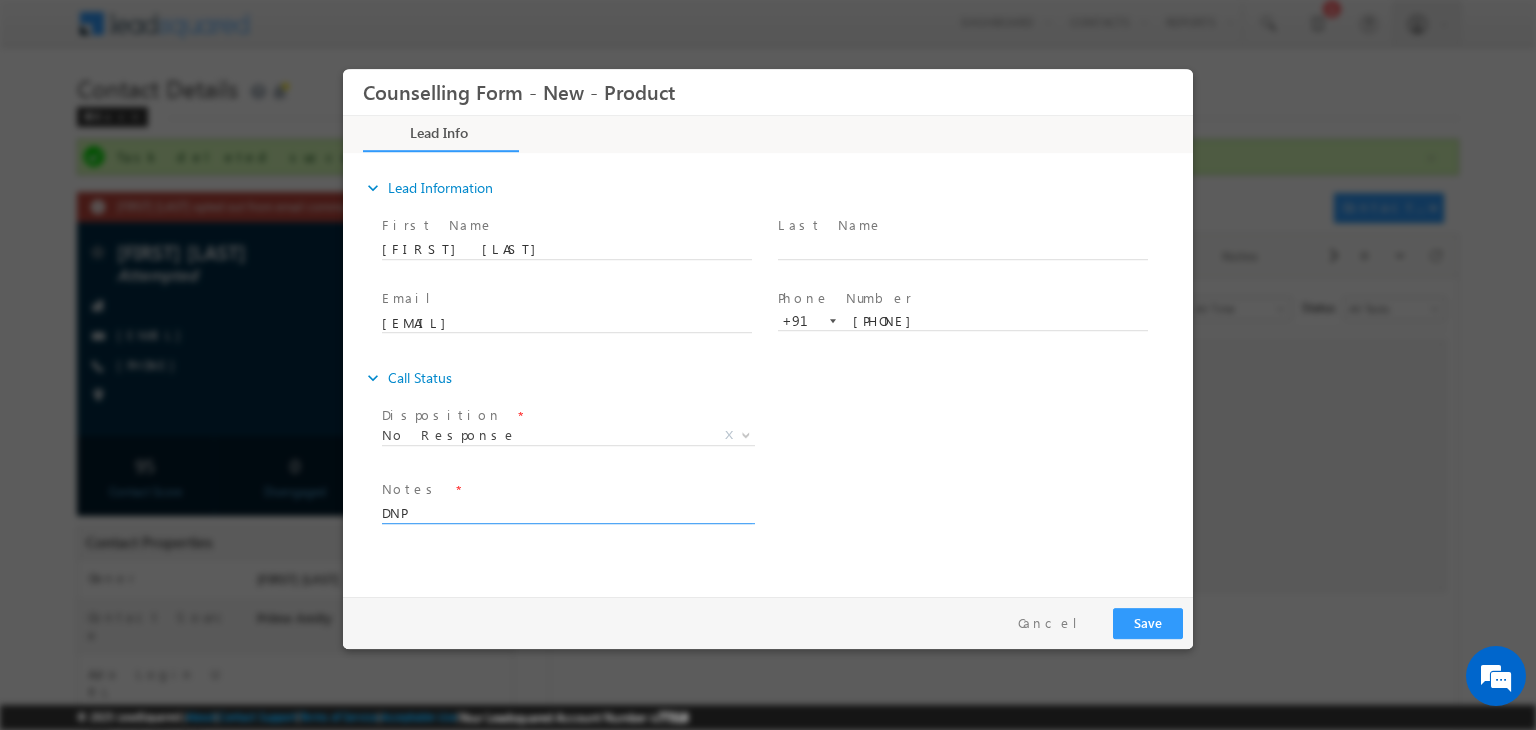 type on "DNP" 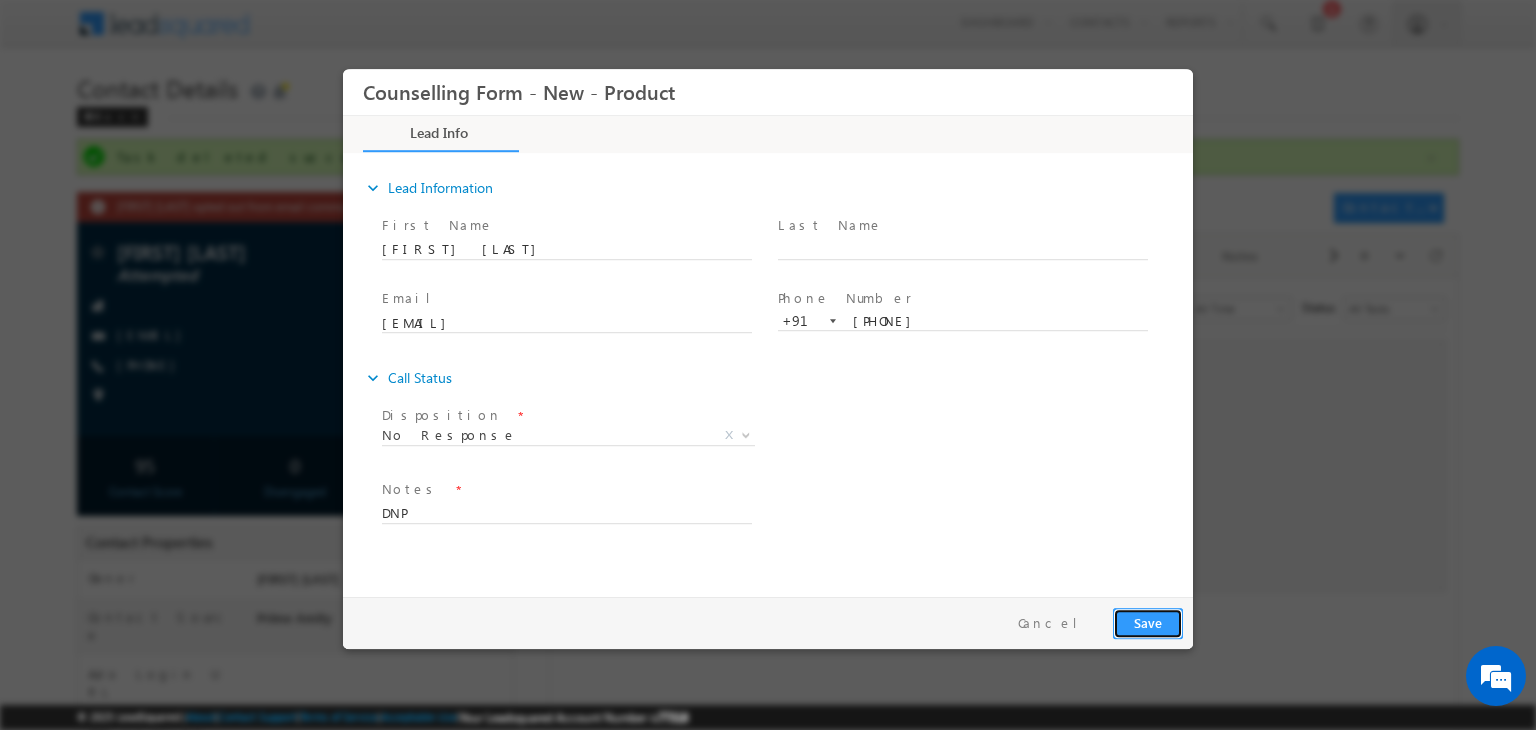 click on "Save" at bounding box center (1148, 623) 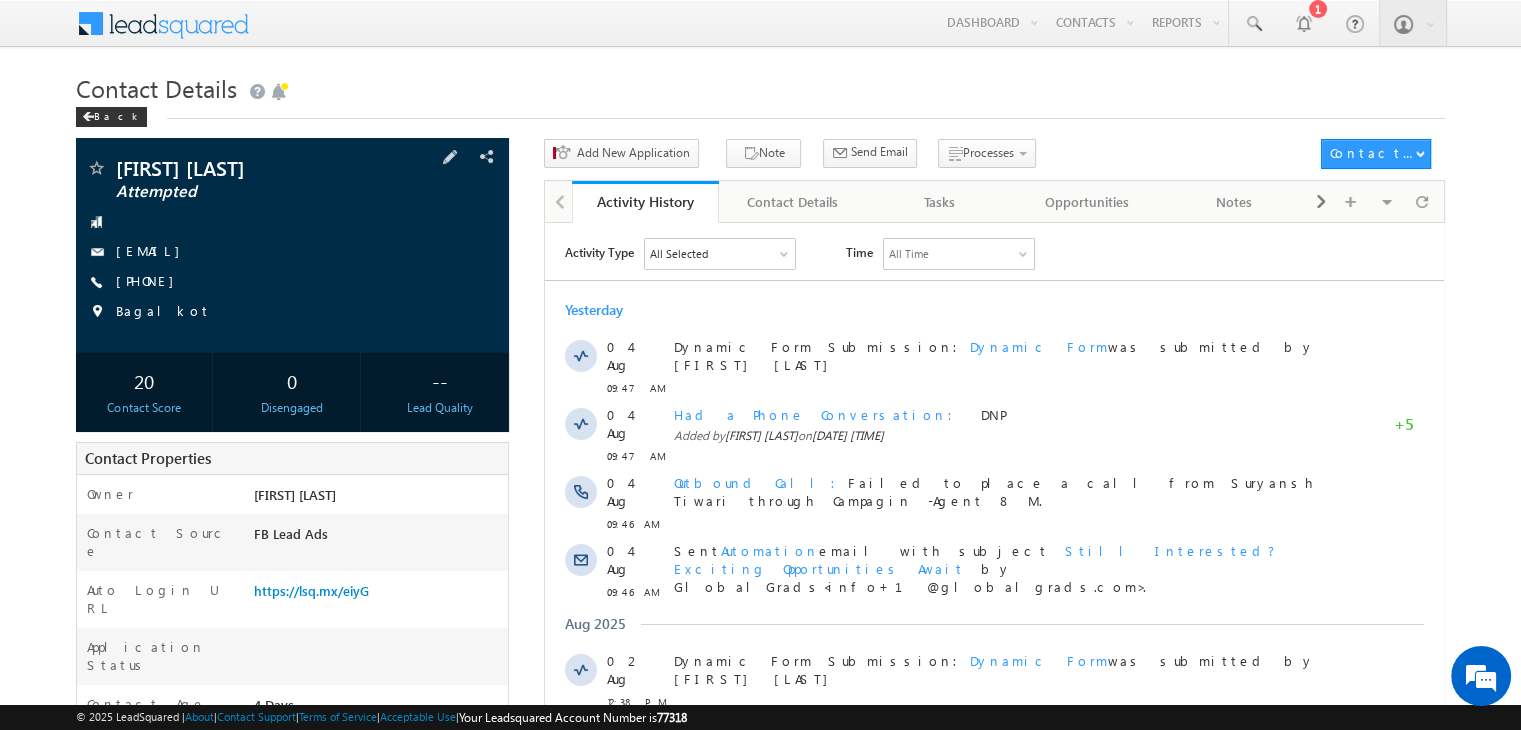 scroll, scrollTop: 0, scrollLeft: 0, axis: both 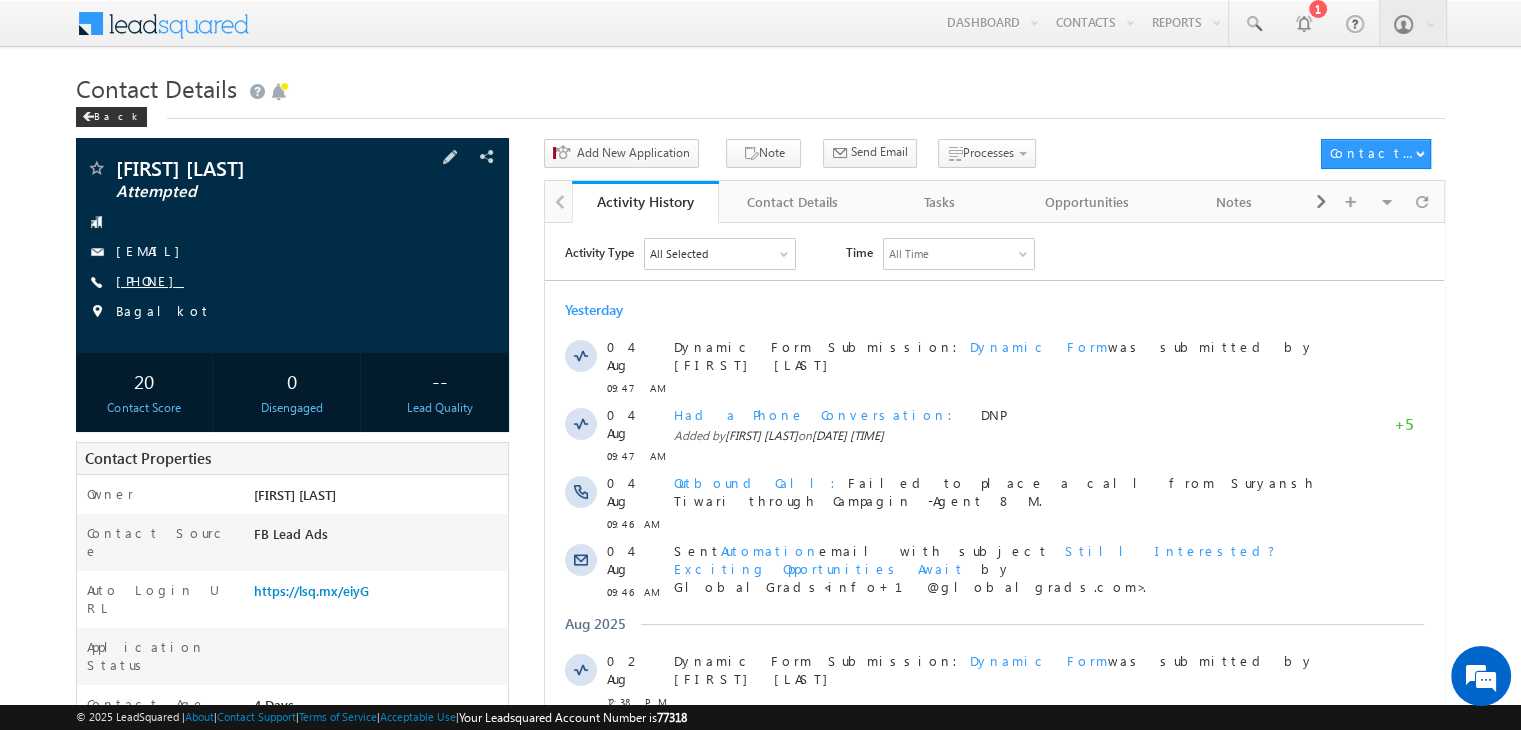 click on "[PHONE]" at bounding box center (150, 280) 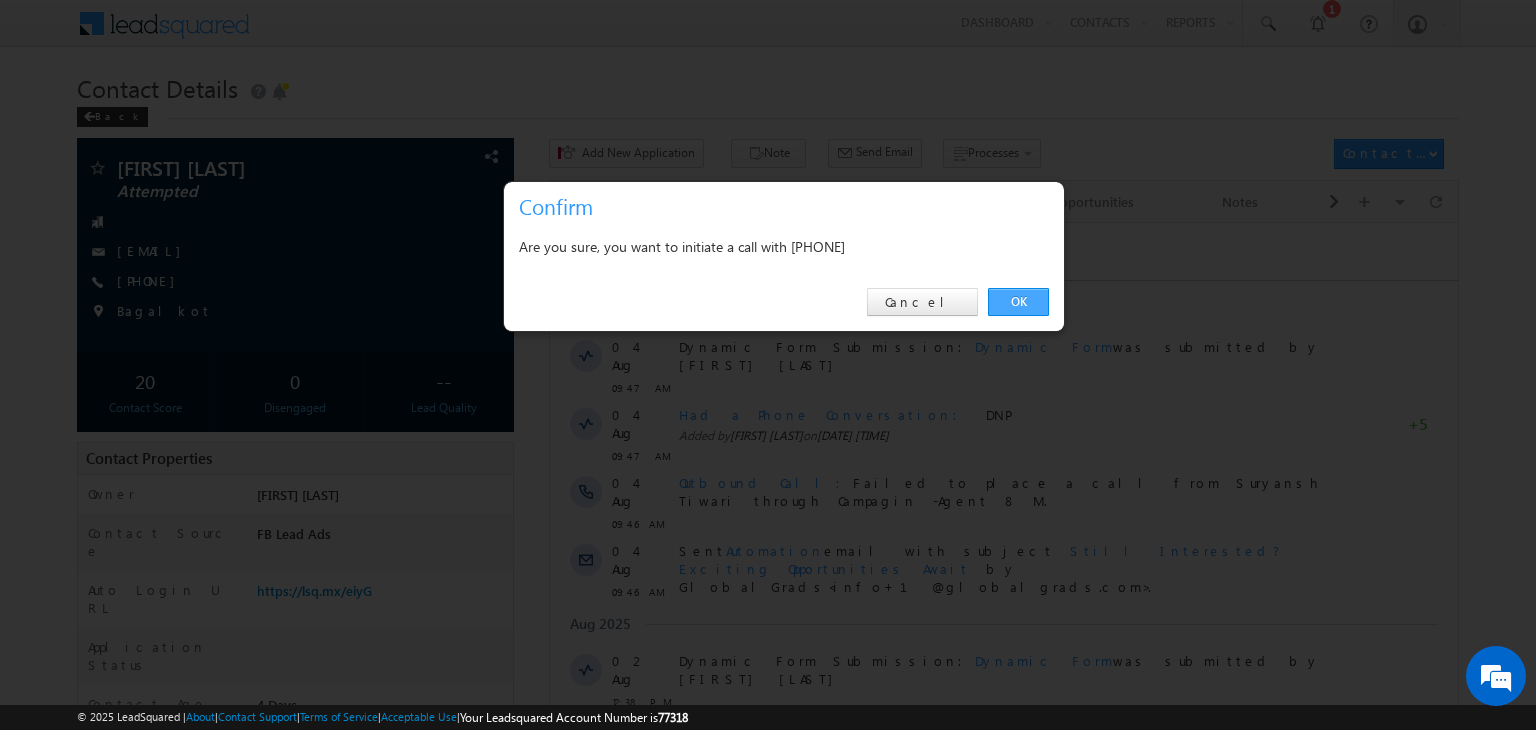 click on "OK" at bounding box center (1018, 302) 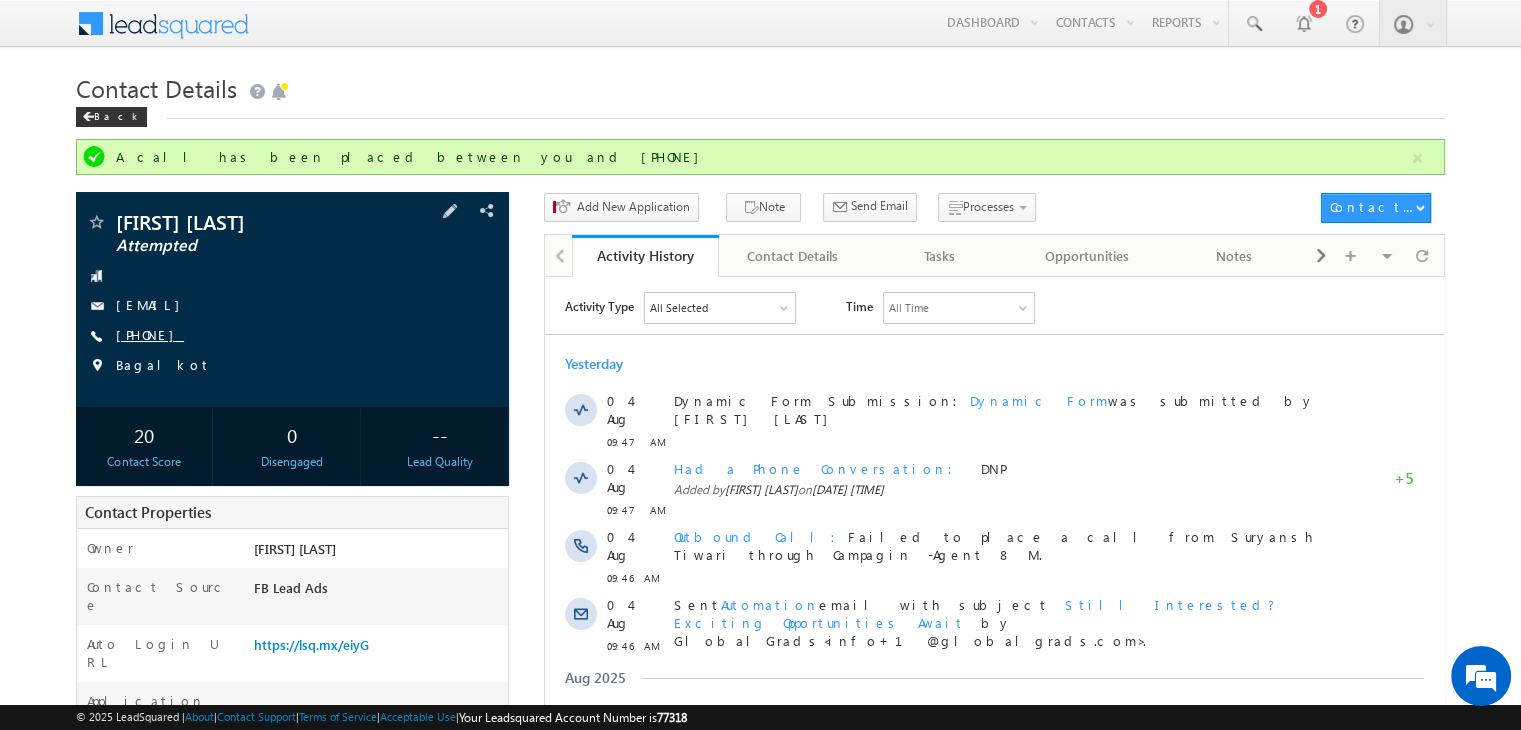 click on "[PHONE]" at bounding box center (150, 334) 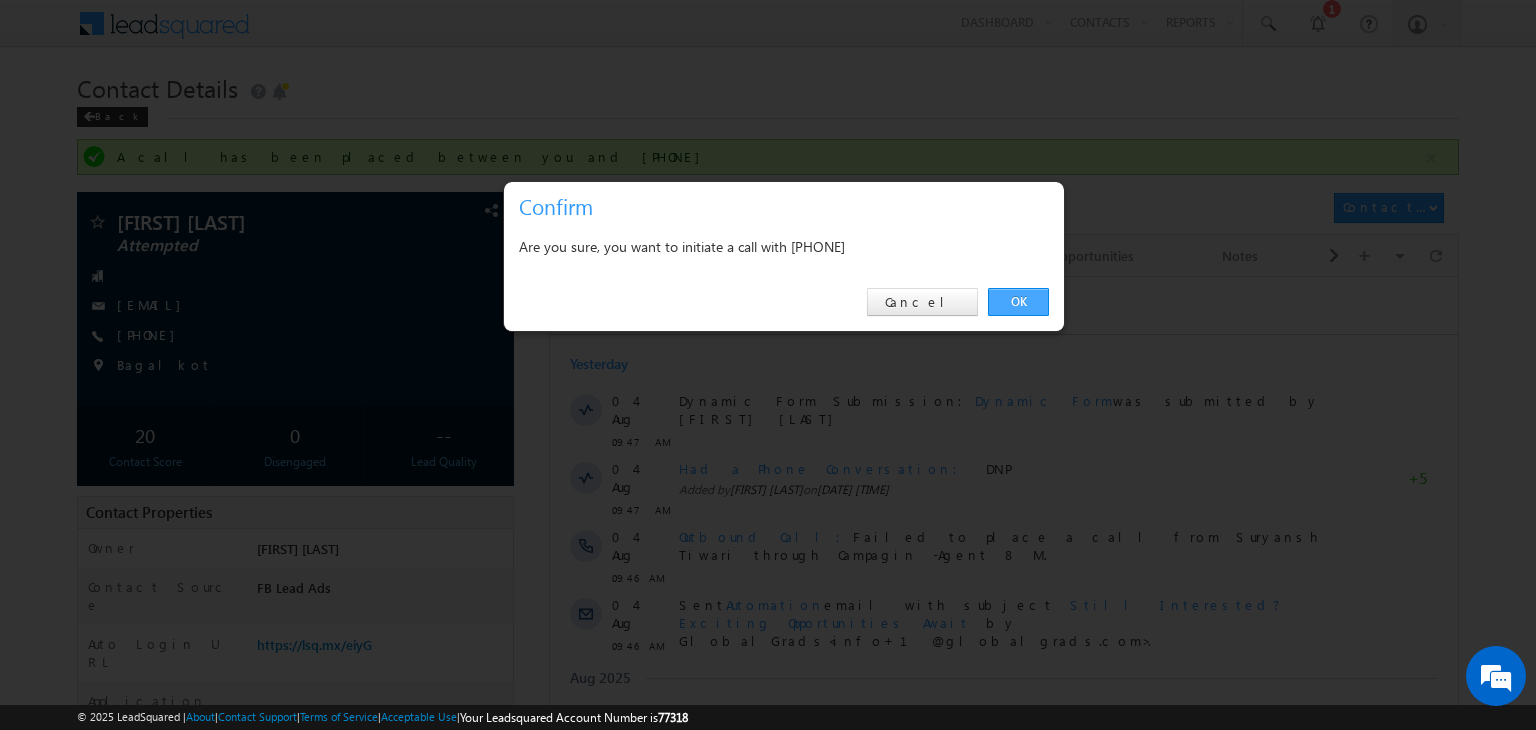 click on "OK" at bounding box center (1018, 302) 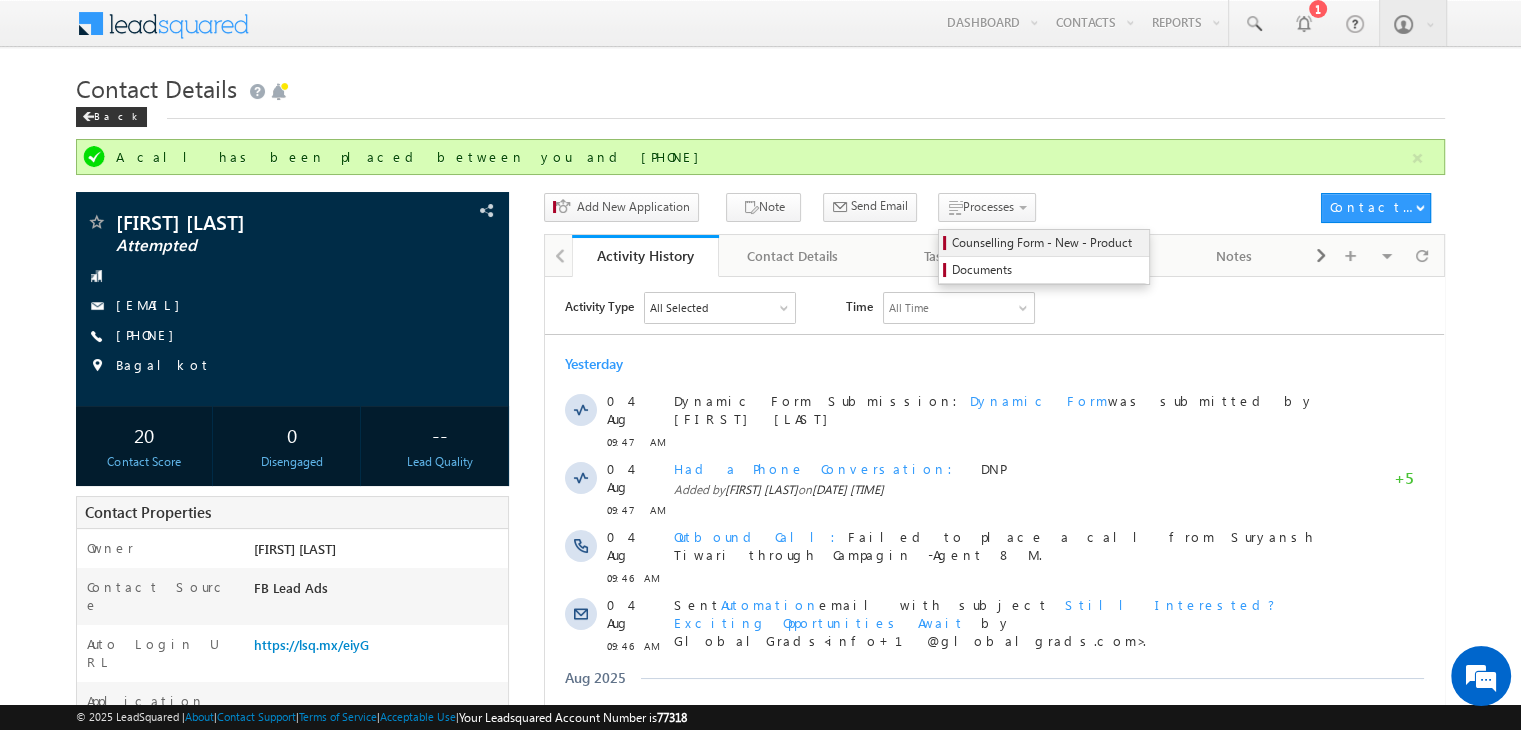 click on "Counselling Form - New - Product" at bounding box center (1044, 243) 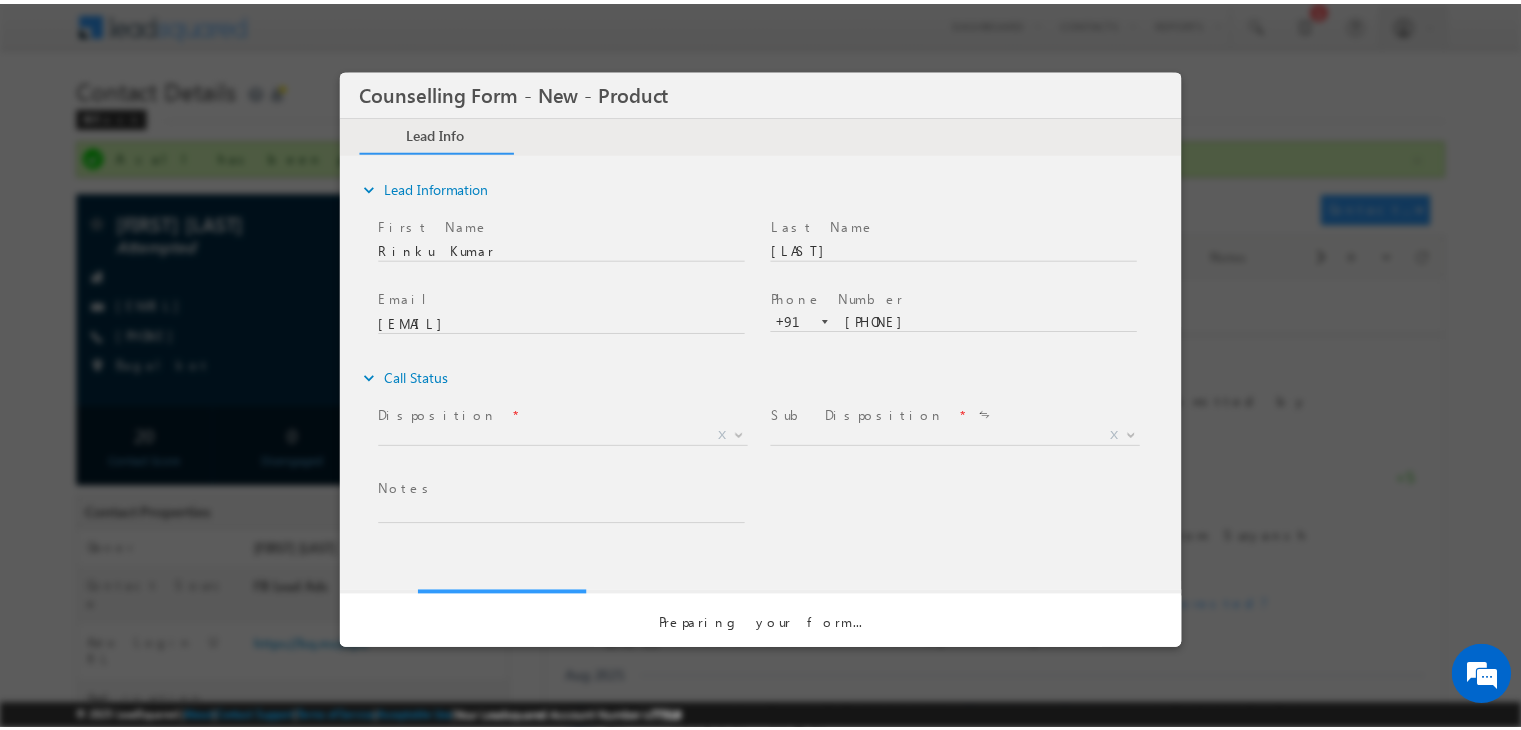 scroll, scrollTop: 0, scrollLeft: 0, axis: both 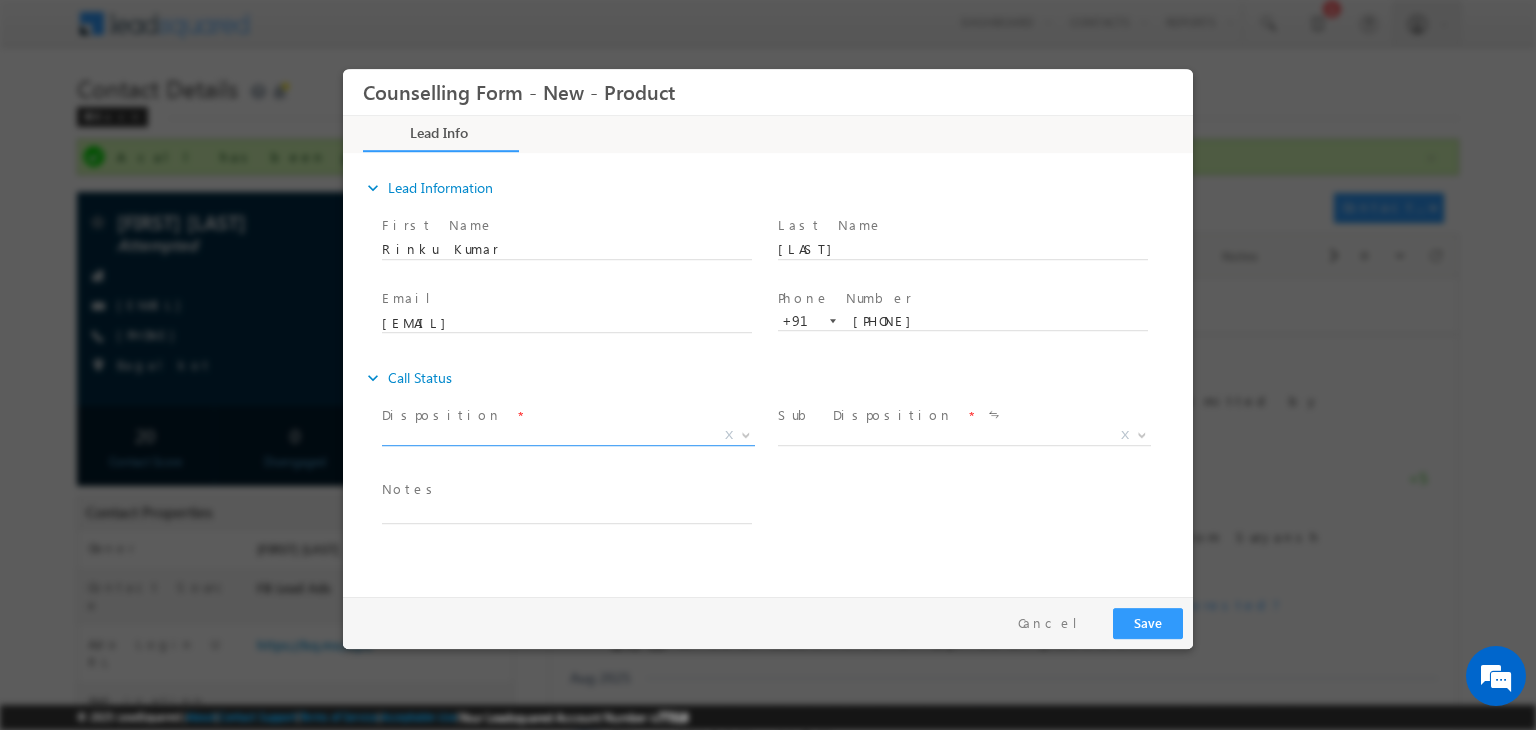click on "X" at bounding box center [568, 436] 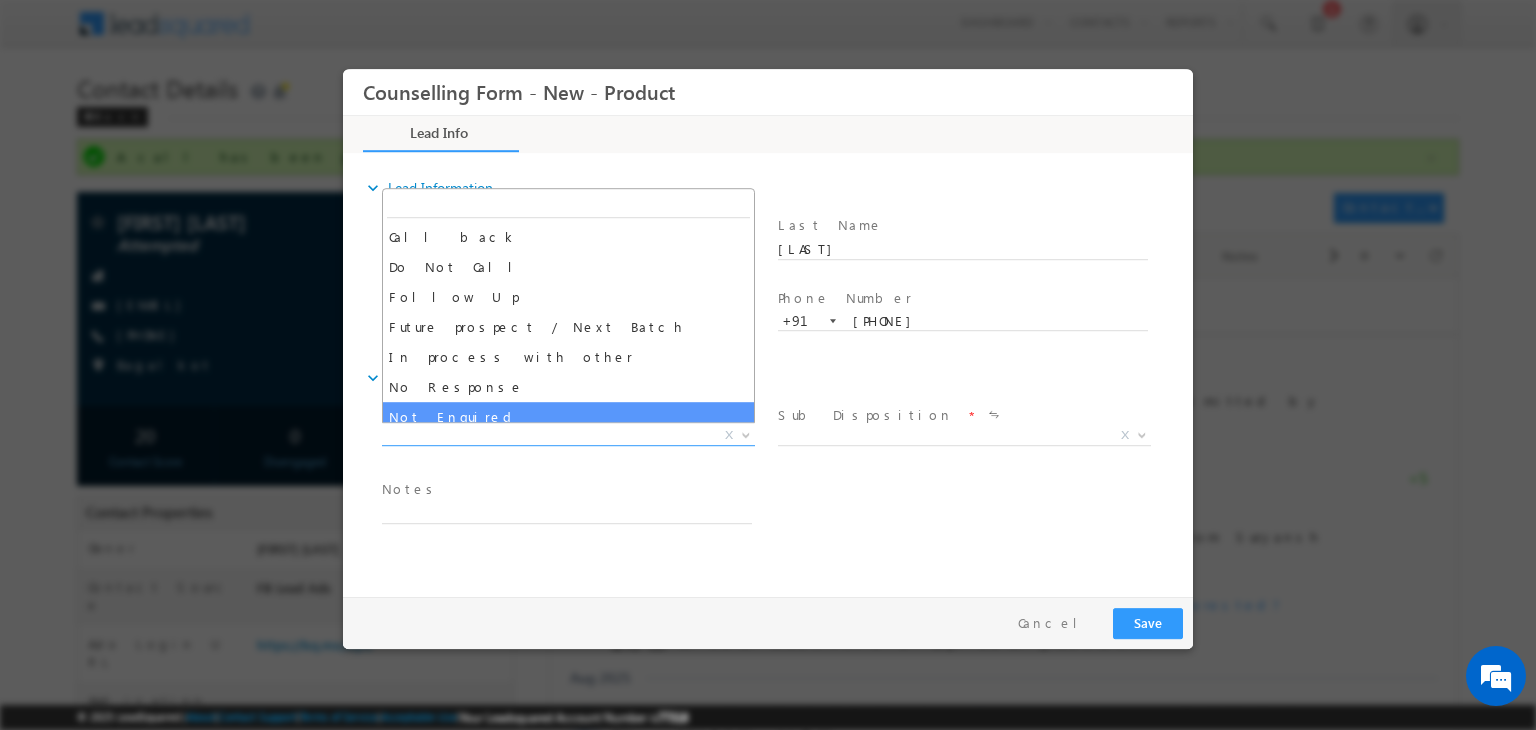 drag, startPoint x: 526, startPoint y: 412, endPoint x: 492, endPoint y: 389, distance: 41.04875 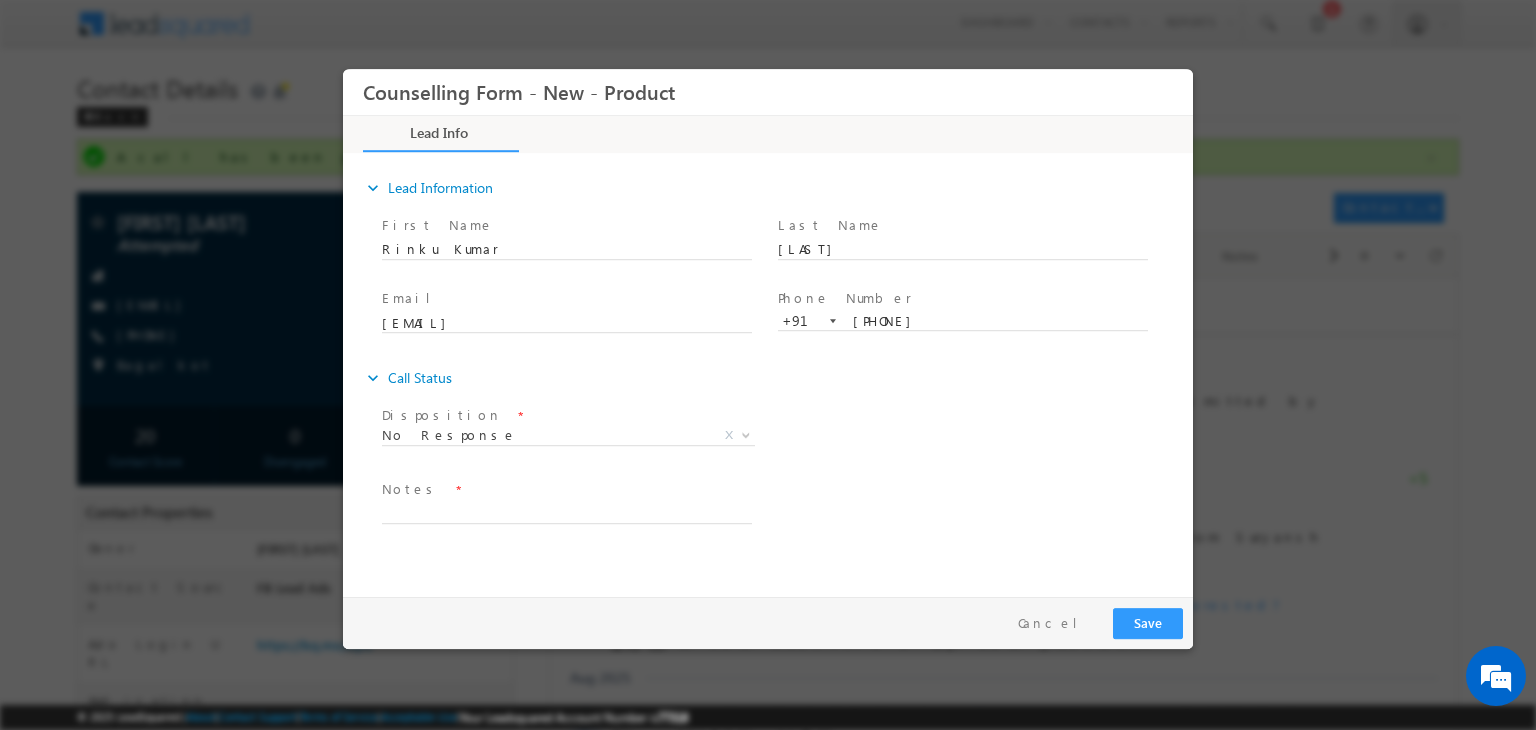 click on "expand_more Call Status" at bounding box center [778, 378] 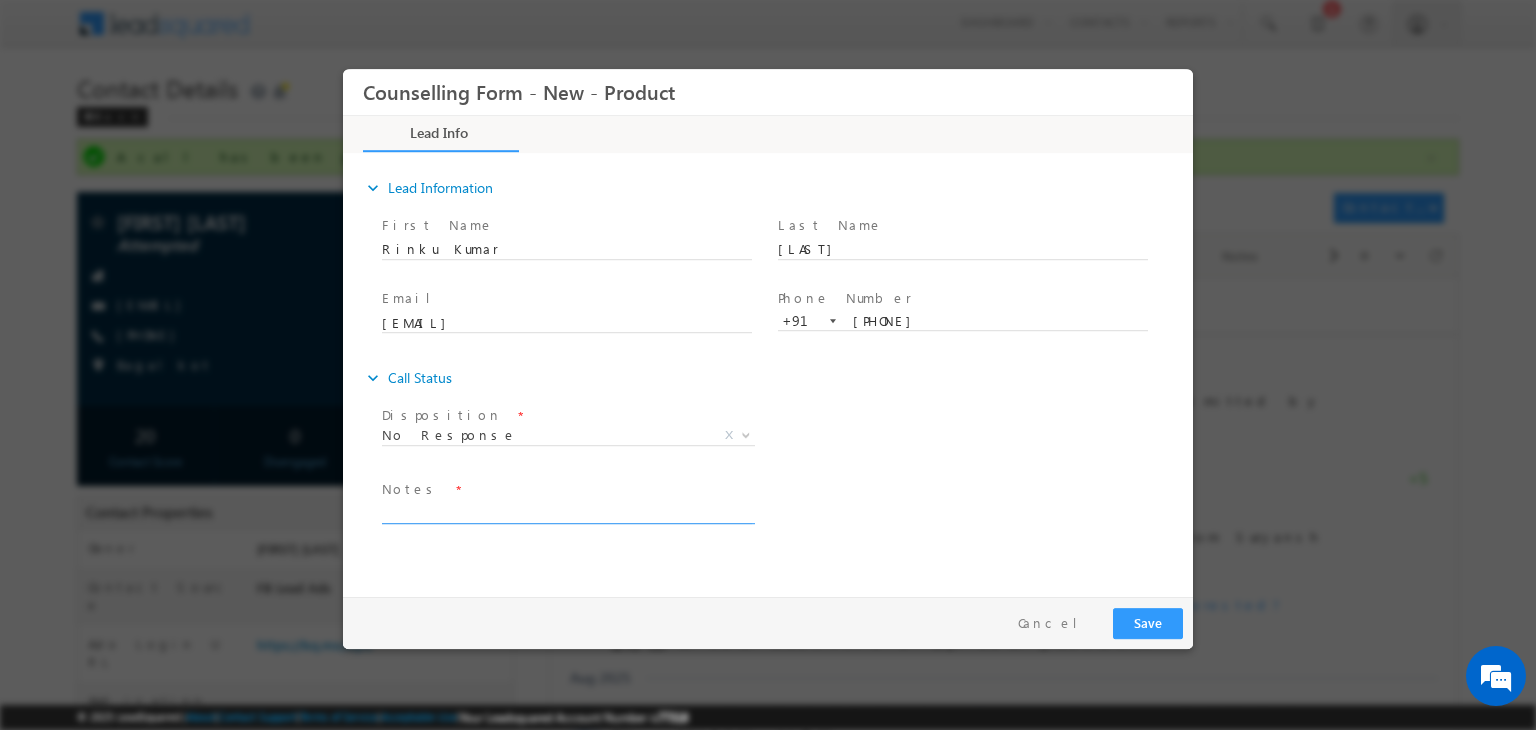 click at bounding box center (567, 512) 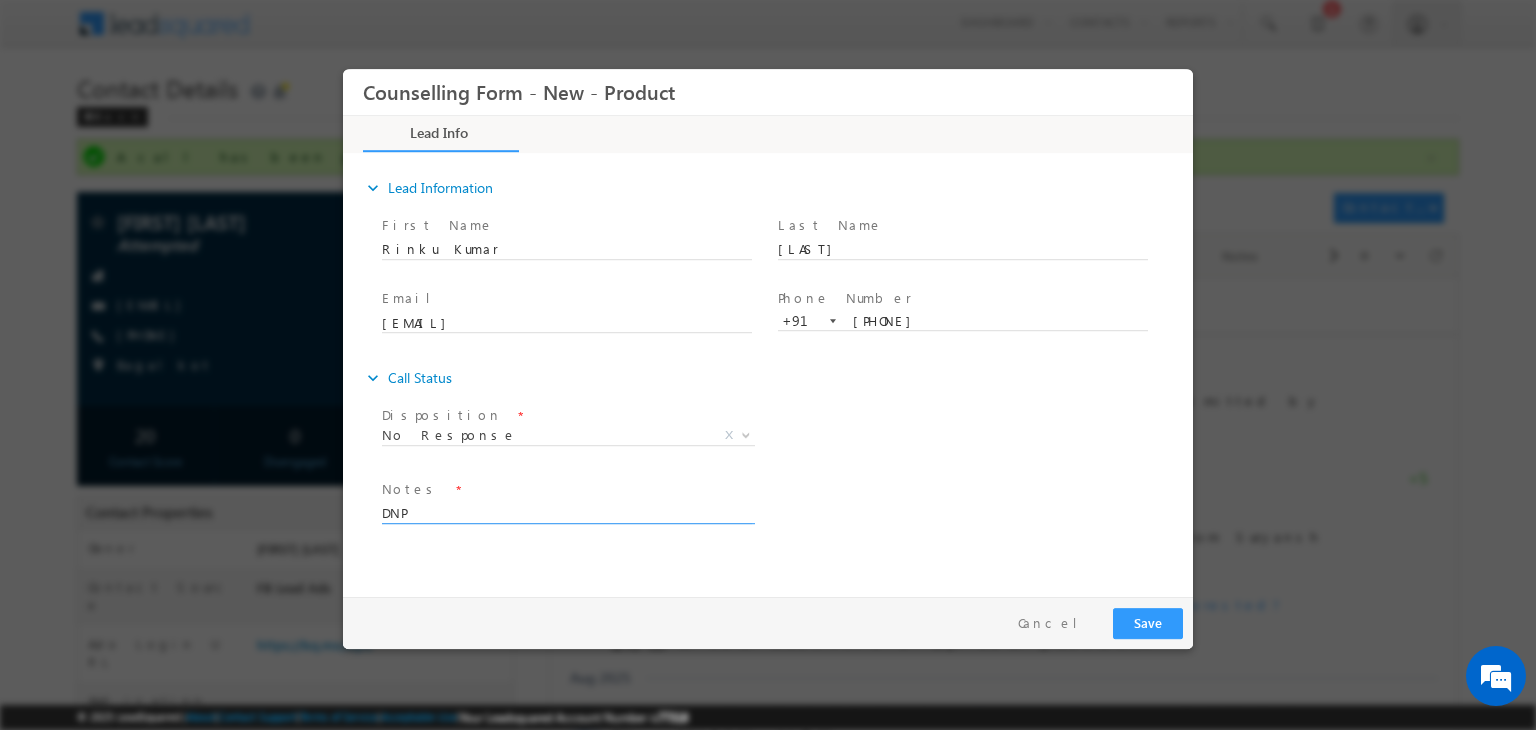 type on "DNP" 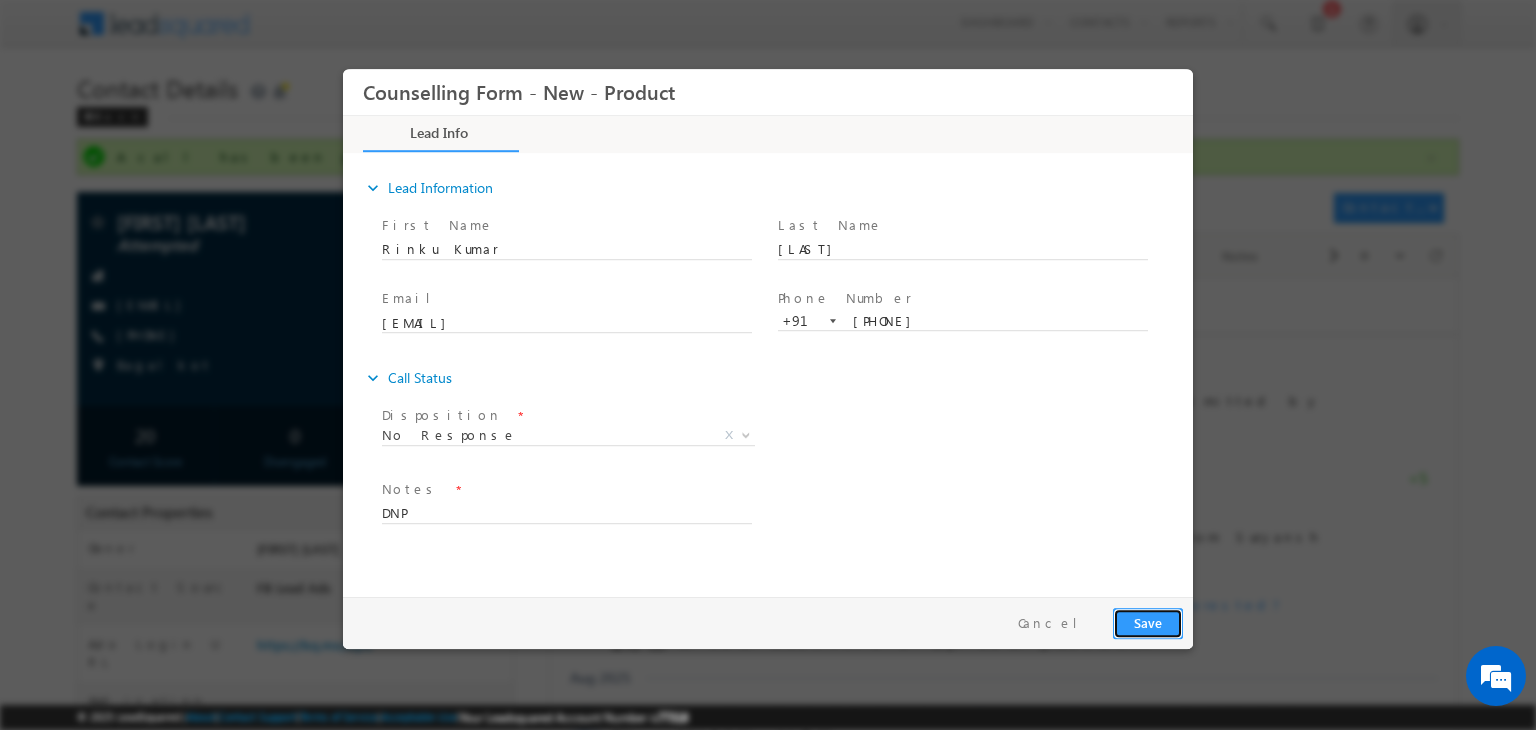 click on "Save" at bounding box center (1148, 623) 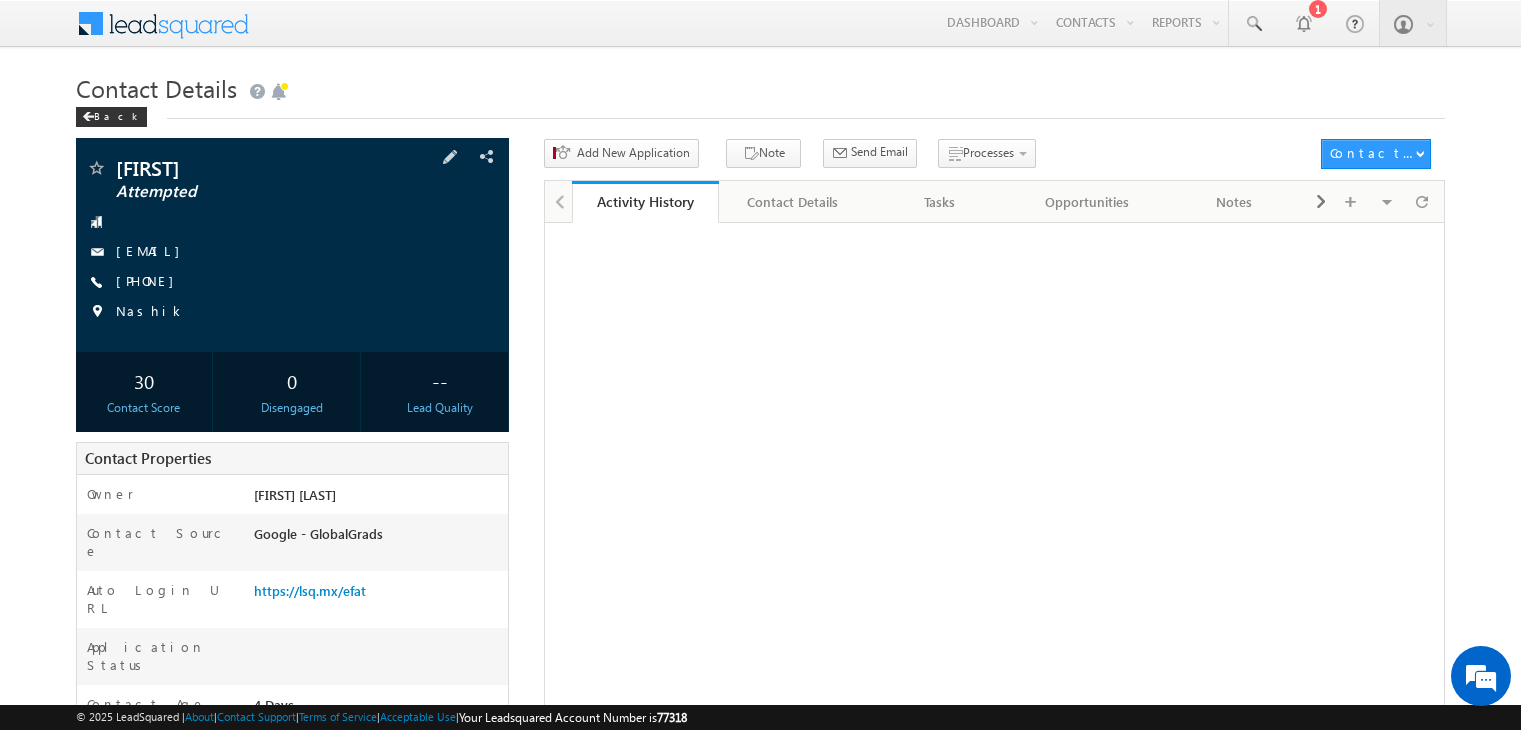 scroll, scrollTop: 0, scrollLeft: 0, axis: both 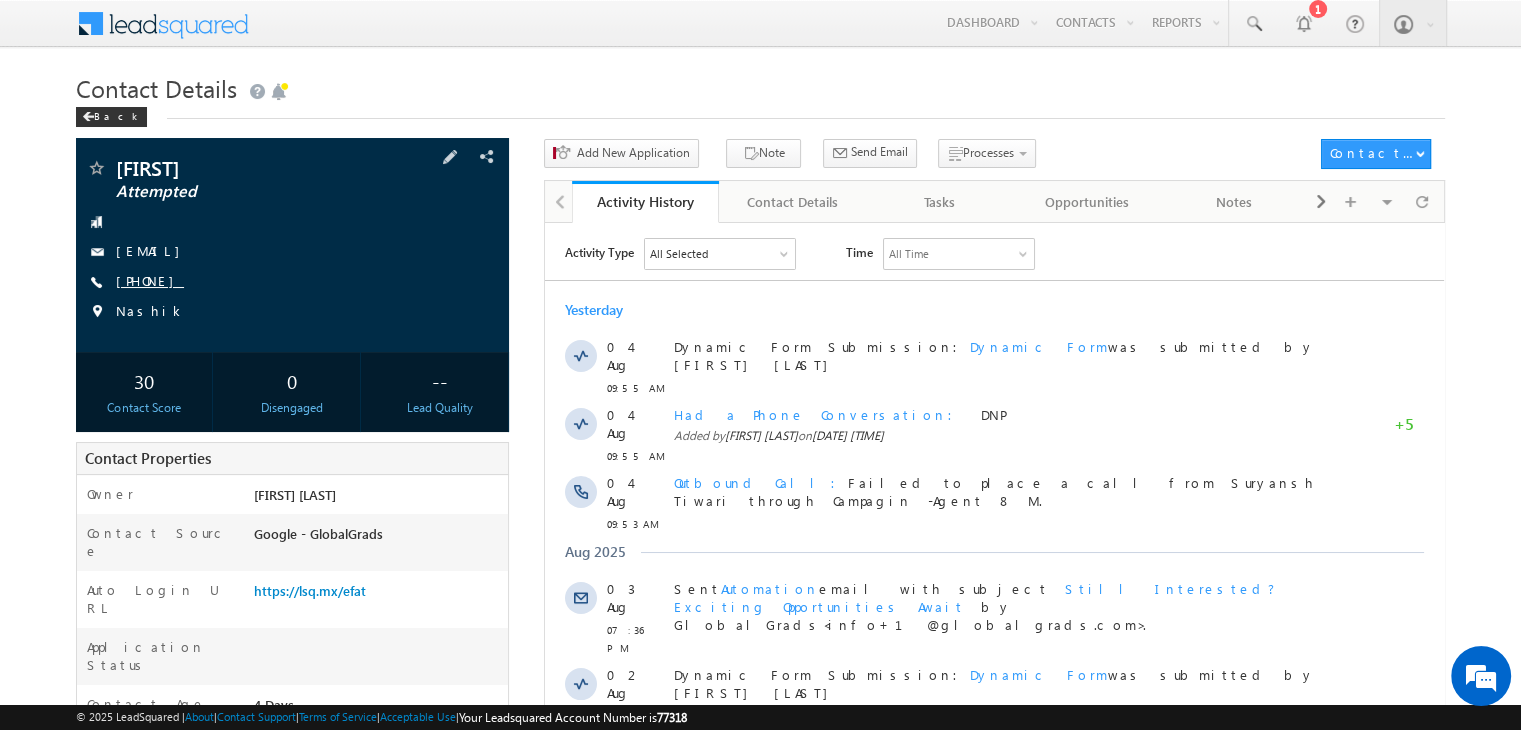 click on "+91-7028691189" at bounding box center [150, 280] 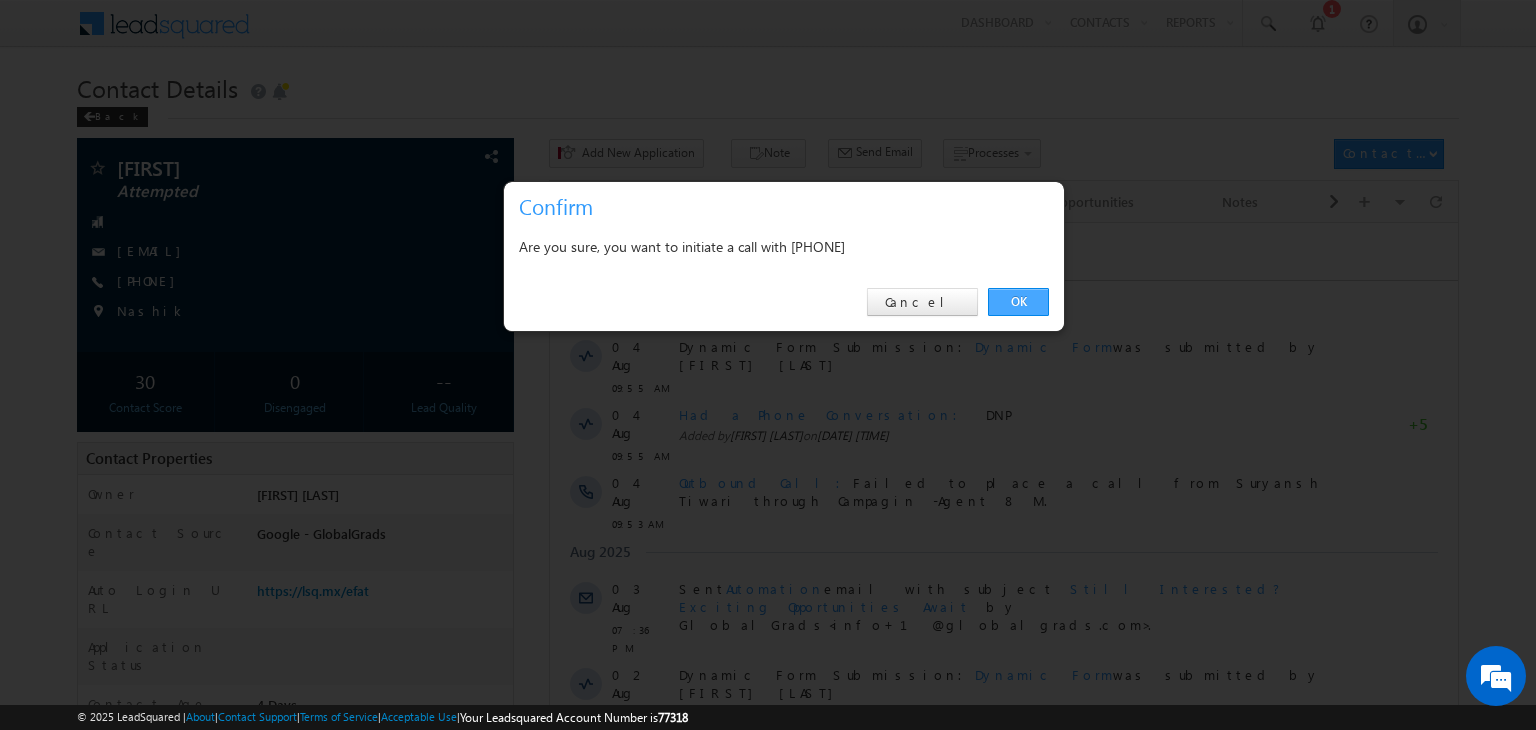 click on "OK" at bounding box center [1018, 302] 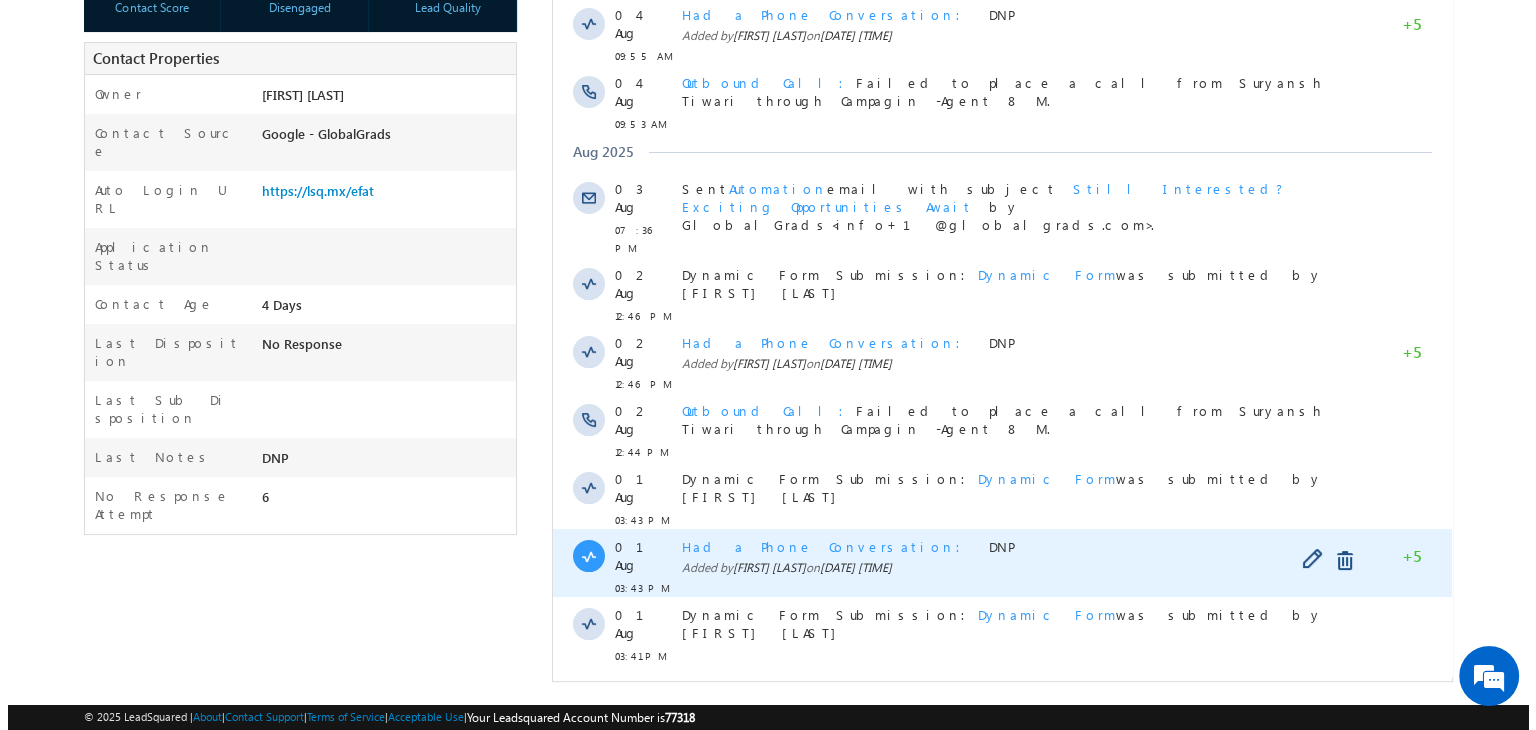 scroll, scrollTop: 0, scrollLeft: 0, axis: both 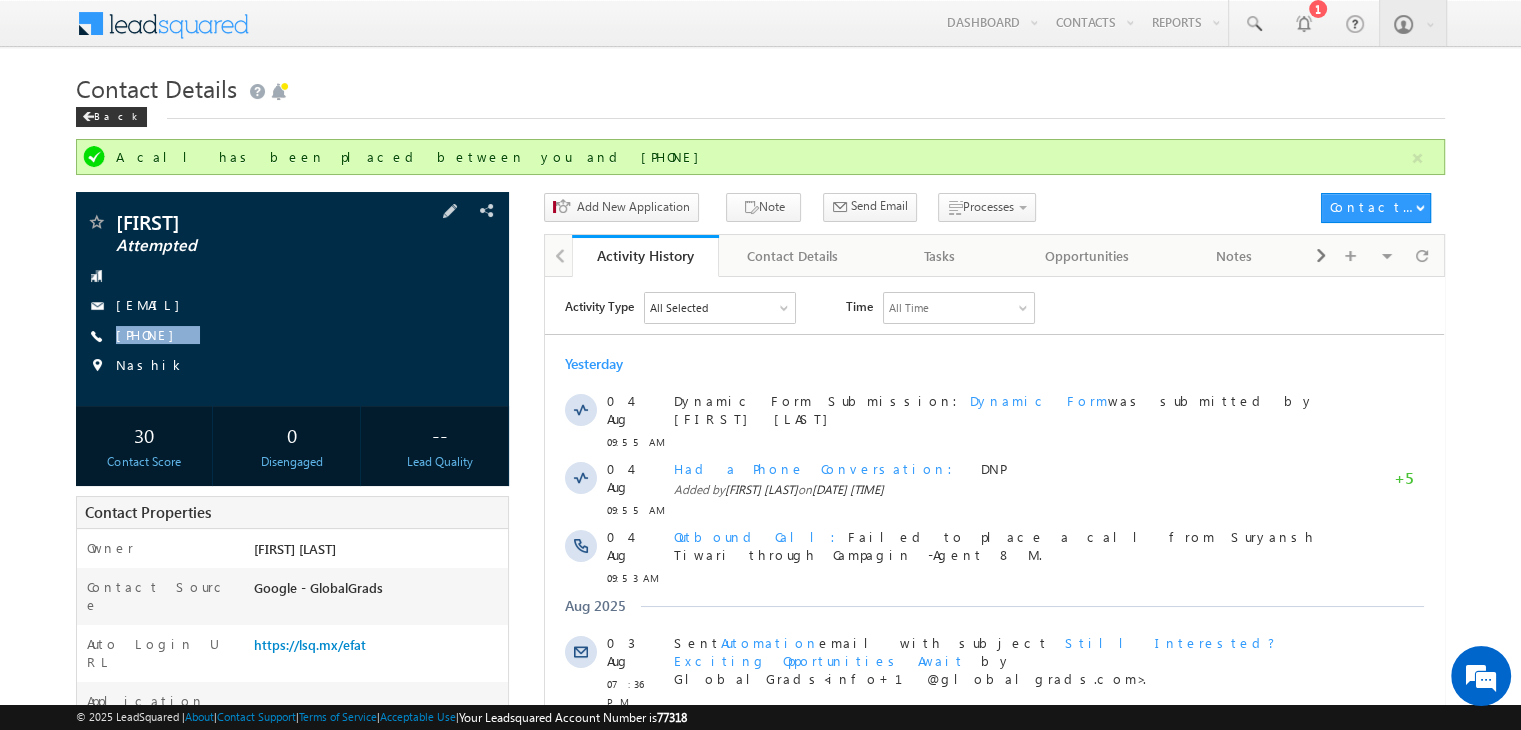 copy on "+91-7028691189" 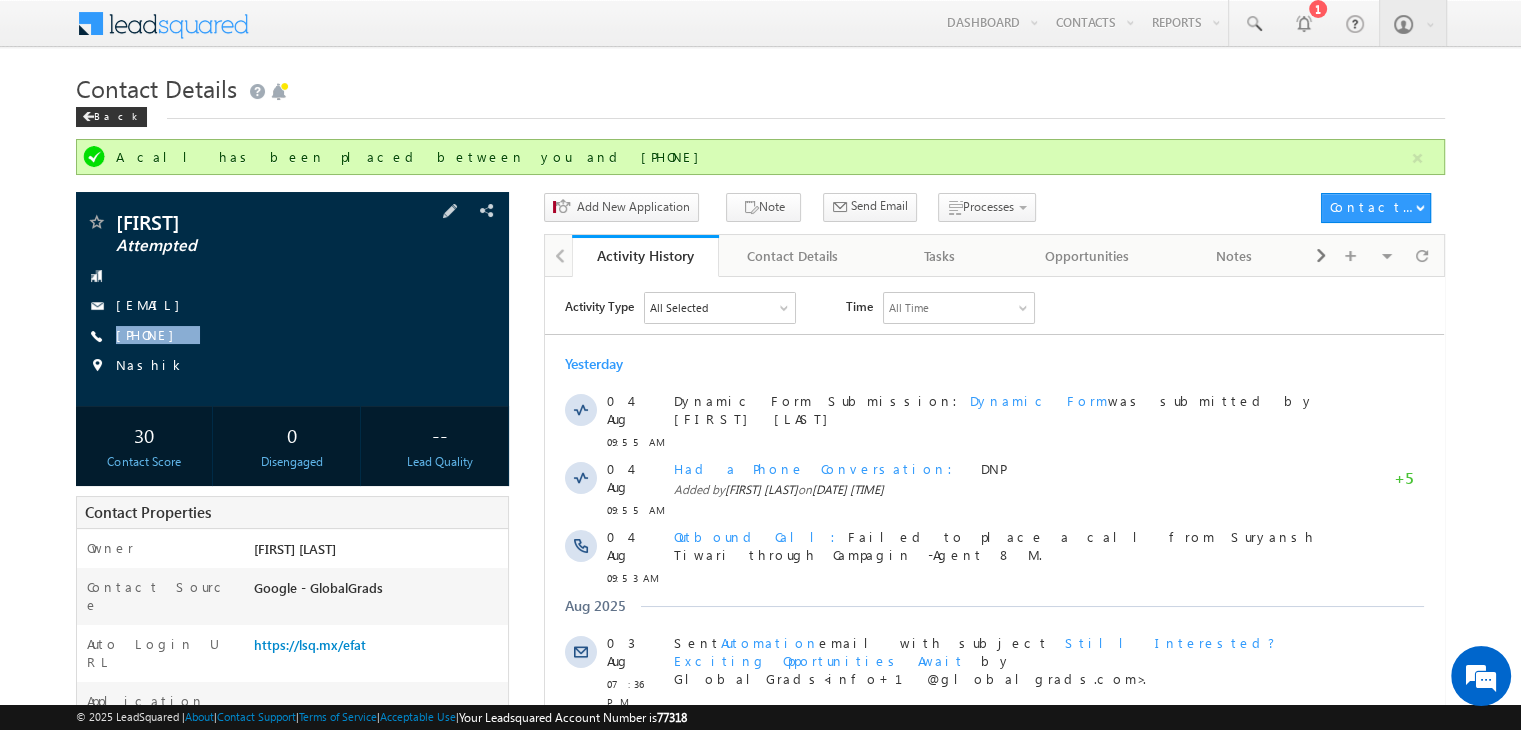 drag, startPoint x: 228, startPoint y: 336, endPoint x: 210, endPoint y: 365, distance: 34.132095 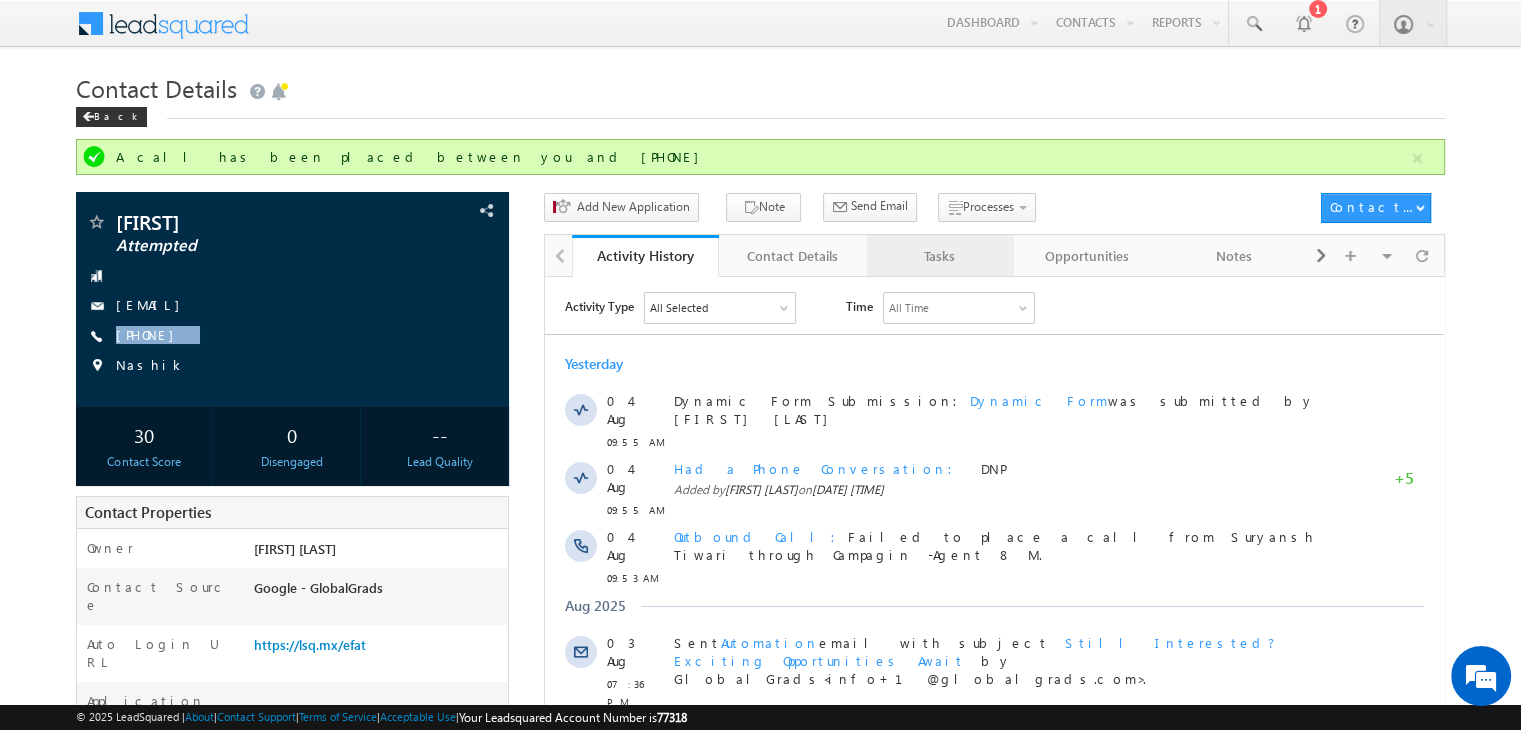 click on "Tasks" at bounding box center (939, 256) 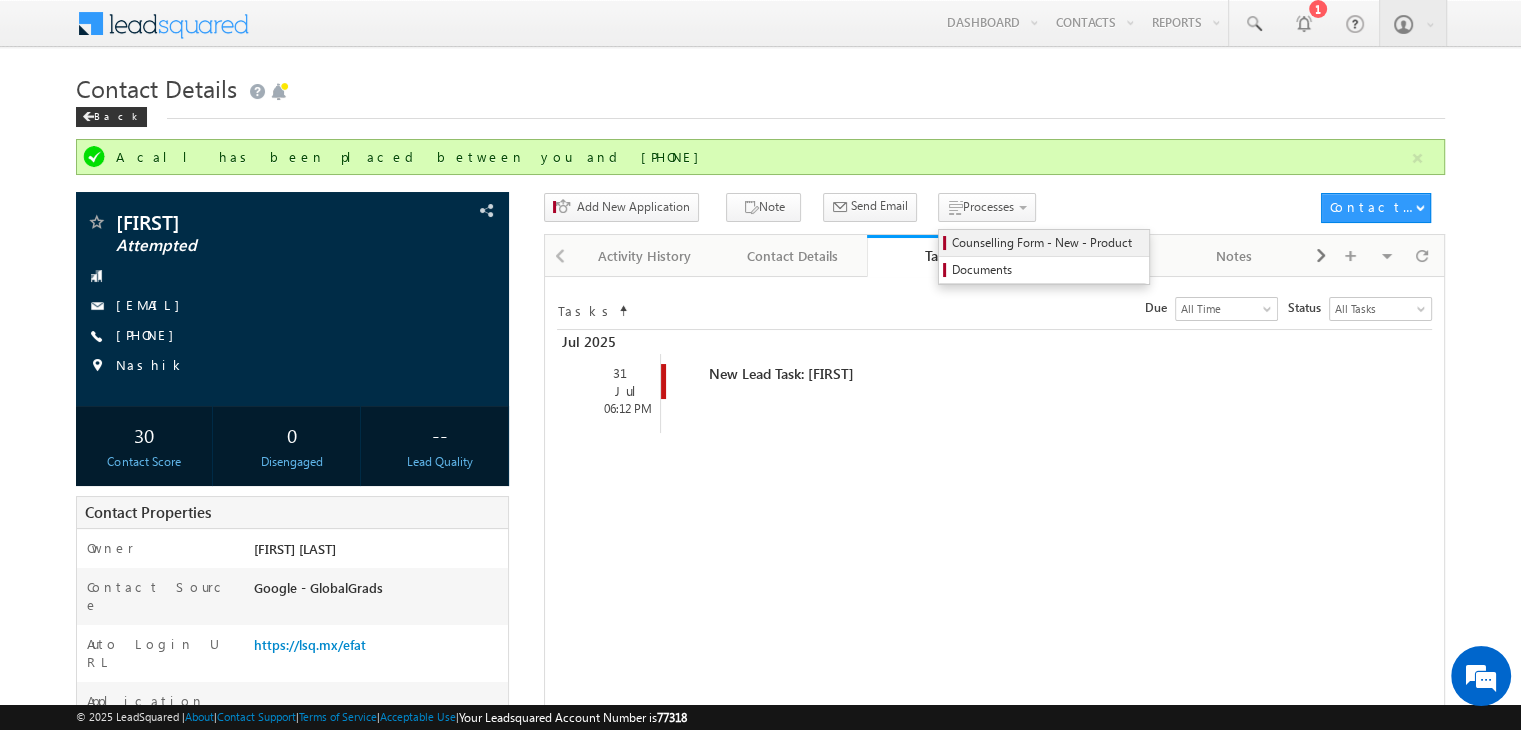 click on "Counselling Form - New - Product Documents" at bounding box center [1044, 257] 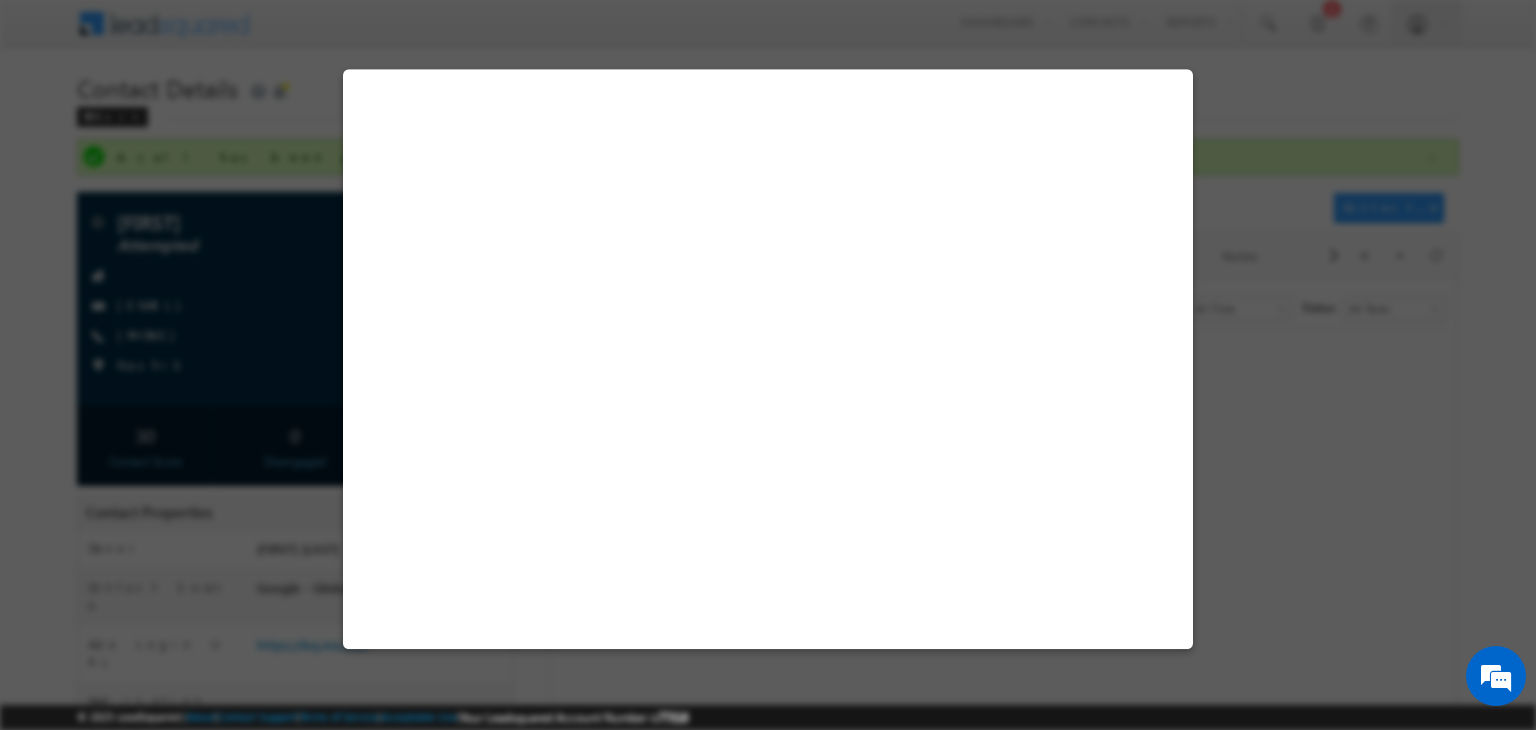 select on "Attempted" 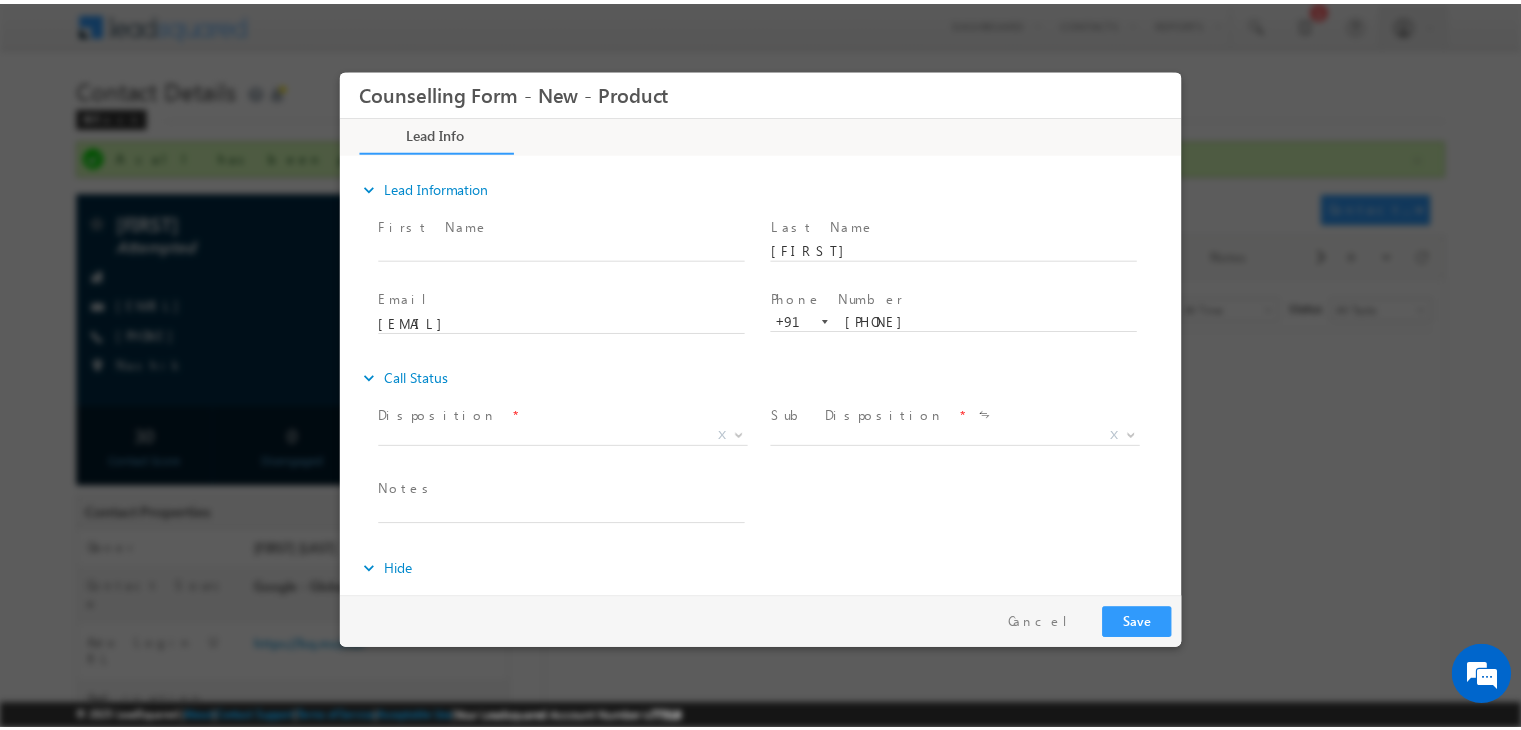 scroll, scrollTop: 0, scrollLeft: 0, axis: both 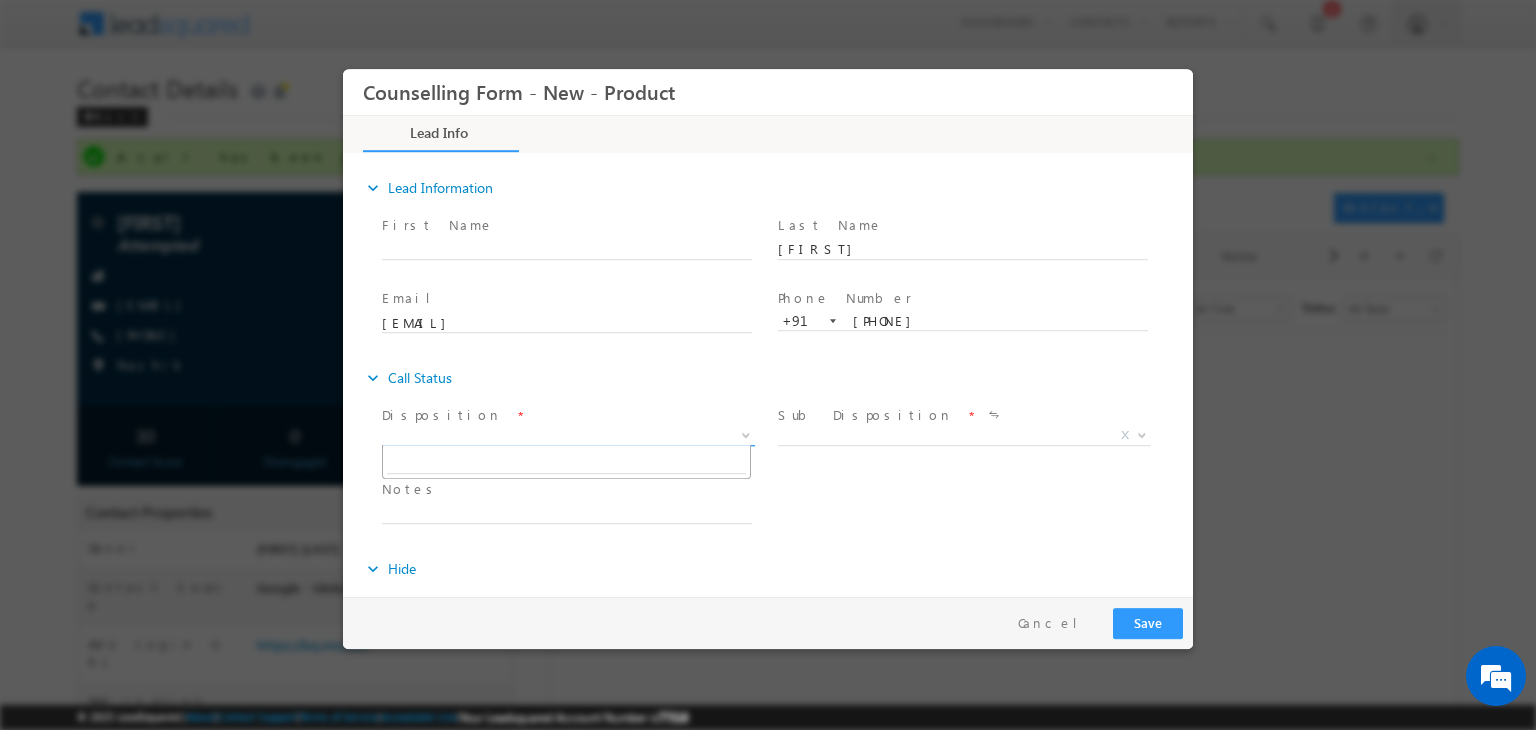 click on "X" at bounding box center [568, 436] 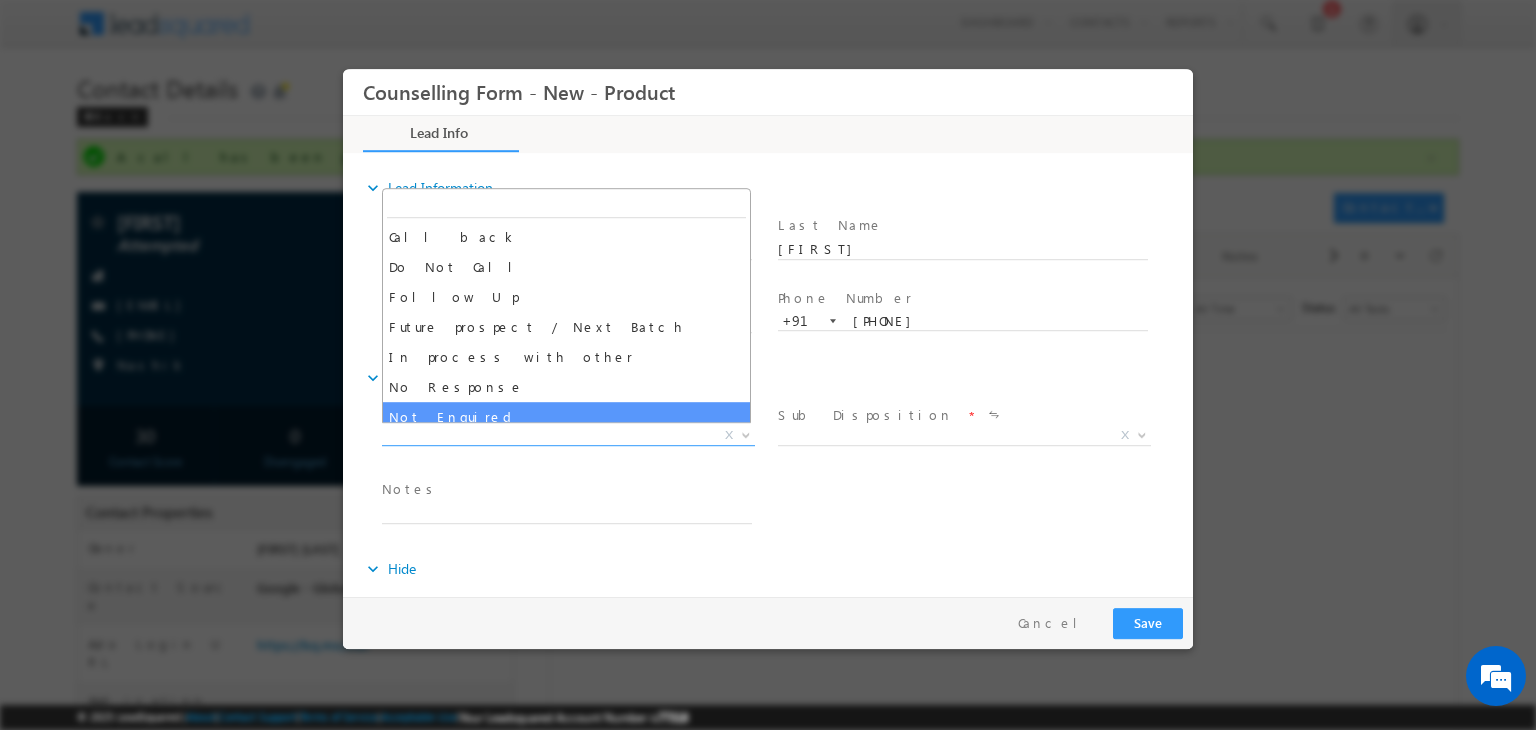 drag, startPoint x: 557, startPoint y: 408, endPoint x: 522, endPoint y: 384, distance: 42.43819 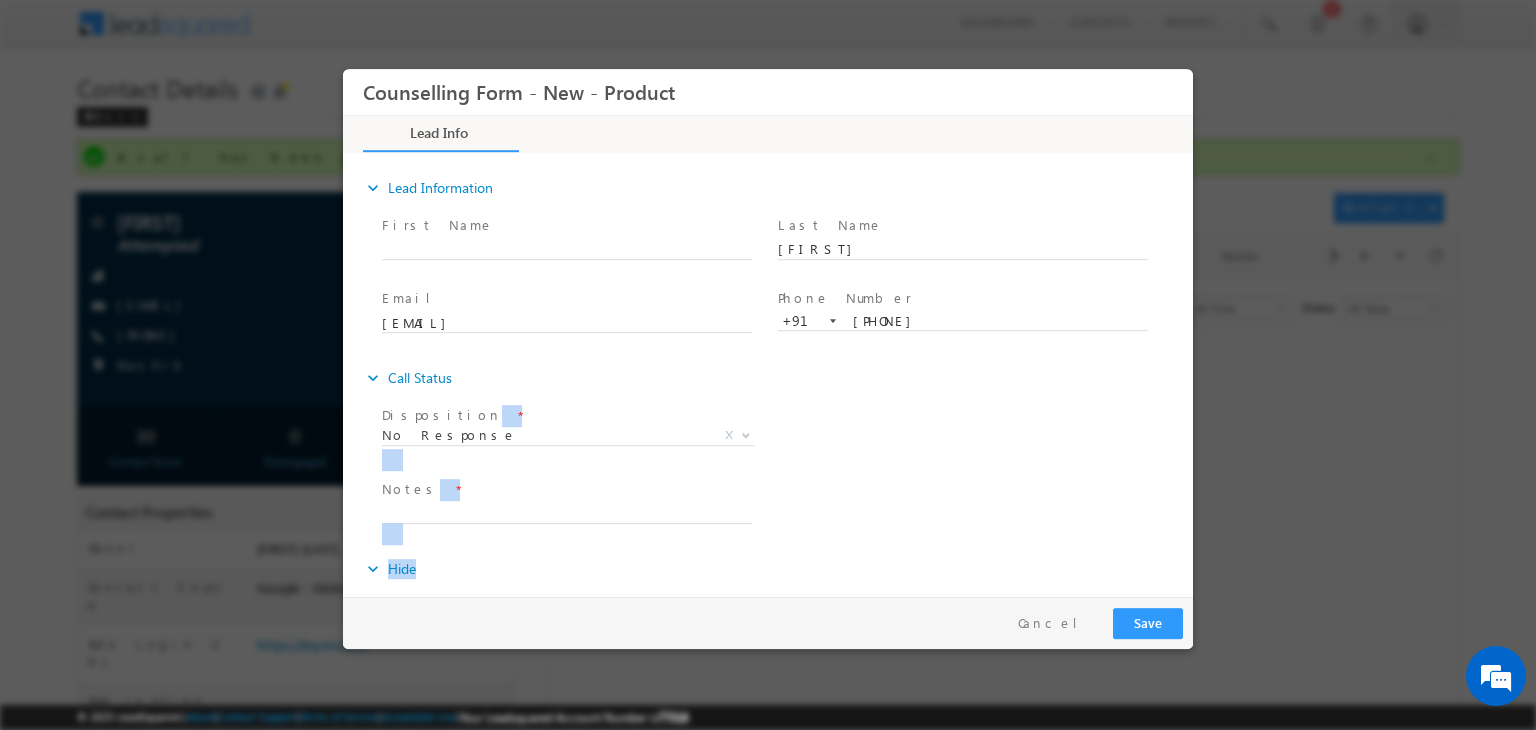 drag, startPoint x: 522, startPoint y: 384, endPoint x: 558, endPoint y: 564, distance: 183.5647 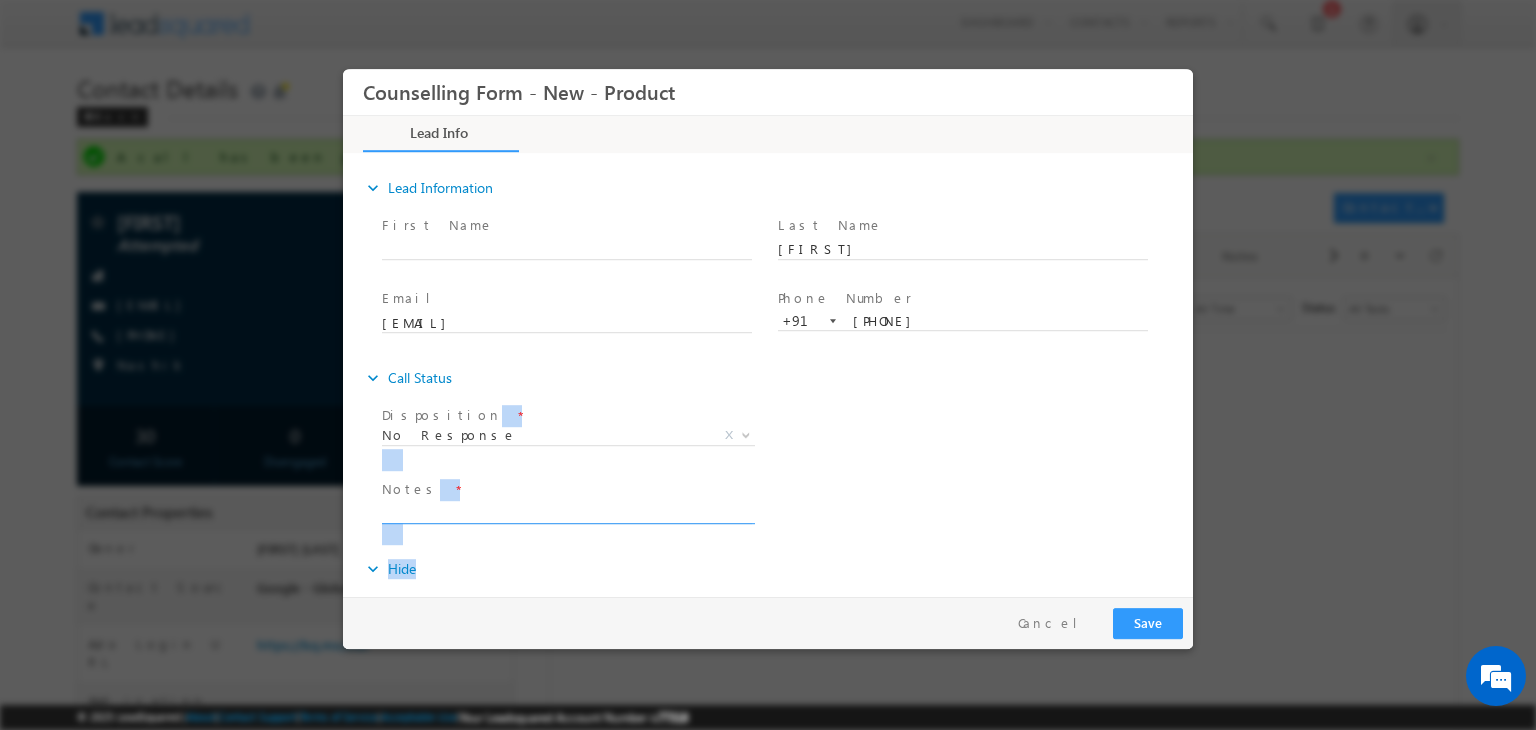 click at bounding box center (567, 512) 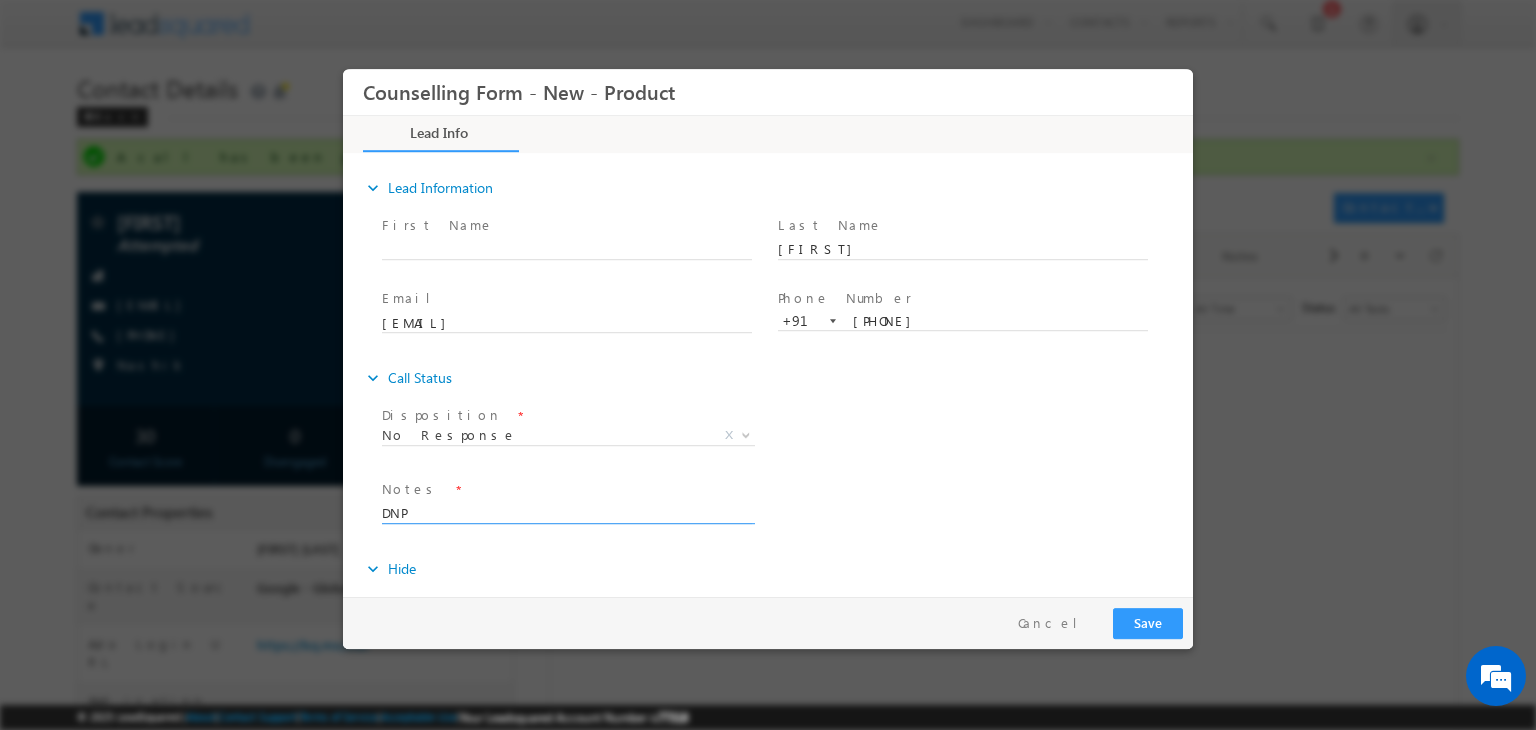 type on "DNP" 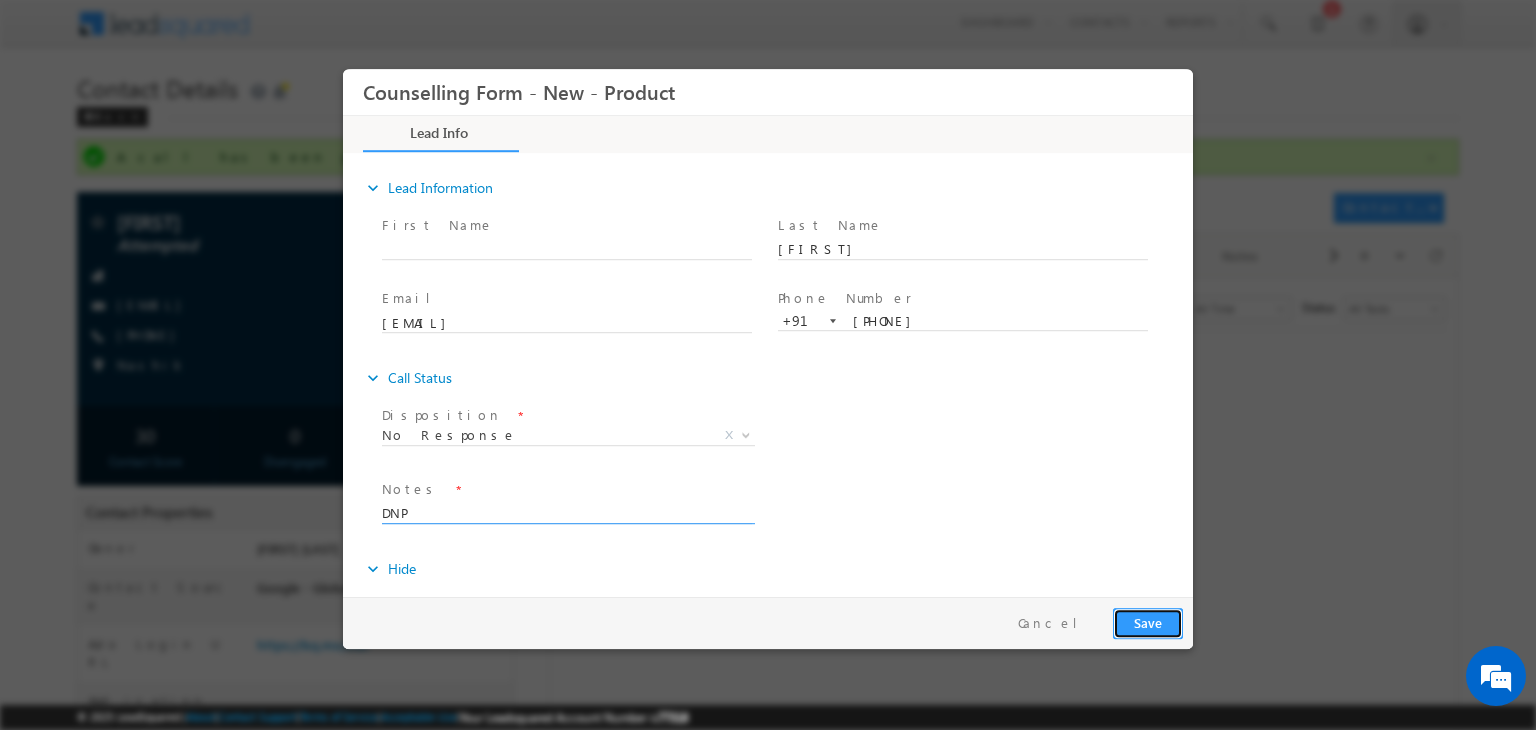 click on "Save" at bounding box center (1148, 623) 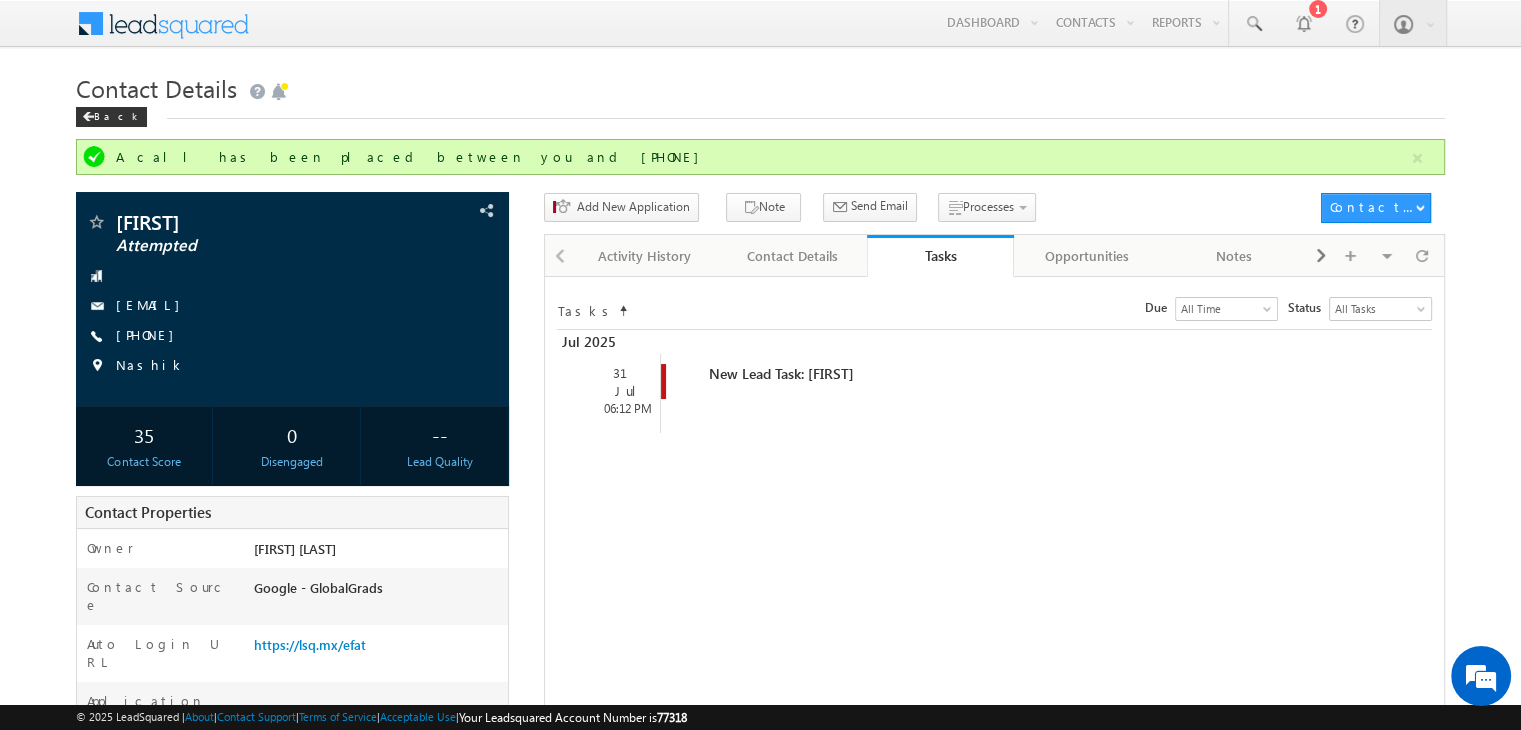 click on "Tasks
Status     undefined All Tasks Completed Overdue Pending All Tasks
Due     Go maxdate mindate All Time
Custom
Yesterday
Today
Last Week
This Week
Last Month
This Month
Last Year
This Year
Last 7 Days
Last 30 Days
All Time
Include Overdue Tasks
Jul 2025
31 Jul
06:12 PM
New Lead Task:  Samarth" at bounding box center [994, 681] 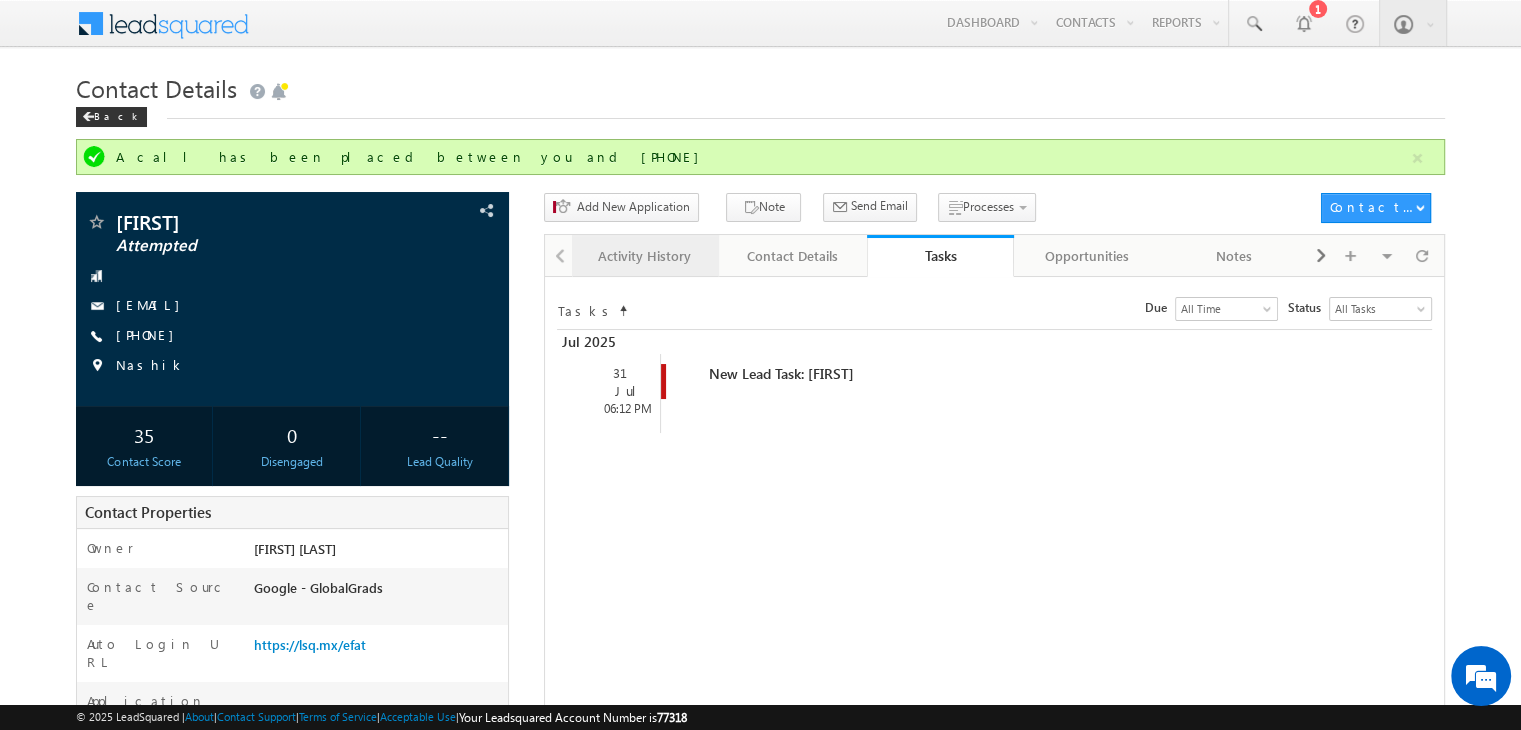 click on "Activity History" at bounding box center [644, 256] 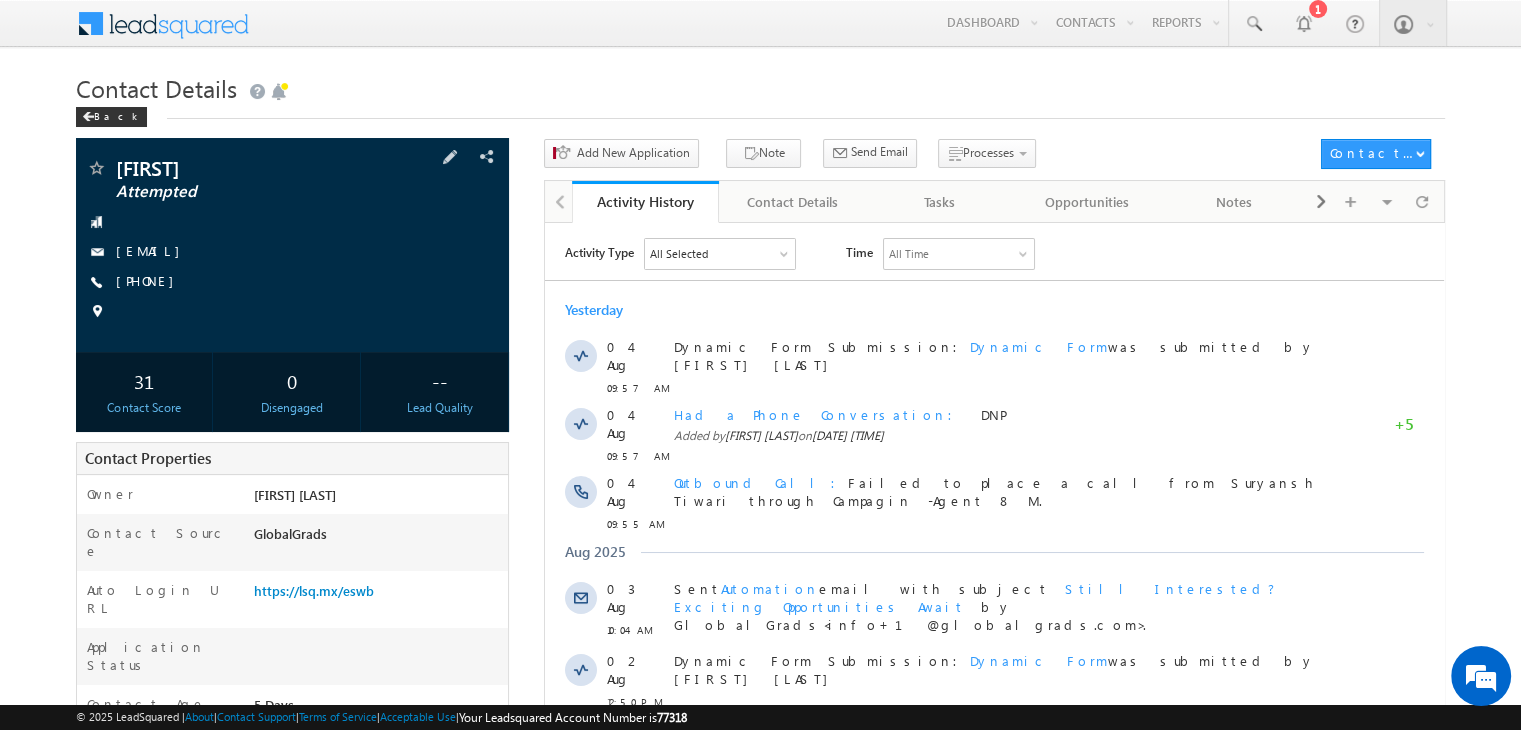 scroll, scrollTop: 0, scrollLeft: 0, axis: both 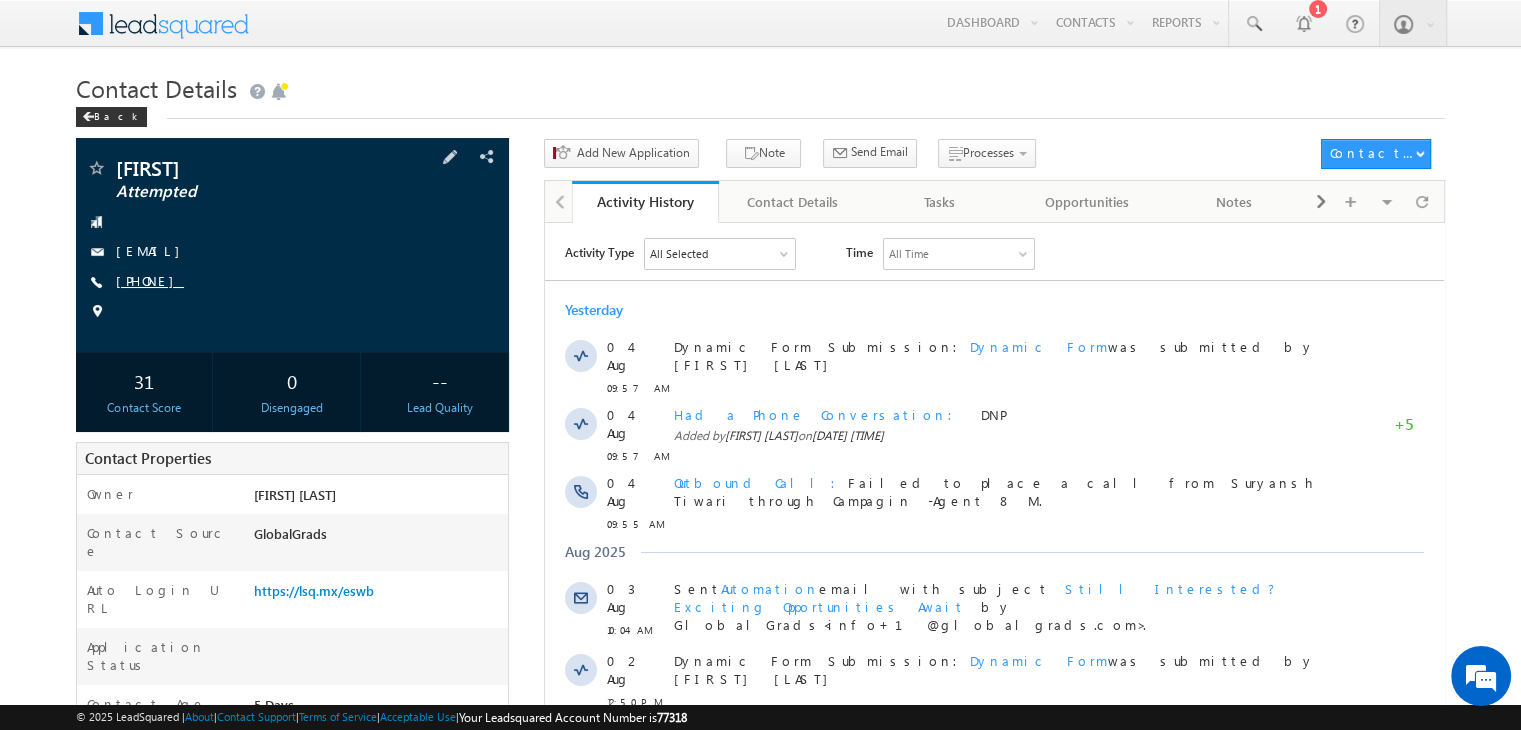 click on "[PHONE]" at bounding box center [150, 280] 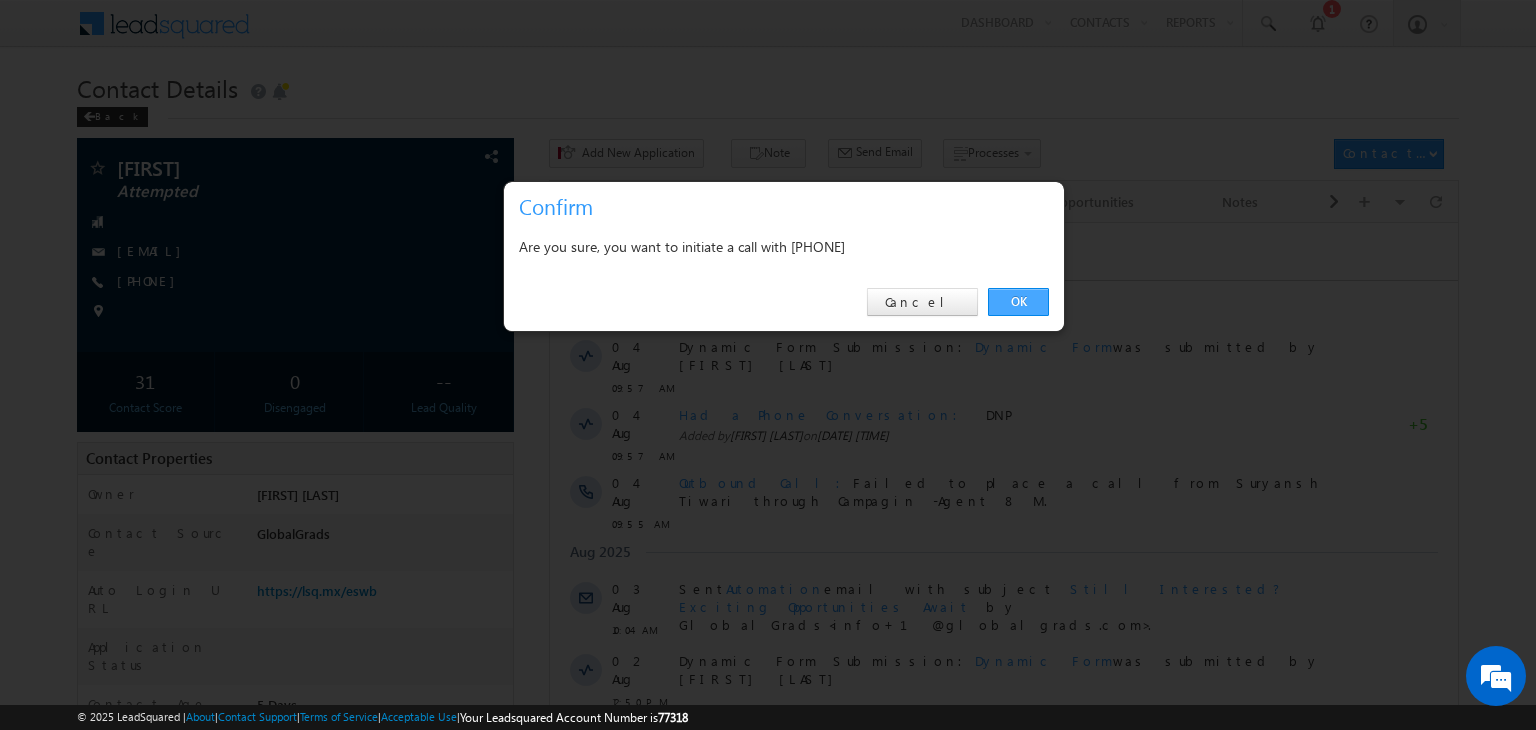 click on "OK" at bounding box center [1018, 302] 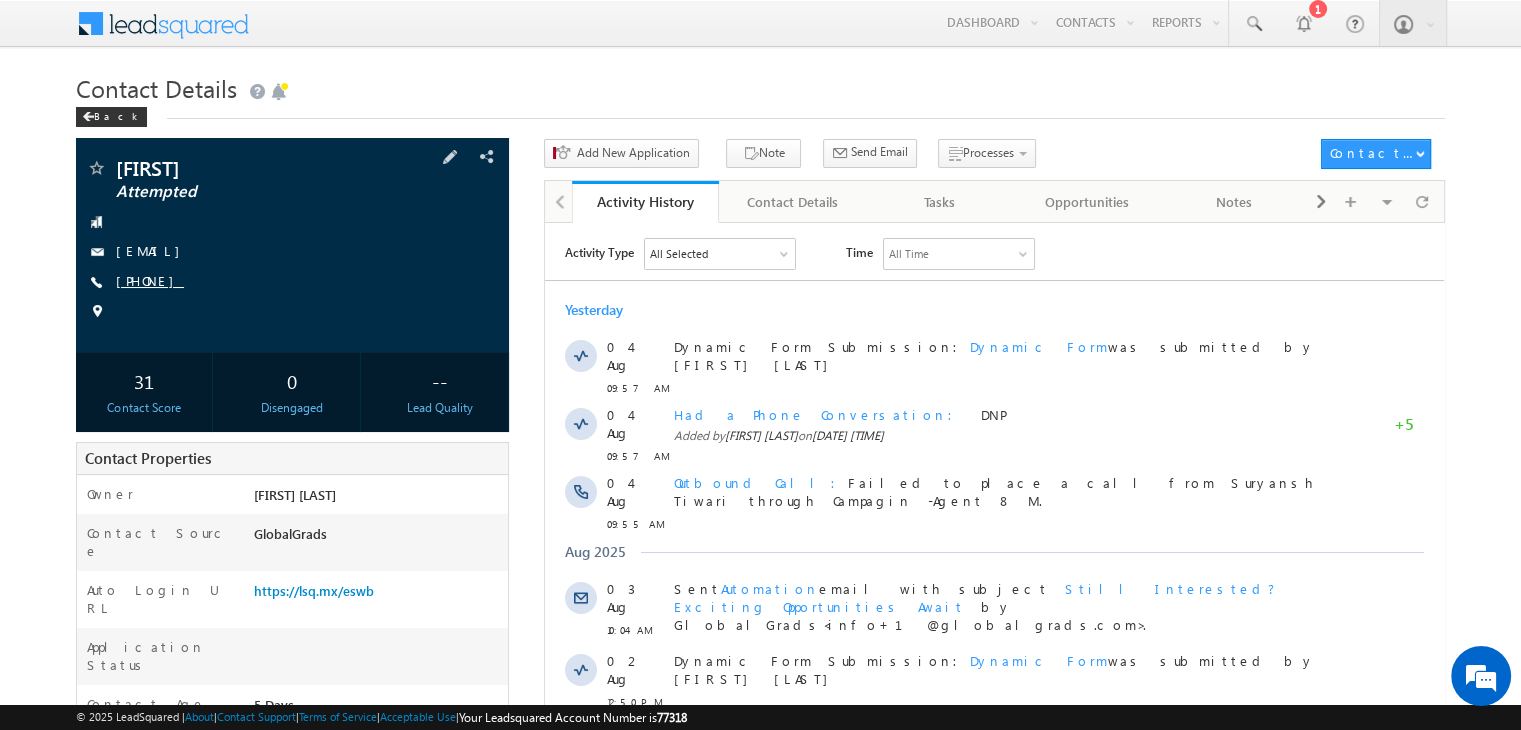 click on "[PHONE]" at bounding box center [150, 280] 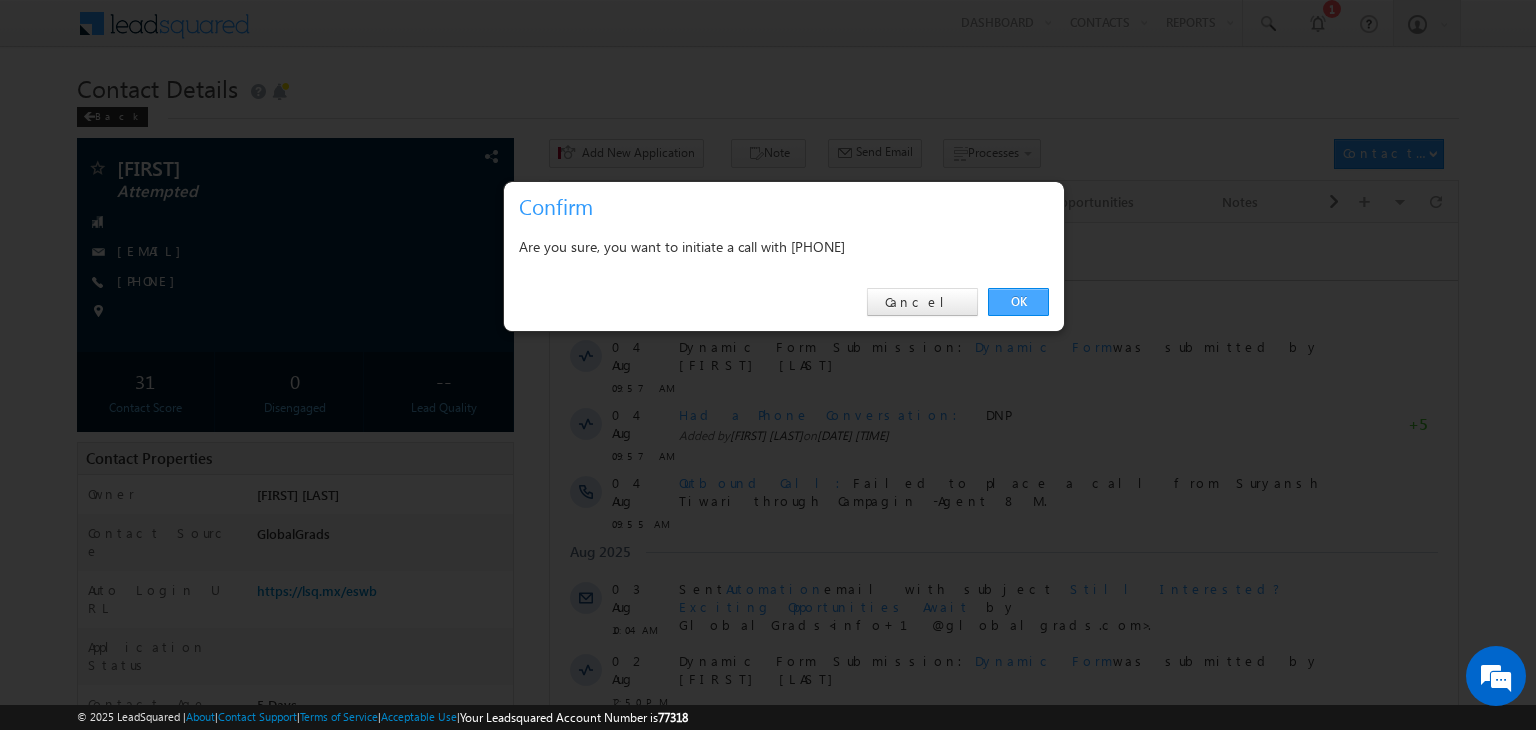 click on "OK" at bounding box center [1018, 302] 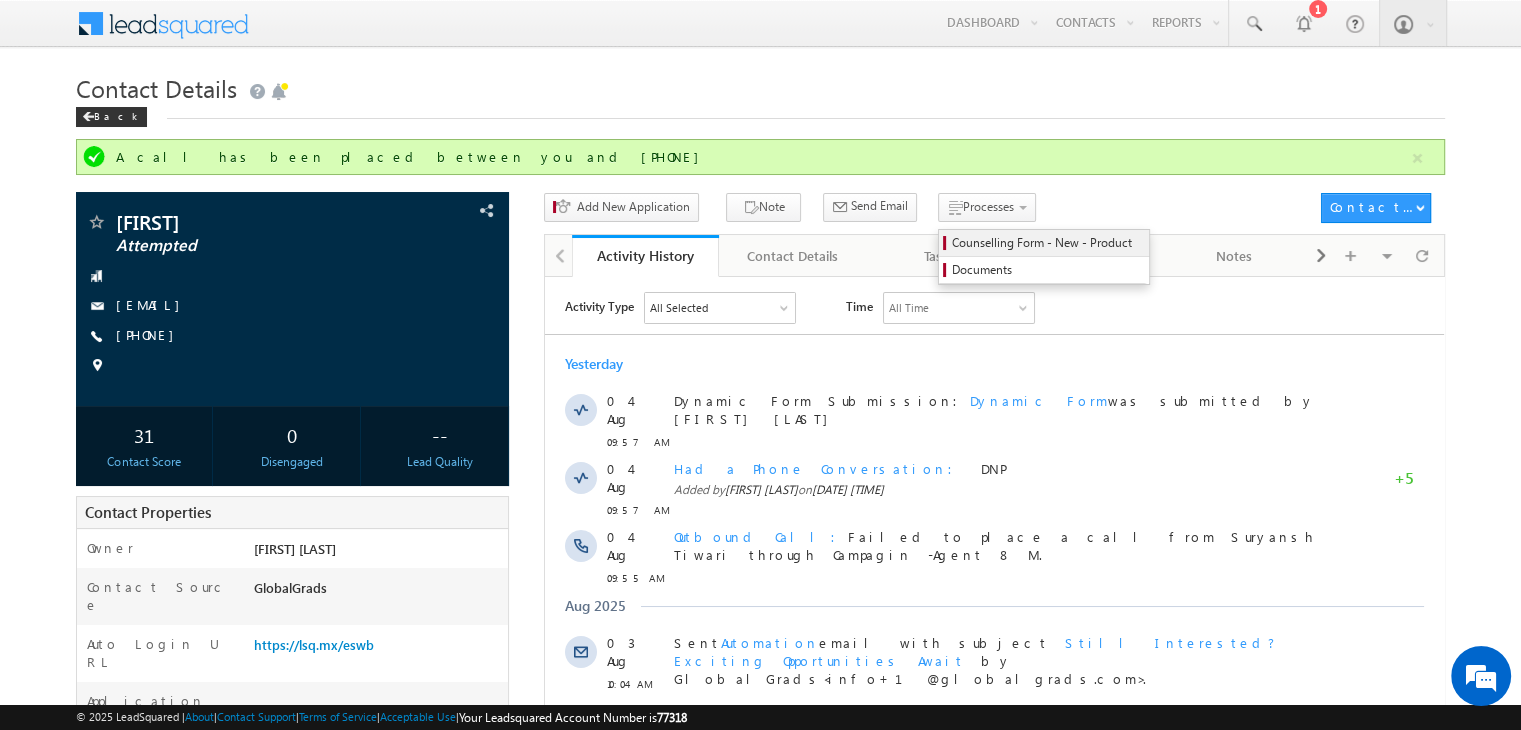 click on "Counselling Form - New - Product" at bounding box center [1044, 243] 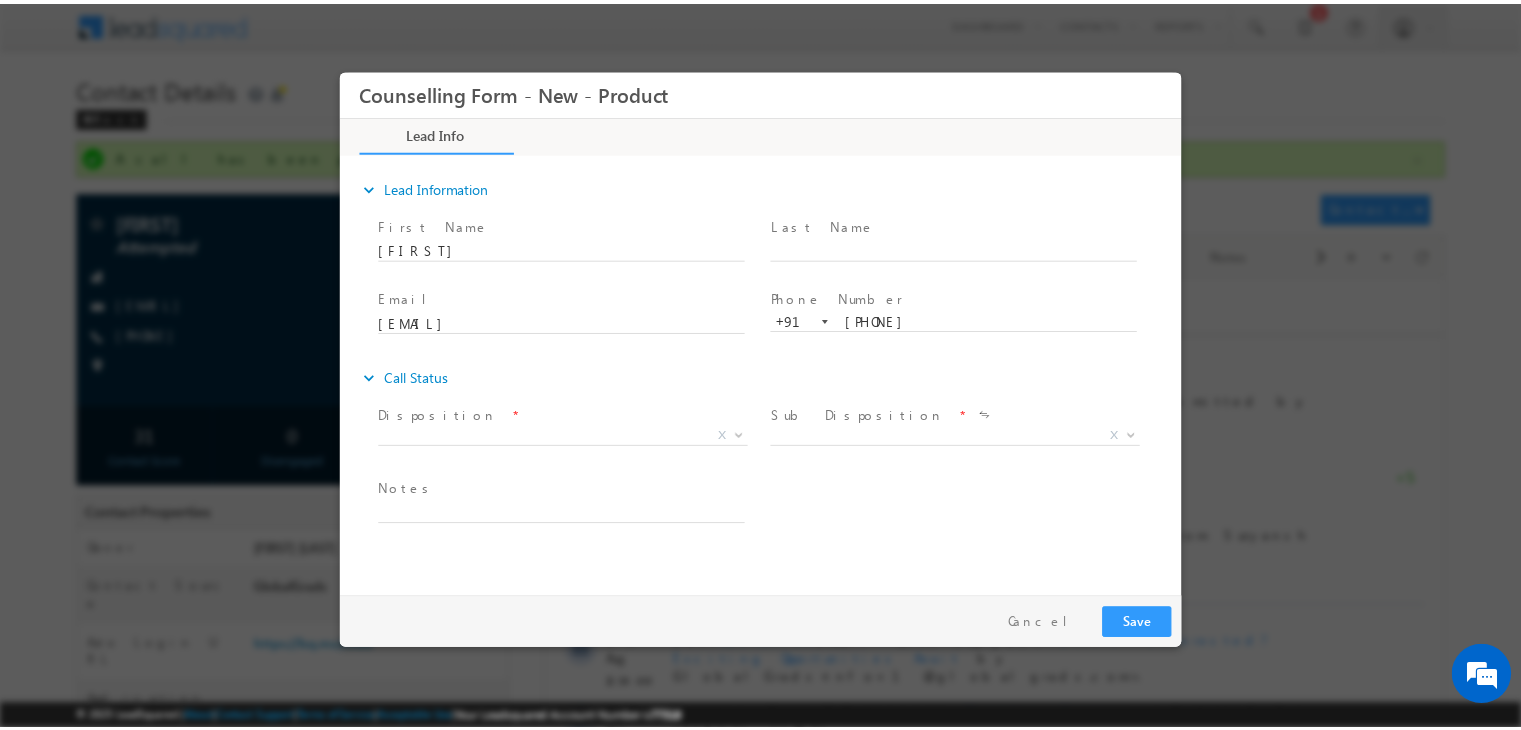 scroll, scrollTop: 0, scrollLeft: 0, axis: both 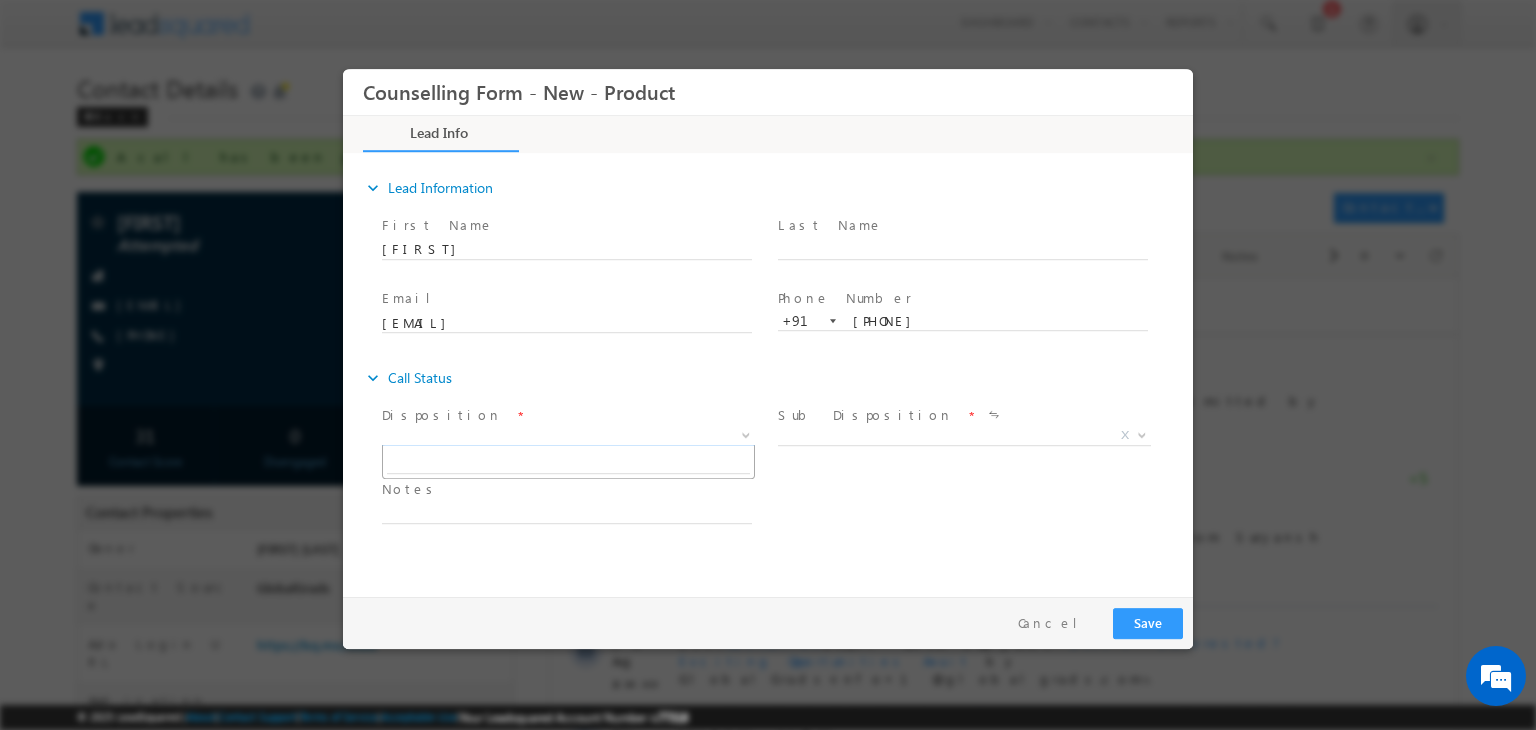 click on "X" at bounding box center [568, 436] 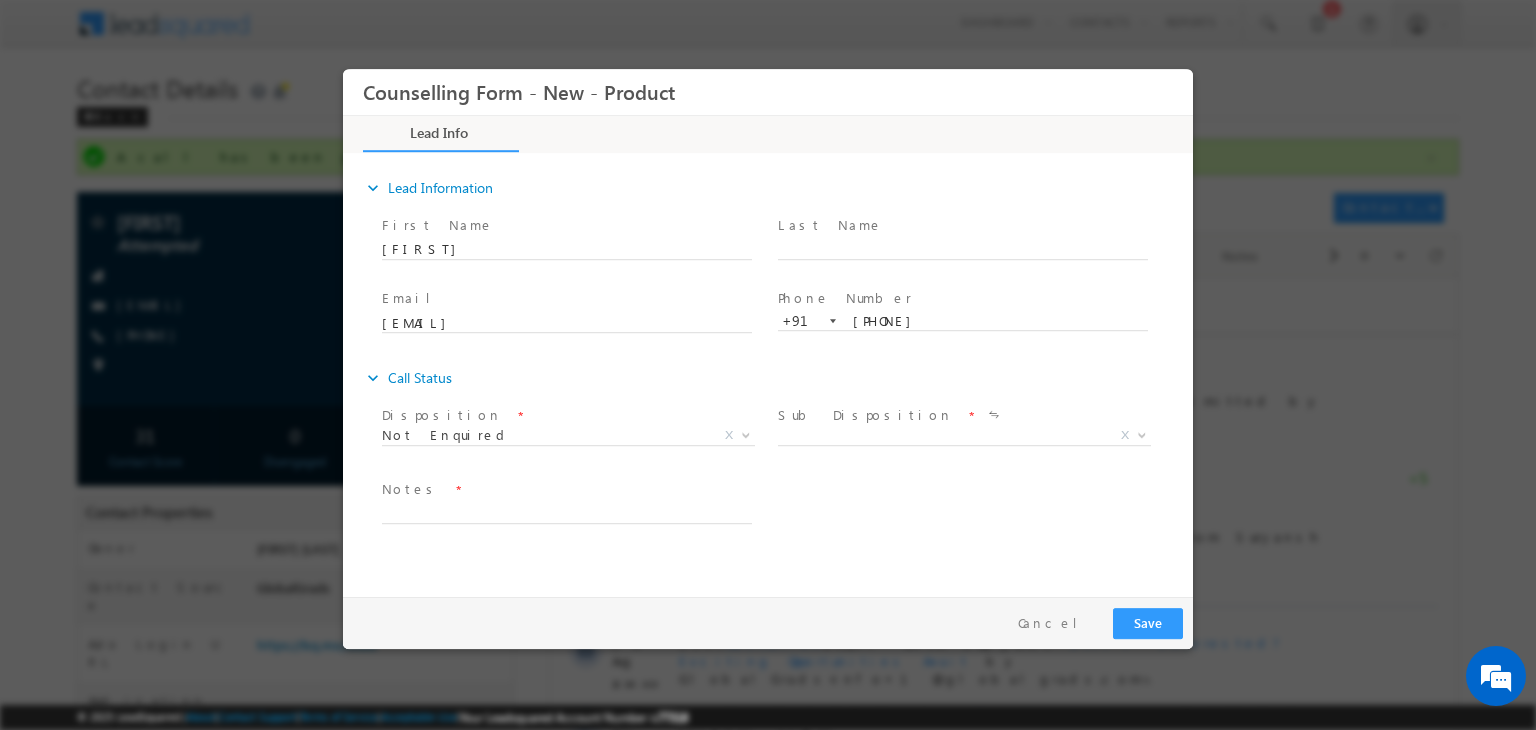 click on "Disposition
*
Not Enquired Not Enquired X" at bounding box center (576, 428) 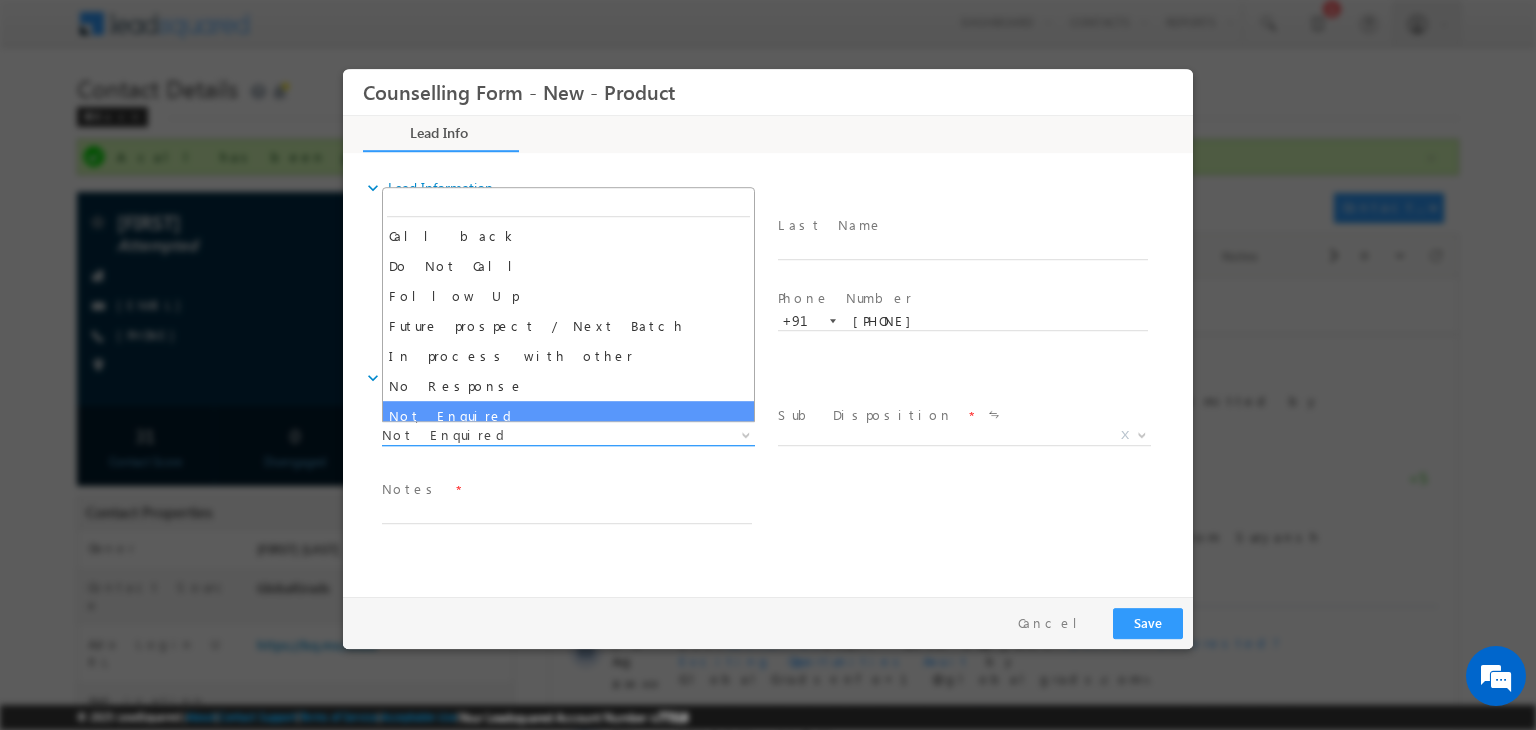 click on "Not Enquired" at bounding box center [544, 435] 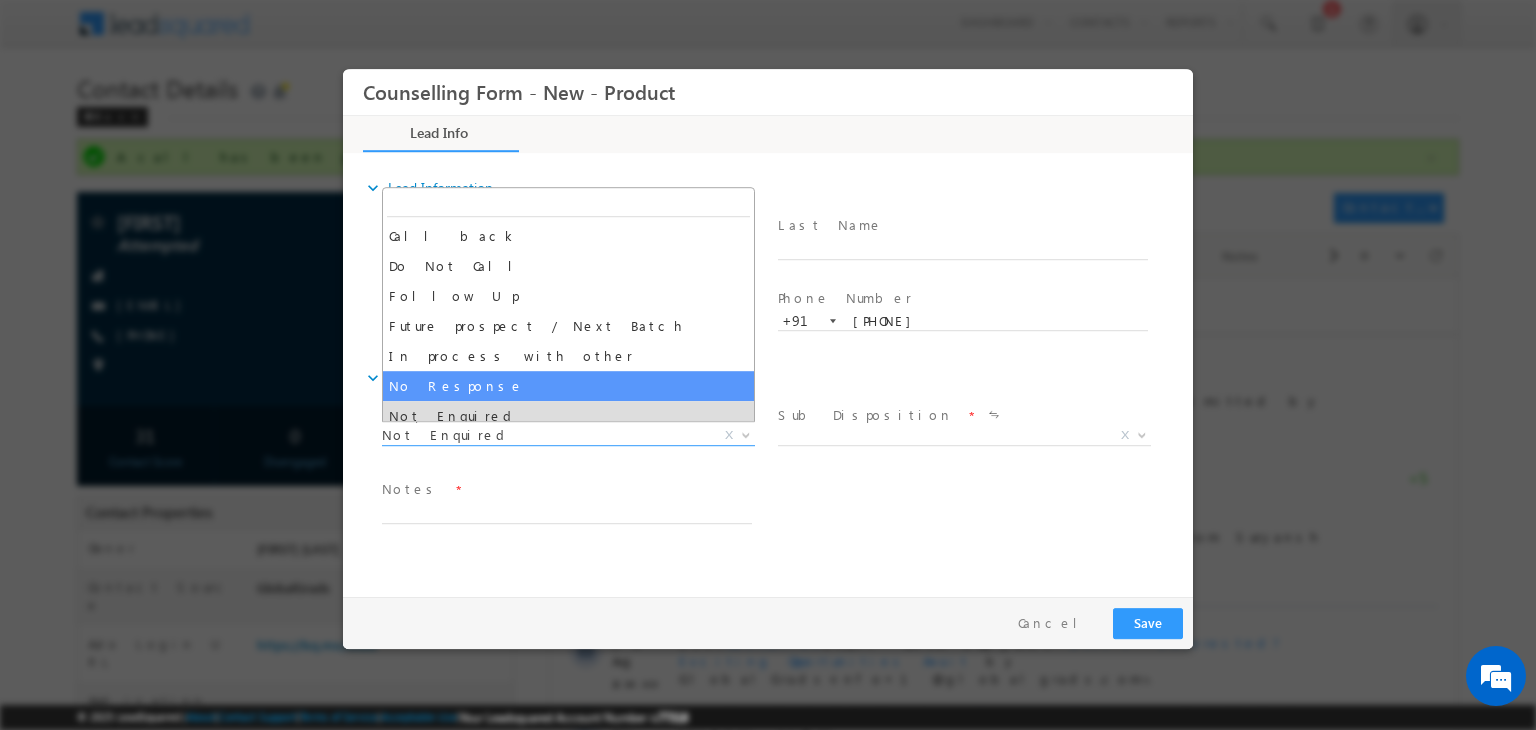 select on "No Response" 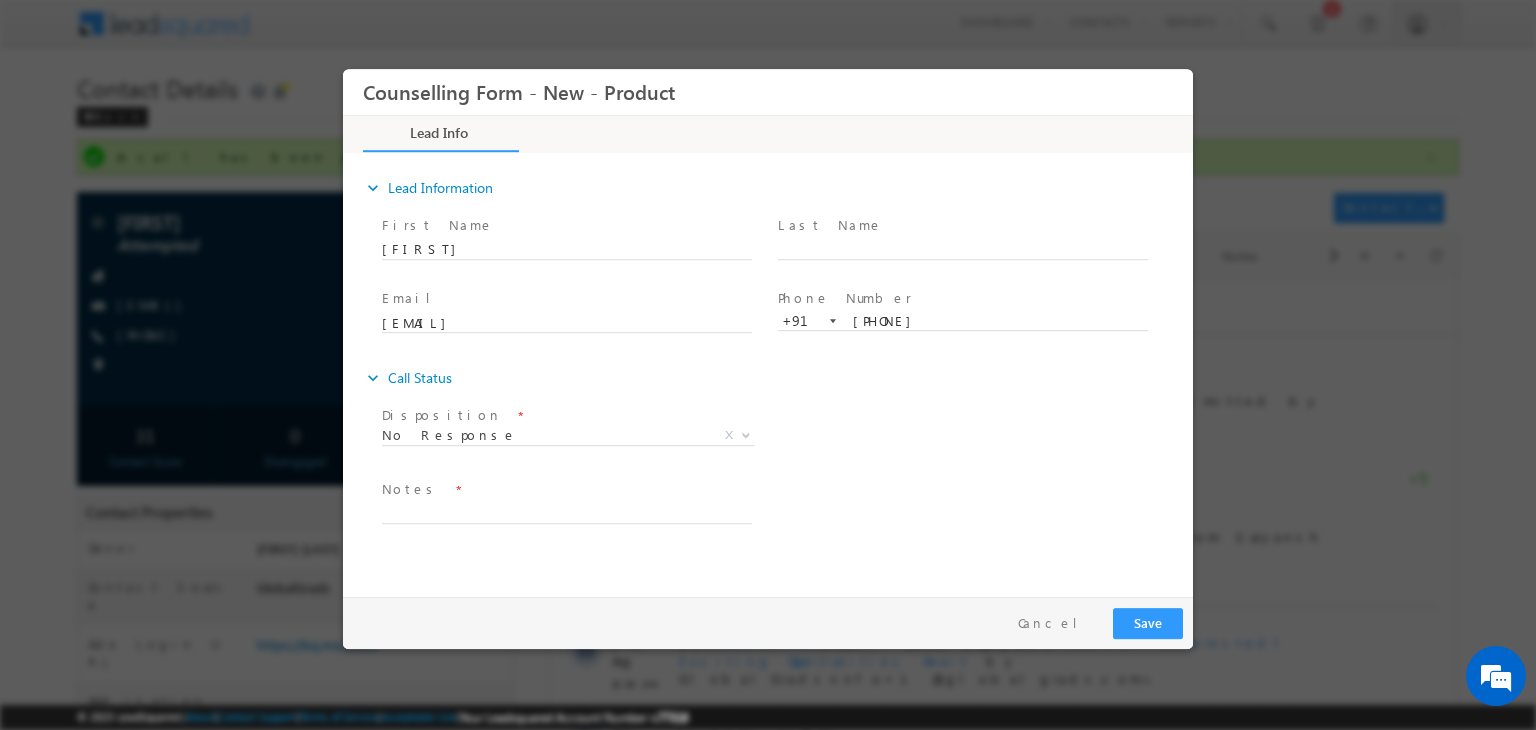 drag, startPoint x: 557, startPoint y: 493, endPoint x: 521, endPoint y: 506, distance: 38.27532 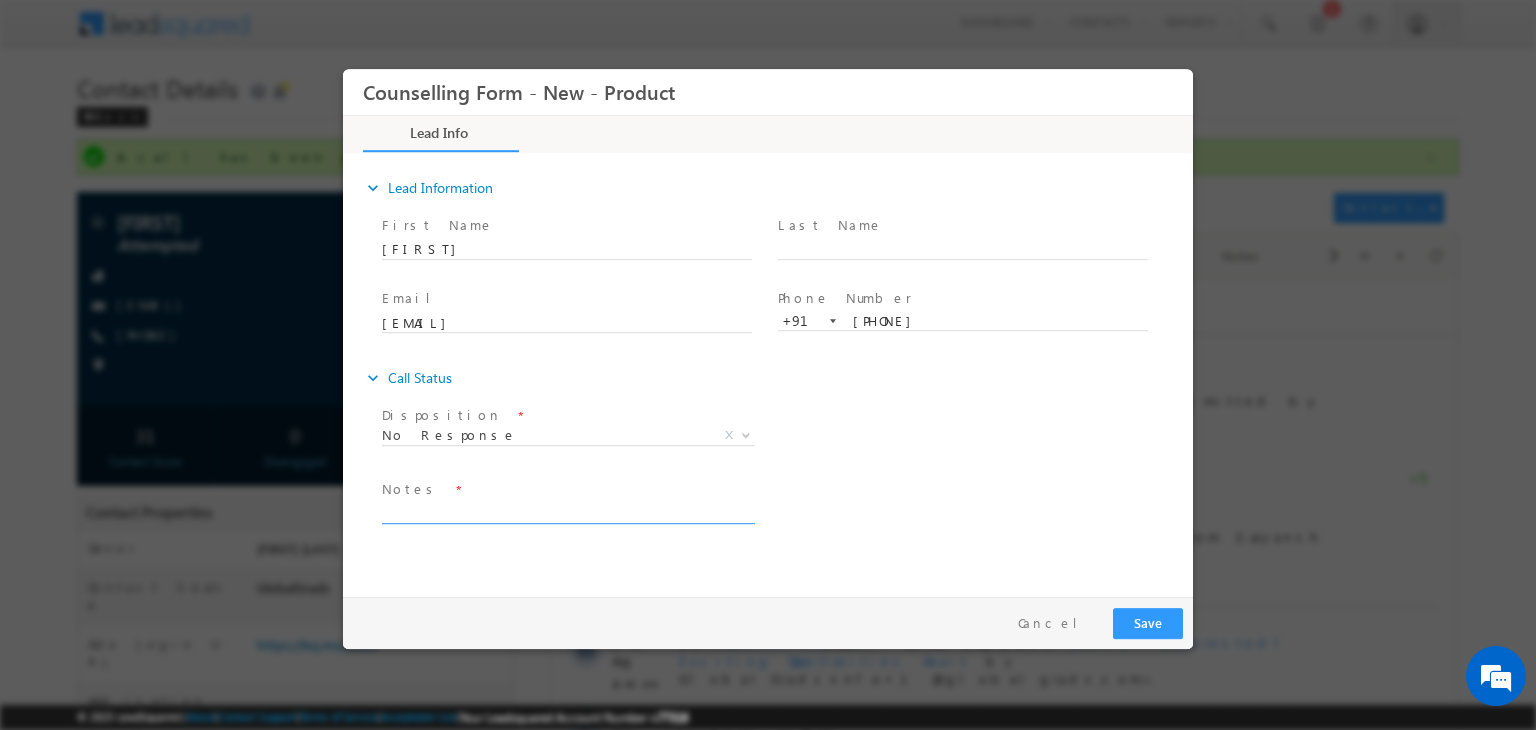 click at bounding box center (567, 512) 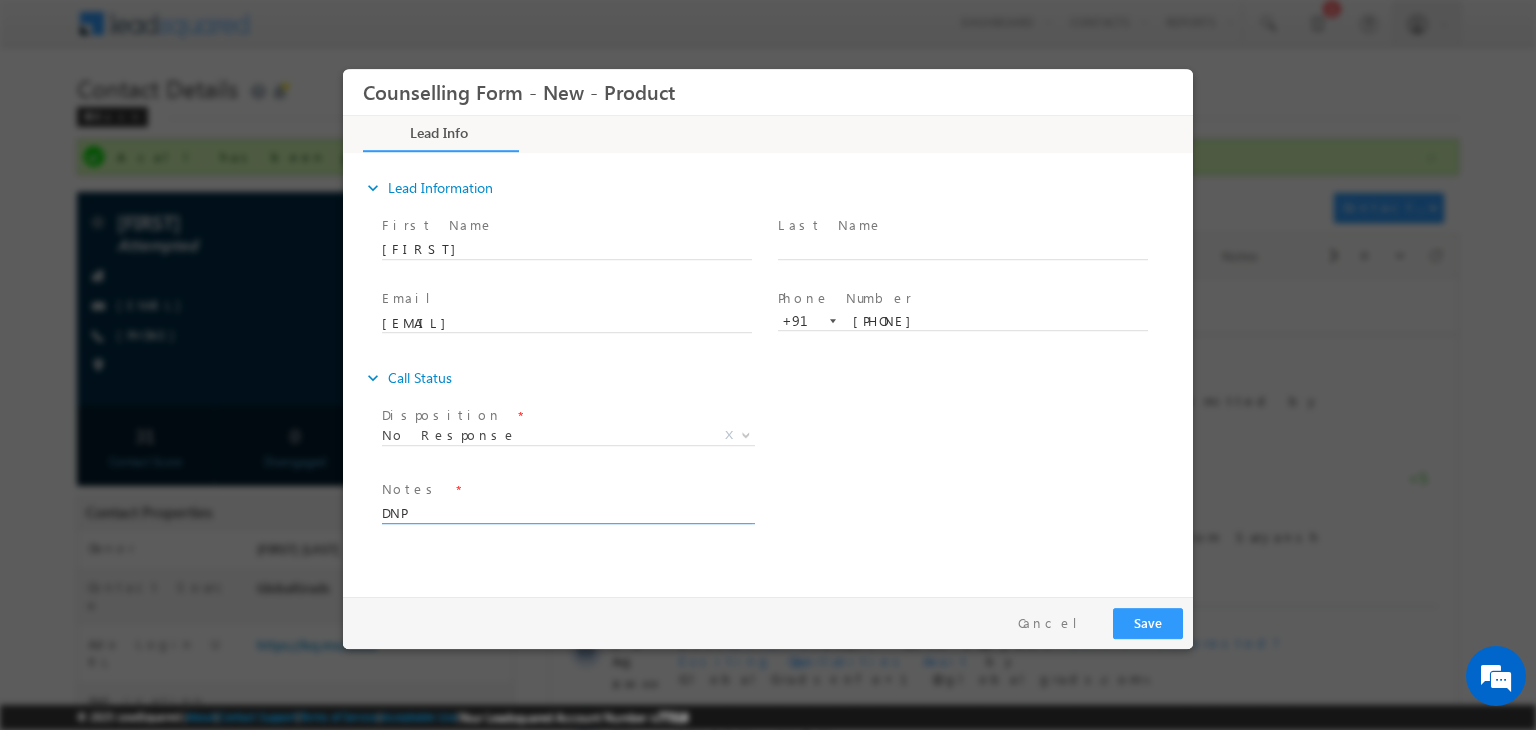 type on "DNP" 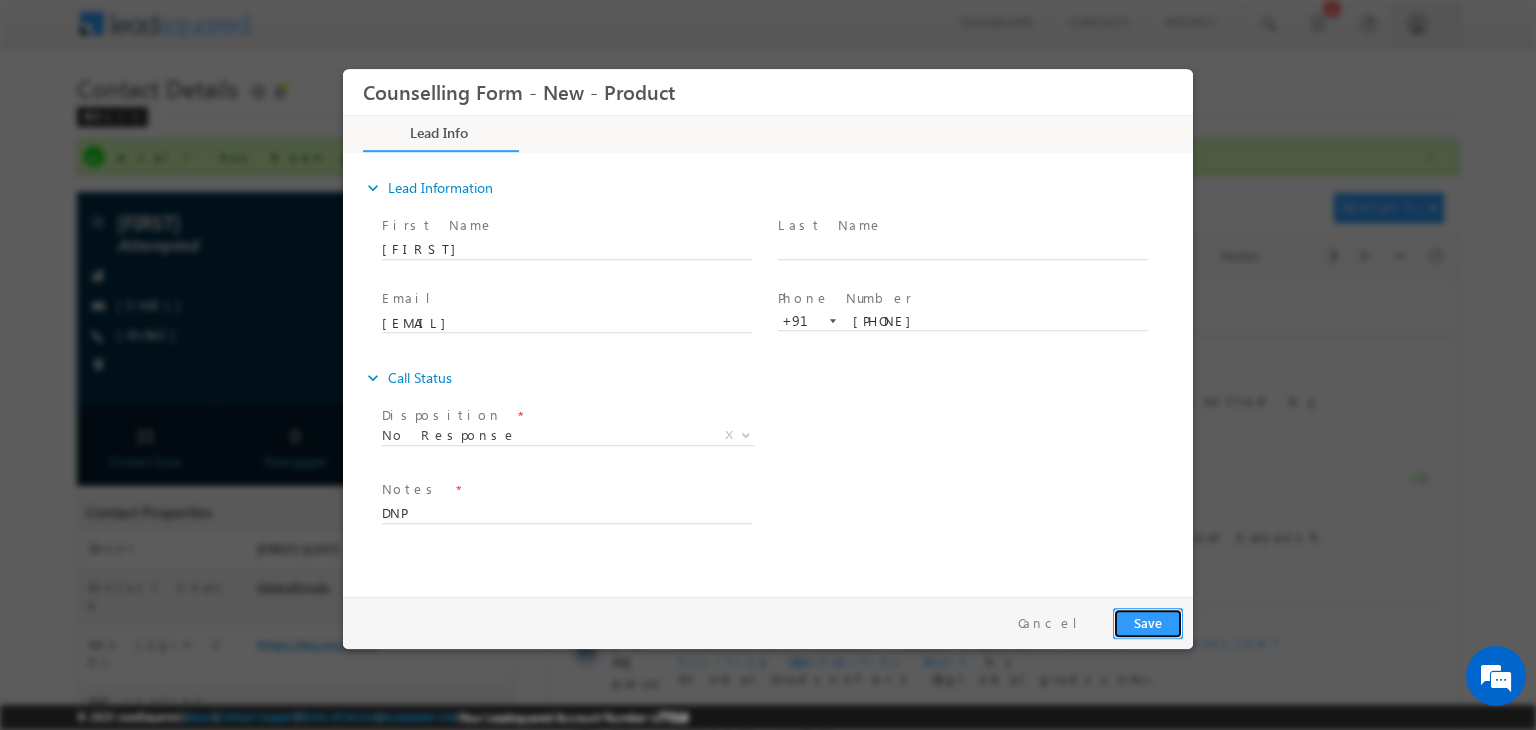 click on "Save" at bounding box center [1148, 623] 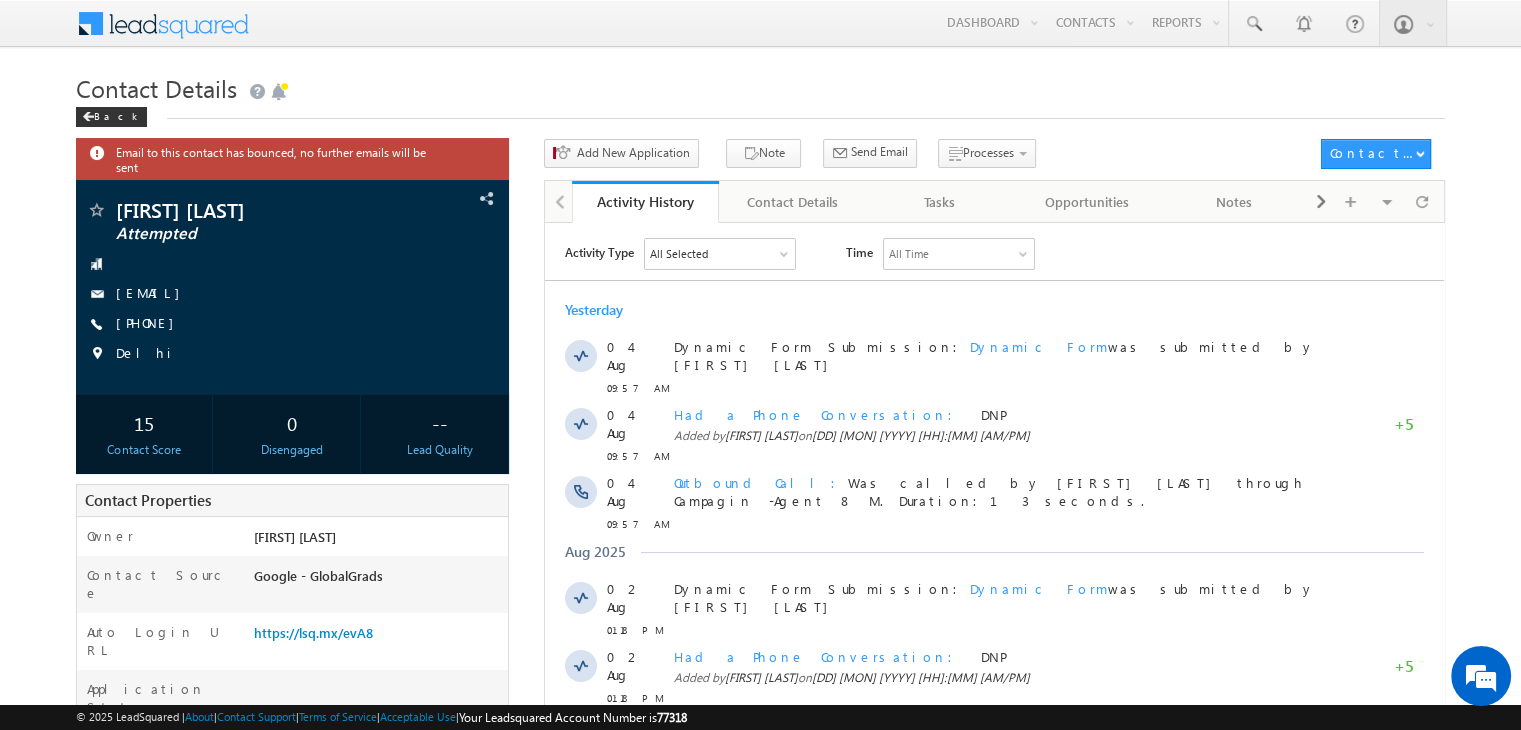 scroll, scrollTop: 0, scrollLeft: 0, axis: both 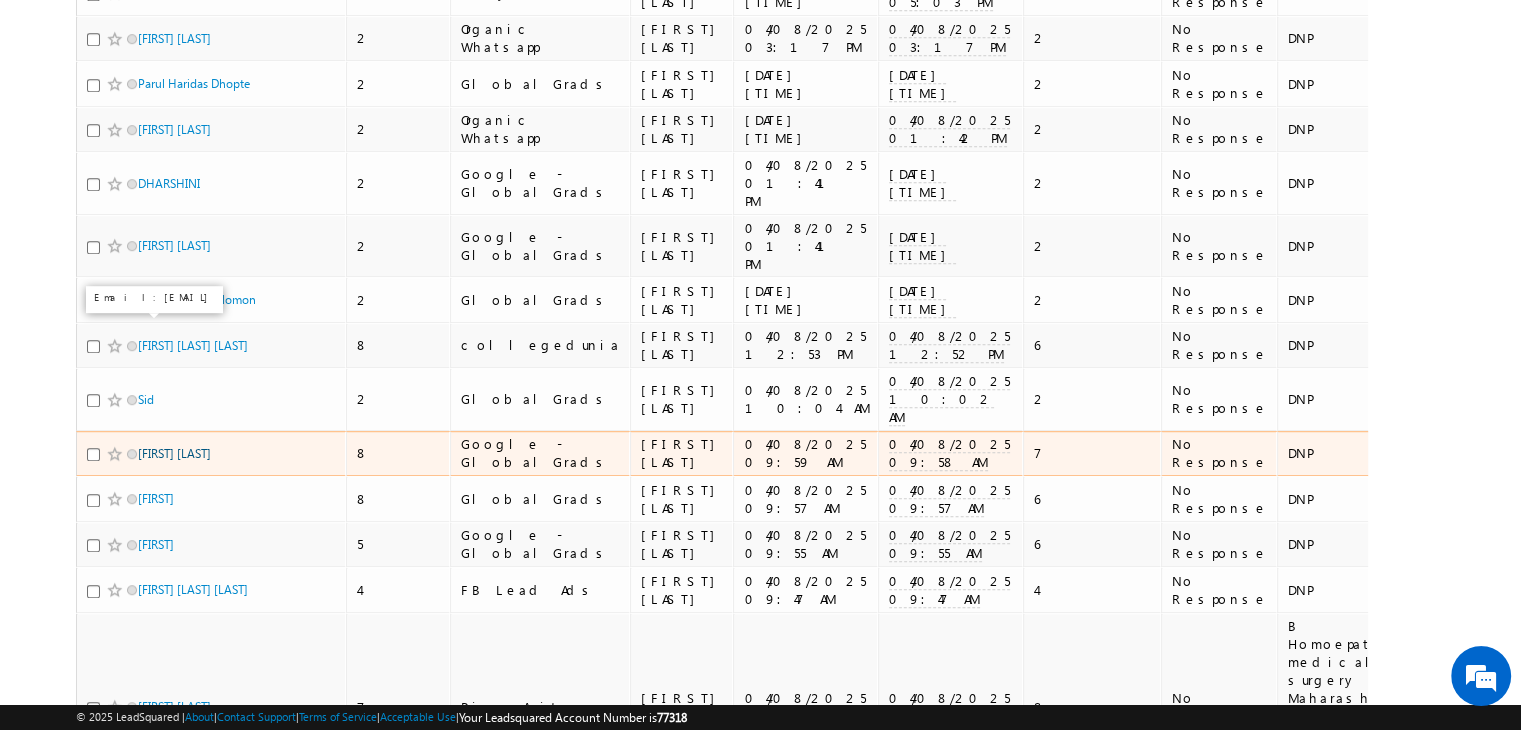 click on "[FIRST] [LAST]" at bounding box center [174, 453] 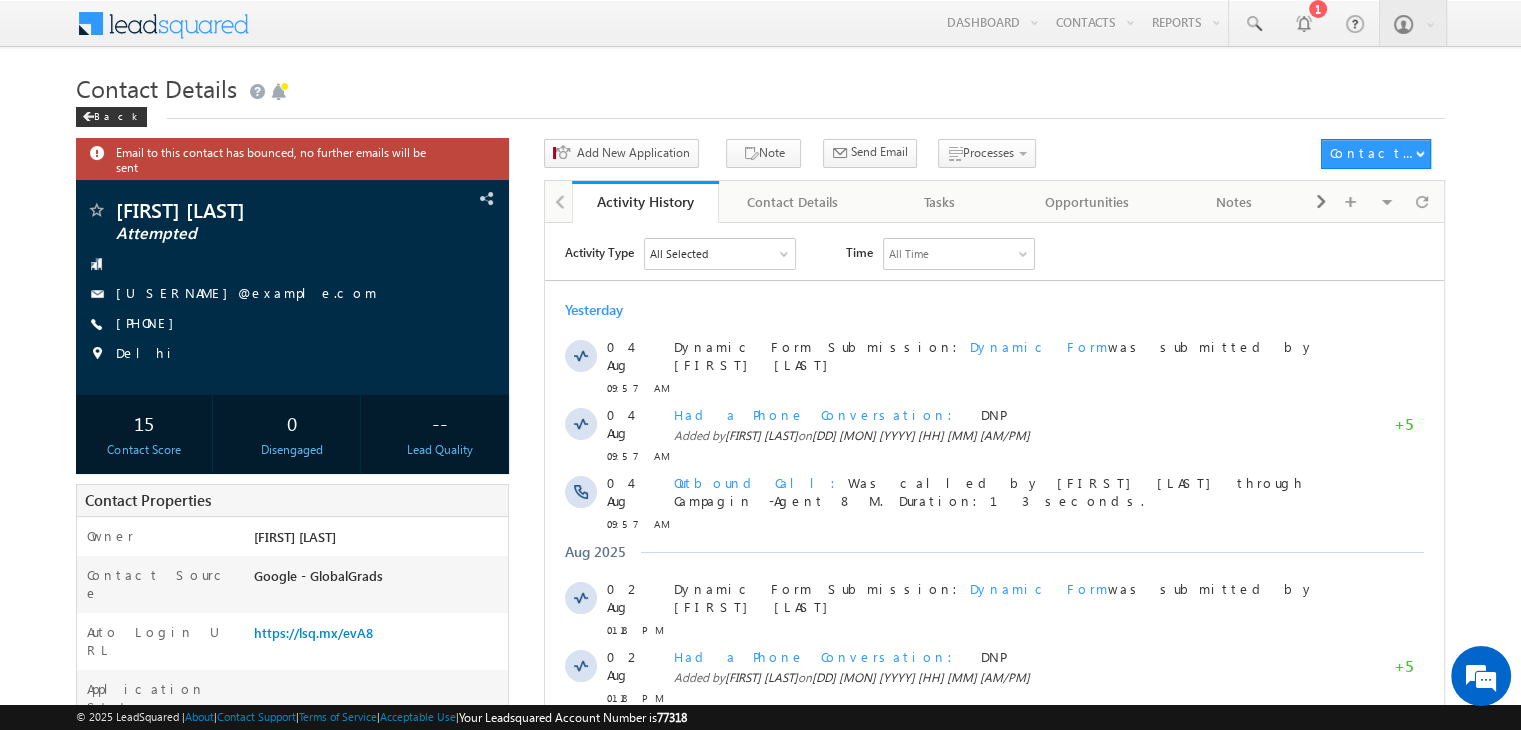 scroll, scrollTop: 0, scrollLeft: 0, axis: both 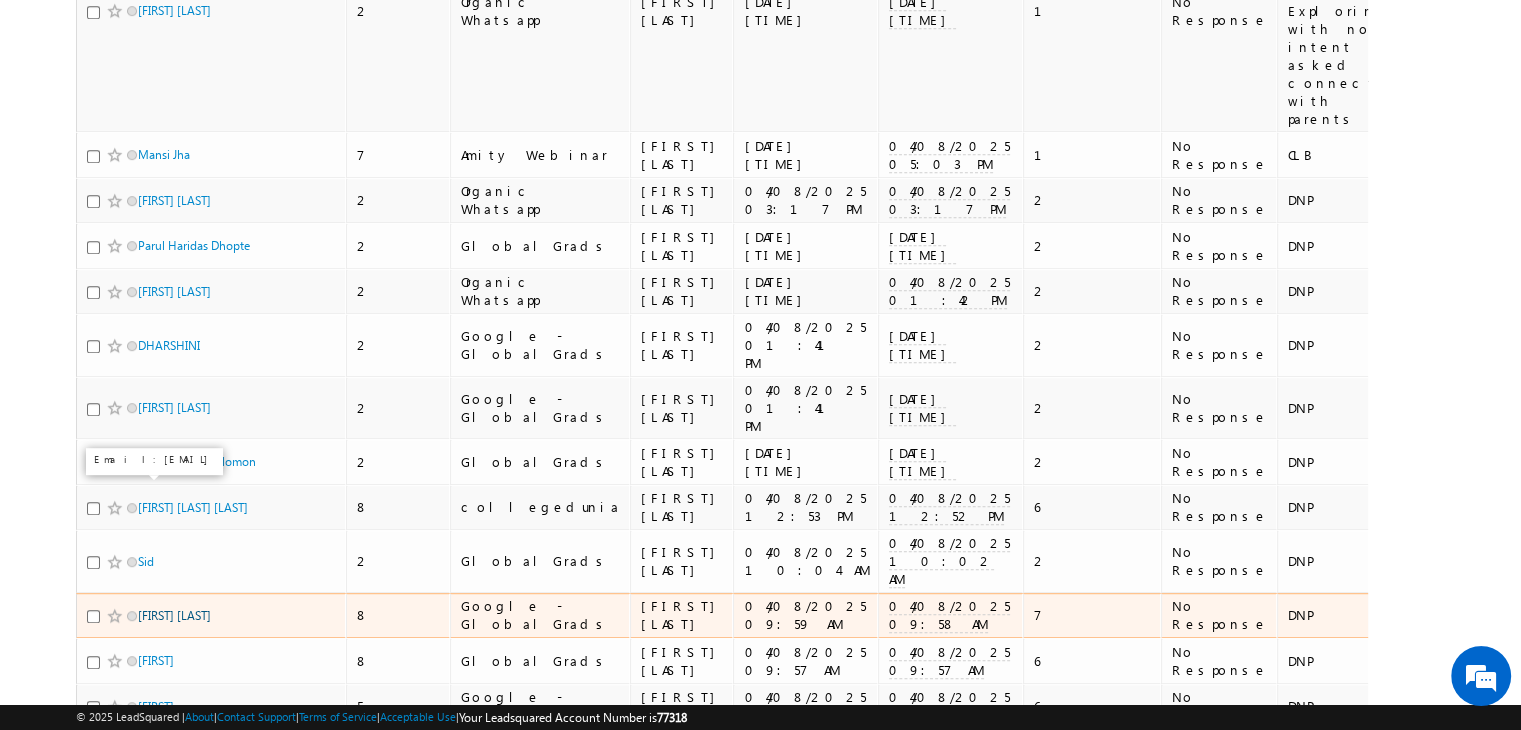 click on "[FIRST] [LAST]" at bounding box center (174, 615) 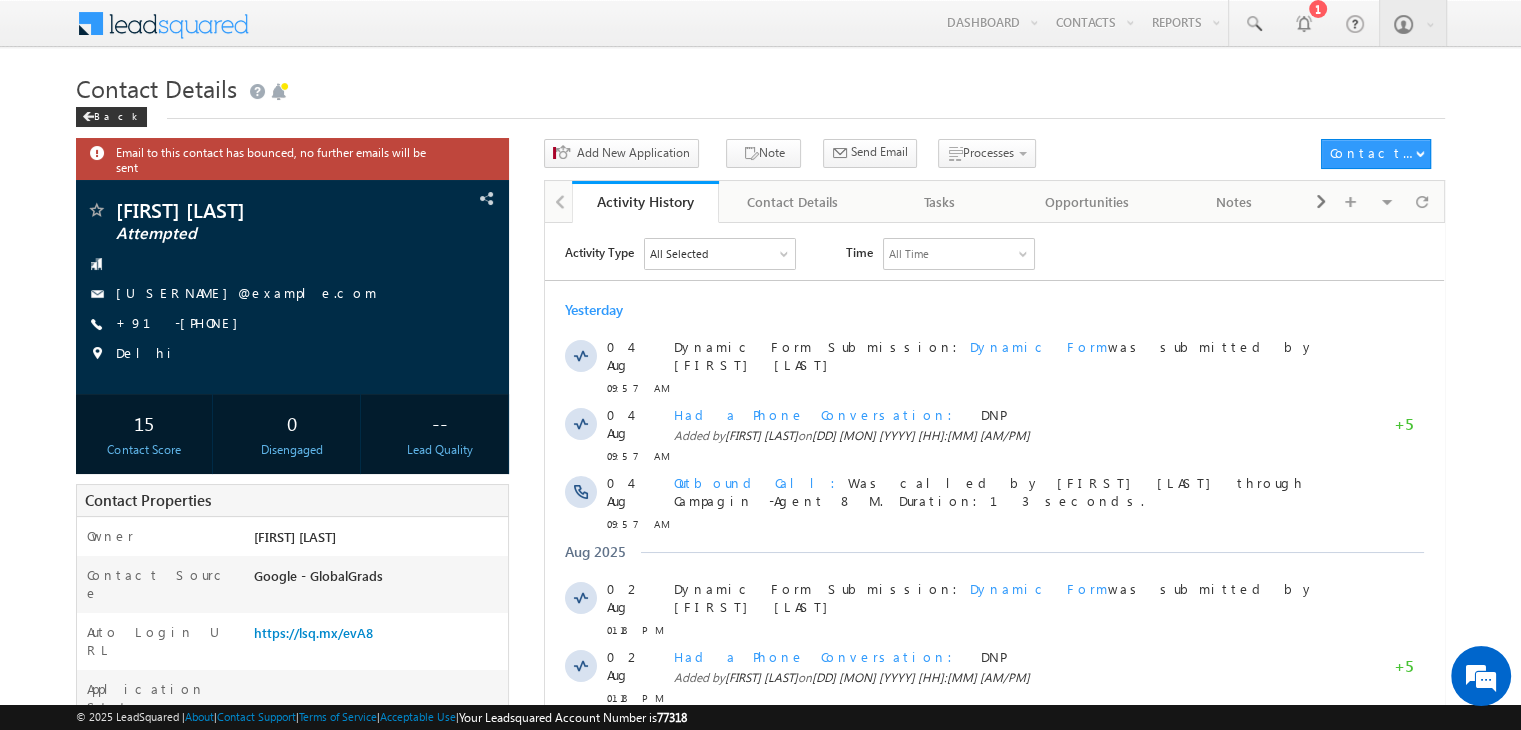 scroll, scrollTop: 0, scrollLeft: 0, axis: both 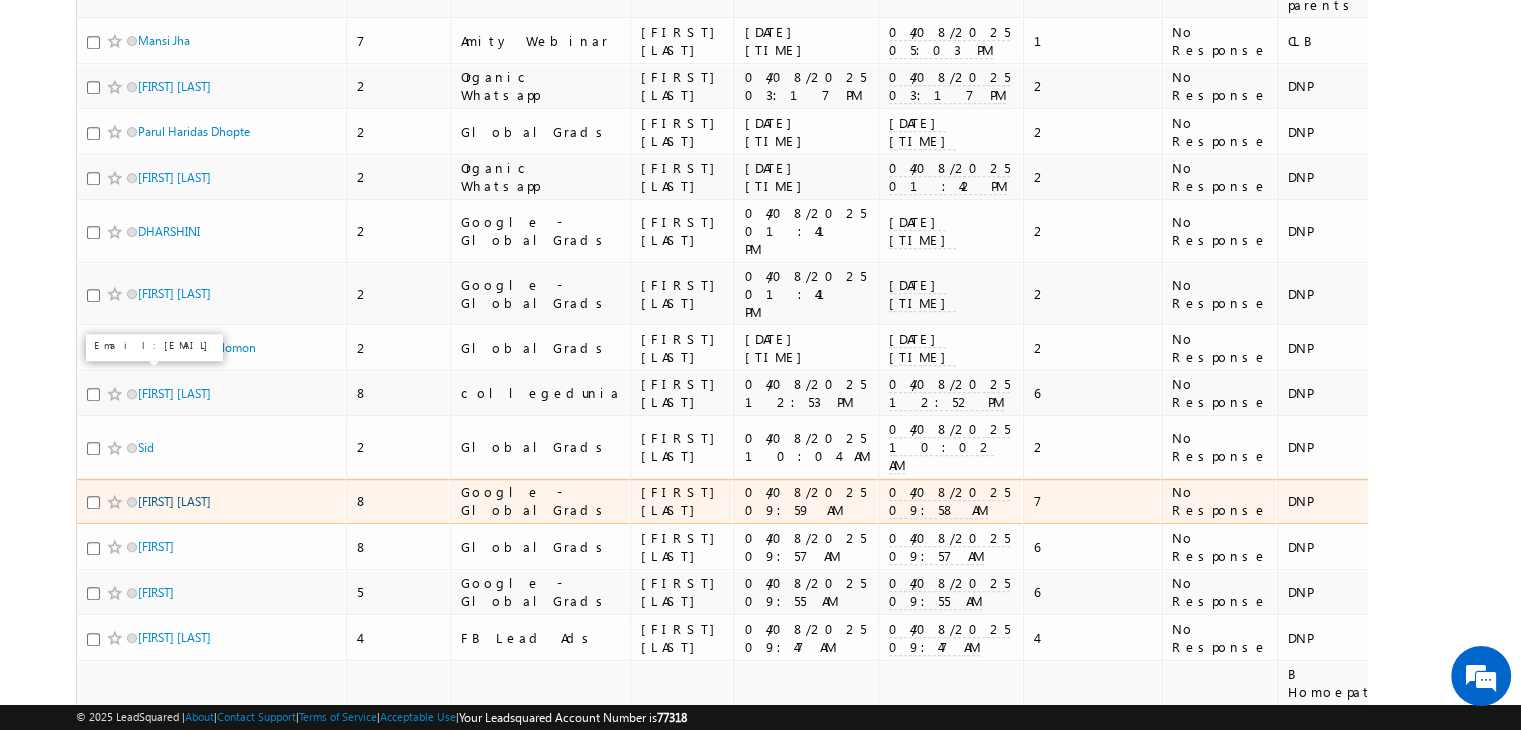 click on "[FIRST] [LAST]" at bounding box center [174, 501] 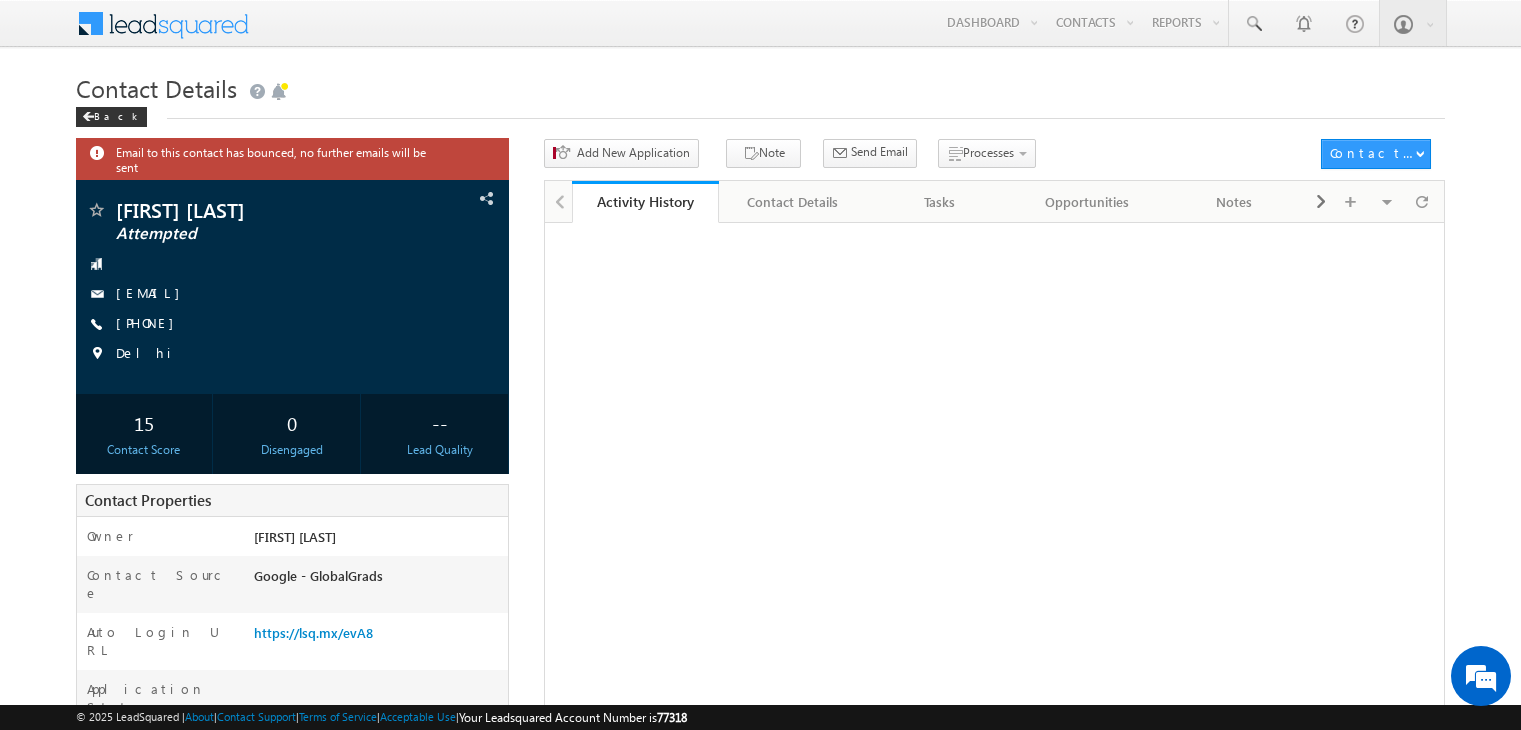 scroll, scrollTop: 0, scrollLeft: 0, axis: both 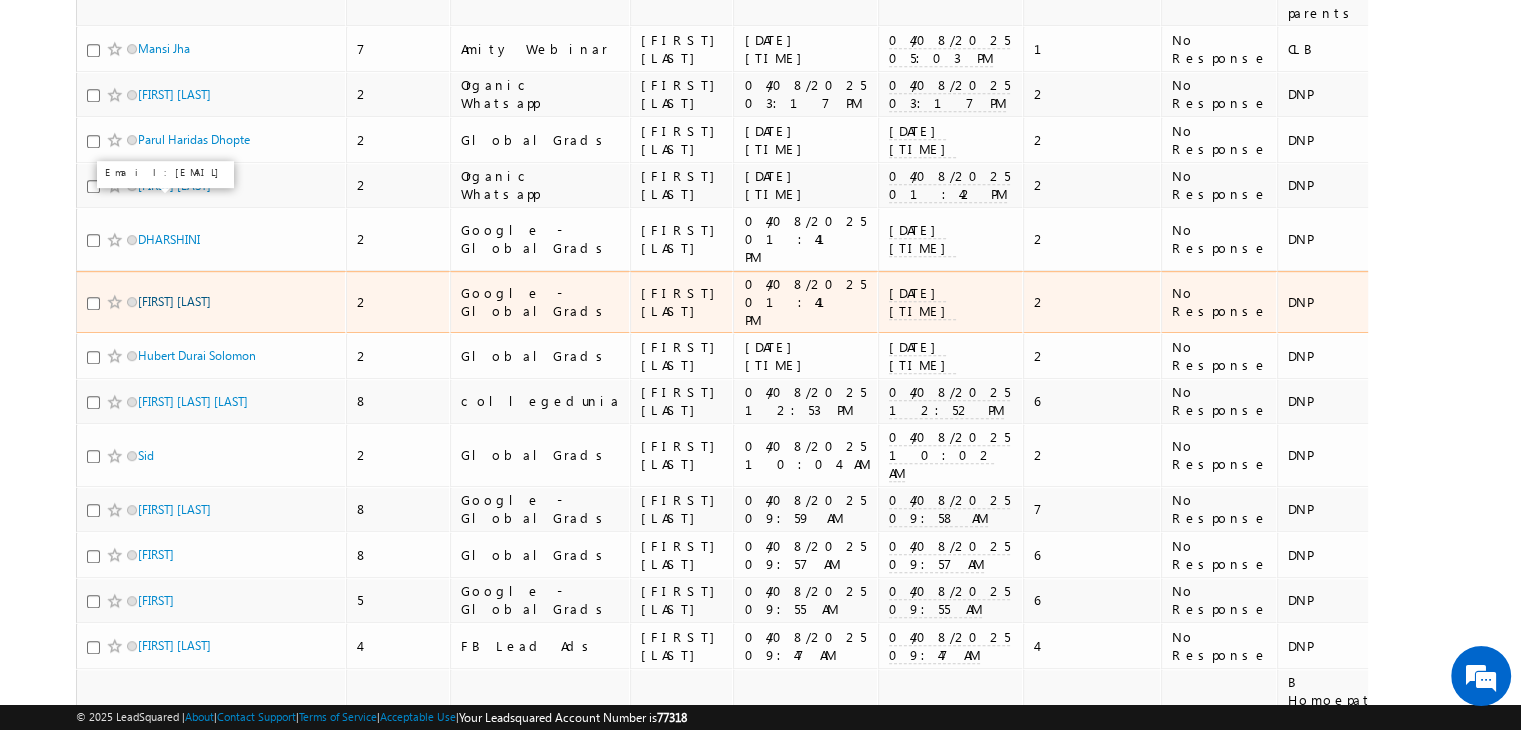 click on "Kavish jaitely" at bounding box center (174, 301) 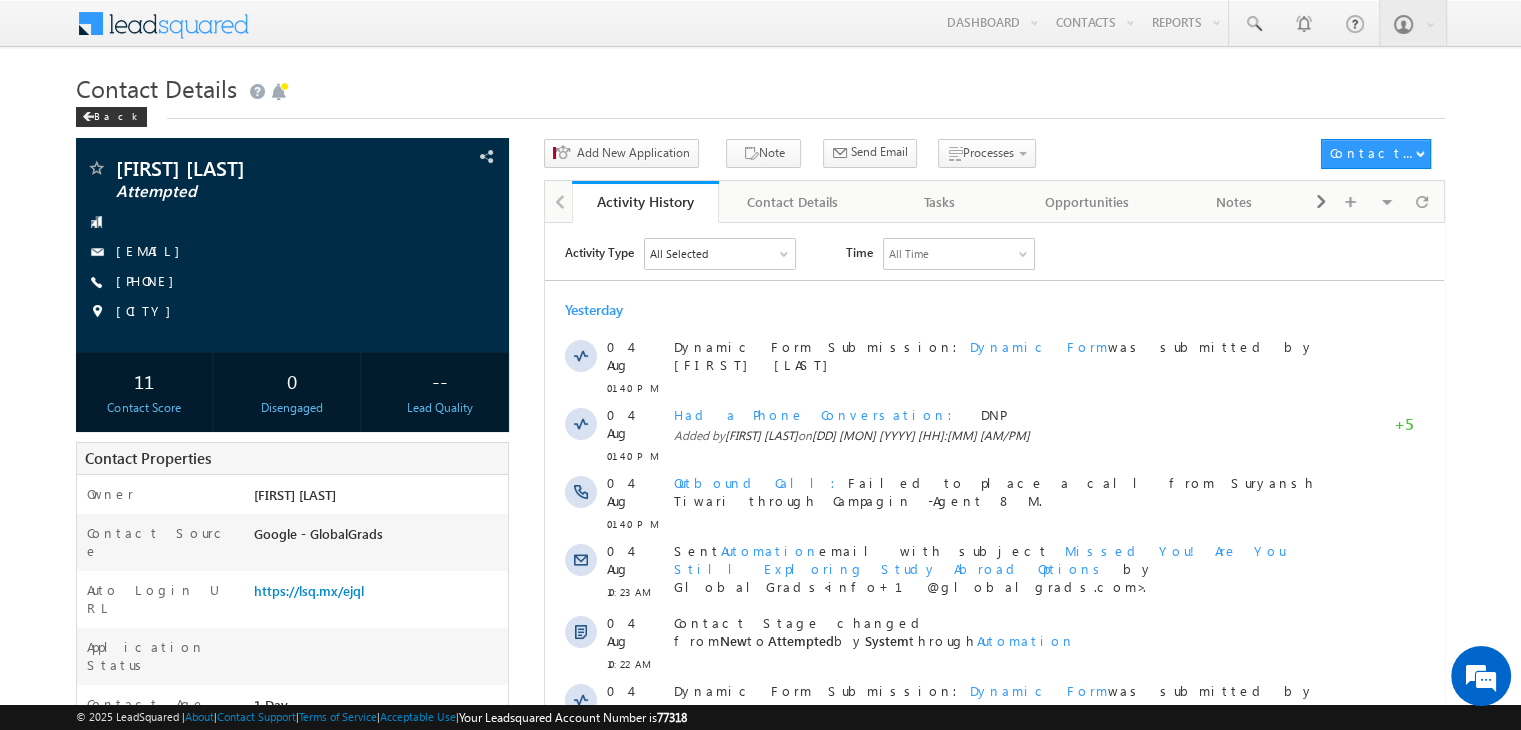 scroll, scrollTop: 0, scrollLeft: 0, axis: both 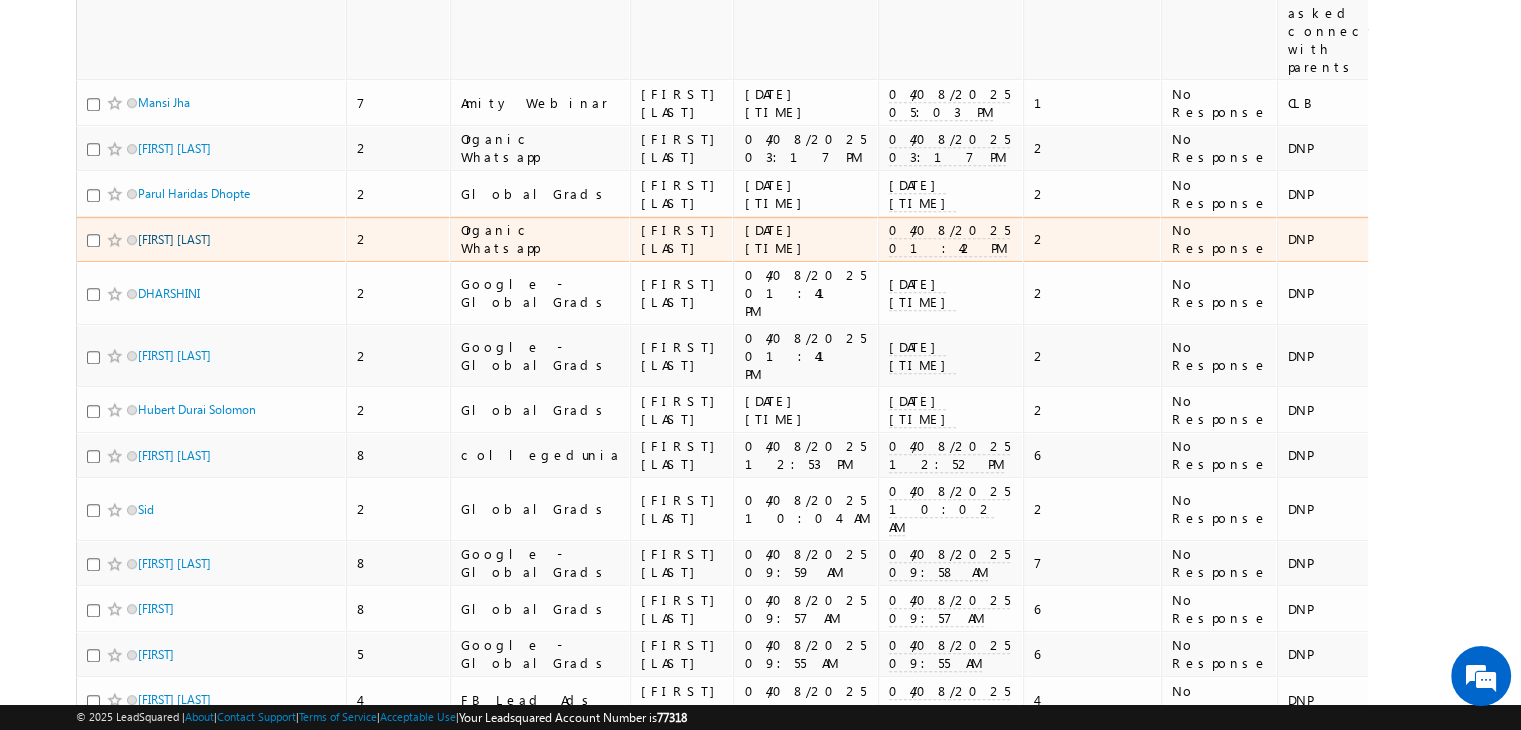 click on "[FIRST] [LAST]" at bounding box center (174, 239) 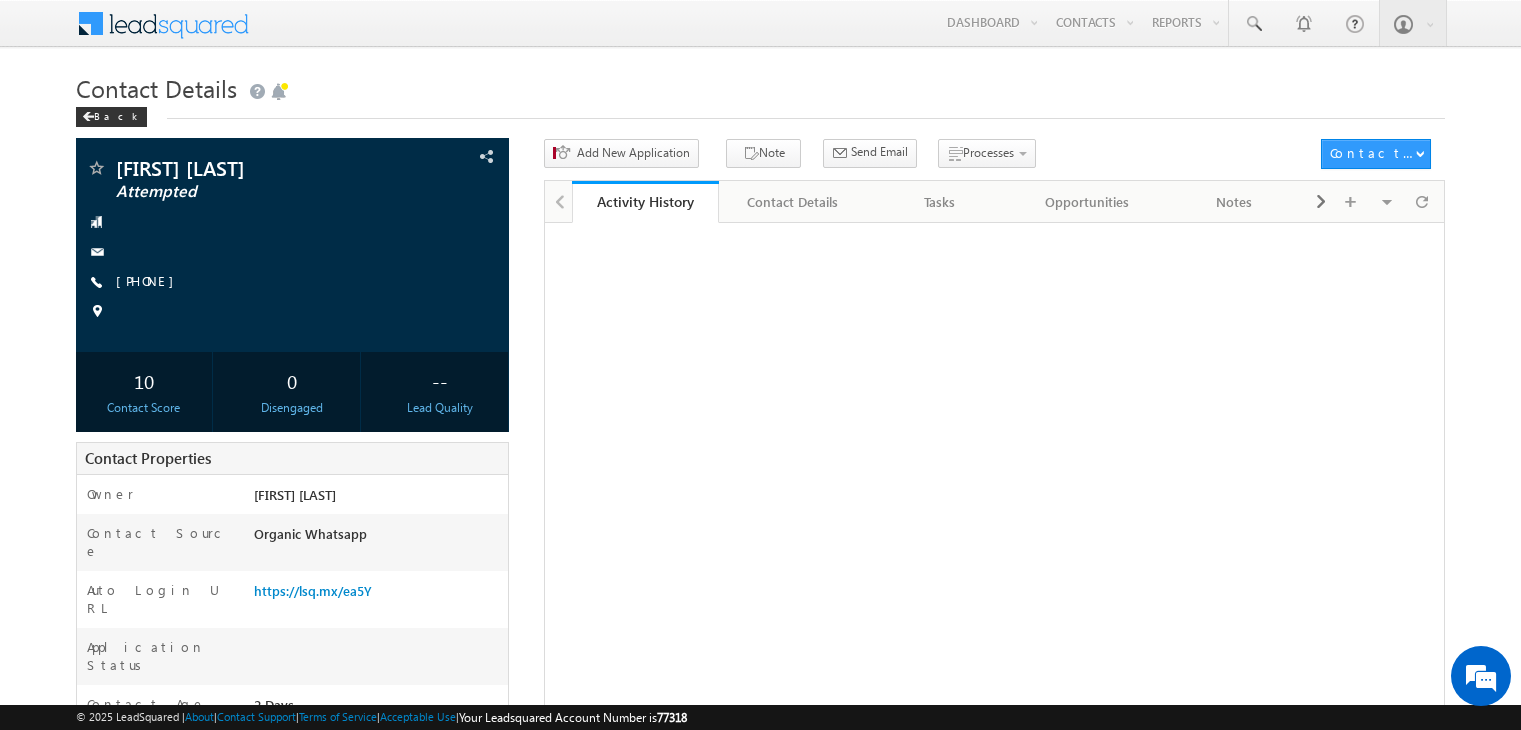 scroll, scrollTop: 0, scrollLeft: 0, axis: both 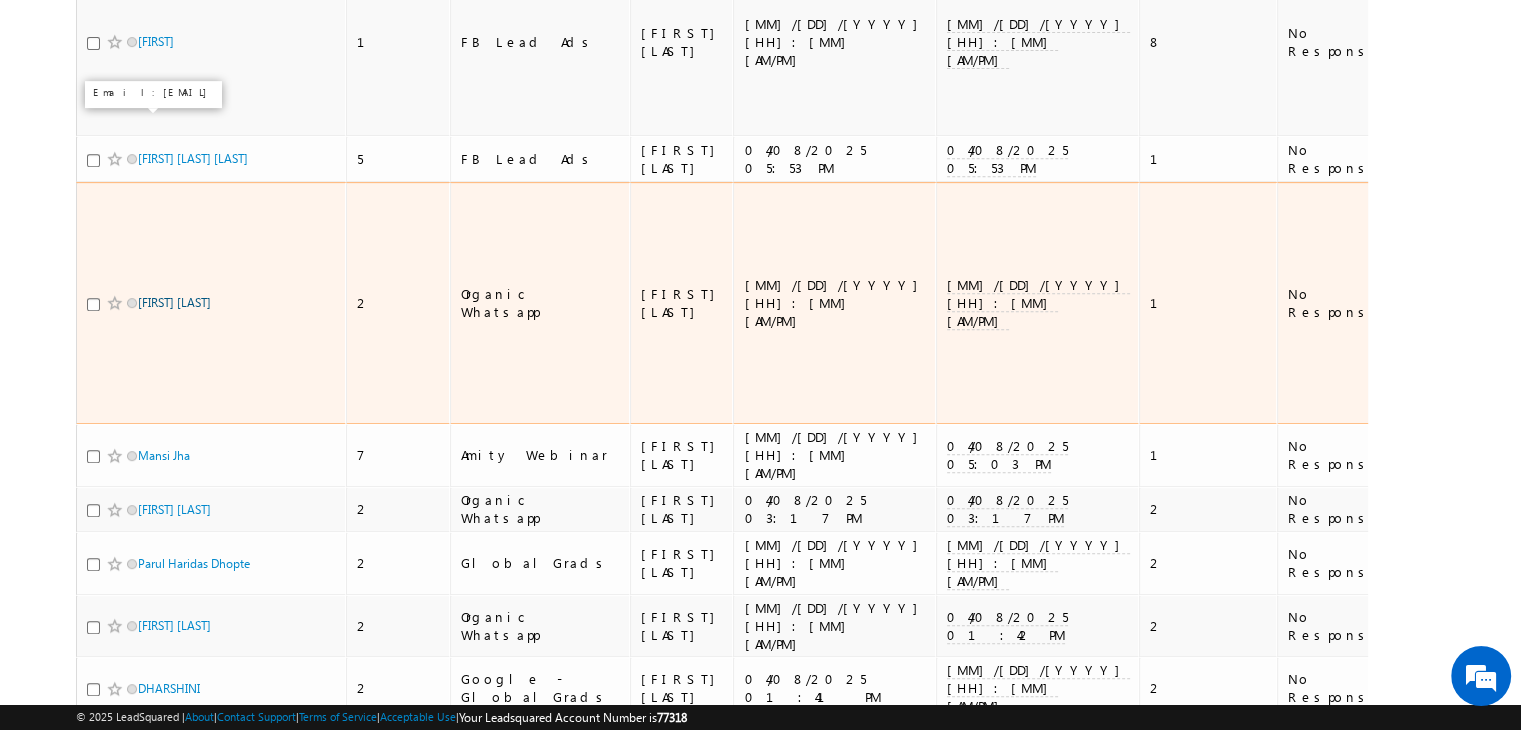 click on "[FIRST] [LAST]" at bounding box center (174, 302) 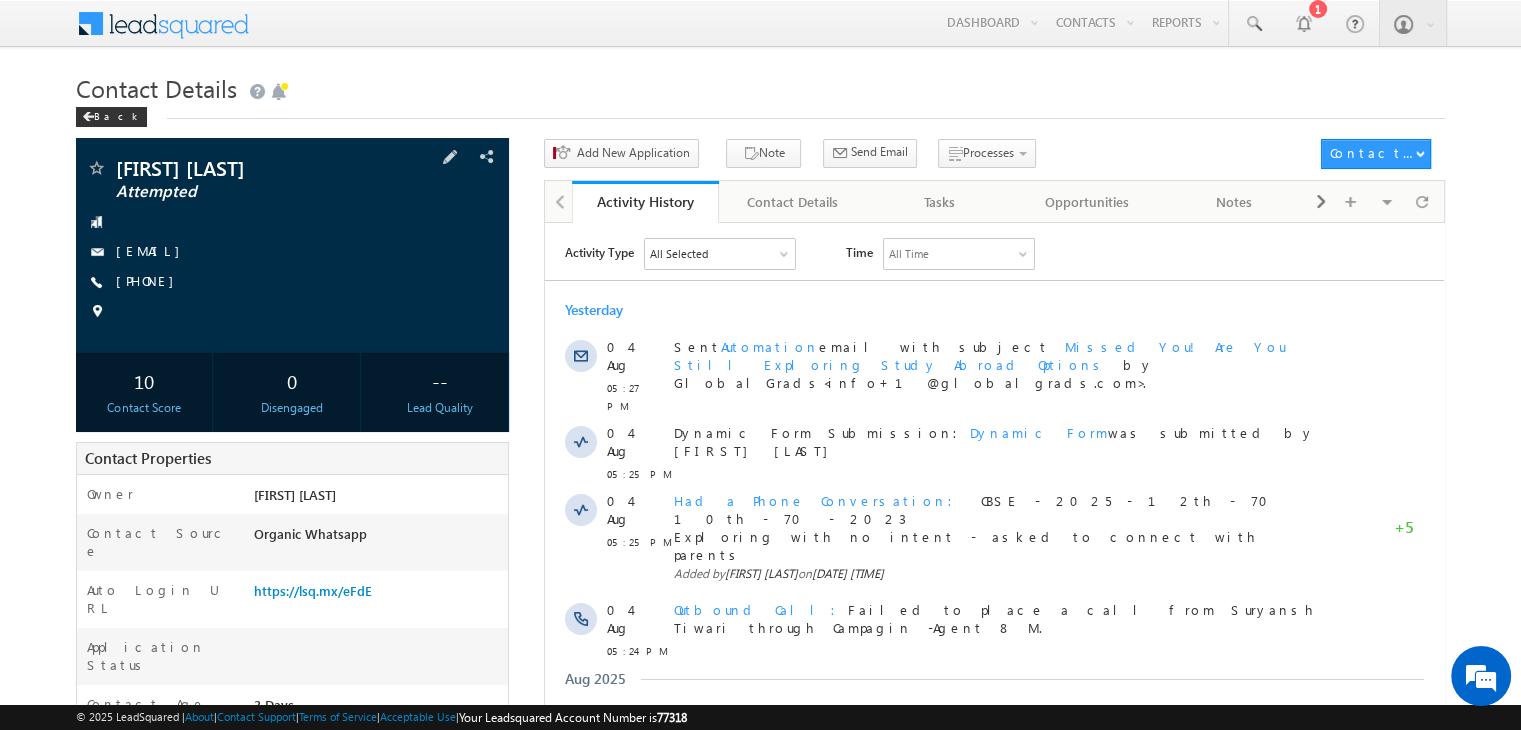 scroll, scrollTop: 0, scrollLeft: 0, axis: both 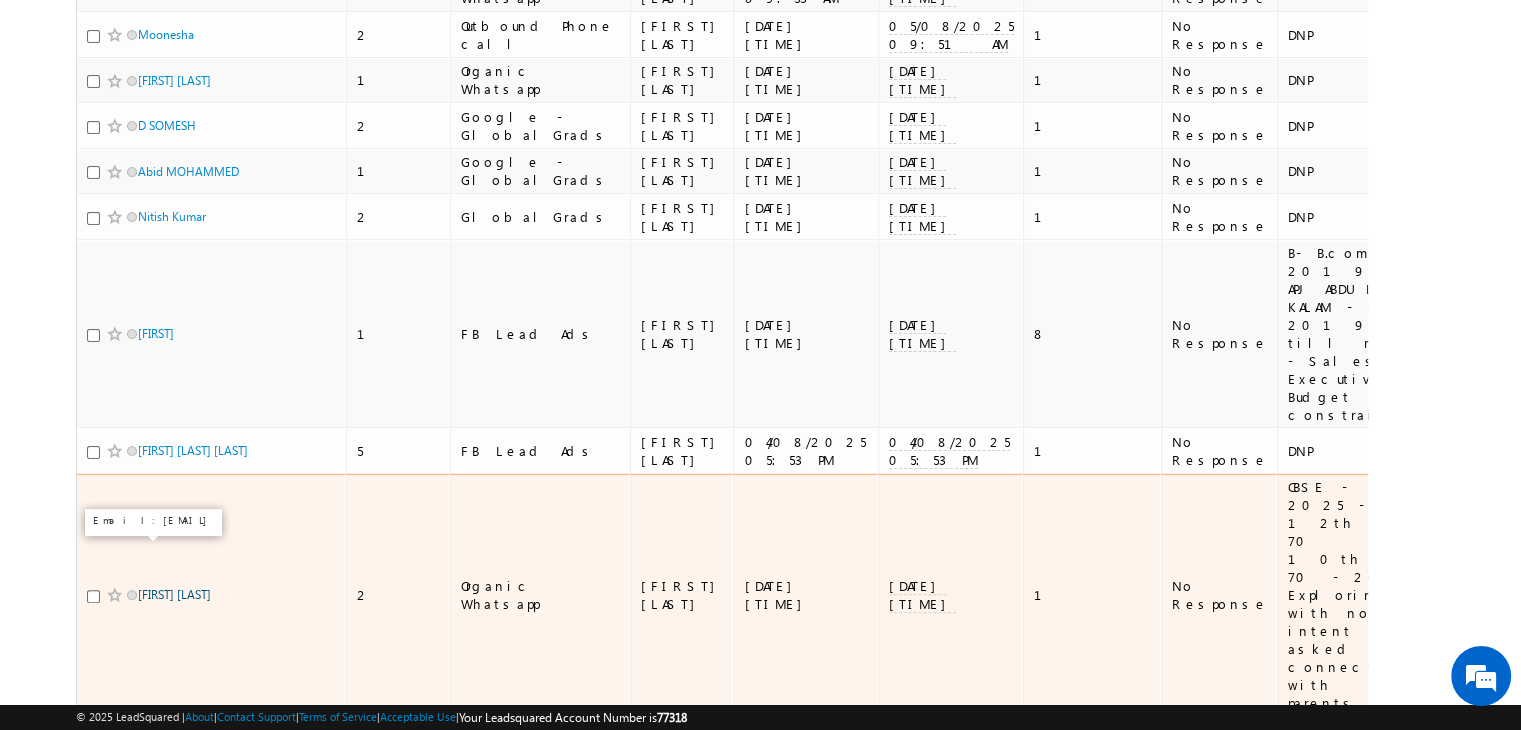 click on "Dhanya saini" at bounding box center (174, 594) 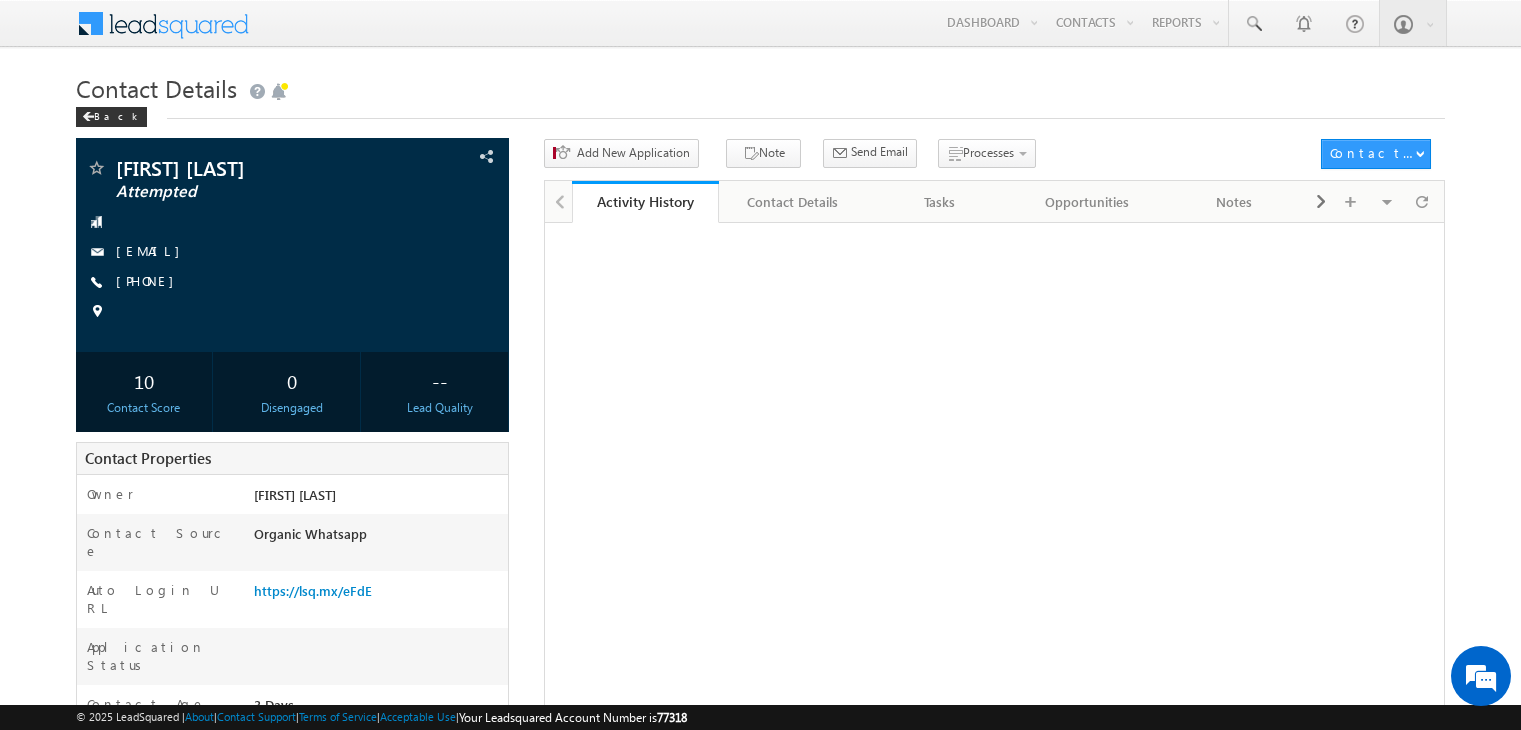 scroll, scrollTop: 0, scrollLeft: 0, axis: both 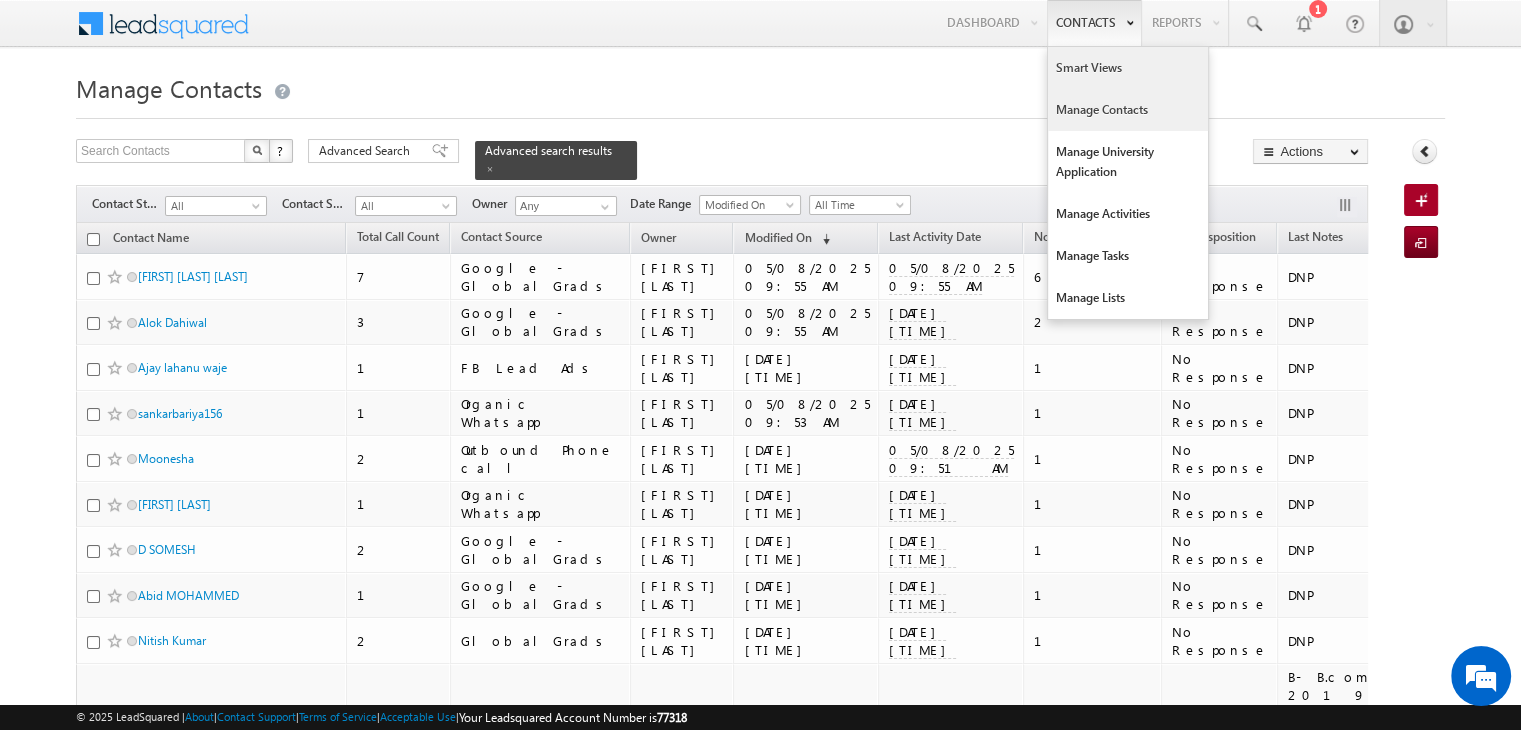 click on "Smart Views" at bounding box center [1128, 68] 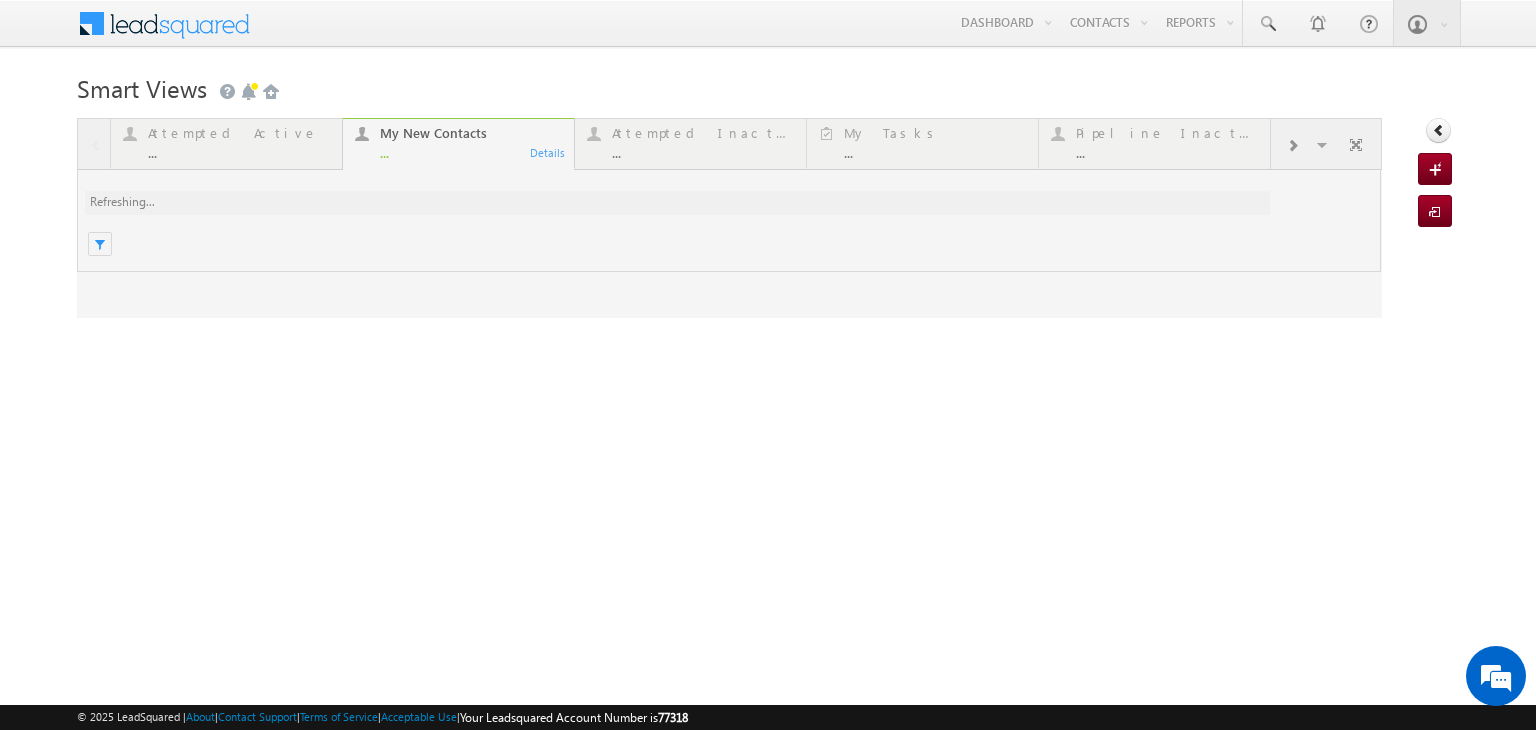 scroll, scrollTop: 0, scrollLeft: 0, axis: both 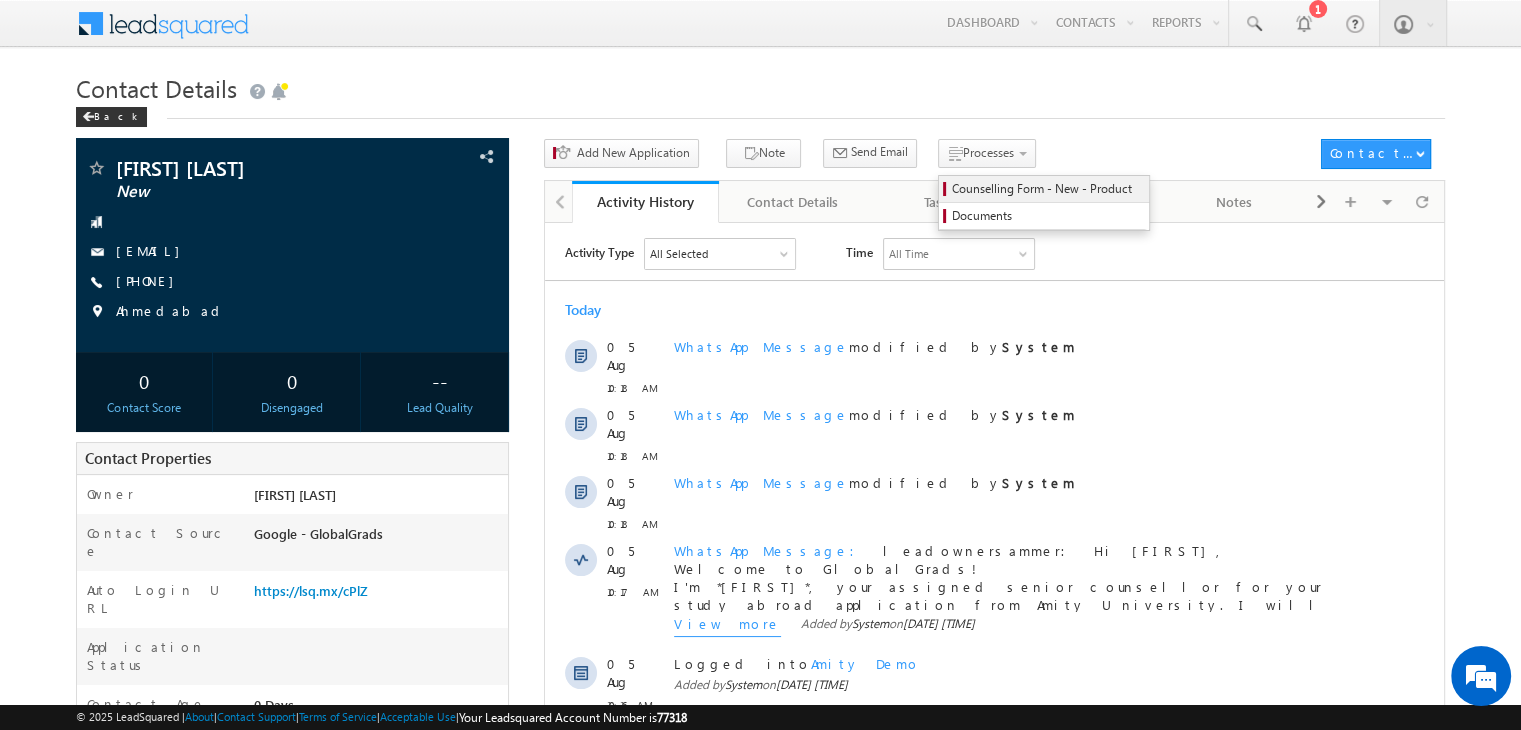 click on "Counselling Form - New - Product" at bounding box center [1047, 189] 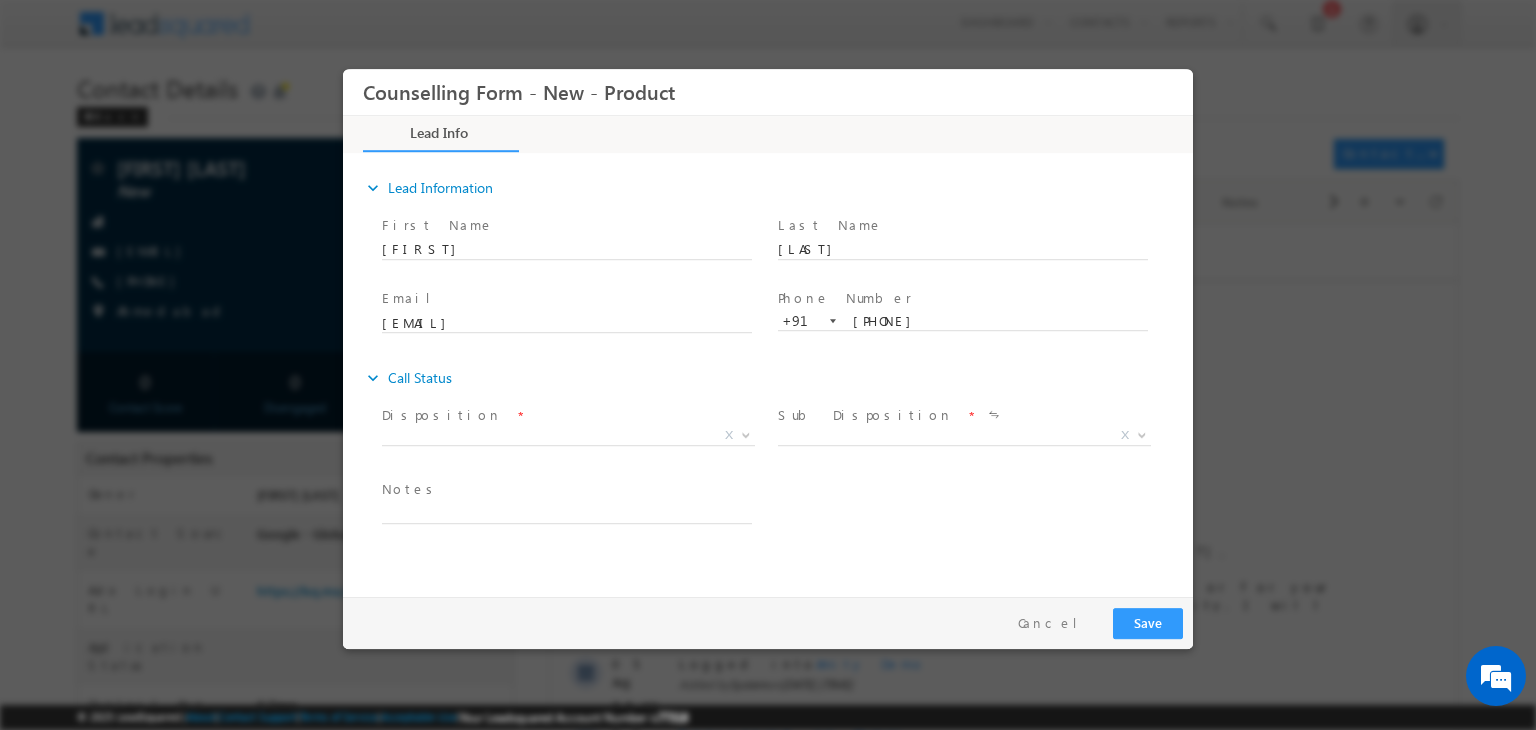 scroll, scrollTop: 0, scrollLeft: 0, axis: both 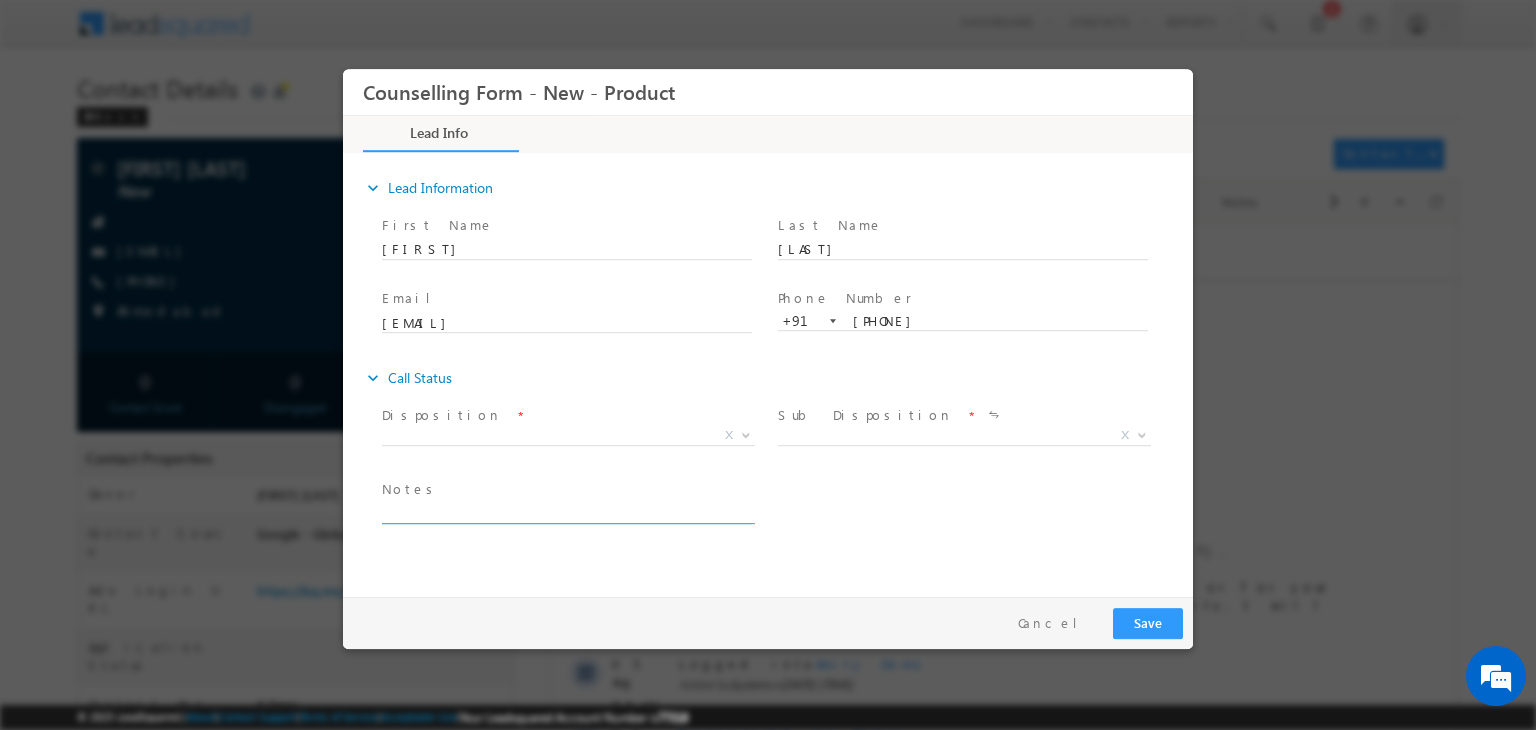 click at bounding box center (567, 512) 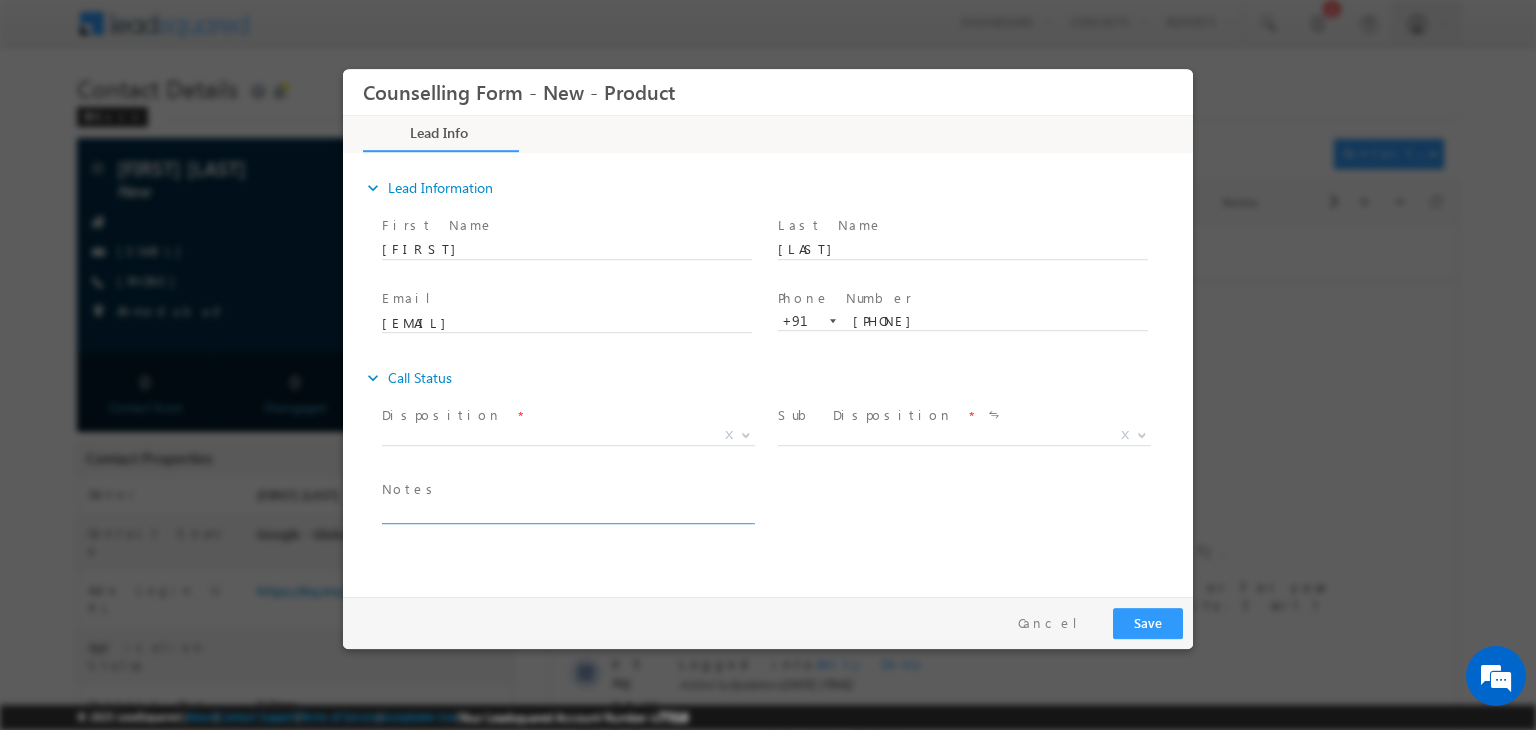 scroll, scrollTop: 0, scrollLeft: 0, axis: both 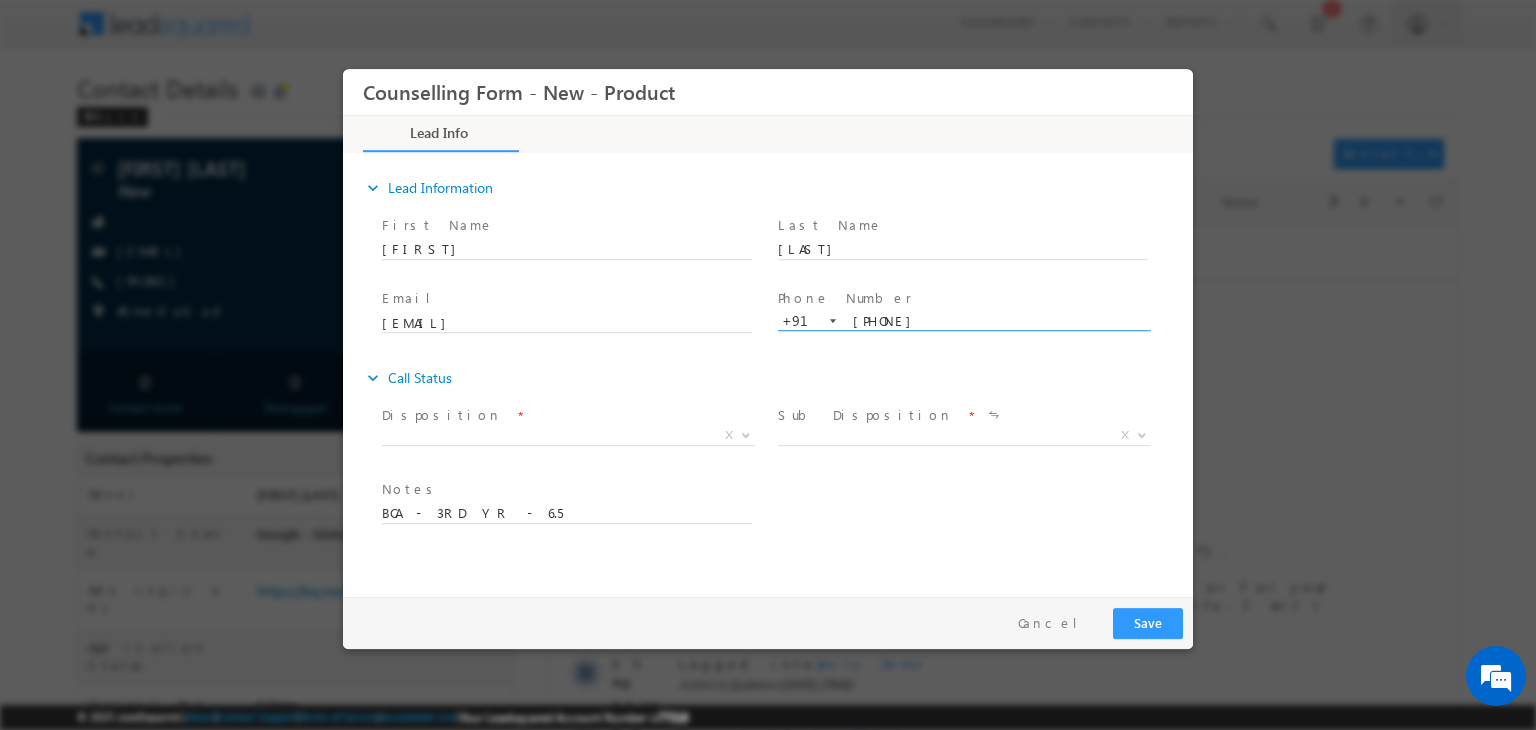 drag, startPoint x: 852, startPoint y: 324, endPoint x: 971, endPoint y: 318, distance: 119.15116 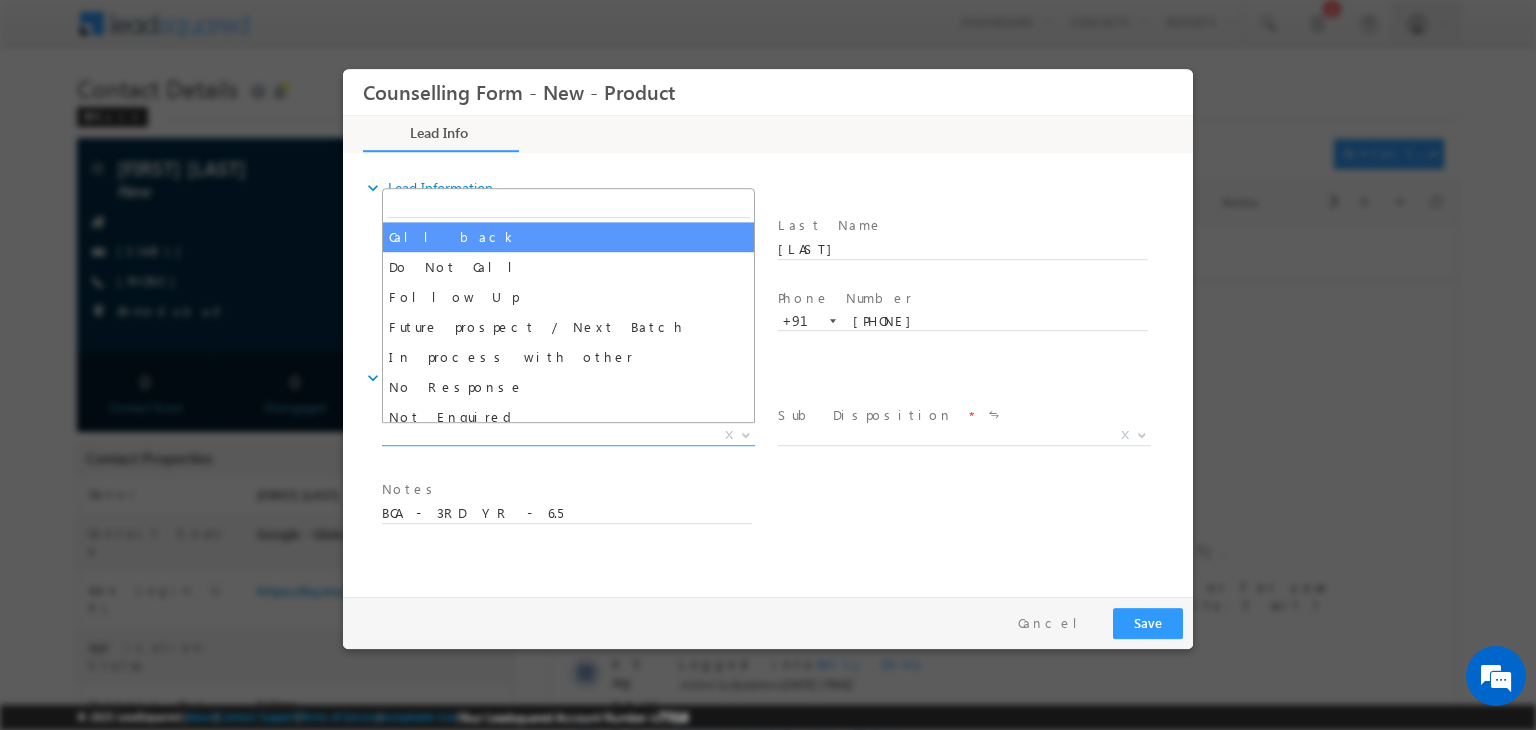 drag, startPoint x: 624, startPoint y: 438, endPoint x: 567, endPoint y: 491, distance: 77.83315 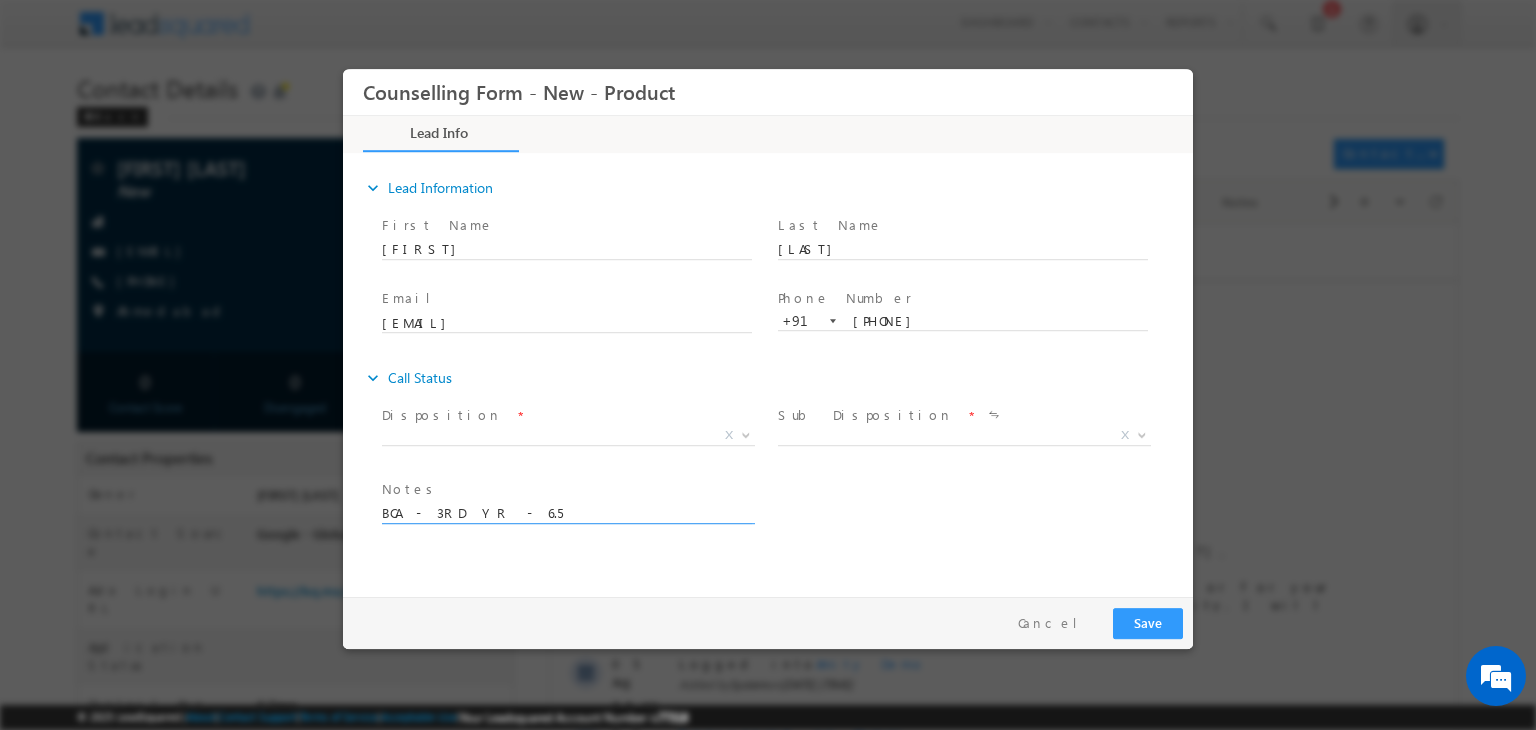 click on "BCA - 3RD YR -  6.5" at bounding box center (567, 512) 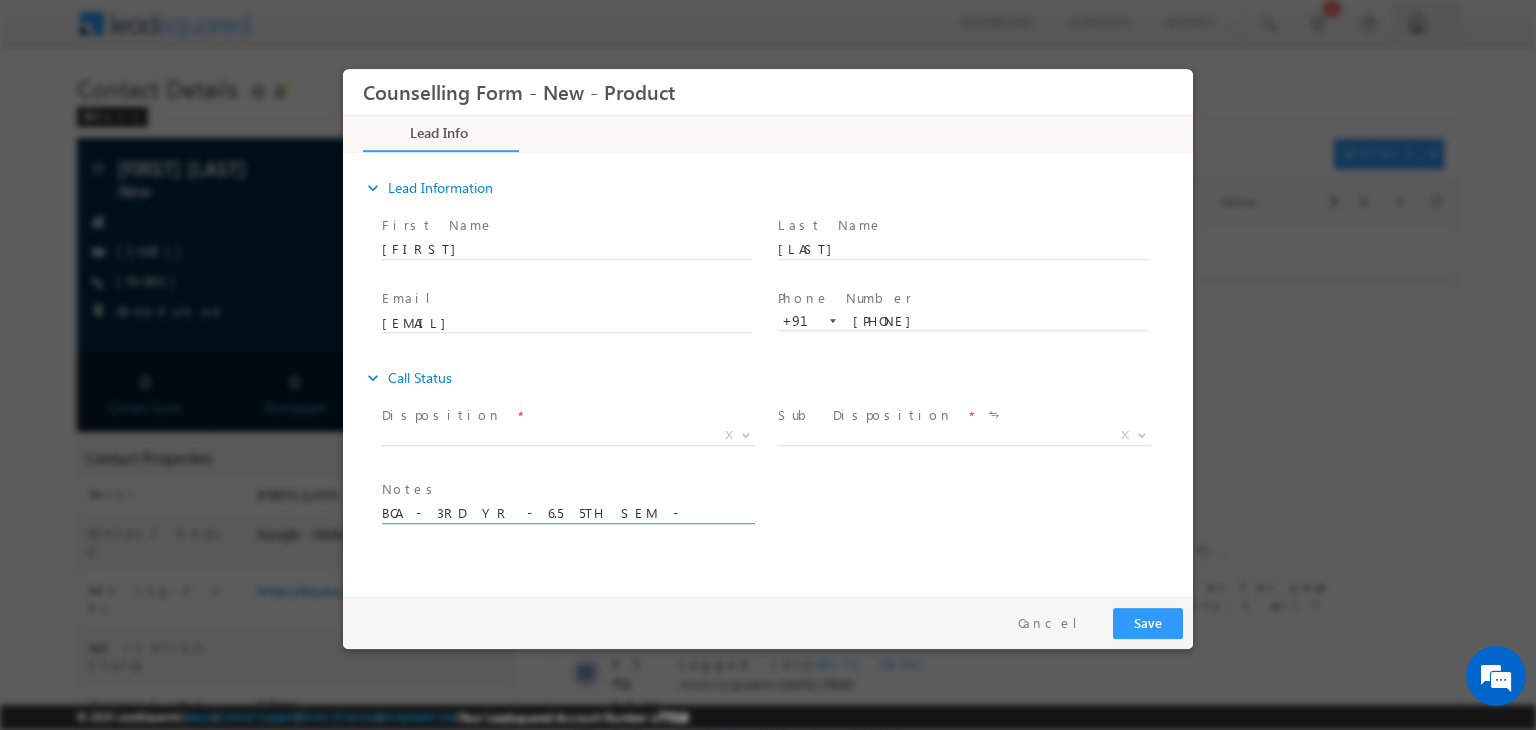 click on "BCA - 3RD YR -  6.5 5TH SEM - Silverock" at bounding box center (567, 512) 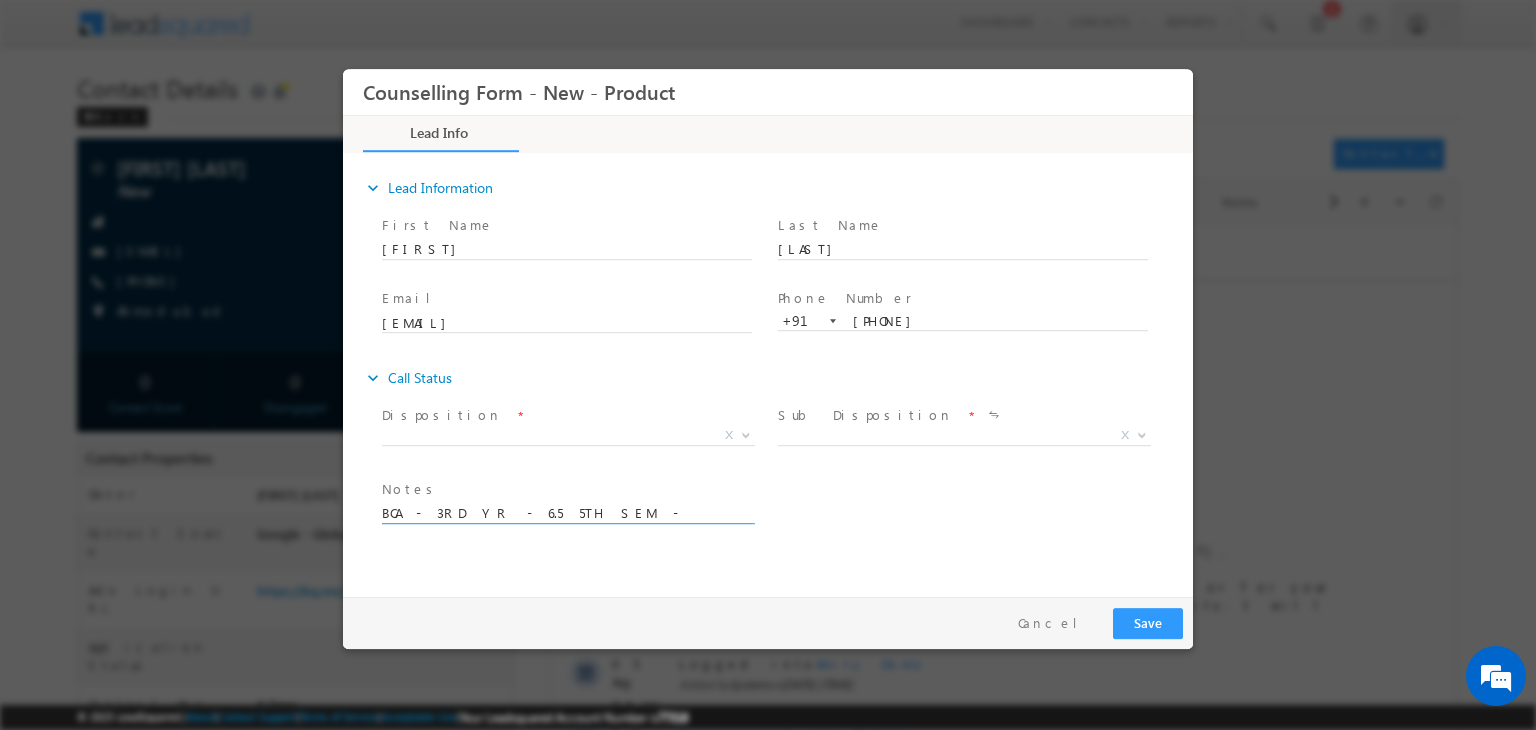 click on "BCA - 3RD YR -  6.5 5TH SEM - Silverrock" at bounding box center (567, 512) 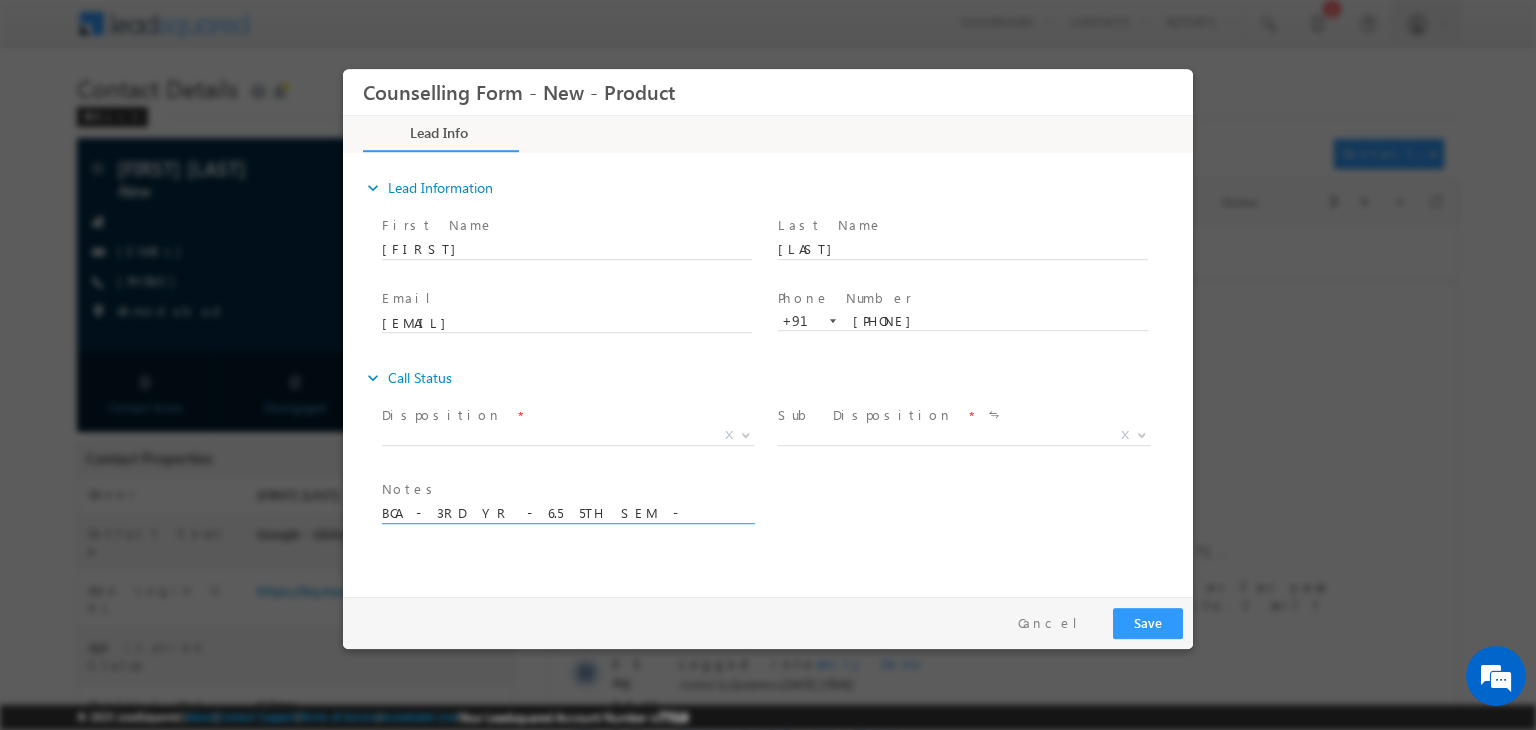 drag, startPoint x: 621, startPoint y: 509, endPoint x: 558, endPoint y: 516, distance: 63.387695 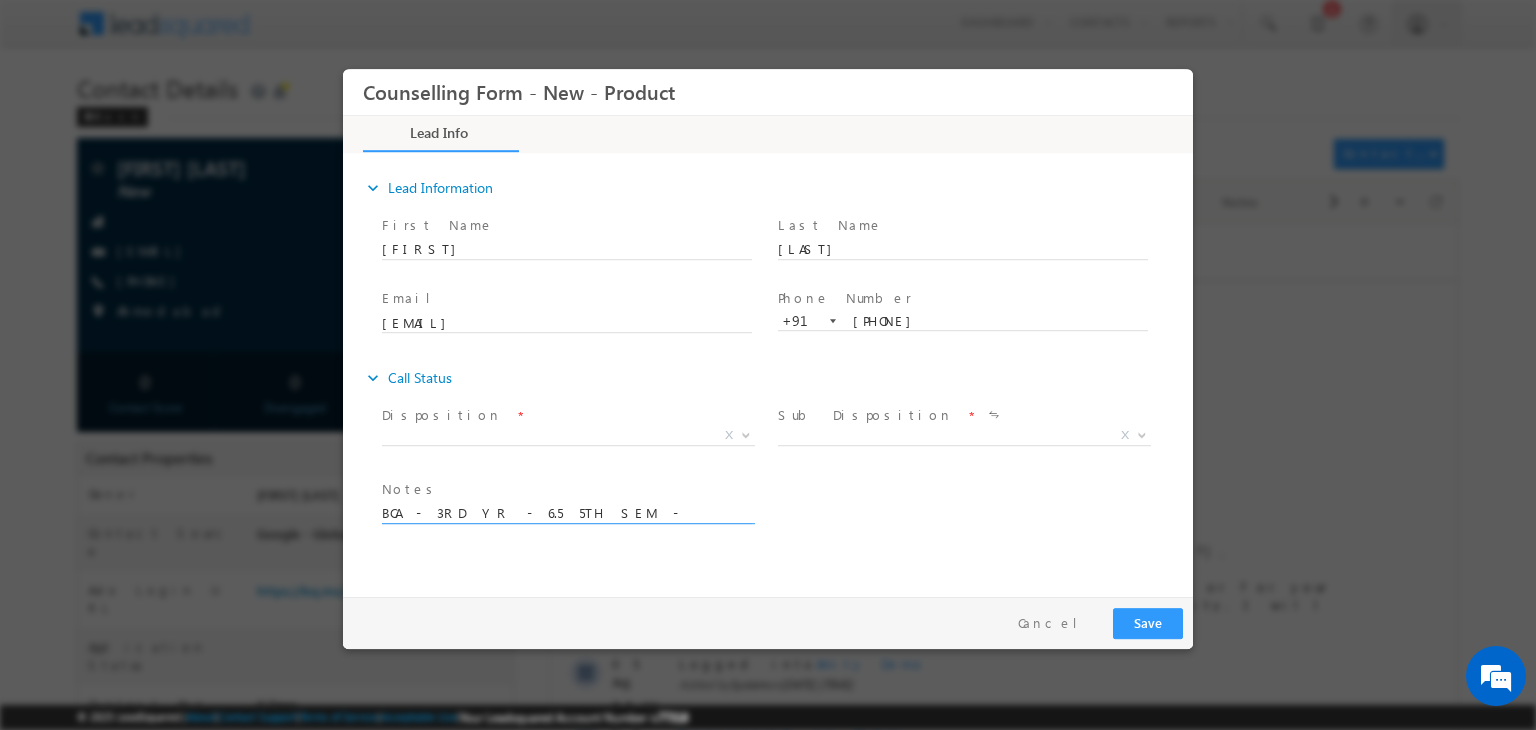 click on "BCA - 3RD YR -  6.5 5TH SEM - Silverrock" at bounding box center [567, 512] 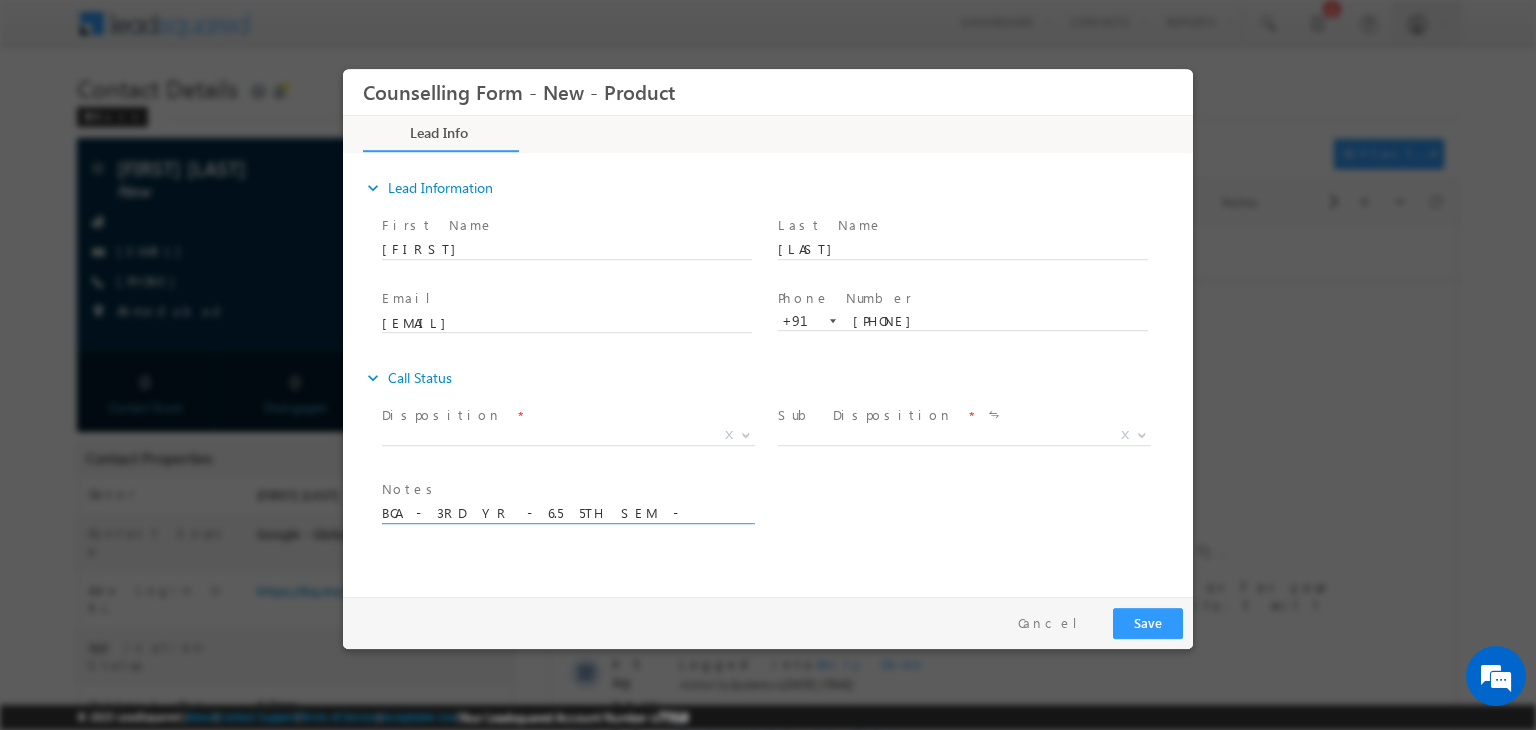click on "BCA - 3RD YR -  6.5 5TH SEM - Silver rock" at bounding box center (567, 512) 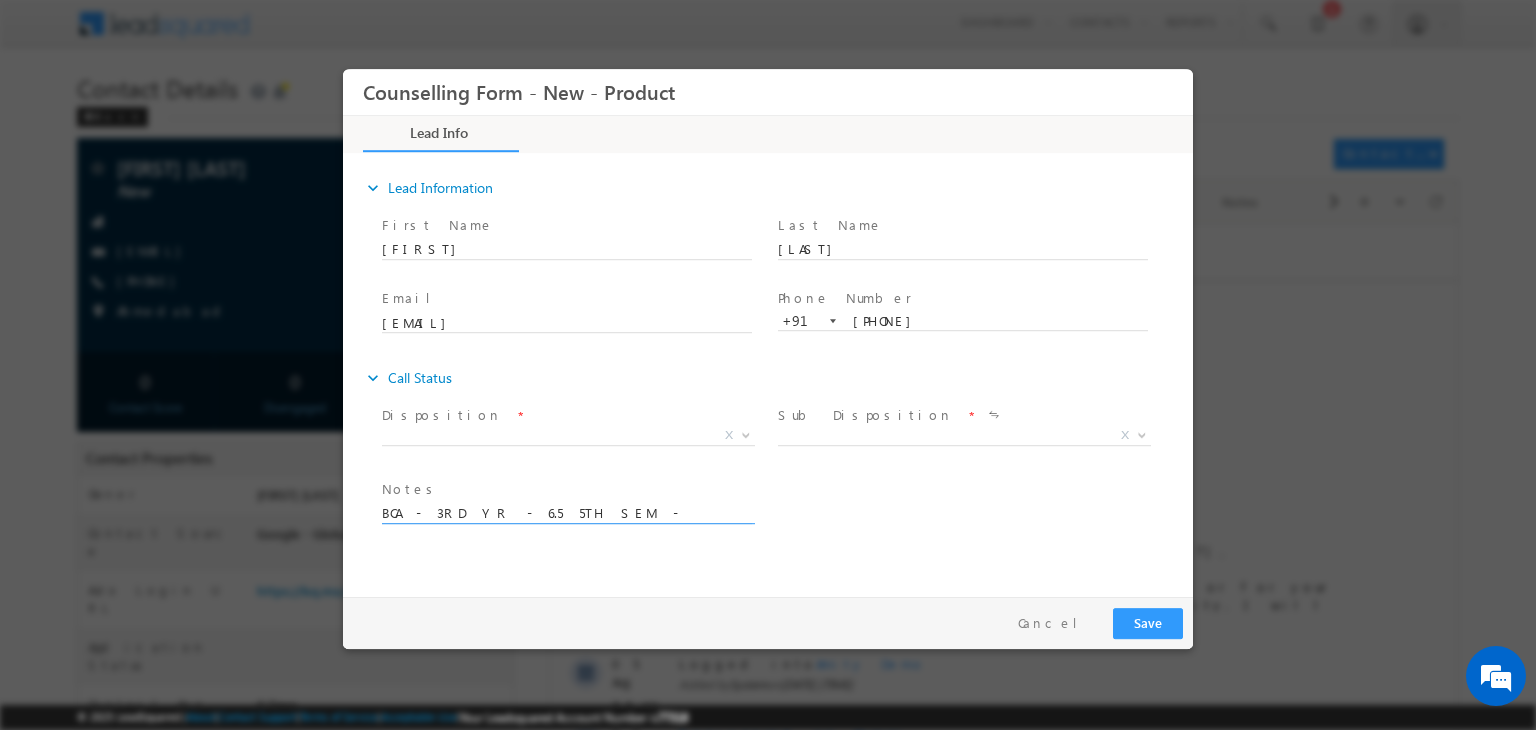 click on "BCA - 3RD YR -  6.5 5TH SEM - Silver rock - Ahemdabad" at bounding box center [567, 512] 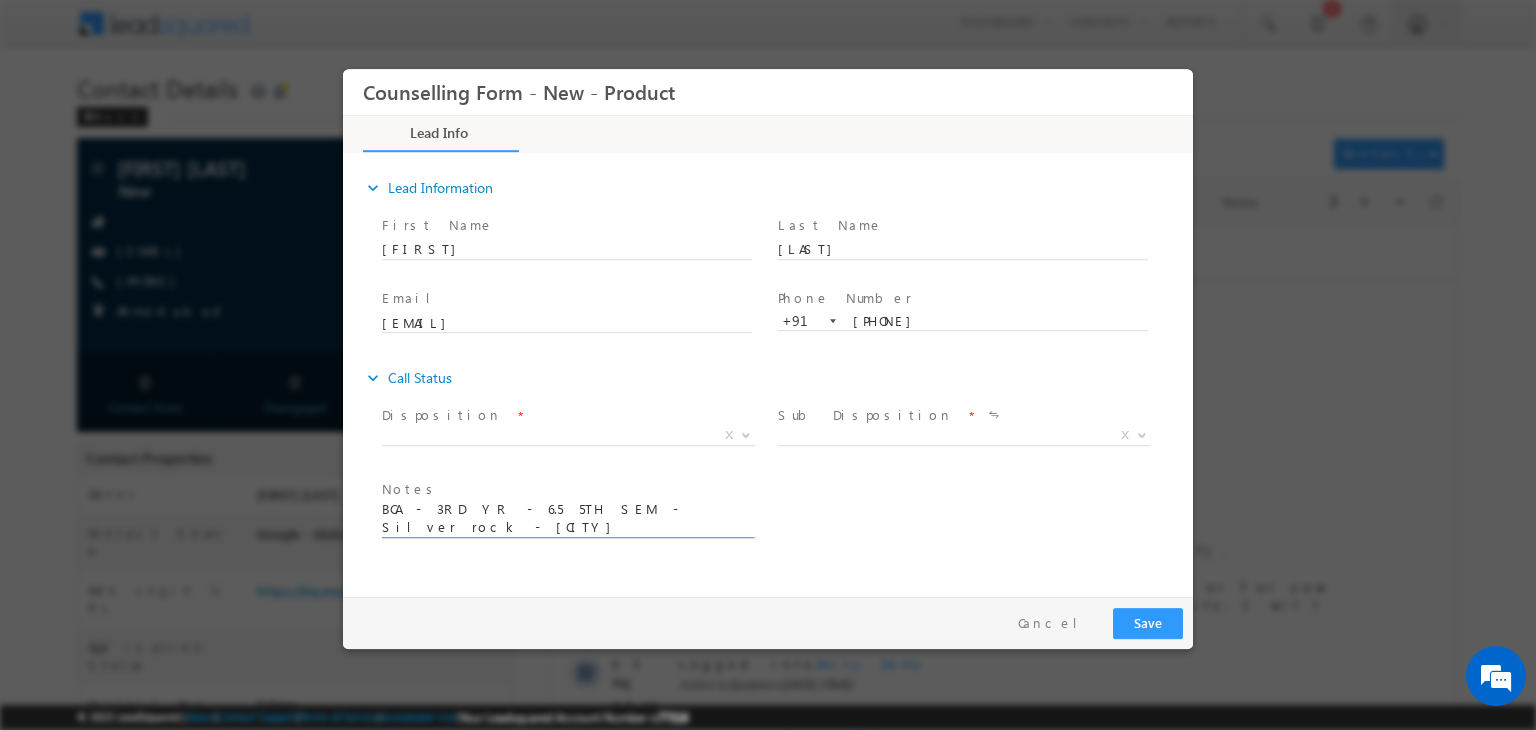 click on "BCA - 3RD YR -  6.5 5TH SEM - Silver rock - Ahemdabad
Next year" at bounding box center [567, 519] 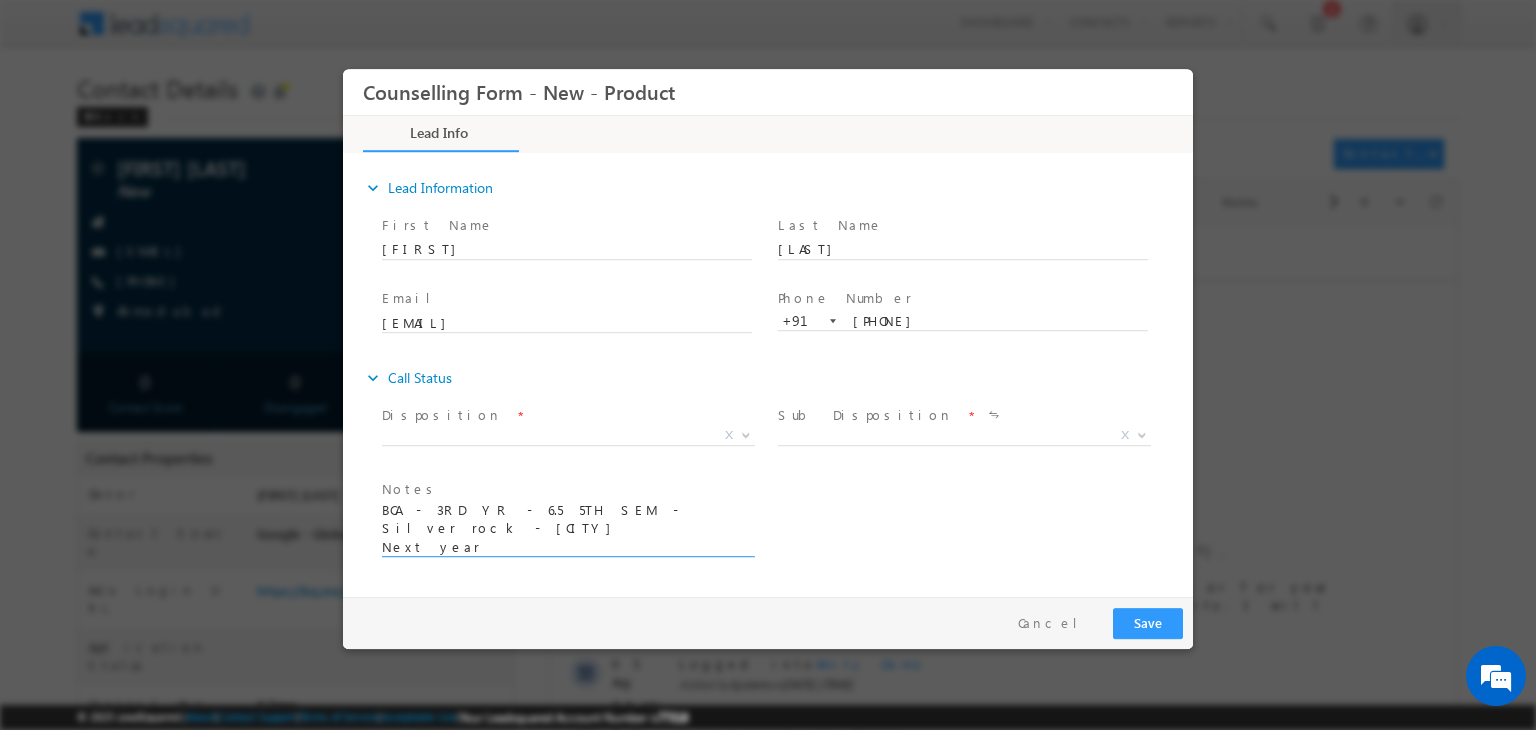scroll, scrollTop: 4, scrollLeft: 0, axis: vertical 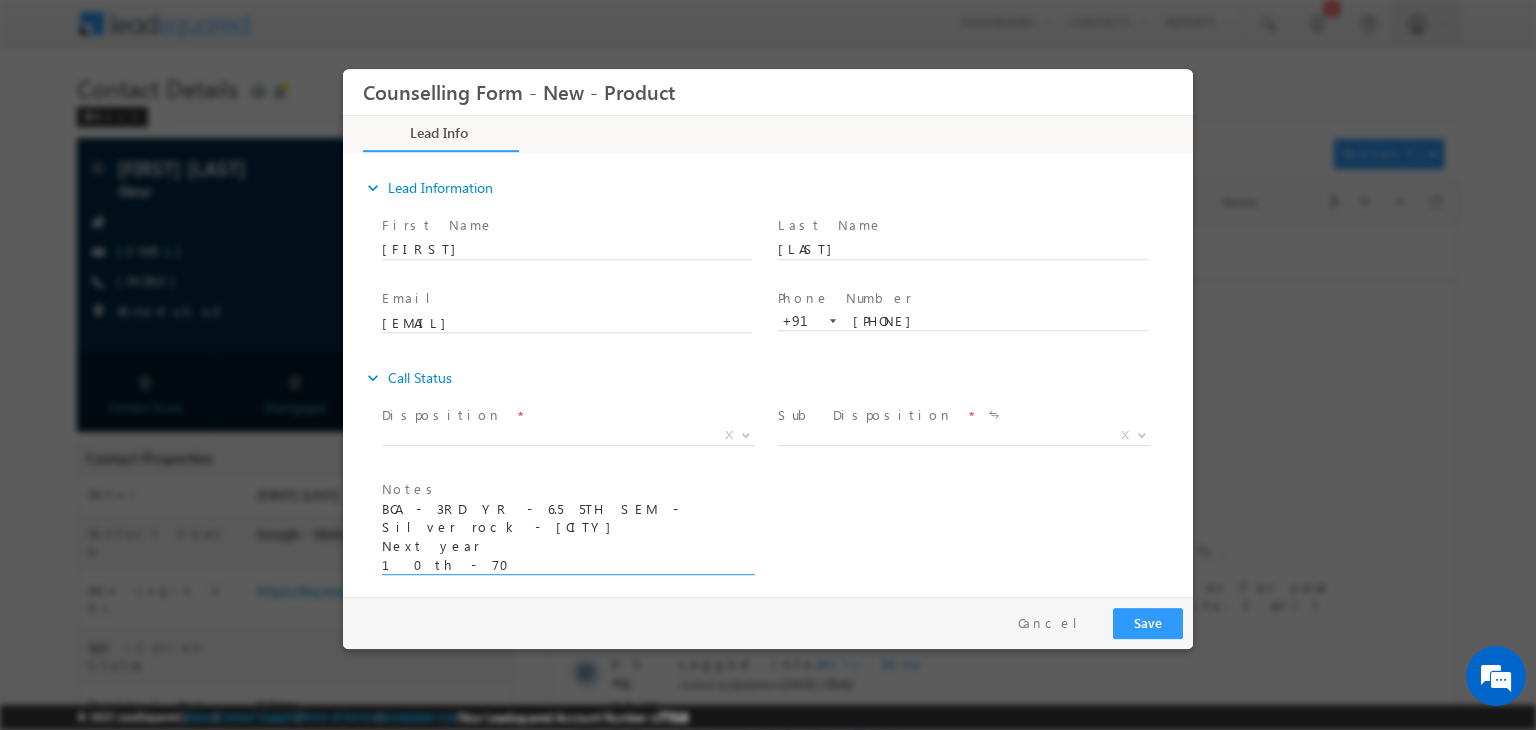 click on "BCA - 3RD YR -  6.5 5TH SEM - Silver rock - Ahemdabad
Next year
10th - 70
12th - 75" at bounding box center [567, 538] 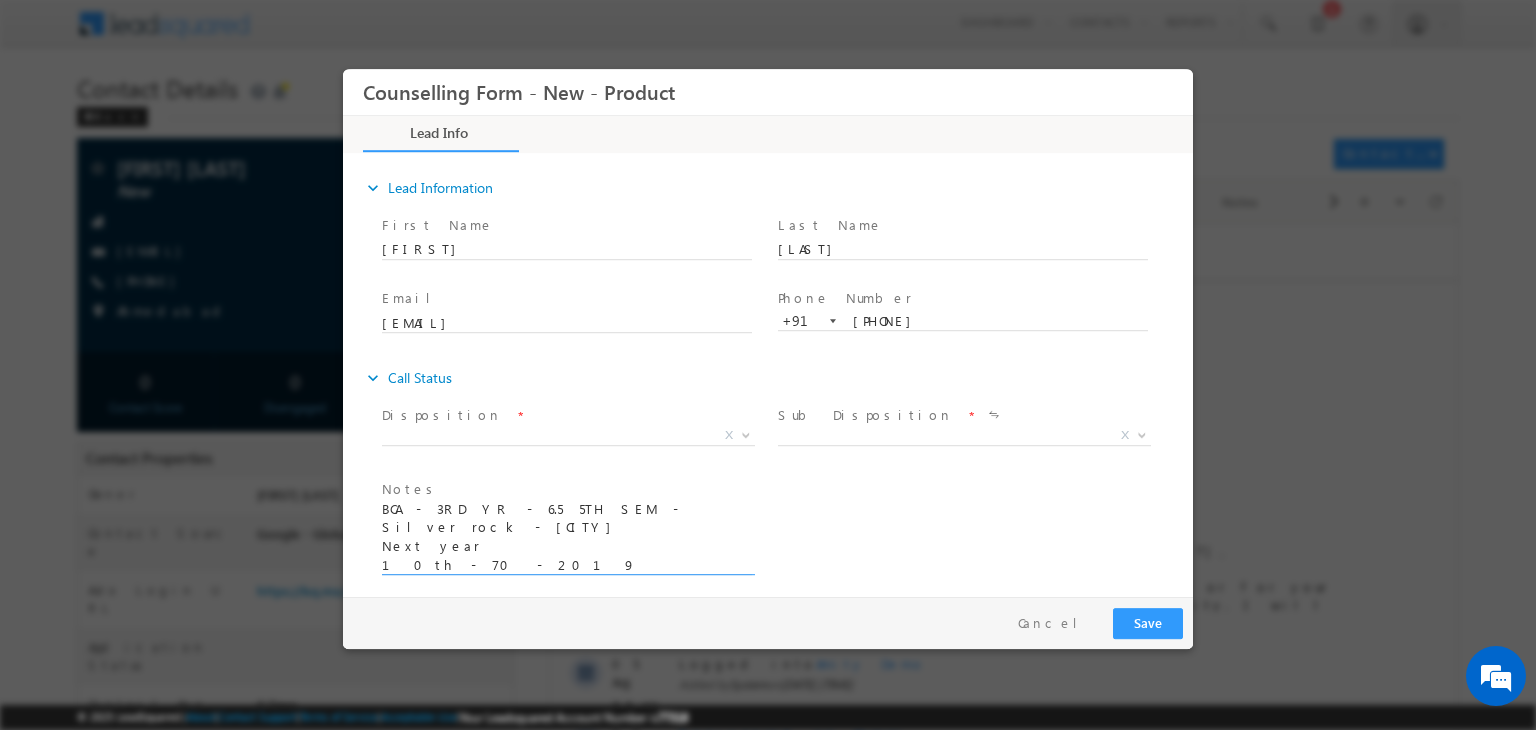 click on "BCA - 3RD YR -  6.5 5TH SEM - Silver rock - Ahemdabad
Next year
10th - 70 - 2019
12th - 75 - 2021" at bounding box center (567, 538) 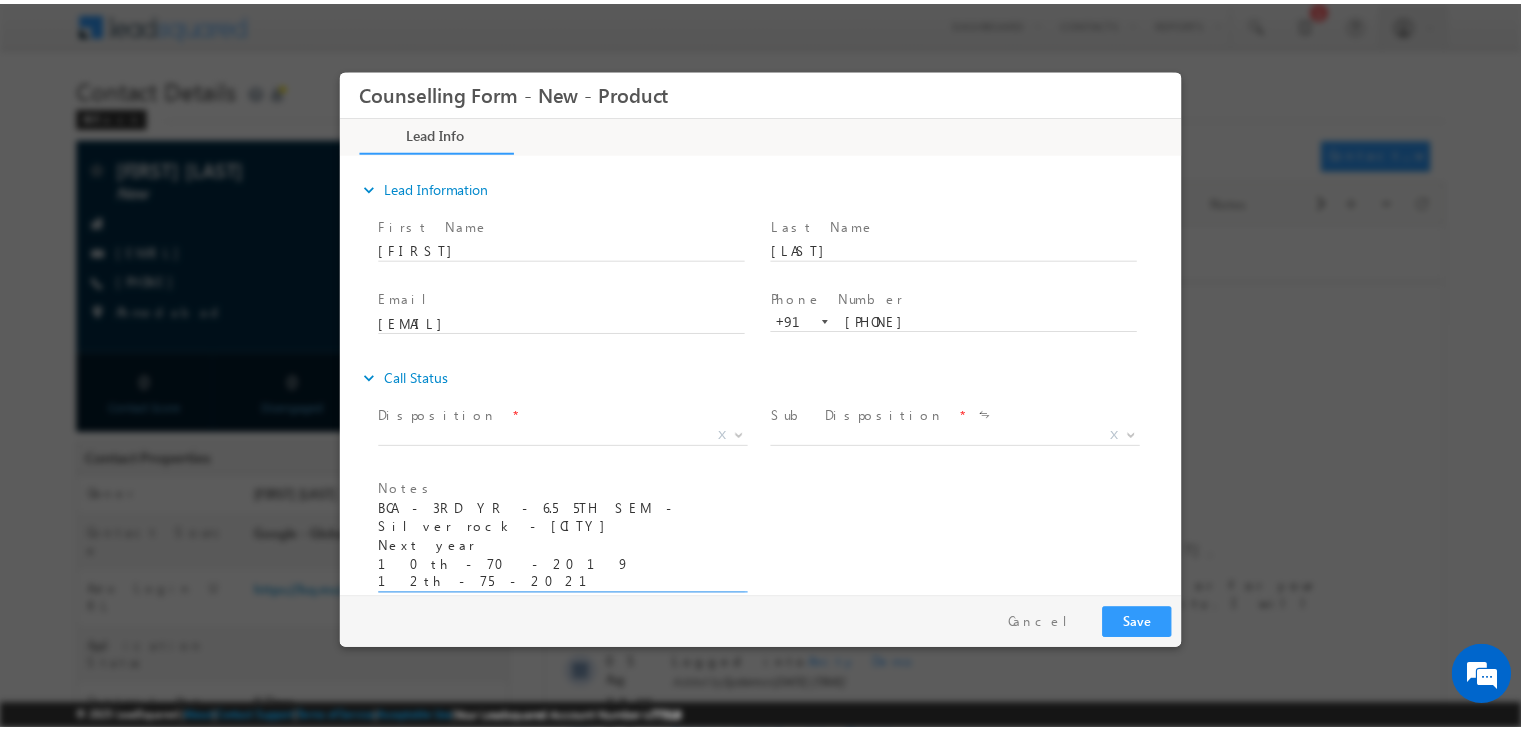 scroll, scrollTop: 4, scrollLeft: 0, axis: vertical 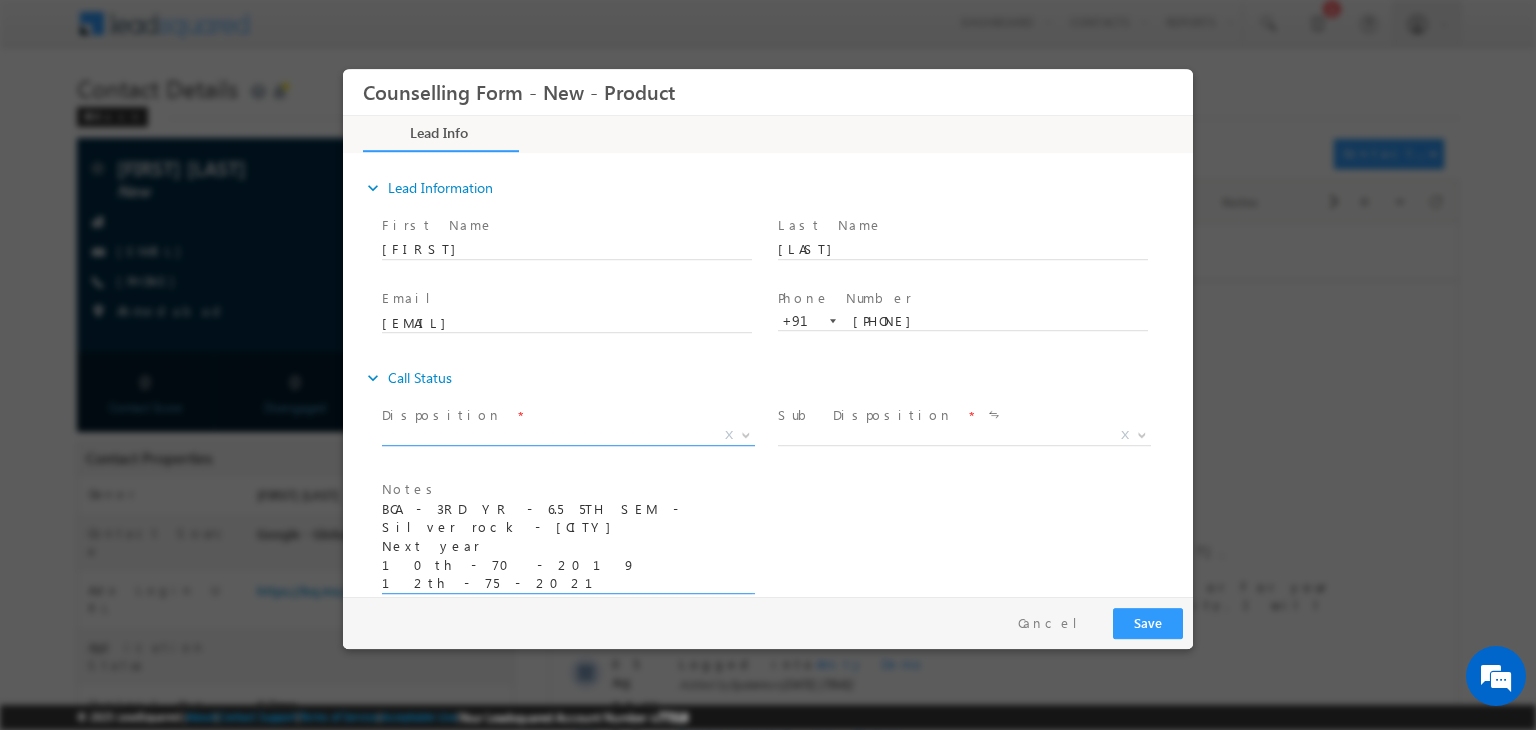 type on "BCA - 3RD YR -  6.5 5TH SEM - Silver rock - Ahemdabad
Next year
10th - 70 - 2019
12th - 75 - 2021" 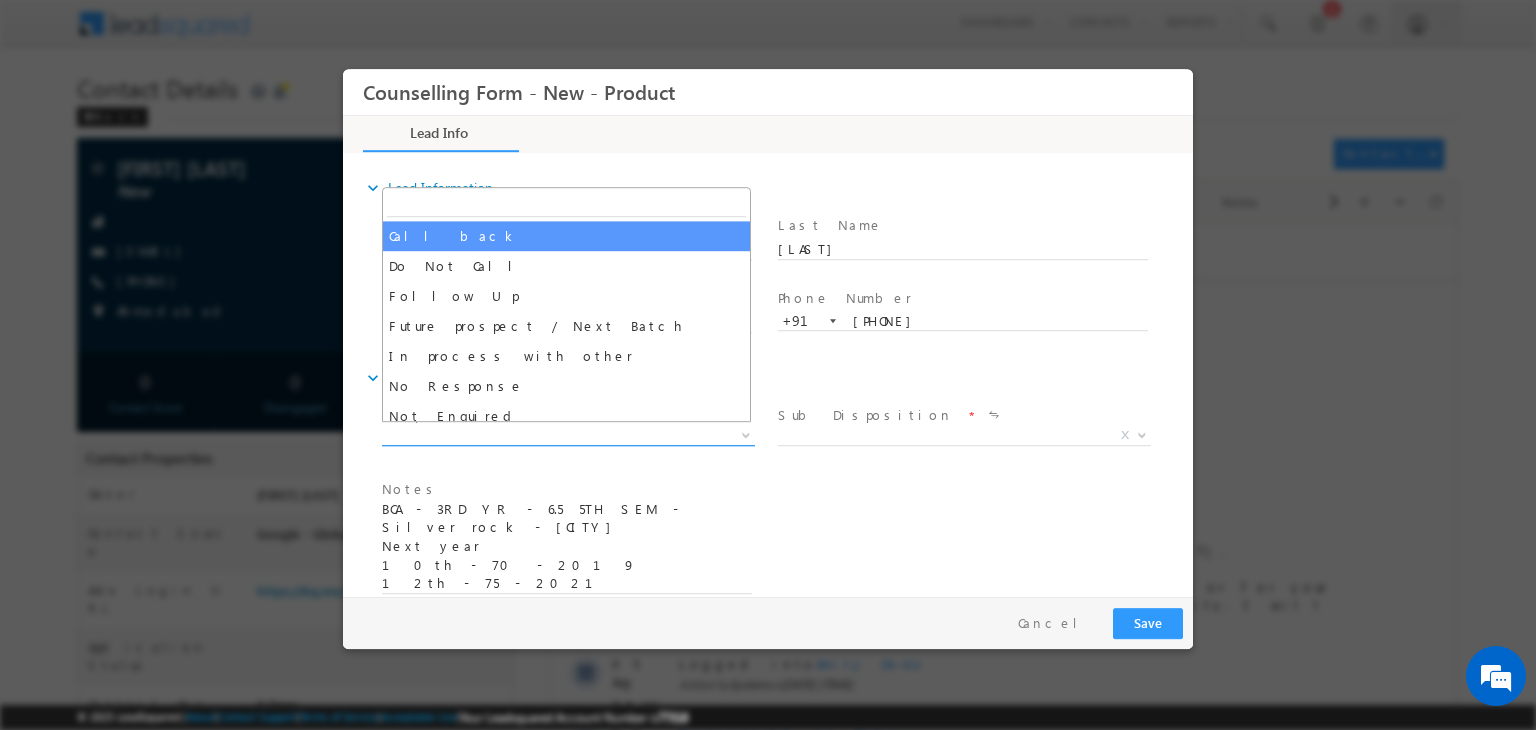 click on "X" at bounding box center (568, 436) 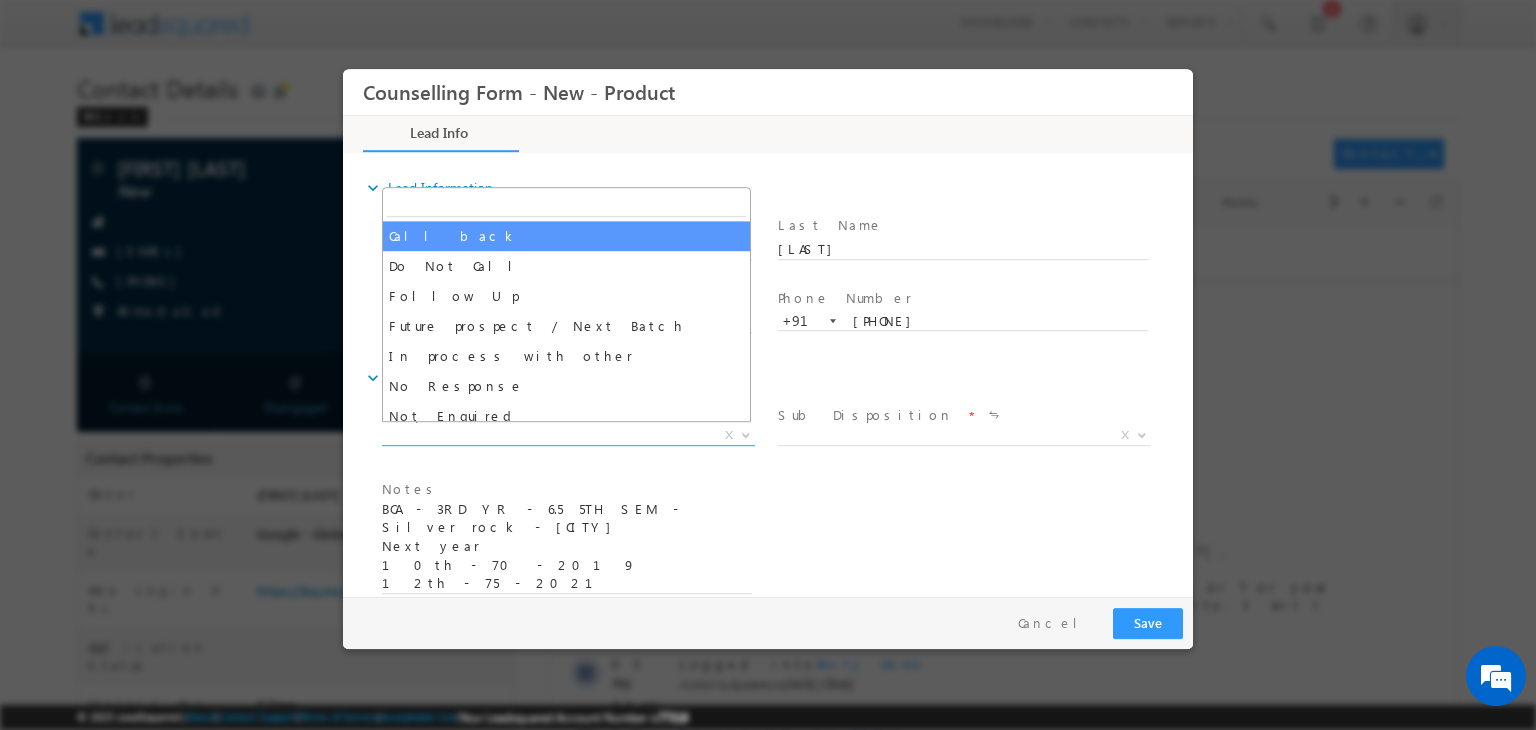select on "Call back" 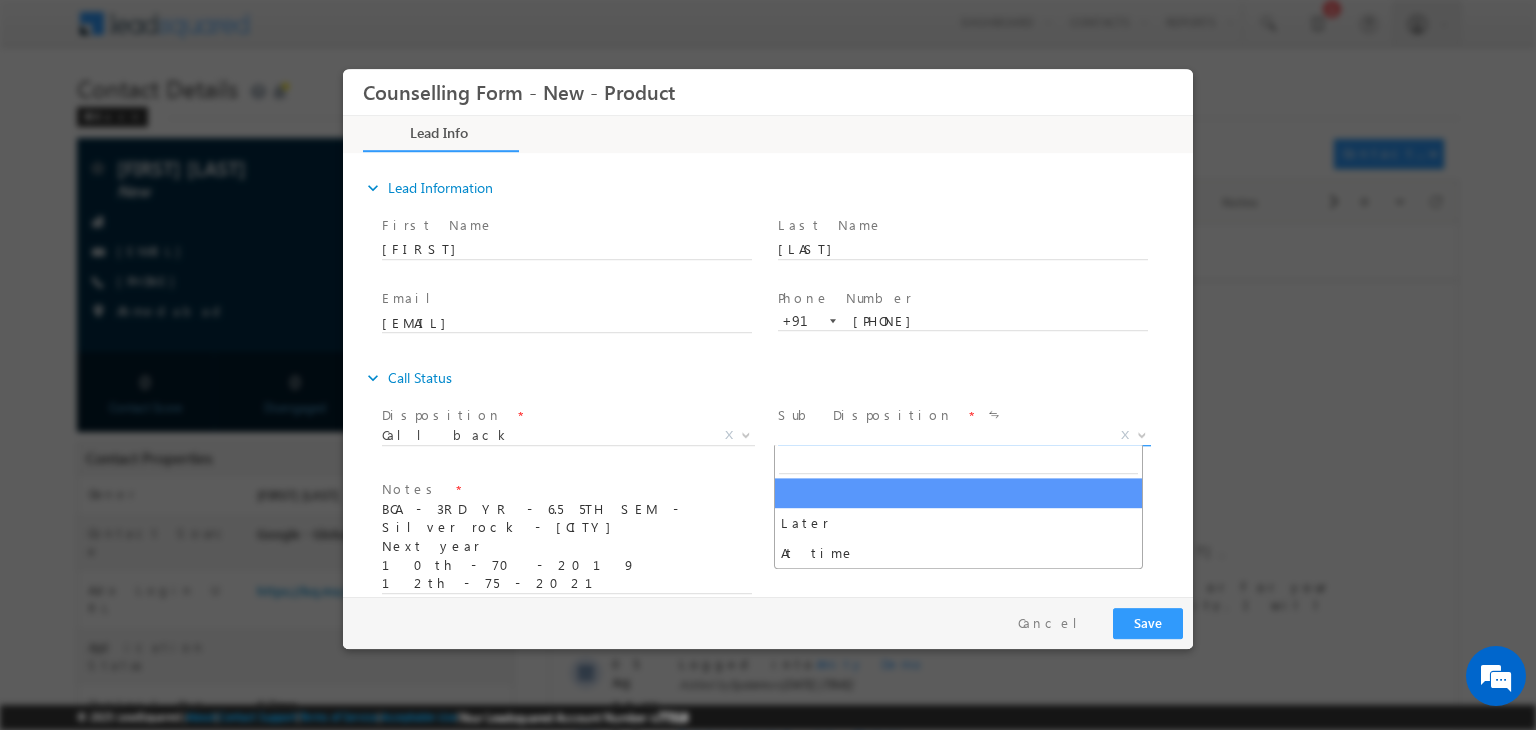 click on "X" at bounding box center (964, 436) 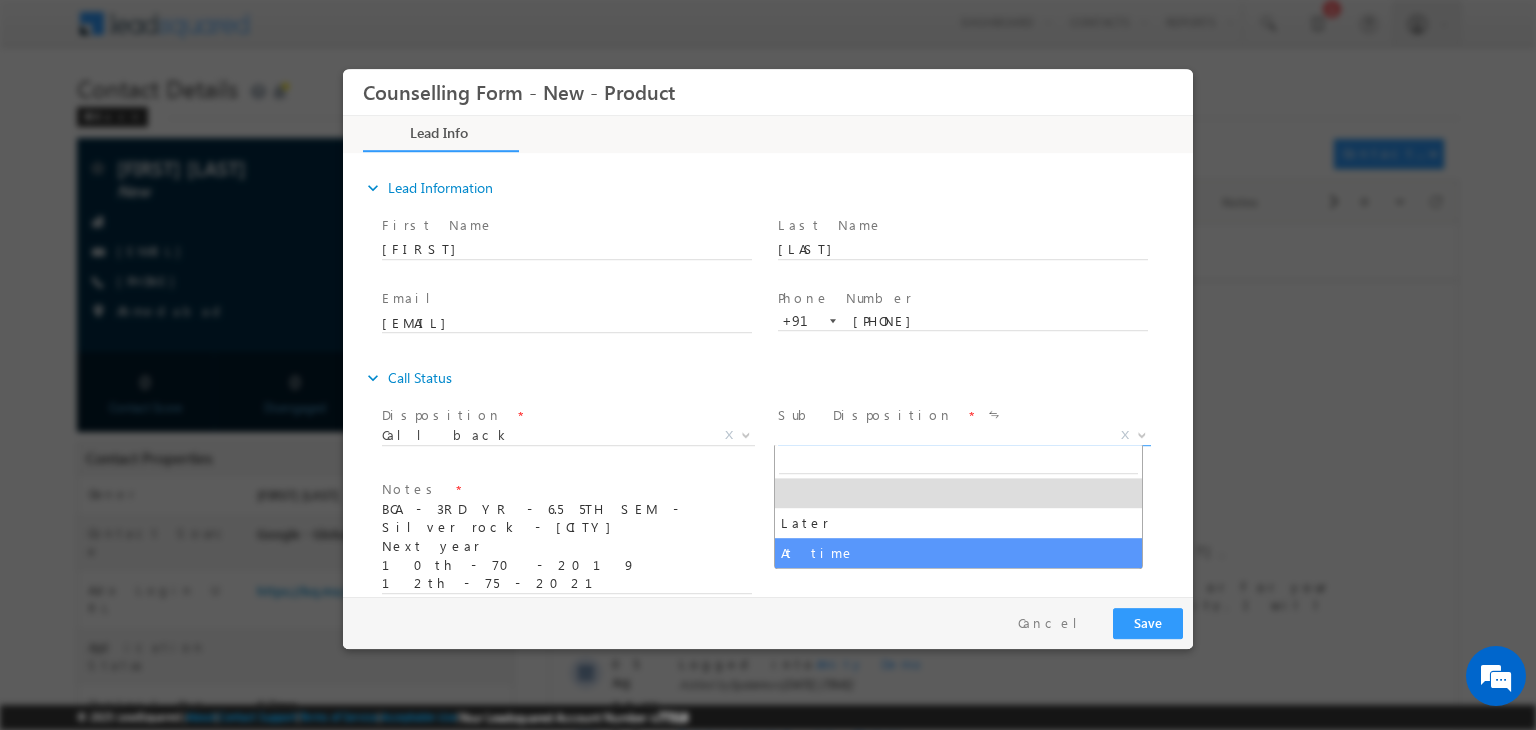 select on "At time" 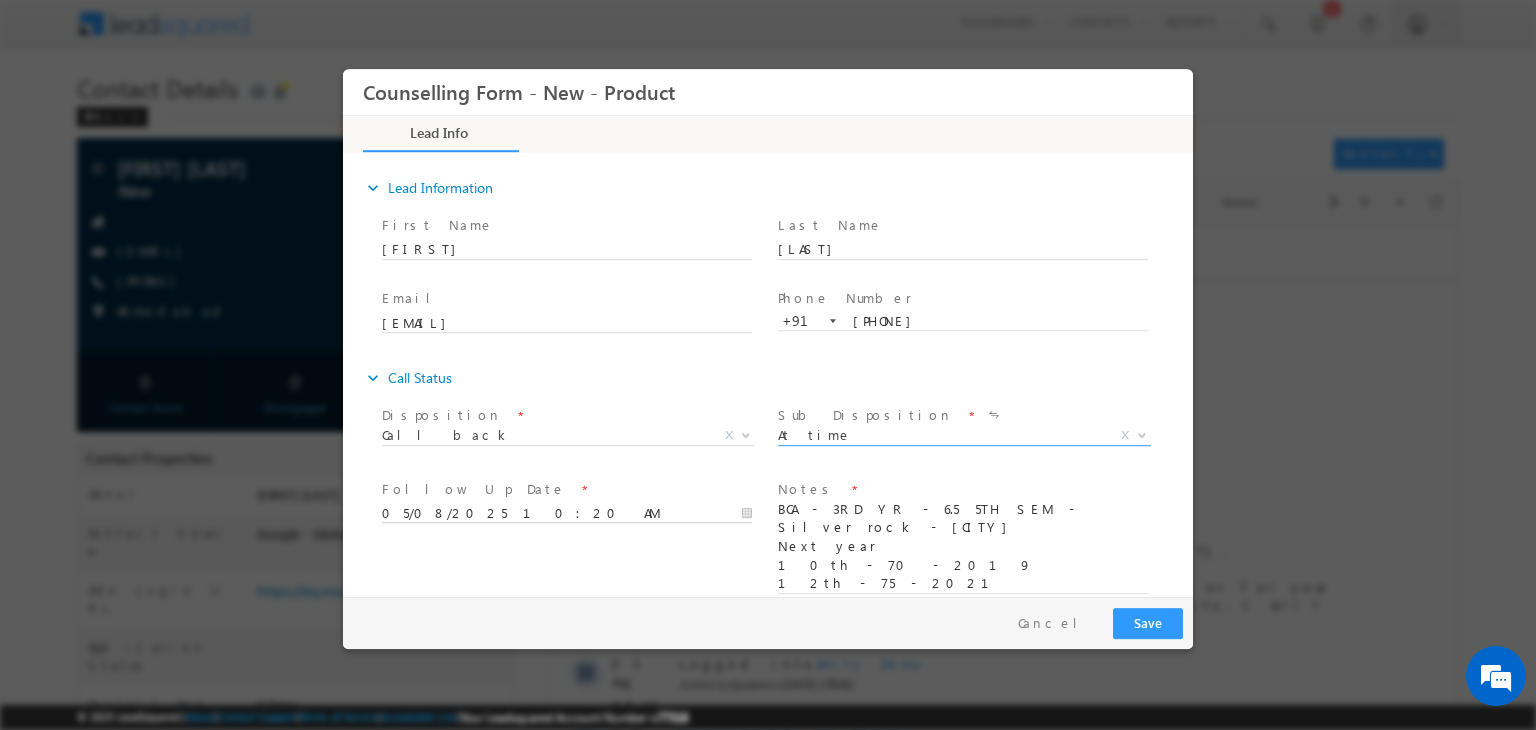 click on "05/08/2025 10:20 AM" at bounding box center (567, 514) 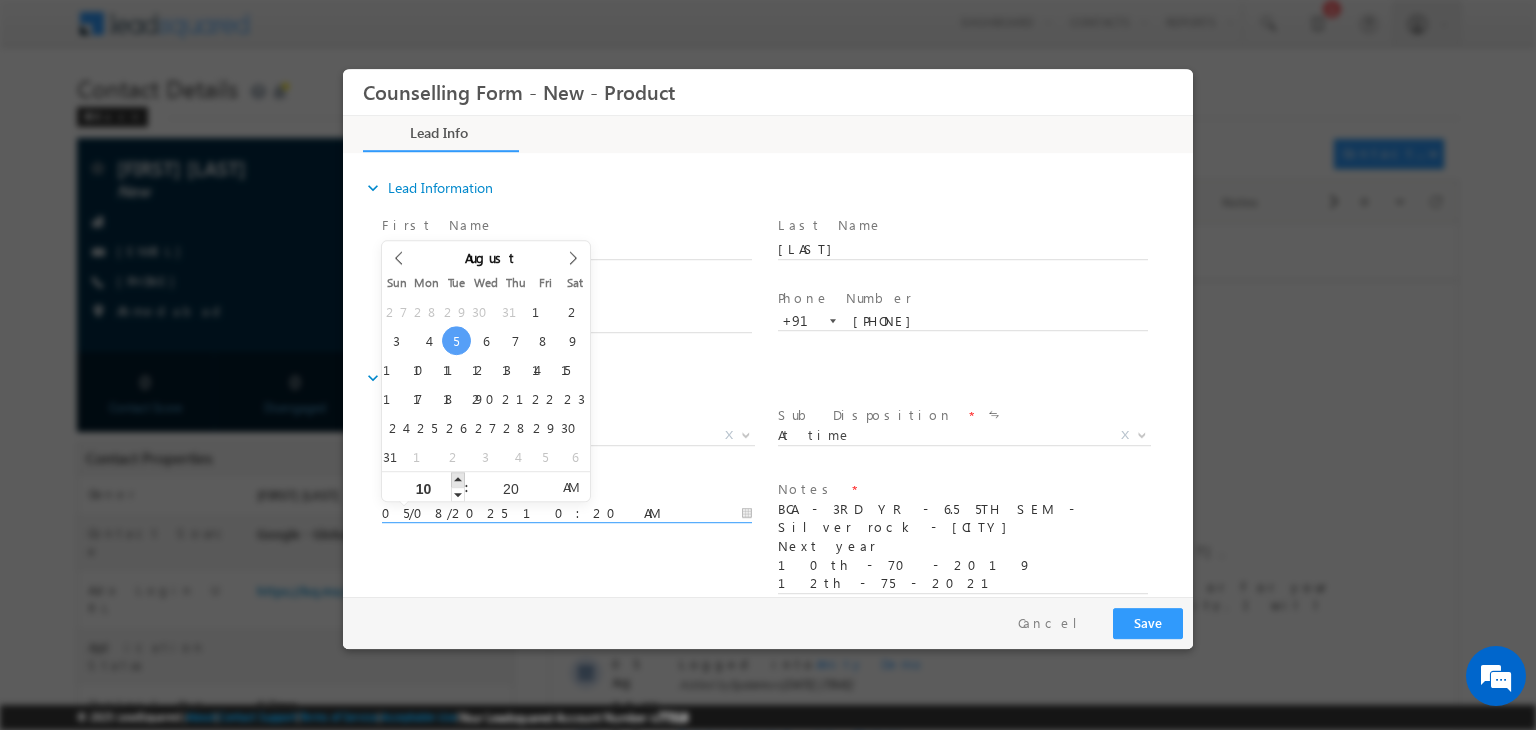 type on "05/08/2025 11:20 AM" 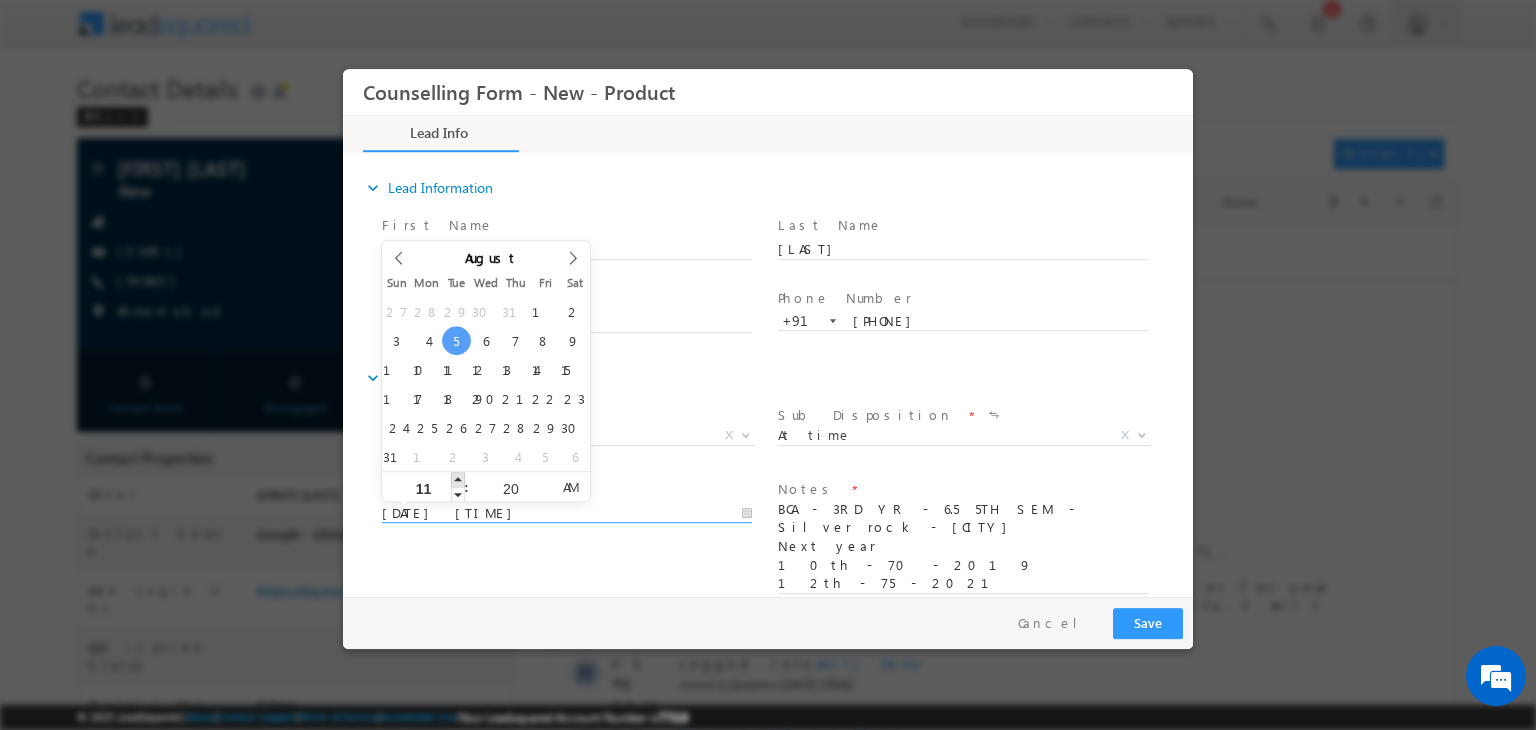 click at bounding box center [458, 479] 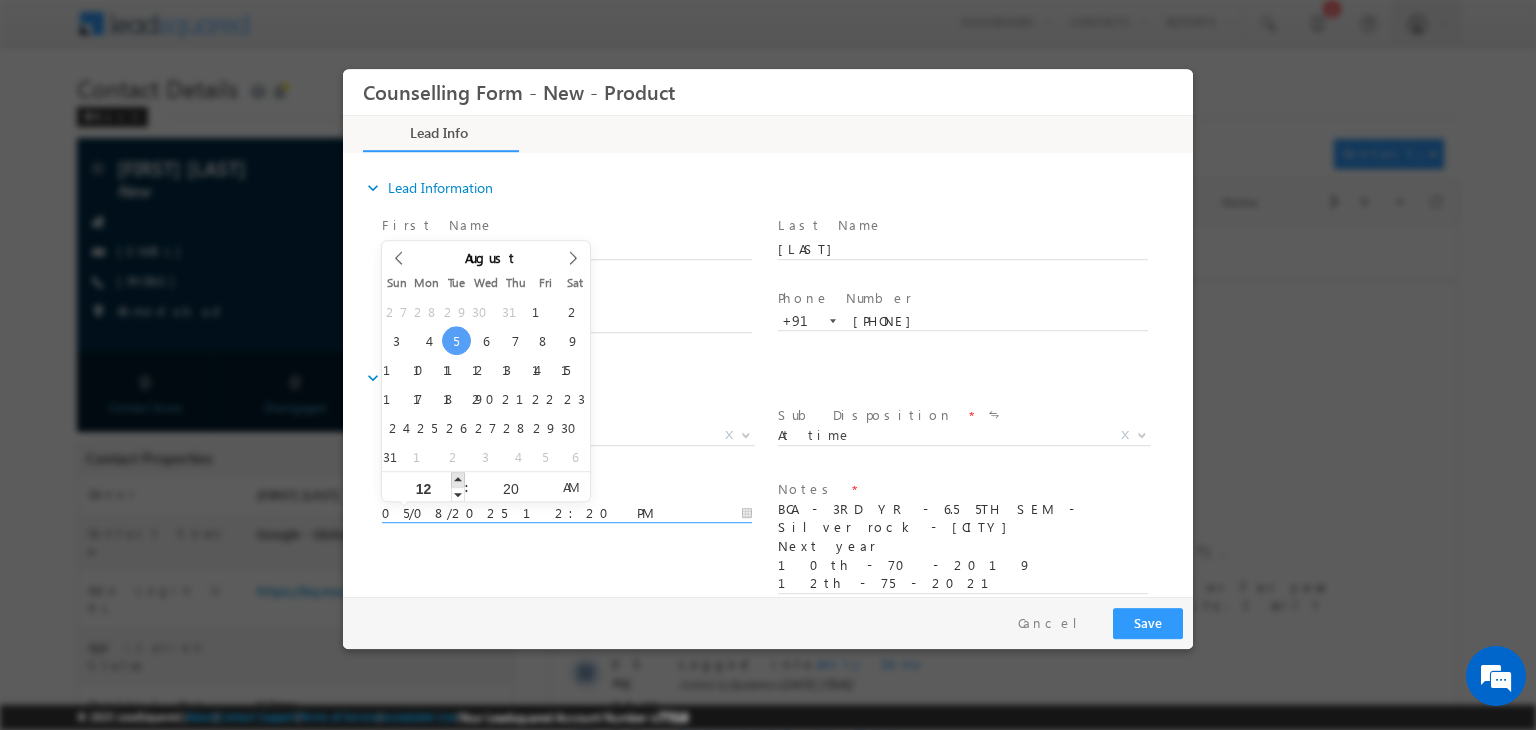 click at bounding box center (458, 479) 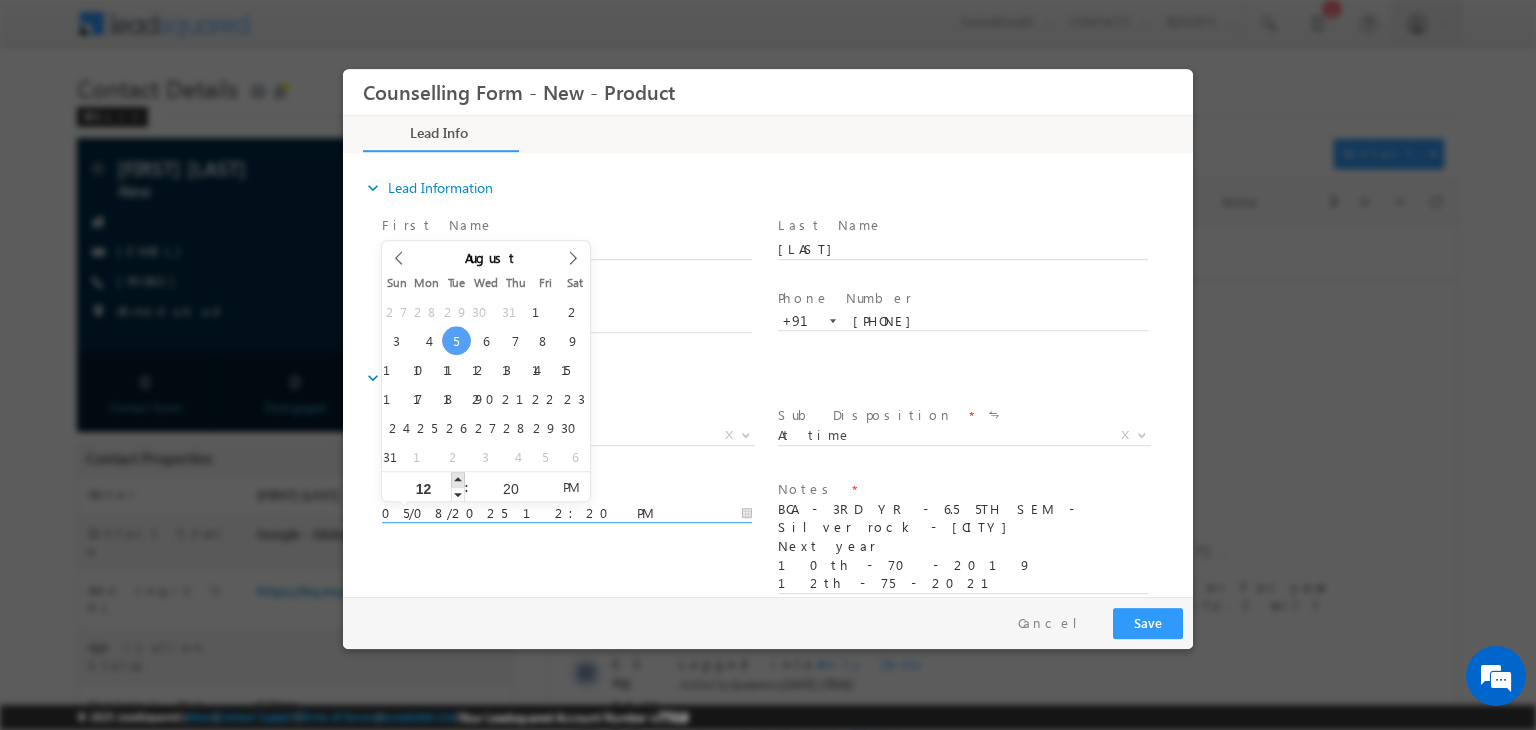 type on "05/08/2025 1:20 PM" 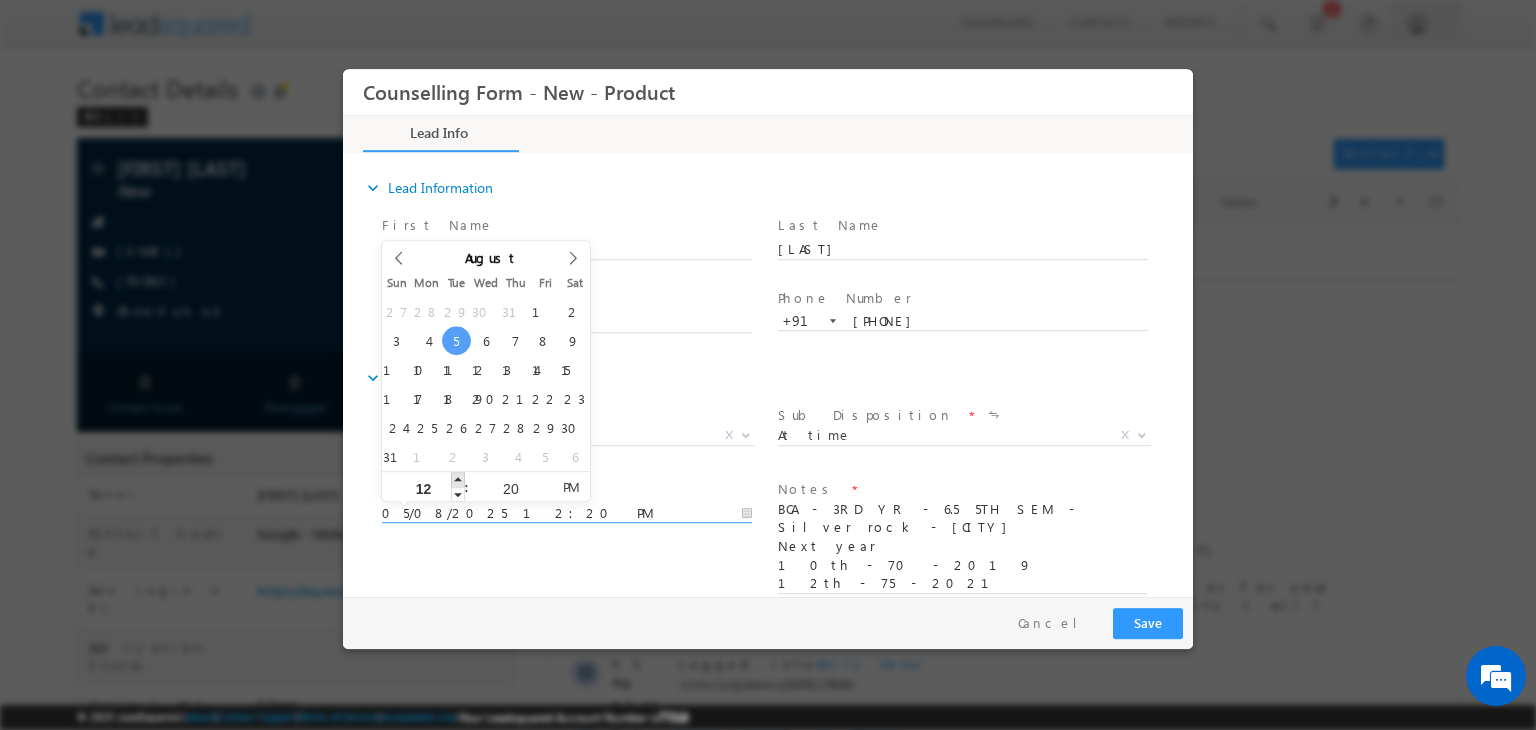 type on "01" 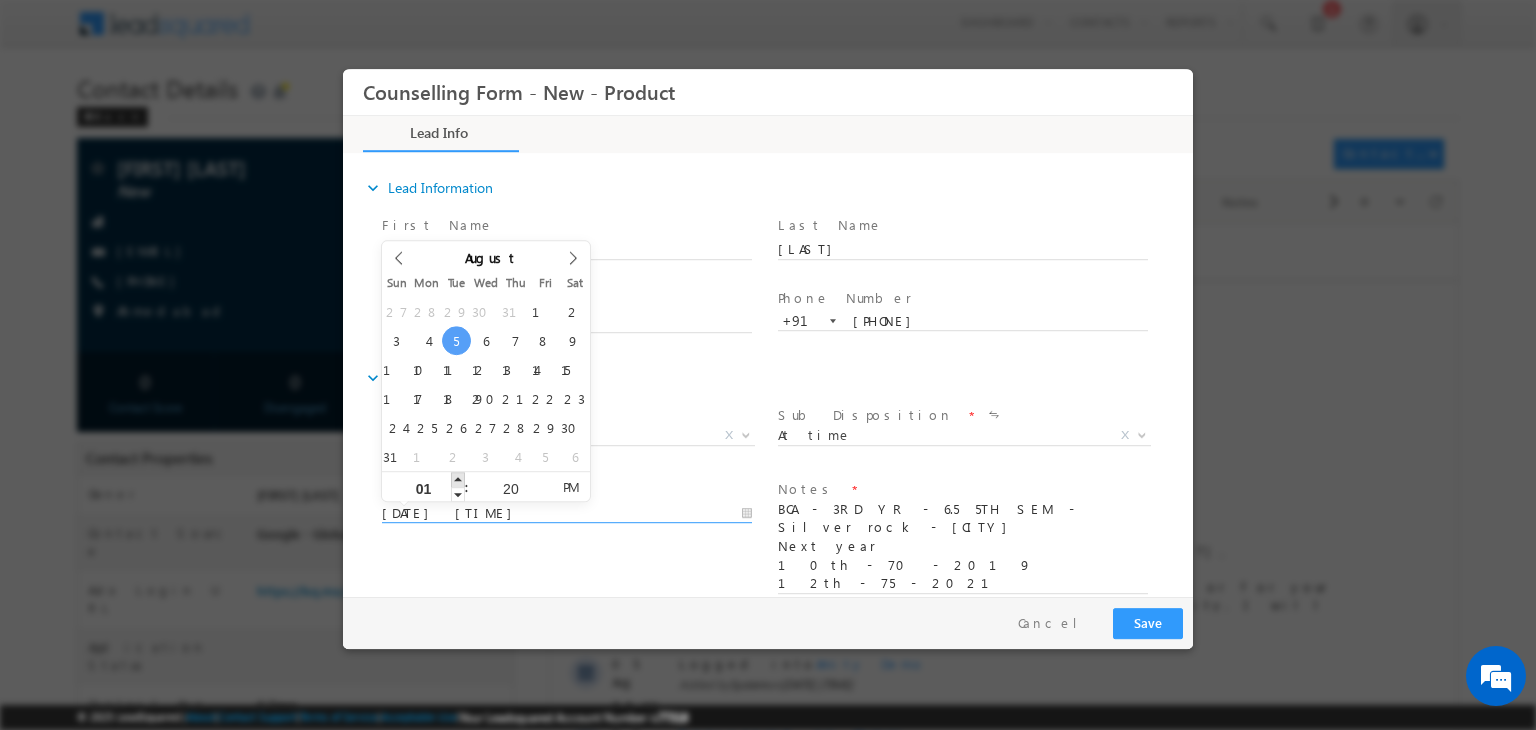click at bounding box center (458, 479) 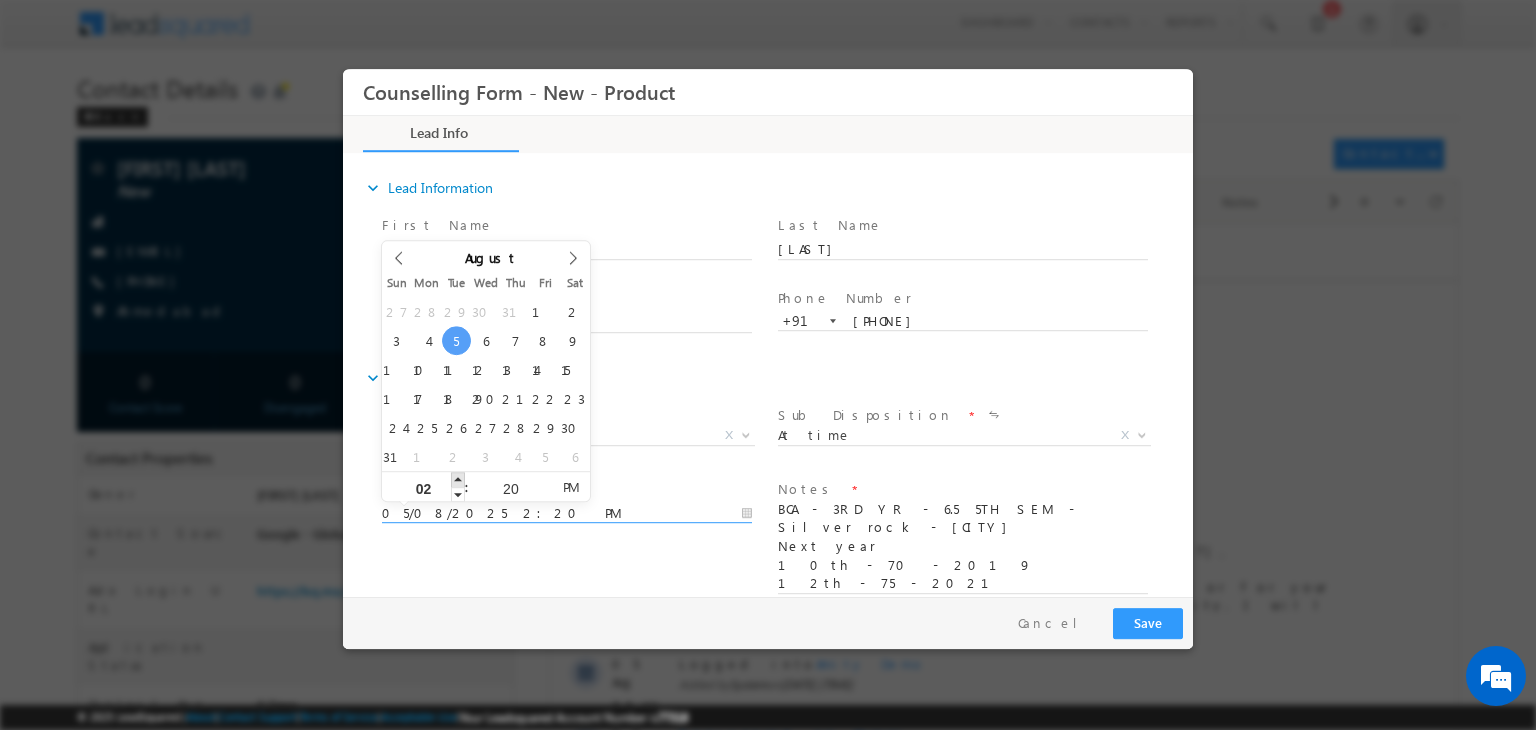 click at bounding box center [458, 479] 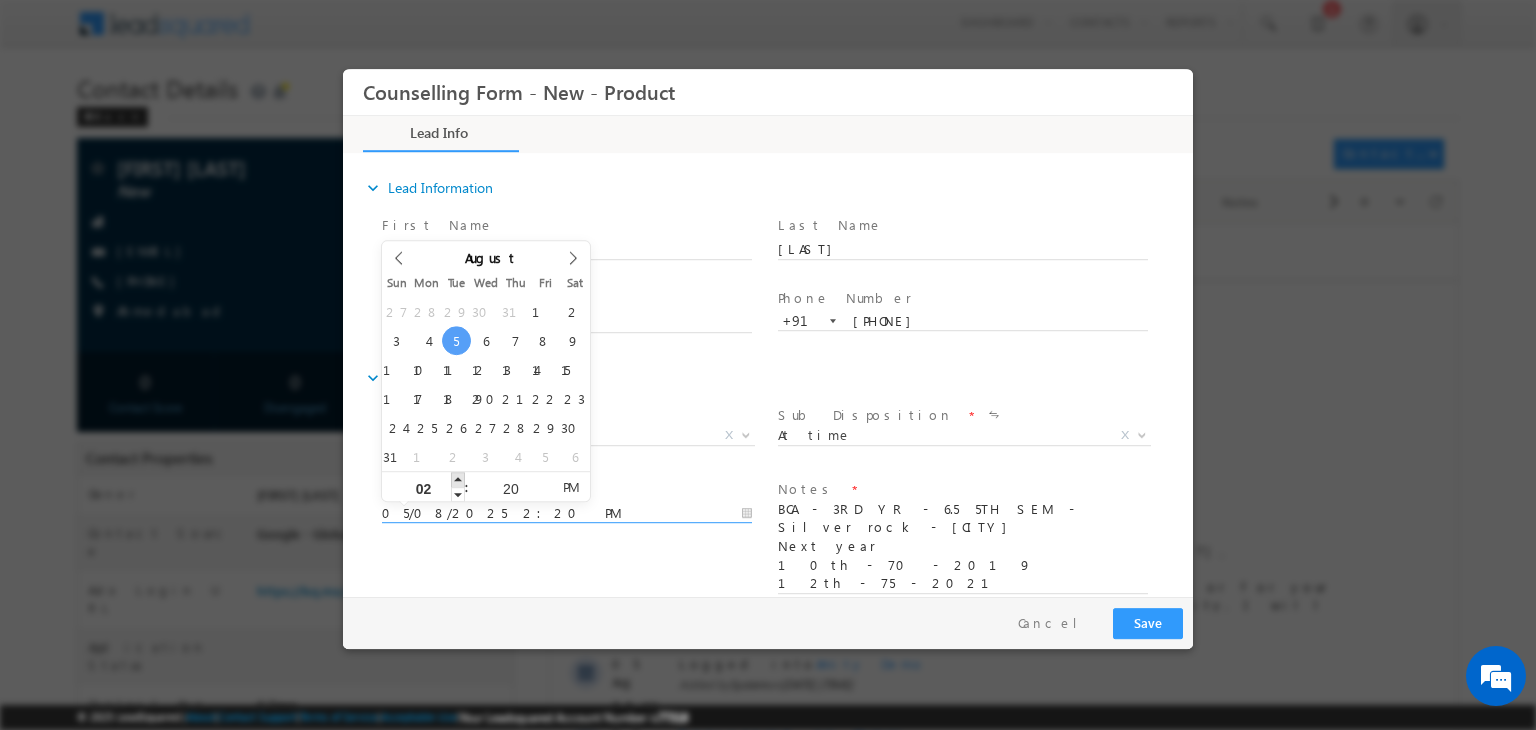 type on "03" 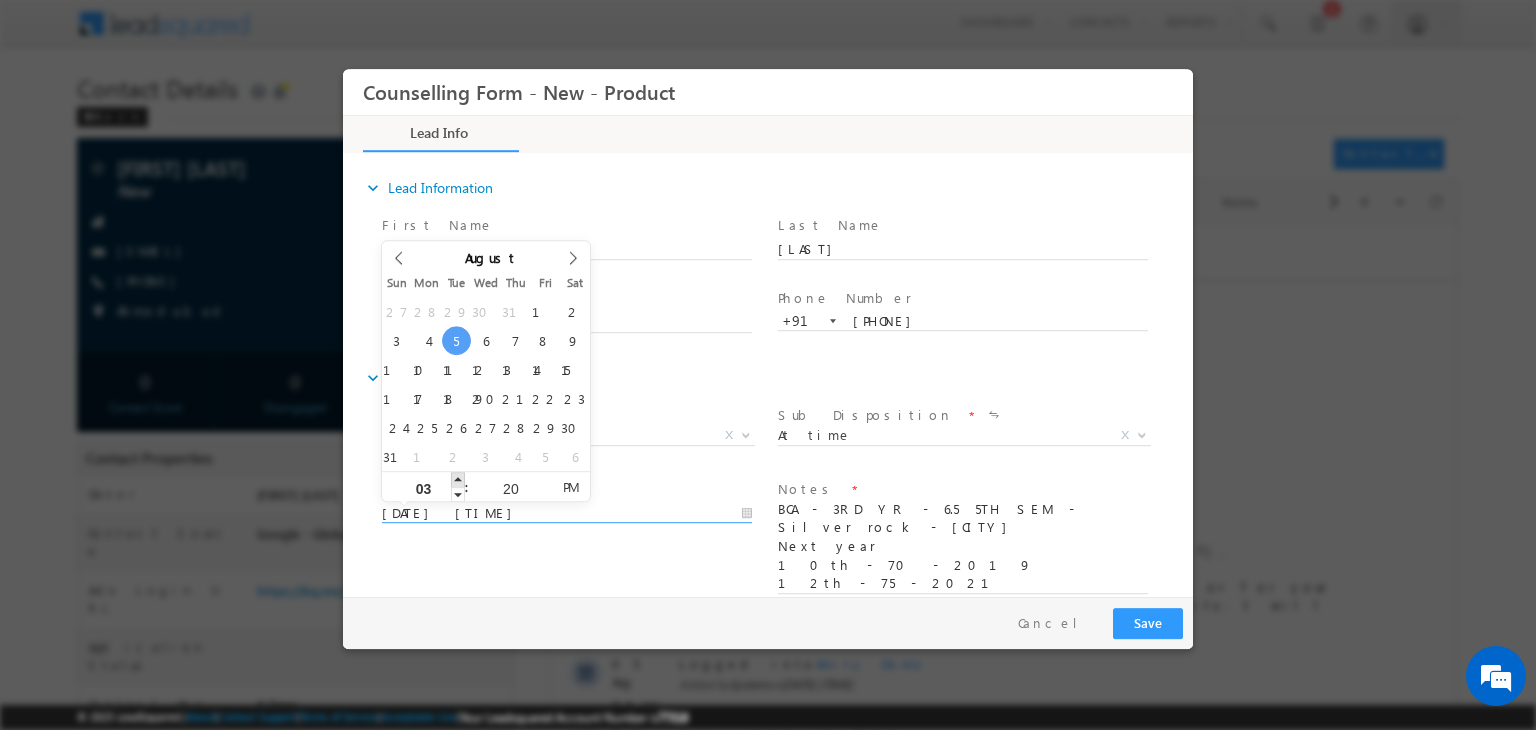 click at bounding box center (458, 479) 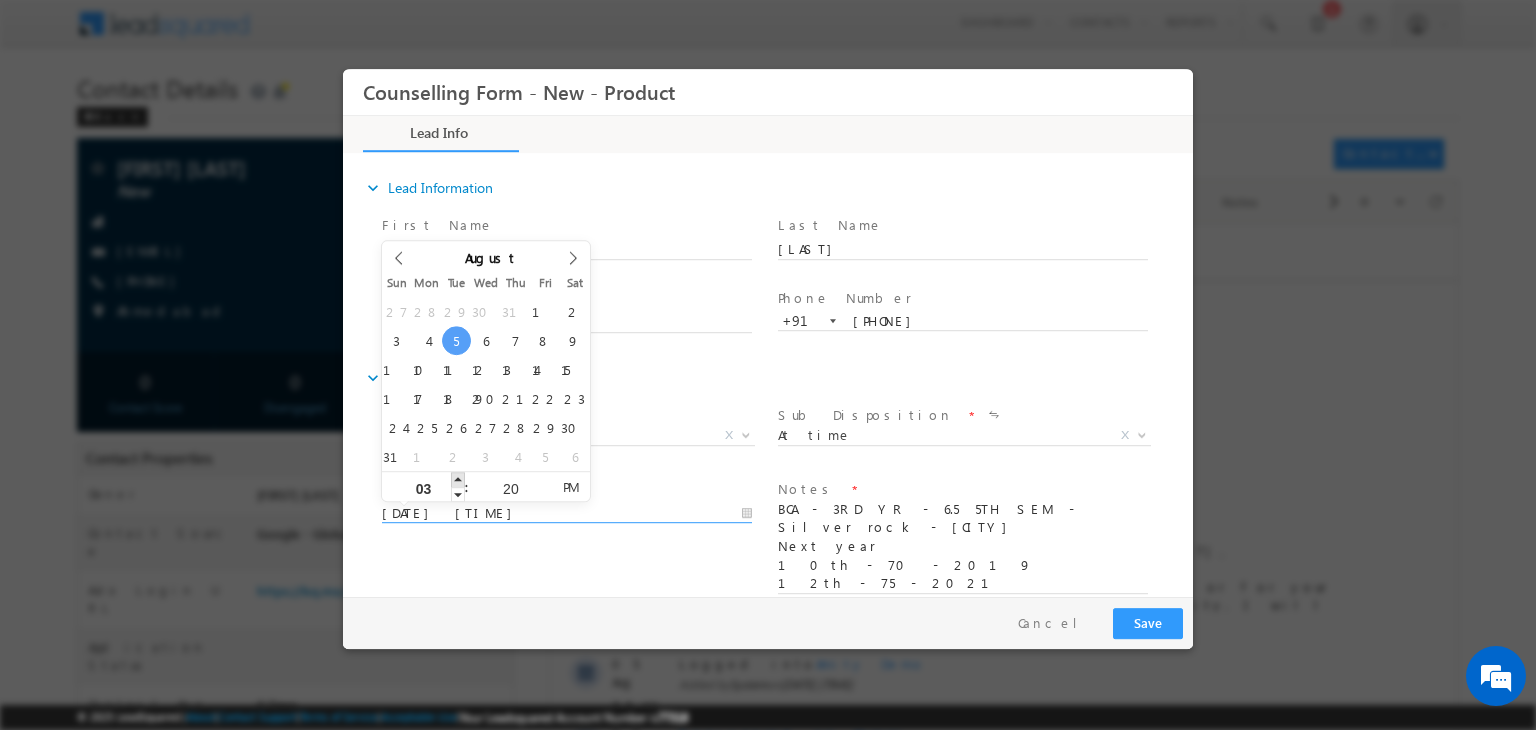 type on "04" 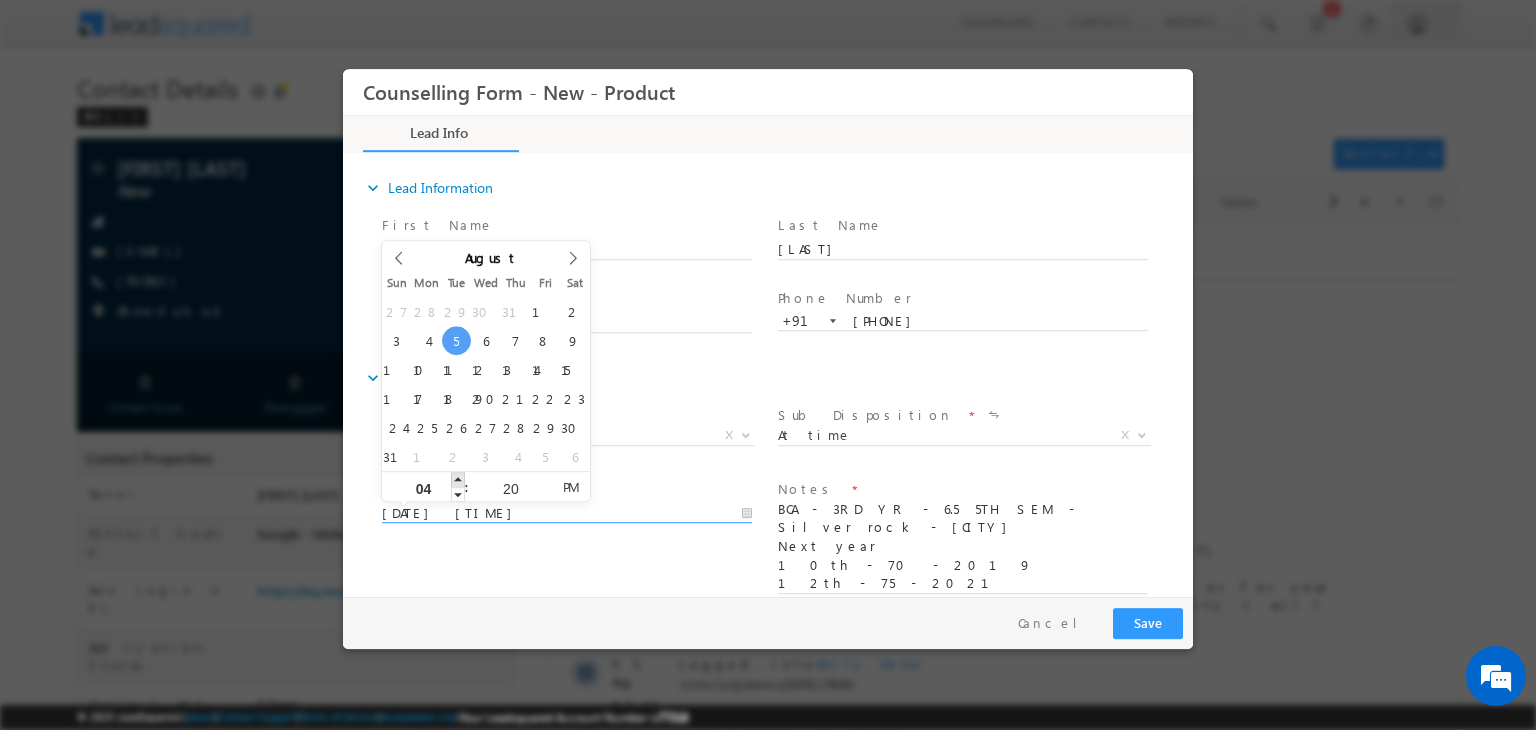 click at bounding box center [458, 479] 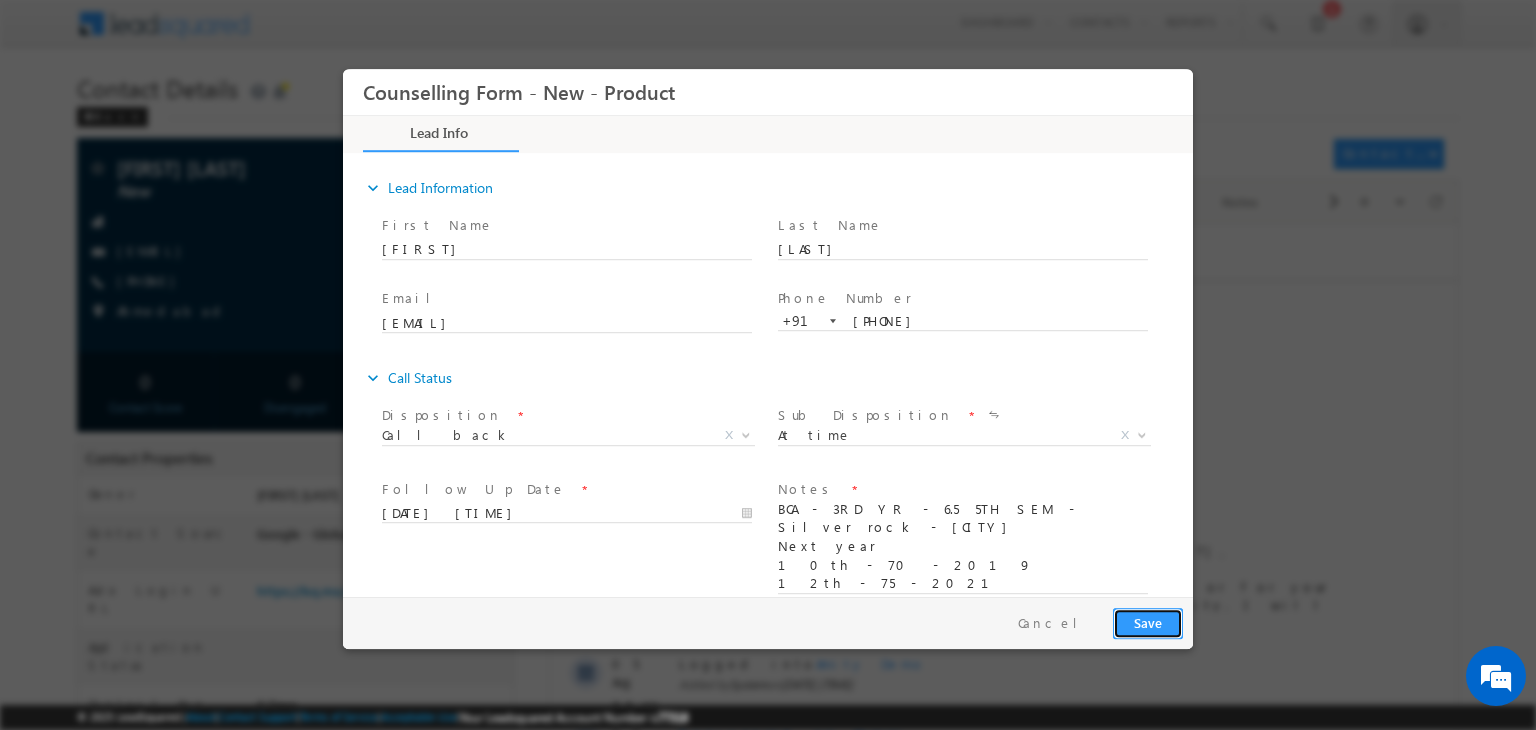 click on "Save" at bounding box center [1148, 623] 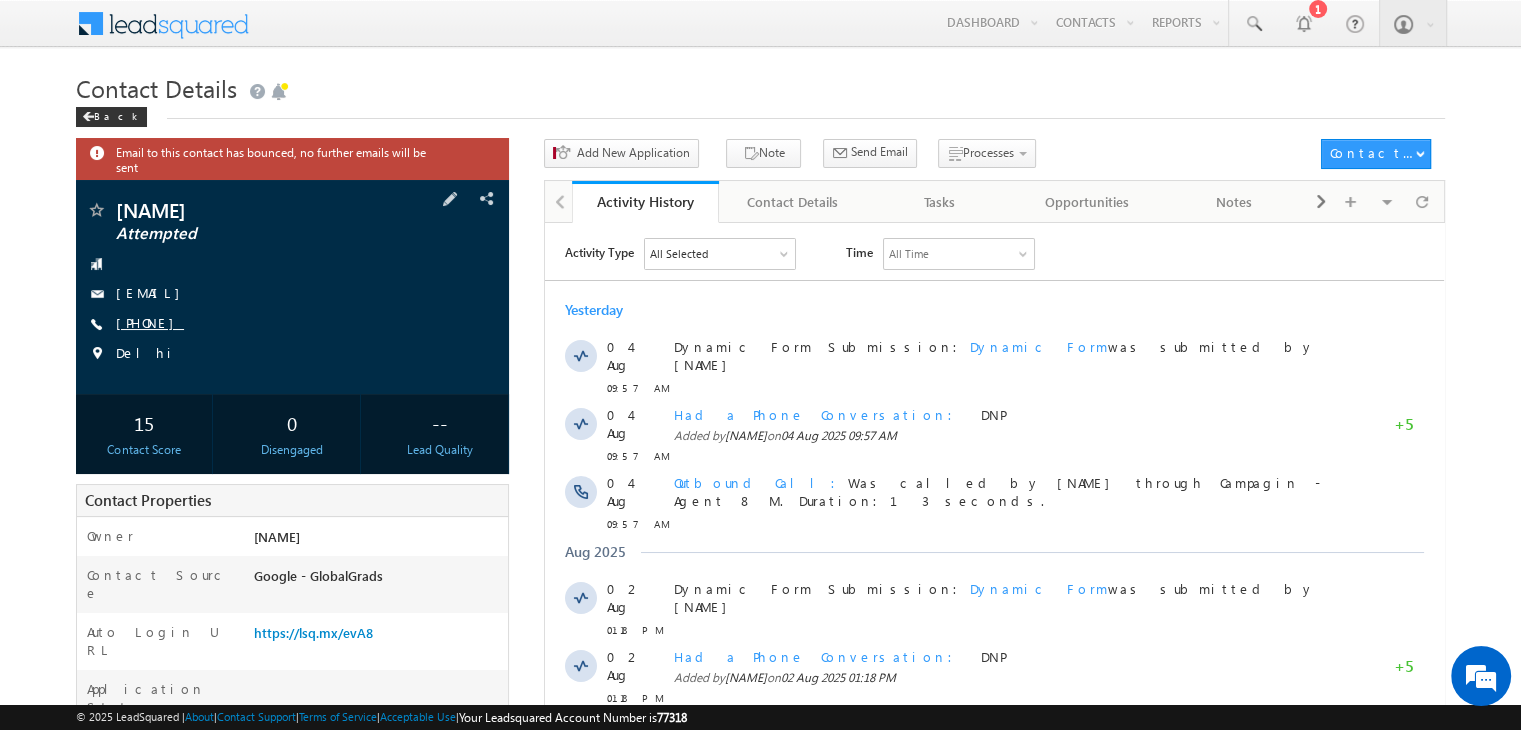 scroll, scrollTop: 0, scrollLeft: 0, axis: both 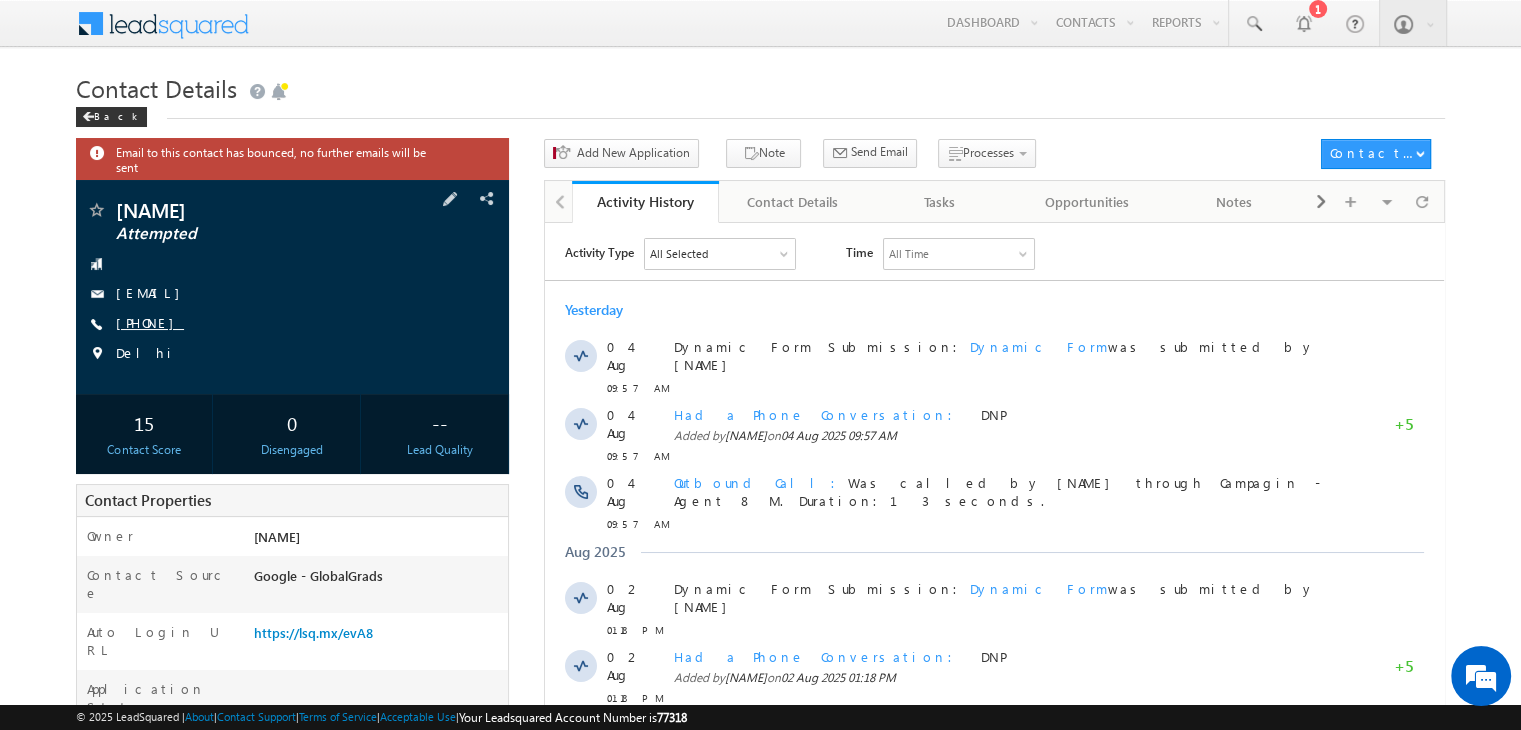 click on "[PHONE]" at bounding box center [150, 322] 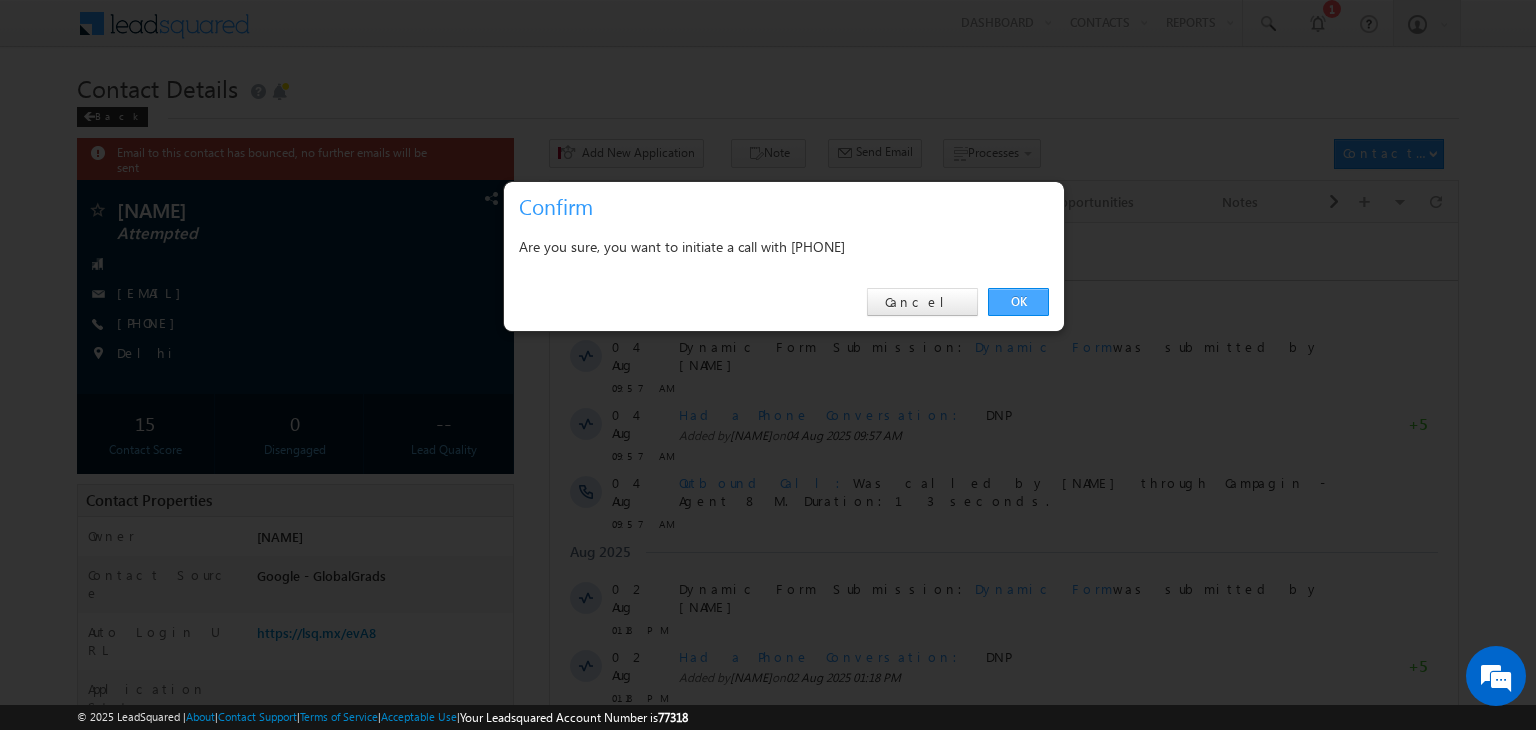 click on "OK" at bounding box center (1018, 302) 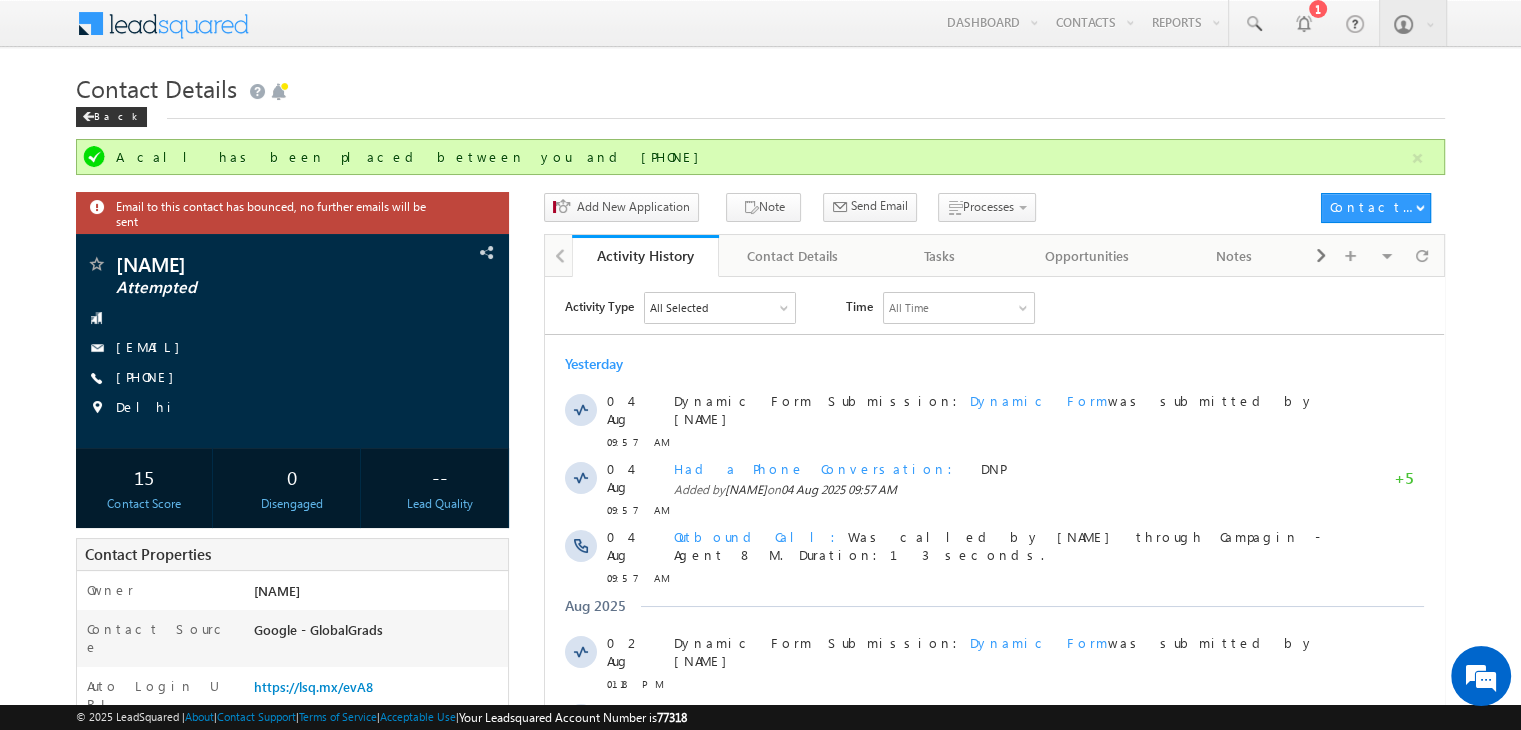 click on "Contact Details" at bounding box center [760, 86] 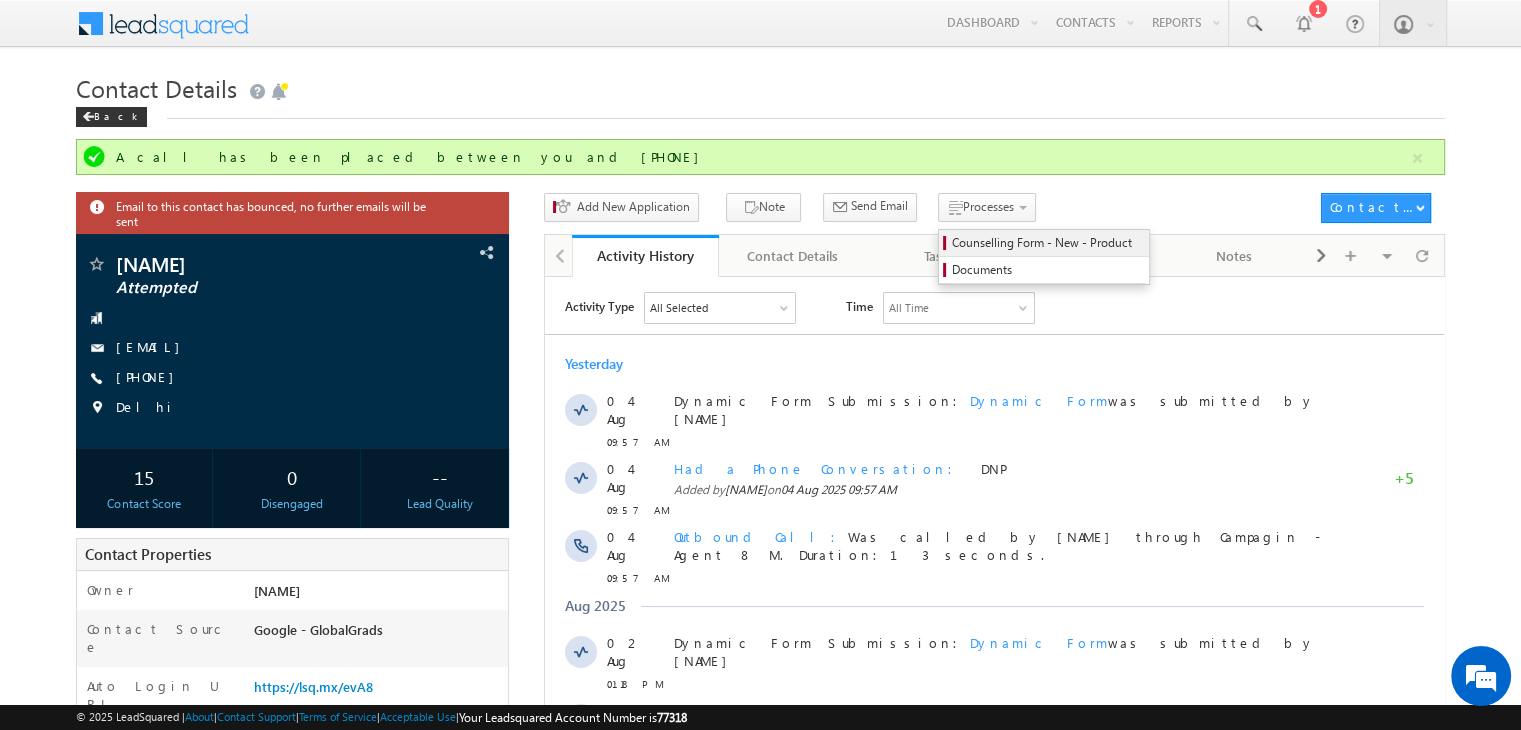 click on "Counselling Form - New - Product" at bounding box center [1047, 243] 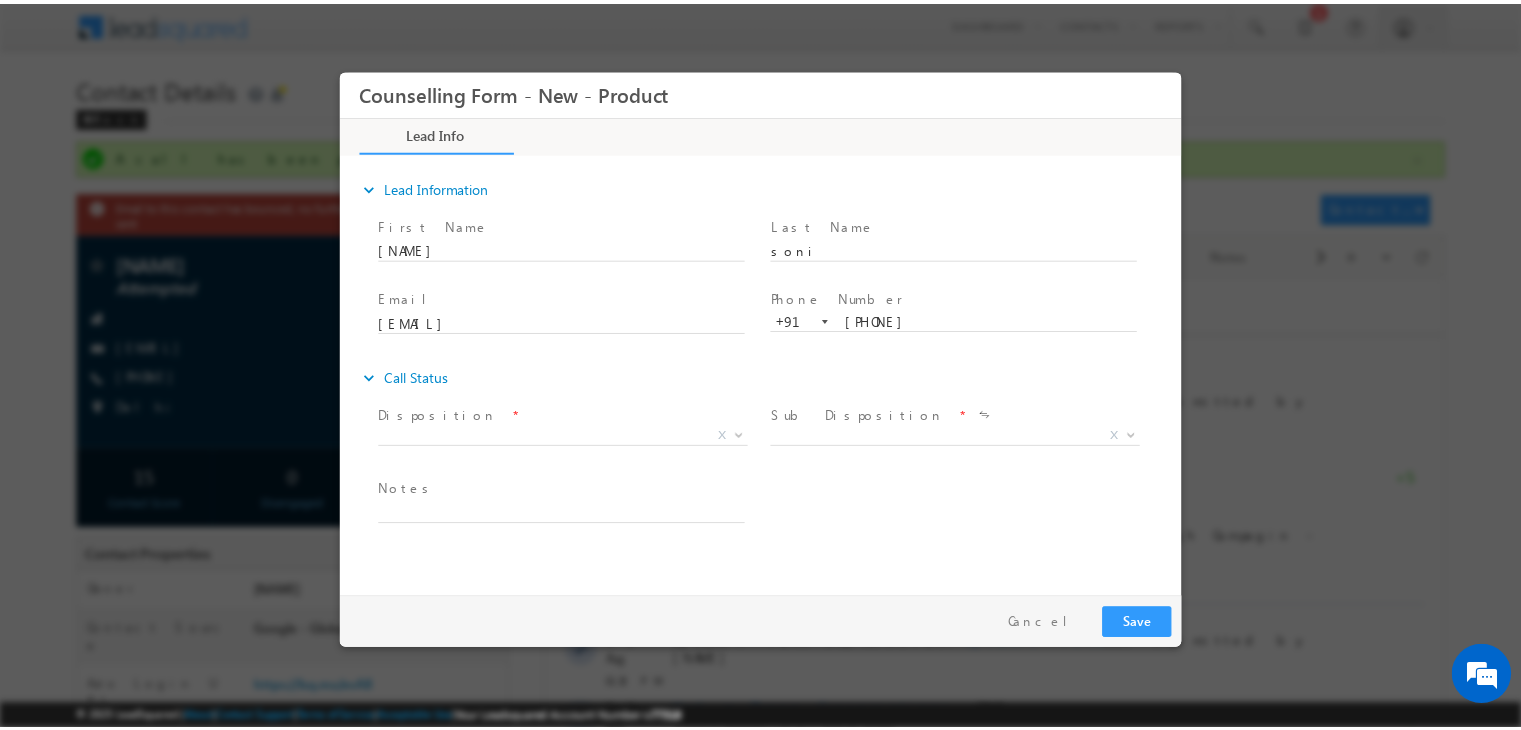scroll, scrollTop: 0, scrollLeft: 0, axis: both 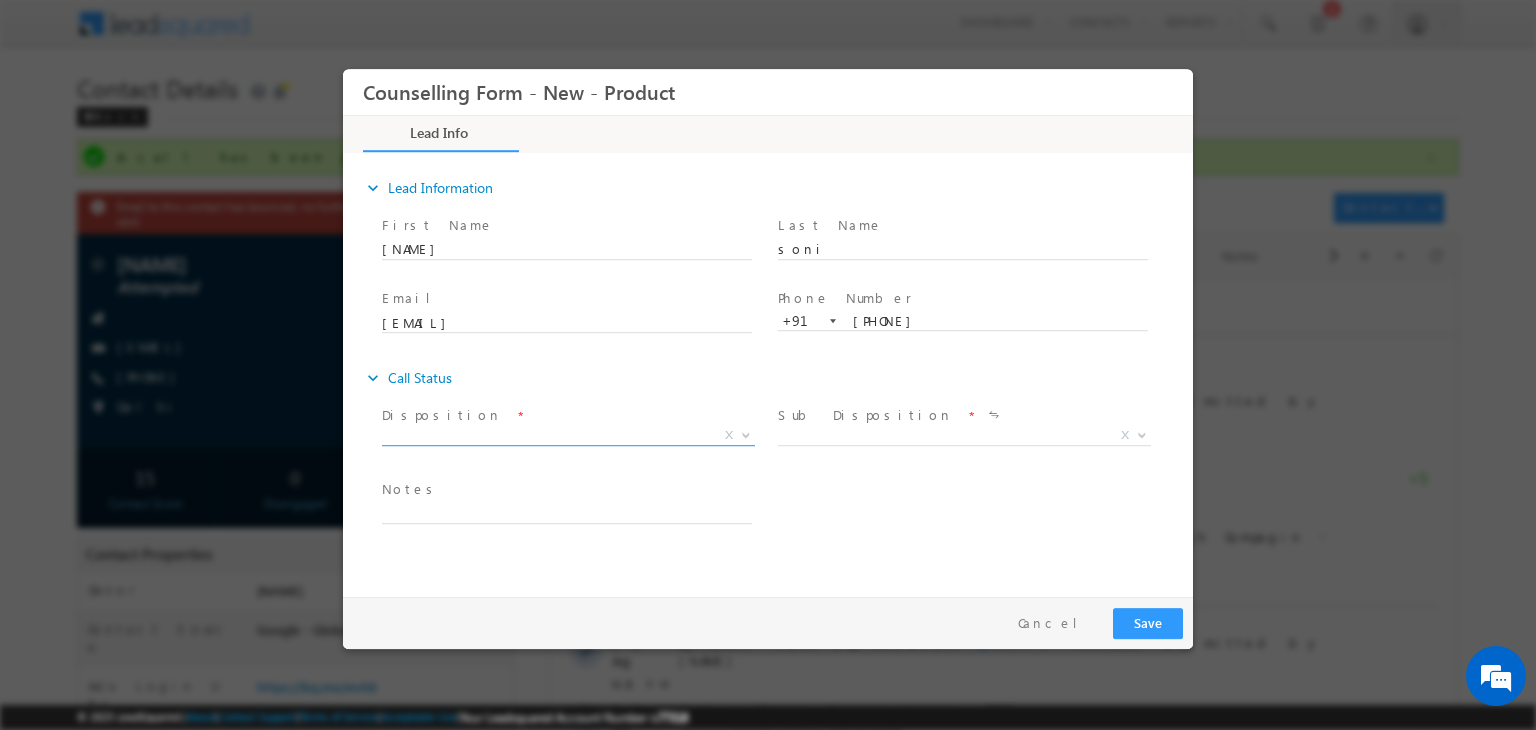 click on "X" at bounding box center (568, 436) 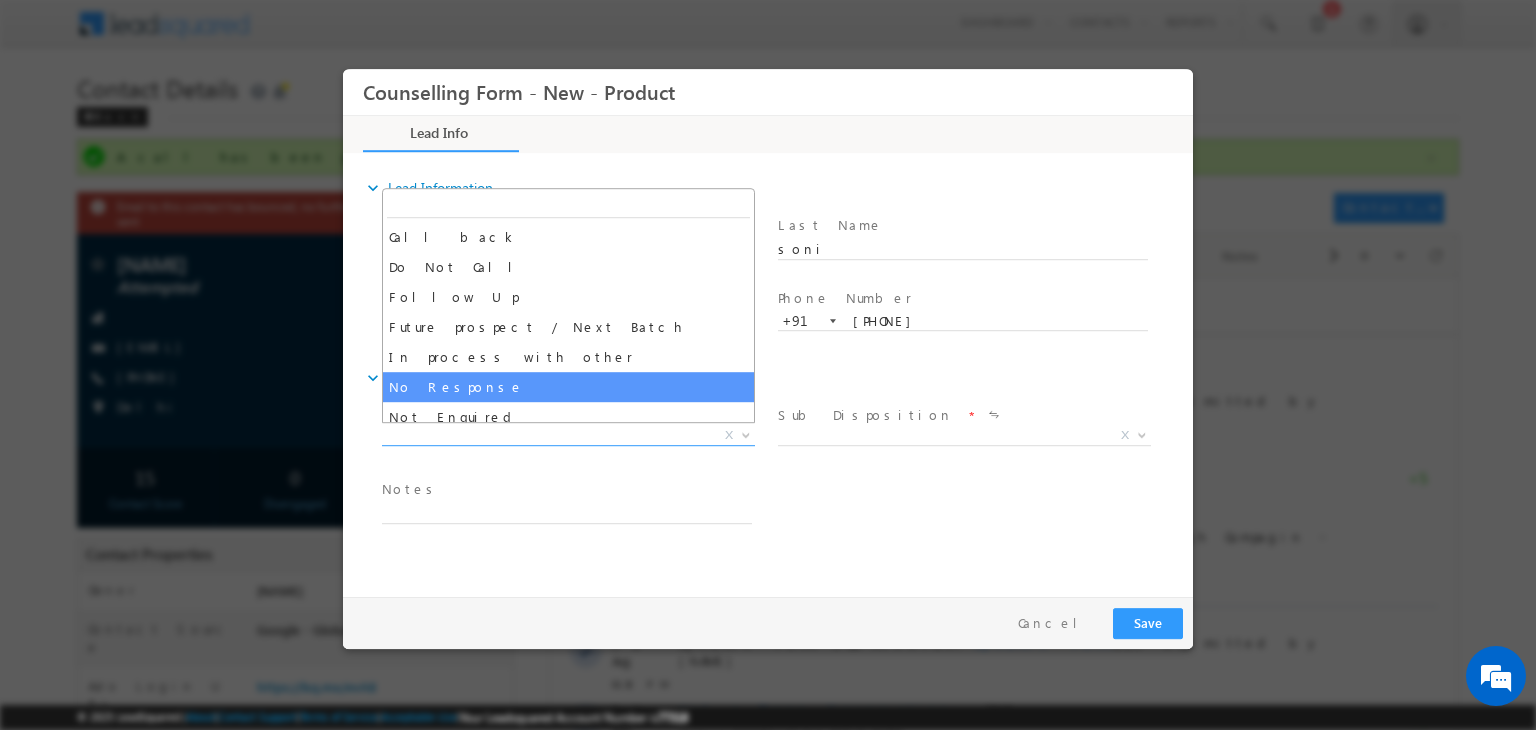 select on "No Response" 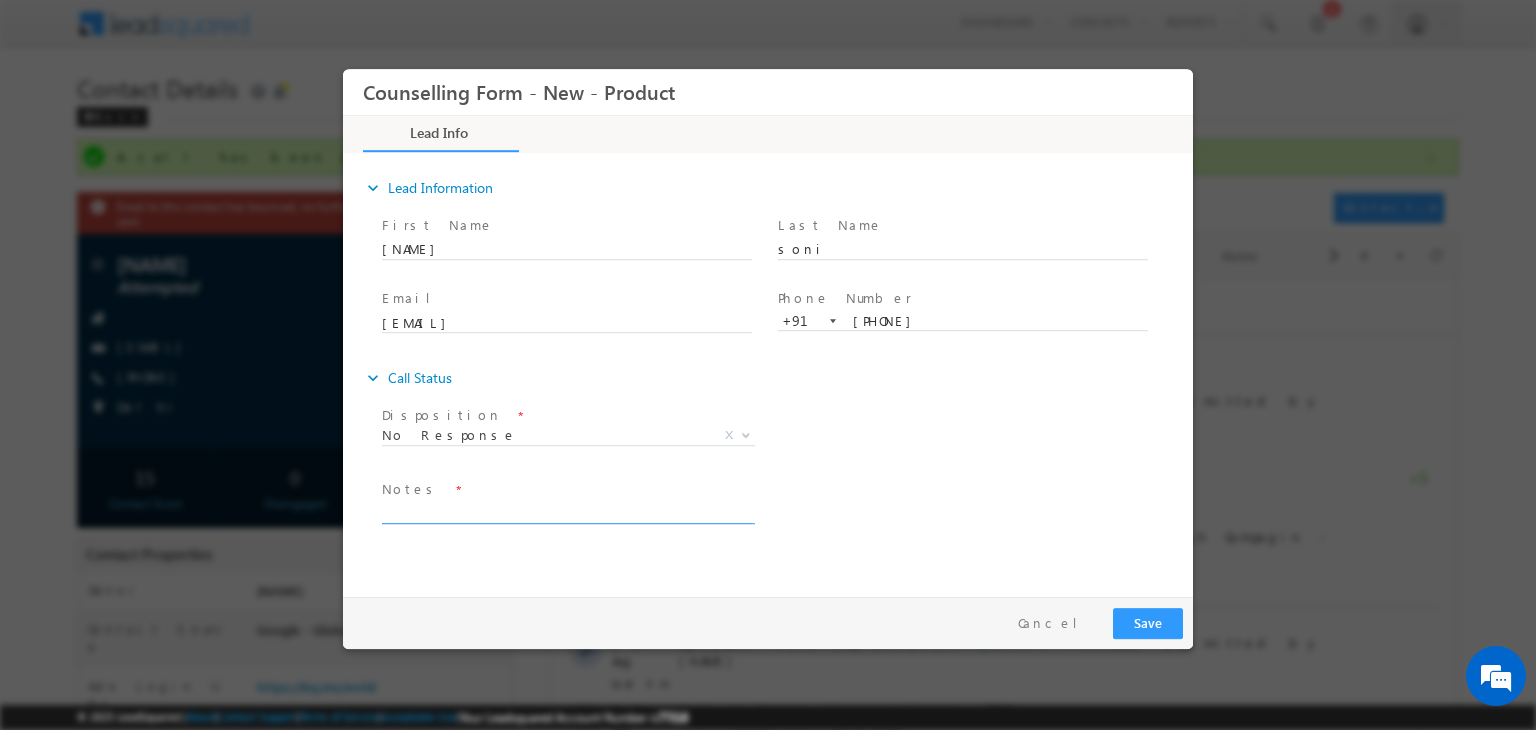 click at bounding box center [567, 512] 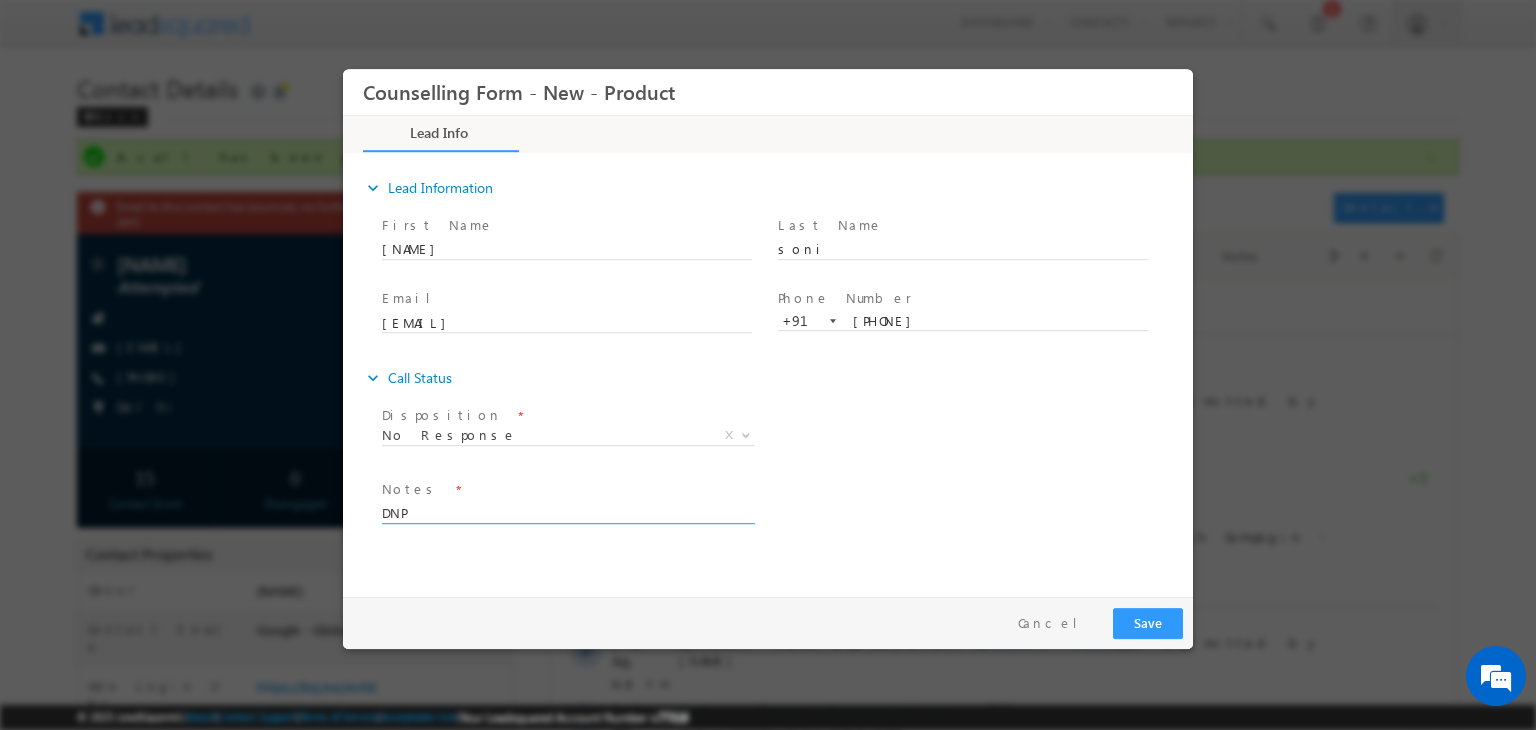 type on "DNP" 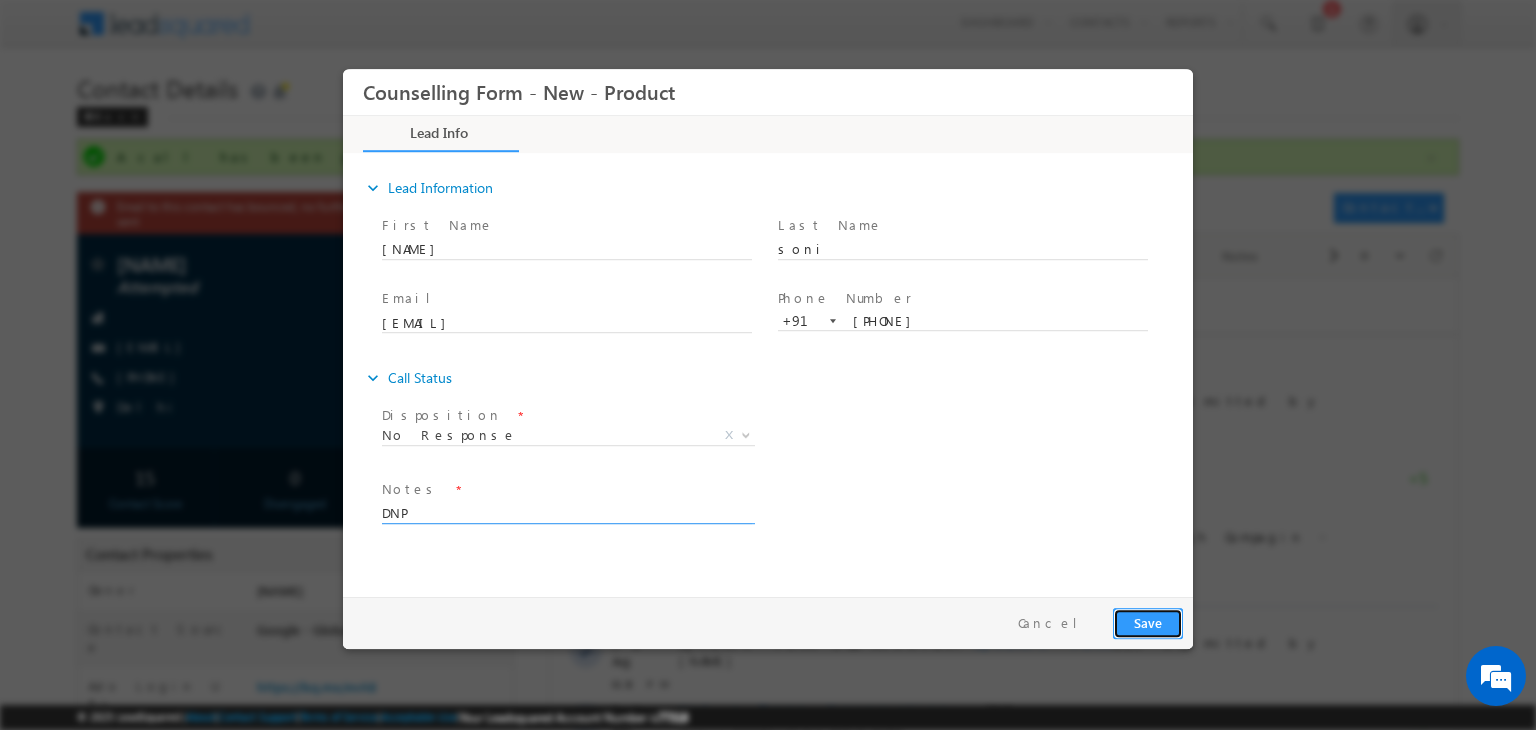 click on "Save" at bounding box center [1148, 623] 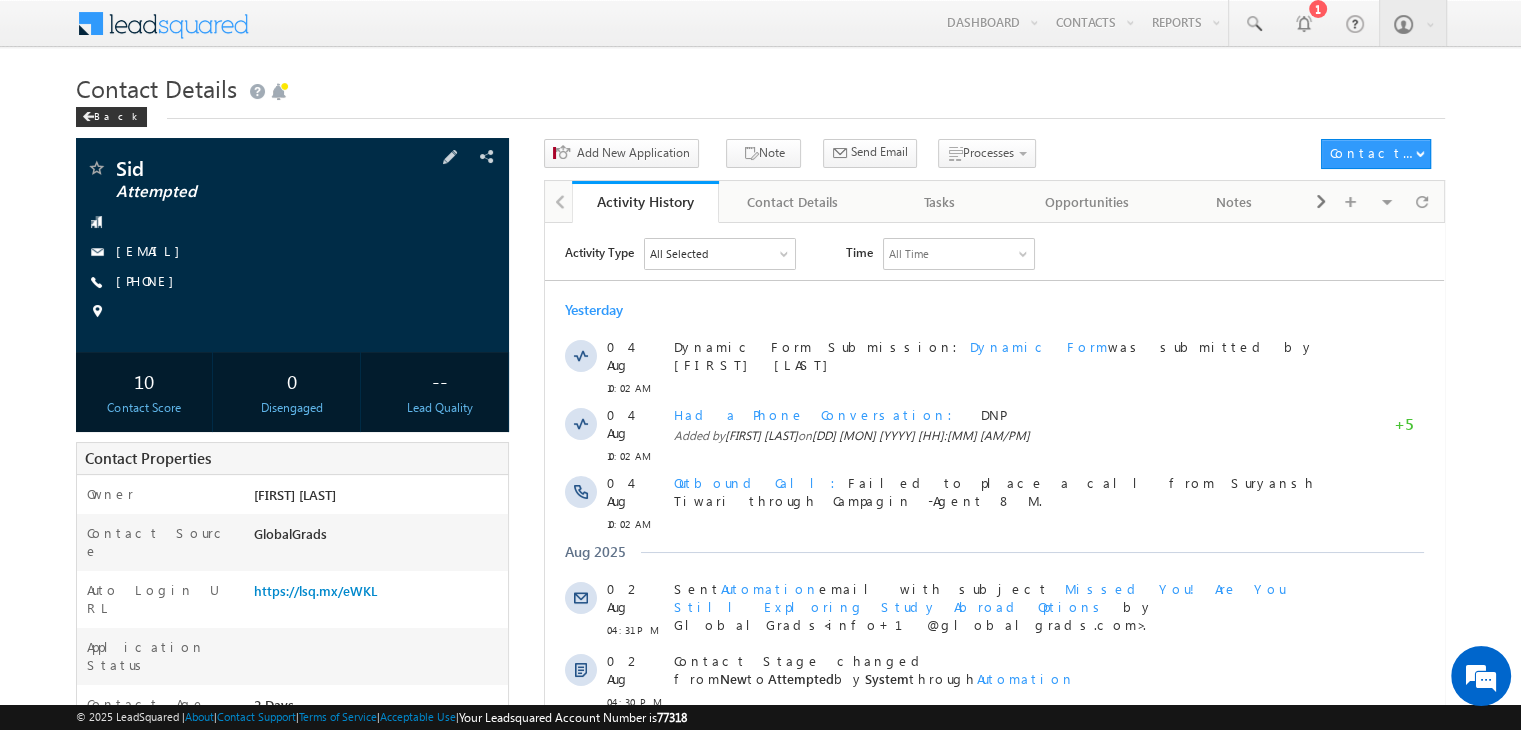 scroll, scrollTop: 0, scrollLeft: 0, axis: both 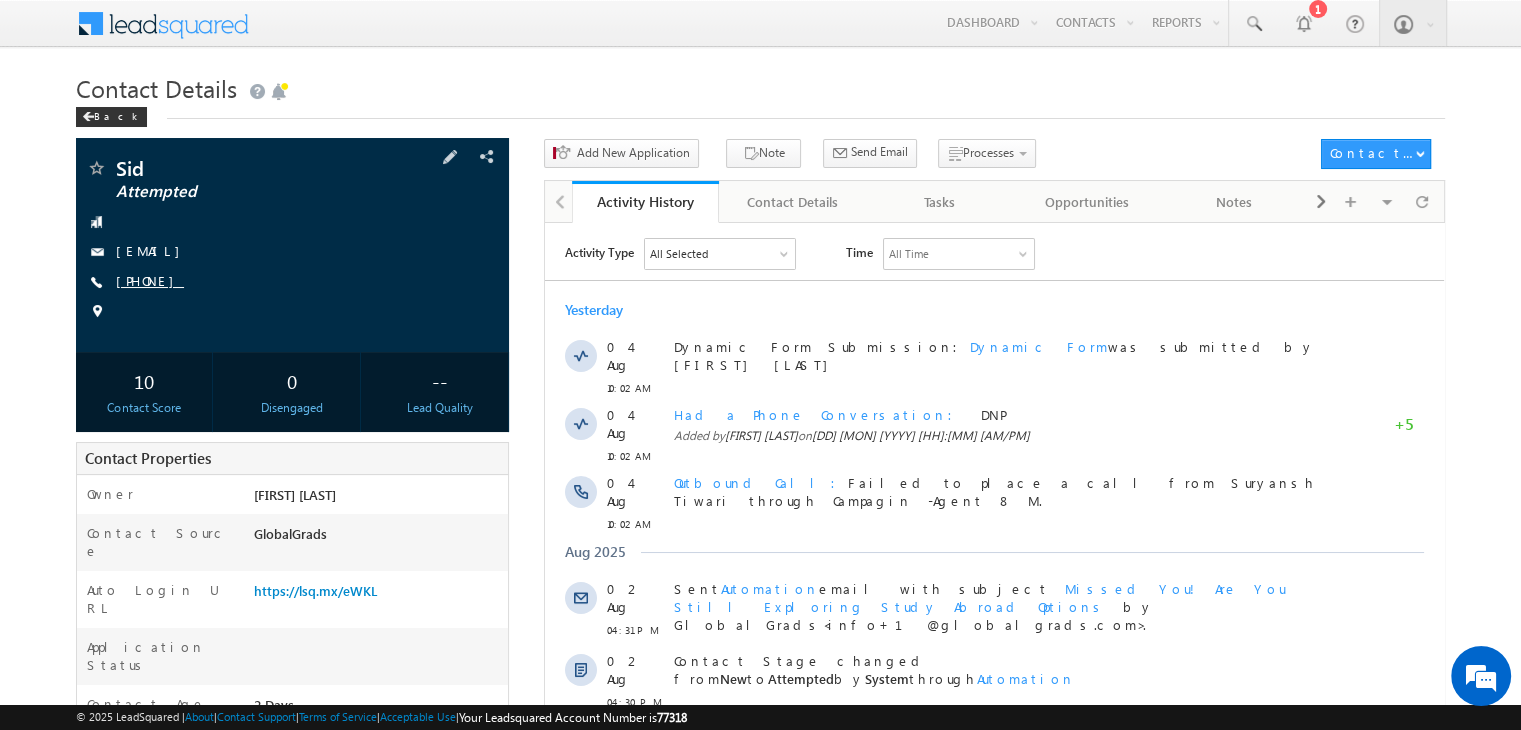 click on "[PHONE]" at bounding box center (150, 280) 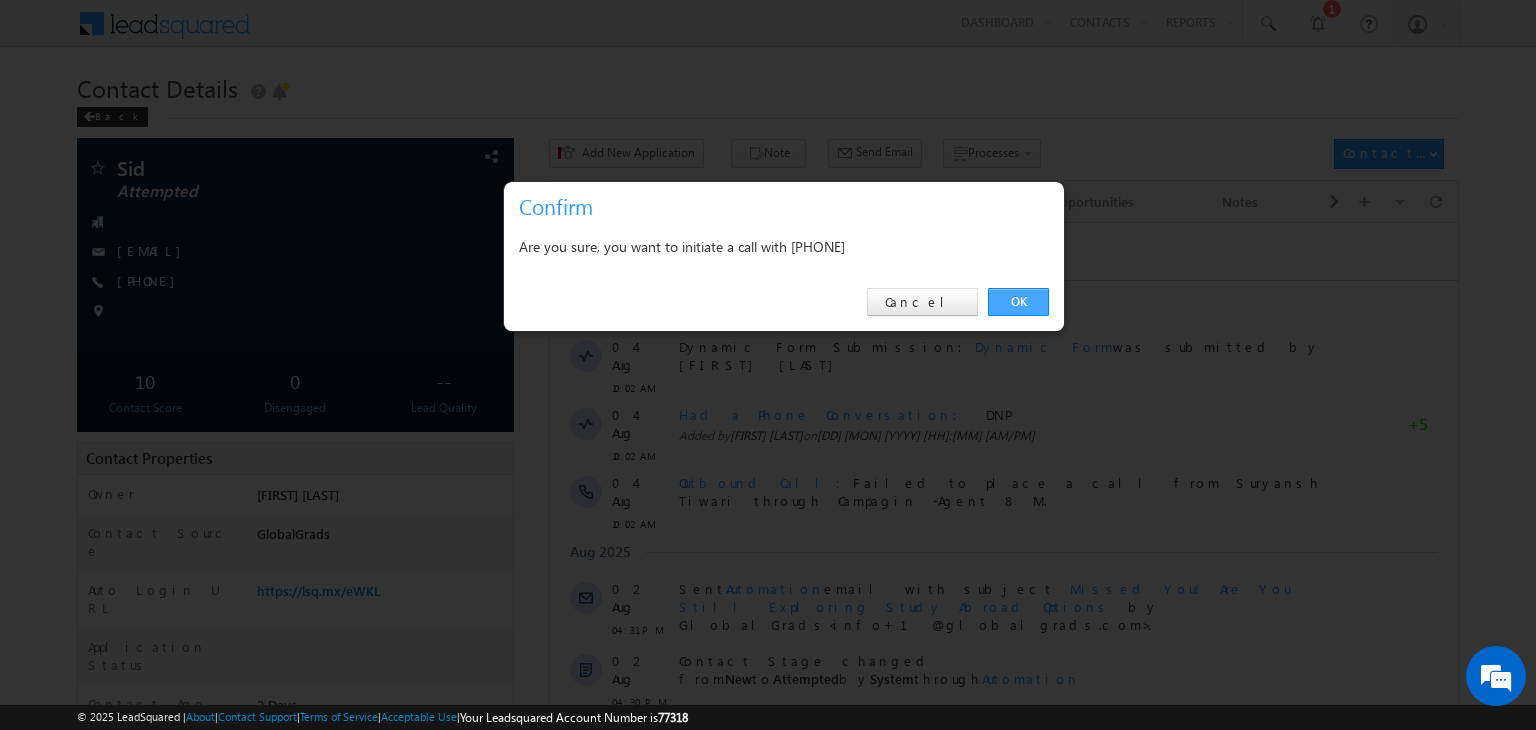 click on "OK" at bounding box center (1018, 302) 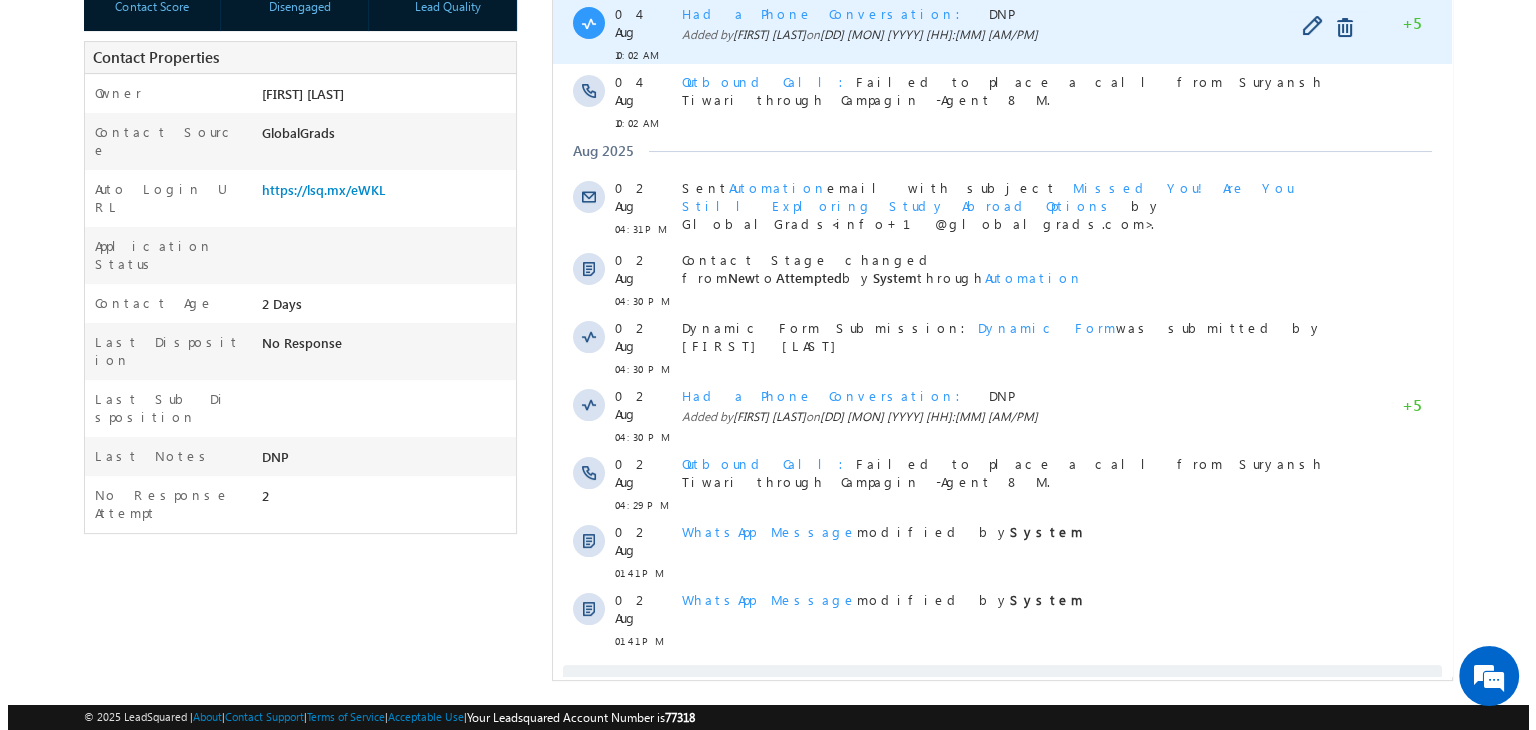 scroll, scrollTop: 0, scrollLeft: 0, axis: both 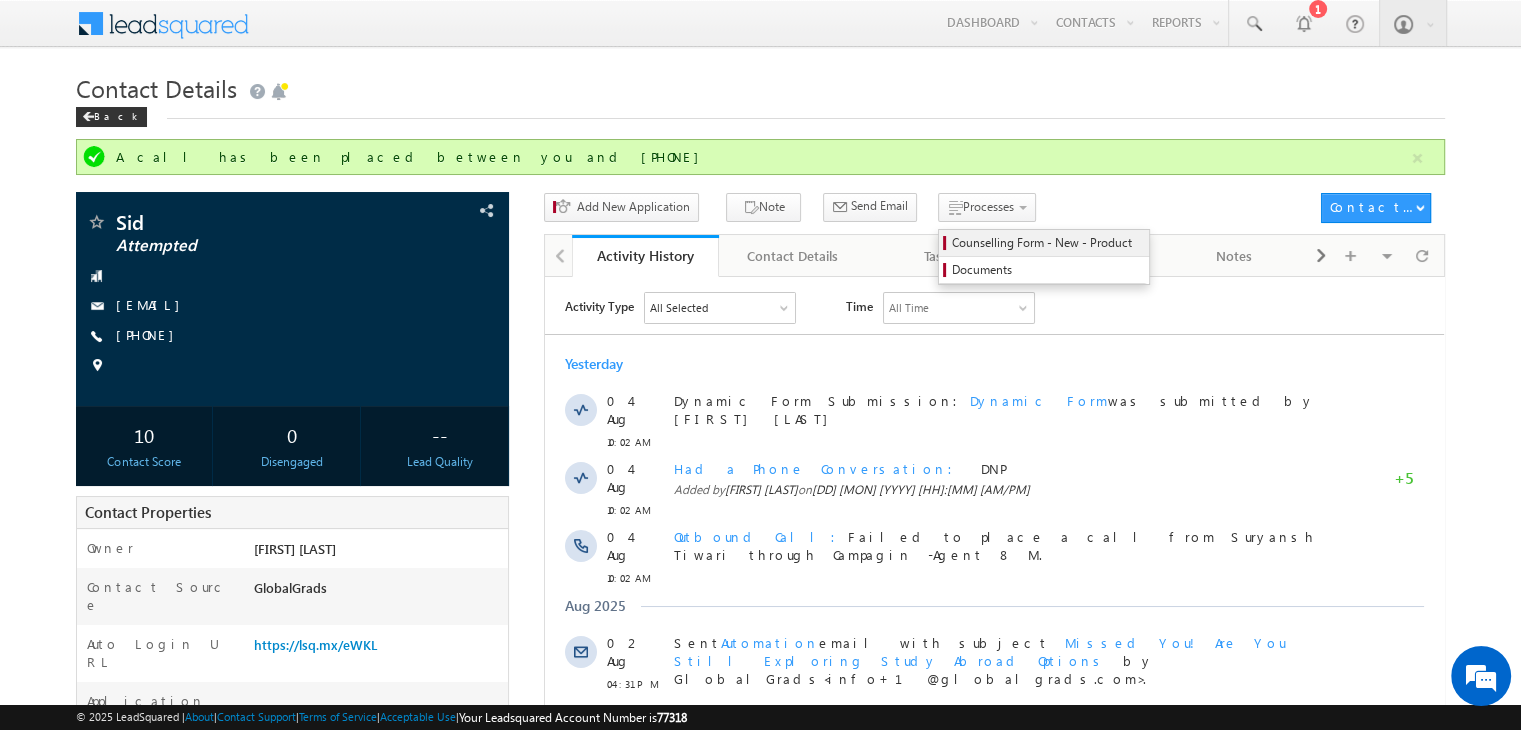click on "Counselling Form - New - Product" at bounding box center [1047, 243] 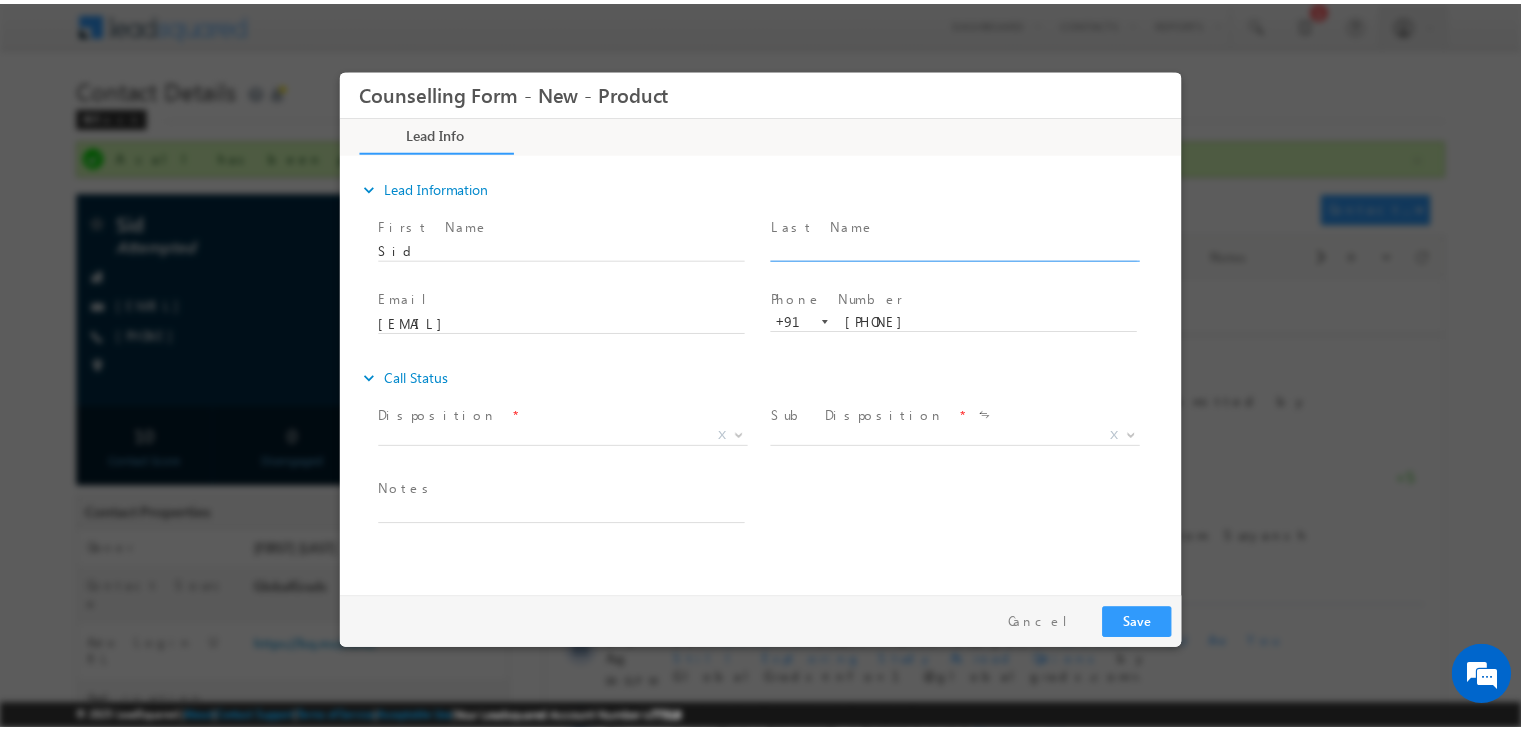 scroll, scrollTop: 0, scrollLeft: 0, axis: both 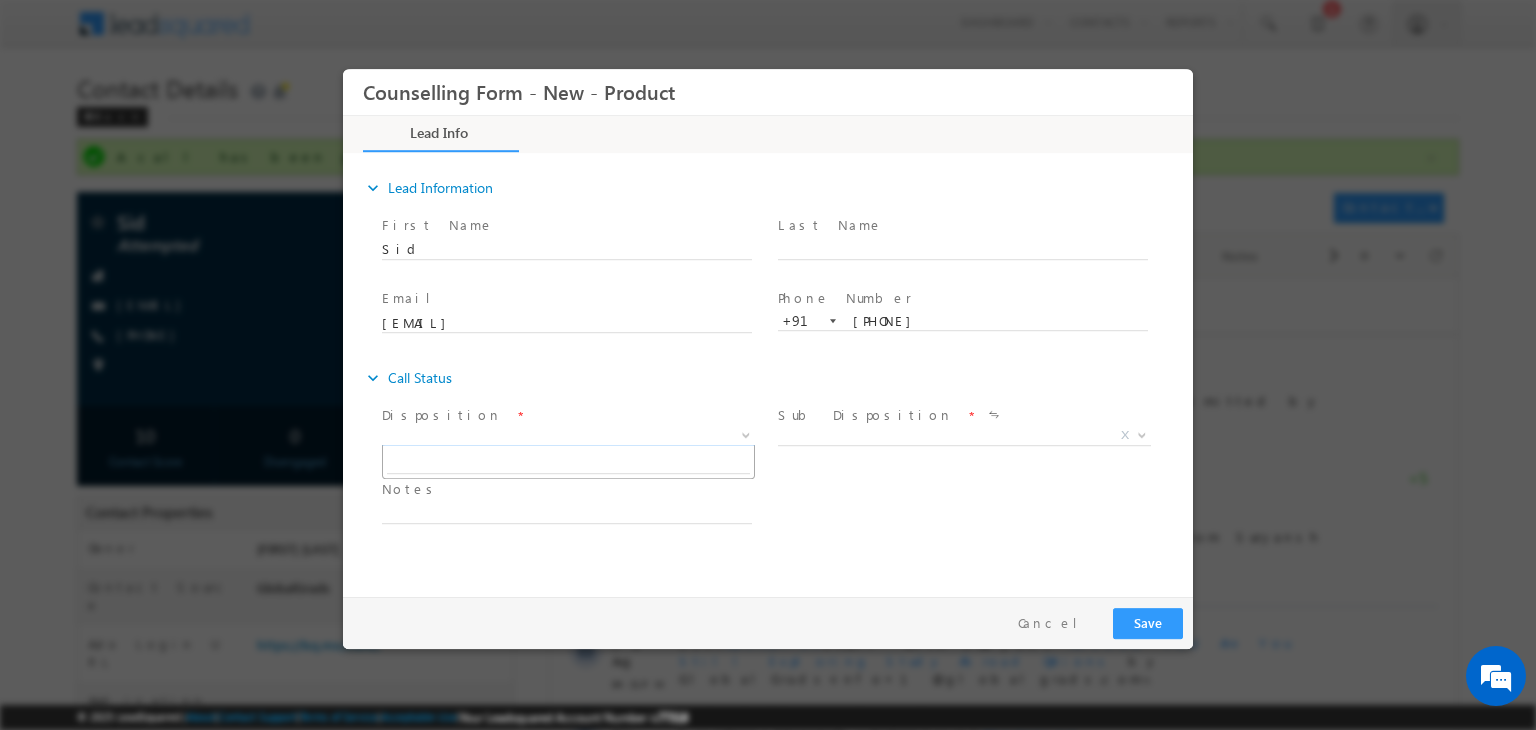 click on "X" at bounding box center (568, 436) 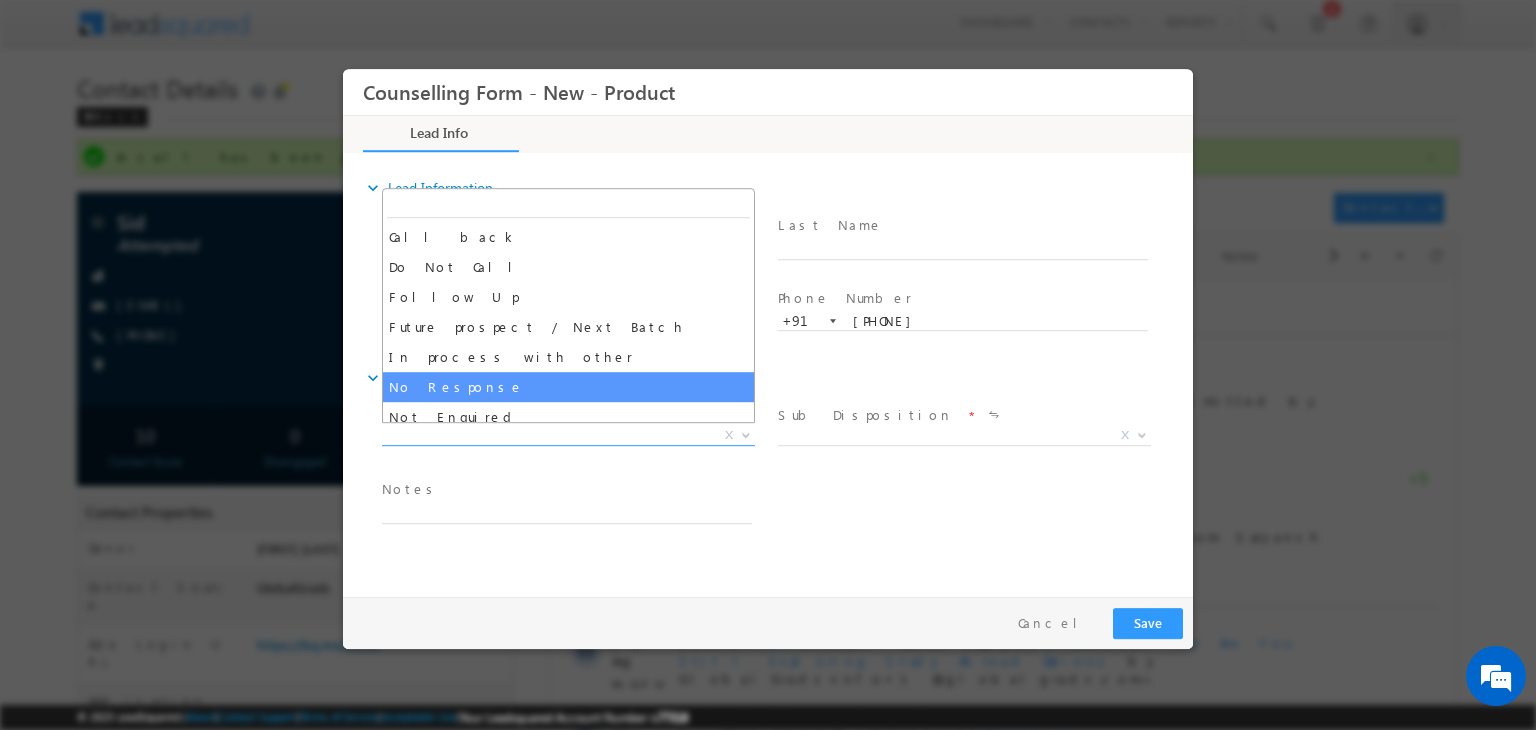 select on "No Response" 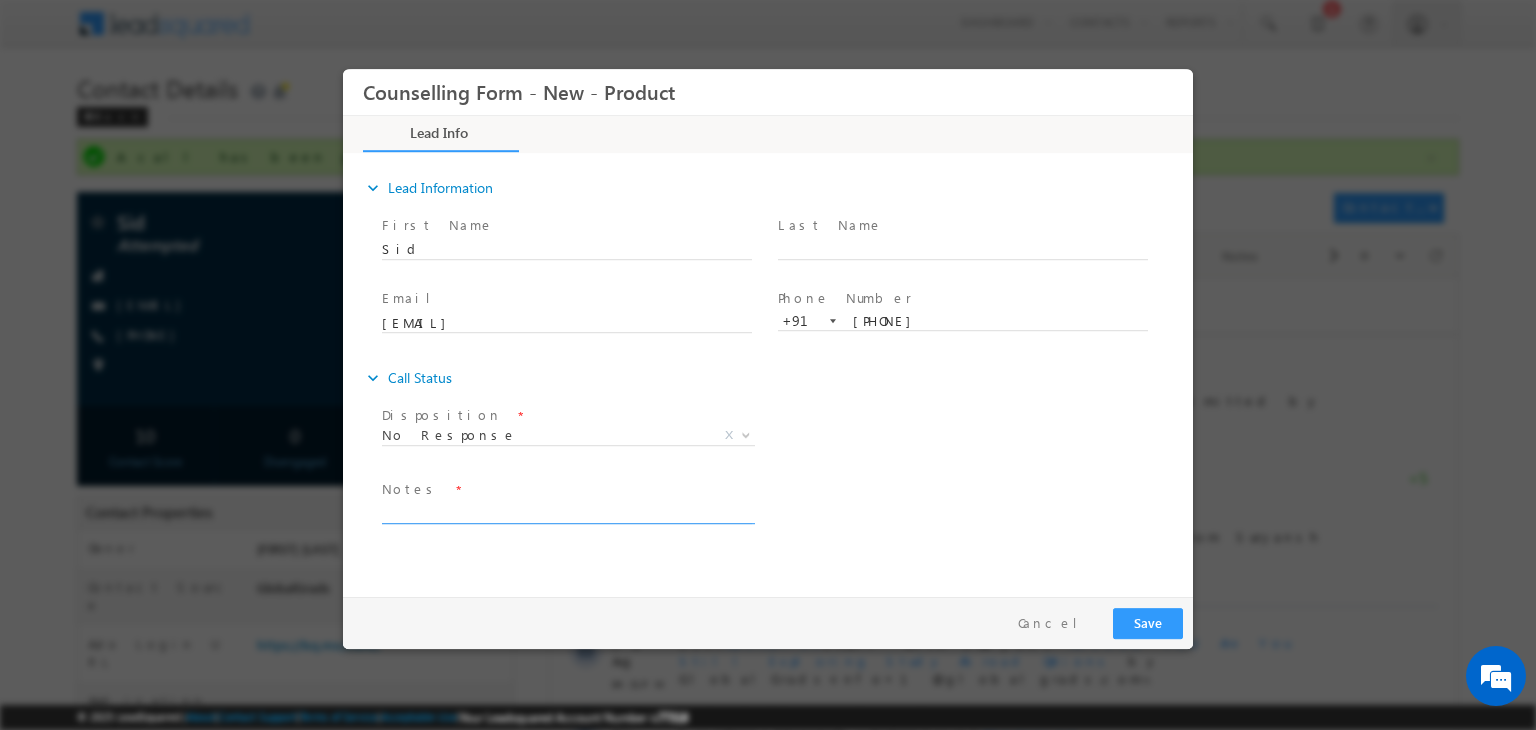 click at bounding box center (567, 512) 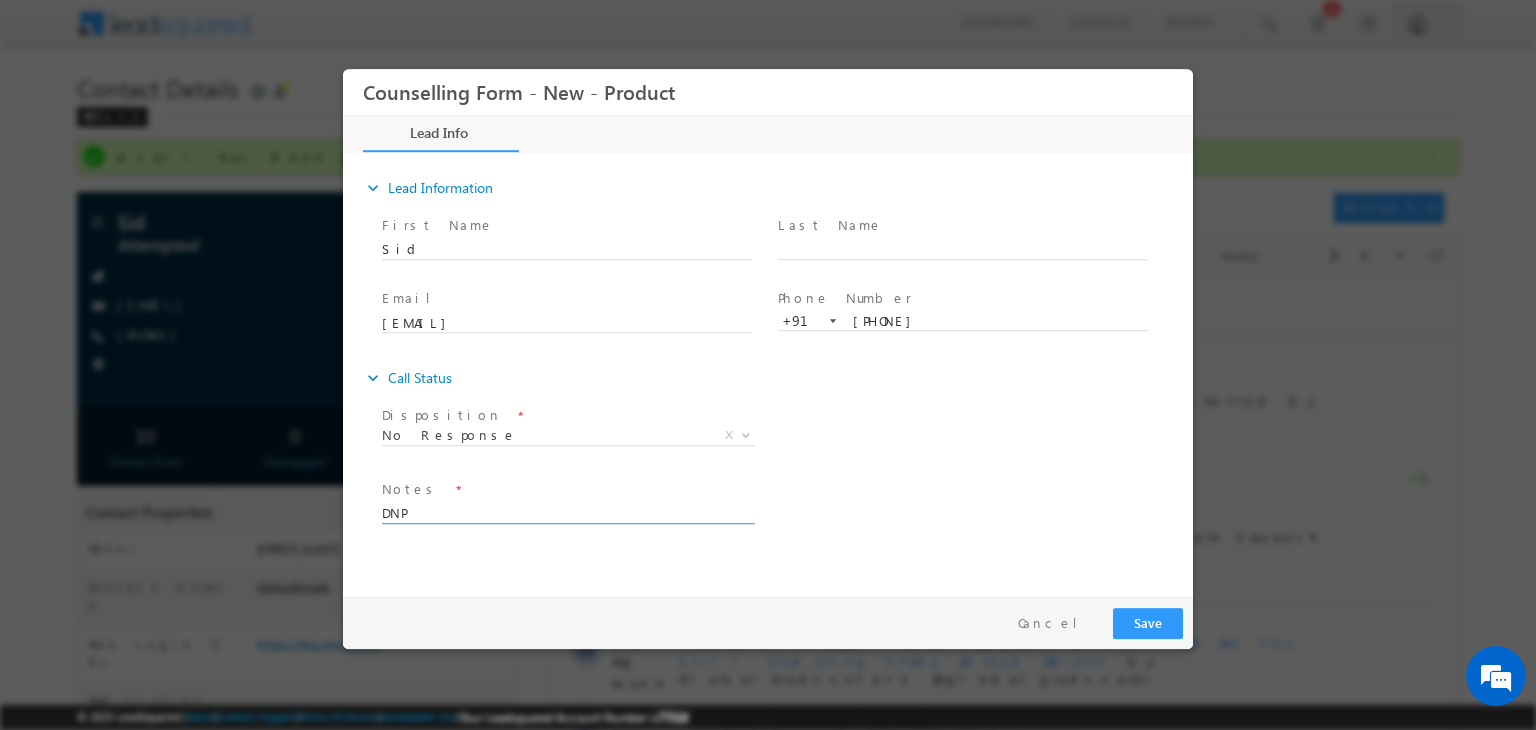 type on "DNP" 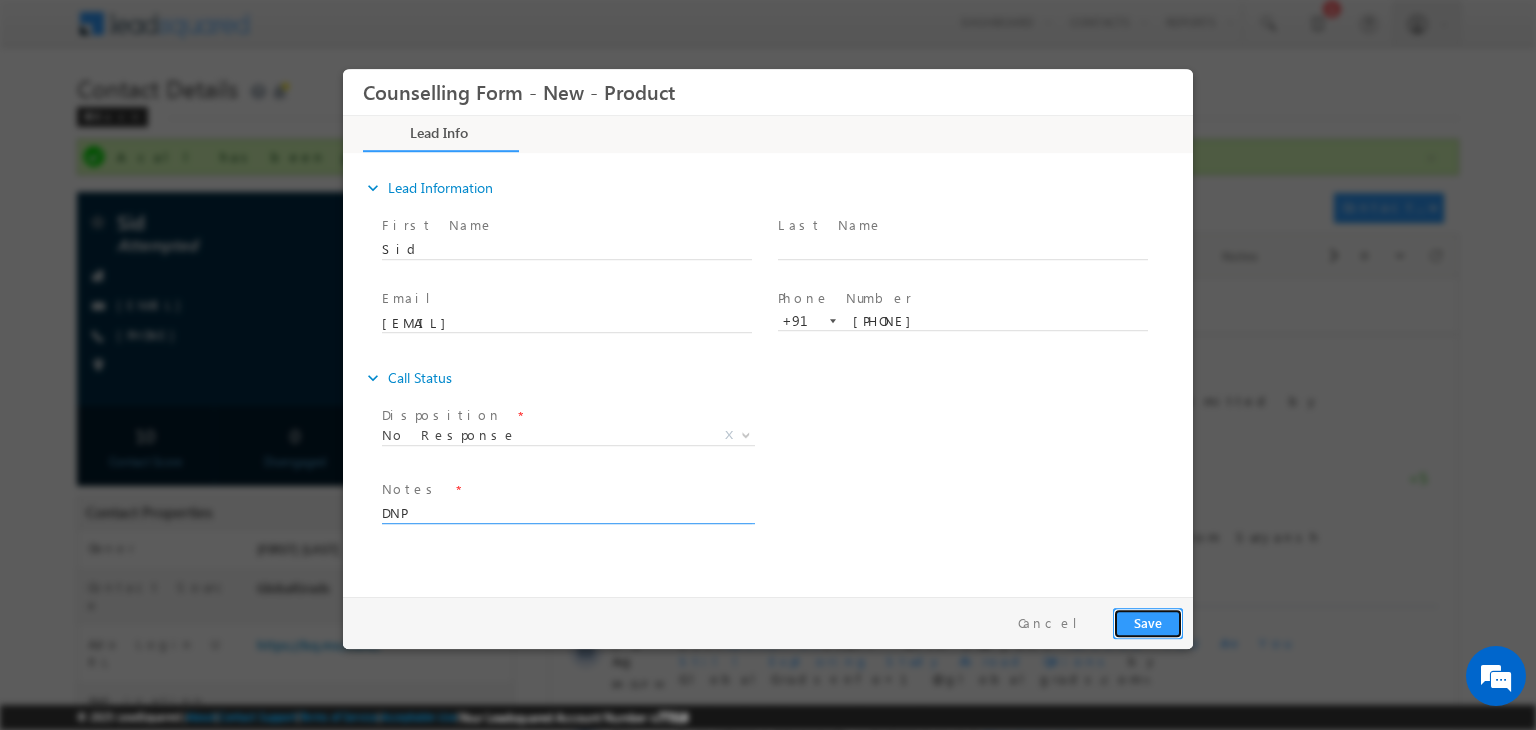 click on "Save" at bounding box center [1148, 623] 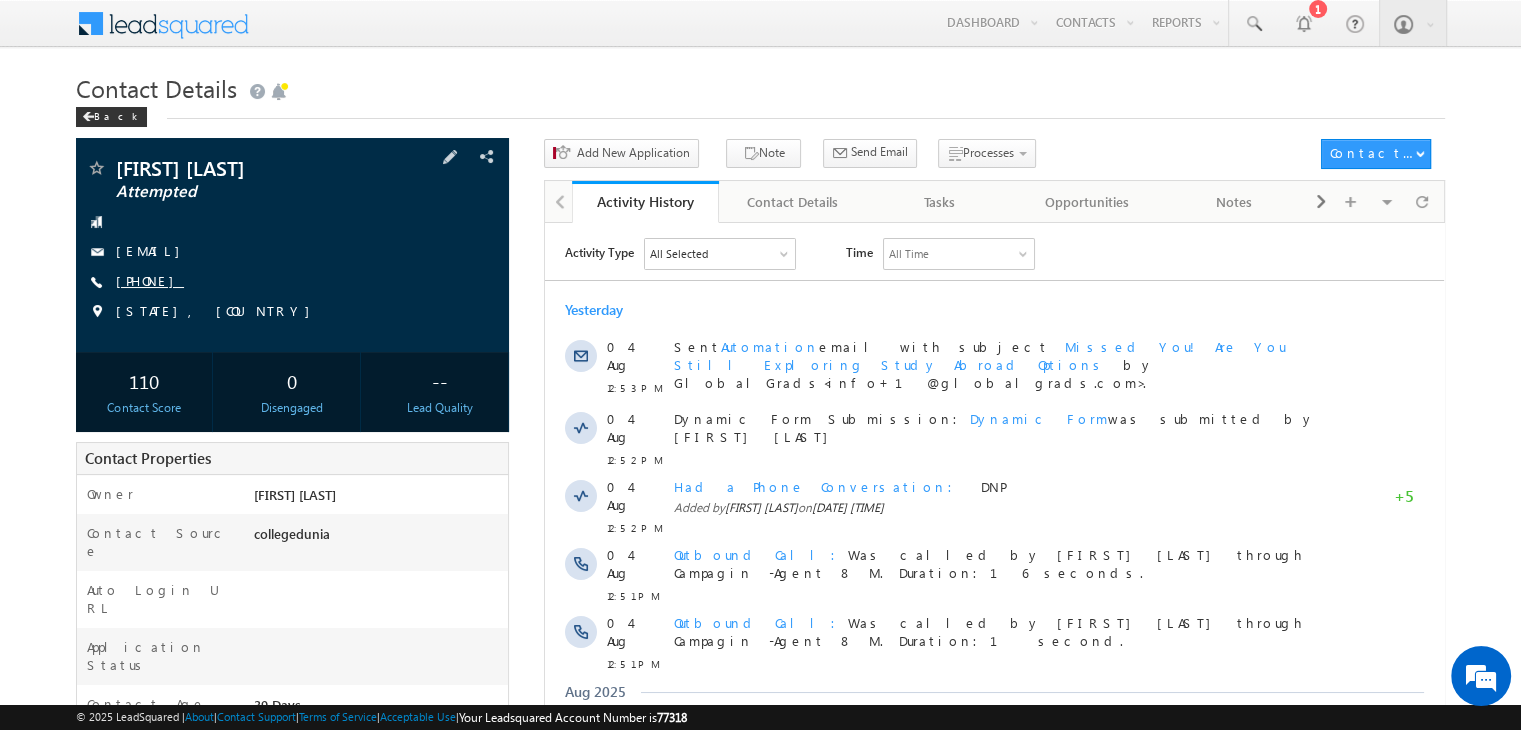 scroll, scrollTop: 0, scrollLeft: 0, axis: both 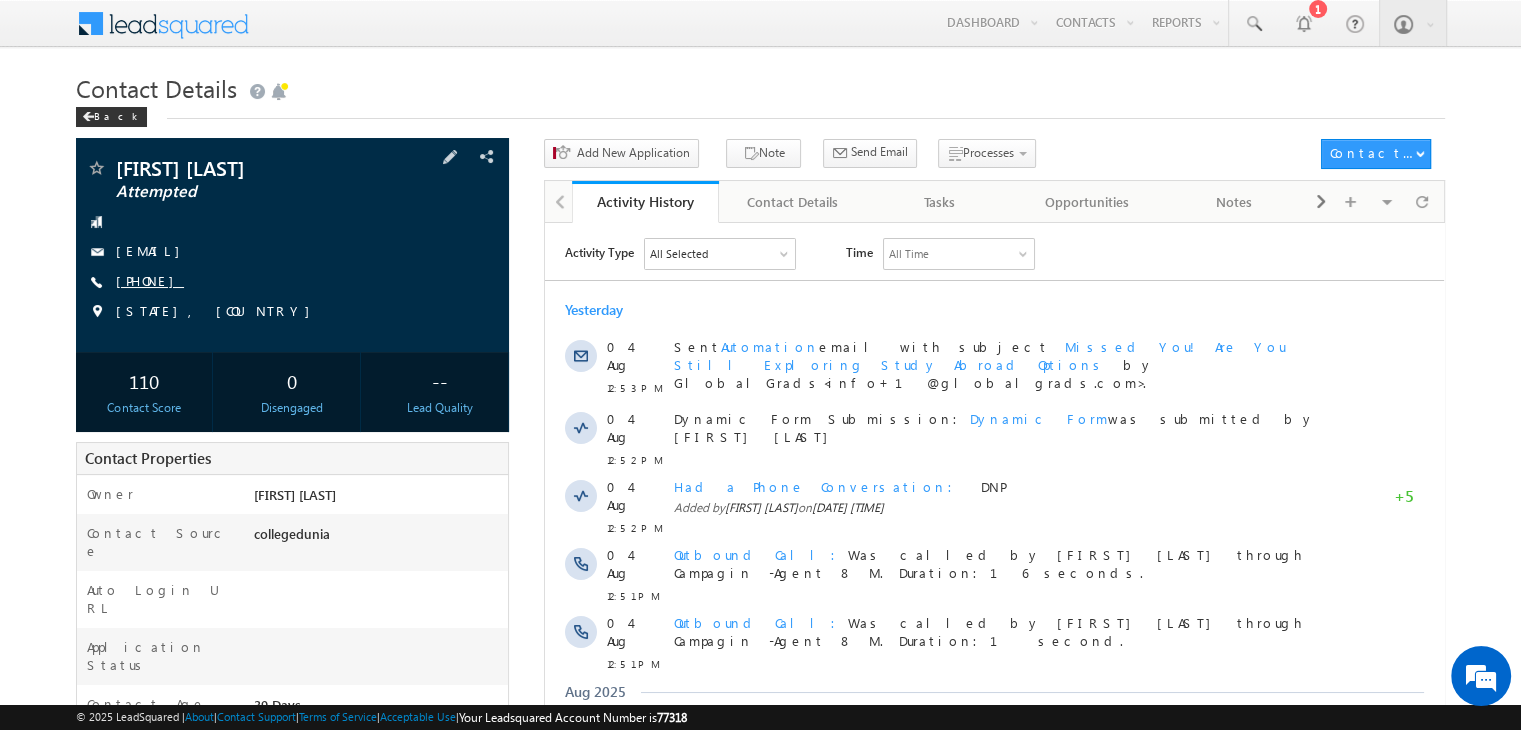 click on "[PHONE]" at bounding box center [150, 280] 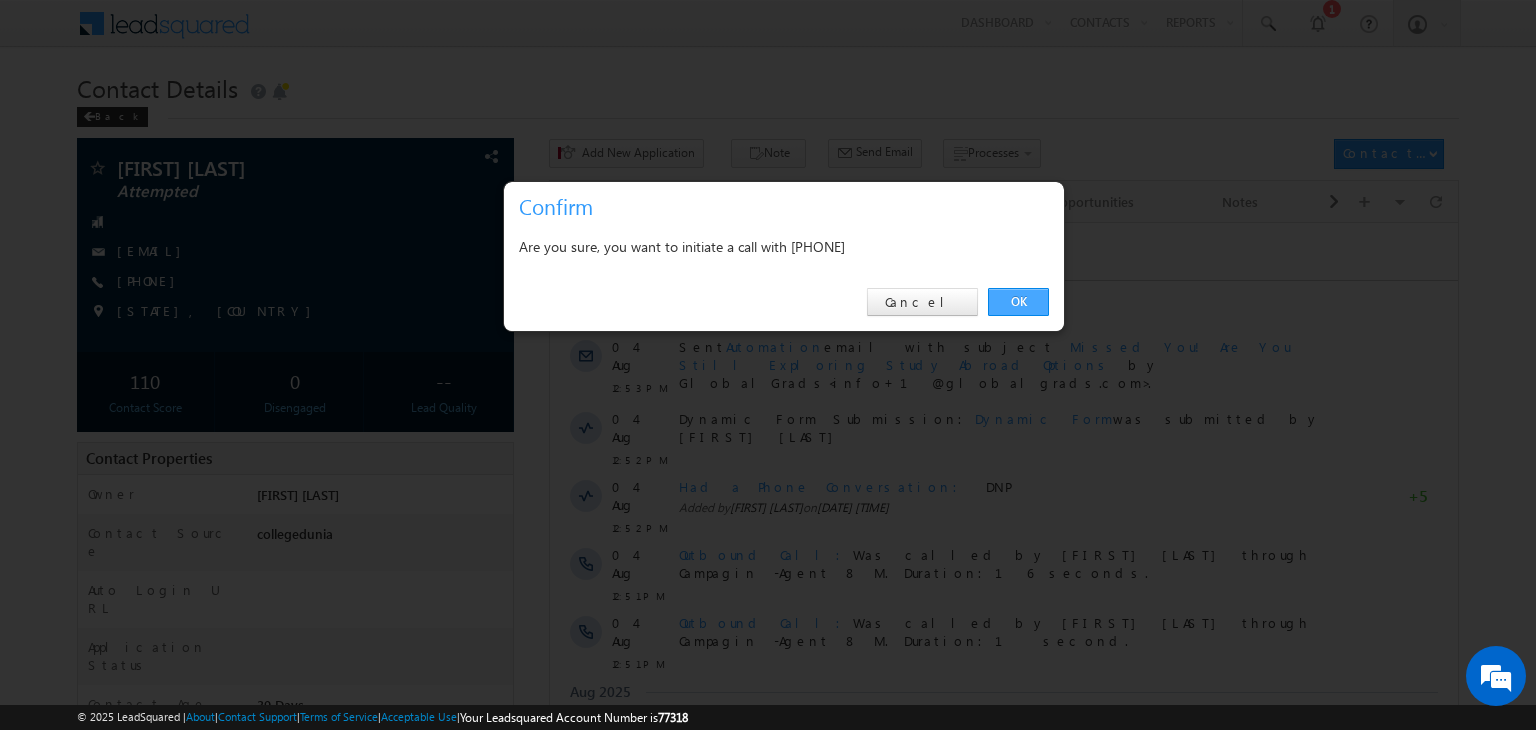 click on "OK" at bounding box center [1018, 302] 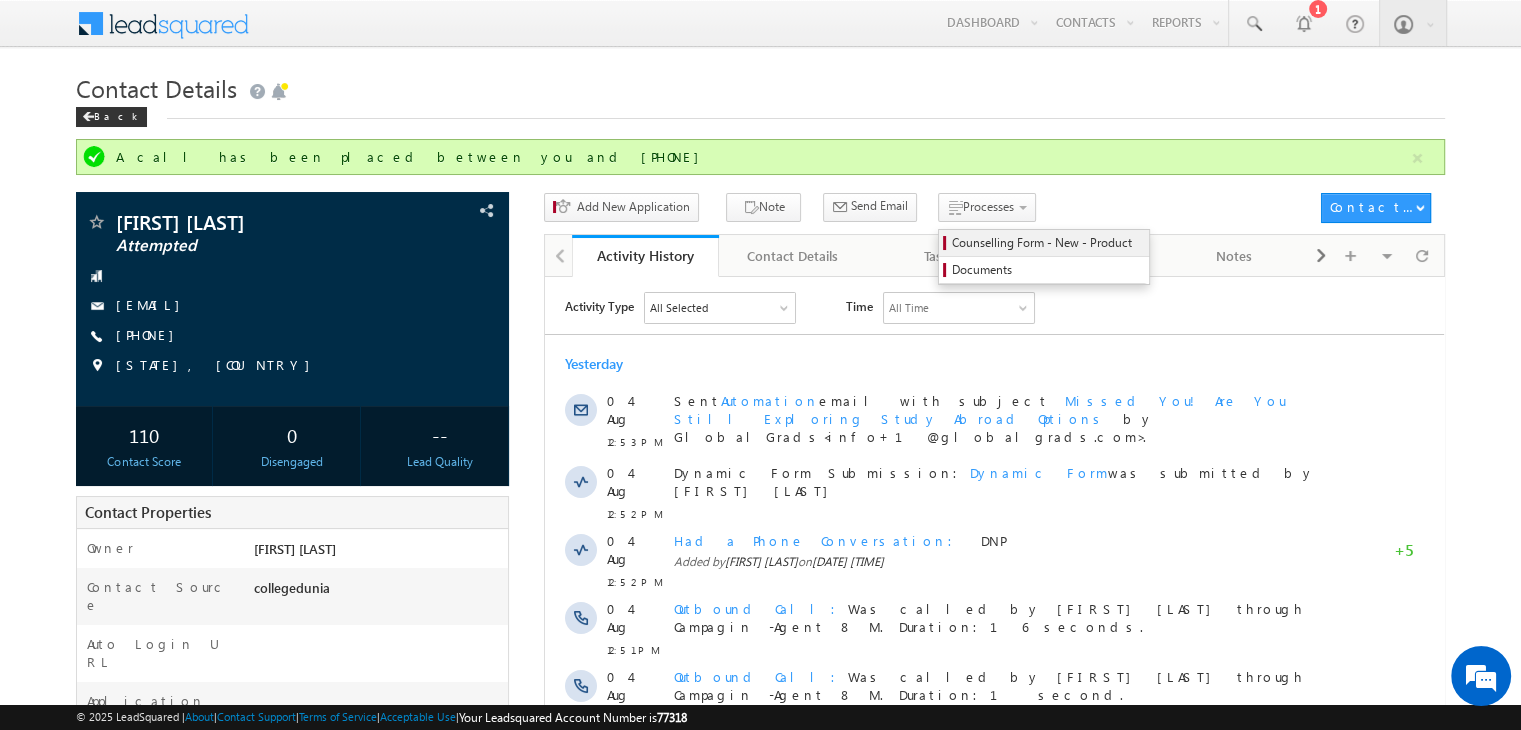 click on "Counselling Form - New - Product" at bounding box center [1047, 243] 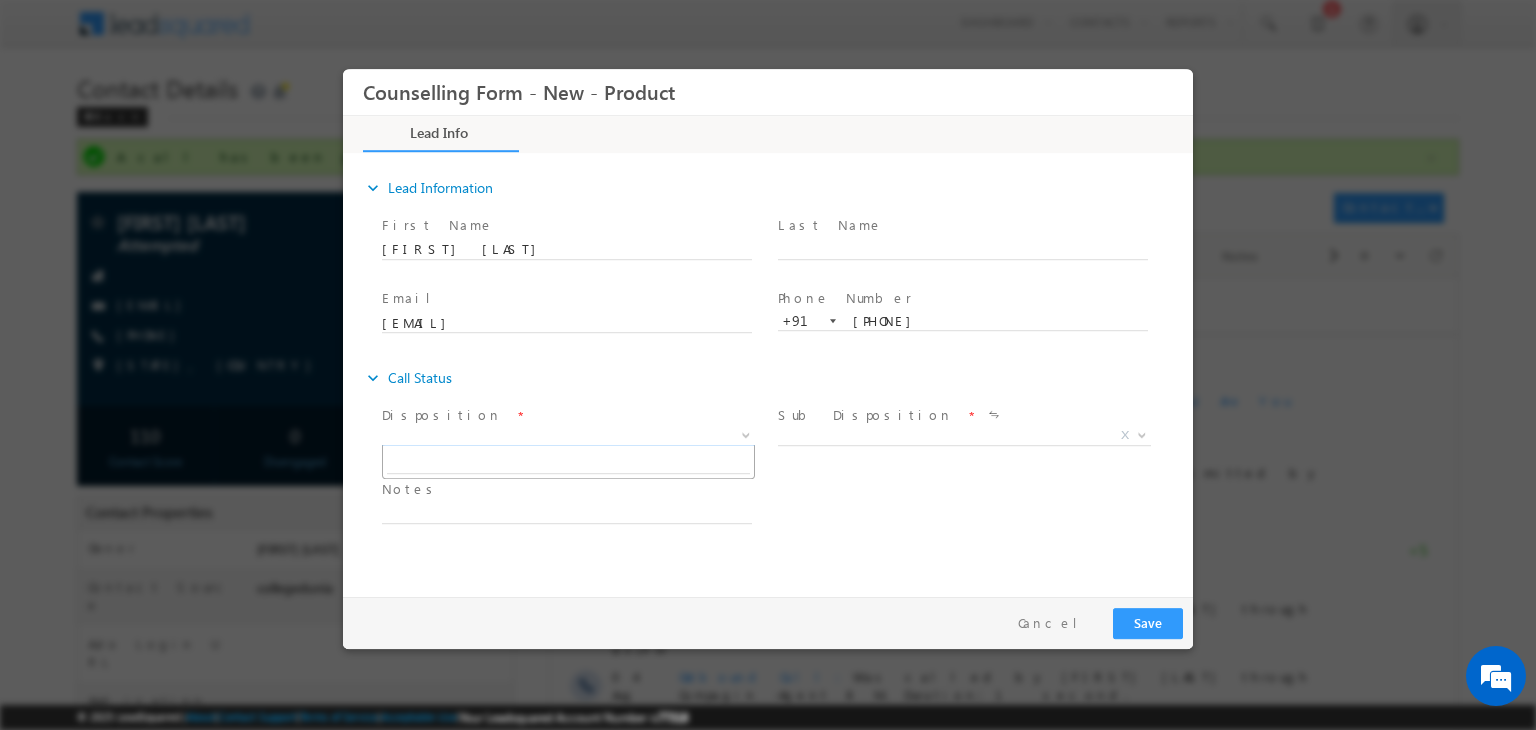 click on "X" at bounding box center (568, 436) 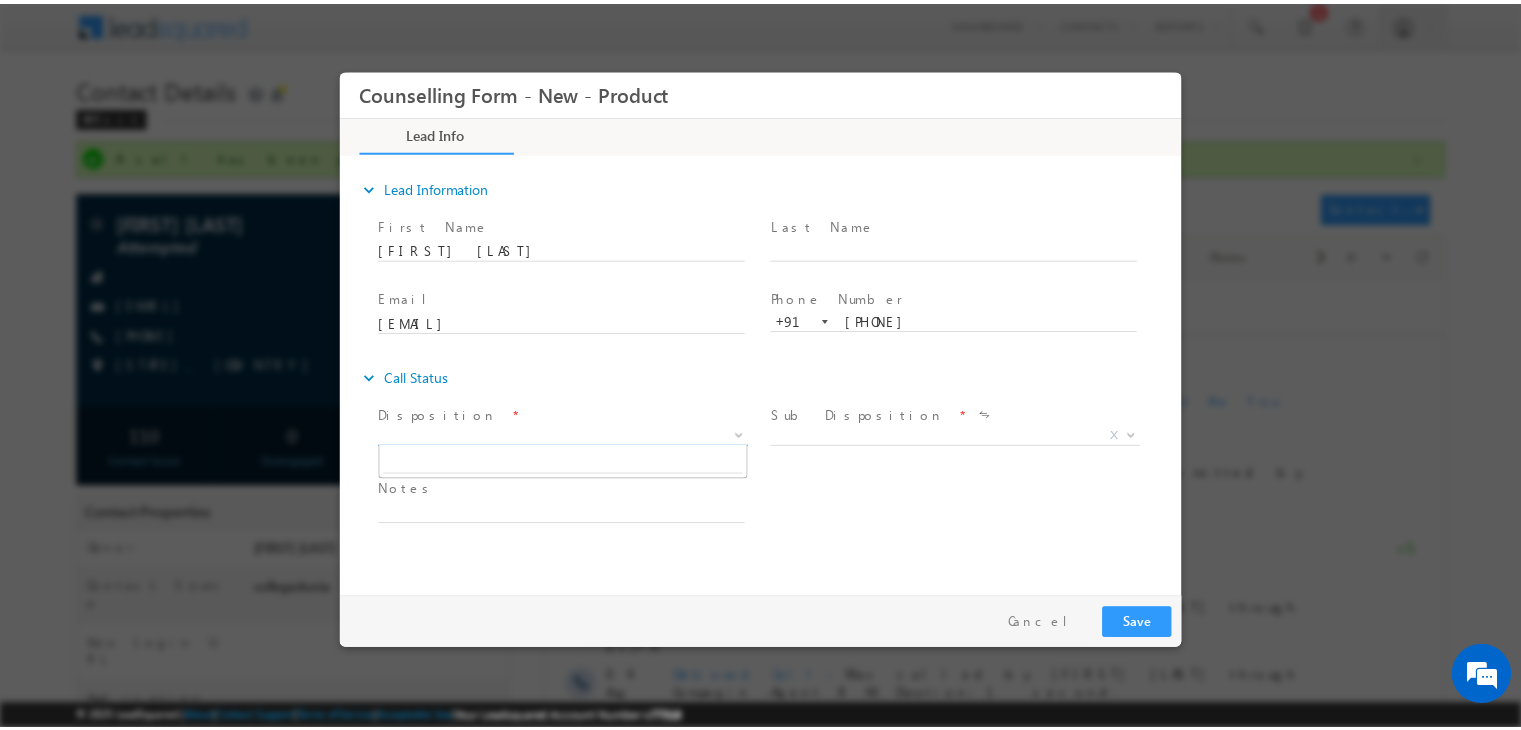 scroll, scrollTop: 0, scrollLeft: 0, axis: both 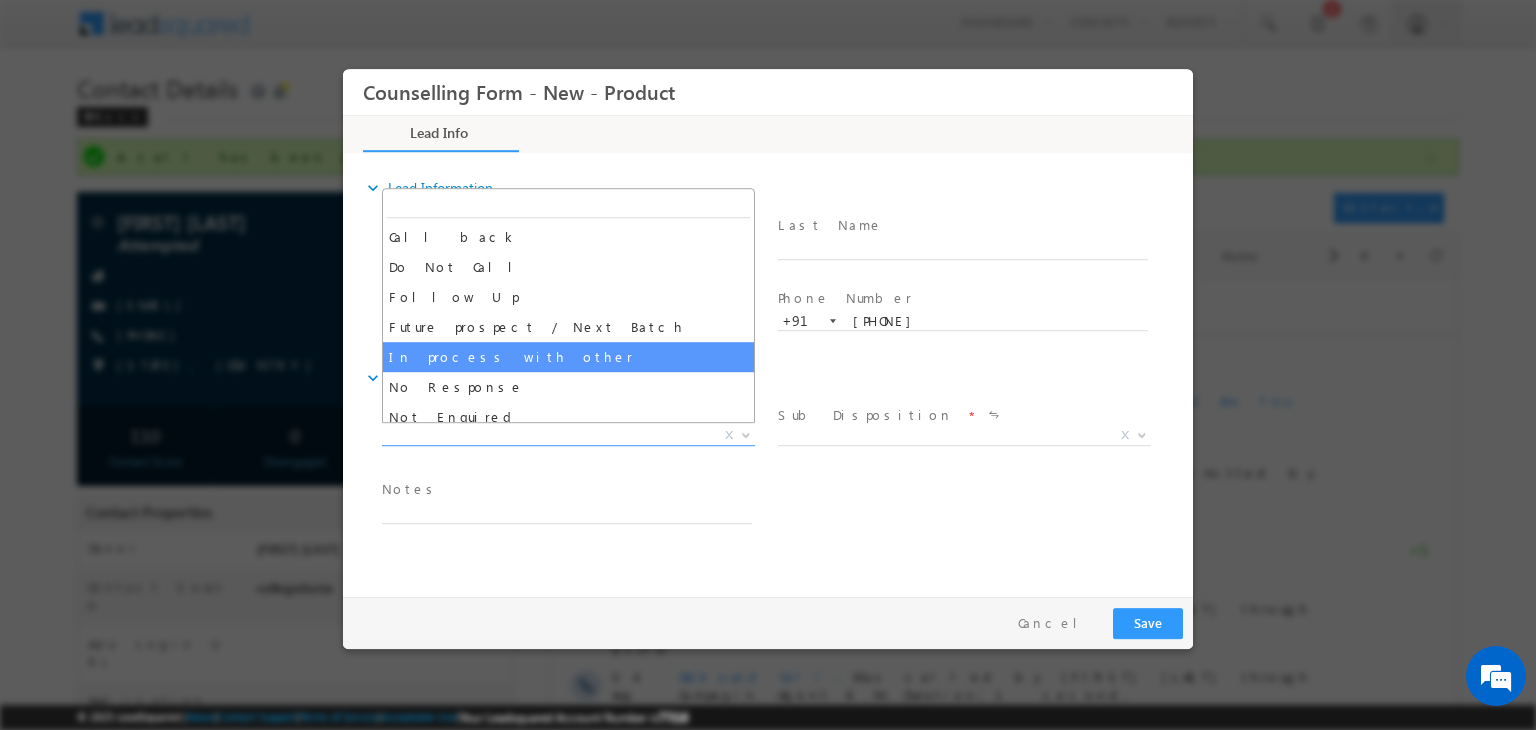 drag, startPoint x: 476, startPoint y: 369, endPoint x: 503, endPoint y: 387, distance: 32.449963 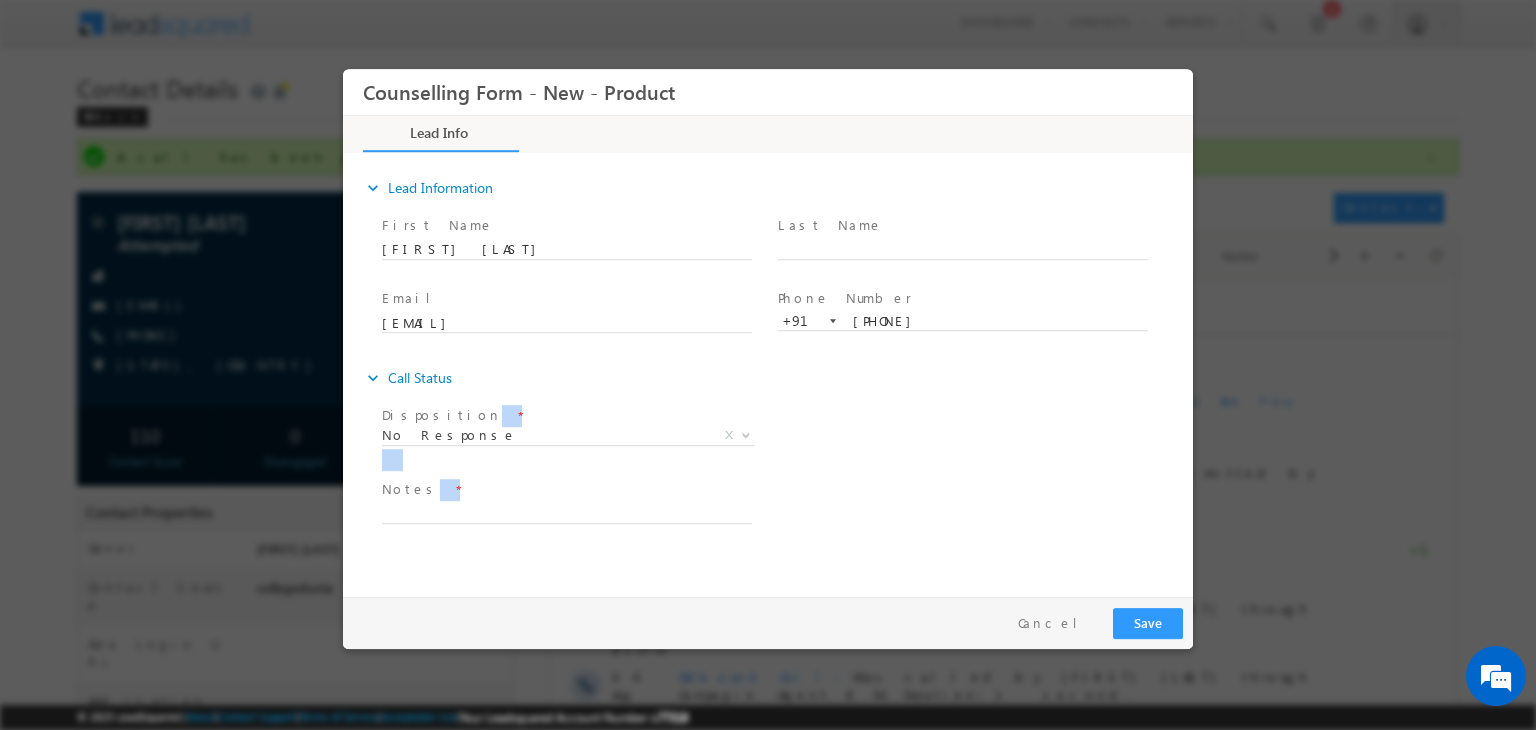 drag, startPoint x: 503, startPoint y: 387, endPoint x: 509, endPoint y: 516, distance: 129.13947 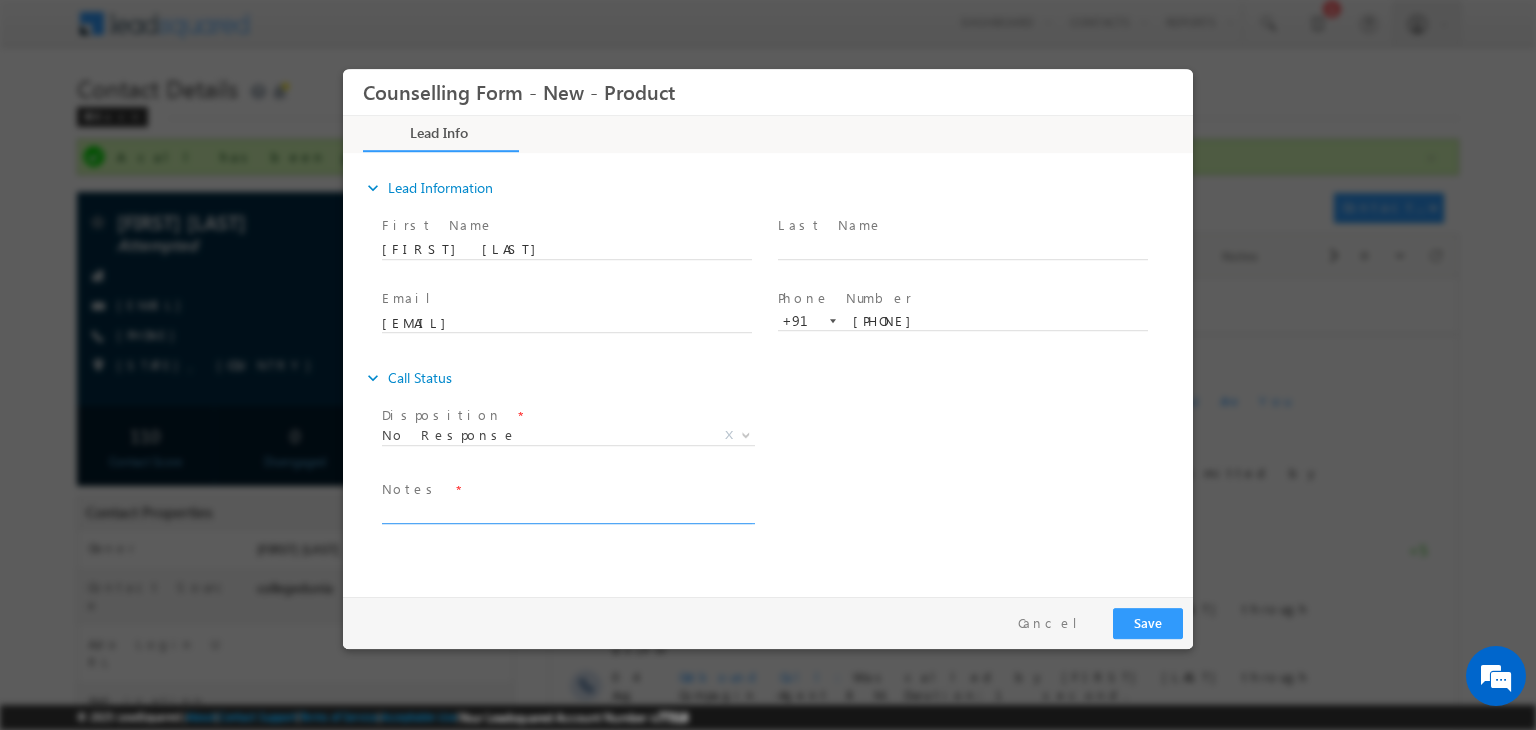 click at bounding box center [567, 512] 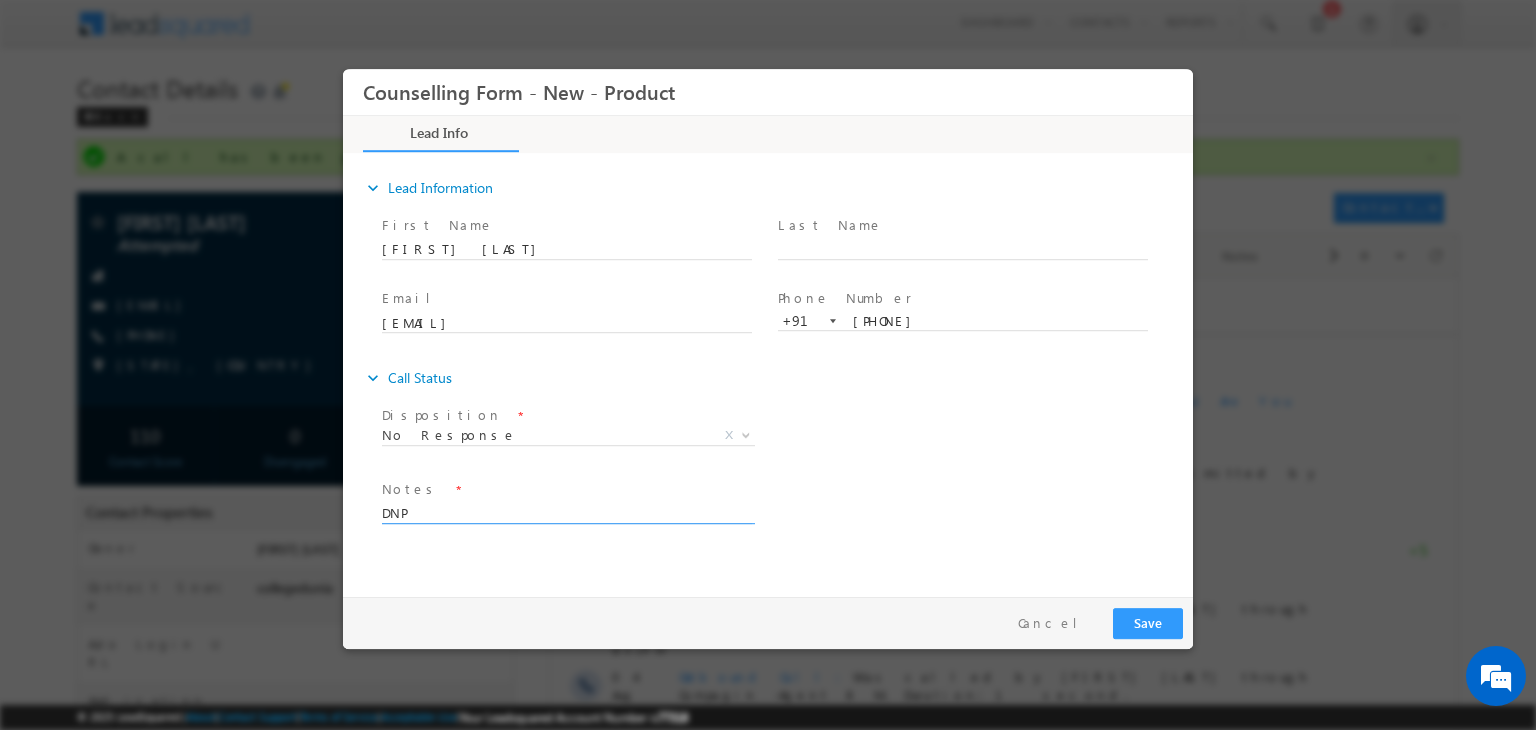 type on "DNP" 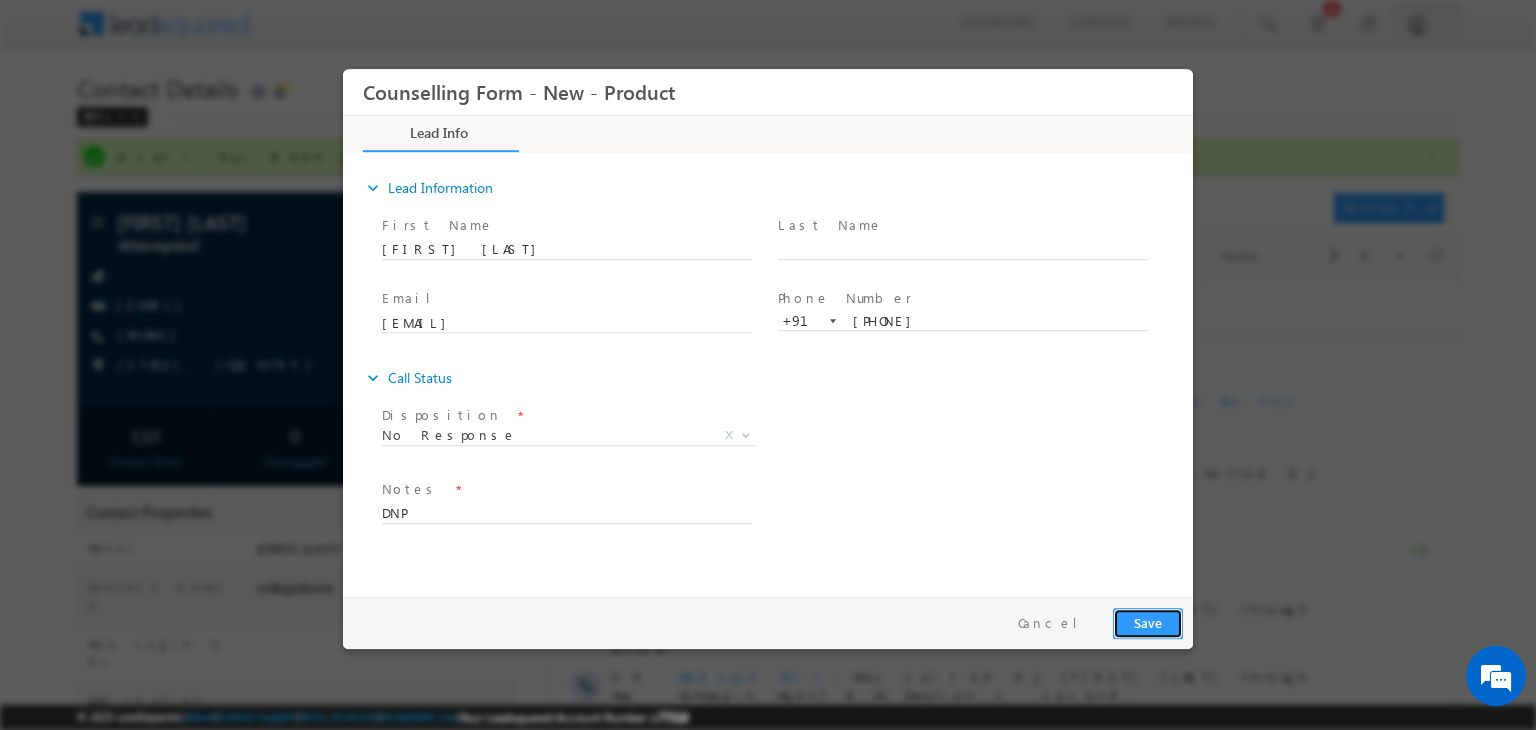 click on "Save" at bounding box center [1148, 623] 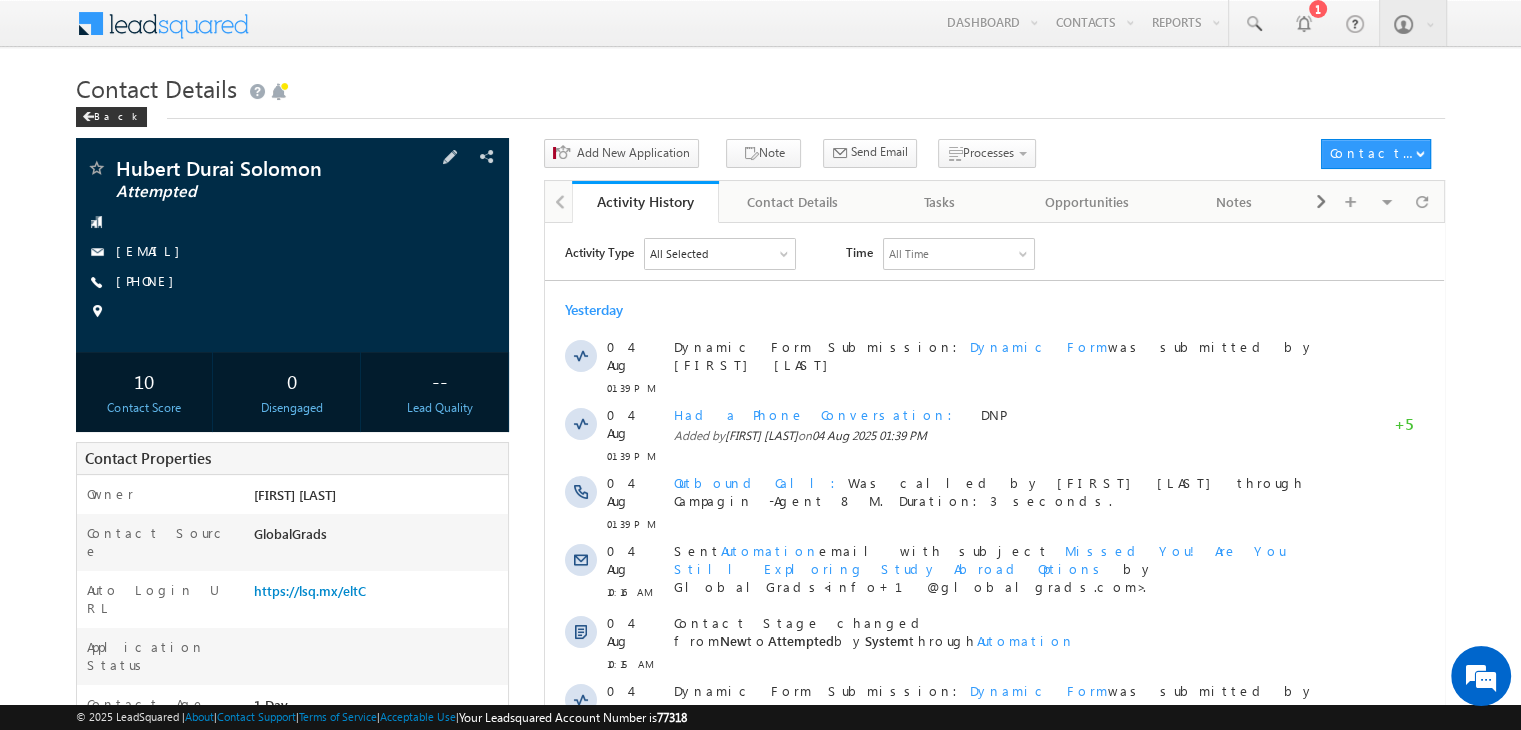scroll, scrollTop: 0, scrollLeft: 0, axis: both 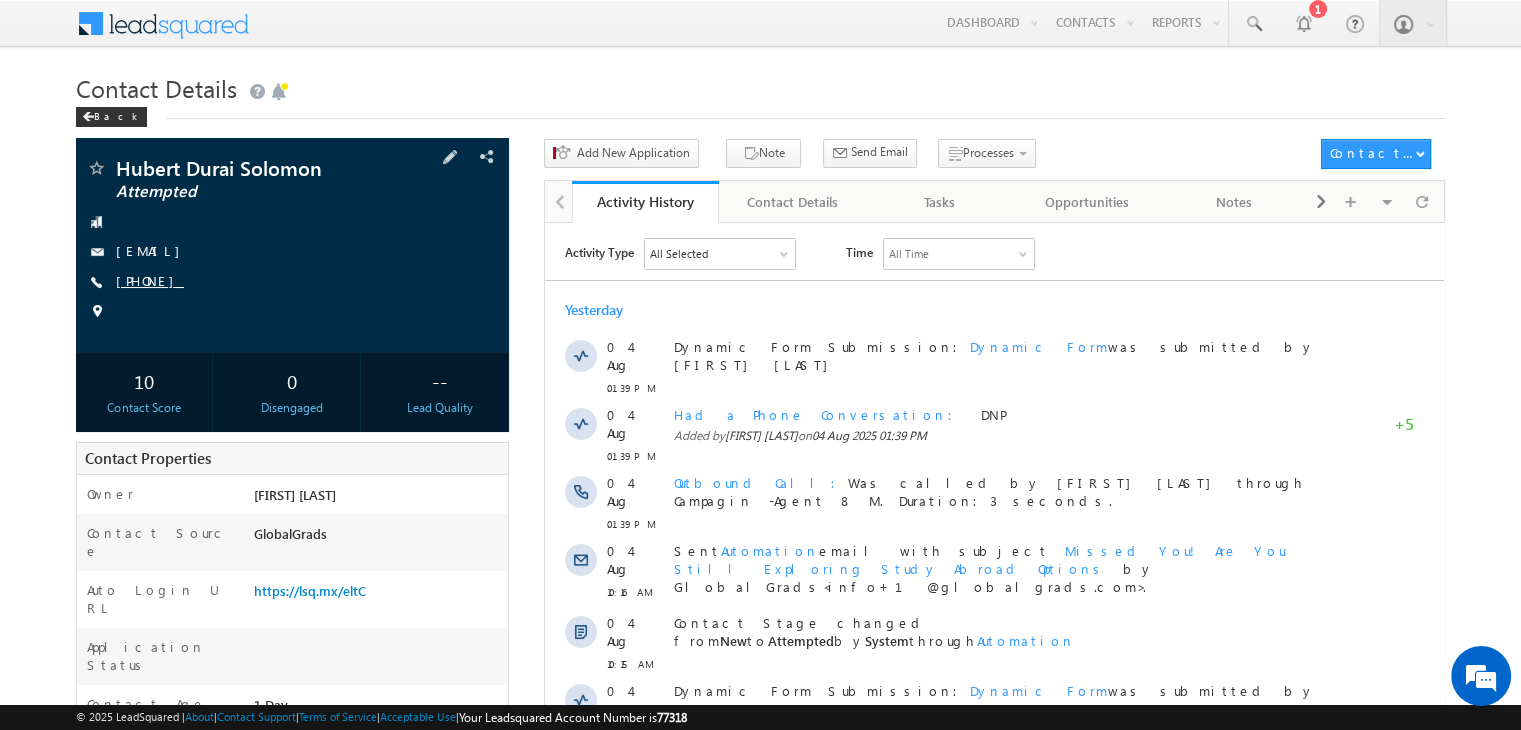click on "[PHONE]" at bounding box center (150, 280) 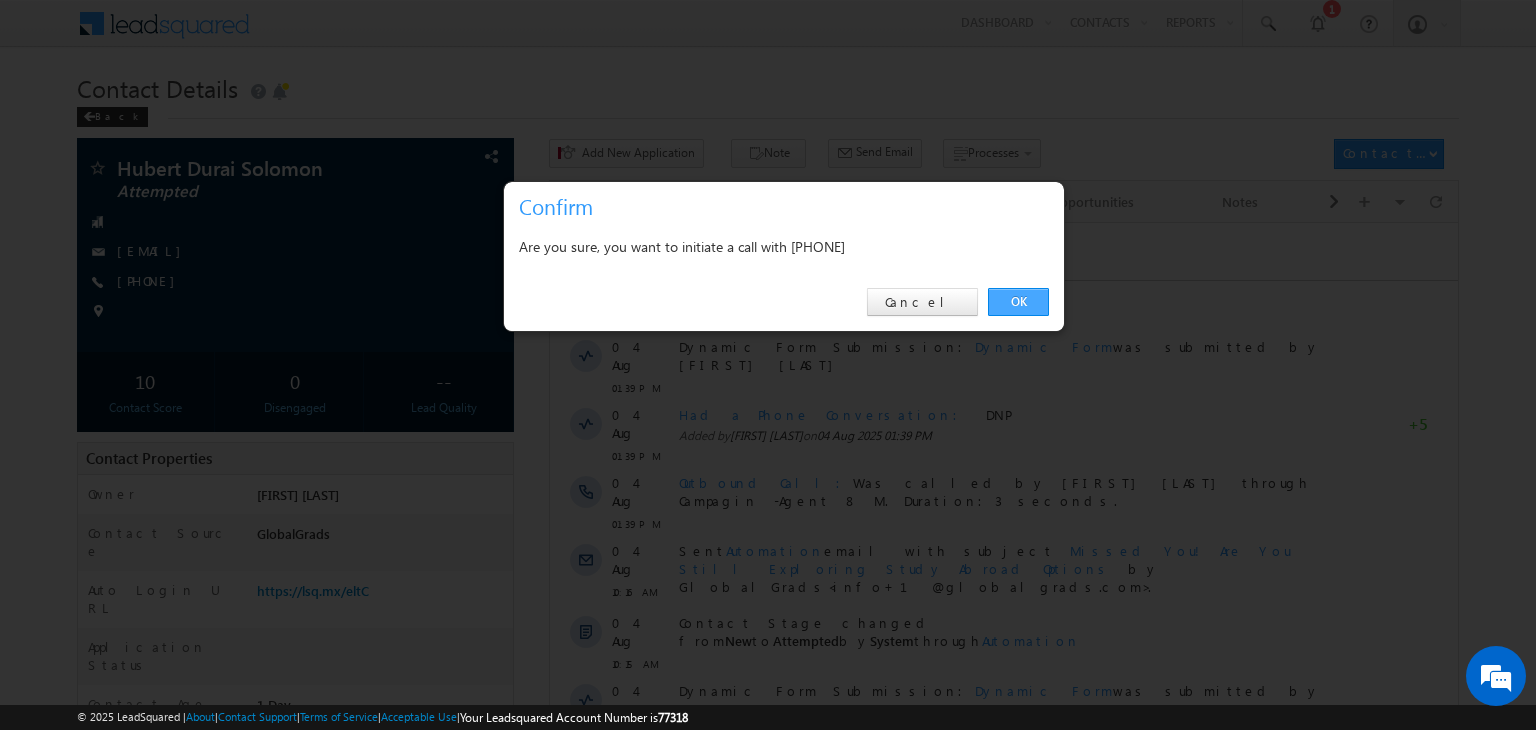 click on "OK" at bounding box center [1018, 302] 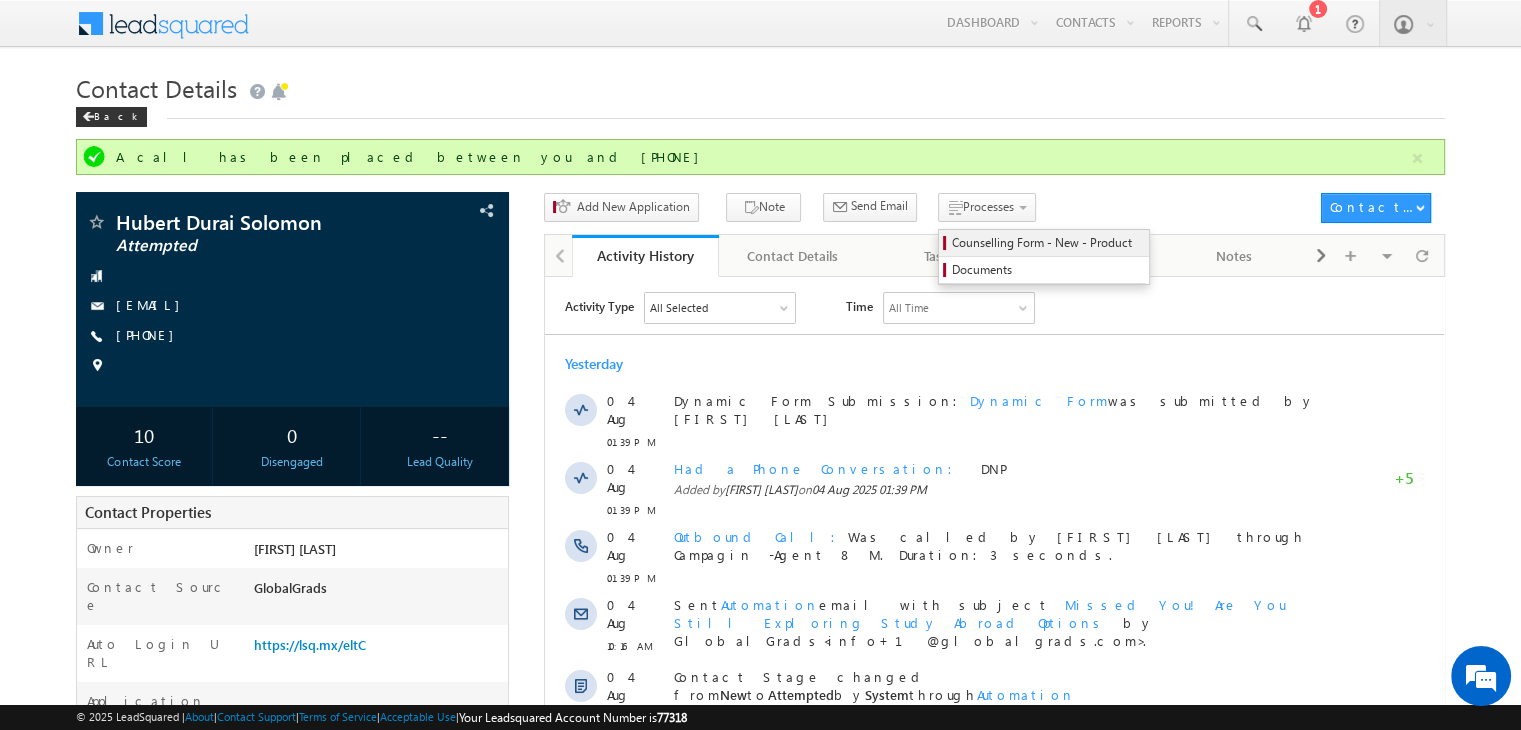 click on "Counselling Form - New - Product" at bounding box center (1047, 243) 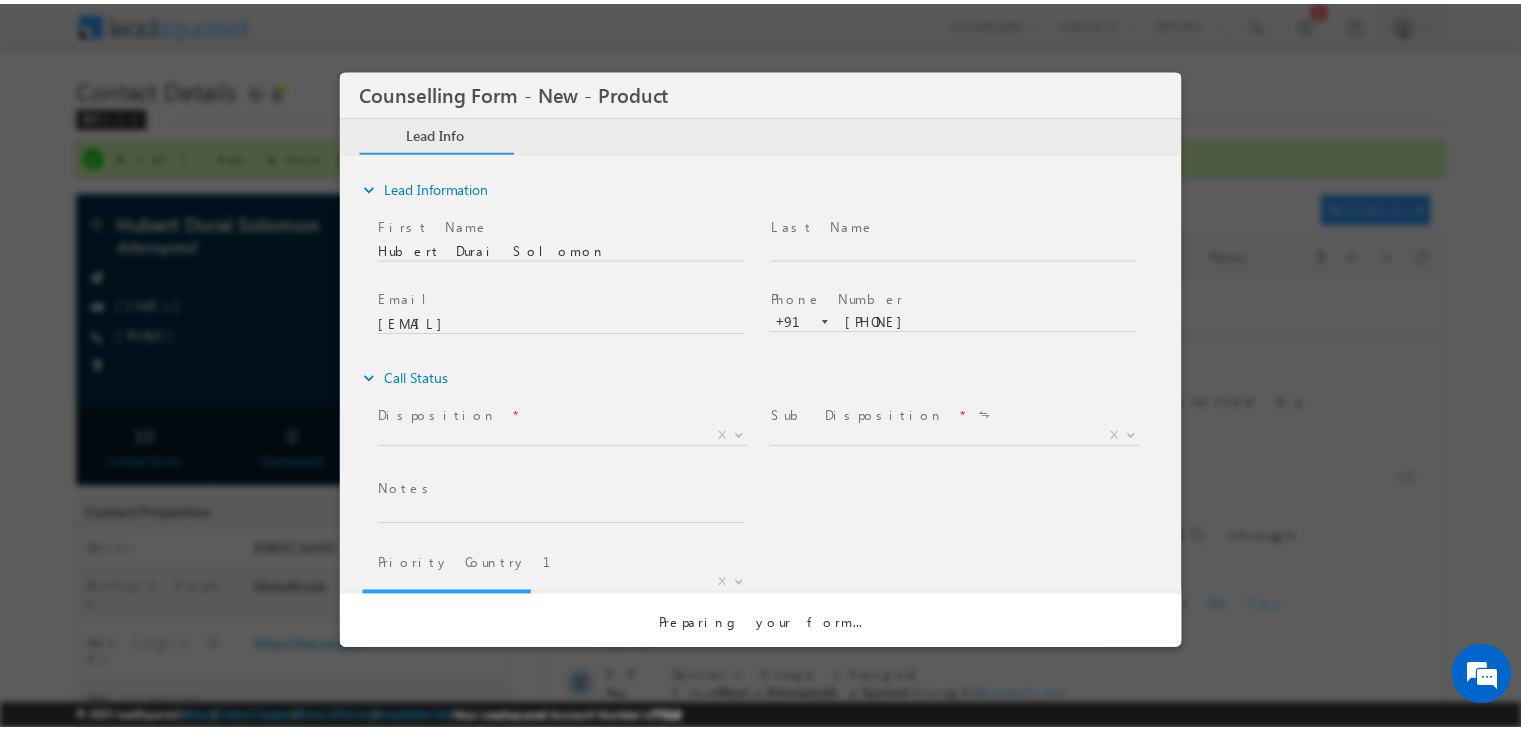 scroll, scrollTop: 0, scrollLeft: 0, axis: both 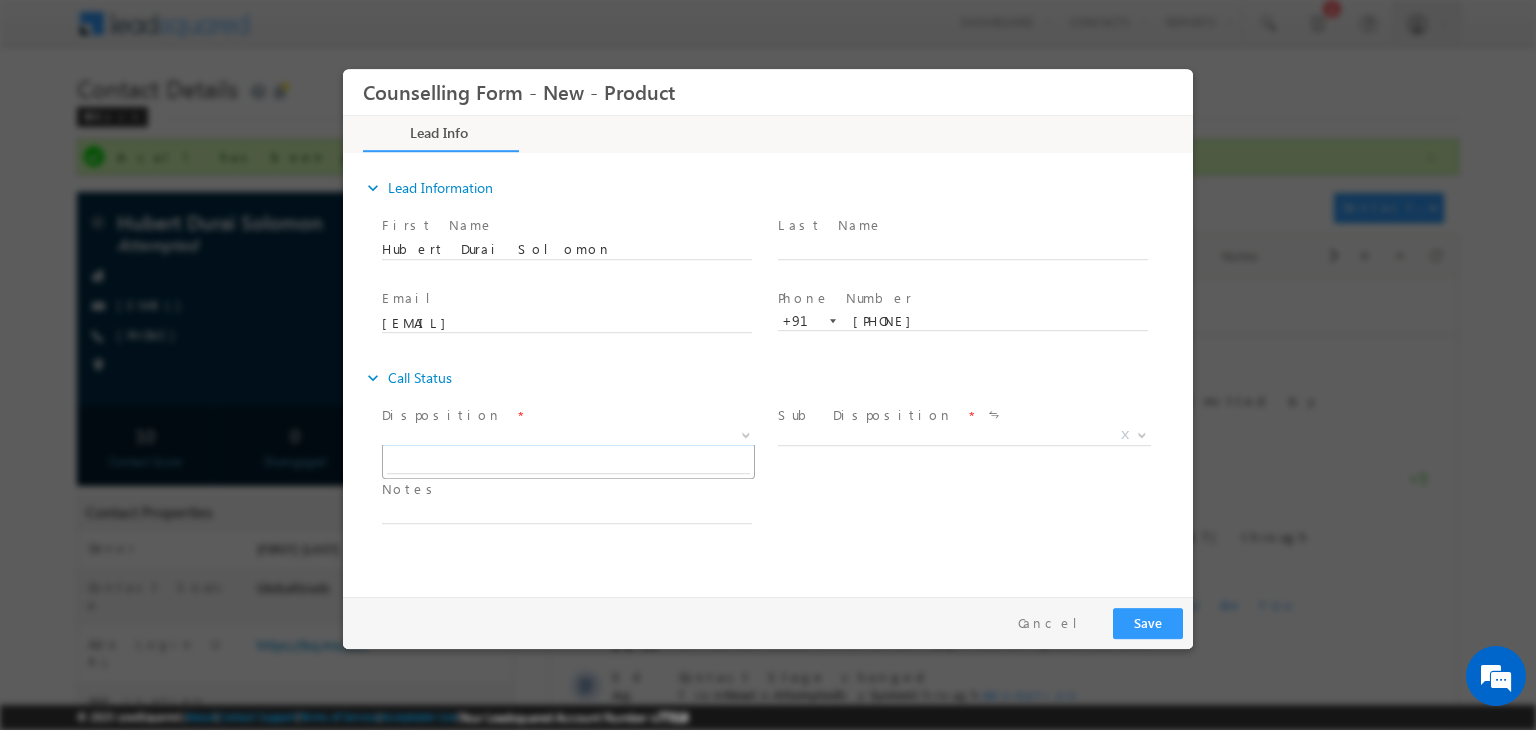 click on "X" at bounding box center [568, 436] 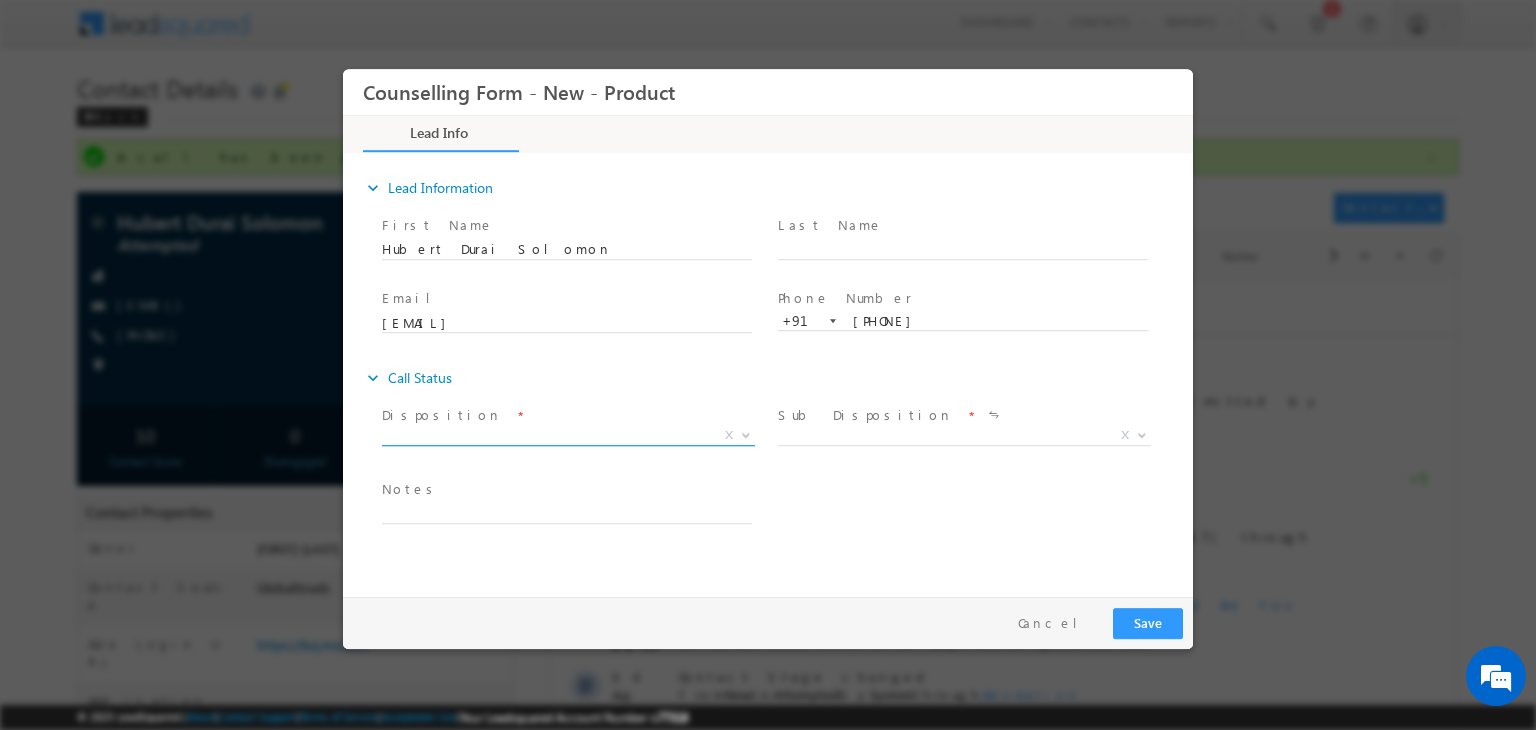 click on "X" at bounding box center [568, 436] 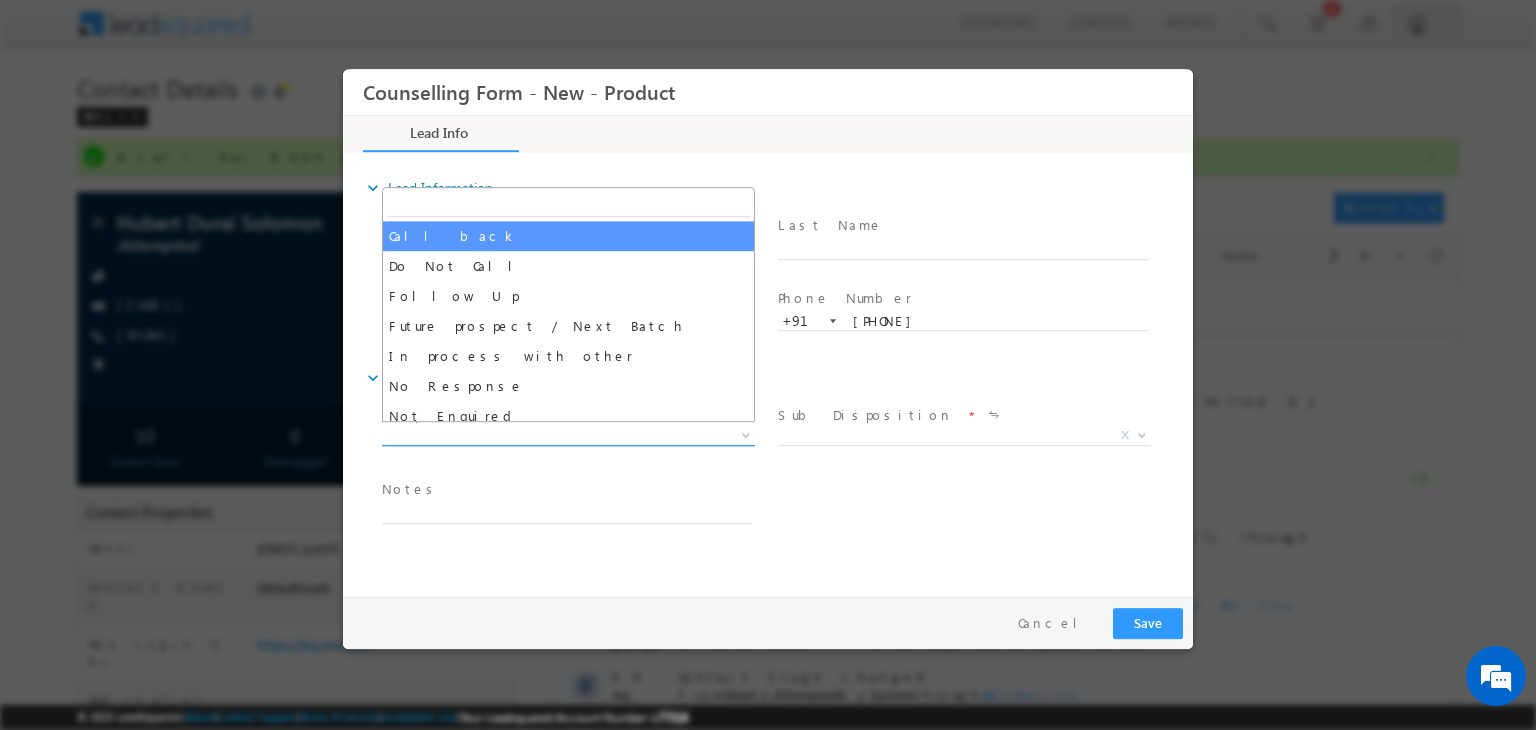 click on "X" at bounding box center (568, 436) 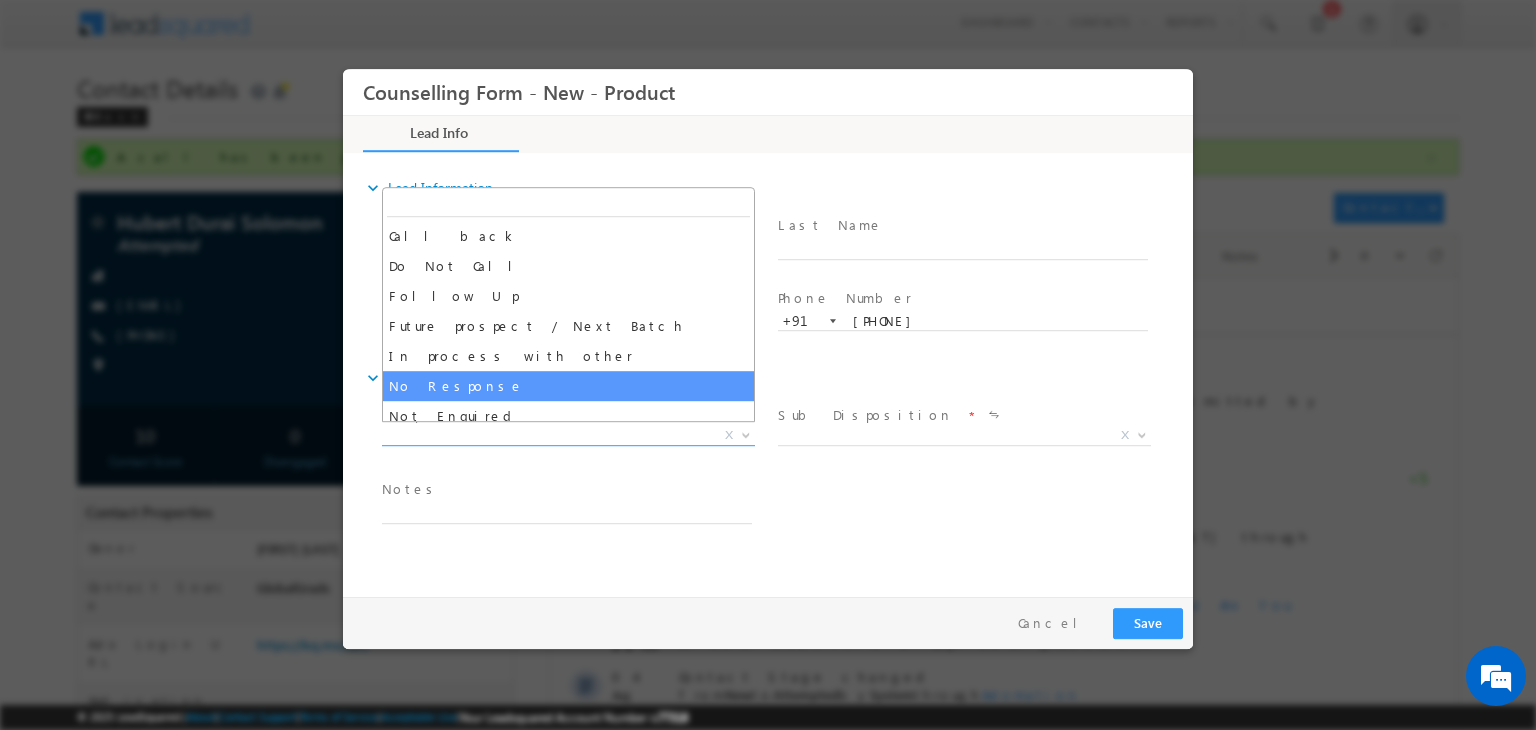 select on "No Response" 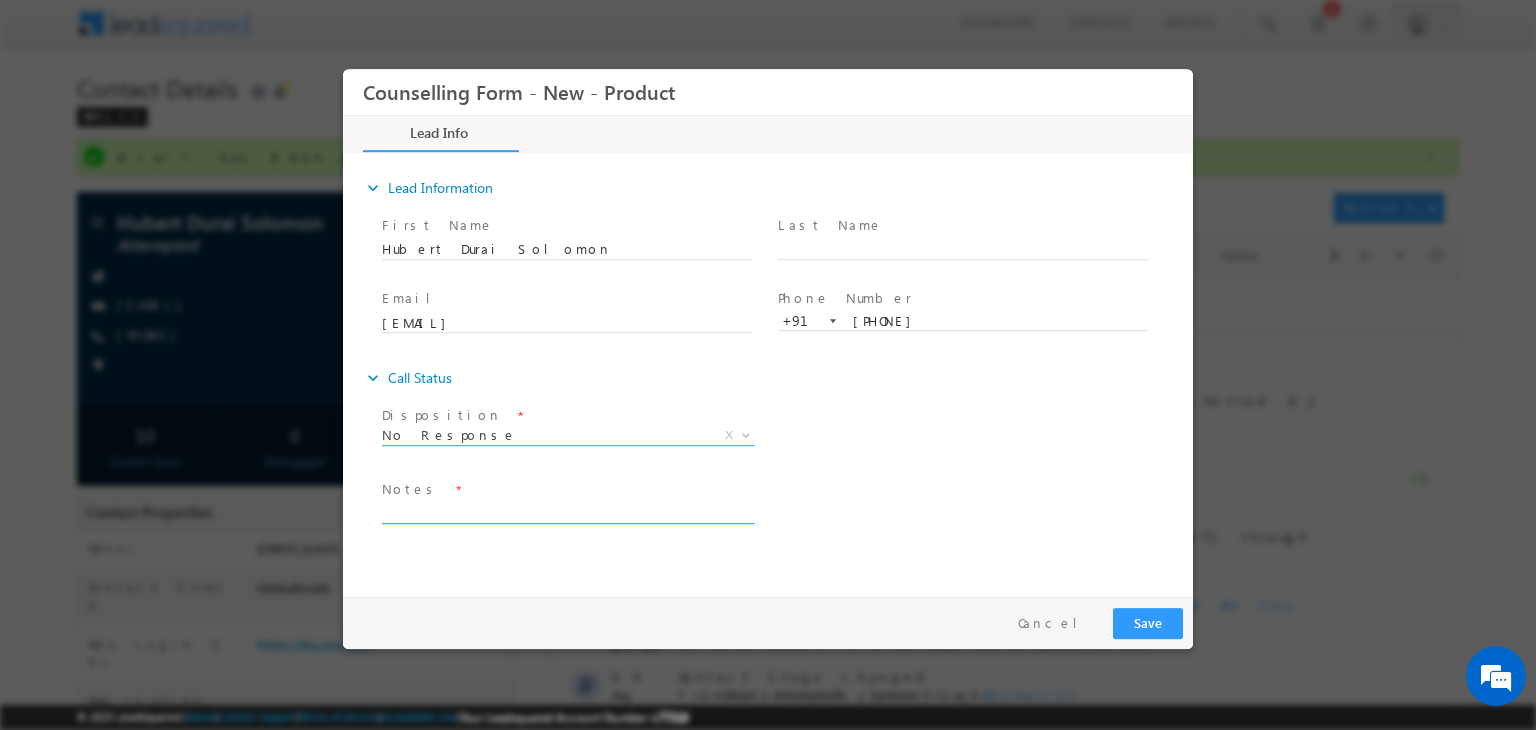 click at bounding box center (567, 512) 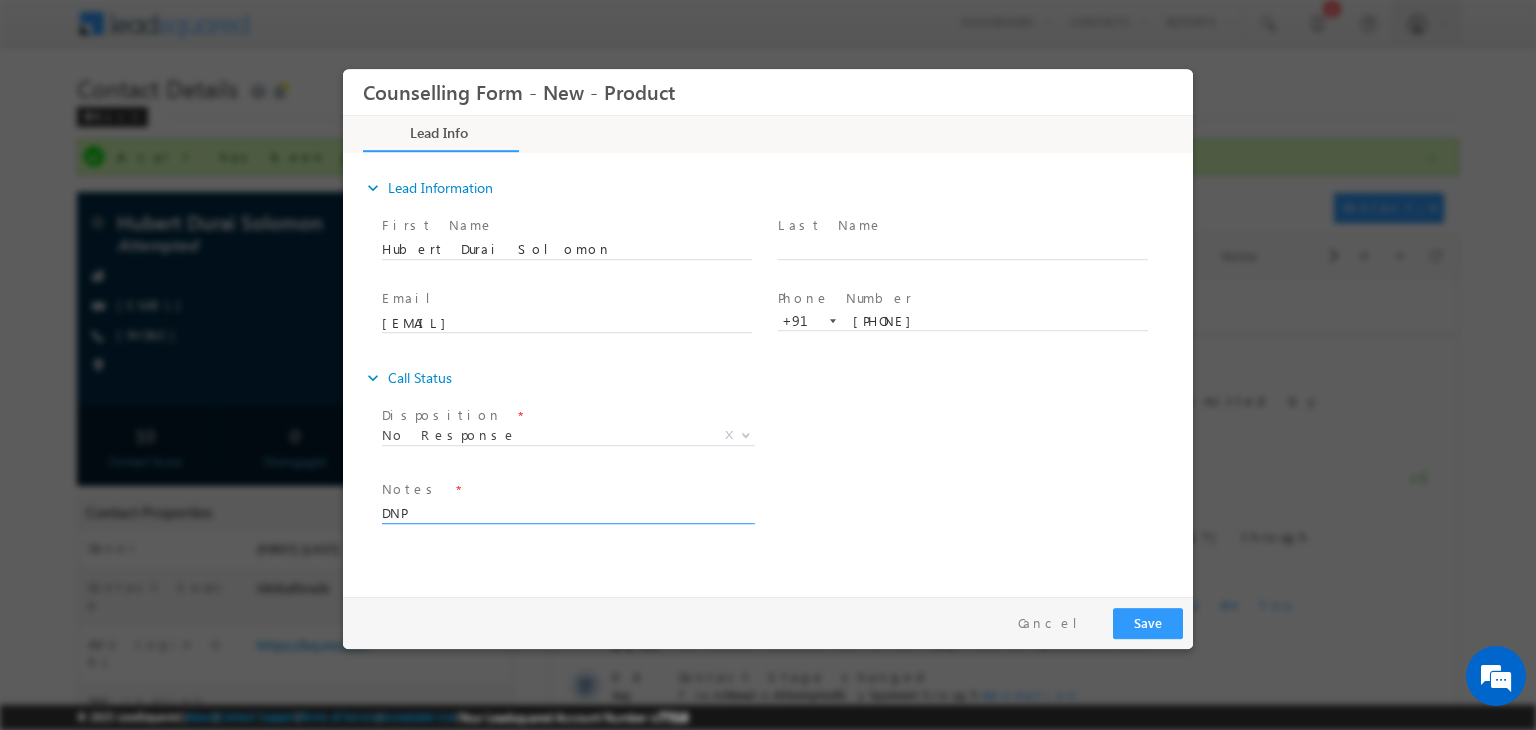 type on "DNP" 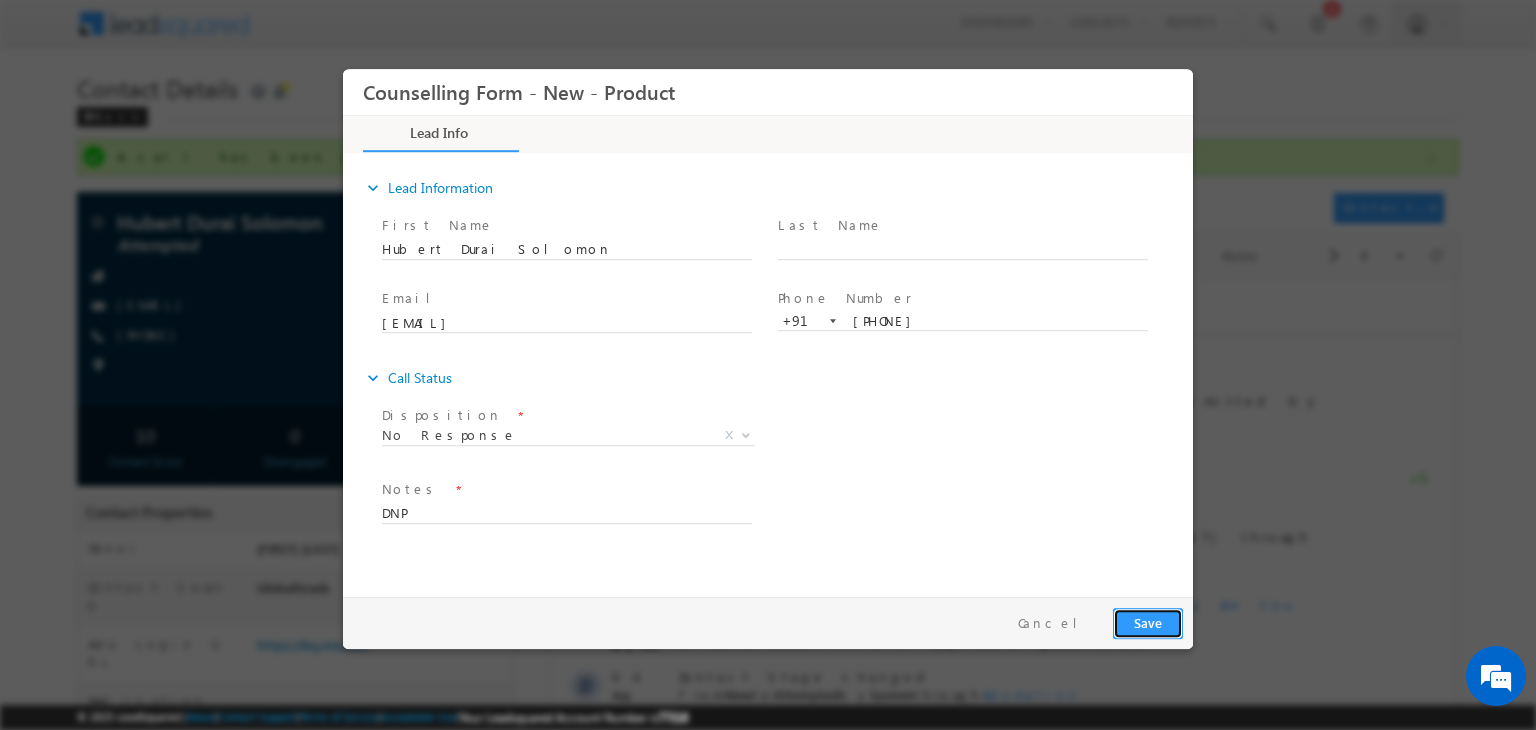 click on "Save" at bounding box center (1148, 623) 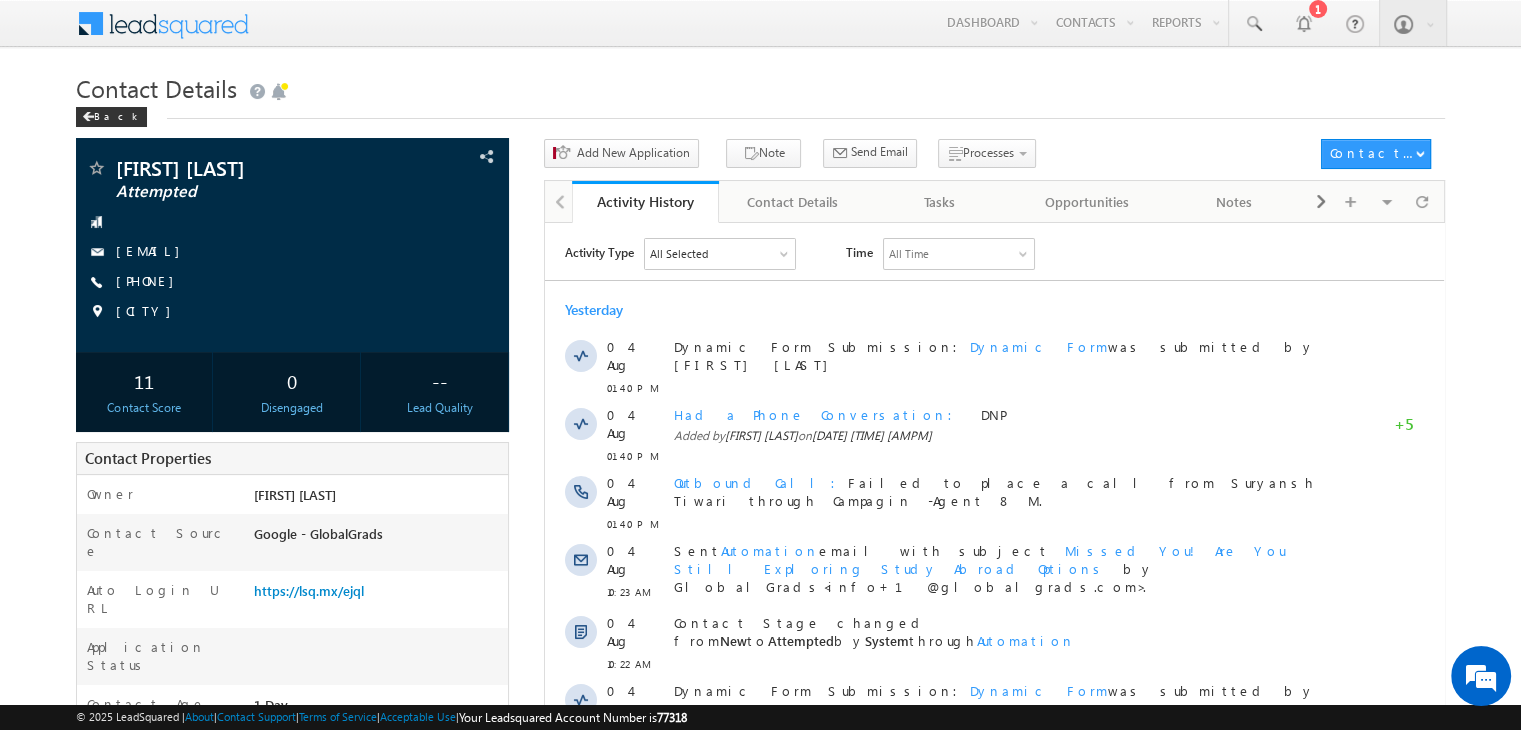 scroll, scrollTop: 0, scrollLeft: 0, axis: both 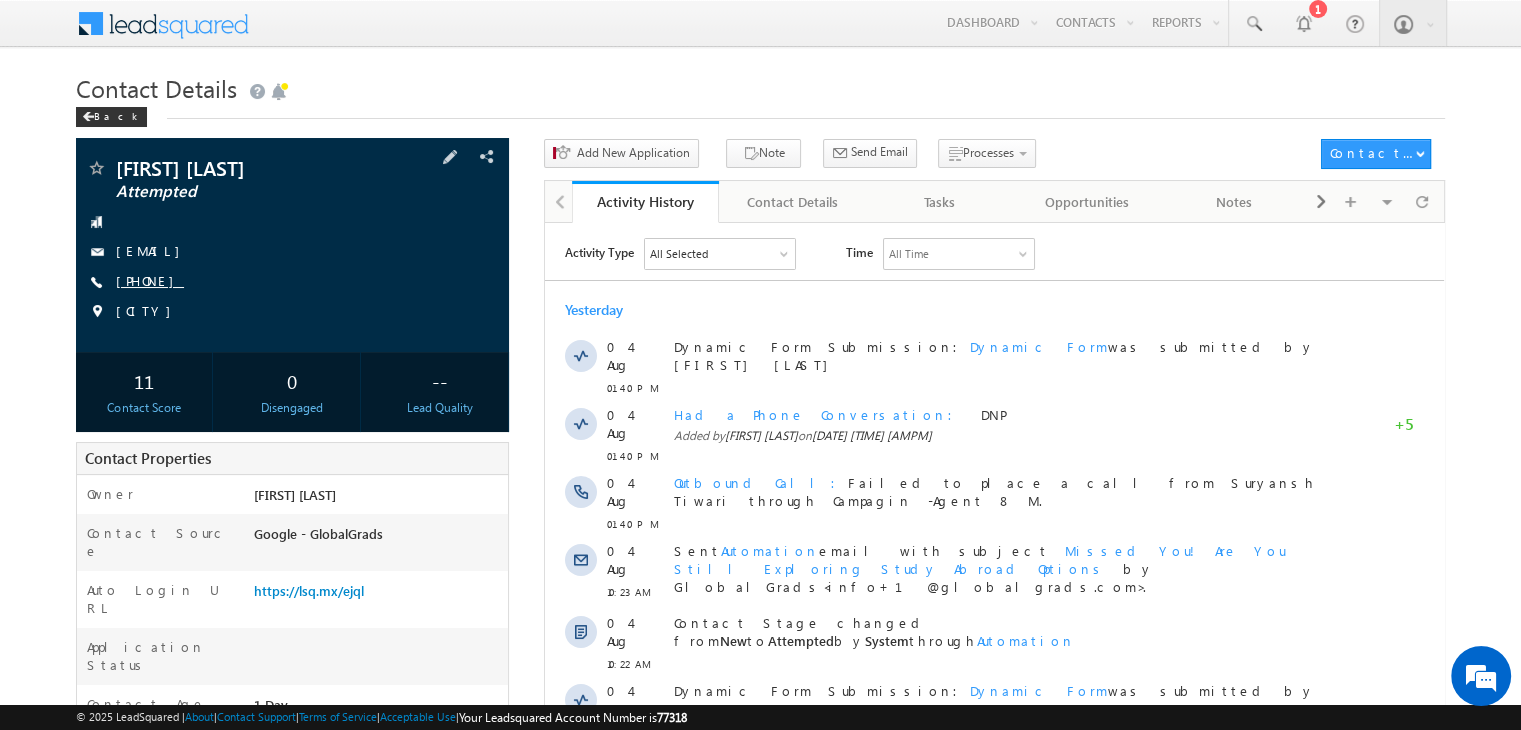 click on "[PHONE]" at bounding box center [150, 280] 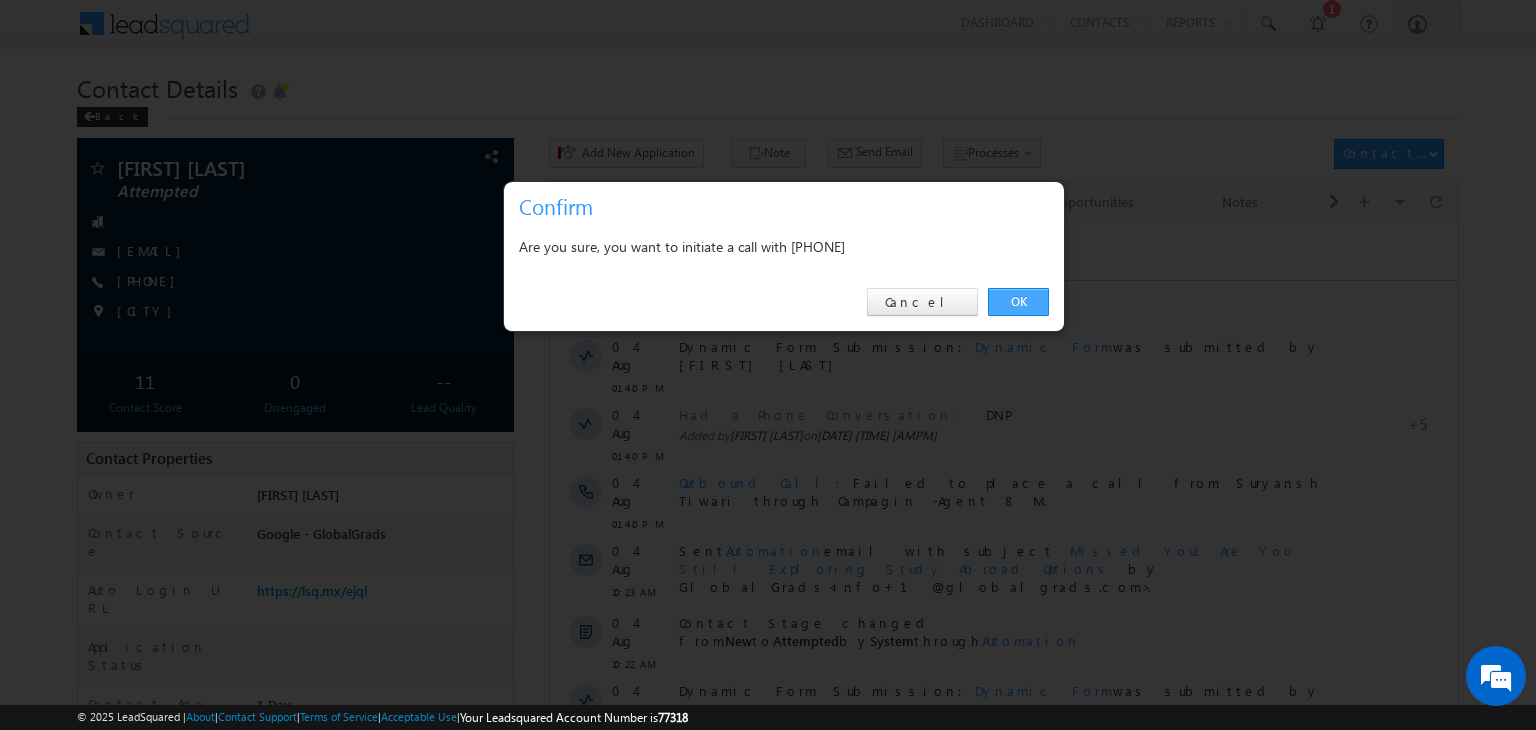 click on "OK" at bounding box center [1018, 302] 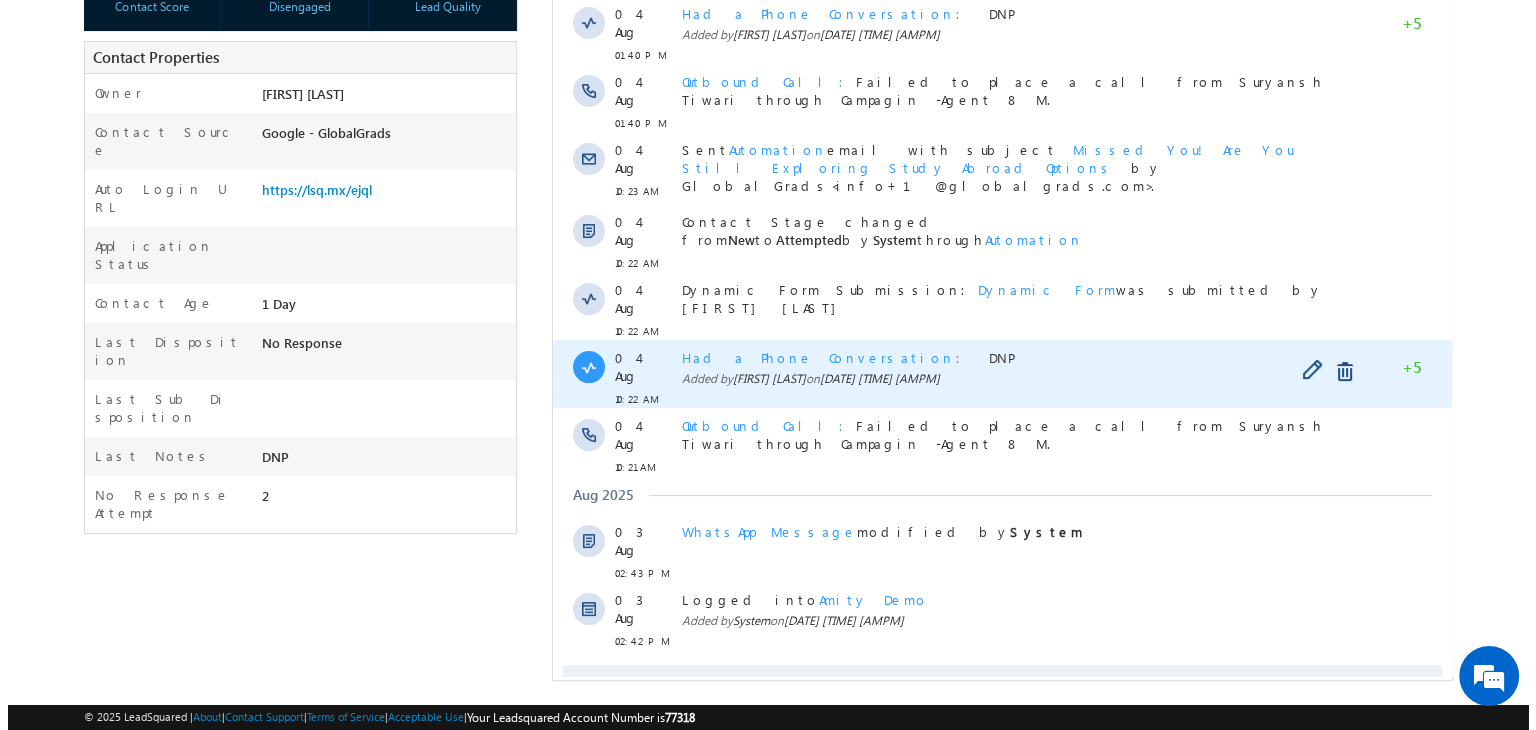scroll, scrollTop: 0, scrollLeft: 0, axis: both 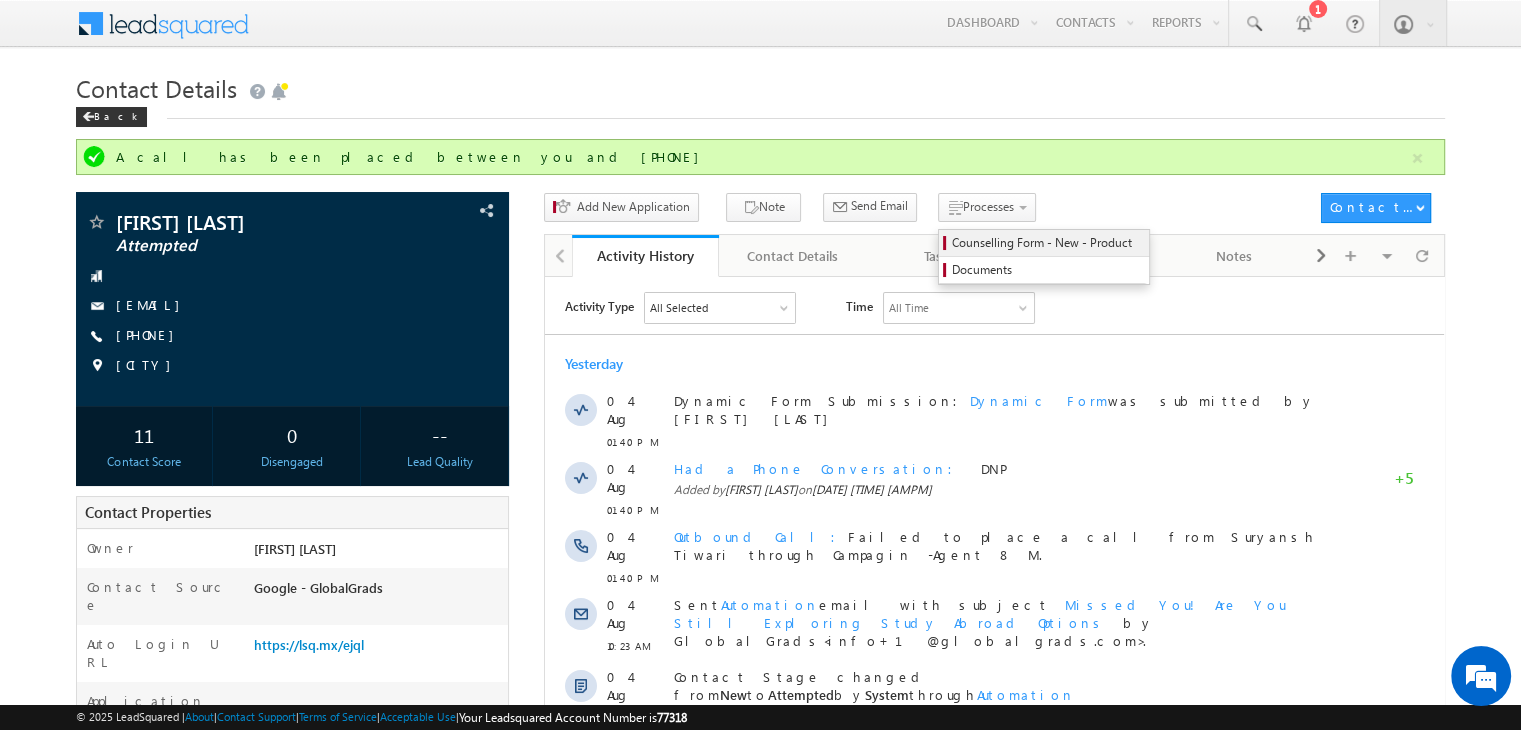 click on "Counselling Form - New - Product" at bounding box center [1047, 243] 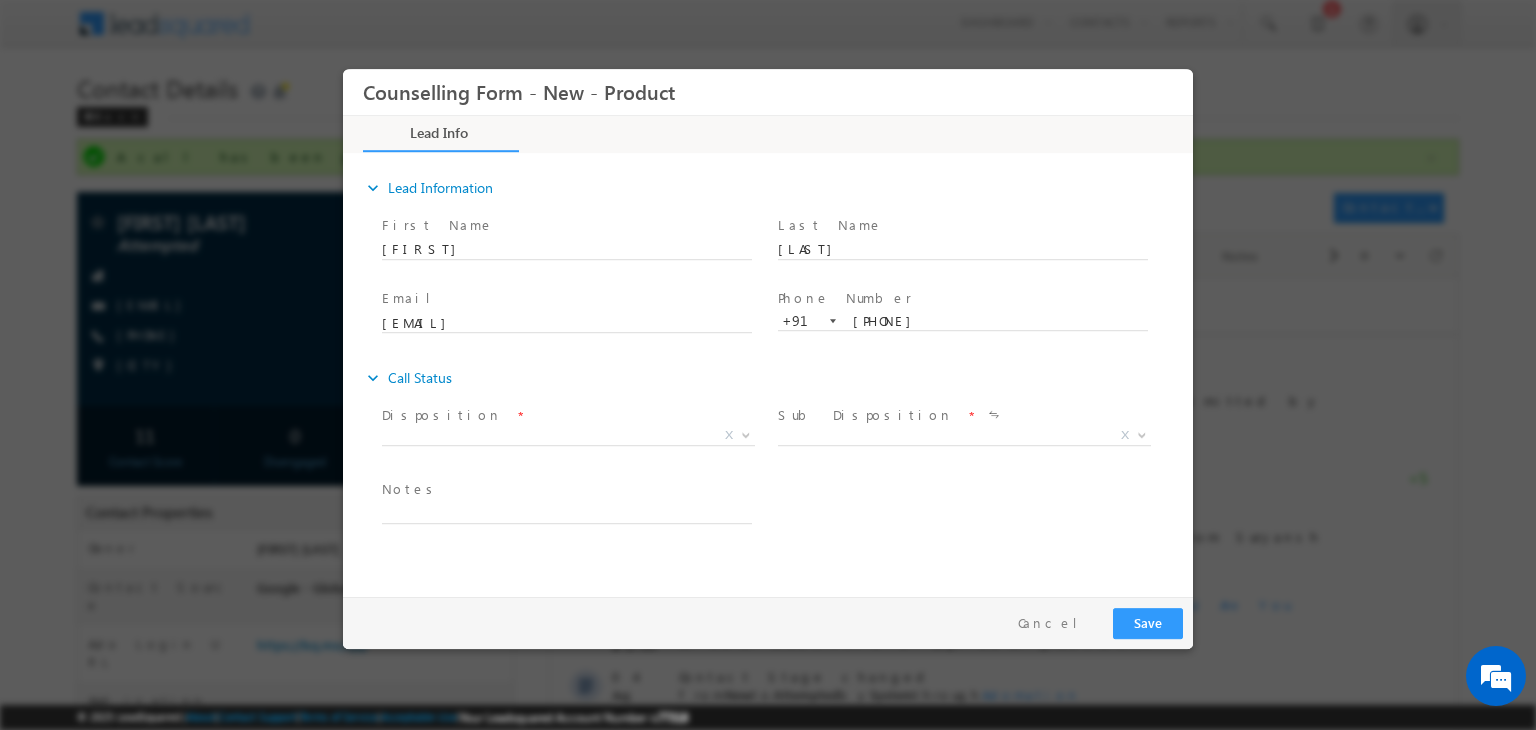 click on "Disposition
*" at bounding box center [566, 416] 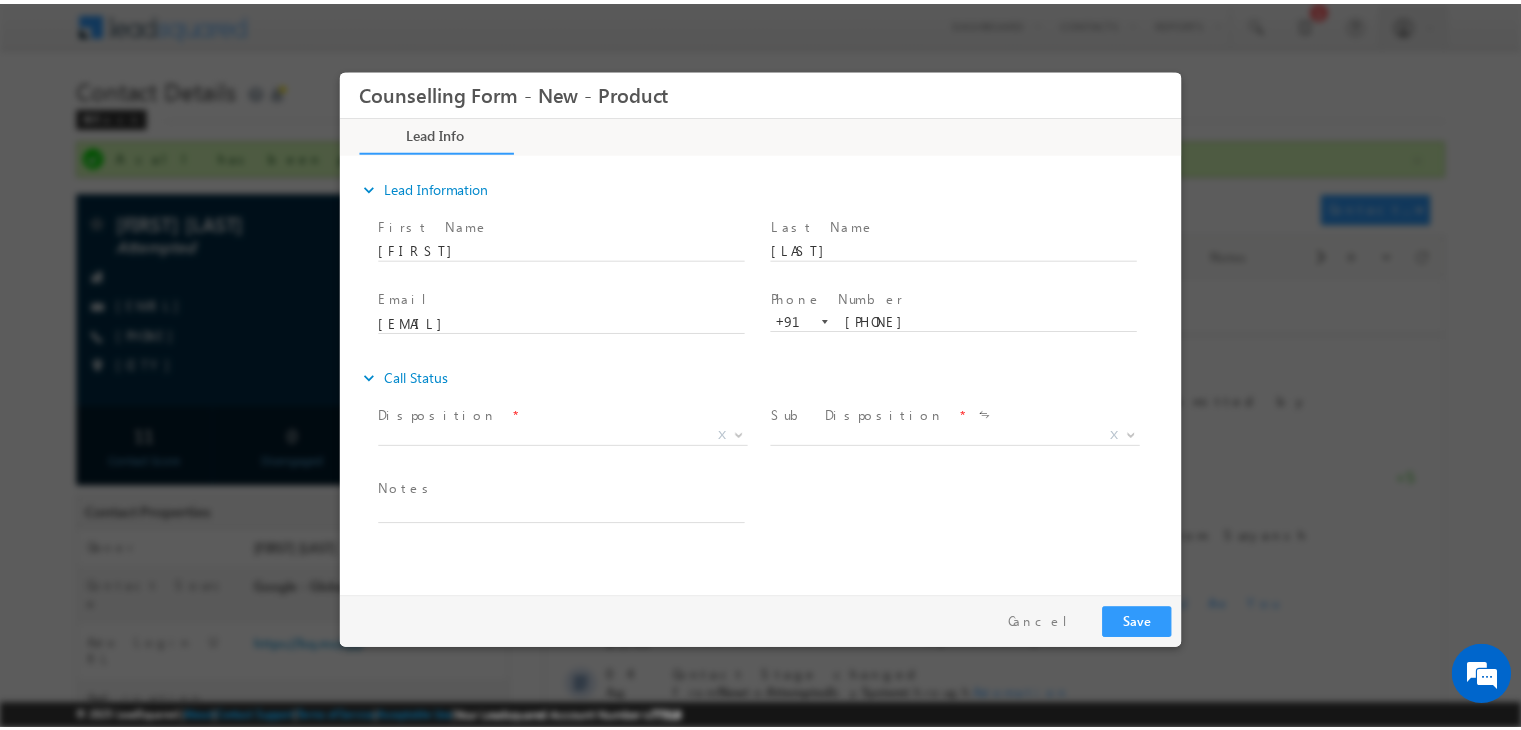 scroll, scrollTop: 0, scrollLeft: 0, axis: both 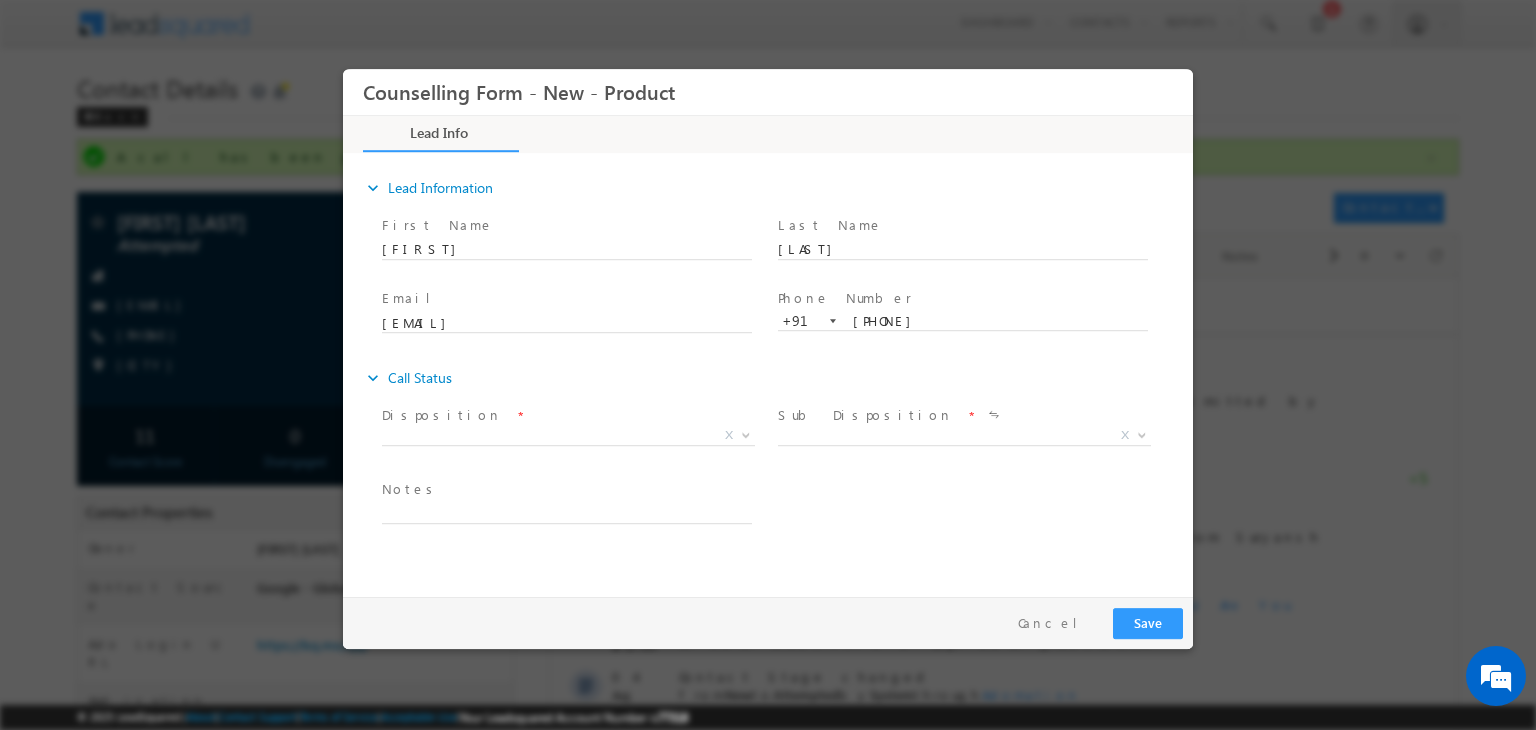 click on "Disposition
*" at bounding box center (566, 416) 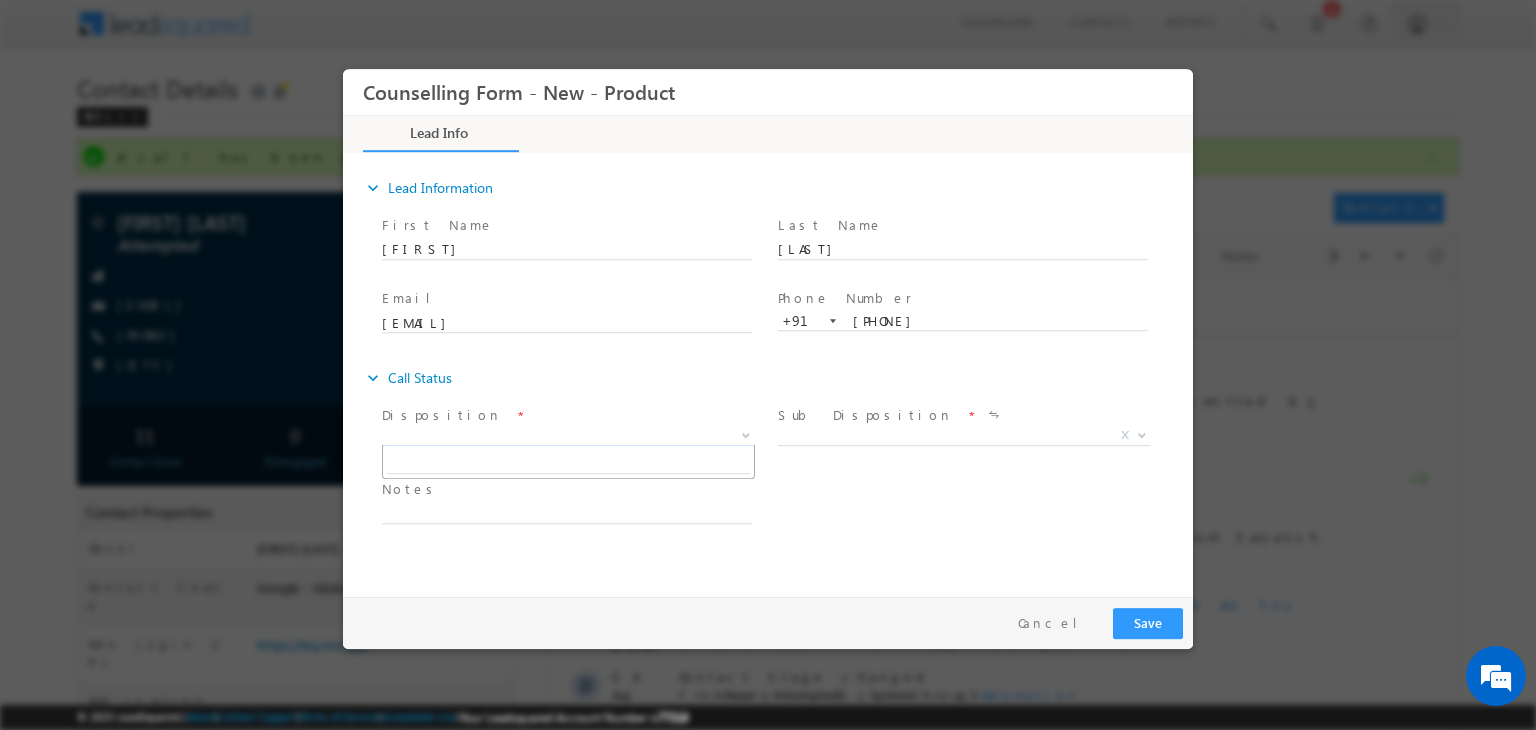 click on "X" at bounding box center [568, 436] 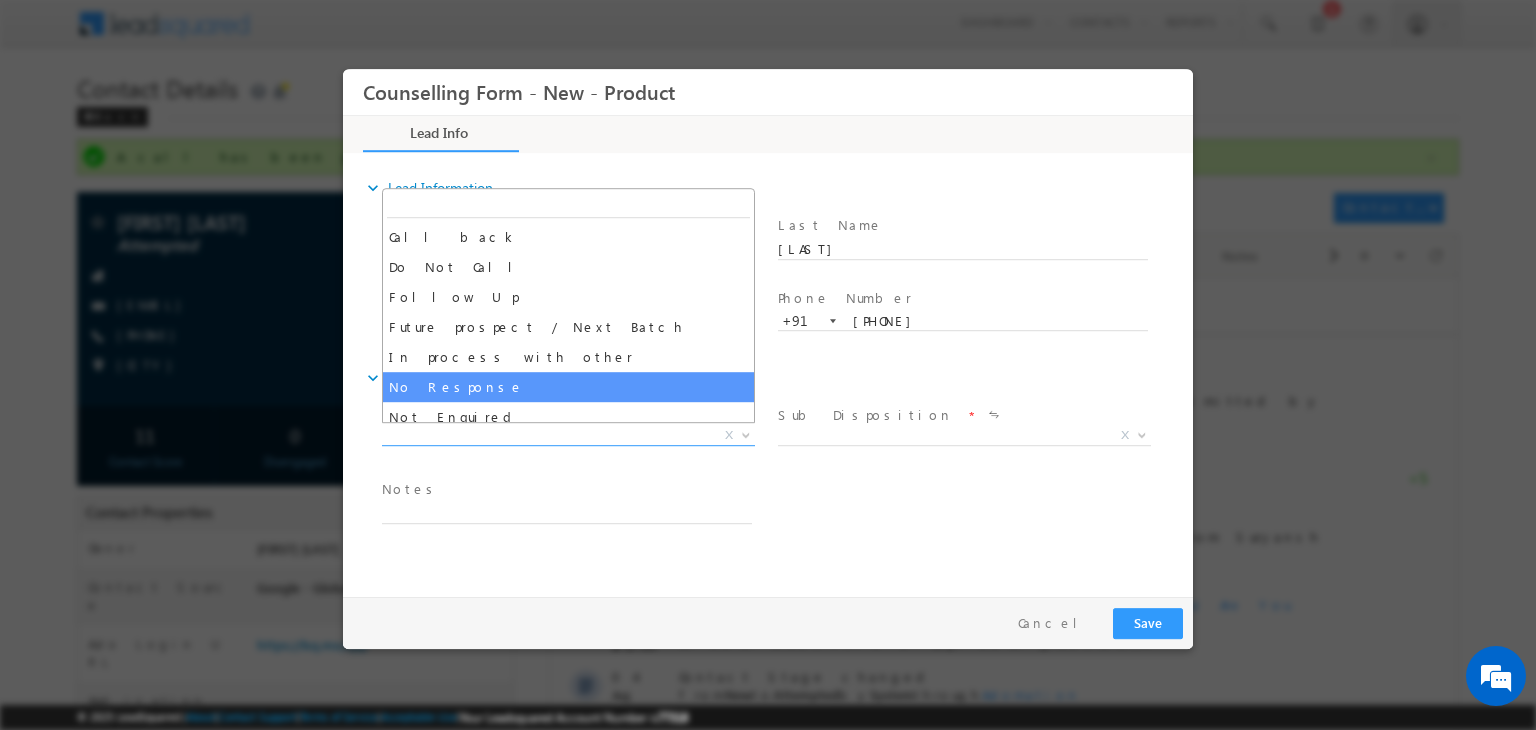 select on "No Response" 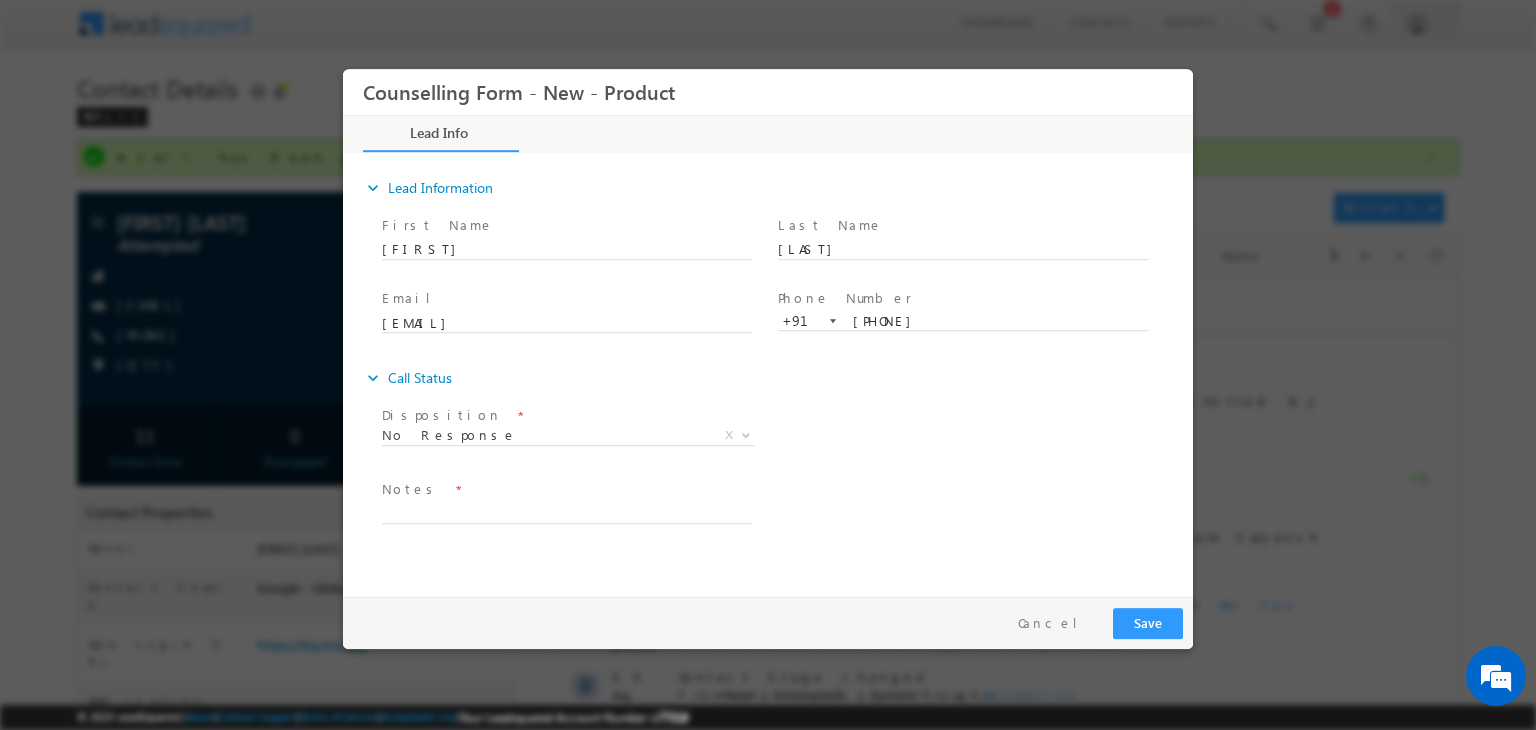 click on "Notes
*" at bounding box center [576, 502] 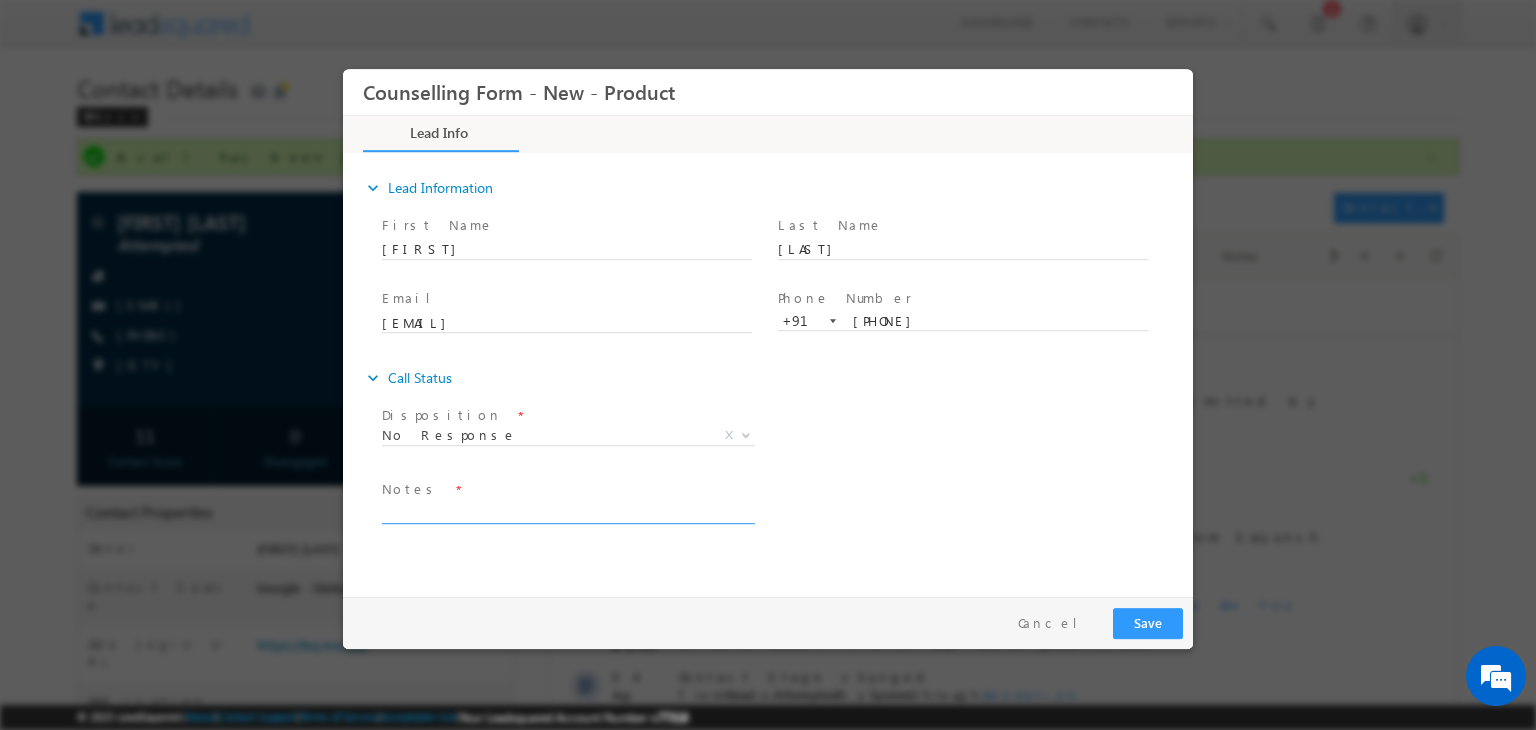 click at bounding box center [567, 512] 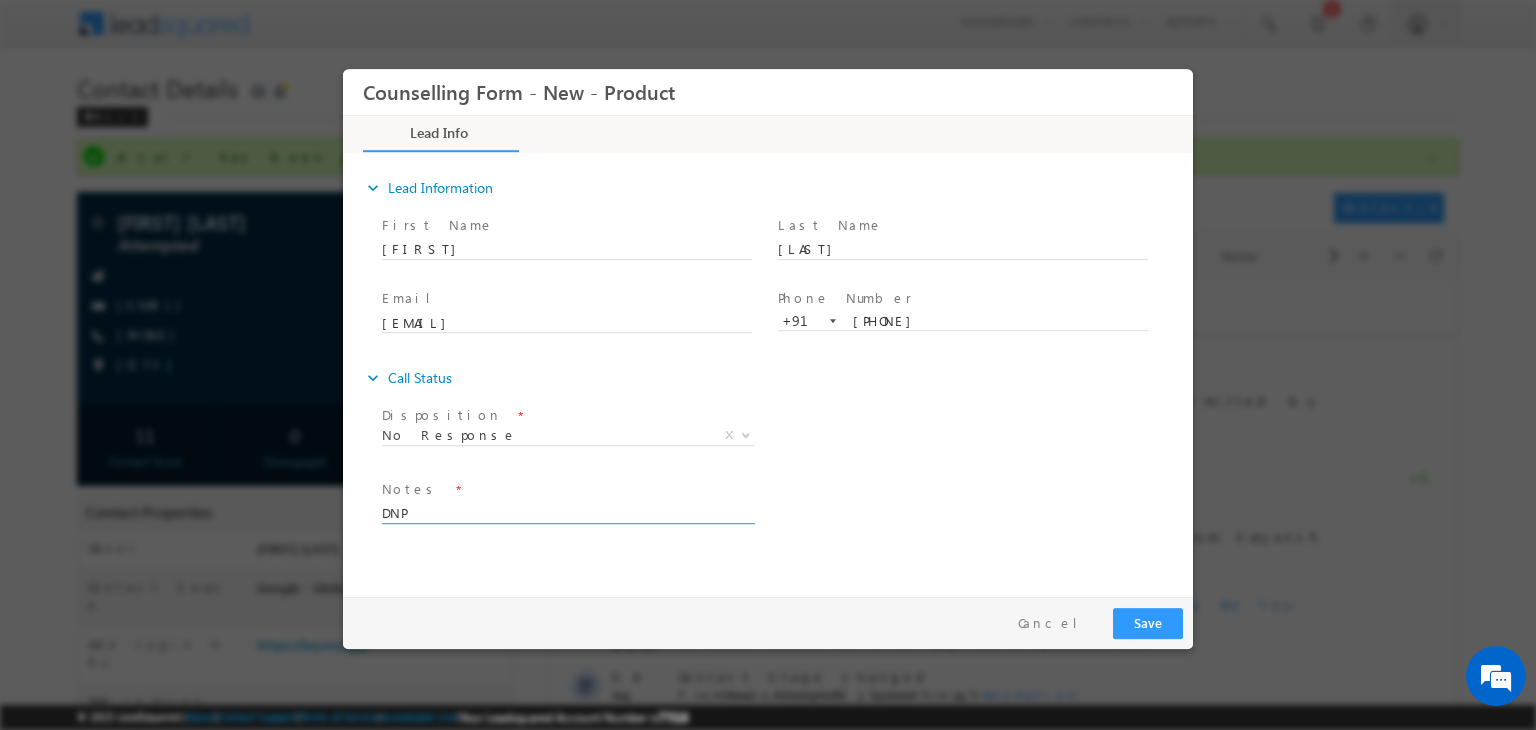type on "DNP" 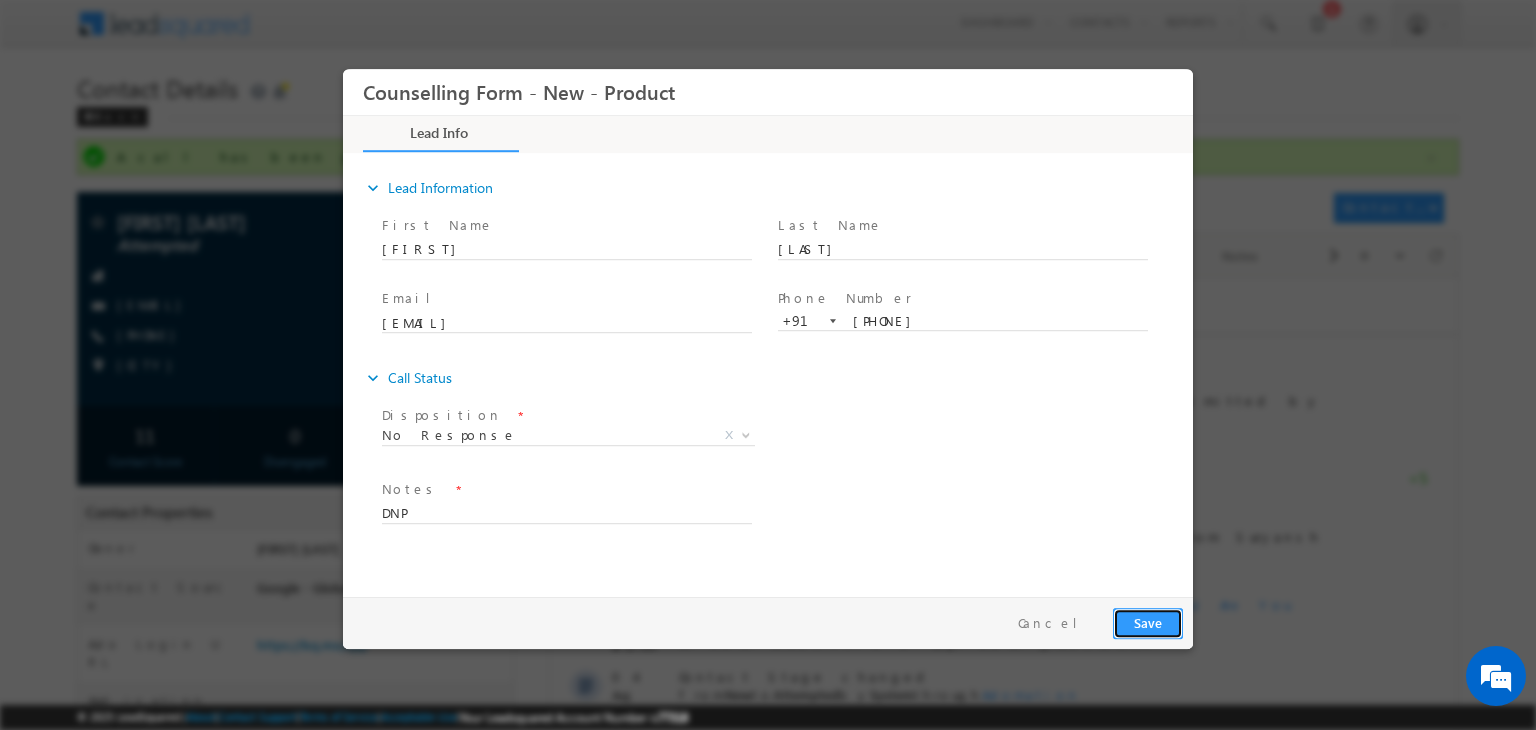 click on "Save" at bounding box center (1148, 623) 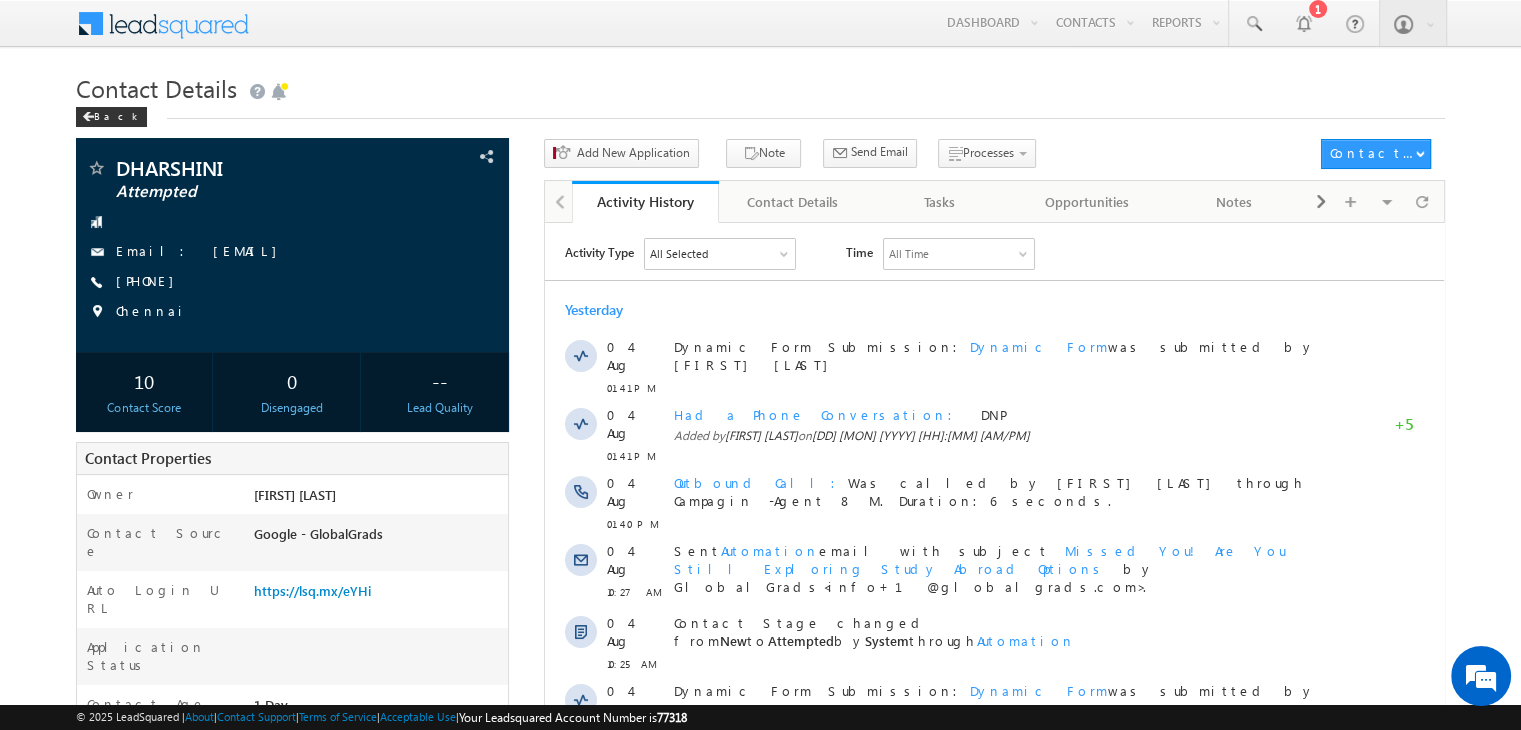 scroll, scrollTop: 0, scrollLeft: 0, axis: both 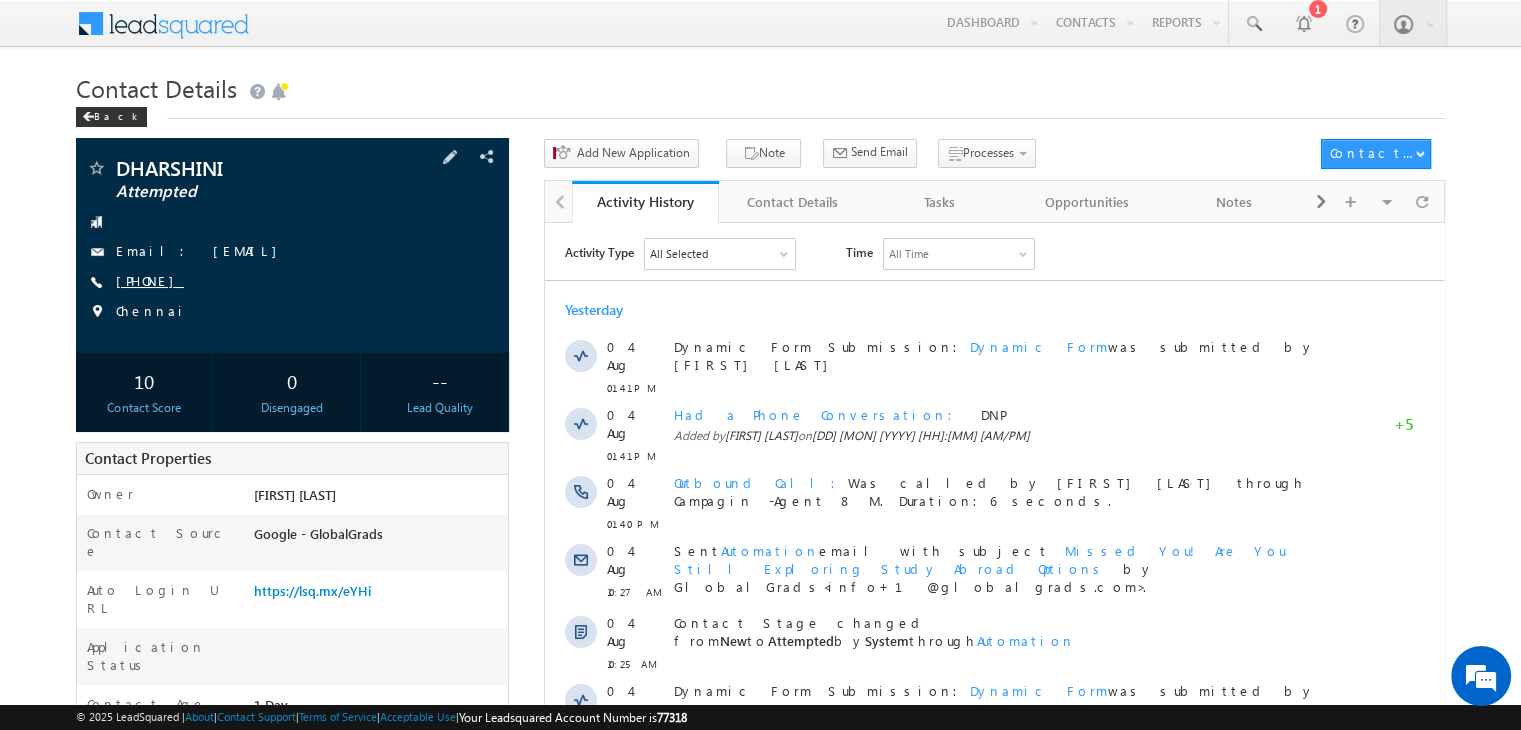 click on "[PHONE]" at bounding box center (150, 280) 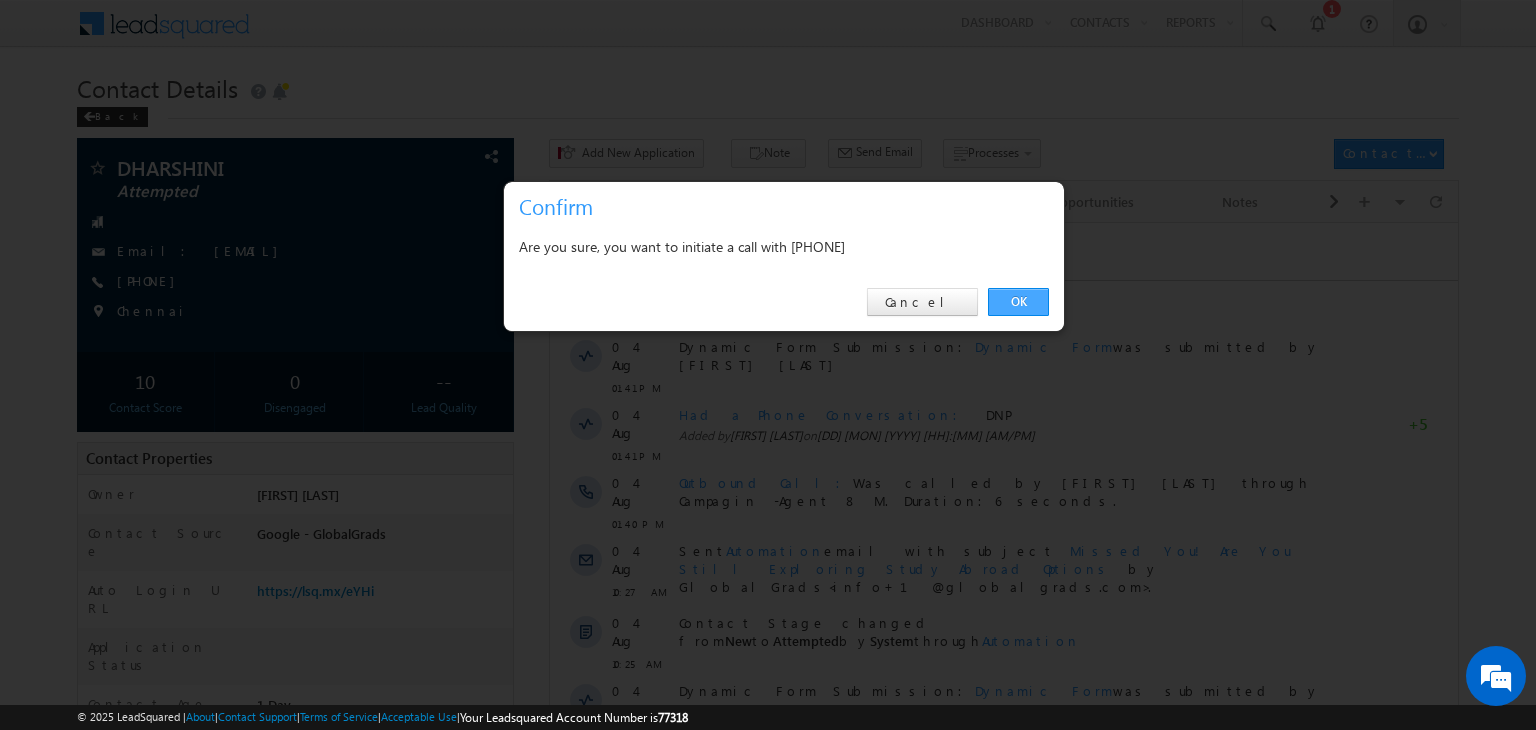 click on "OK" at bounding box center [1018, 302] 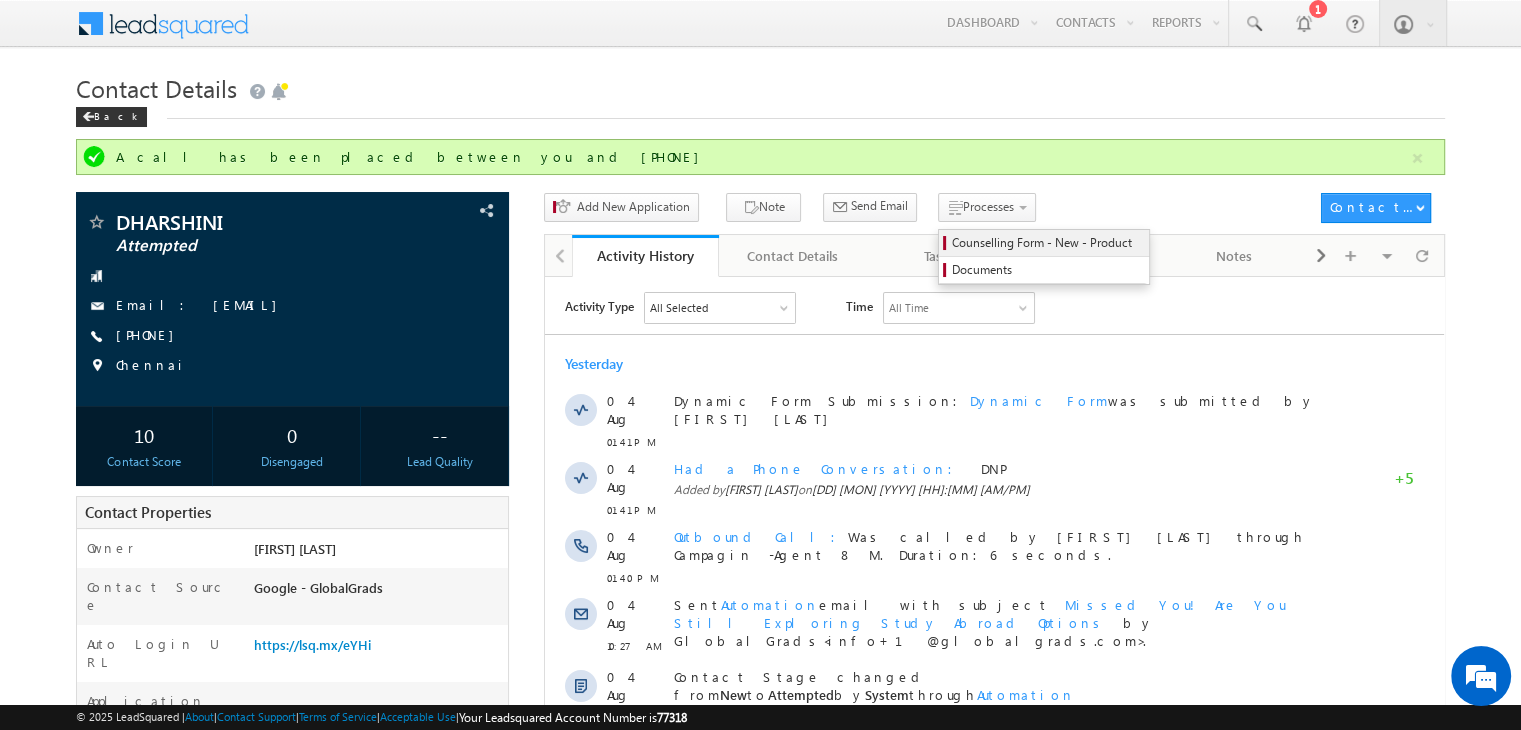 click on "Counselling Form - New - Product" at bounding box center (1044, 243) 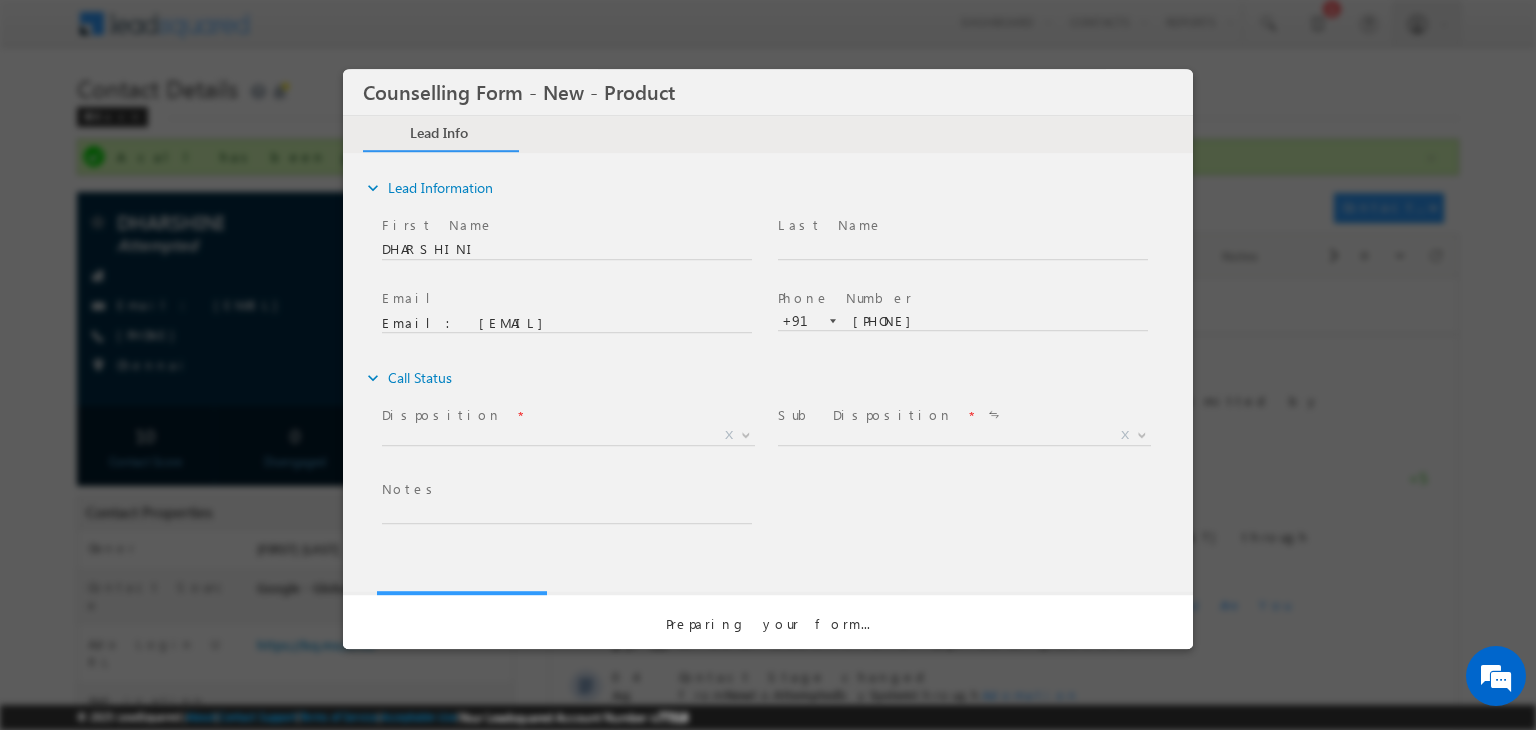 scroll, scrollTop: 0, scrollLeft: 0, axis: both 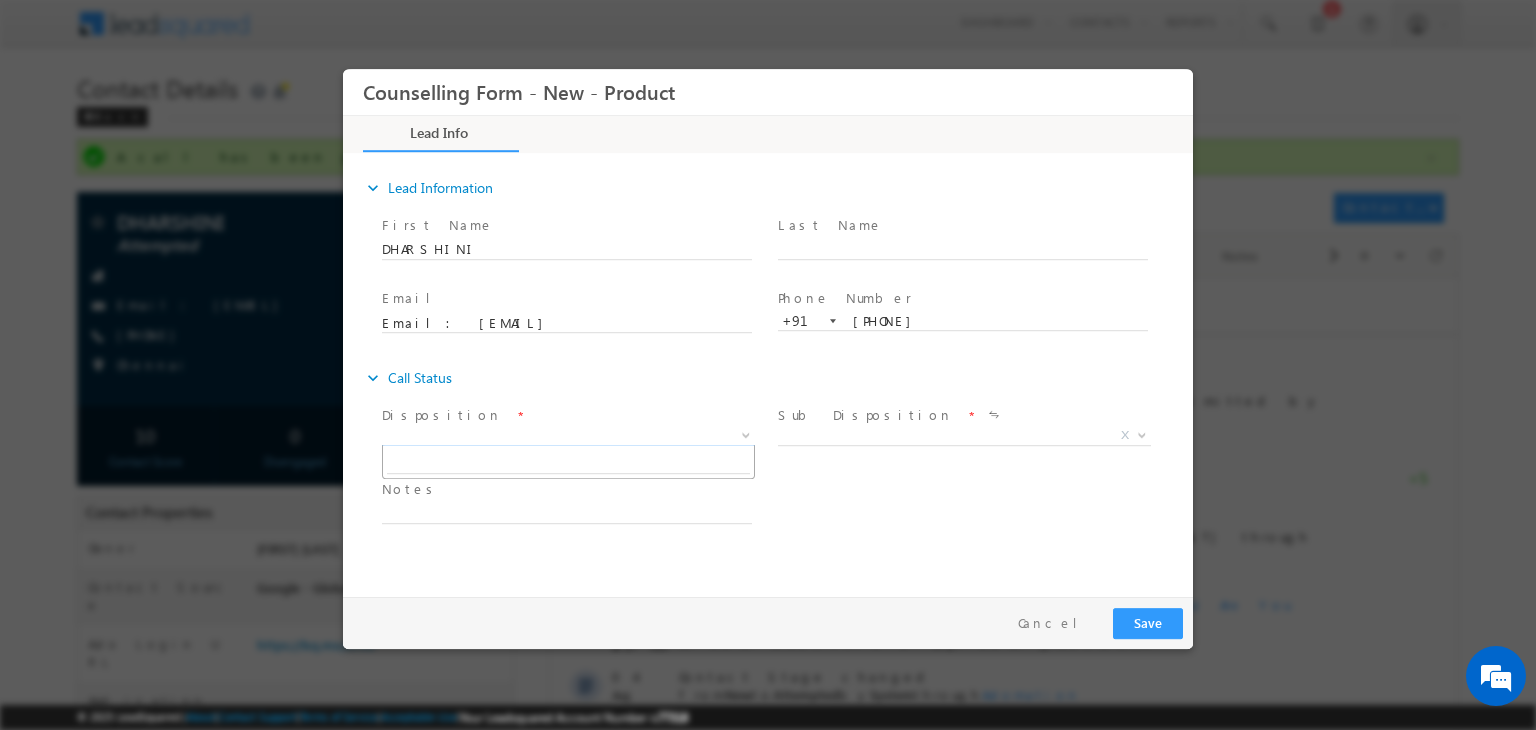 click on "X" at bounding box center (568, 436) 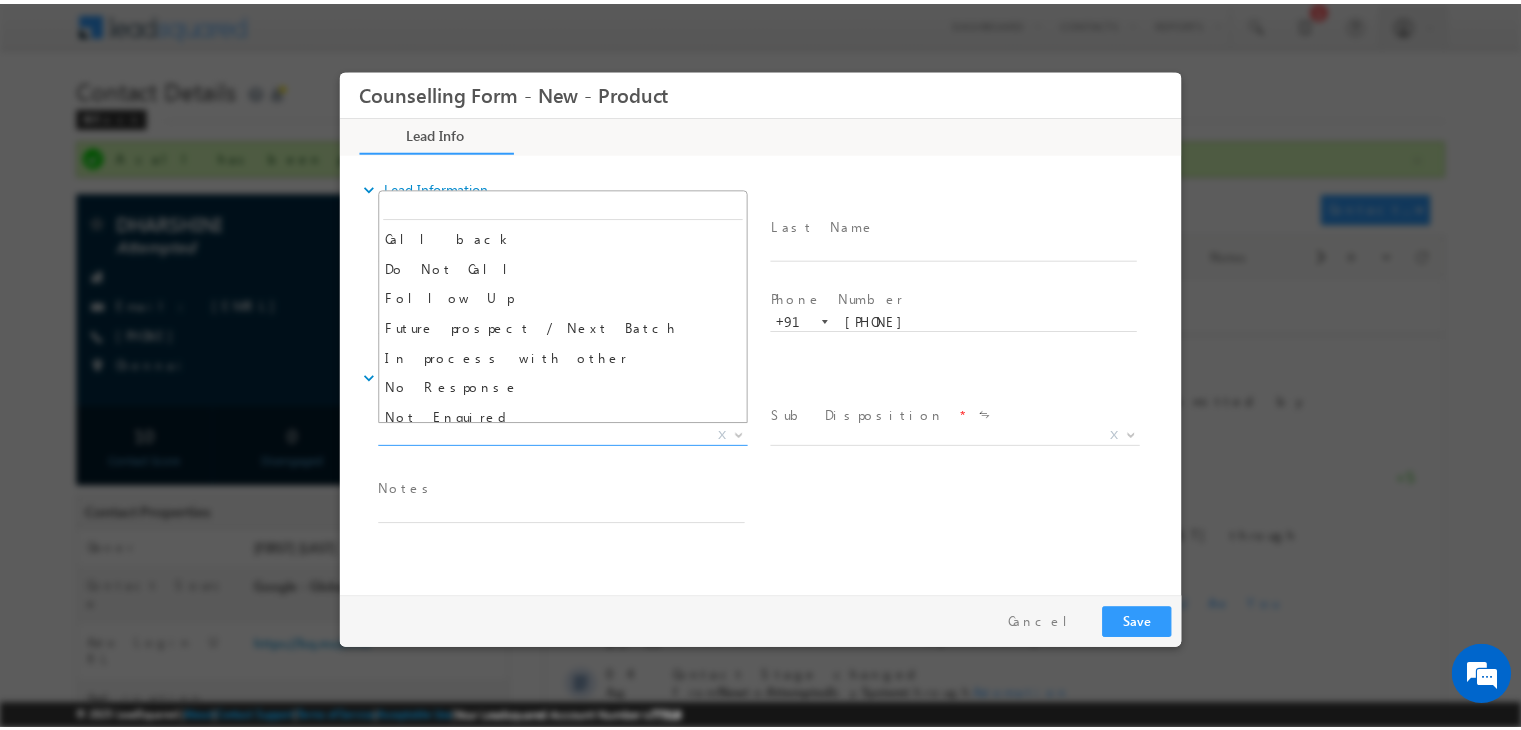 scroll, scrollTop: 130, scrollLeft: 0, axis: vertical 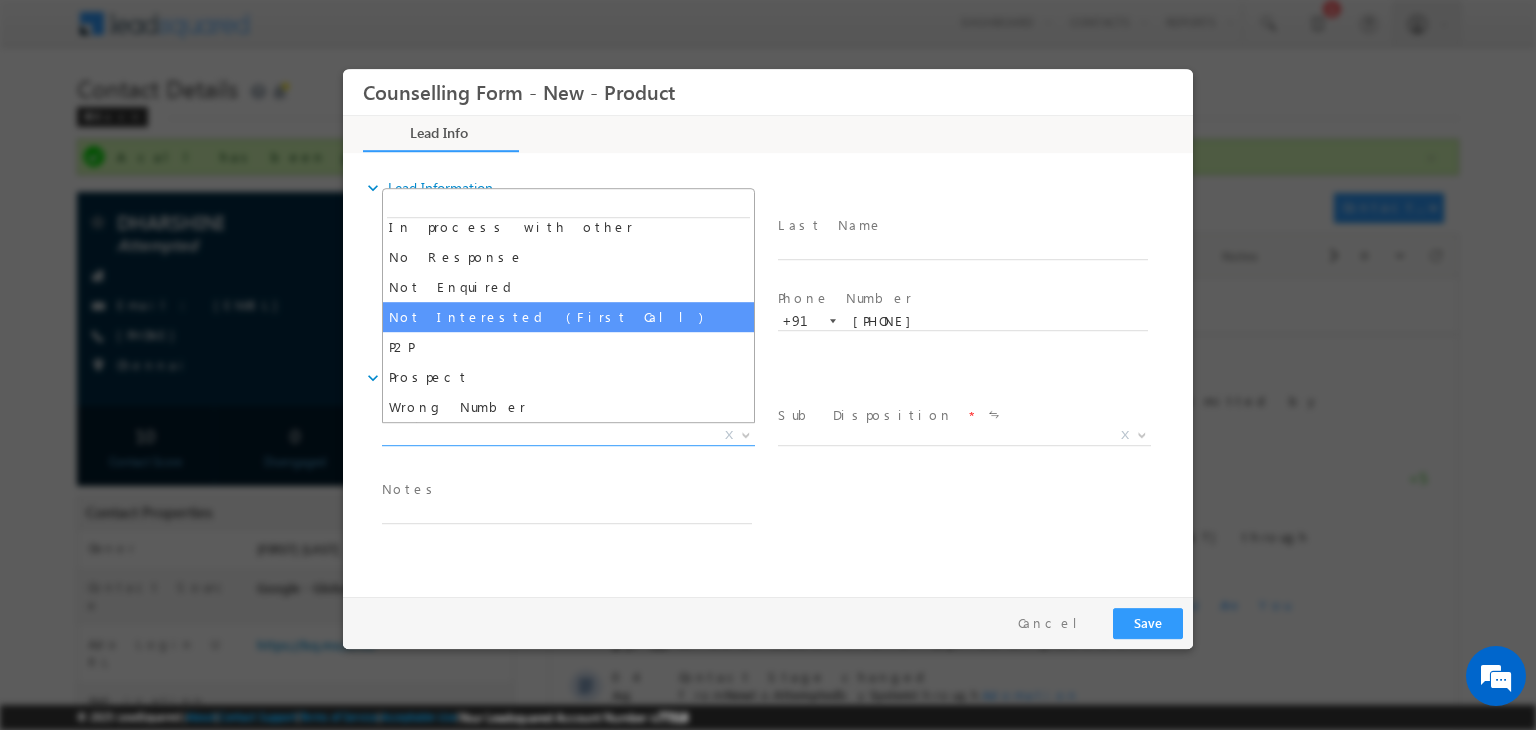 select on "Not Interested (First Call)" 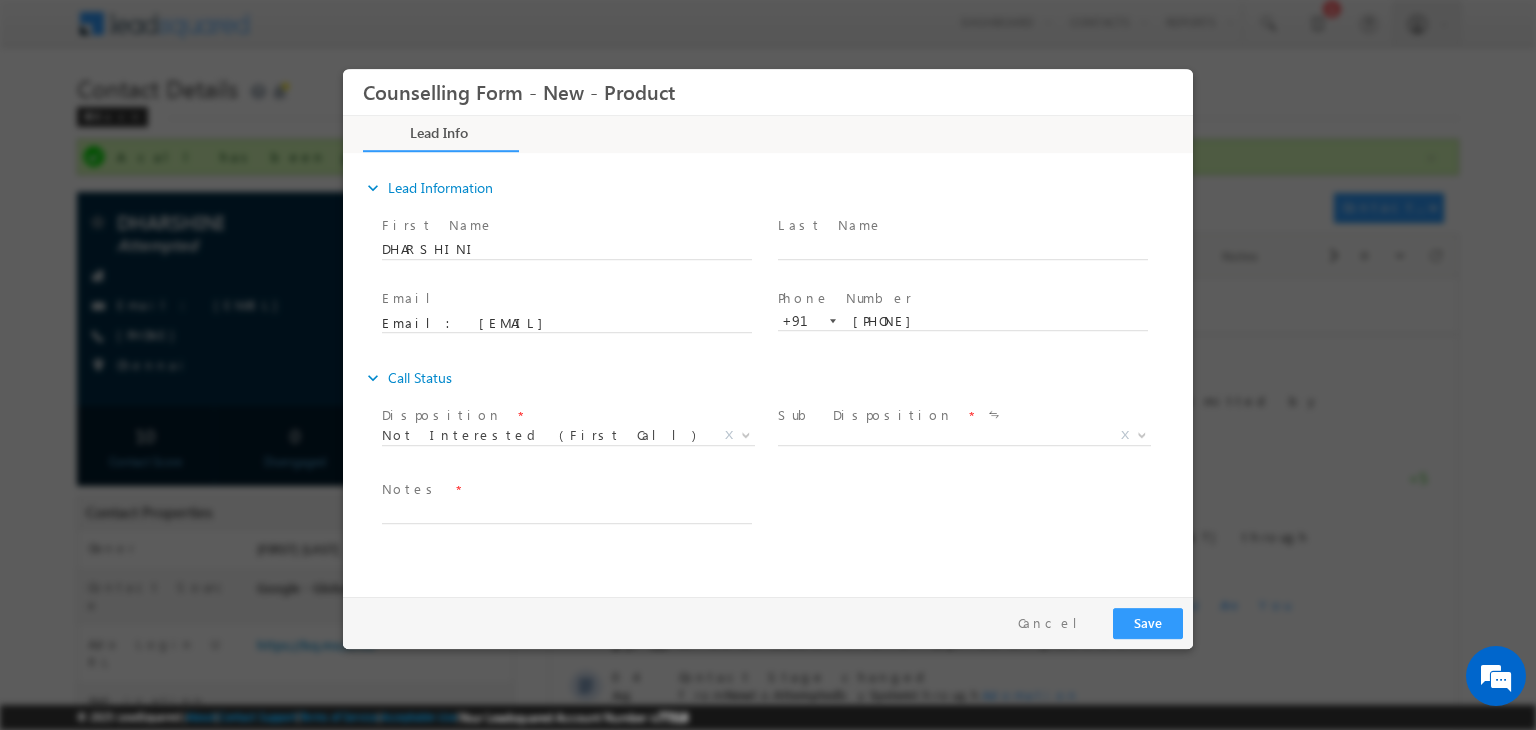 drag, startPoint x: 795, startPoint y: 416, endPoint x: 835, endPoint y: 435, distance: 44.28318 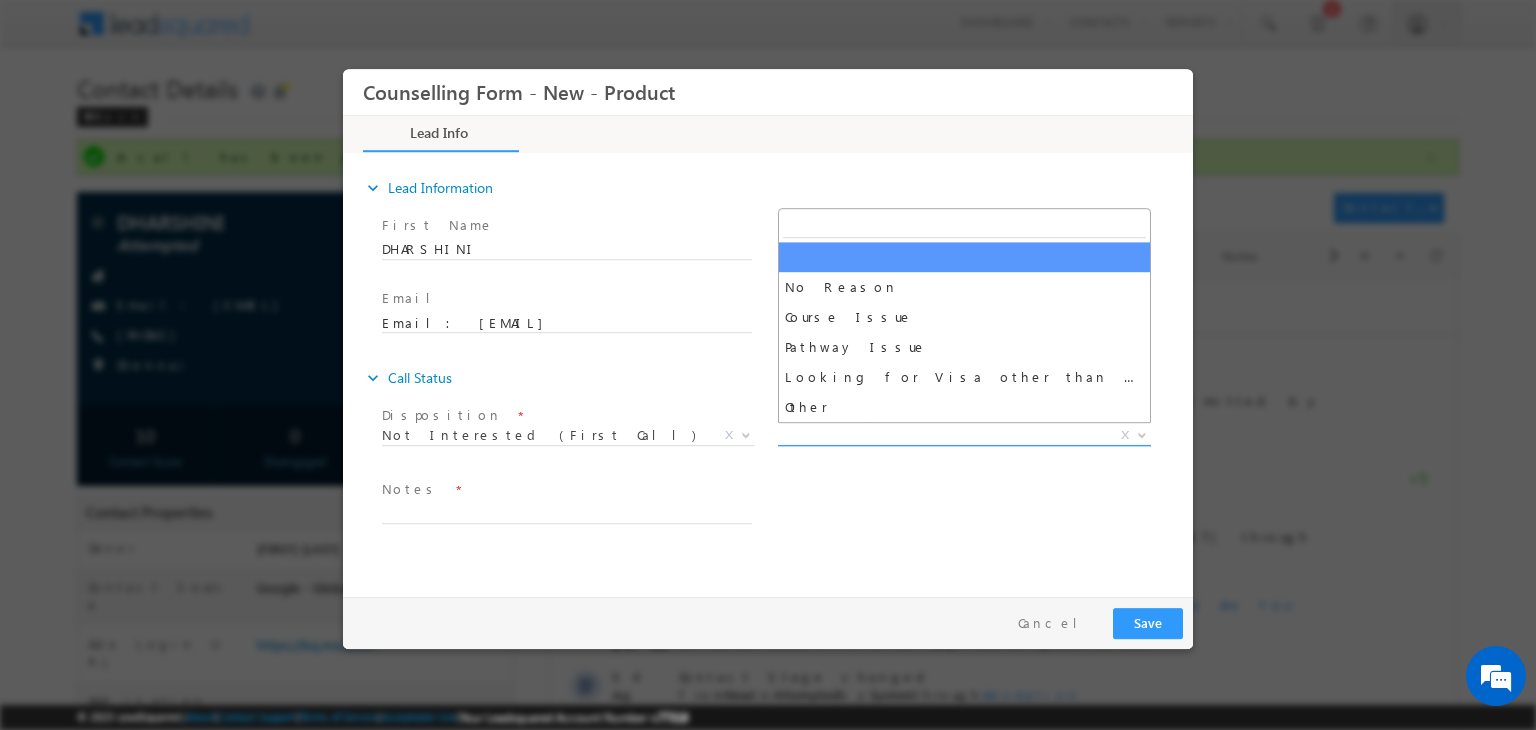 click on "X" at bounding box center (964, 436) 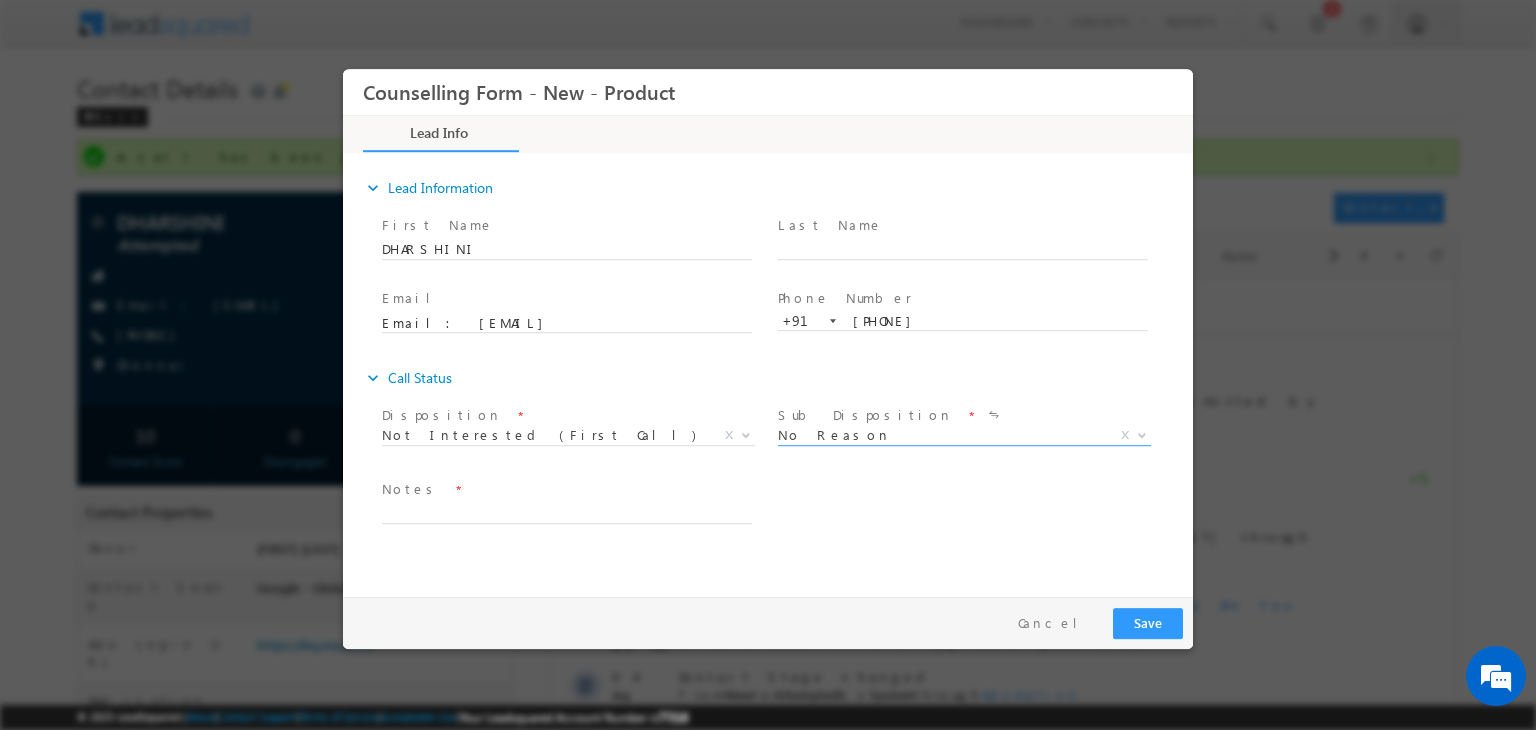 select on "No Reason" 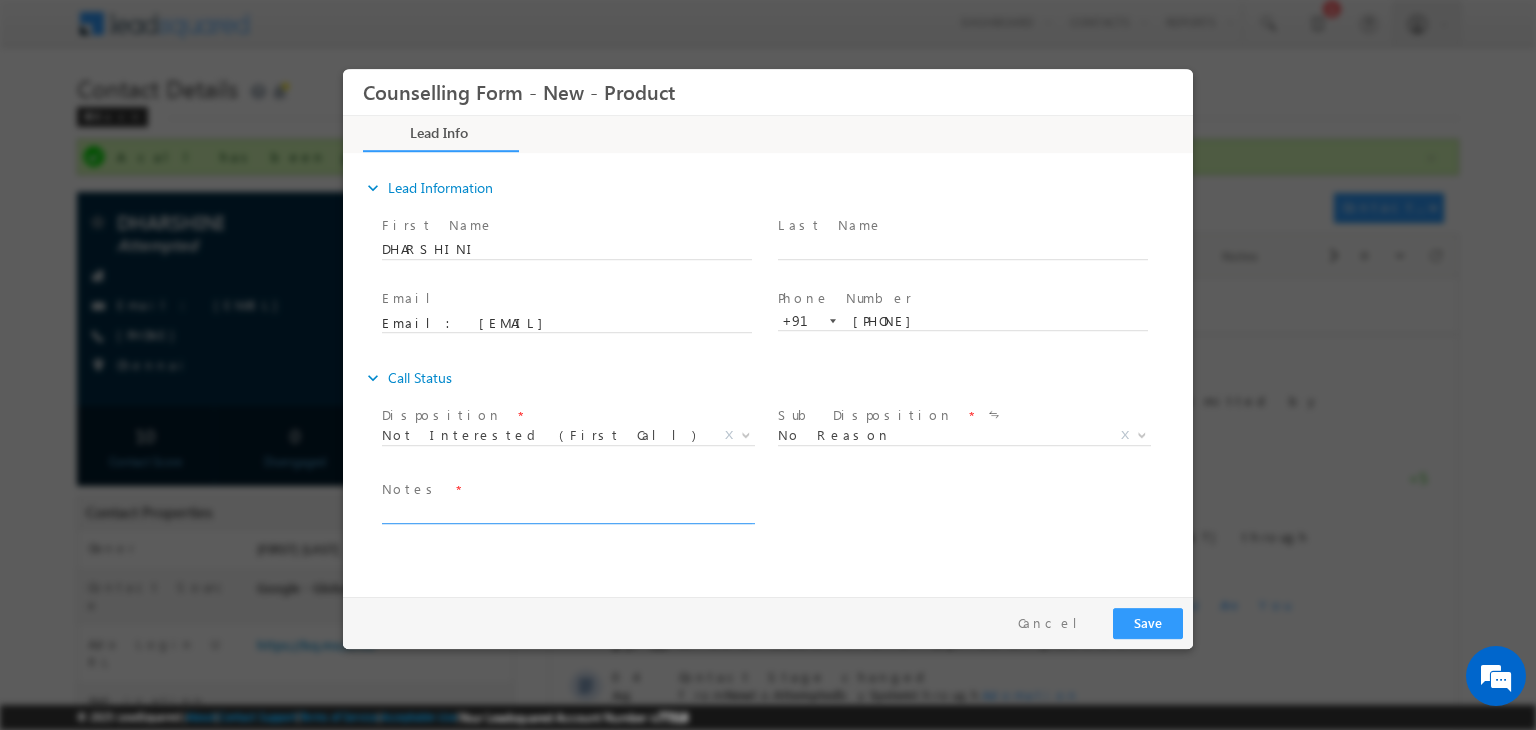 click at bounding box center [567, 512] 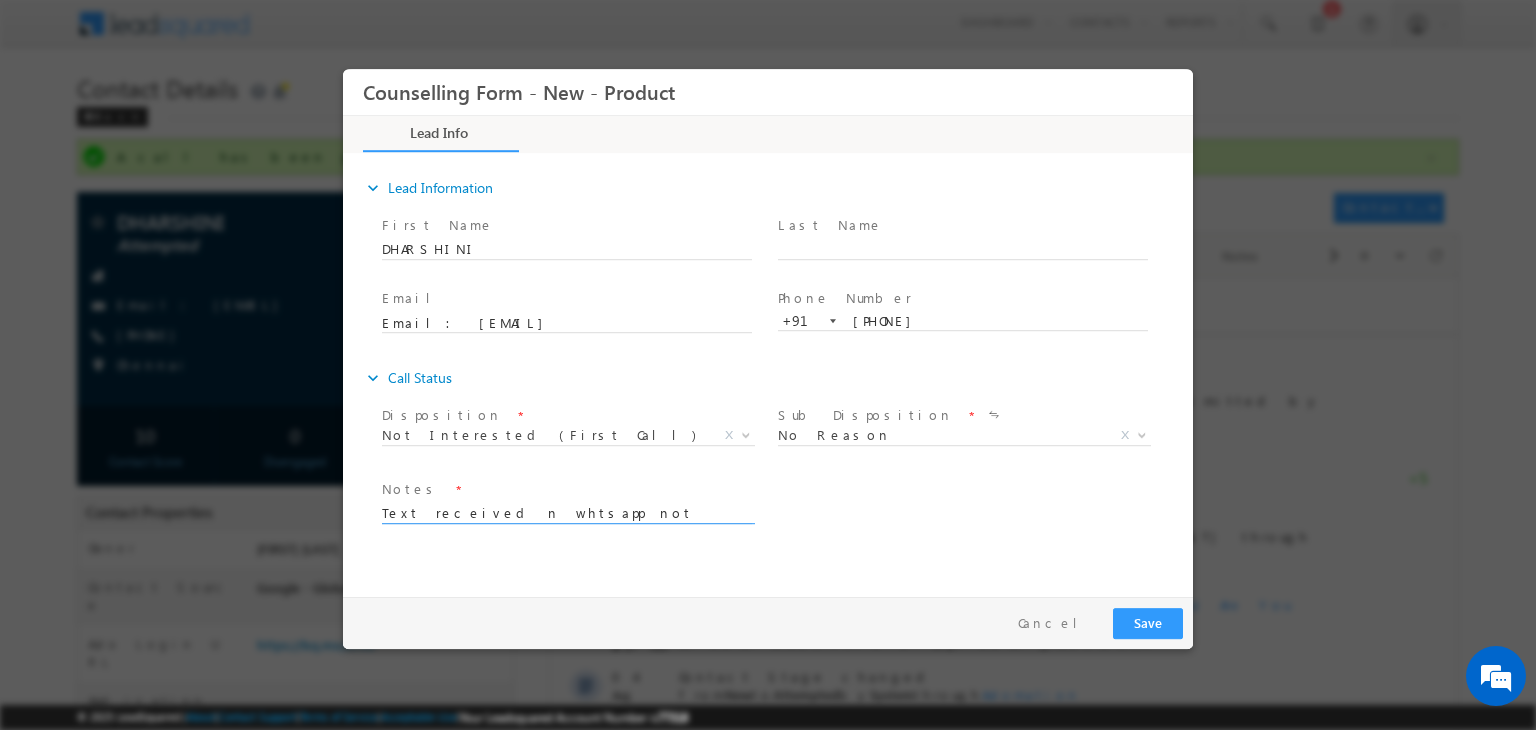 type on "Text received n whtsapp not interested , by mistake enquied" 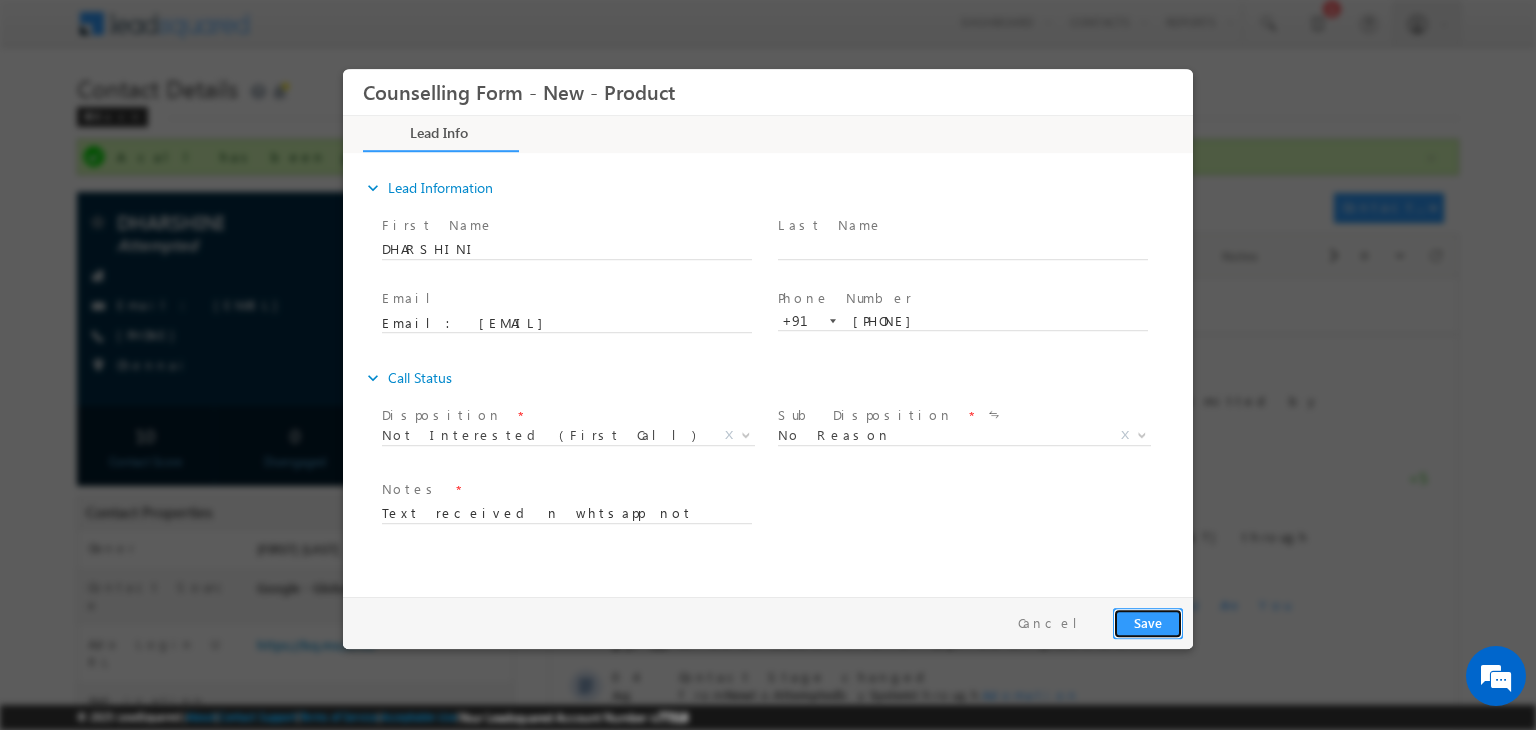 drag, startPoint x: 1146, startPoint y: 619, endPoint x: 1597, endPoint y: 673, distance: 454.2213 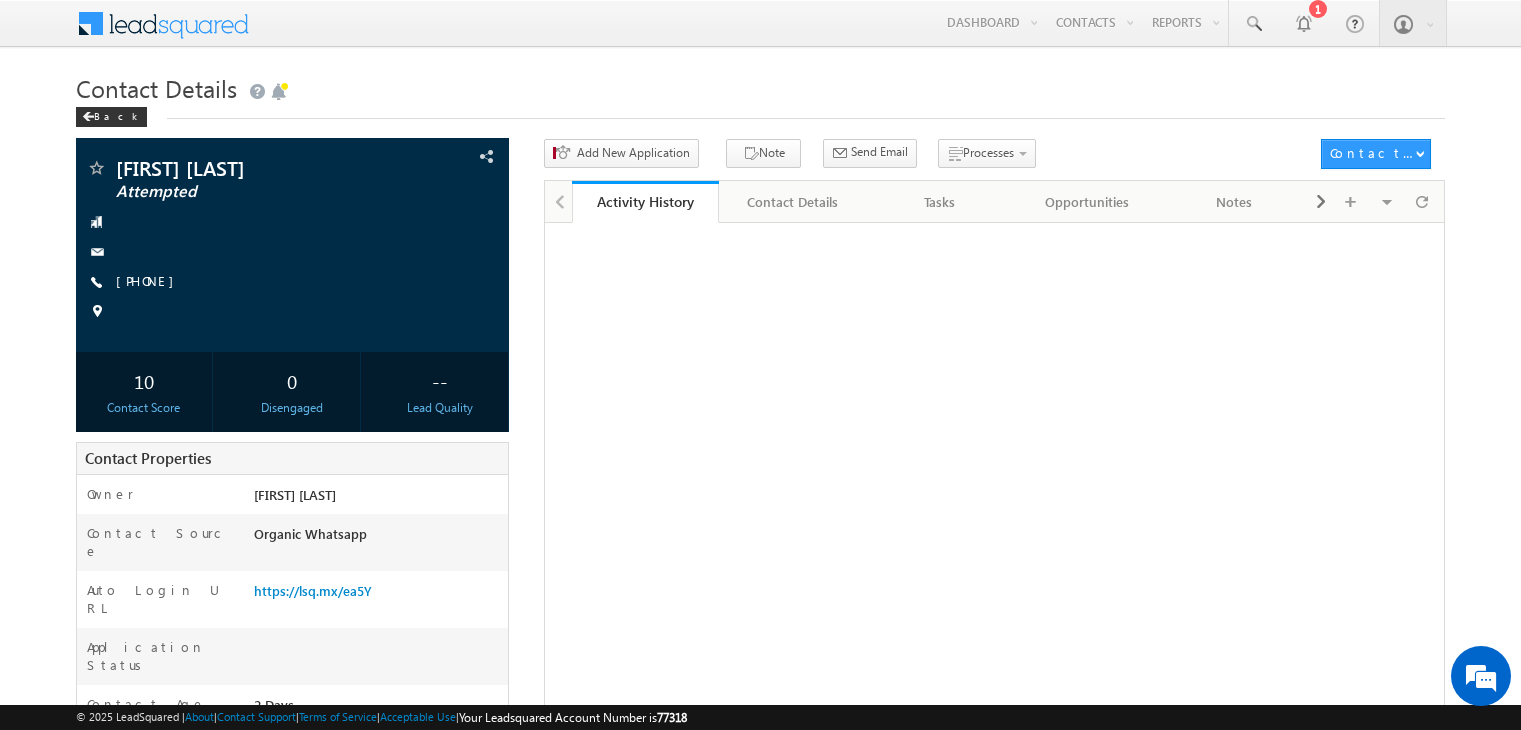 scroll, scrollTop: 0, scrollLeft: 0, axis: both 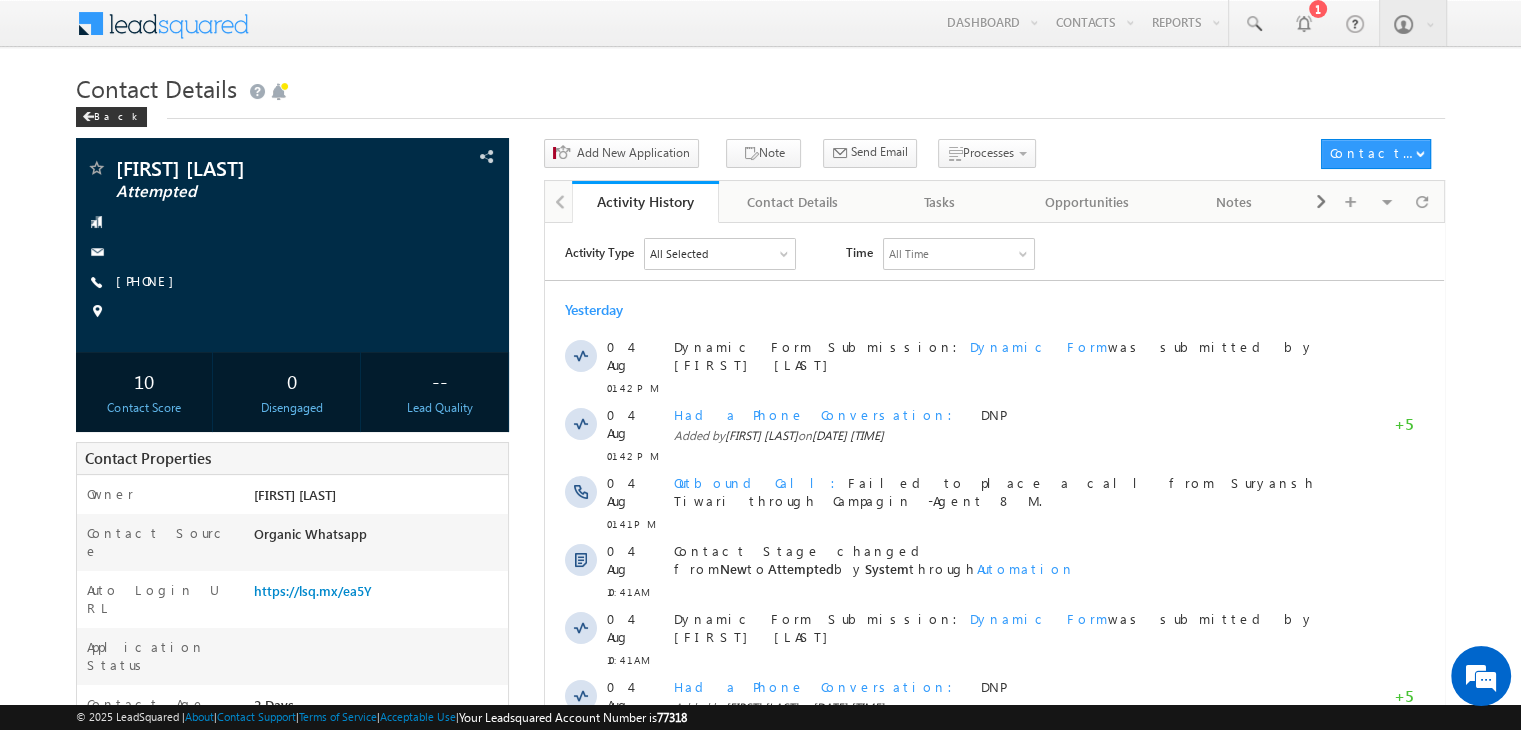 click on "[PHONE]" at bounding box center (150, 280) 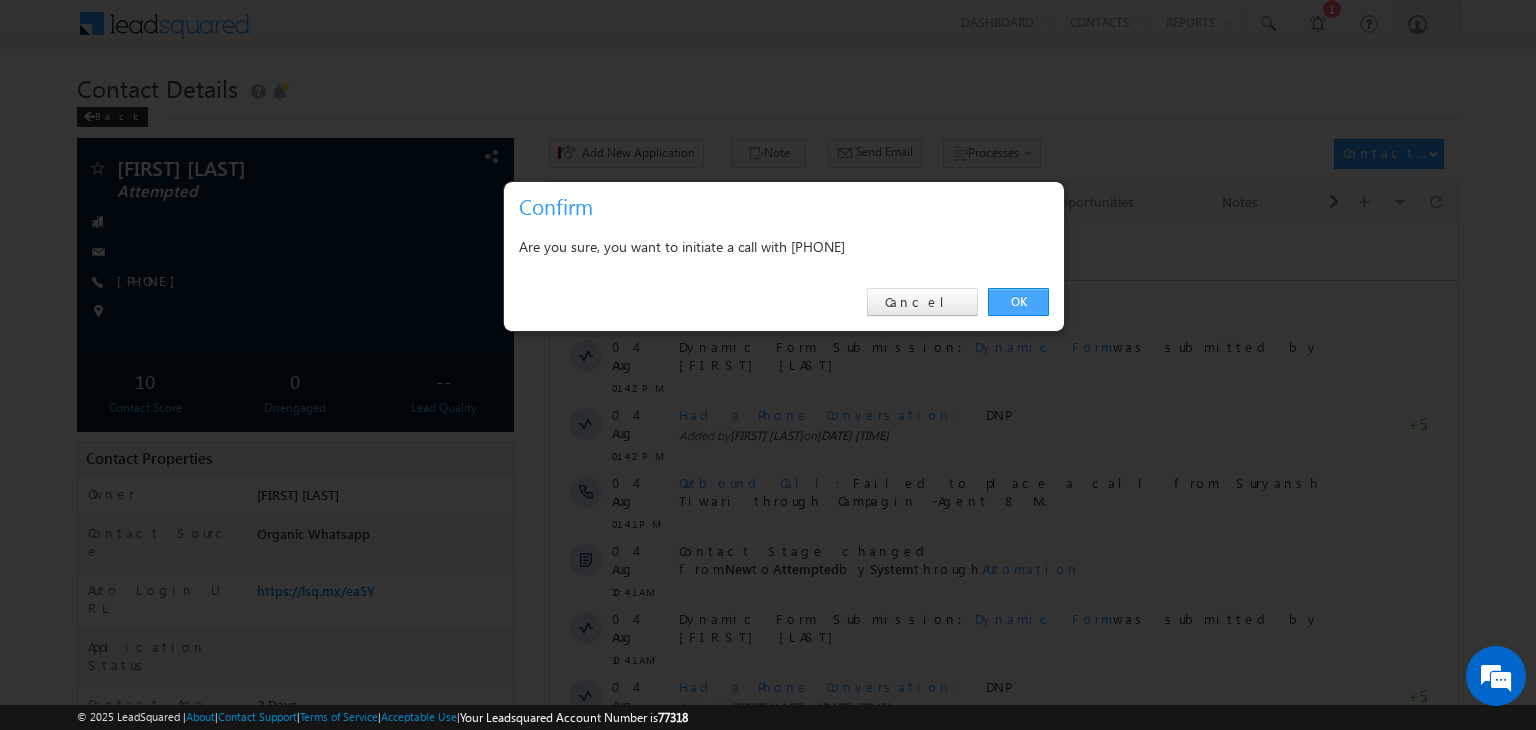 click on "OK" at bounding box center (1018, 302) 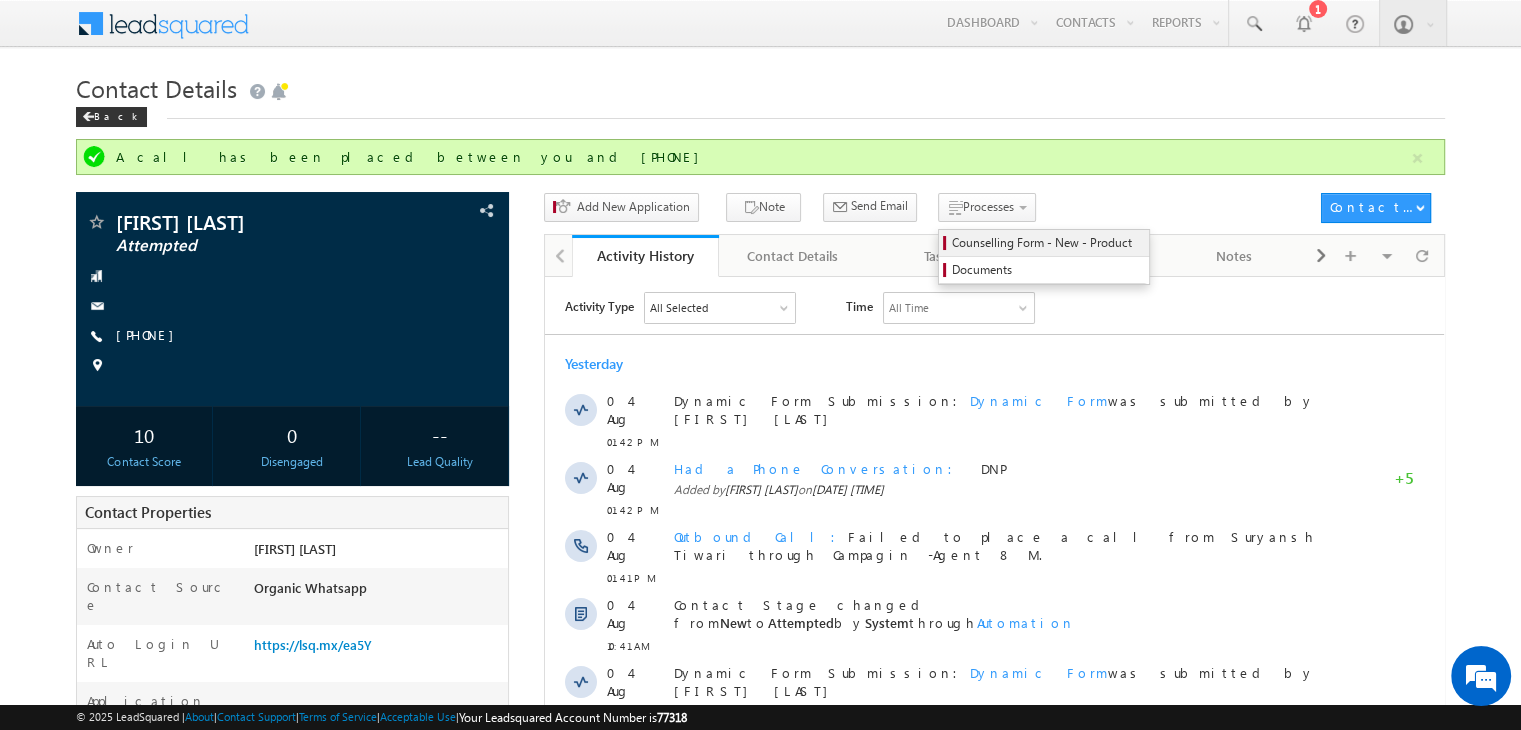 click on "Counselling Form - New - Product" at bounding box center [1047, 243] 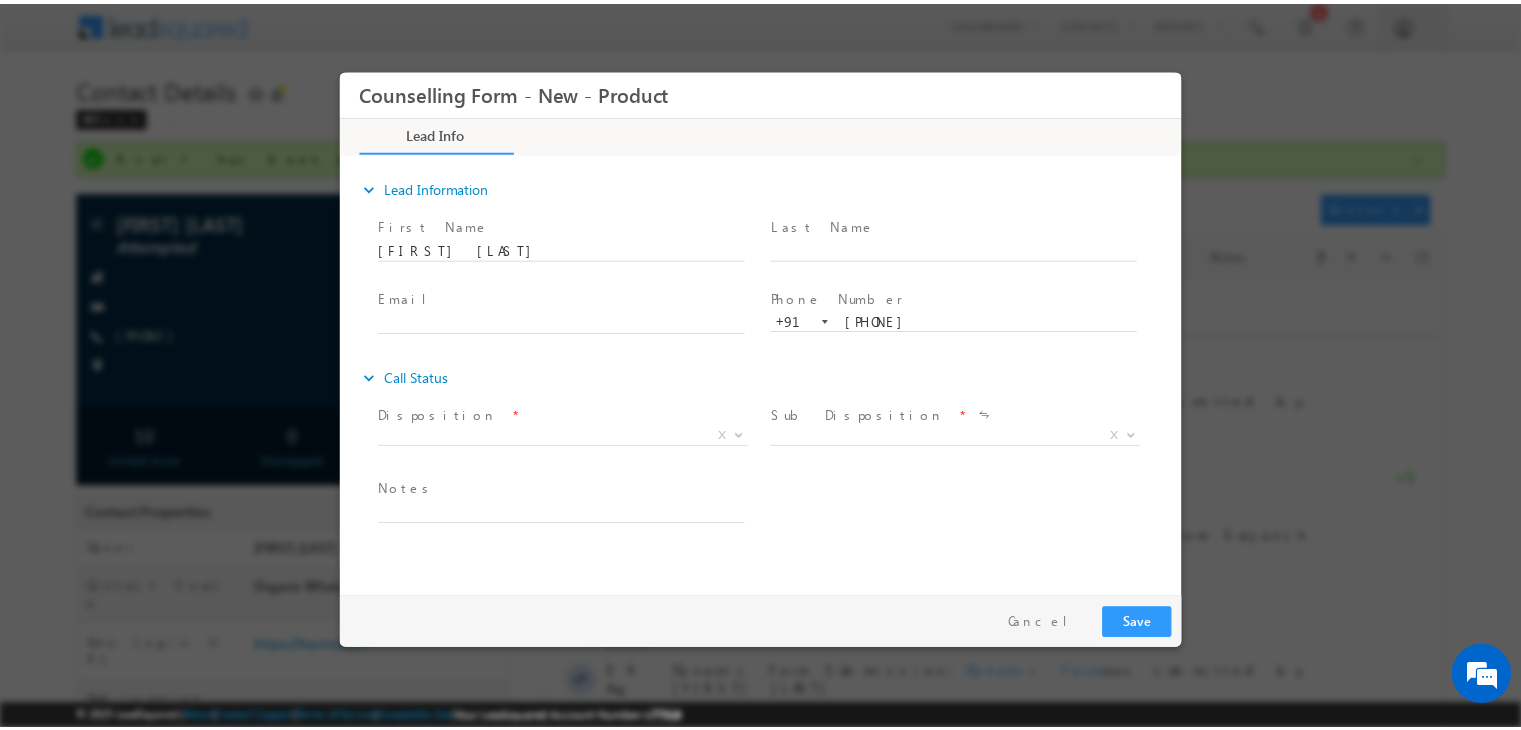 scroll, scrollTop: 0, scrollLeft: 0, axis: both 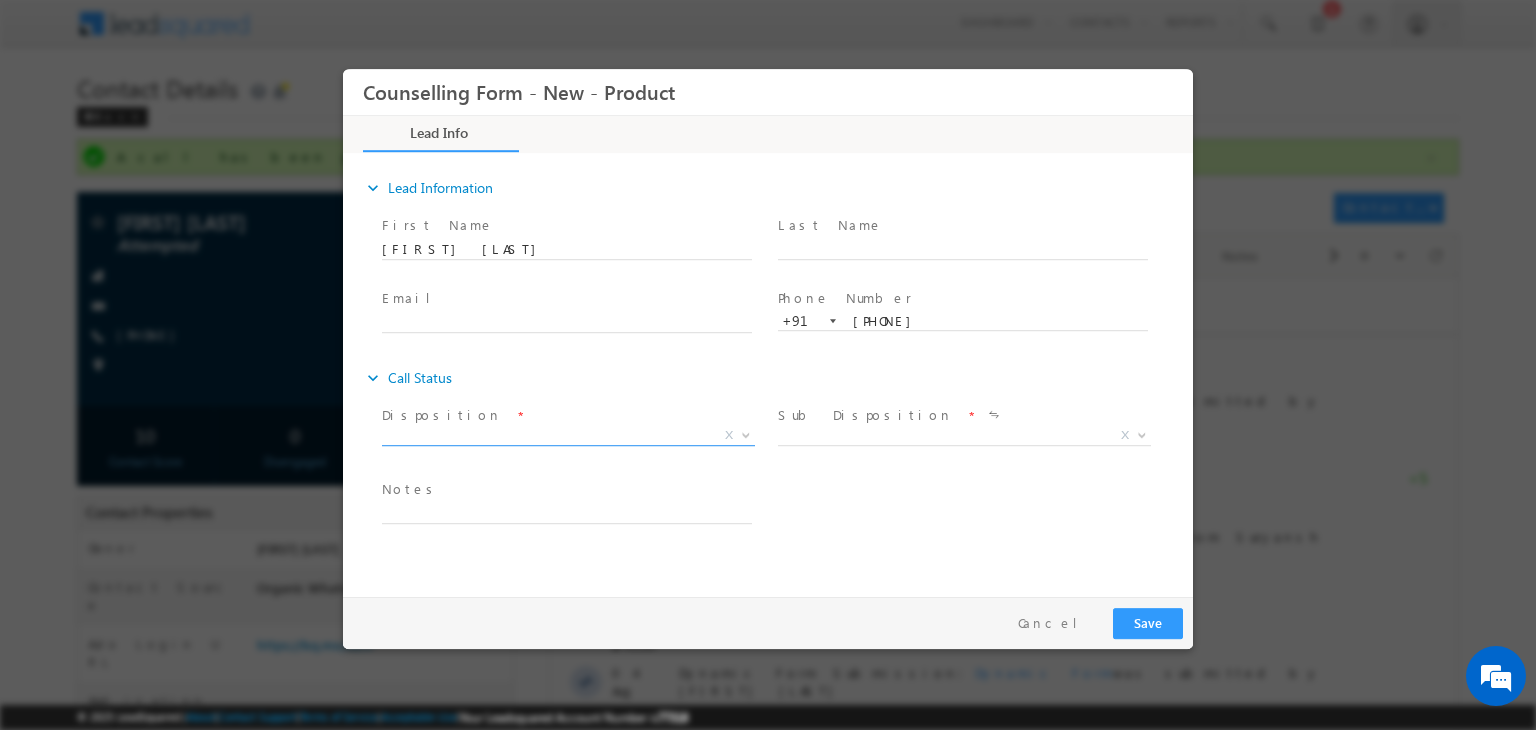 click on "X" at bounding box center [568, 436] 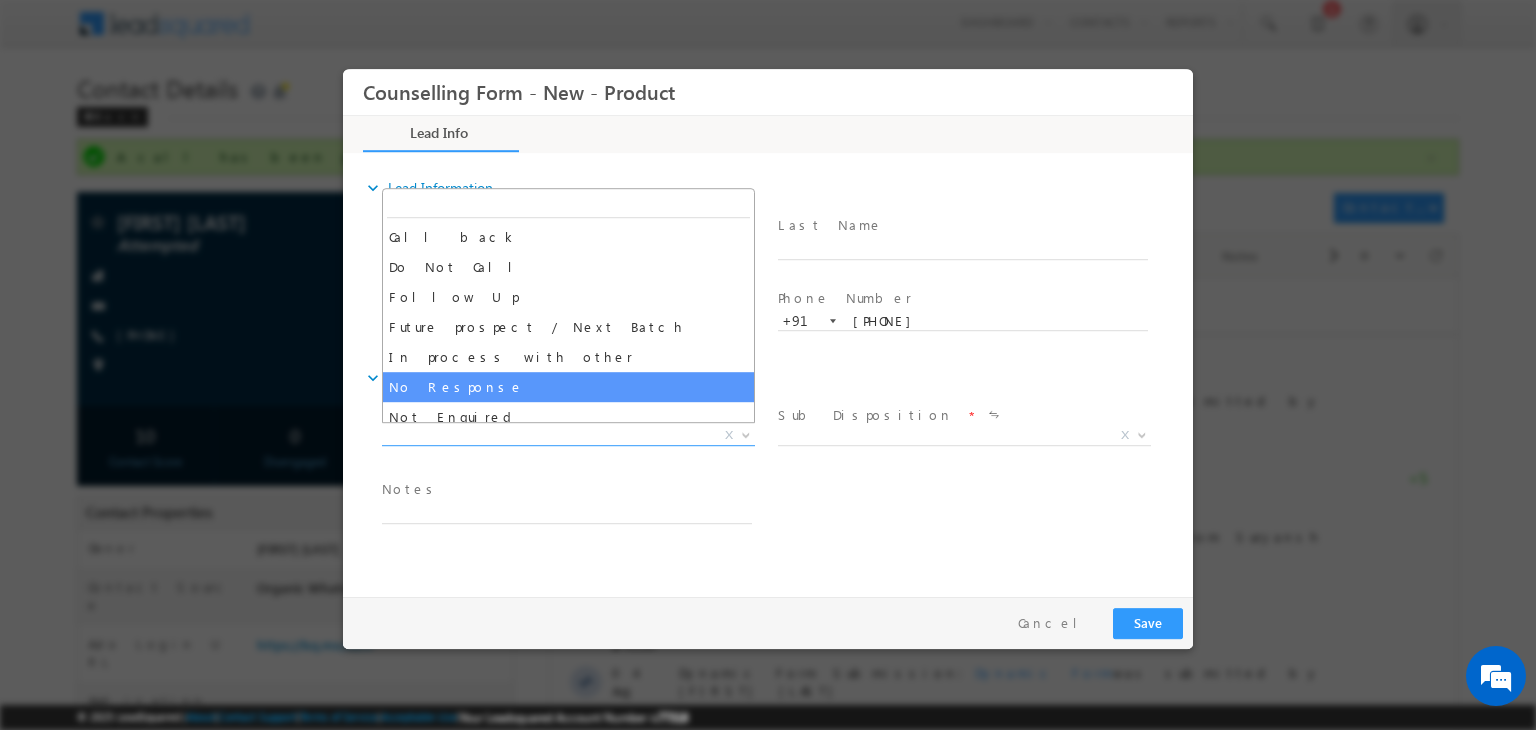select on "No Response" 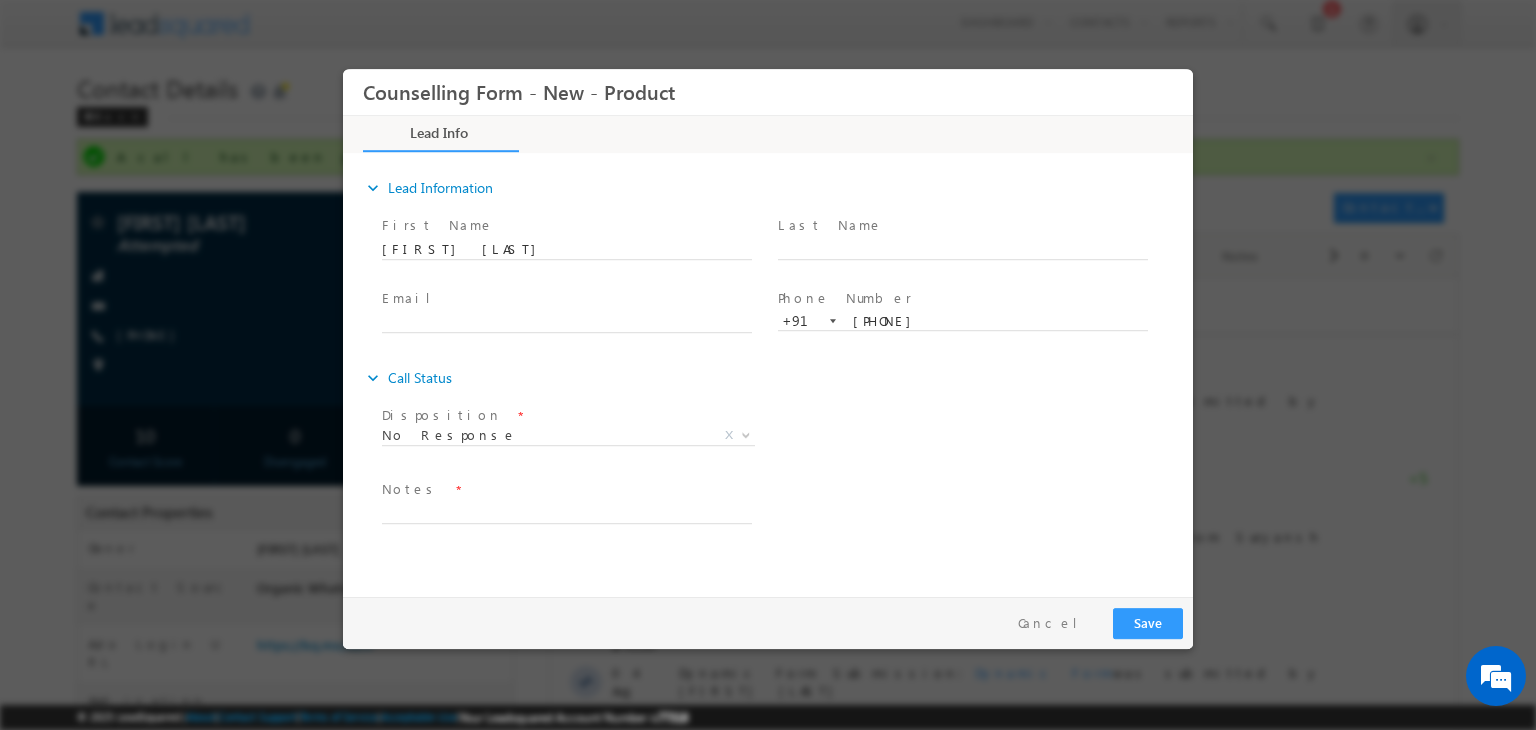 drag, startPoint x: 540, startPoint y: 524, endPoint x: 519, endPoint y: 508, distance: 26.400757 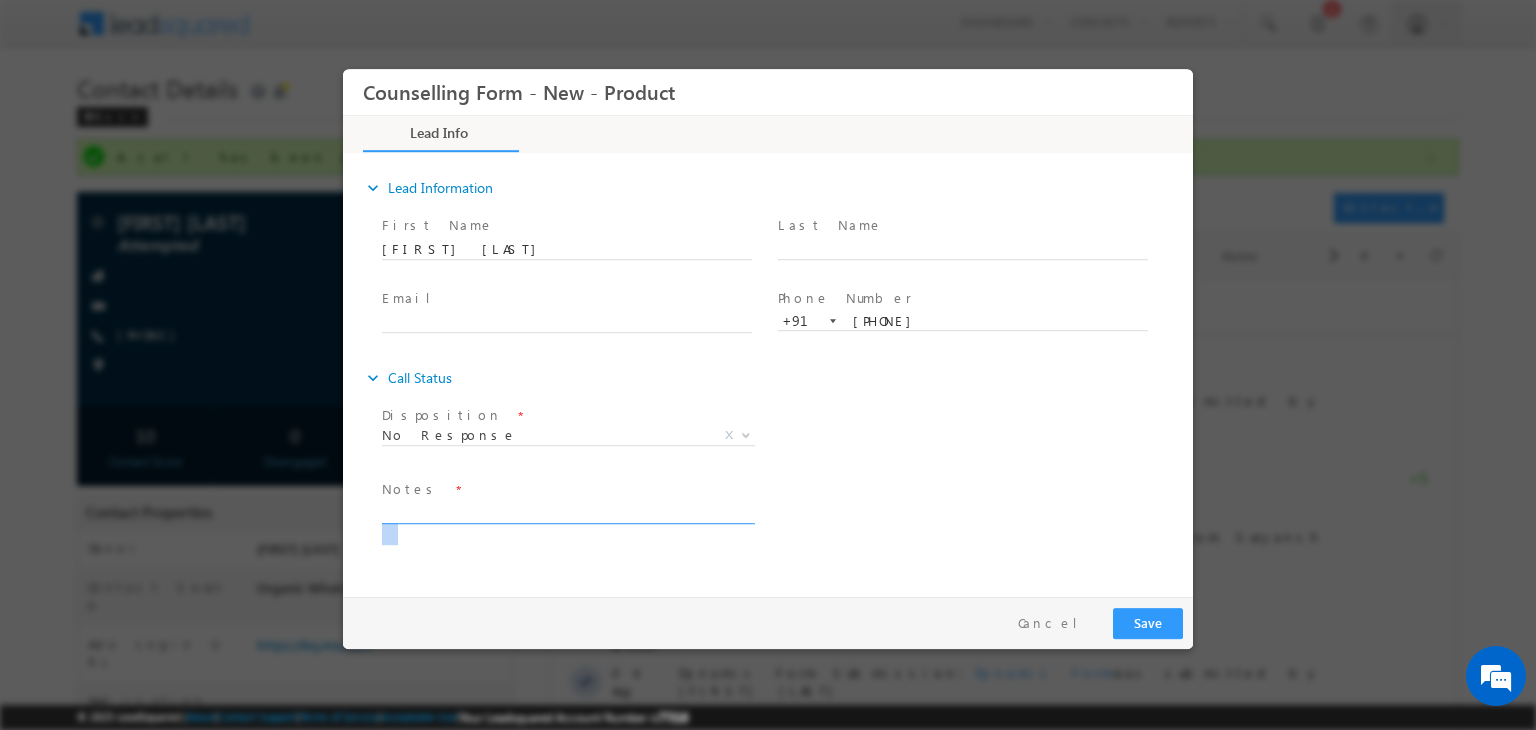 click at bounding box center [567, 512] 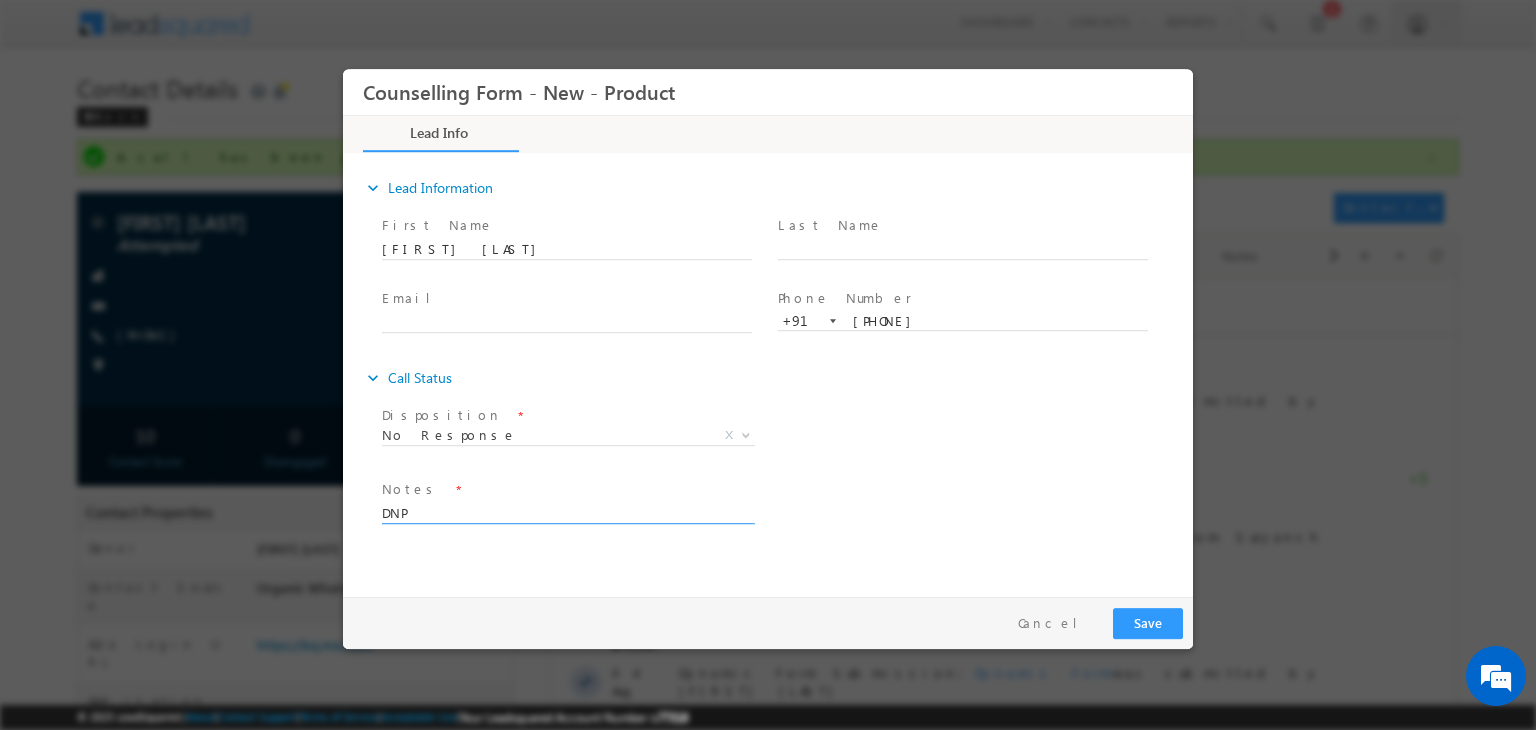 type on "DNP" 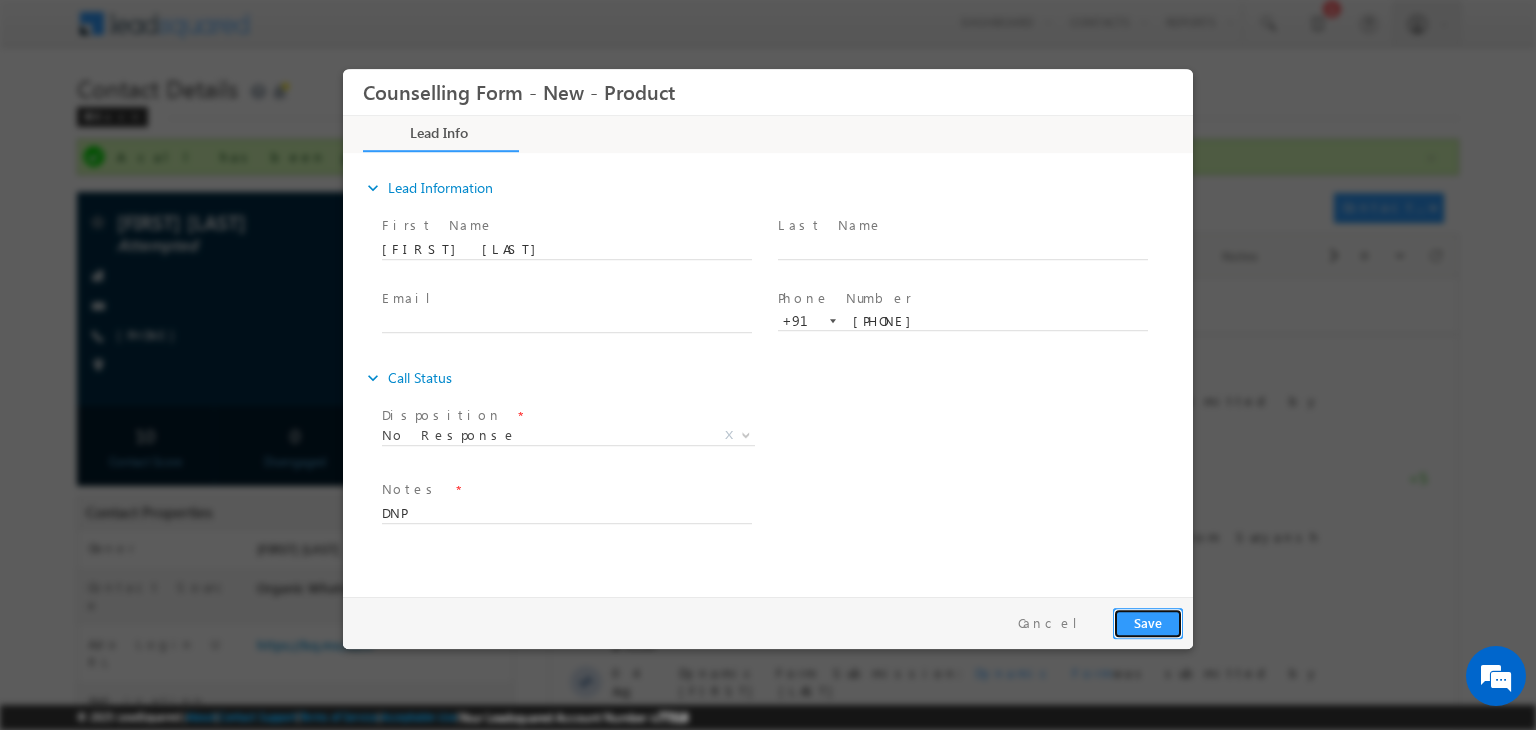 click on "Save" at bounding box center [1148, 623] 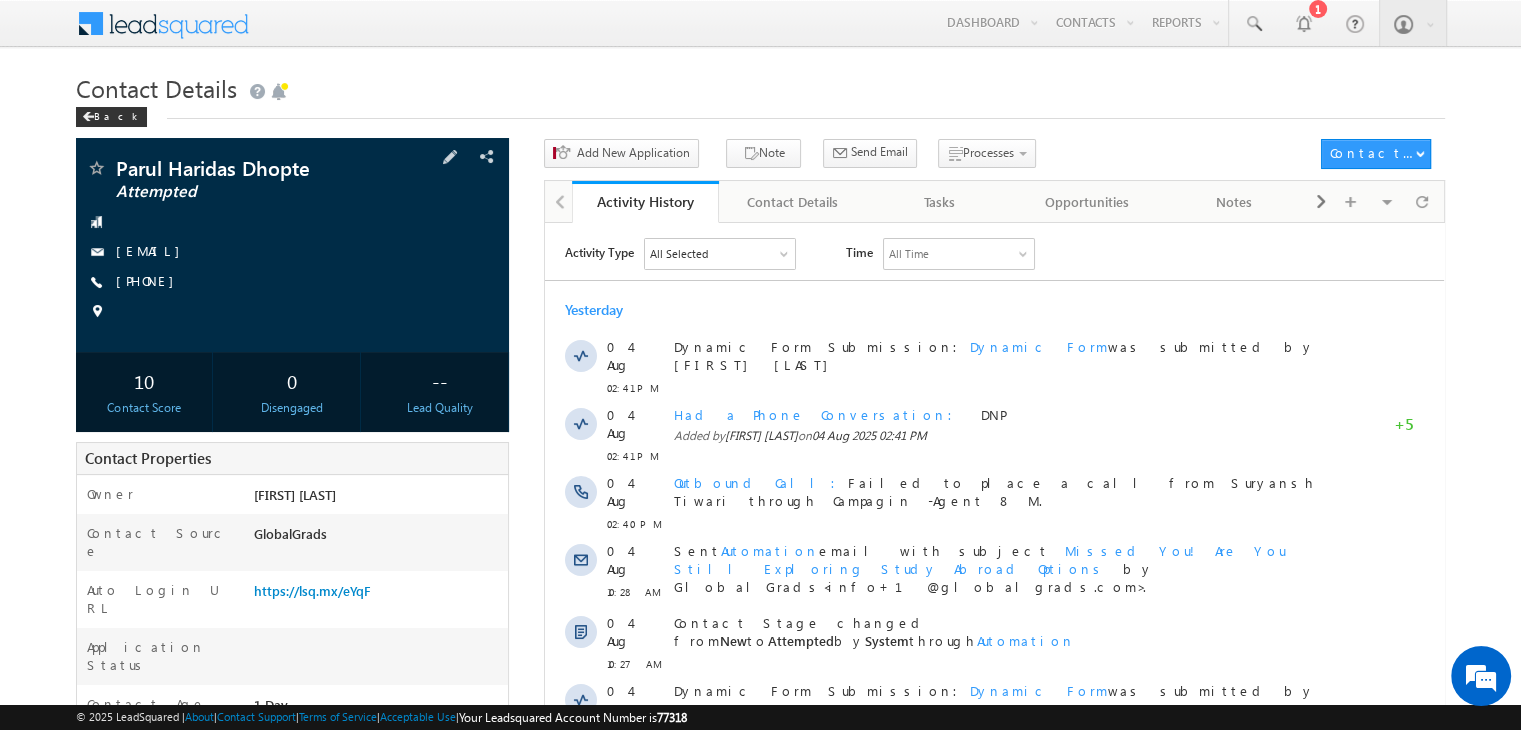 scroll, scrollTop: 0, scrollLeft: 0, axis: both 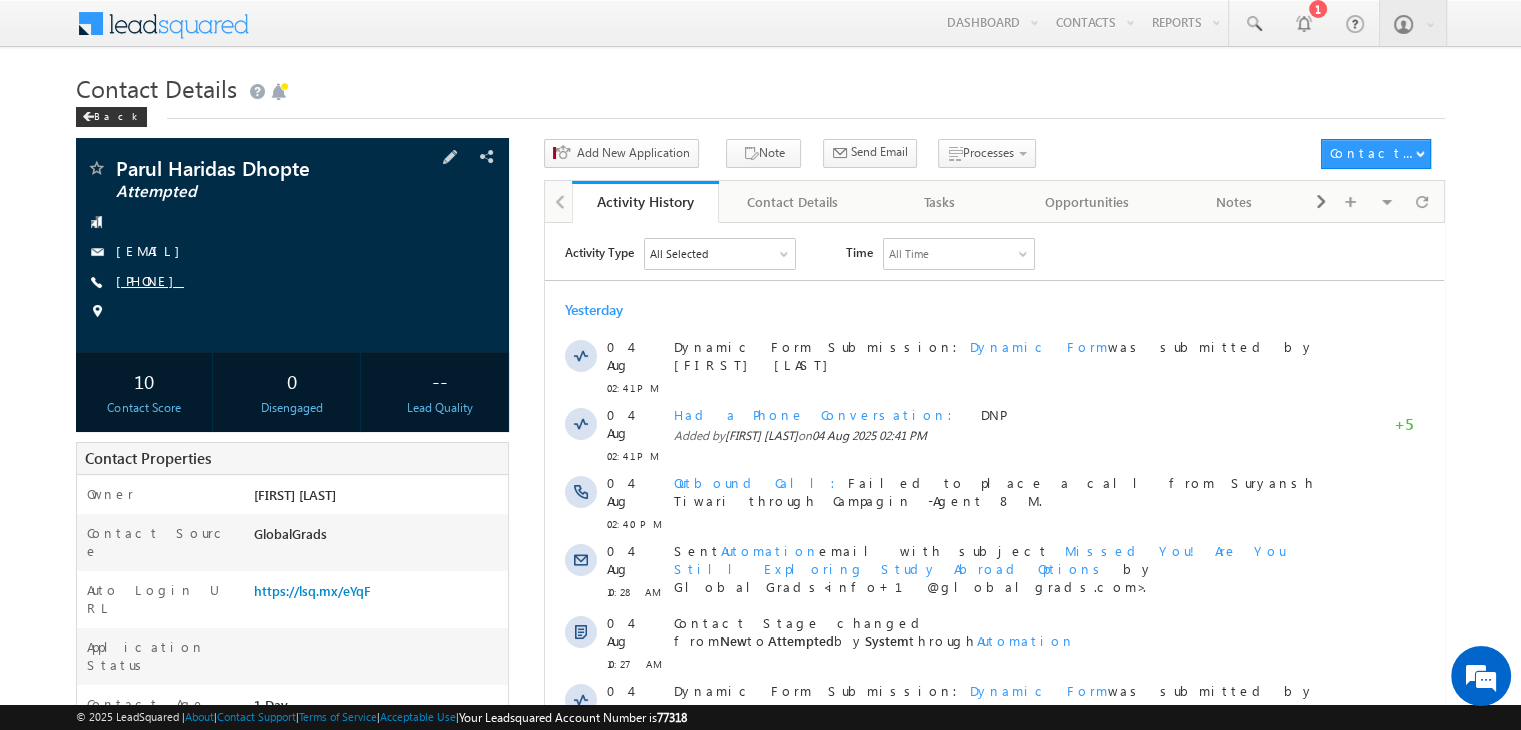 click on "[PHONE]" at bounding box center [150, 280] 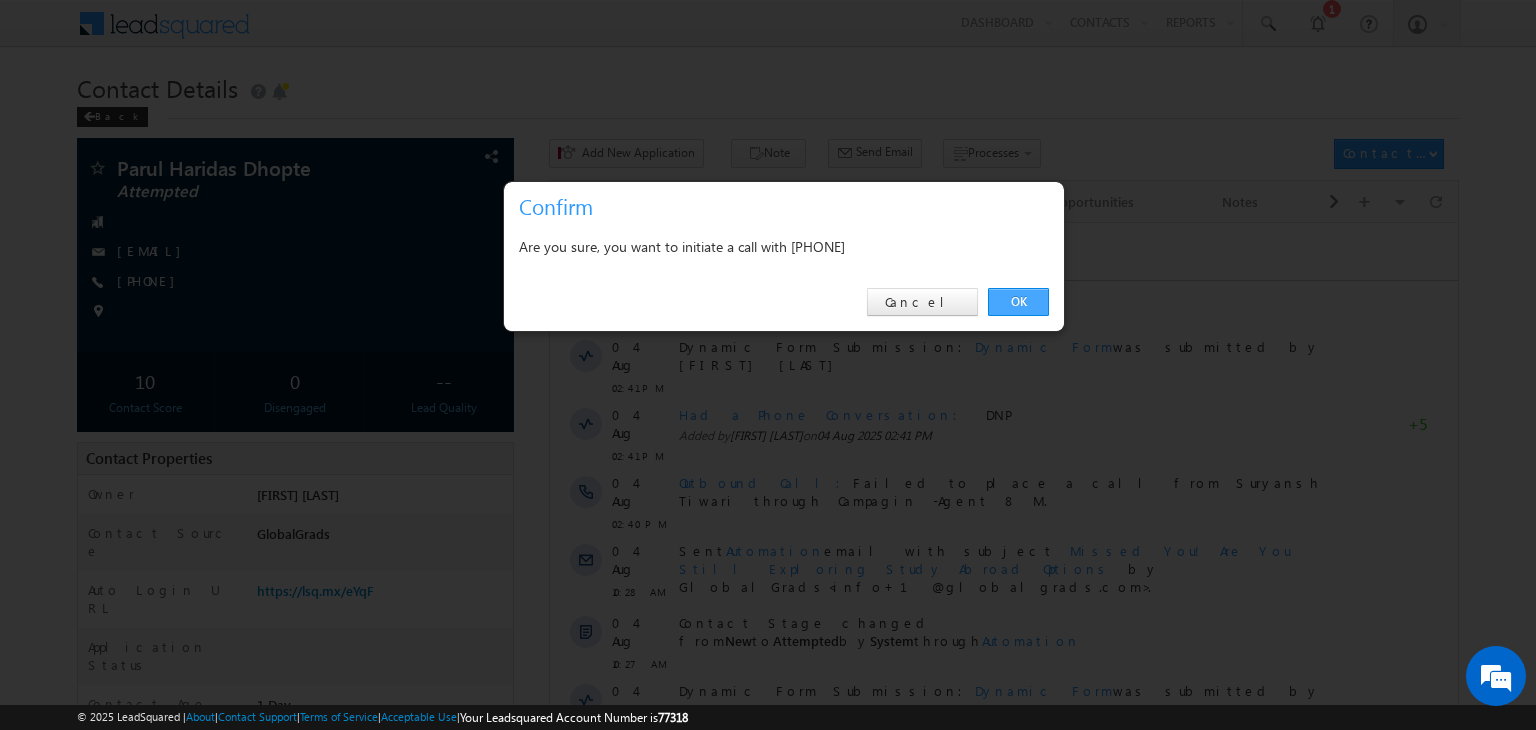 click on "OK" at bounding box center (1018, 302) 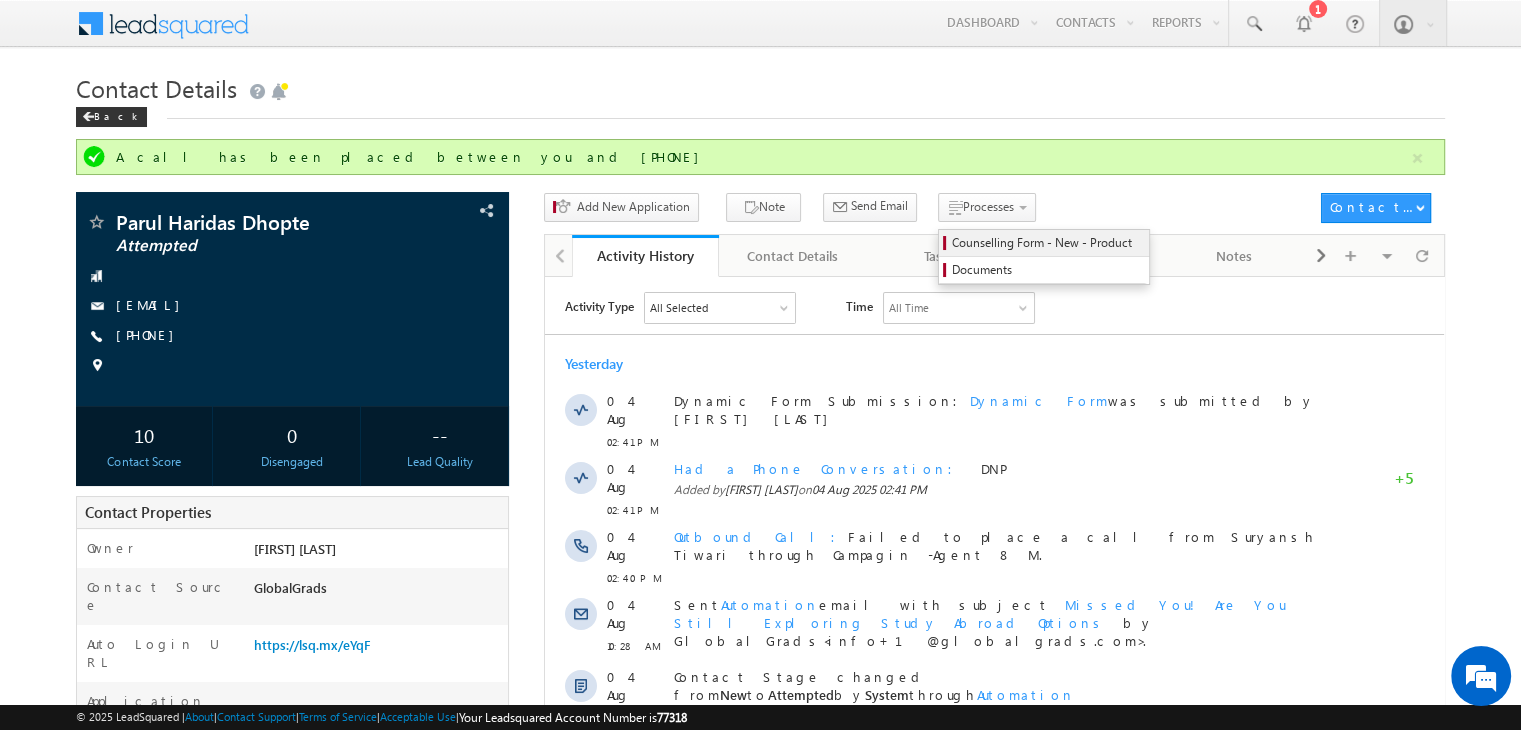 click on "Counselling Form - New - Product" at bounding box center [1047, 243] 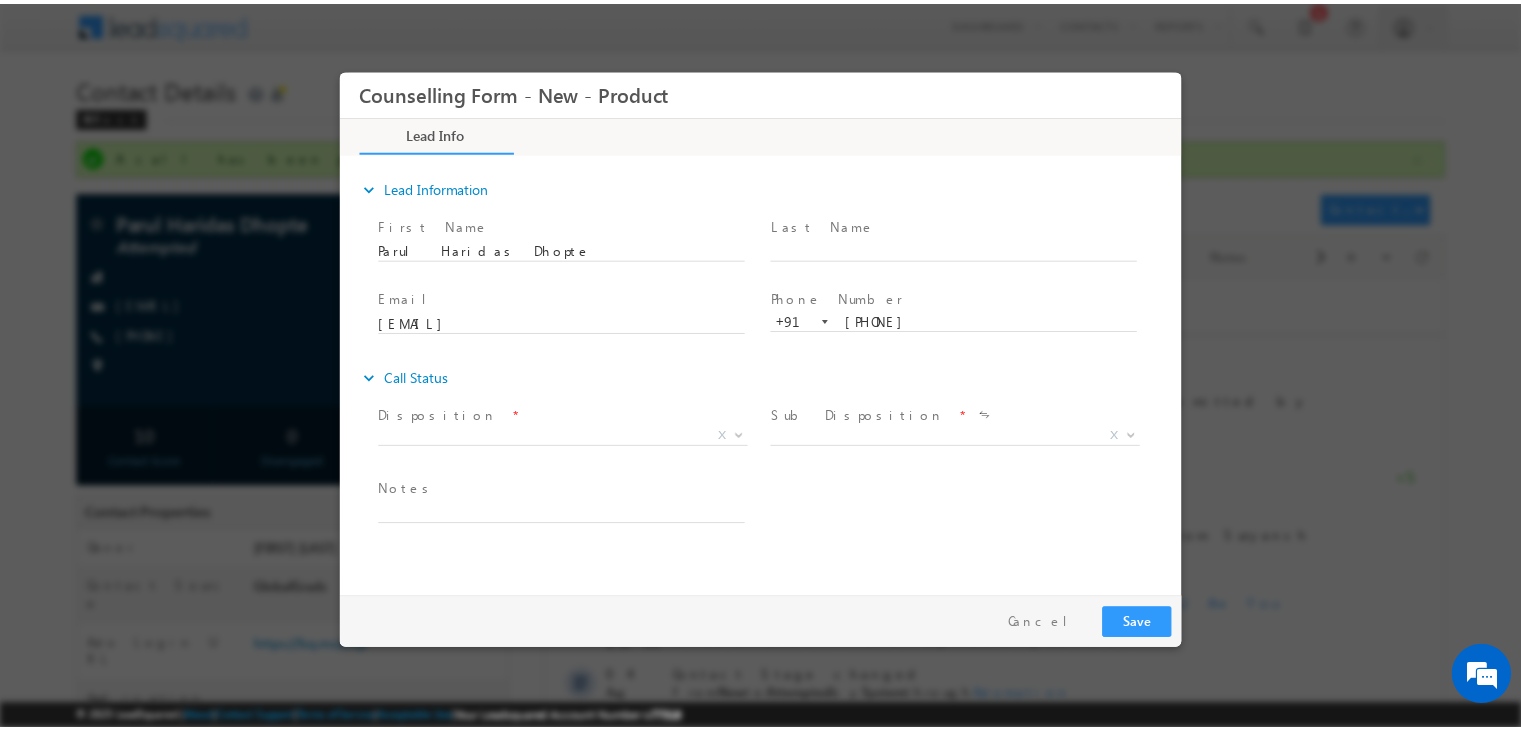 scroll, scrollTop: 0, scrollLeft: 0, axis: both 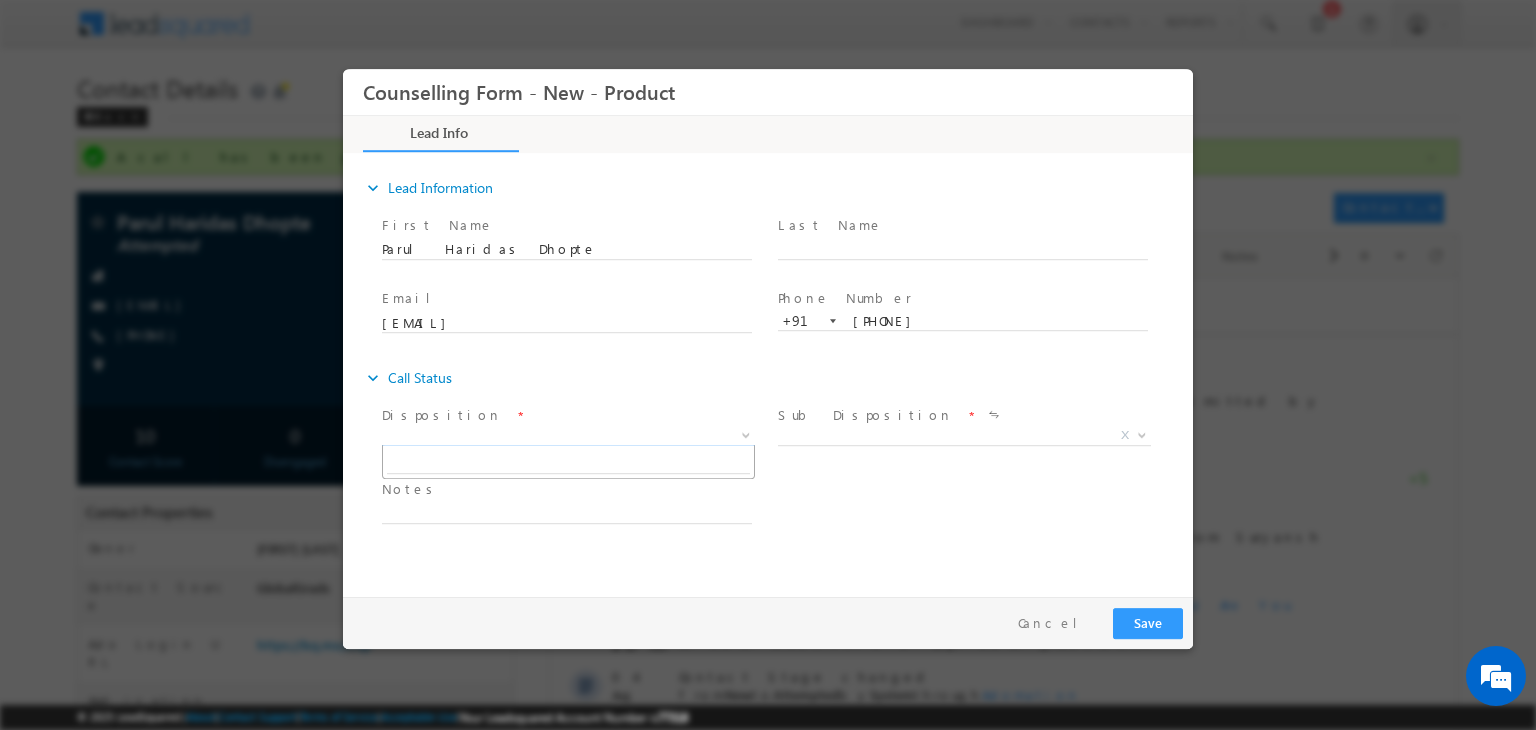 click on "X" at bounding box center (568, 436) 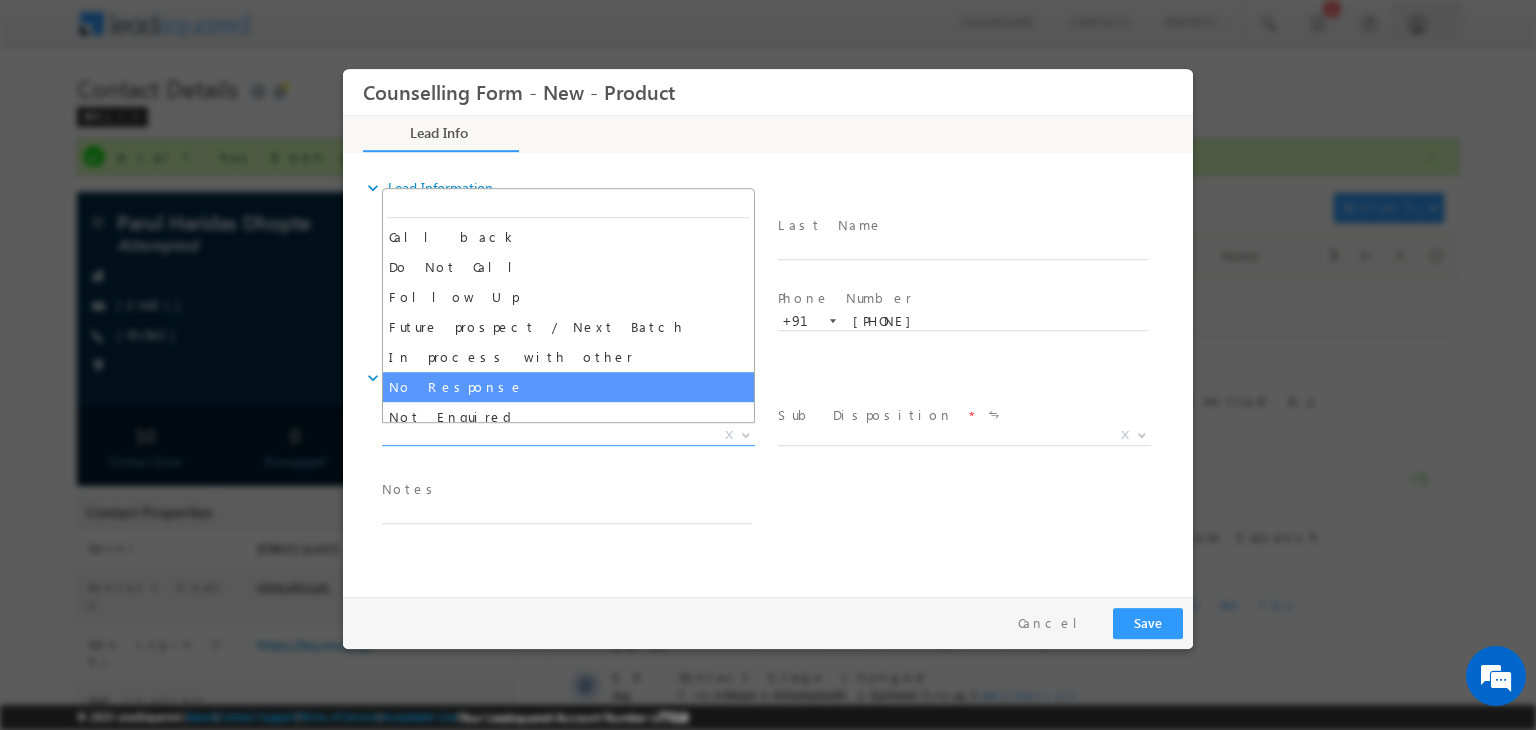 select on "No Response" 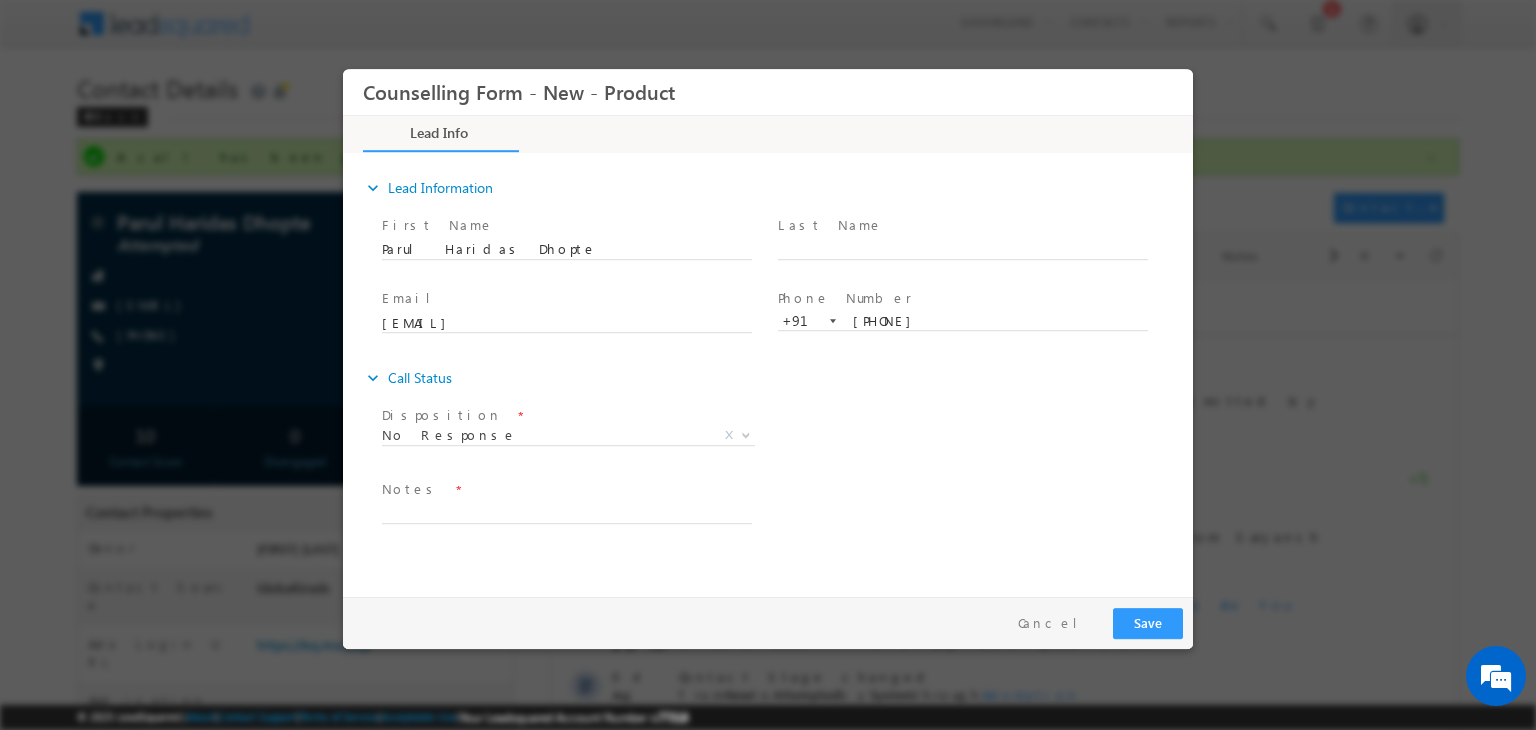 drag, startPoint x: 513, startPoint y: 489, endPoint x: 480, endPoint y: 523, distance: 47.38143 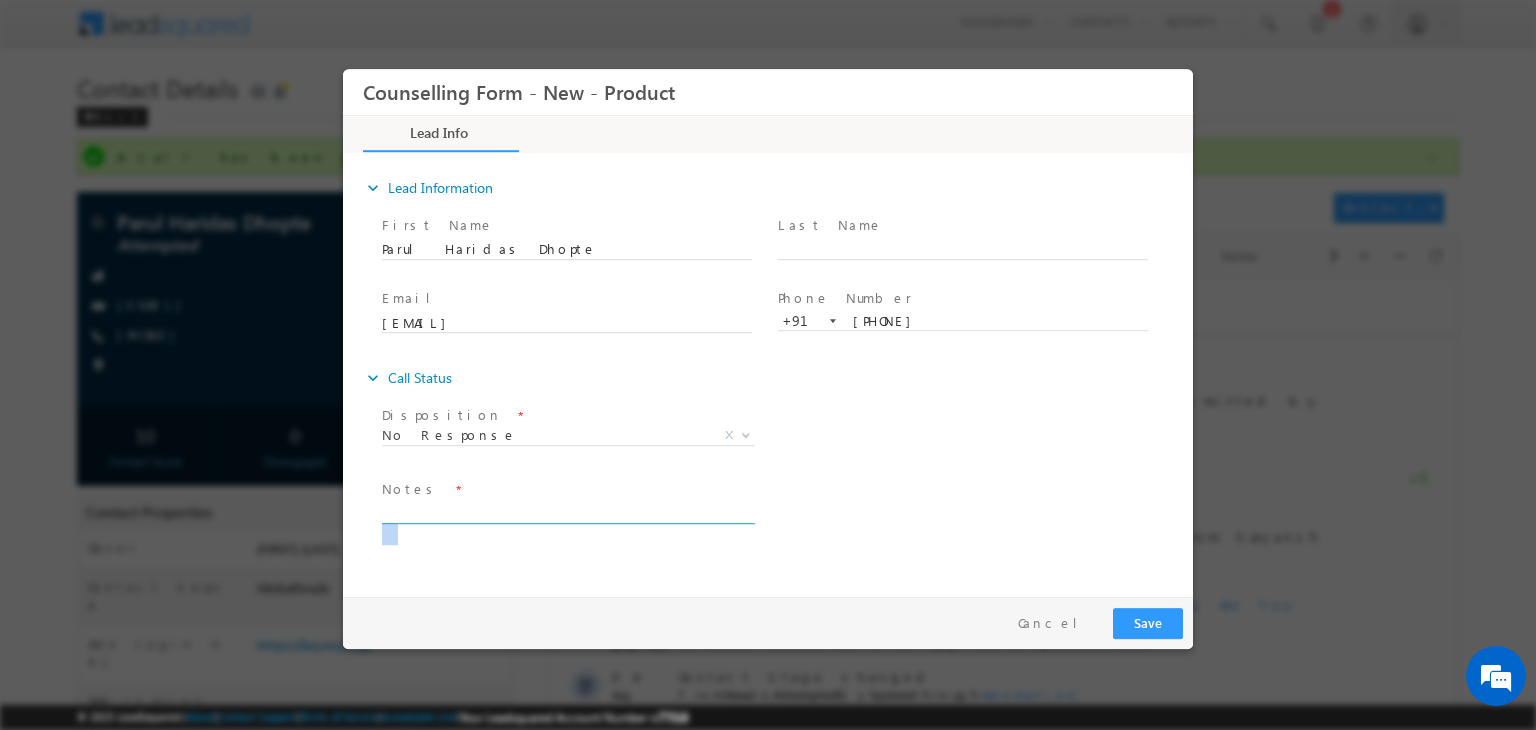 click at bounding box center [567, 512] 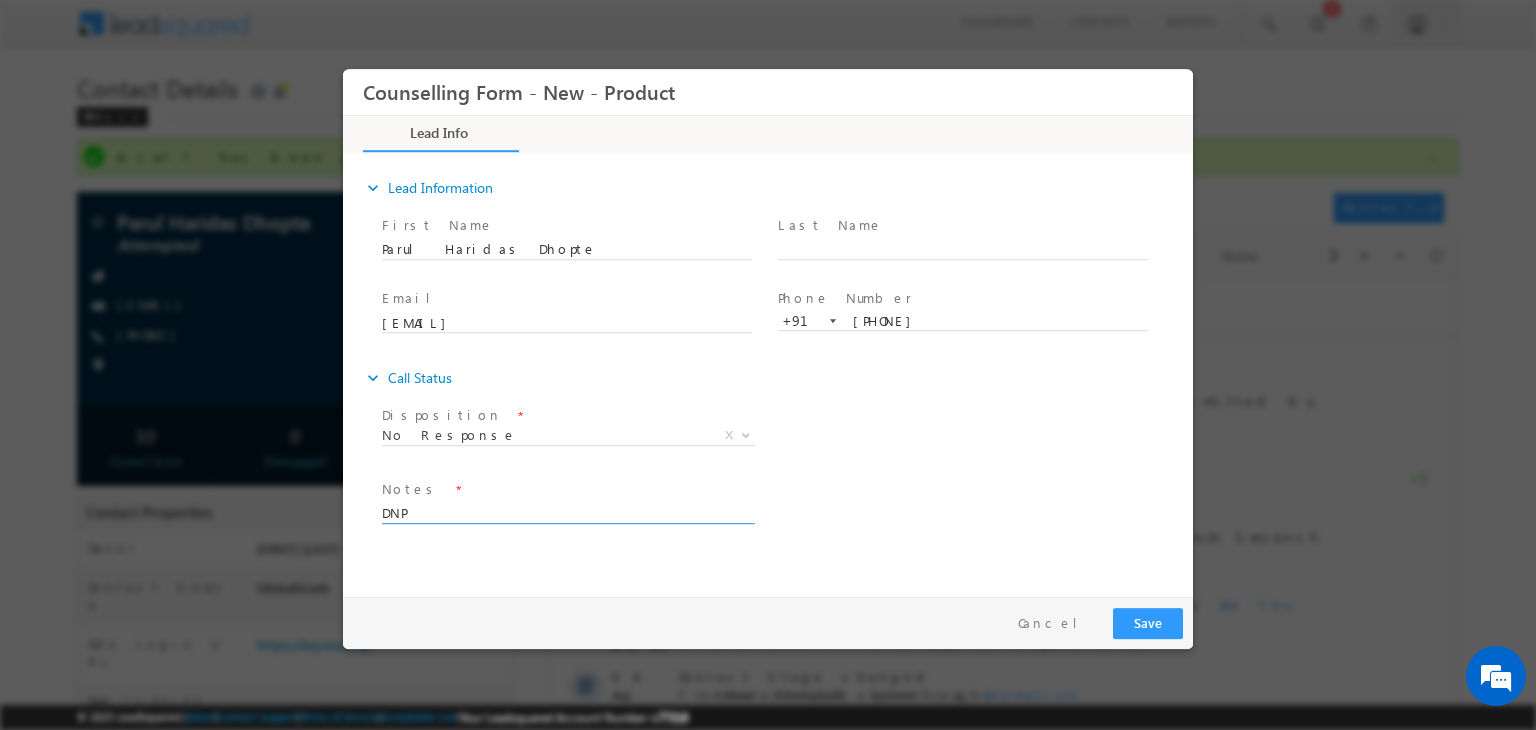 type on "DNP" 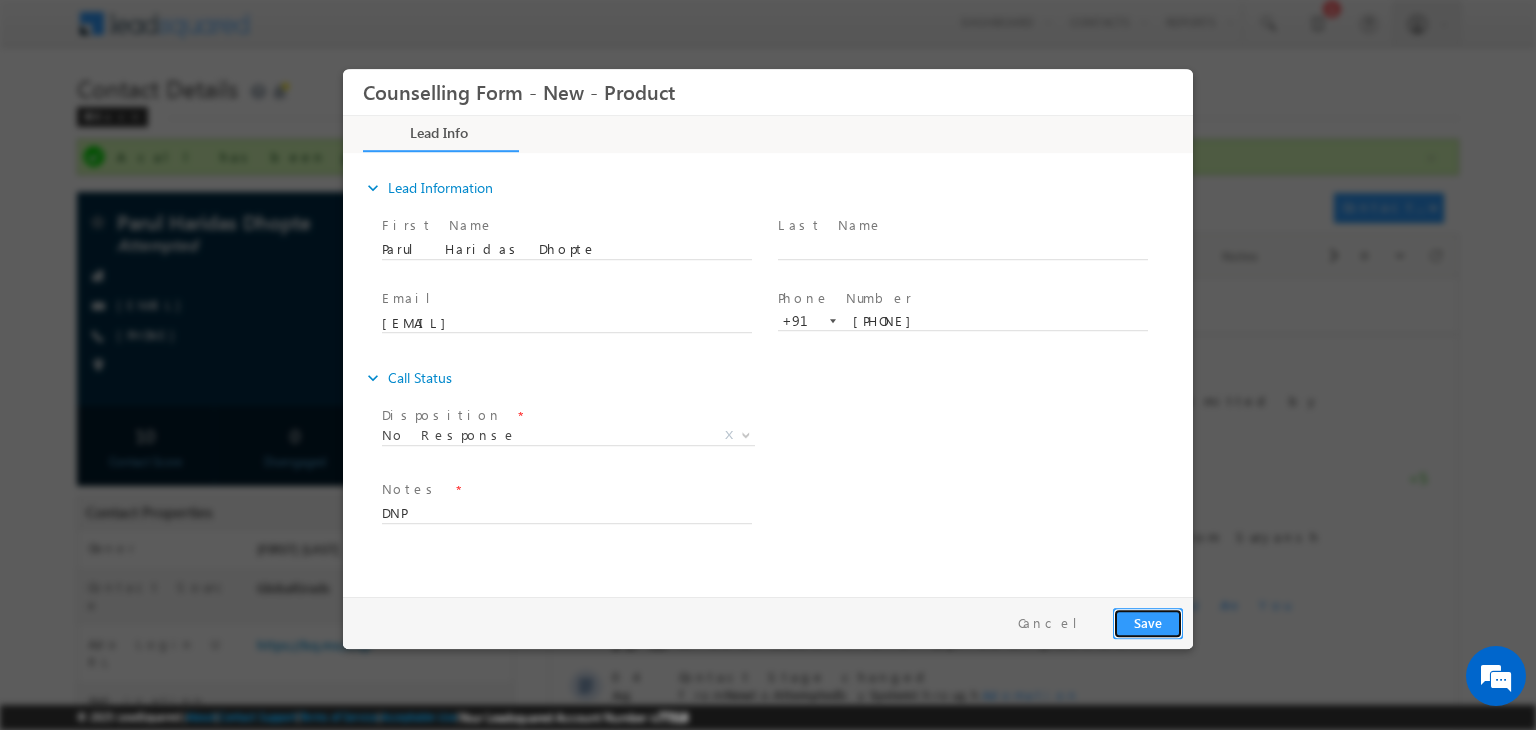 click on "Save" at bounding box center [1148, 623] 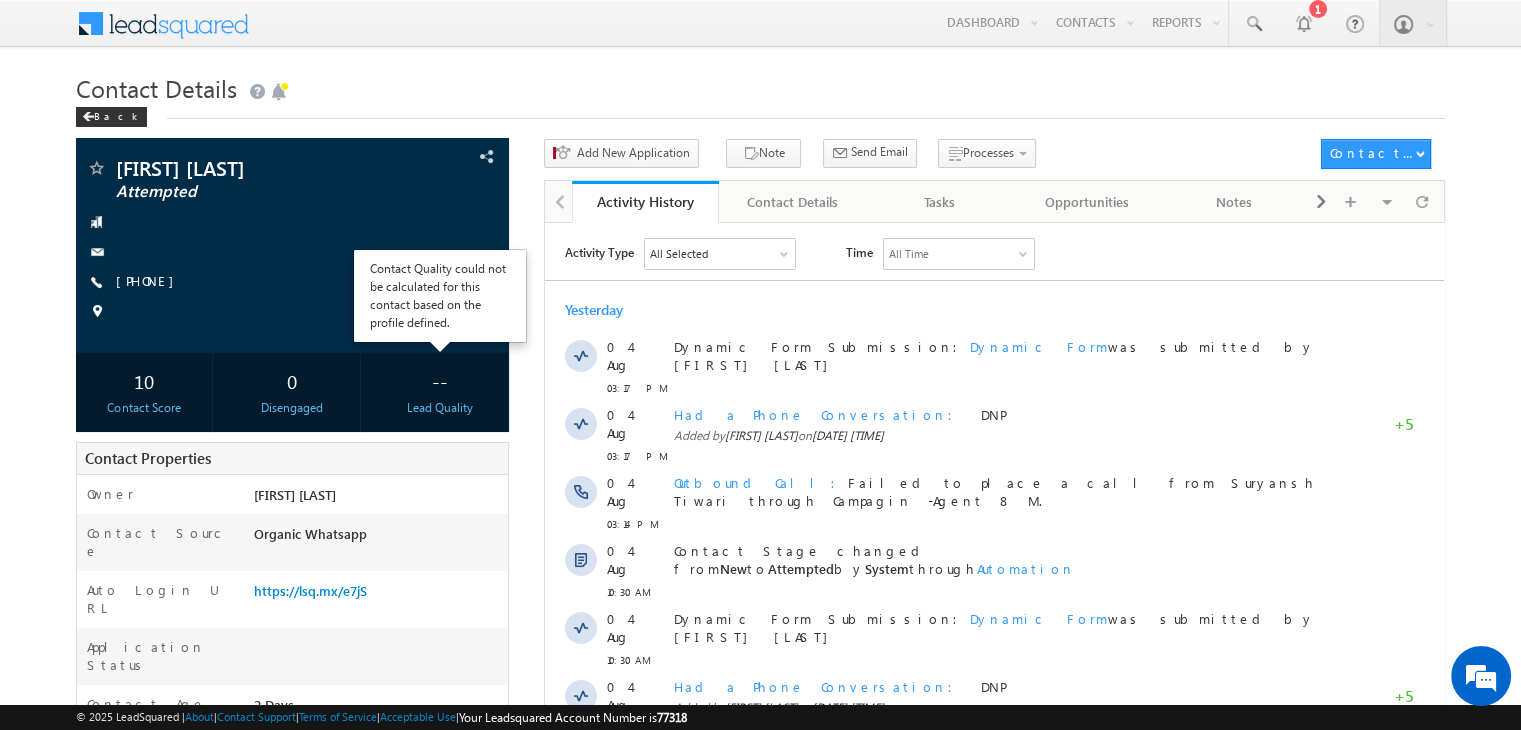 scroll, scrollTop: 0, scrollLeft: 0, axis: both 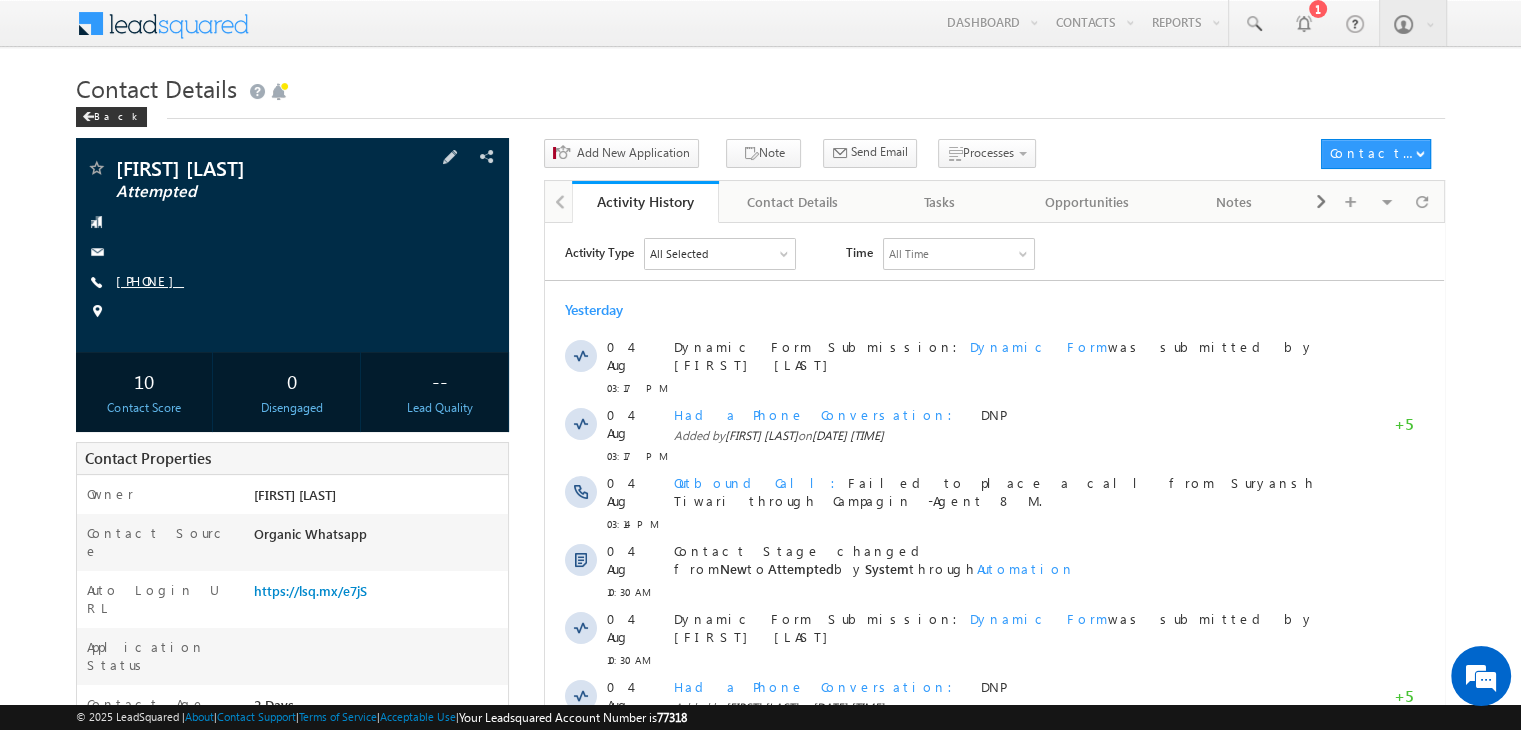 click on "[PHONE]" at bounding box center [150, 280] 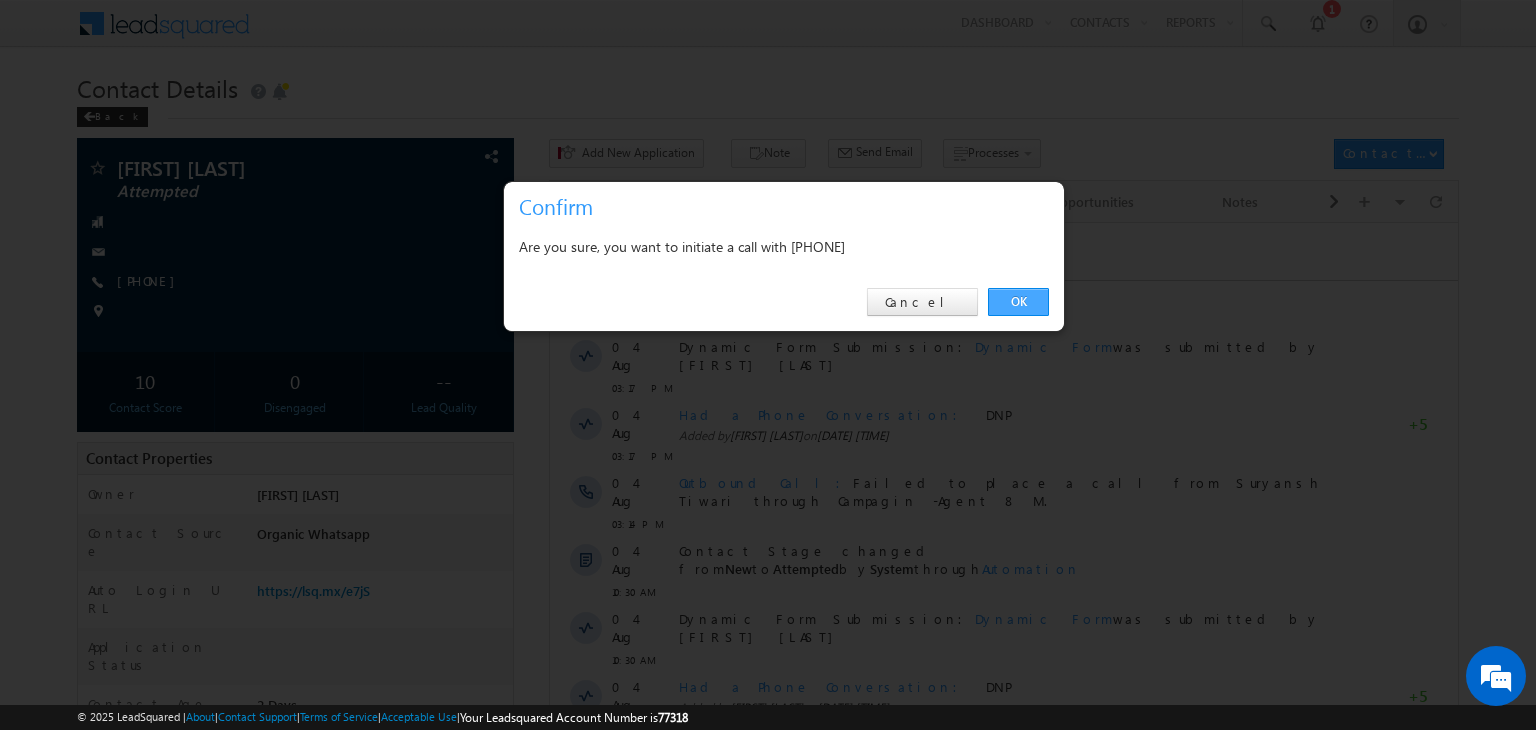 click on "OK" at bounding box center (1018, 302) 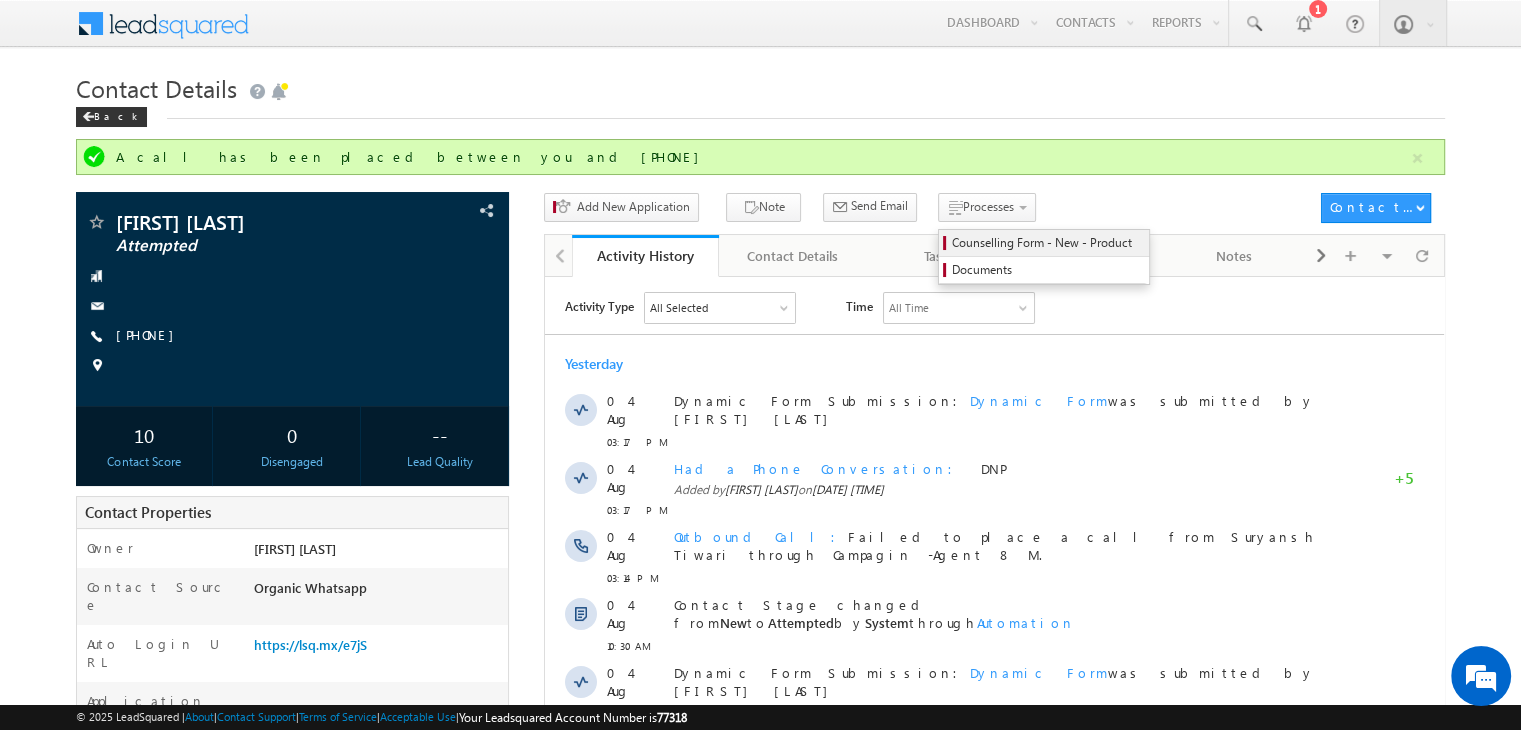 click on "Counselling Form - New - Product" at bounding box center (1047, 243) 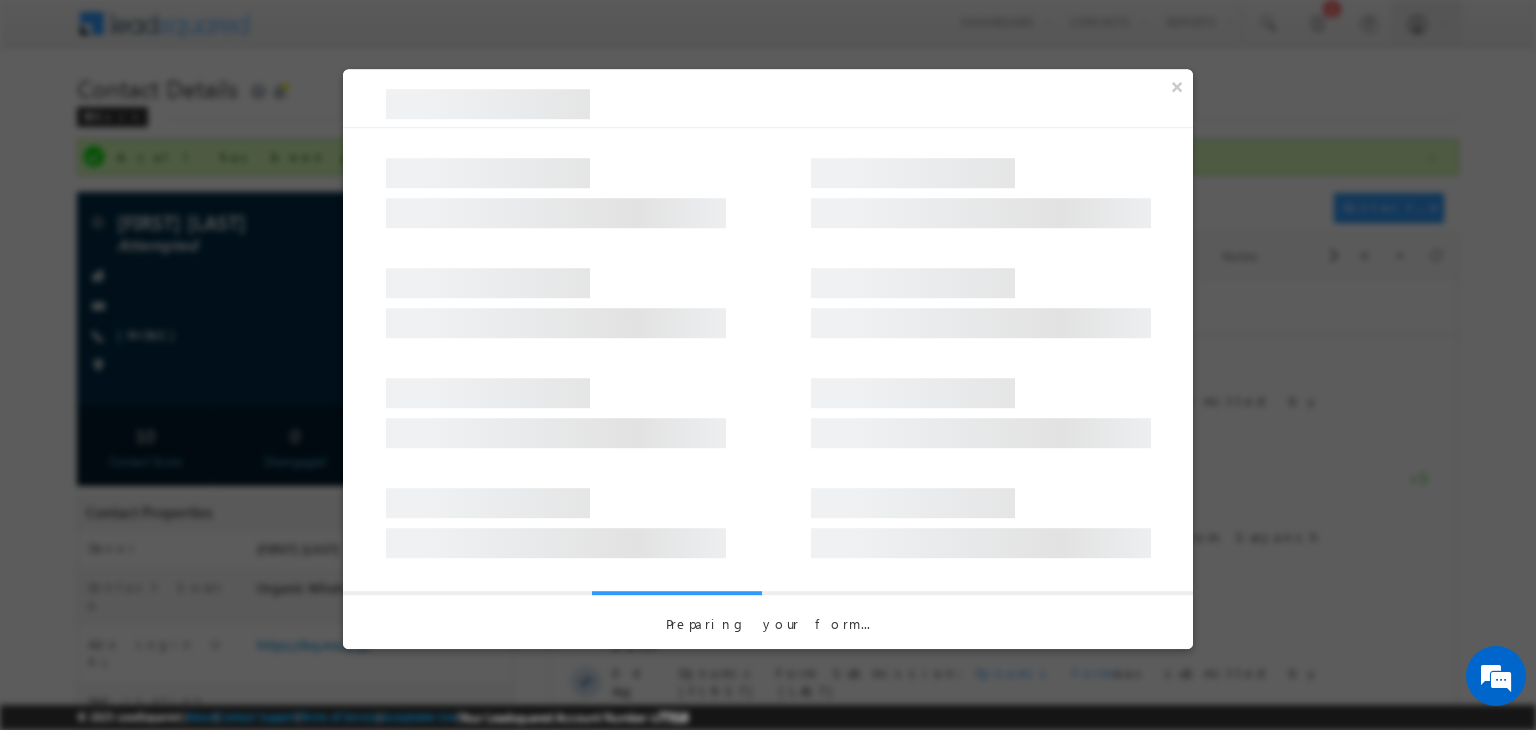 click at bounding box center (556, 433) 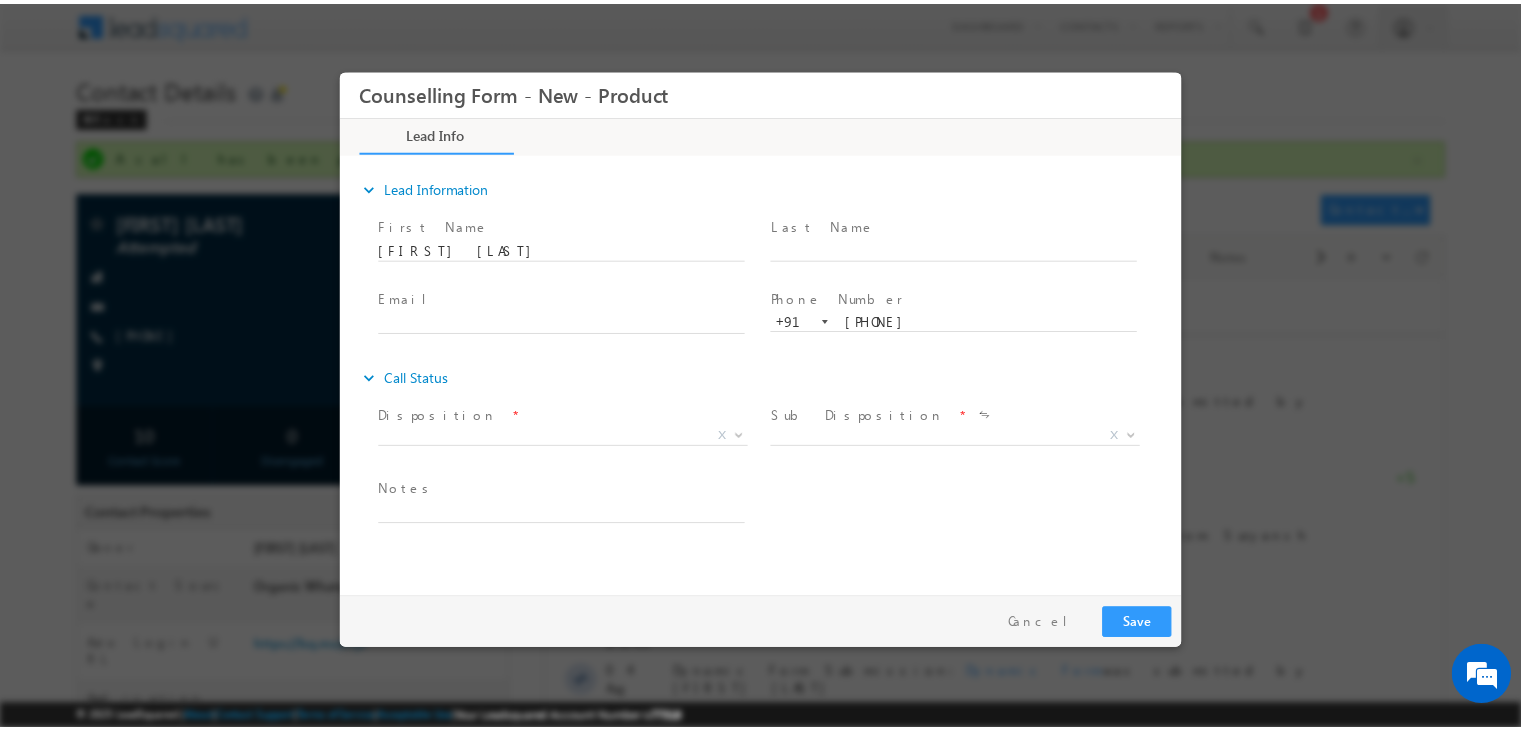 scroll, scrollTop: 0, scrollLeft: 0, axis: both 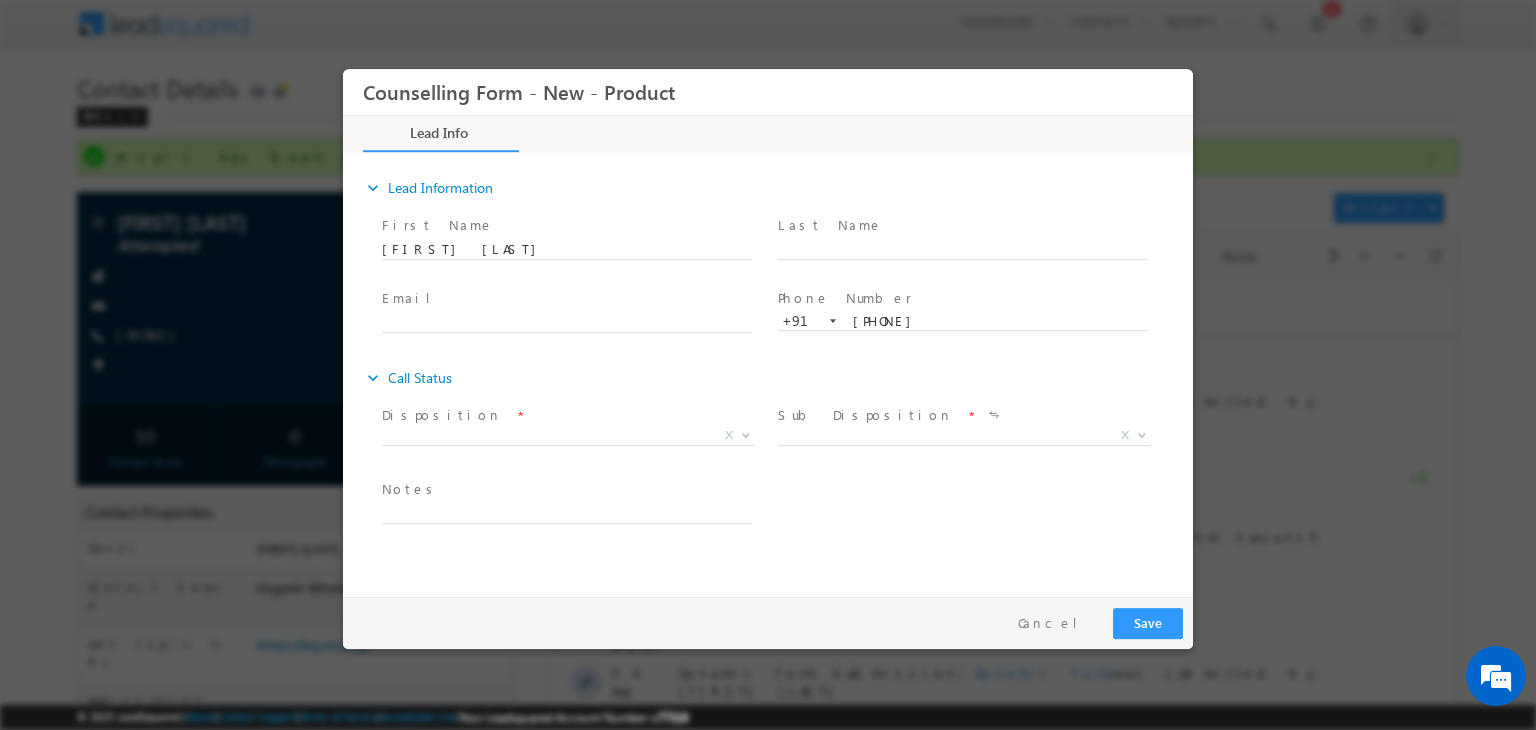 click on "X" at bounding box center [568, 436] 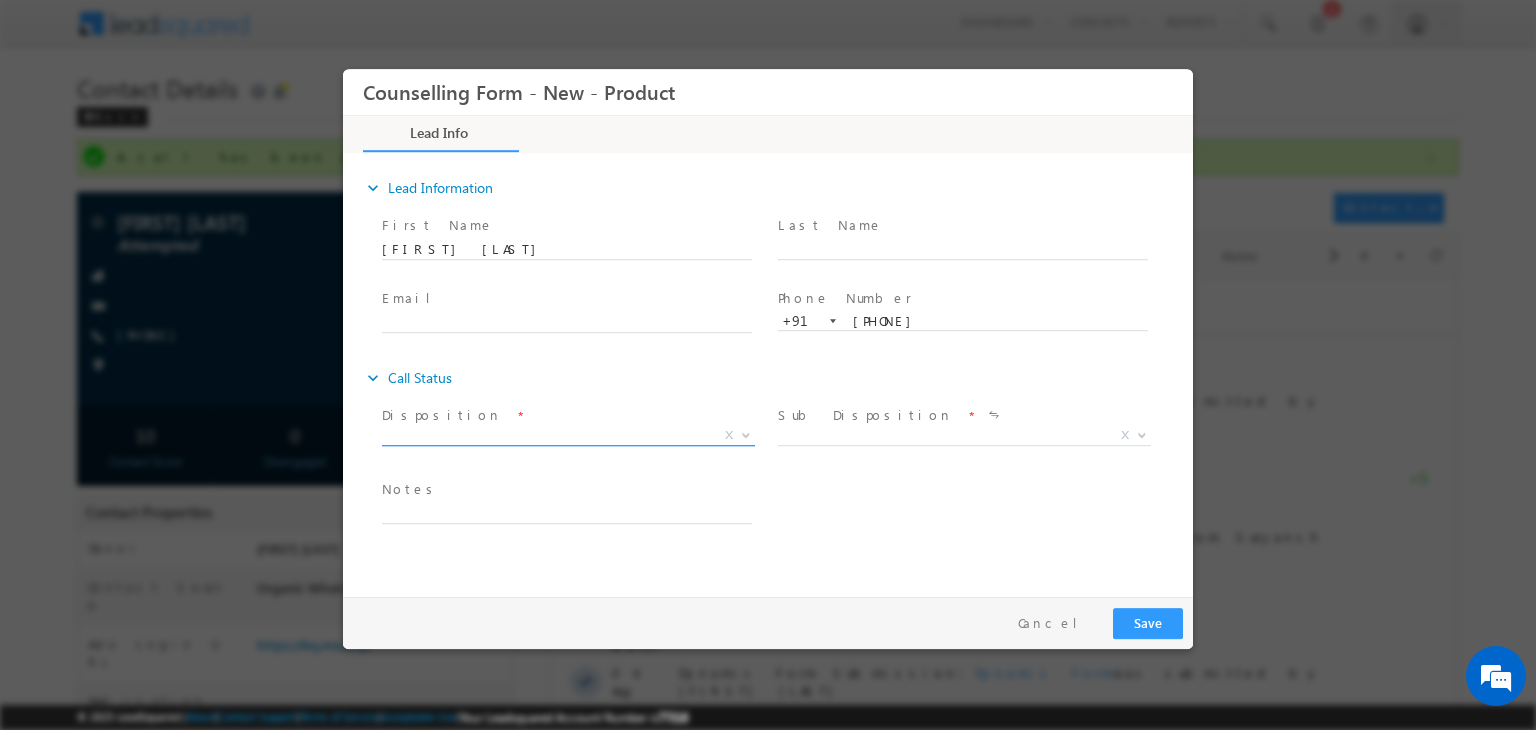 click on "X" at bounding box center (568, 436) 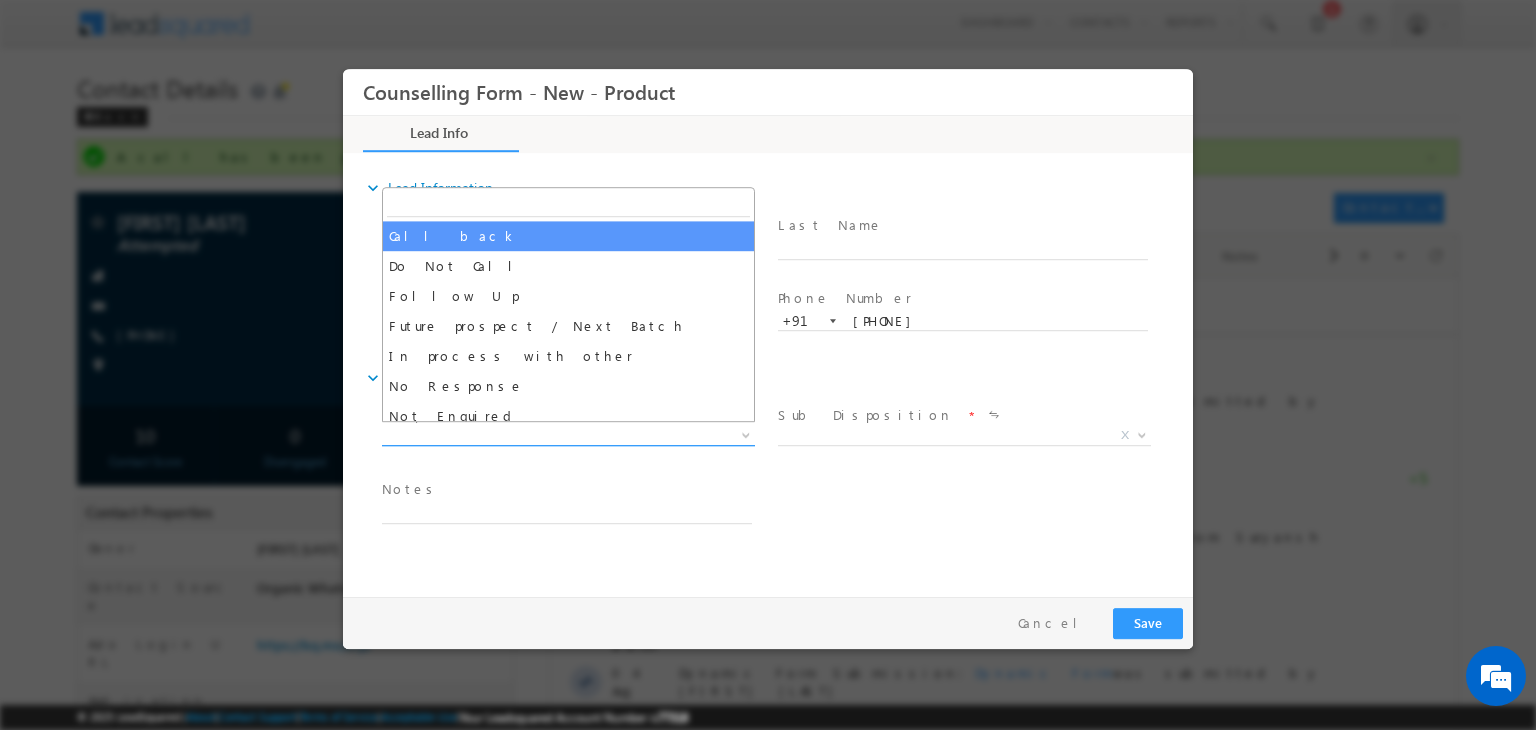click on "X" at bounding box center (568, 436) 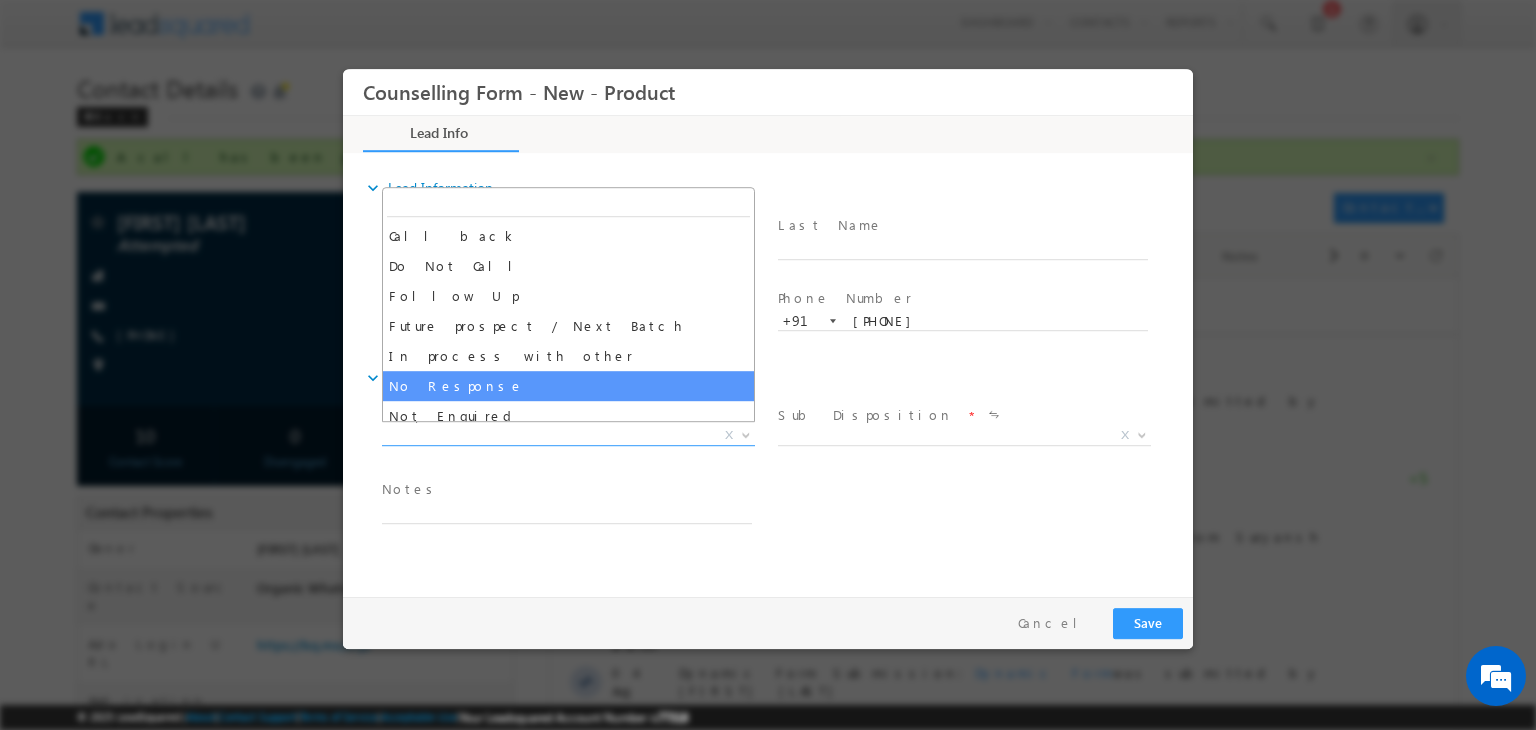 select on "No Response" 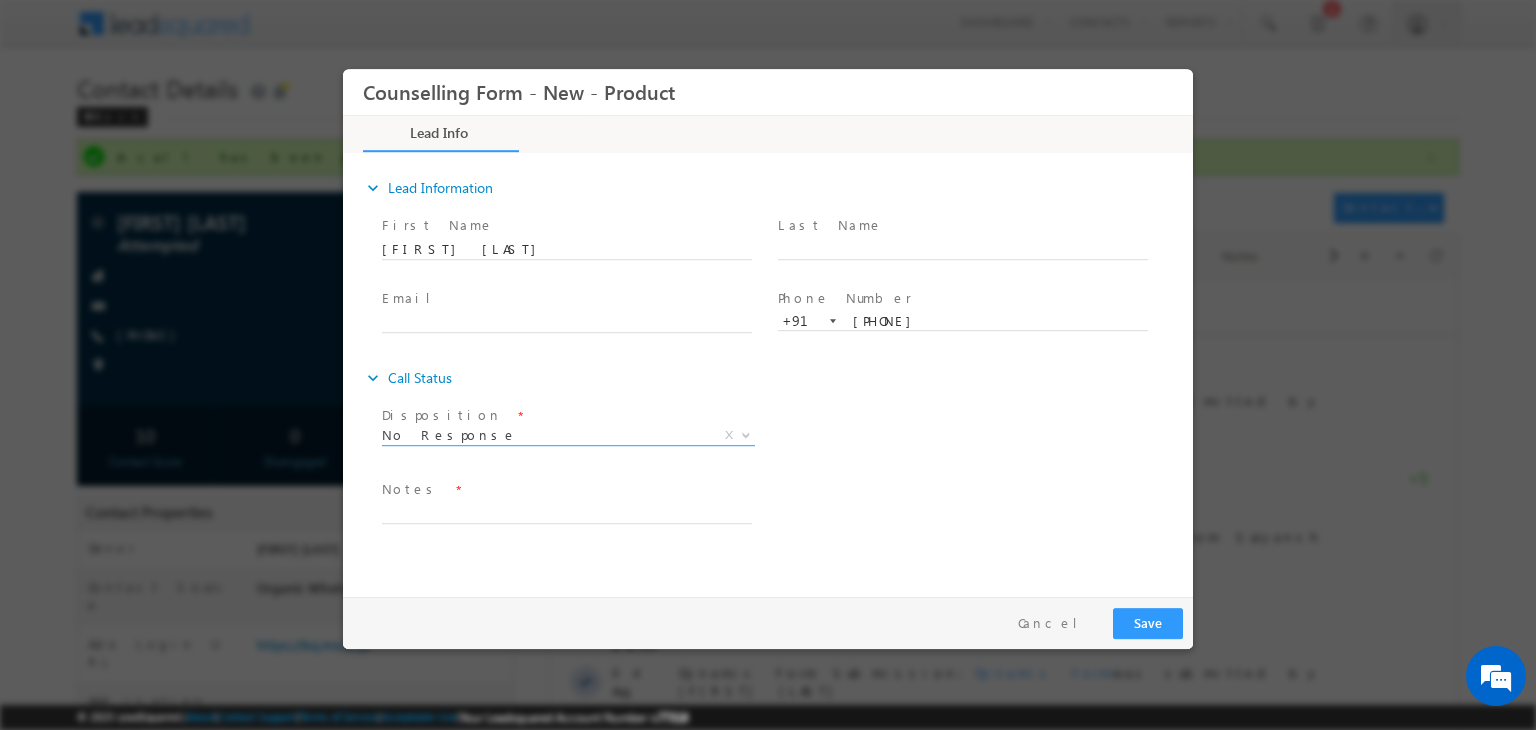 drag, startPoint x: 528, startPoint y: 529, endPoint x: 512, endPoint y: 521, distance: 17.888544 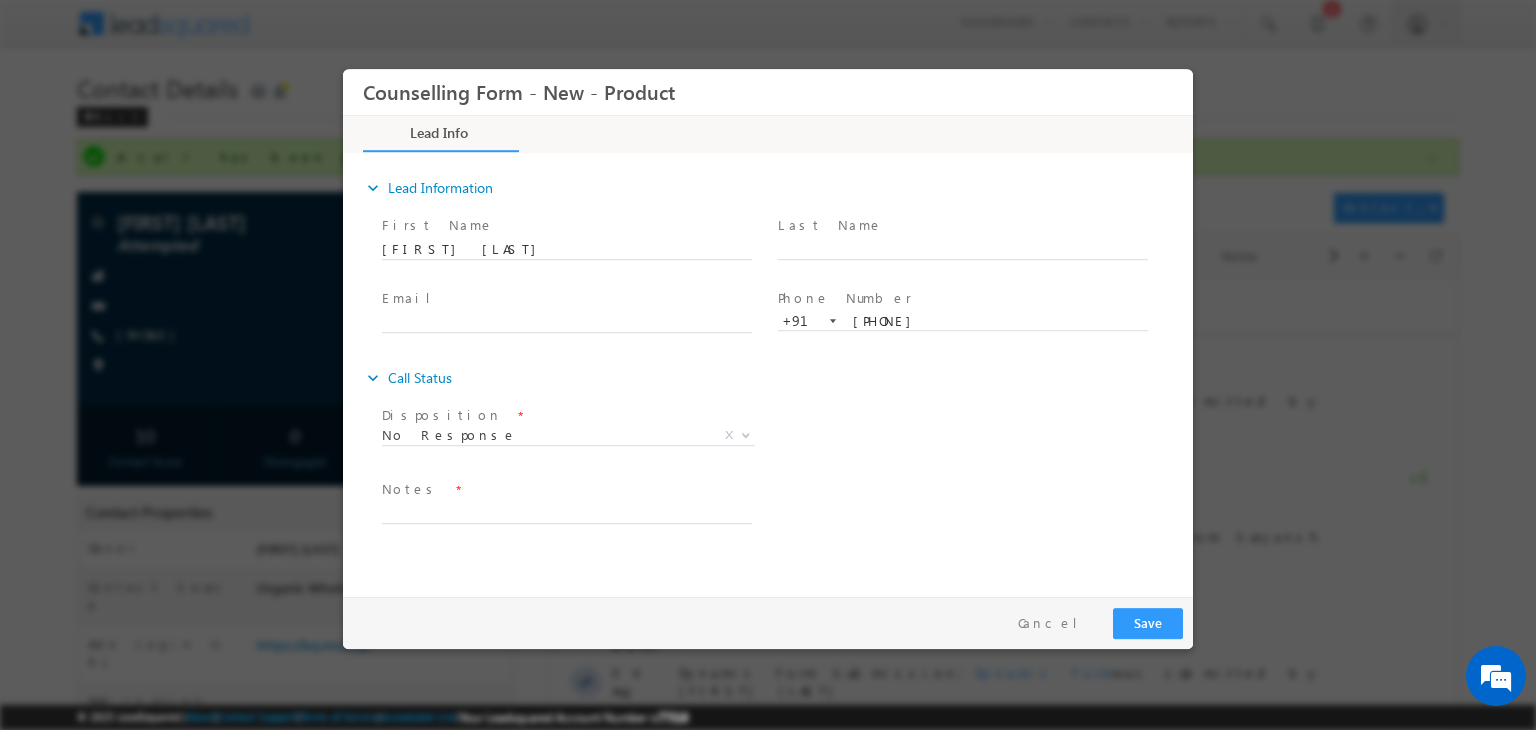 drag, startPoint x: 512, startPoint y: 521, endPoint x: 485, endPoint y: 511, distance: 28.79236 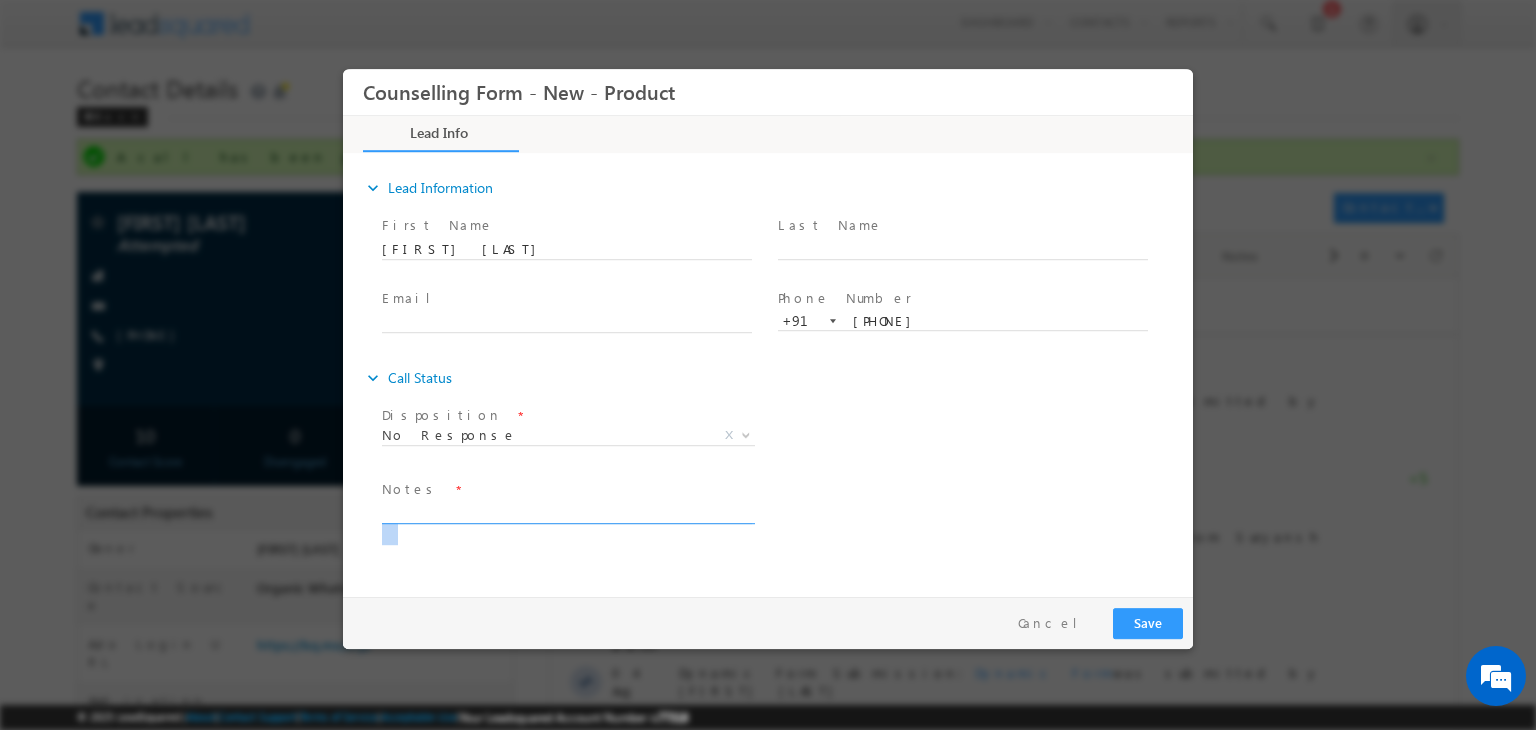 click at bounding box center (567, 512) 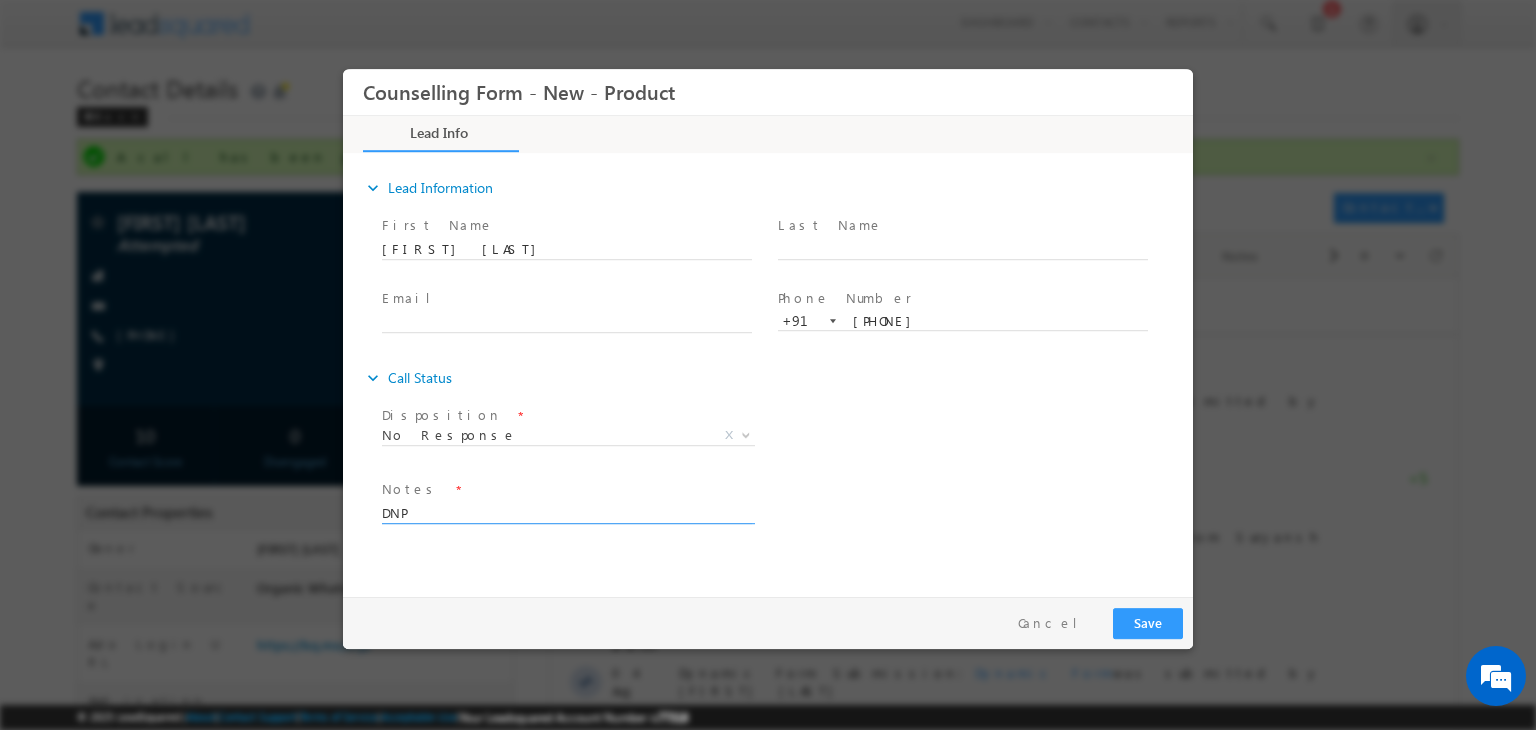type on "DNP" 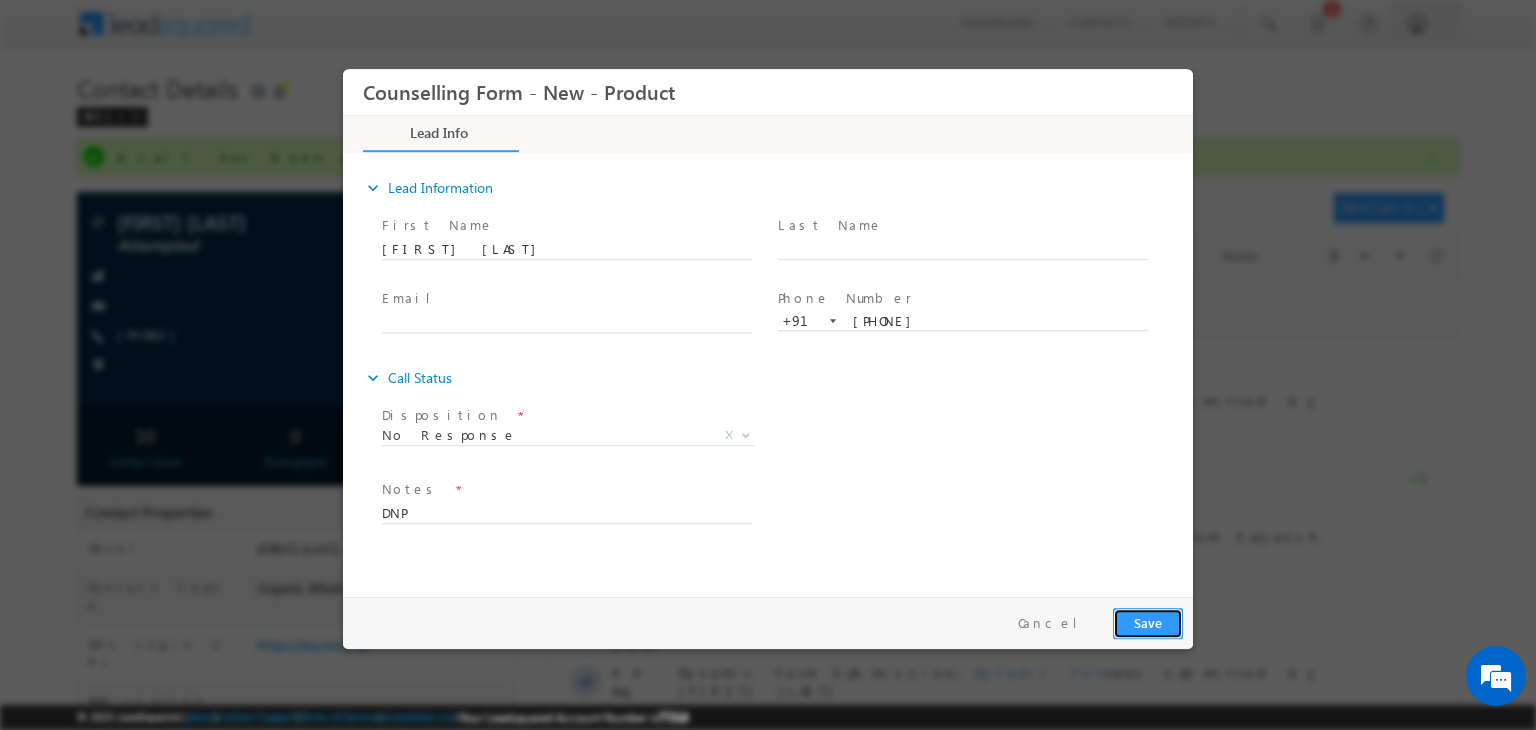 click on "Save" at bounding box center [1148, 623] 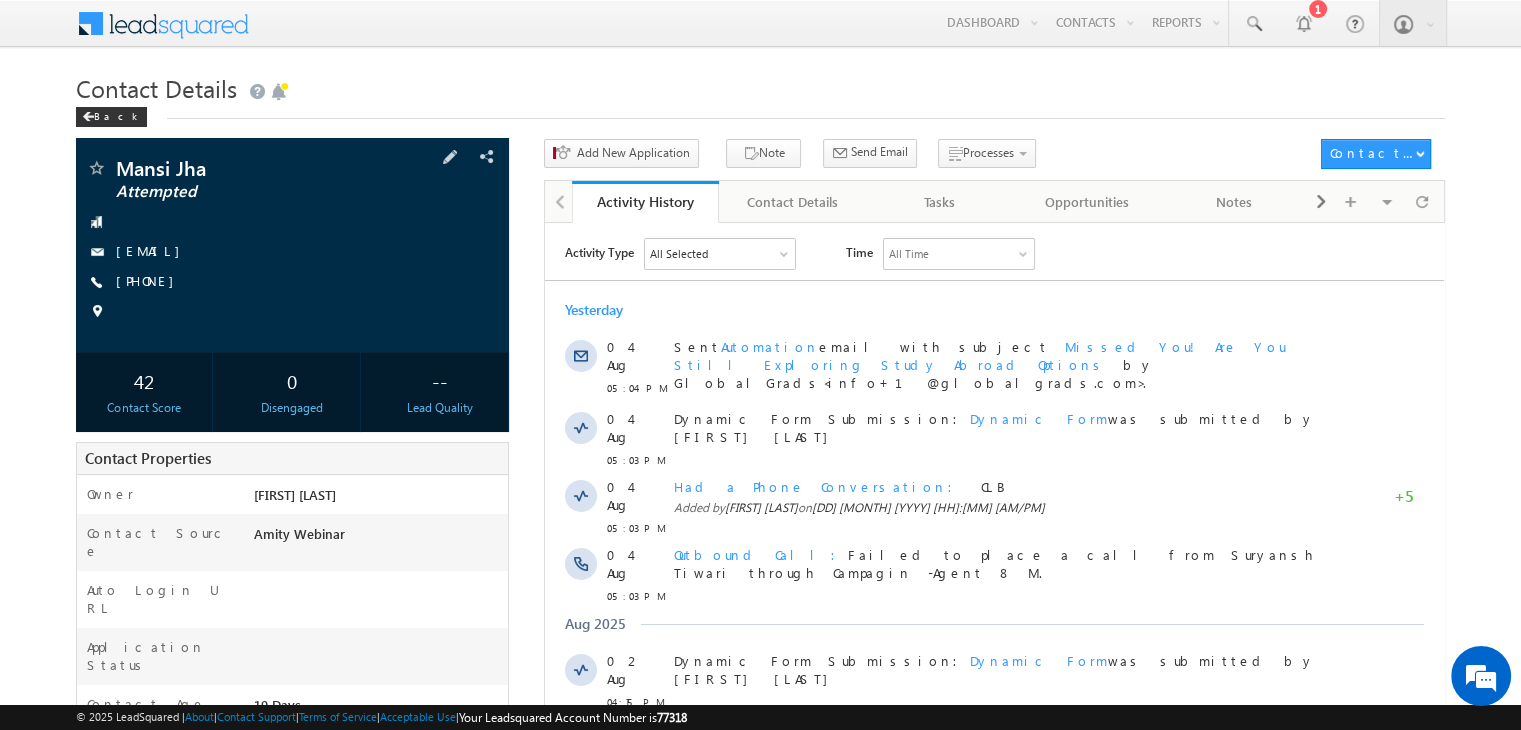scroll, scrollTop: 0, scrollLeft: 0, axis: both 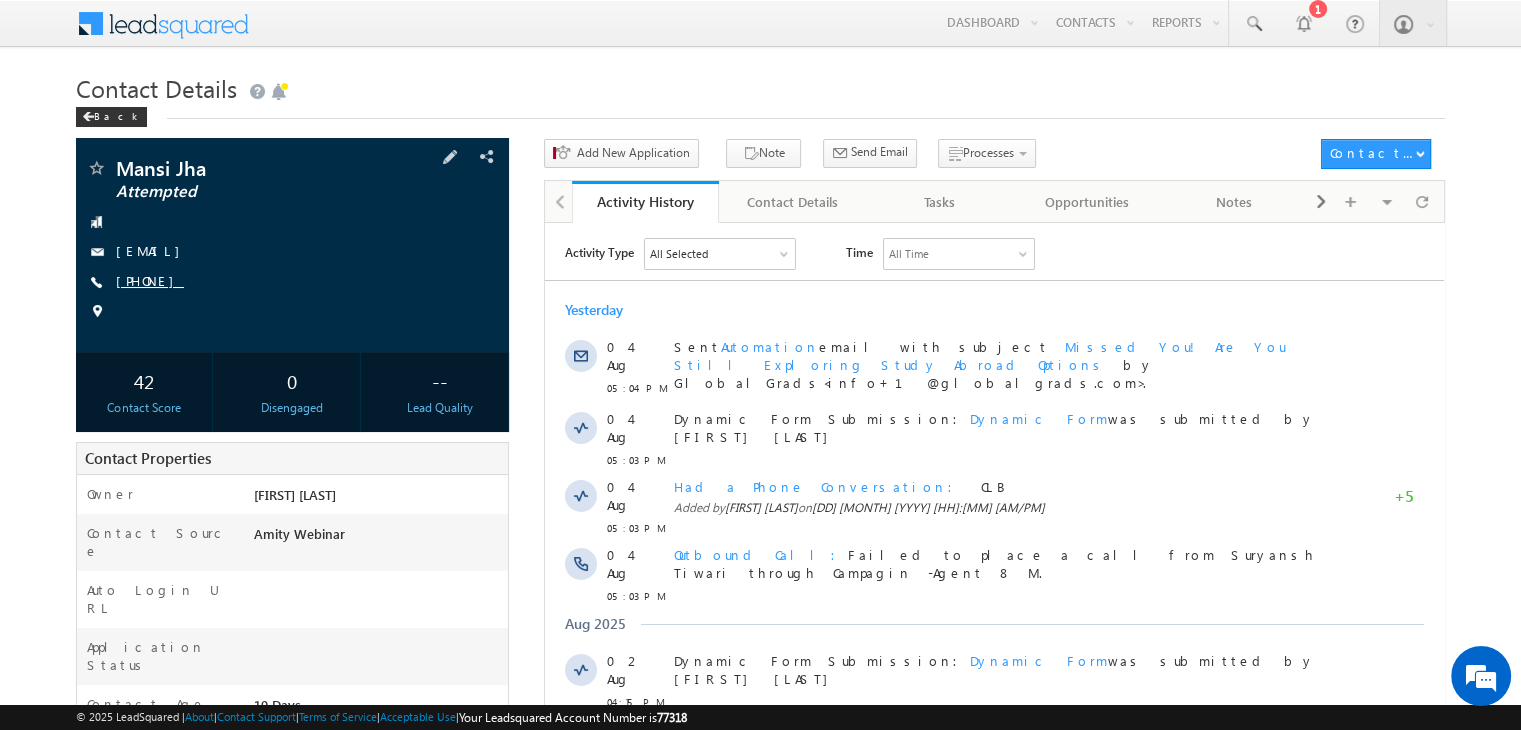 click on "[PHONE]" at bounding box center (150, 280) 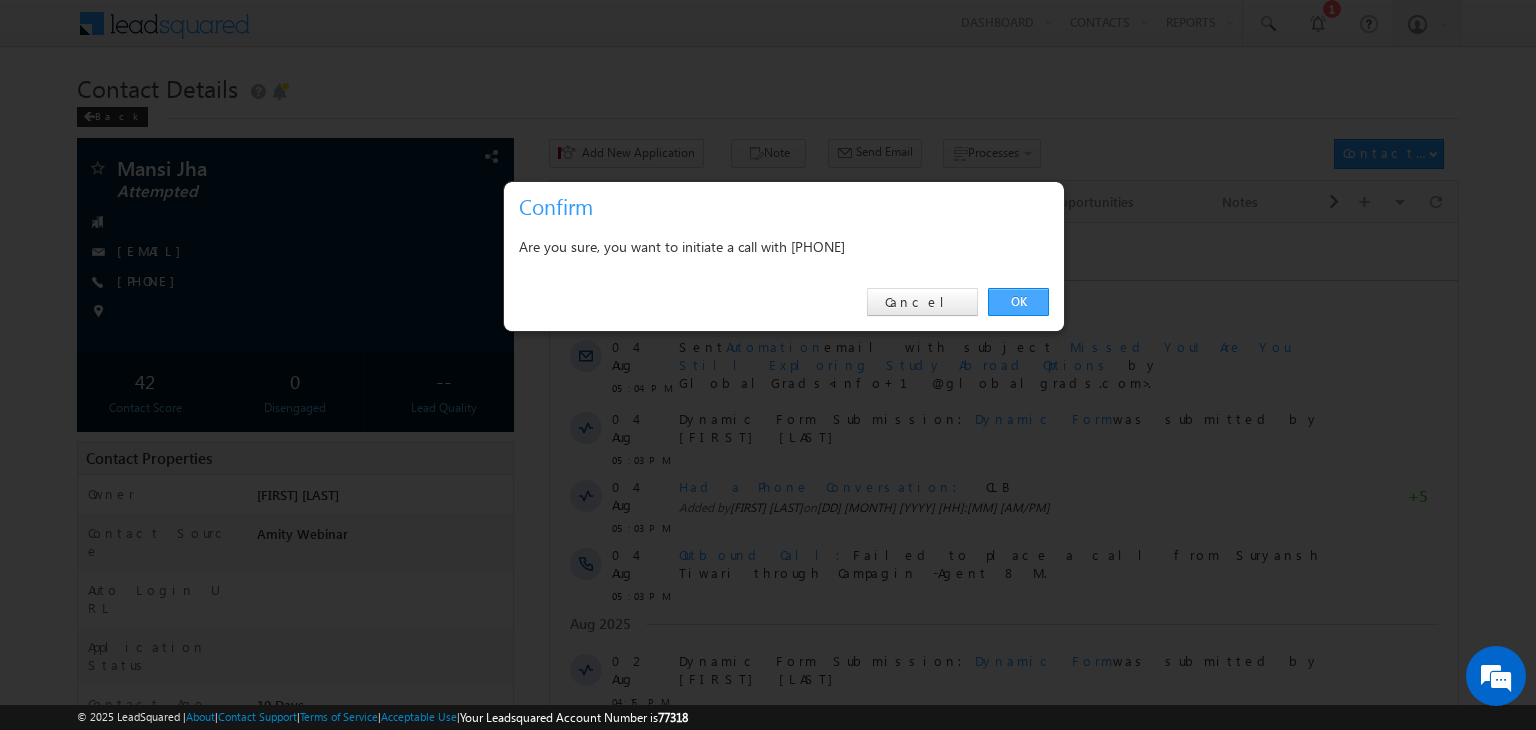 click on "OK" at bounding box center (1018, 302) 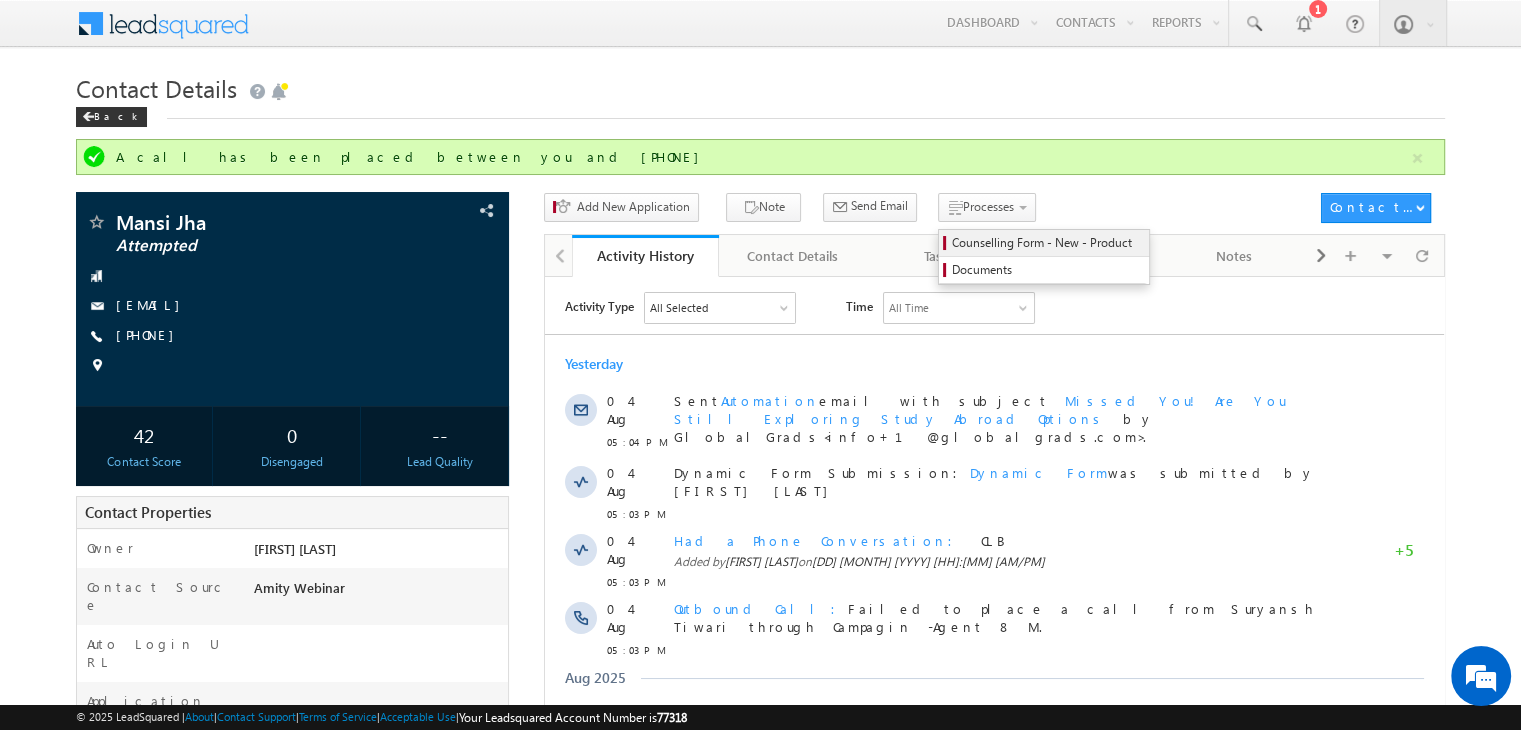 click on "Counselling Form - New - Product" at bounding box center (1047, 243) 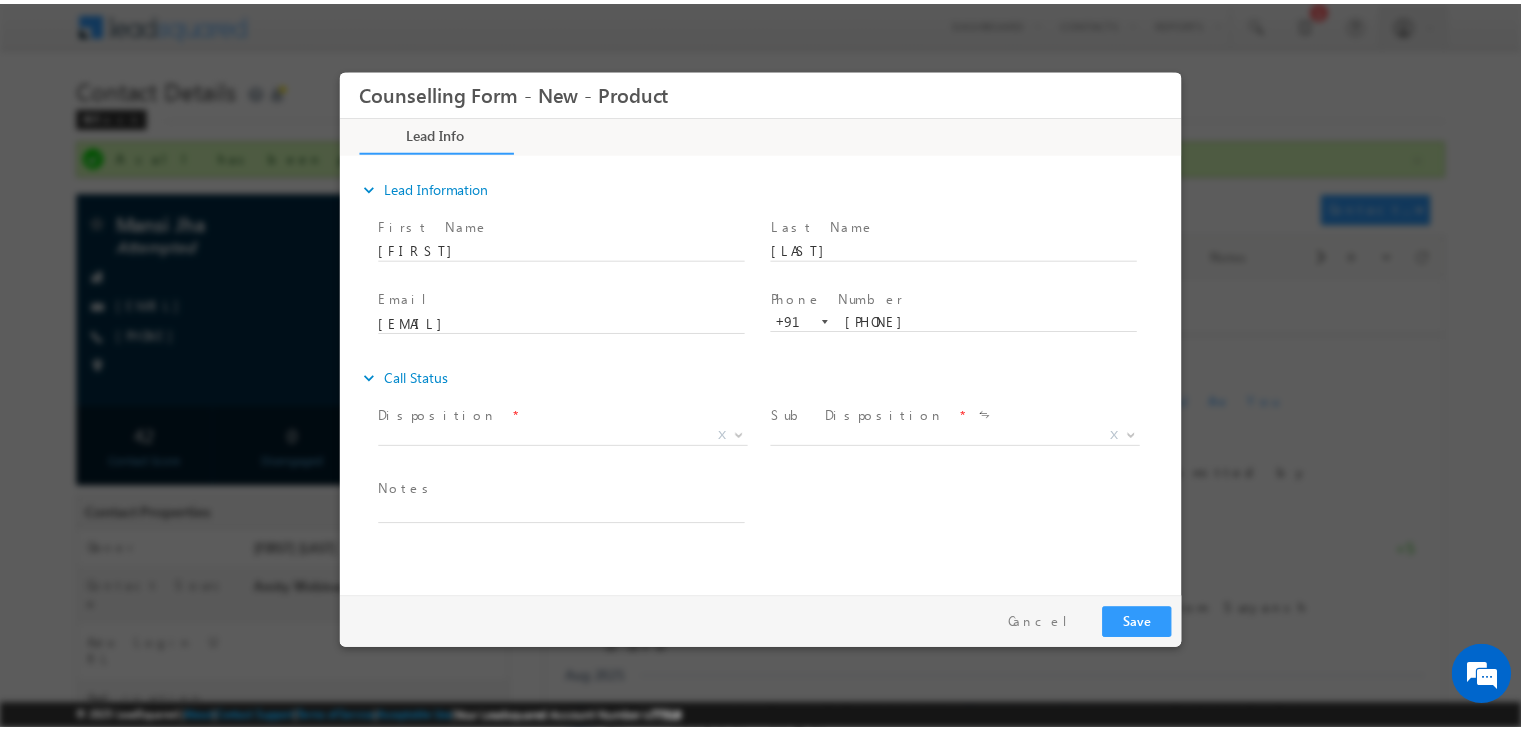 scroll, scrollTop: 0, scrollLeft: 0, axis: both 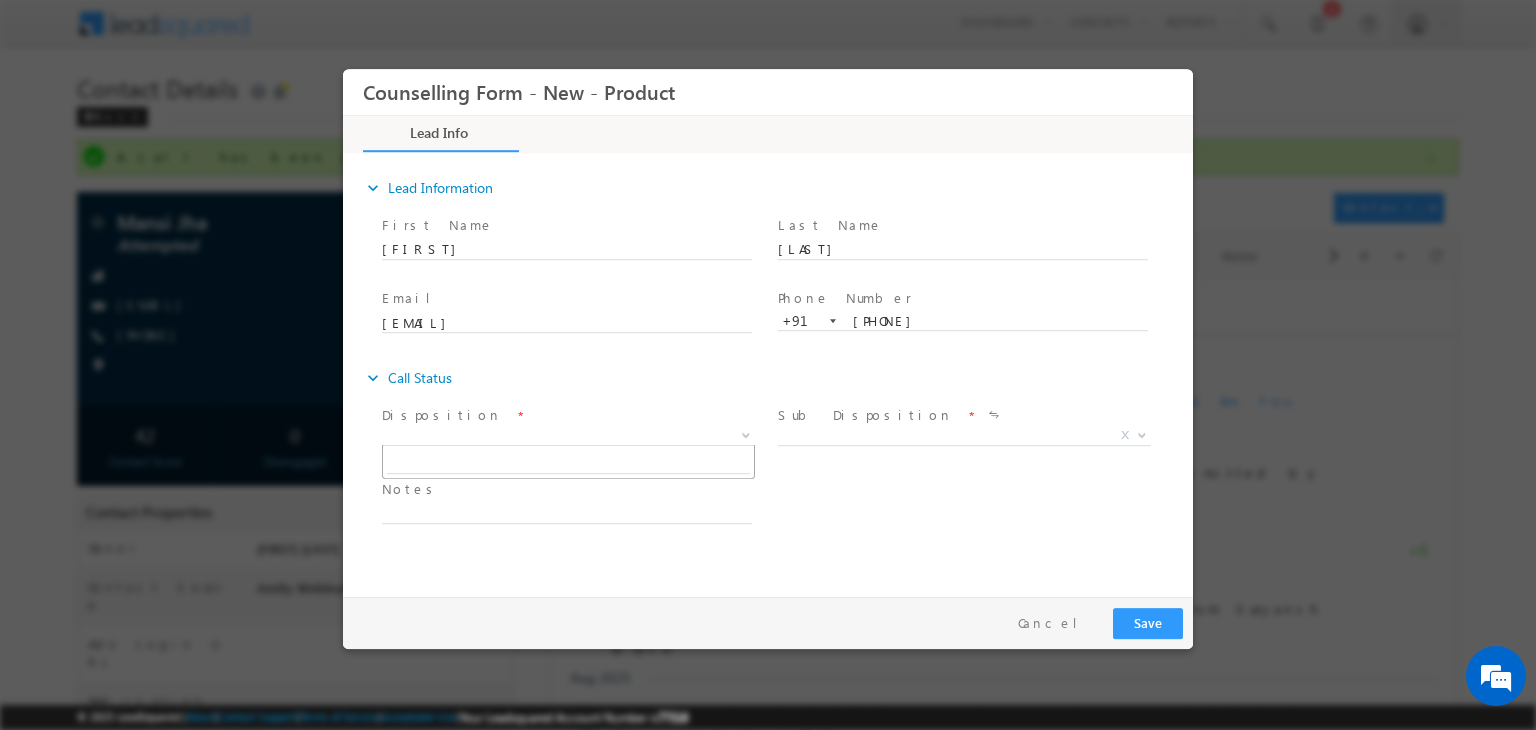 click on "X" at bounding box center (568, 440) 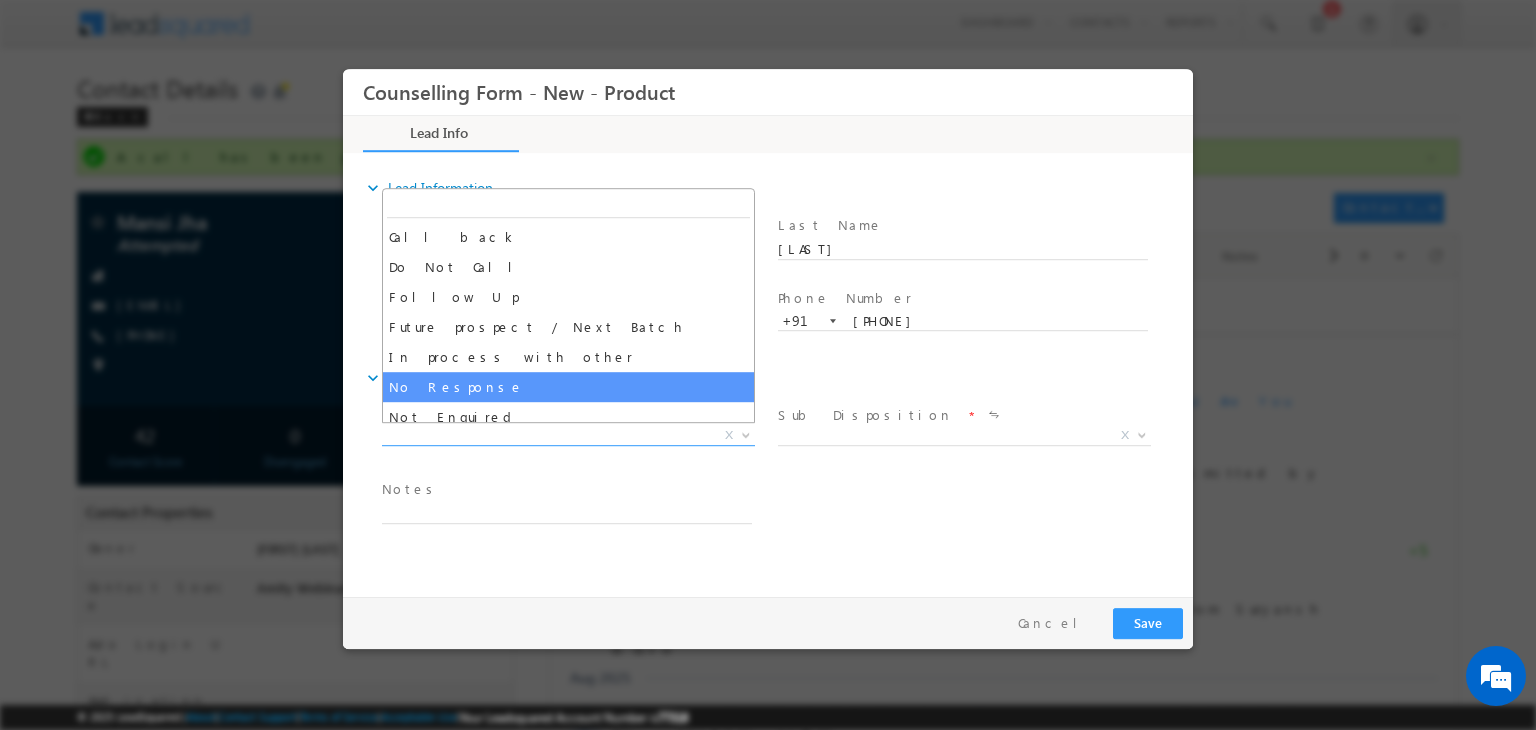 select on "No Response" 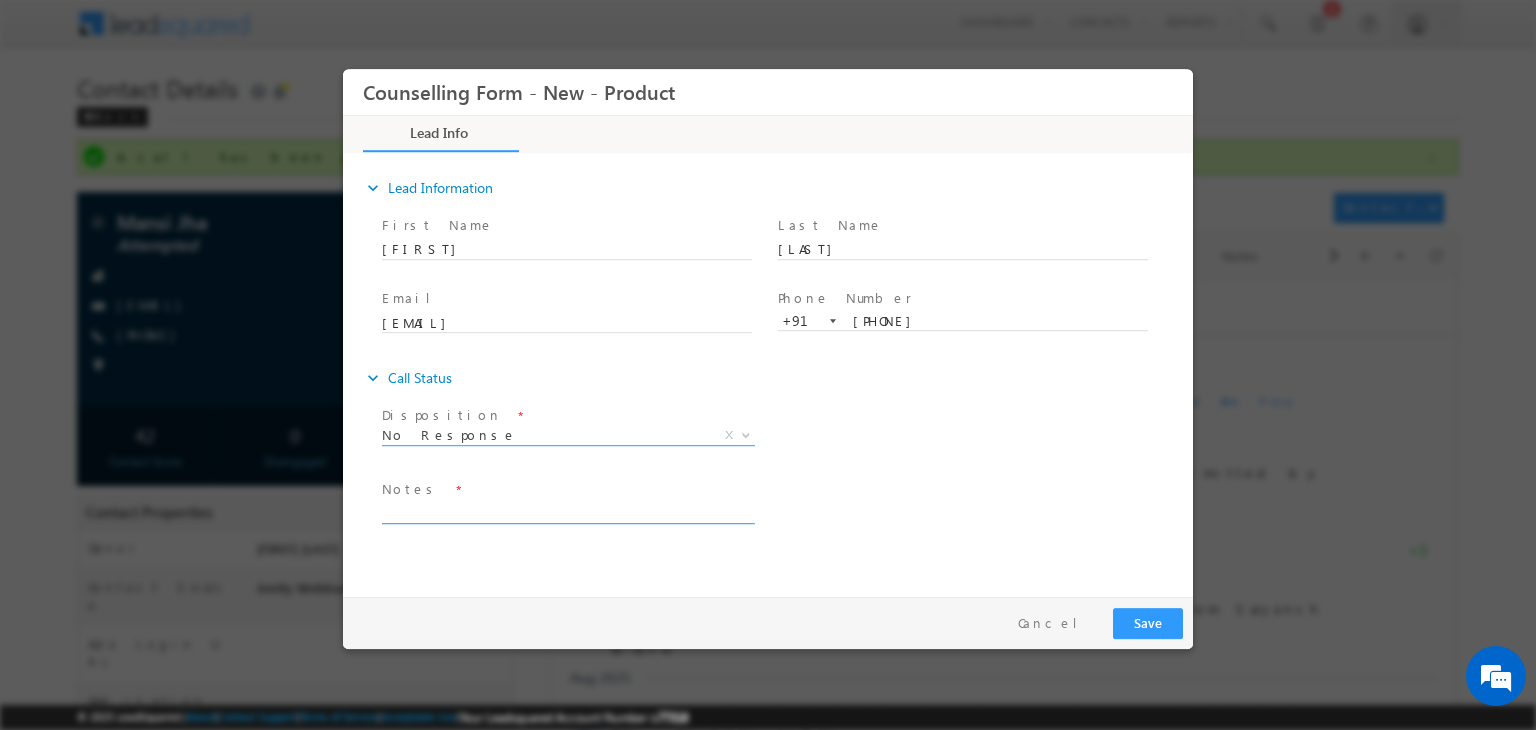 click at bounding box center (567, 512) 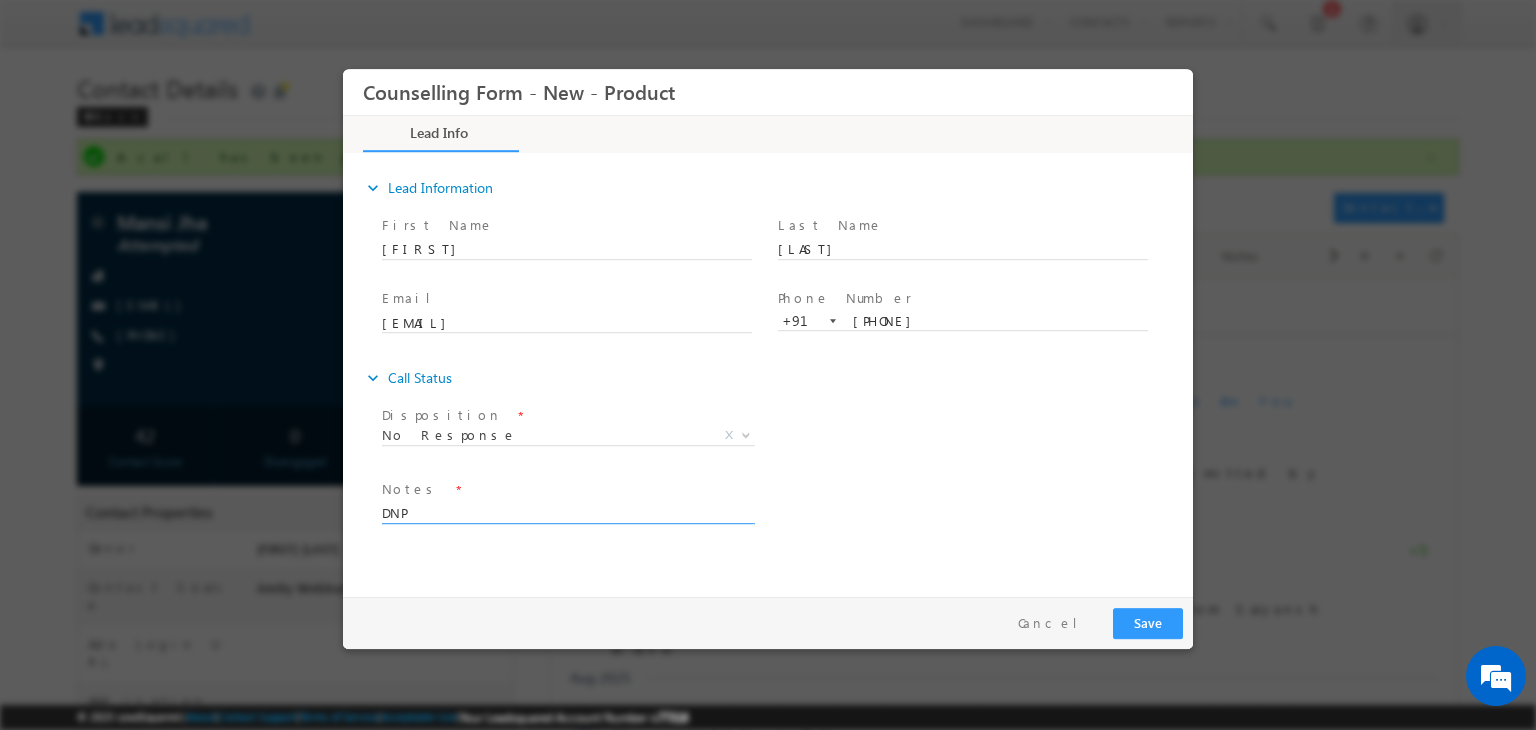 type on "DNP" 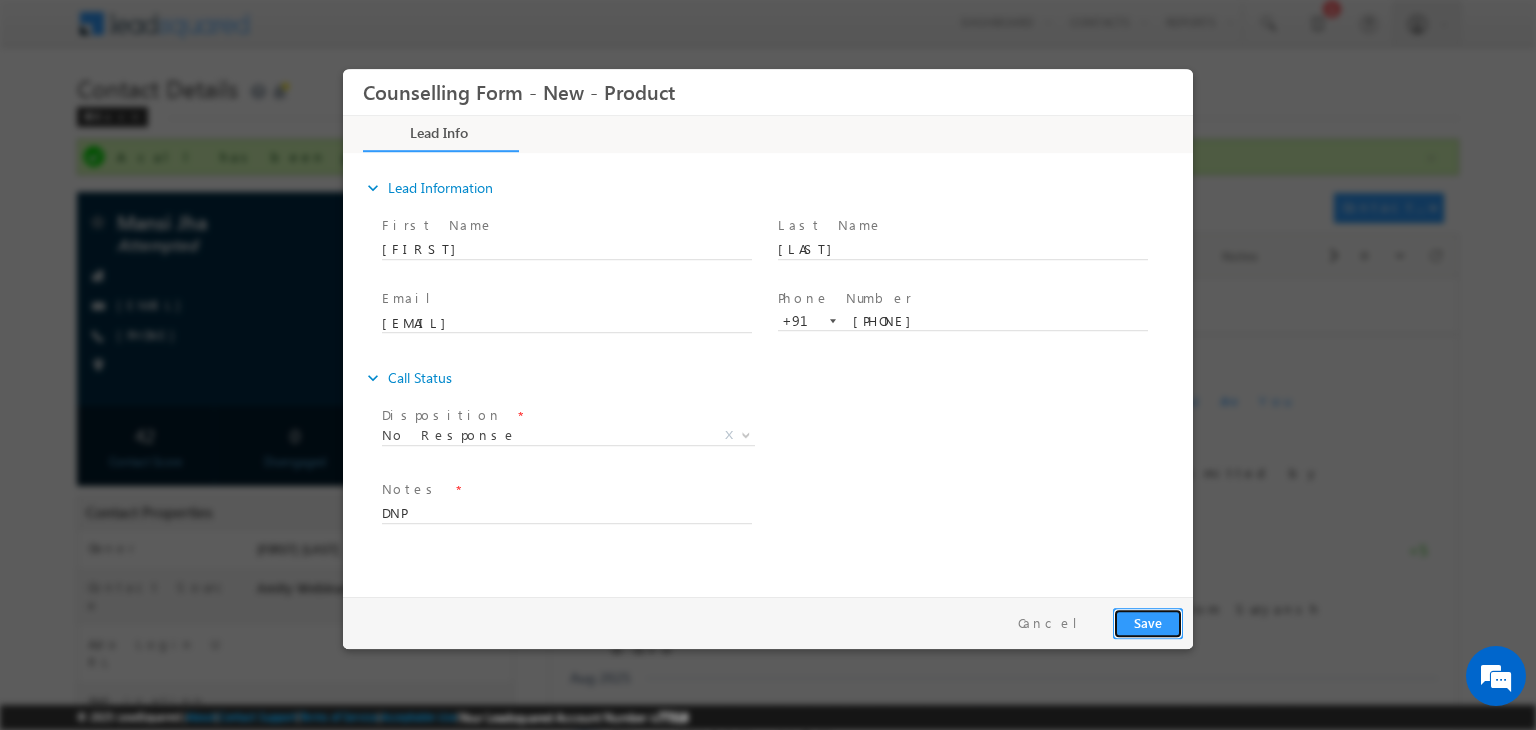 click on "Save" at bounding box center (1148, 623) 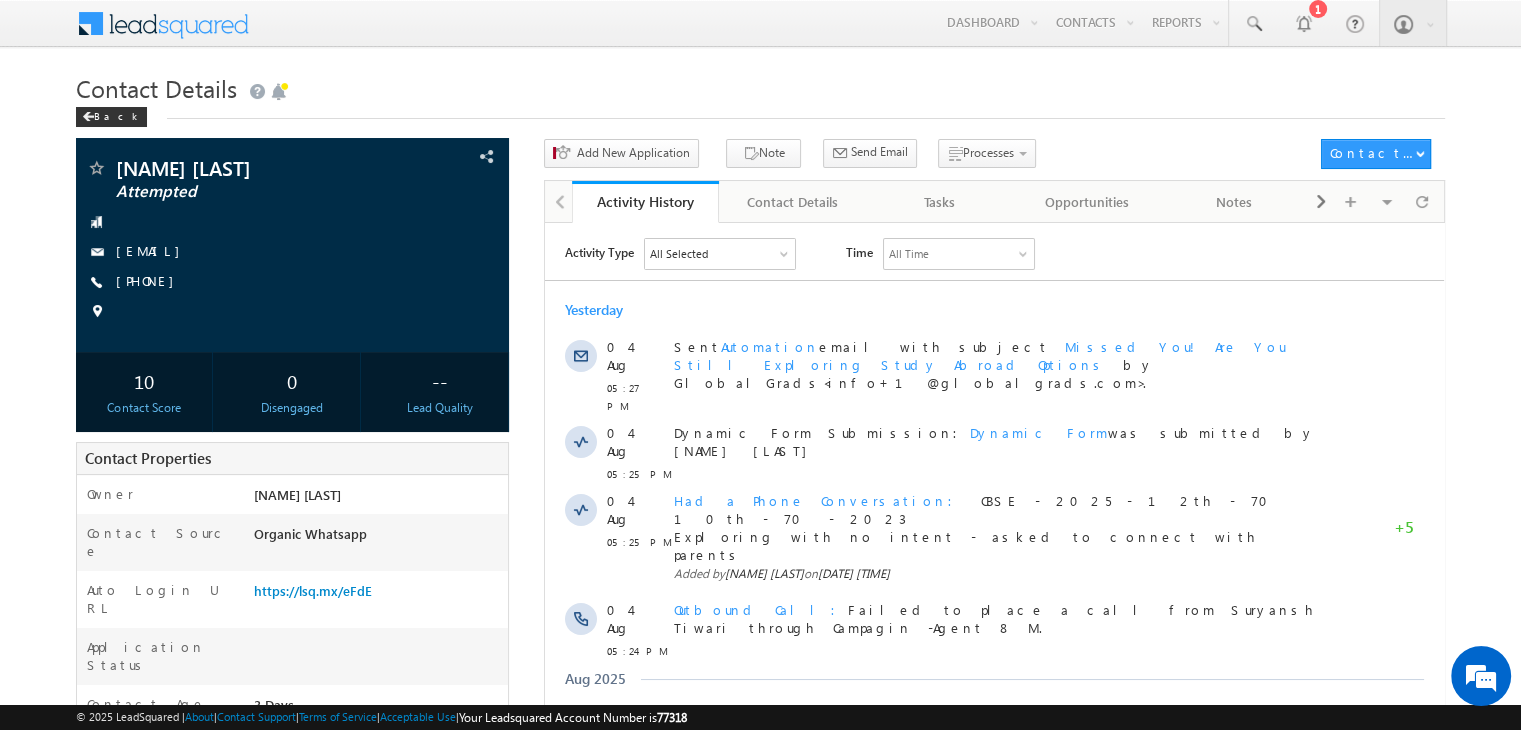 scroll, scrollTop: 0, scrollLeft: 0, axis: both 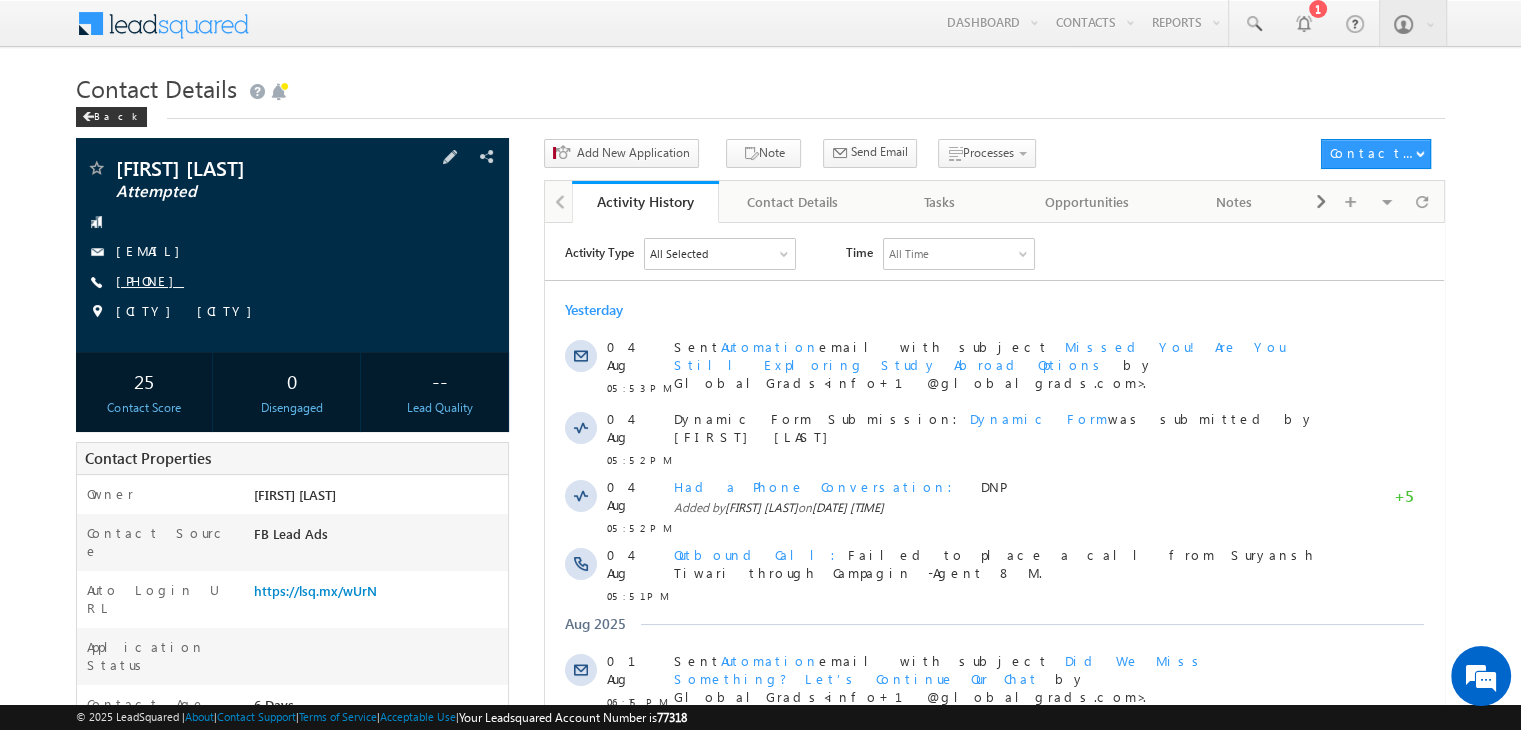 click on "[PHONE]" at bounding box center [150, 280] 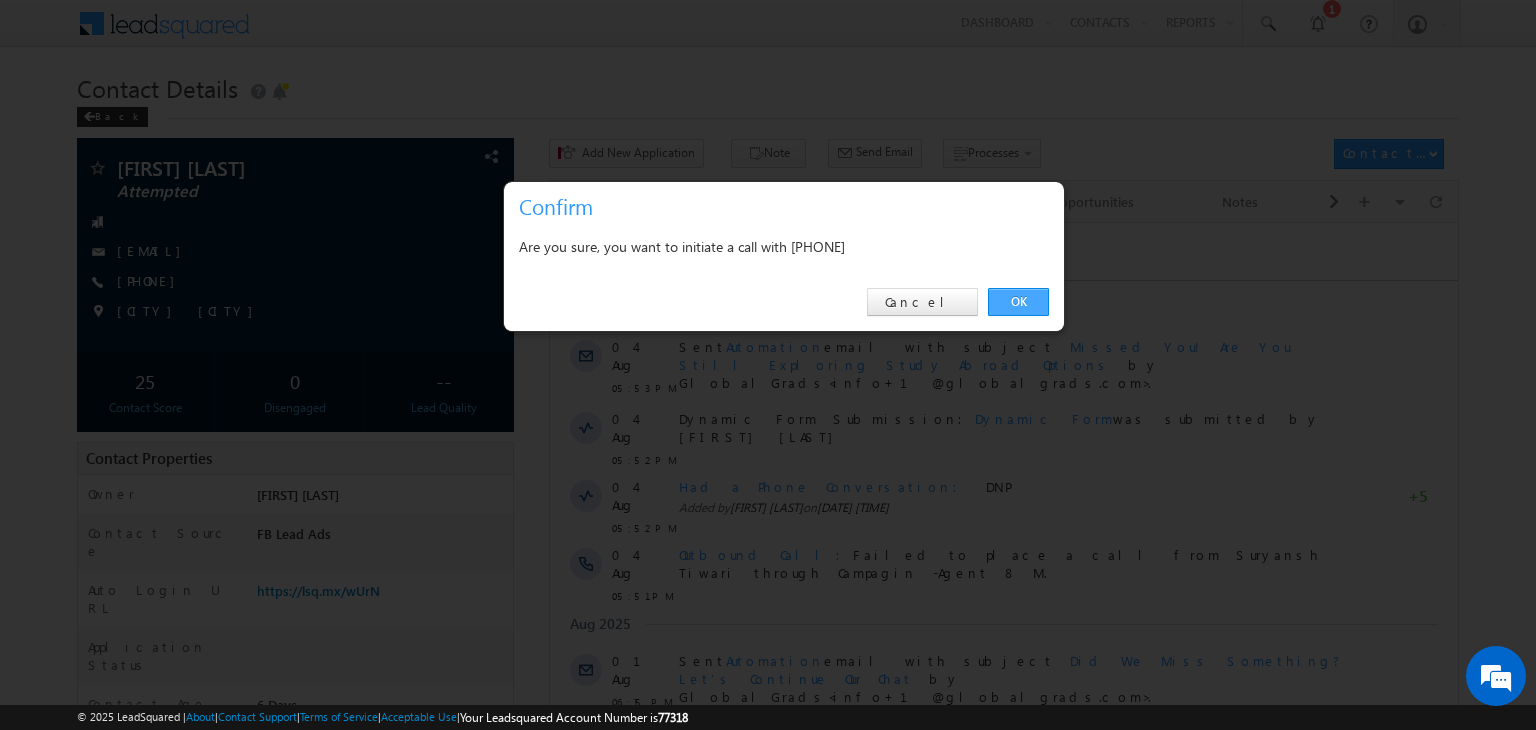 click on "OK" at bounding box center (1018, 302) 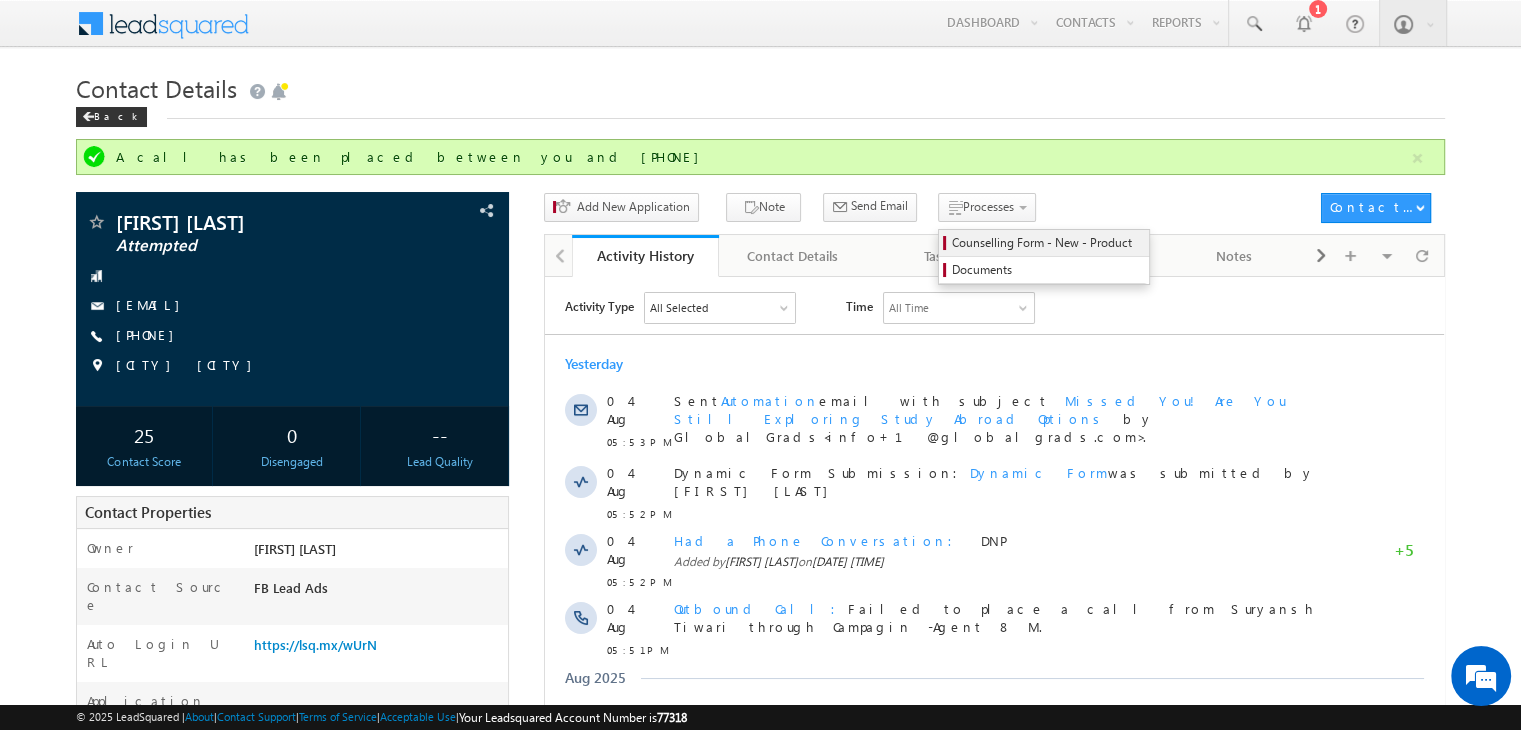 click on "Counselling Form - New - Product" at bounding box center [1047, 243] 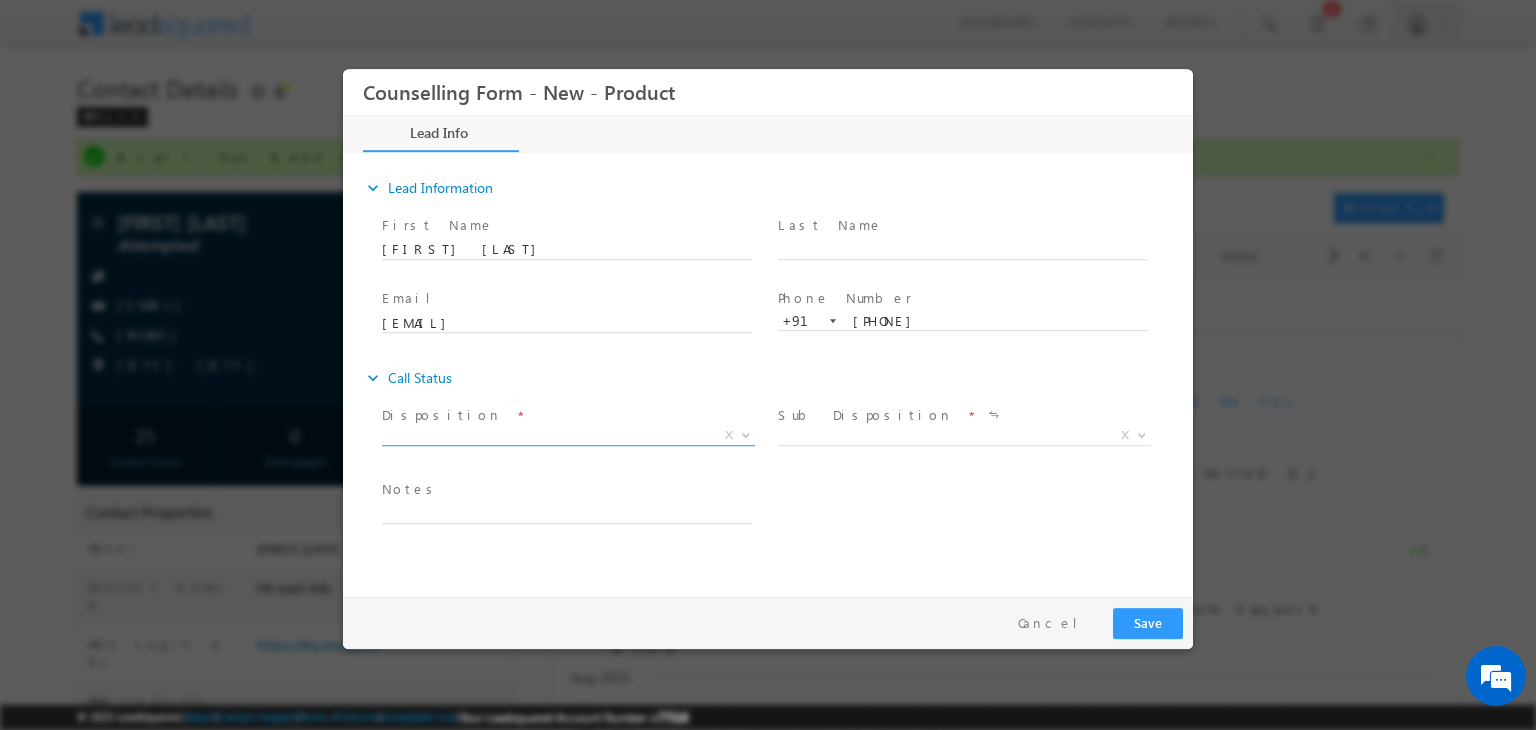 click on "X" at bounding box center [568, 436] 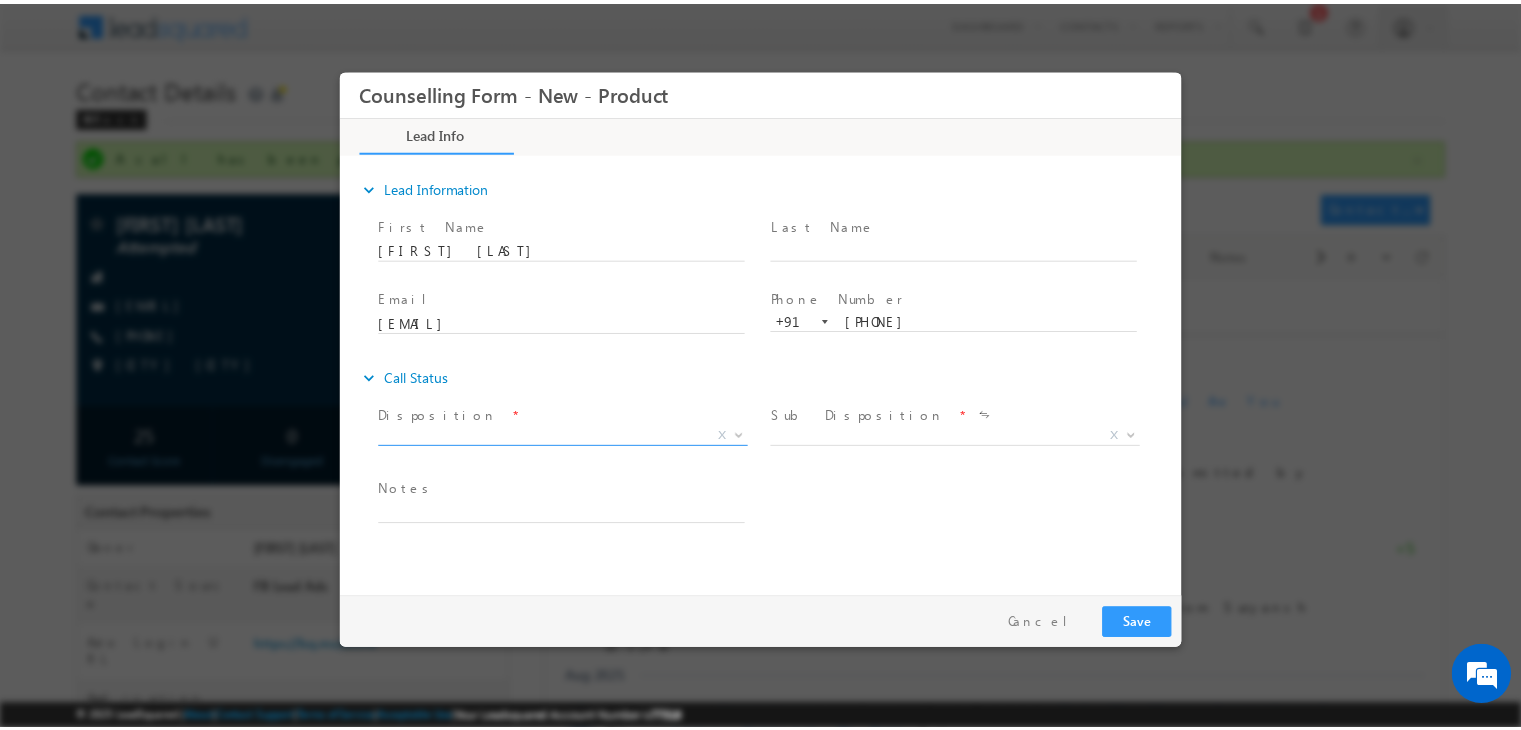 scroll, scrollTop: 0, scrollLeft: 0, axis: both 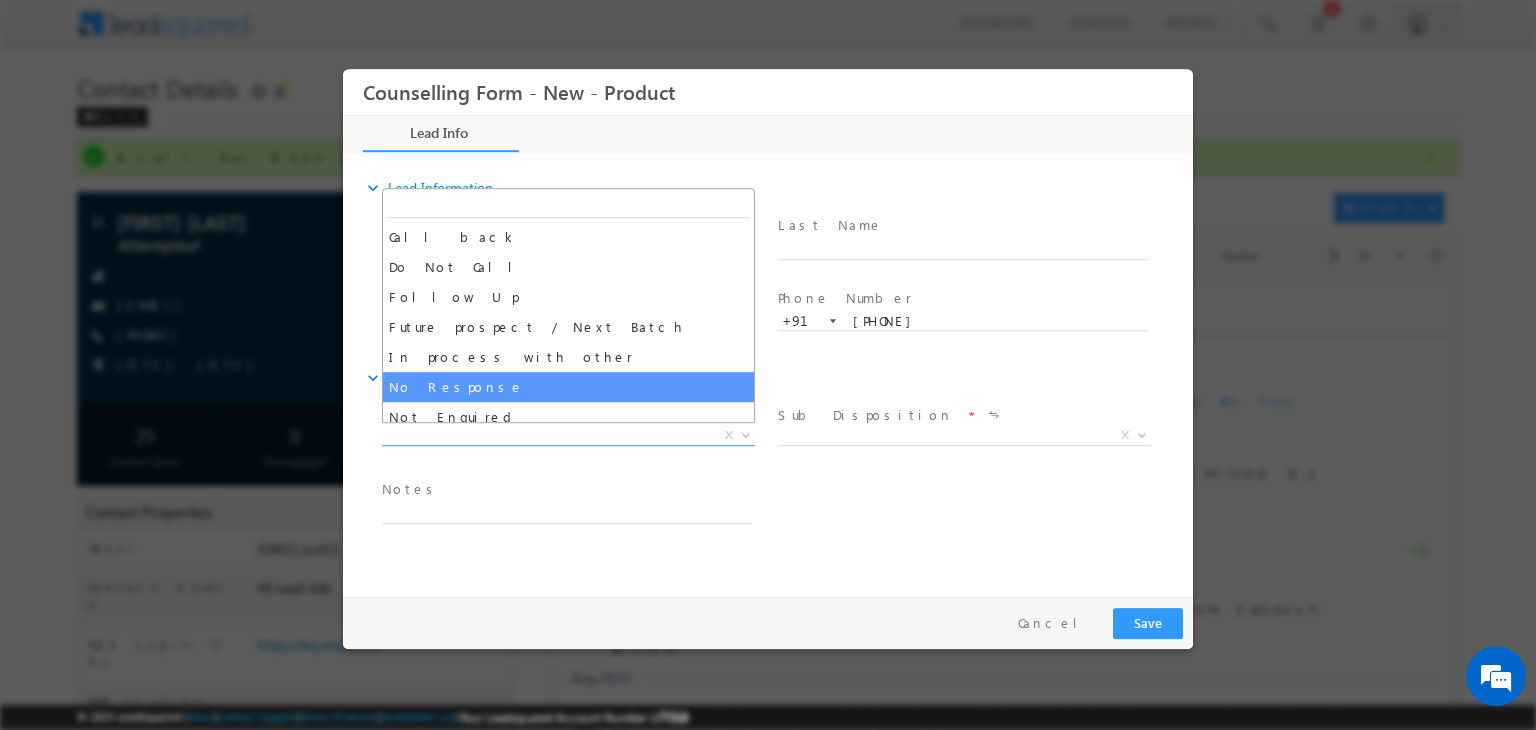 select on "No Response" 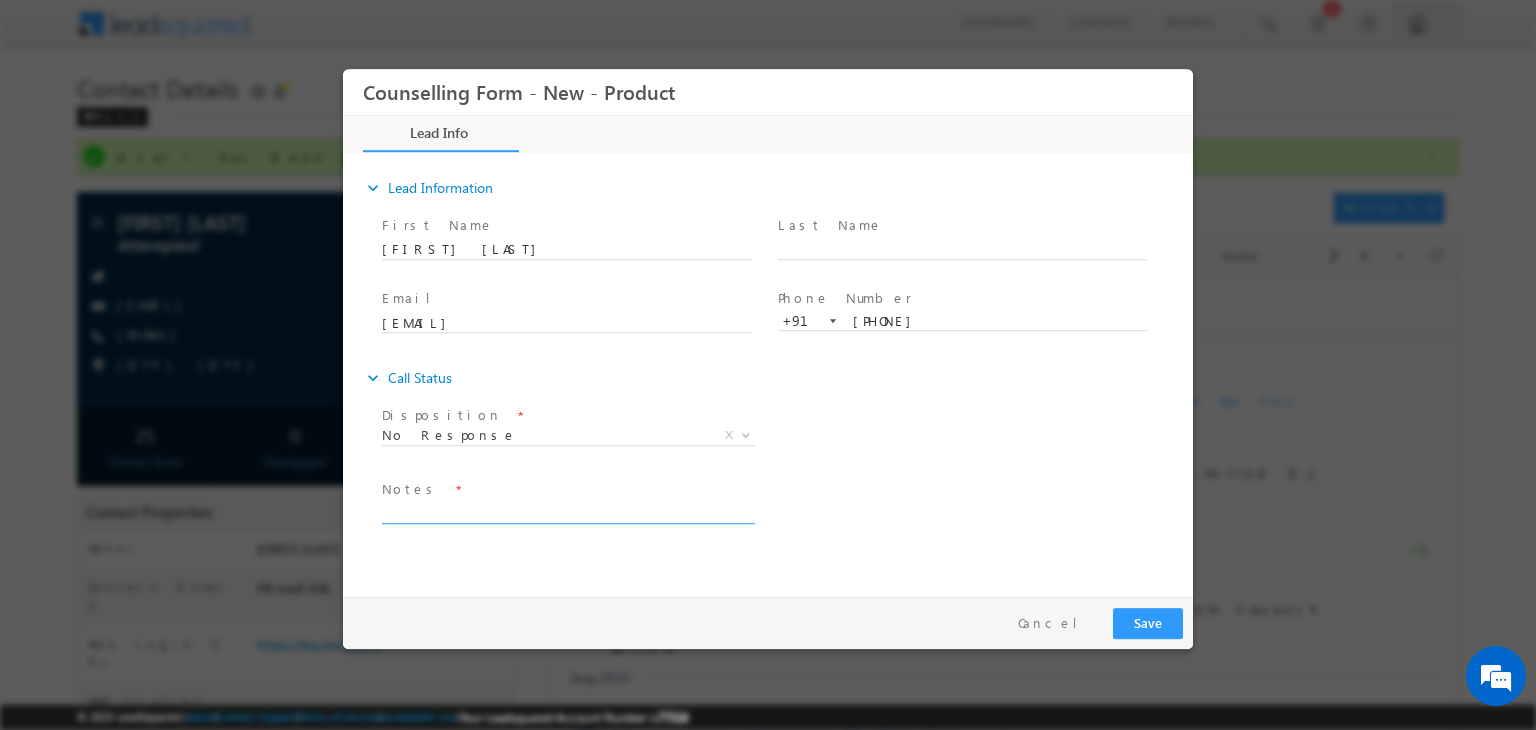click at bounding box center (567, 512) 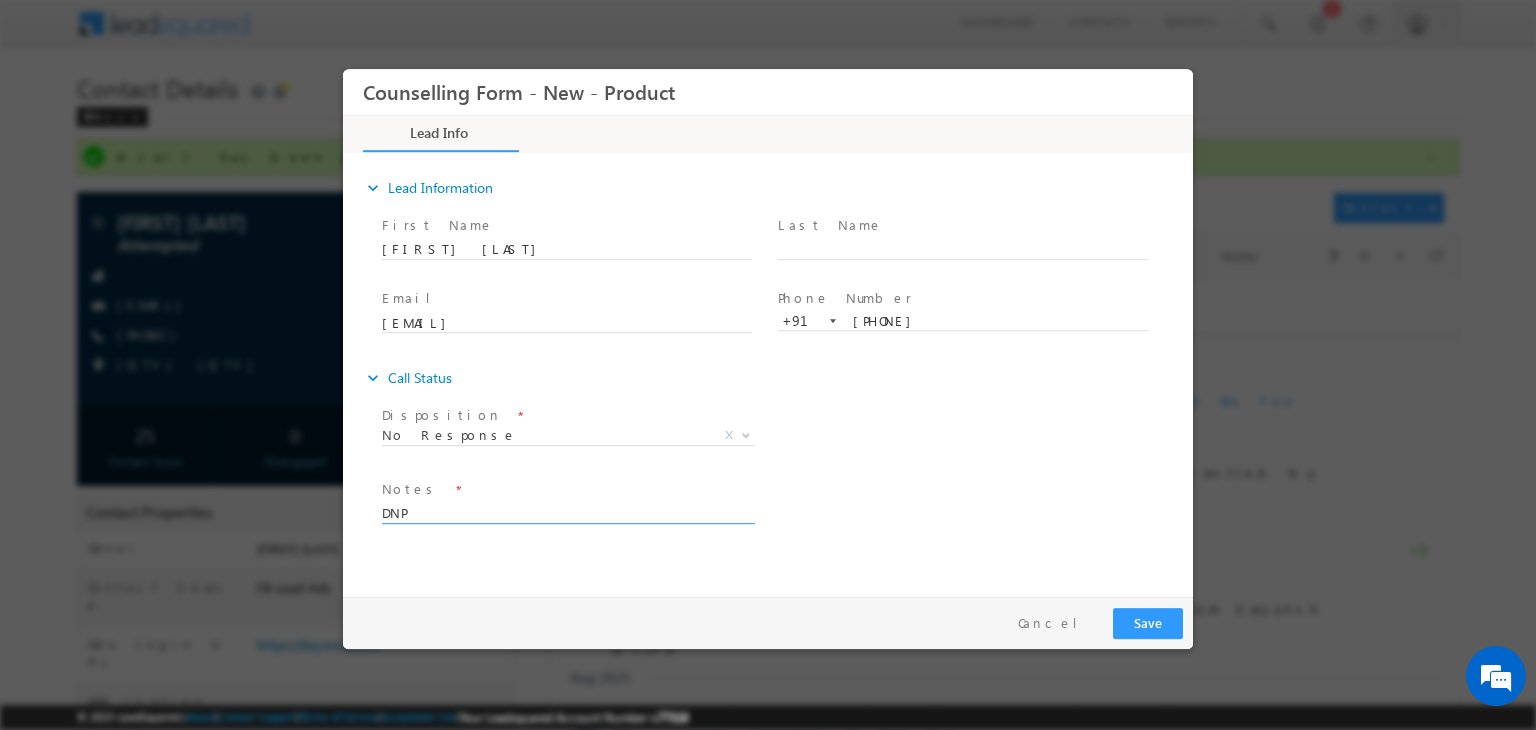 type on "DNP" 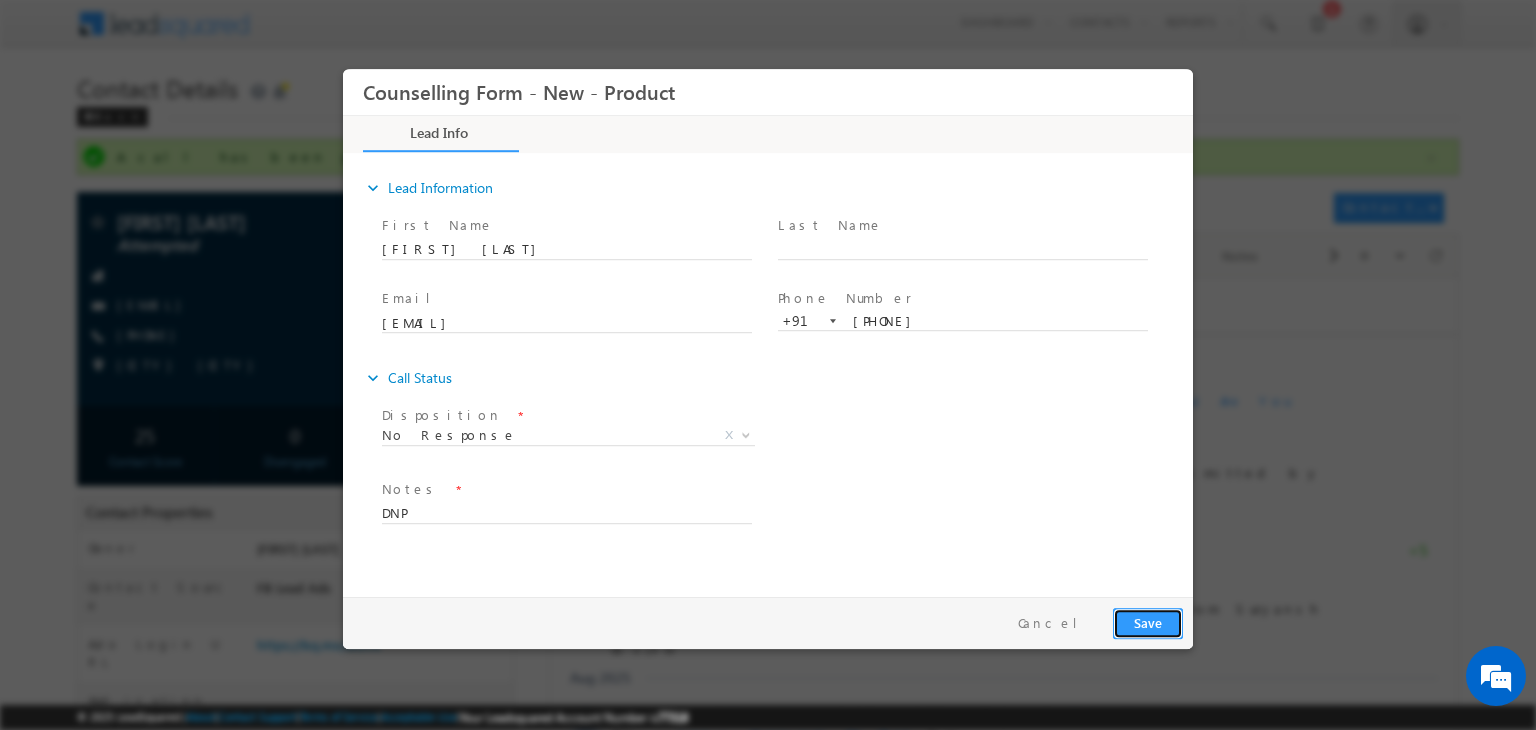 click on "Save" at bounding box center (1148, 623) 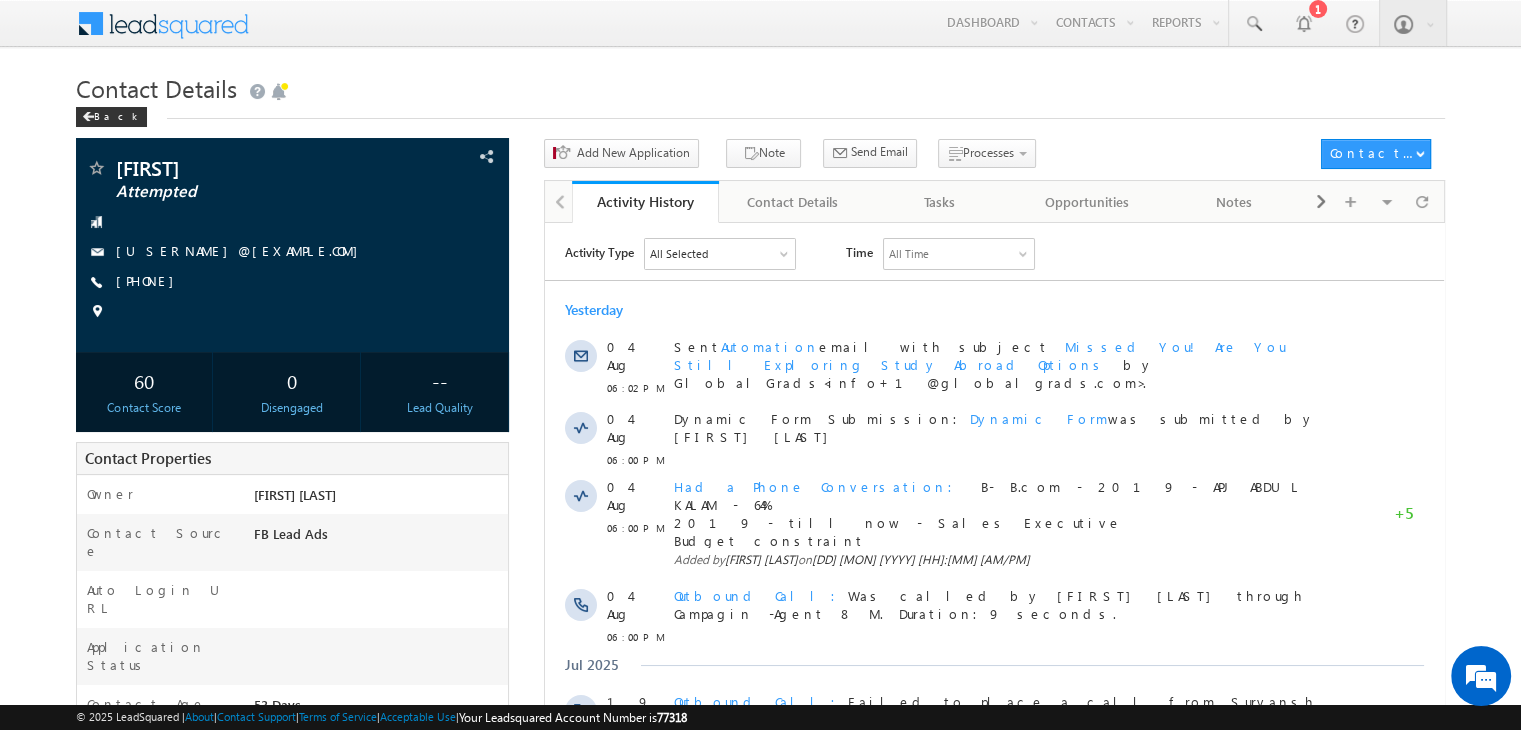 scroll, scrollTop: 0, scrollLeft: 0, axis: both 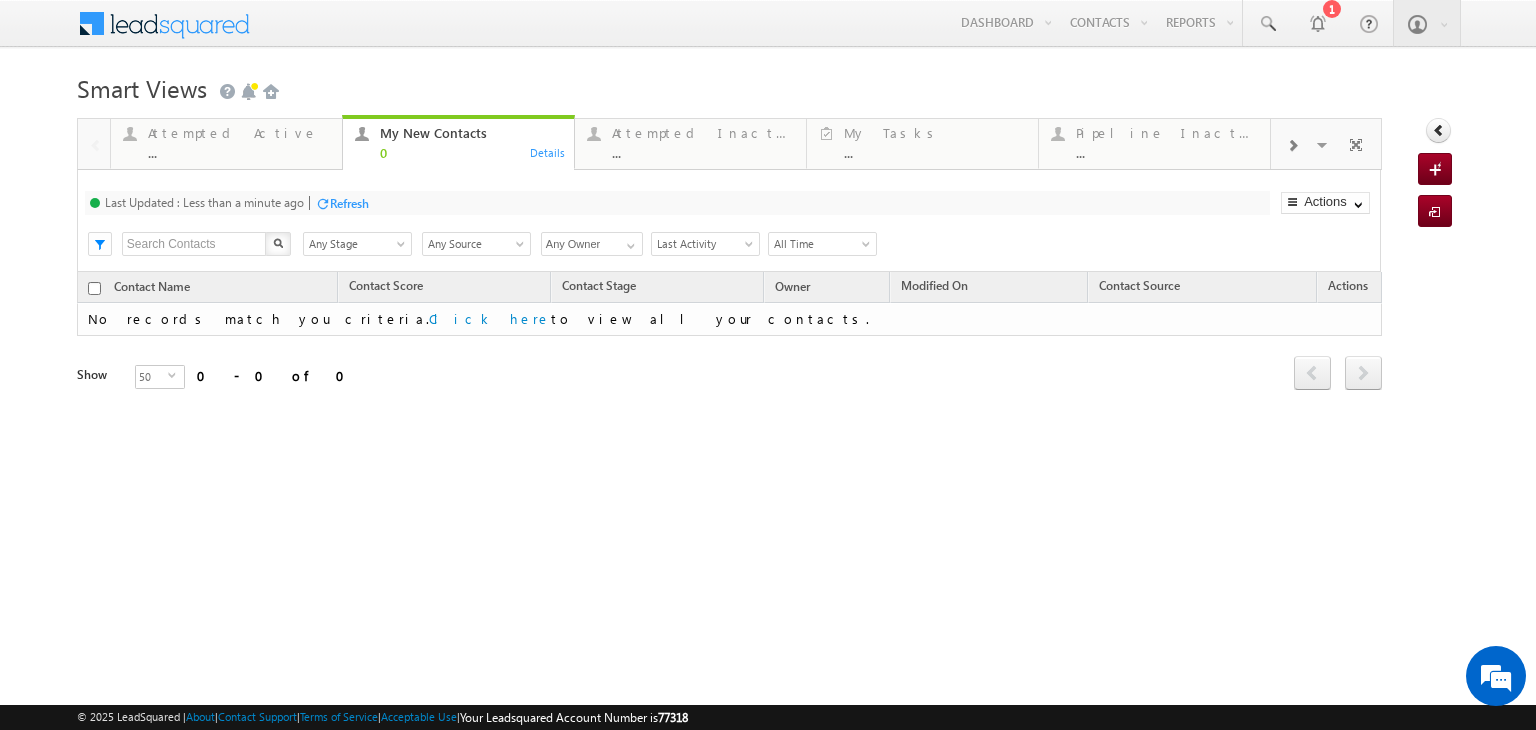 click on "Last Updated : Less than a minute ago Refresh Refreshing..." at bounding box center [677, 203] 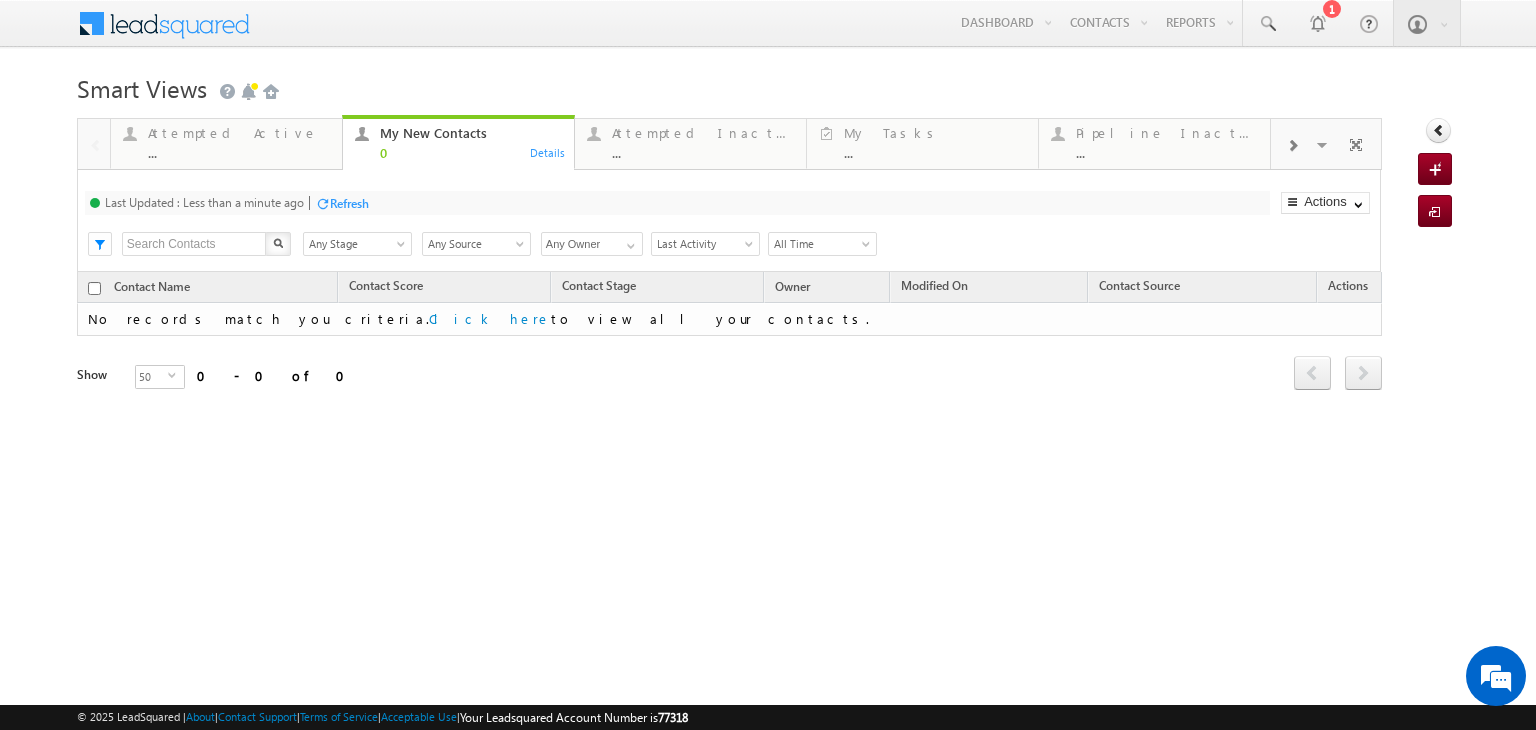 click on "Refresh" at bounding box center [349, 203] 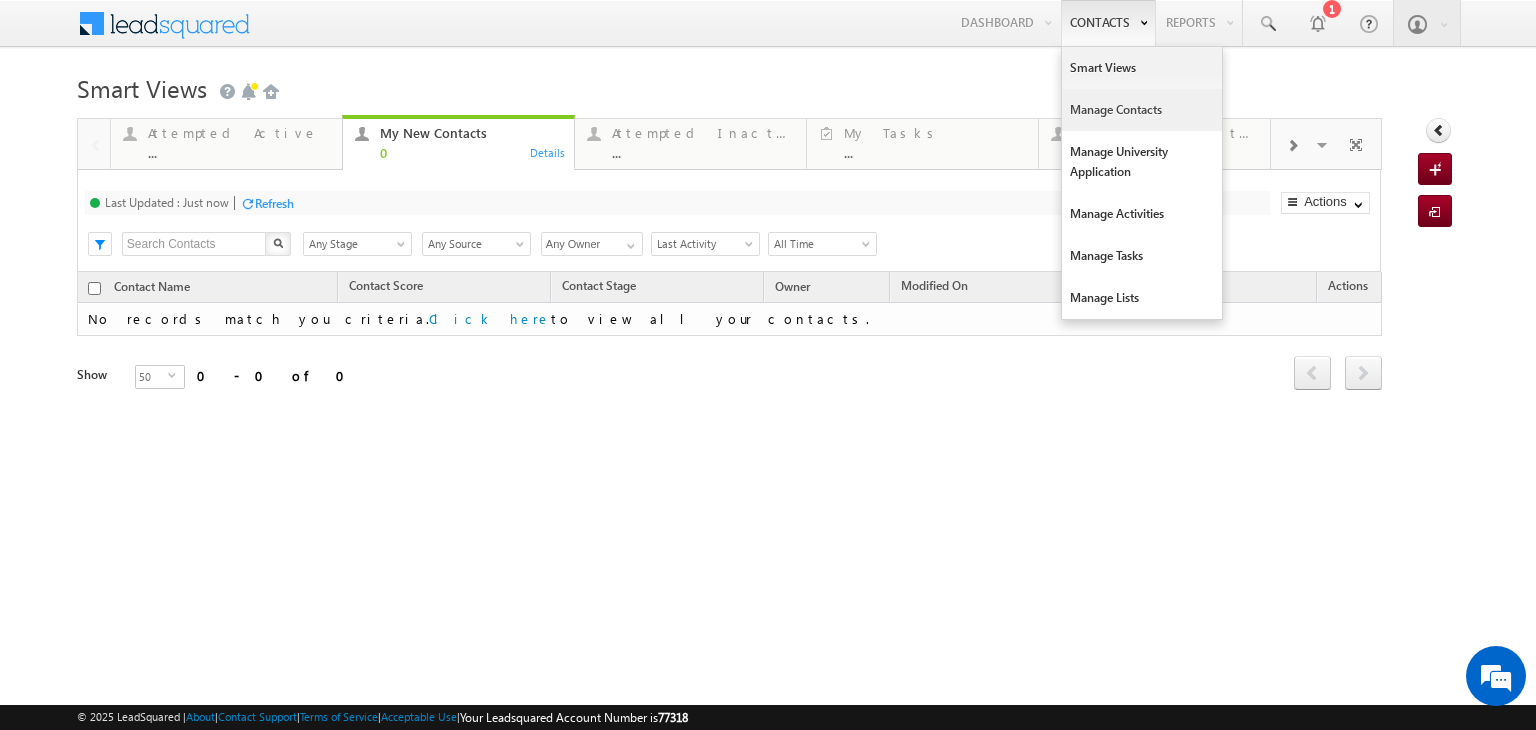 click on "Manage Contacts" at bounding box center [1142, 110] 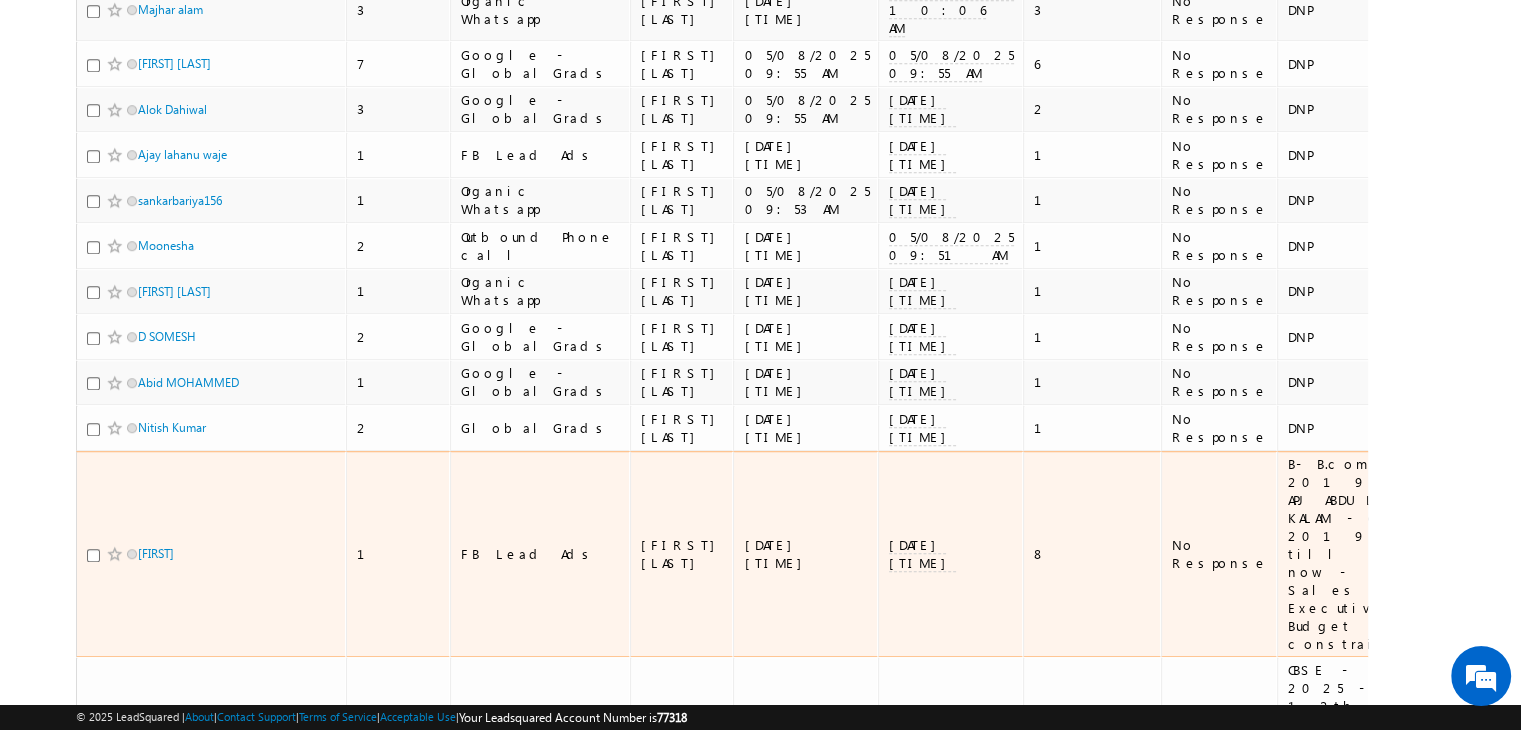 scroll, scrollTop: 1532, scrollLeft: 0, axis: vertical 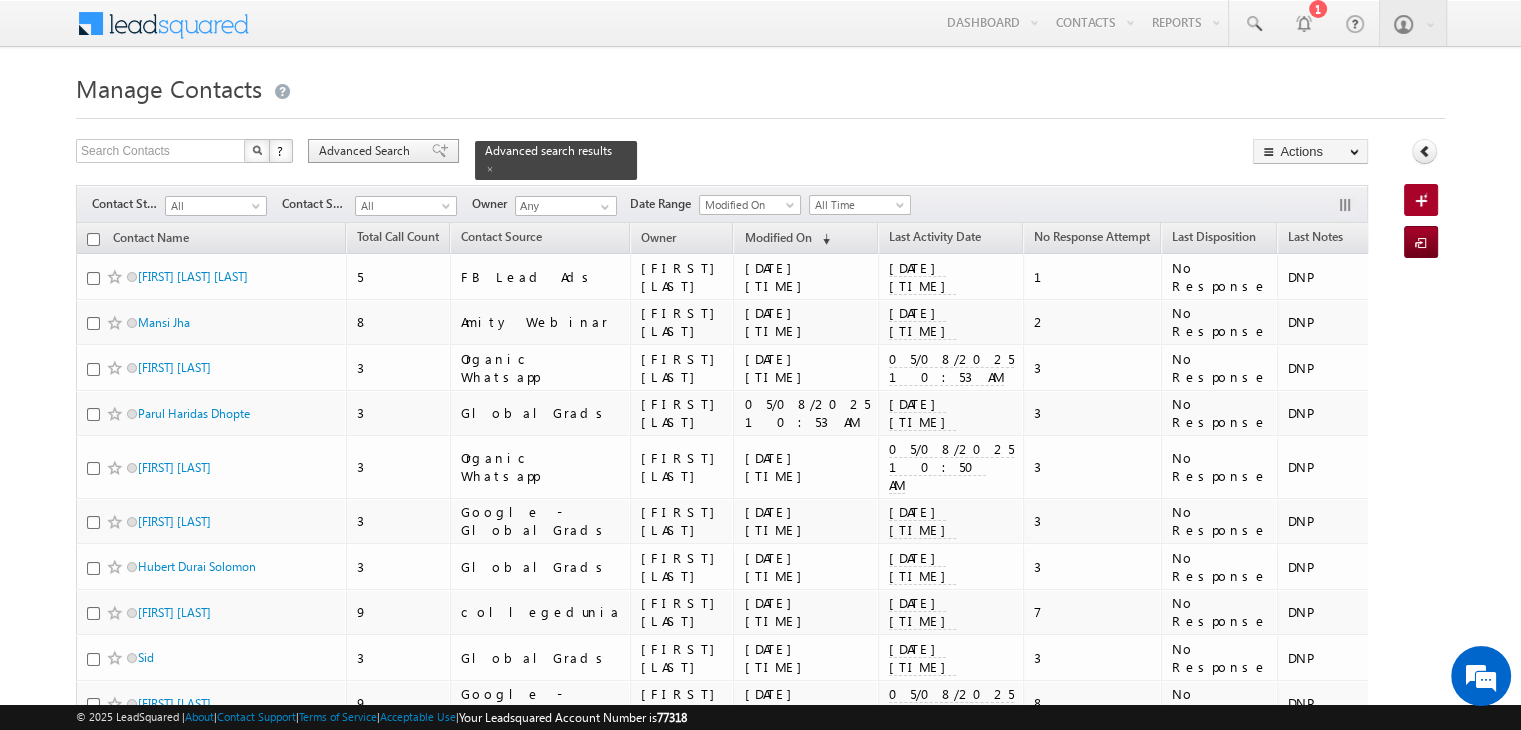 click on "Advanced Search" at bounding box center (383, 151) 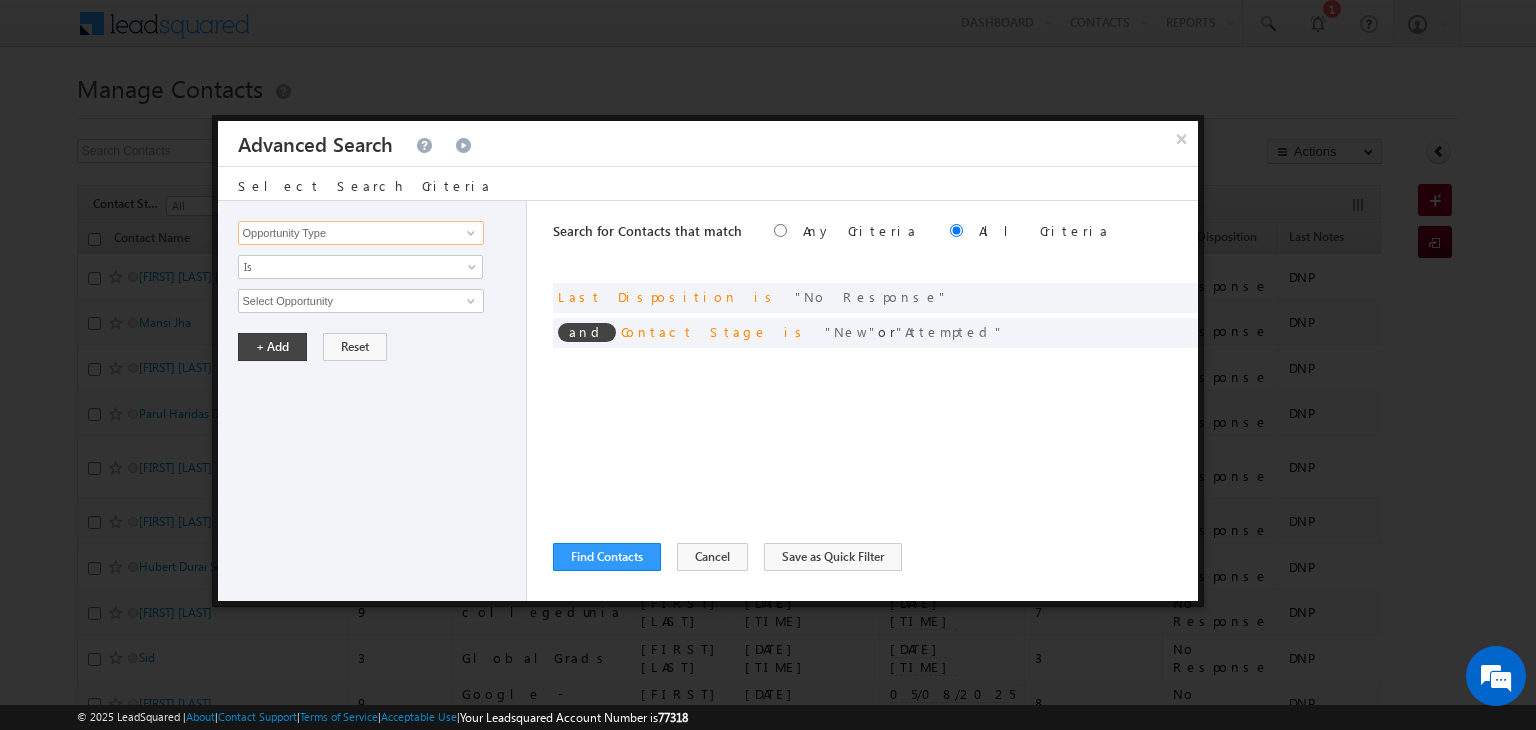 click on "Opportunity Type" at bounding box center (361, 233) 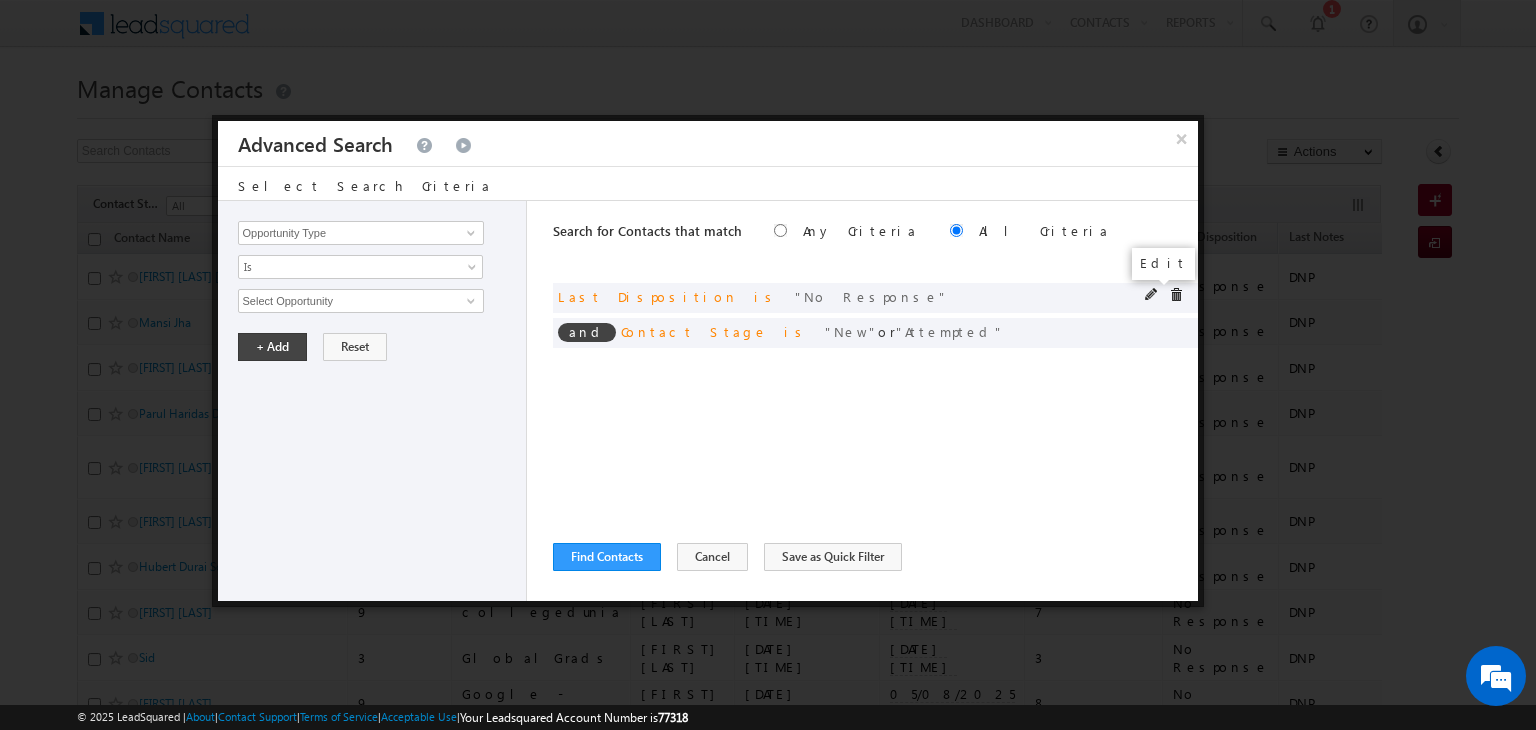 click at bounding box center [1152, 295] 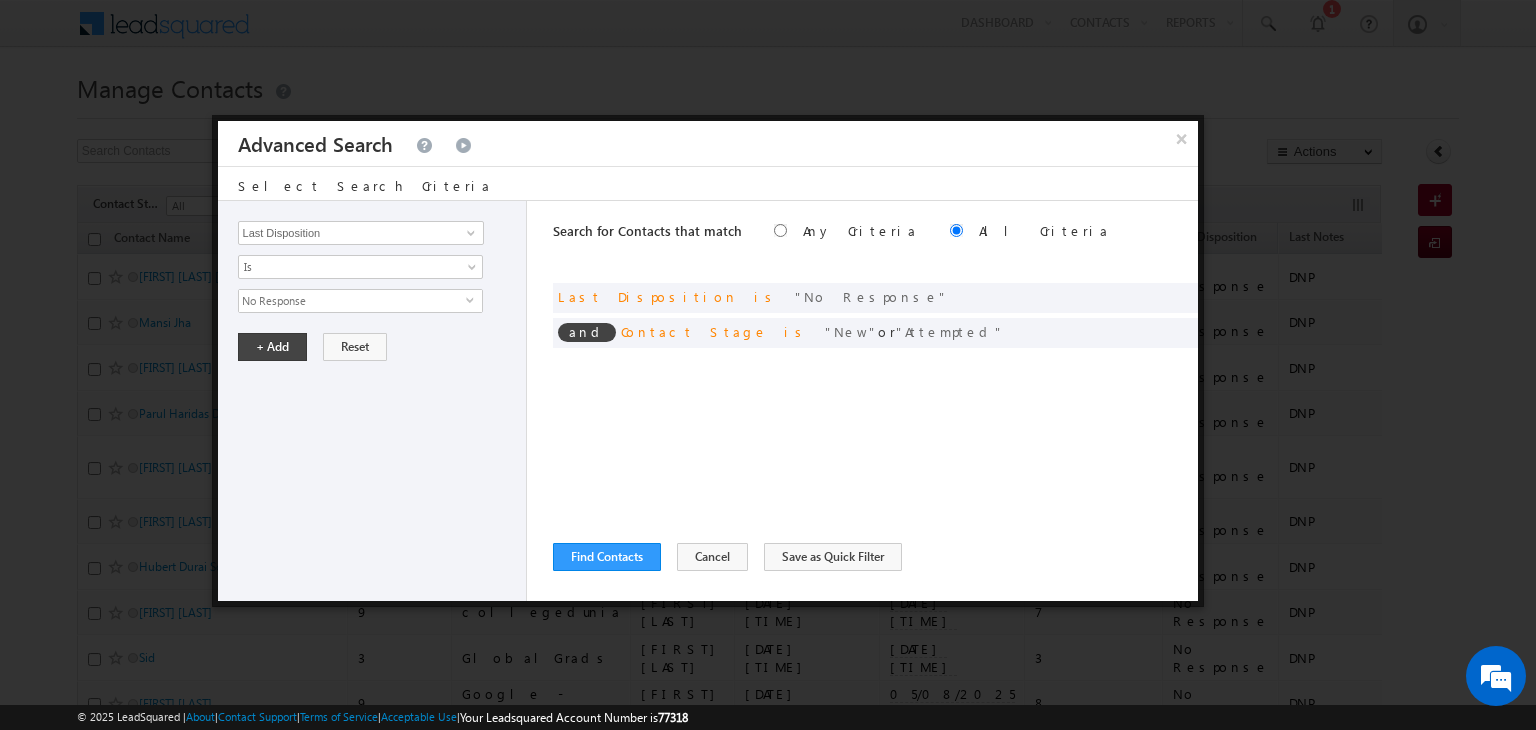 click on "No Response" at bounding box center [352, 301] 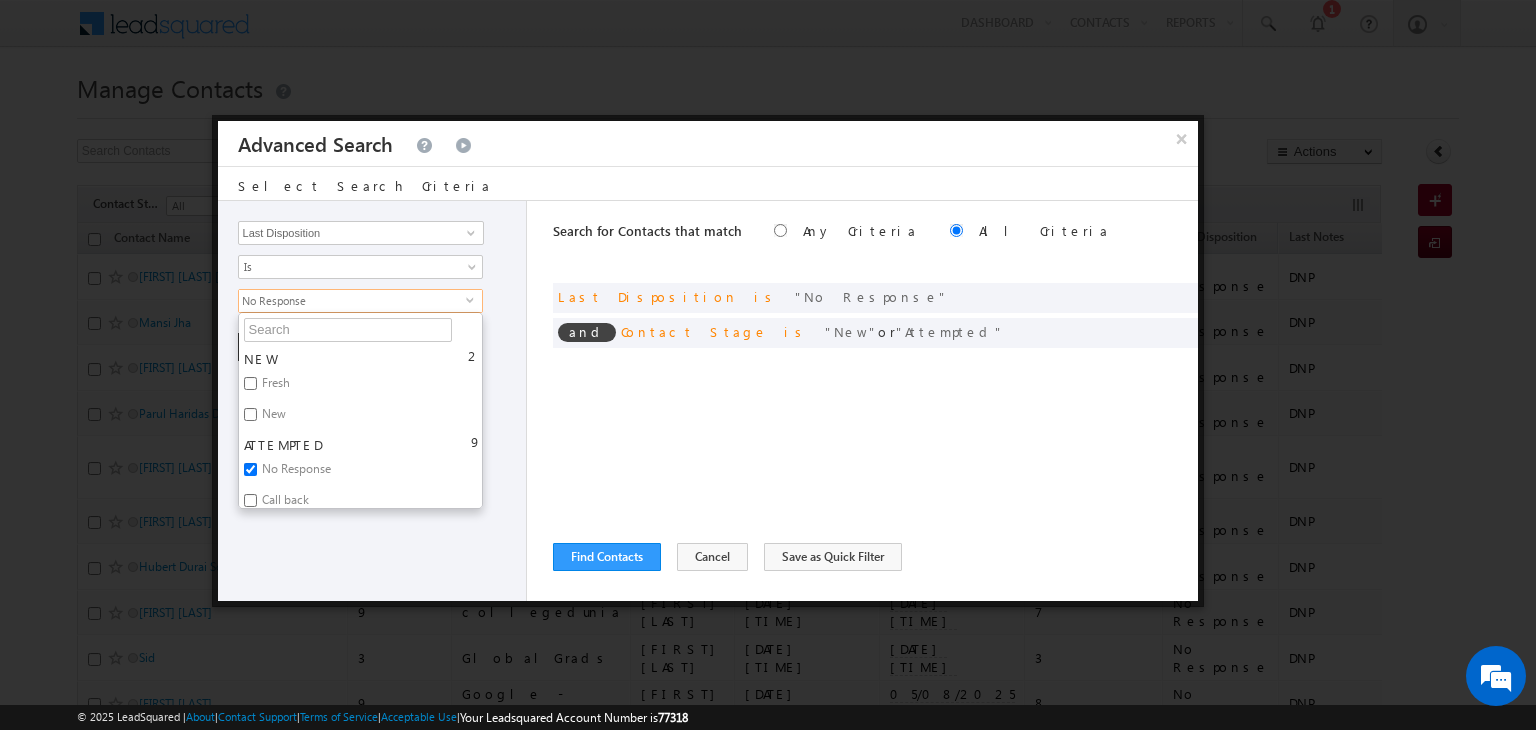 click on "Call back" at bounding box center (284, 503) 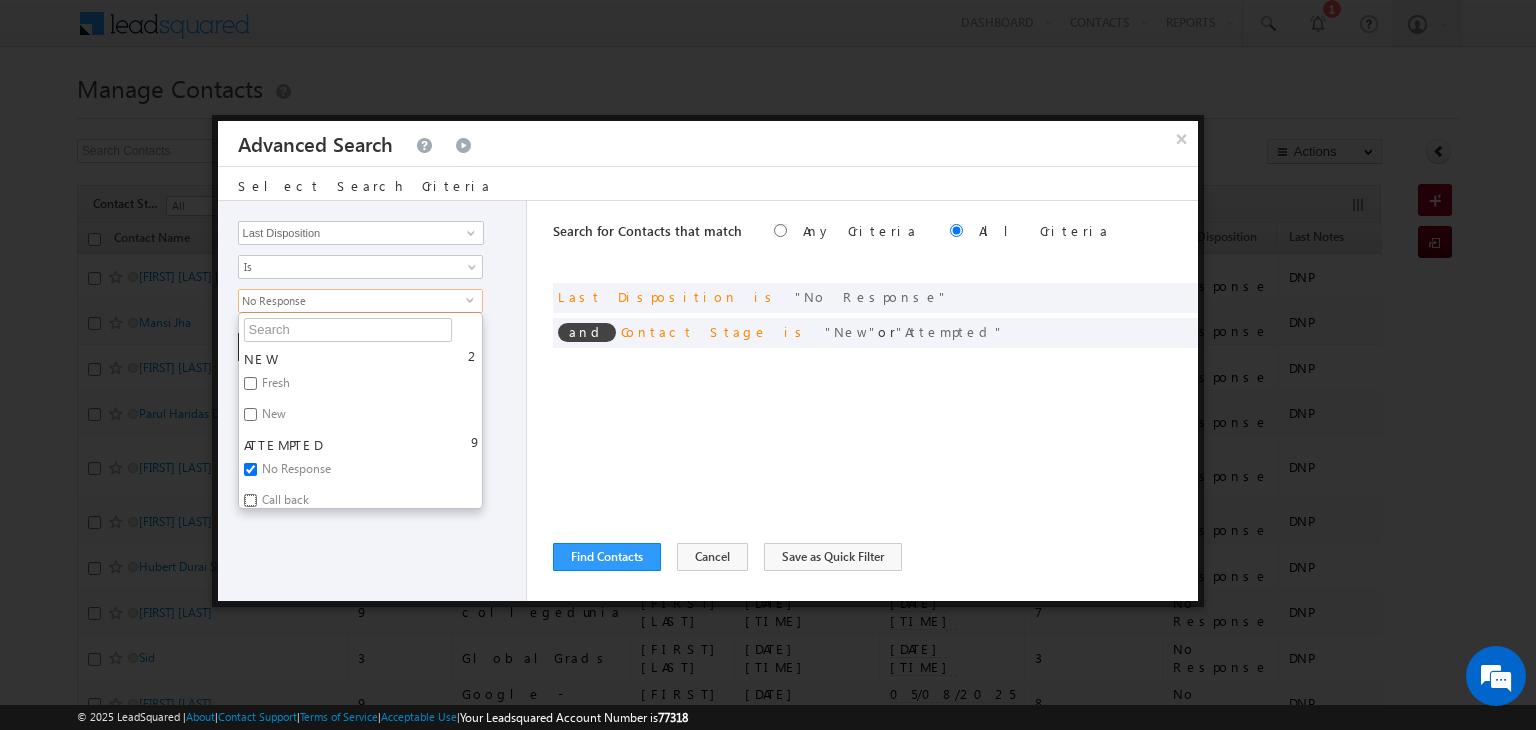 click on "Call back" at bounding box center [250, 500] 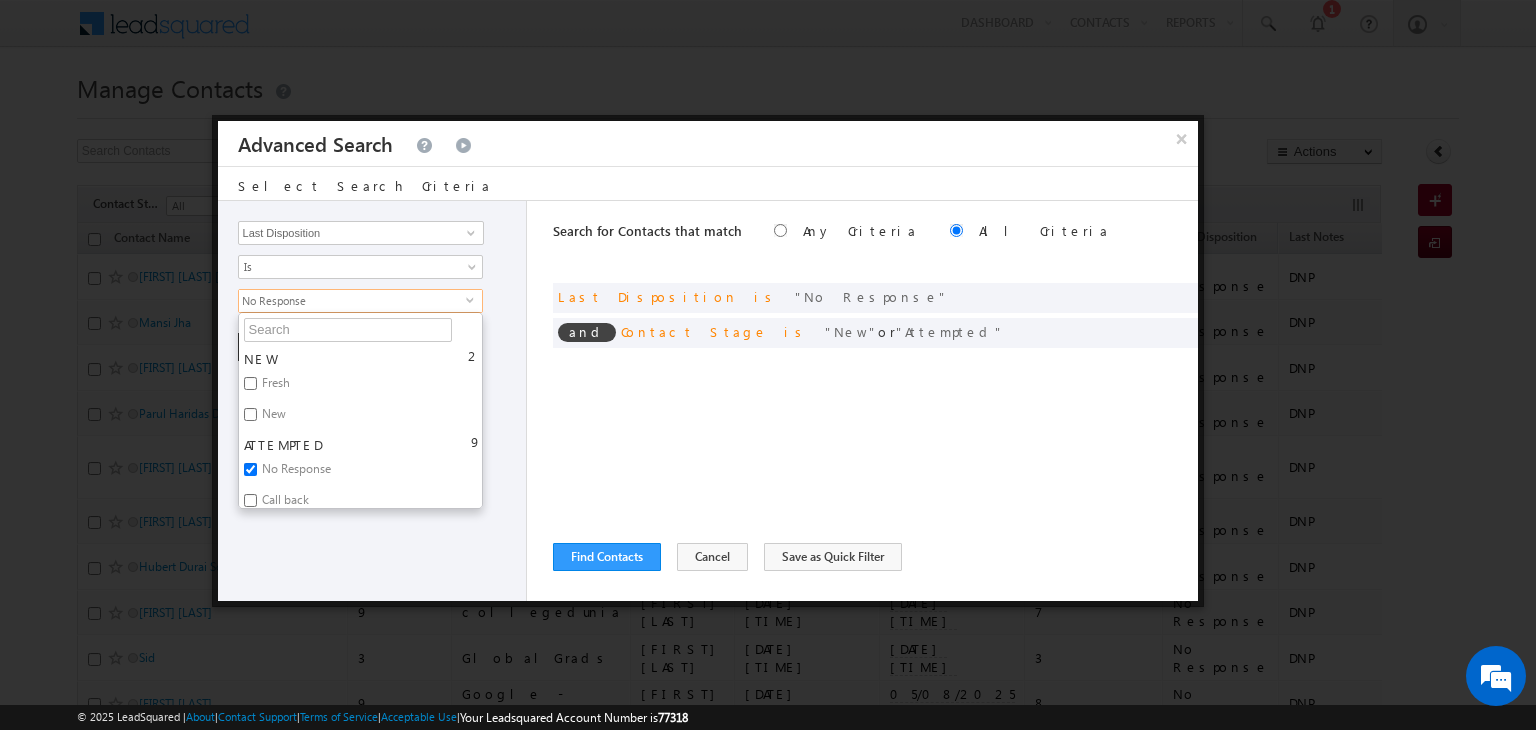 checkbox on "true" 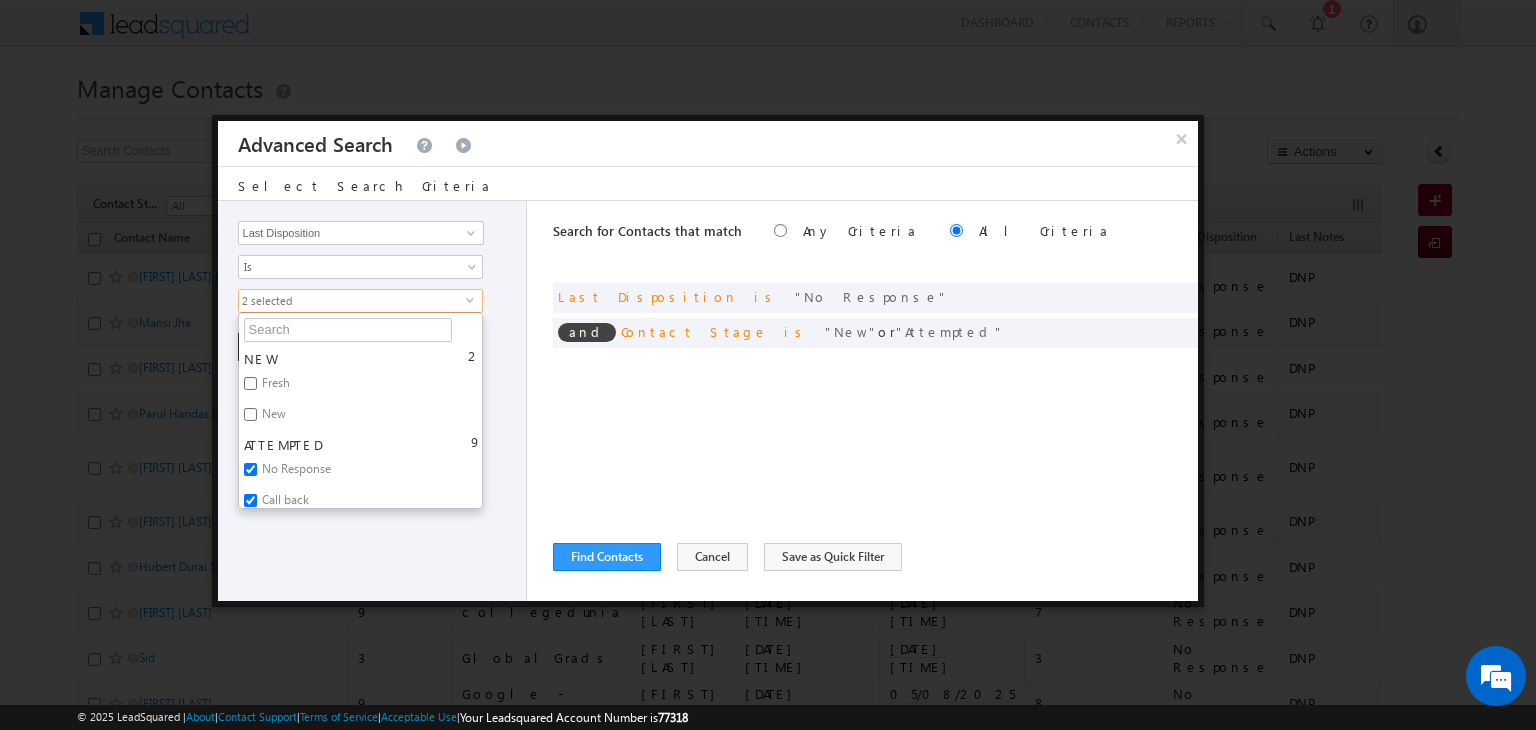 click on "No Response" at bounding box center (250, 469) 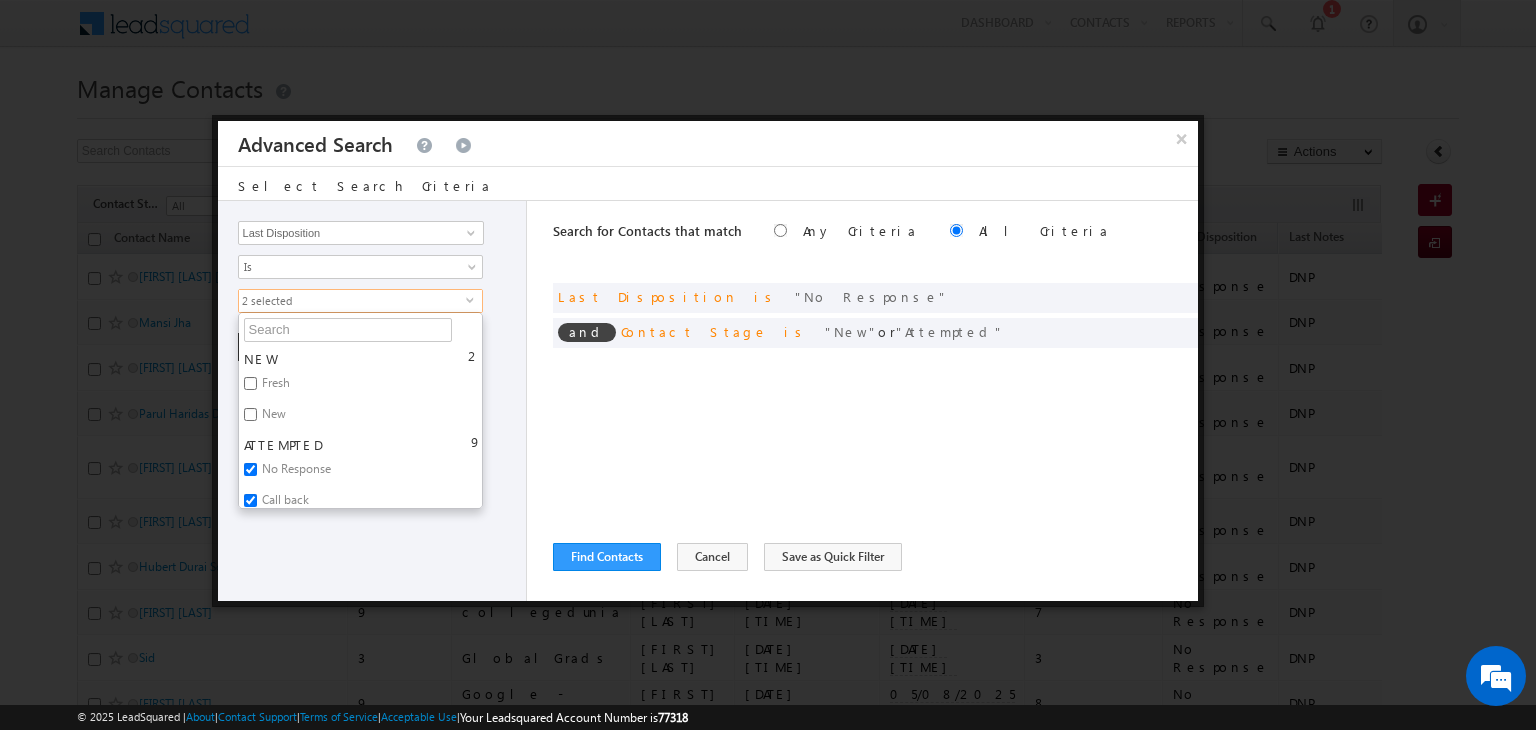 checkbox on "false" 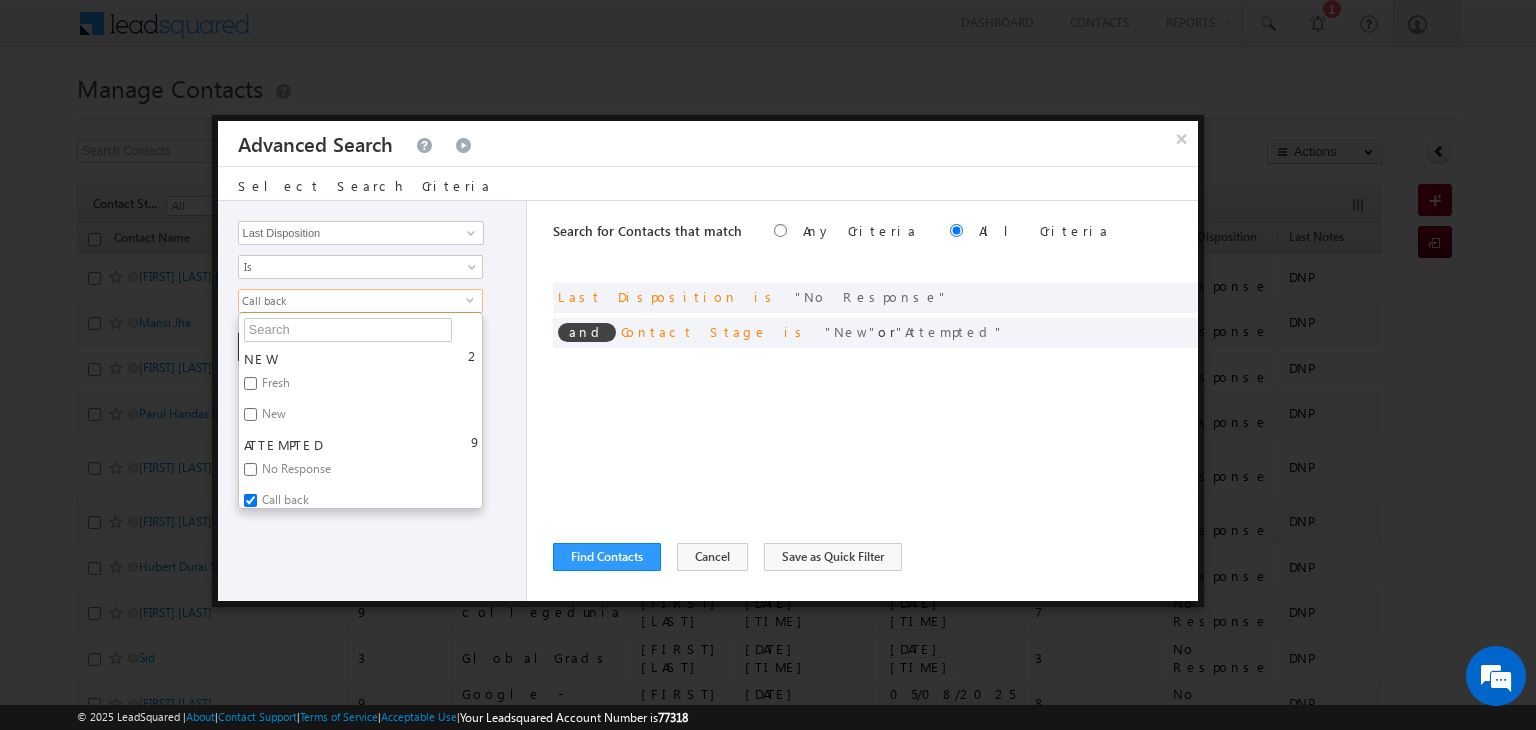 click on "Opportunity Type Contact Activity Task Sales Group  Prospect Id Address 1 Address 2 Any Specific University Or Program Application Status Assignment date current owner Auto Login URL City Class XII Marks Company Concentration Contact Number Contact Origin Contact Score Contact Source Contact Stage Conversion Referrer URL Counselling mode Country Country Interested In New Country Interested In Old Course Course Priority Created By Id Created On Created On Old Current Opt In Status Do Not Call Do Not Email Do Not SMS Do Not Track Do You Have Scholarships Do You Have Valid Passport Documents - Status Documents - University Proof Doc Documents - 10th Marksheet Documents - 12th Marksheet Documents - UG Degree Documents - UG Marksheets Documents - PG Degree Documents - PG Marksheets Documents - Resume/CV Documents - LOR Documents - SOP Documents - Passport Documents - ELT Documents - Amity Pathway Certificate Documents - COL Documents - Deposit fee Documents - UCOL Documents - I20 2" at bounding box center (373, 401) 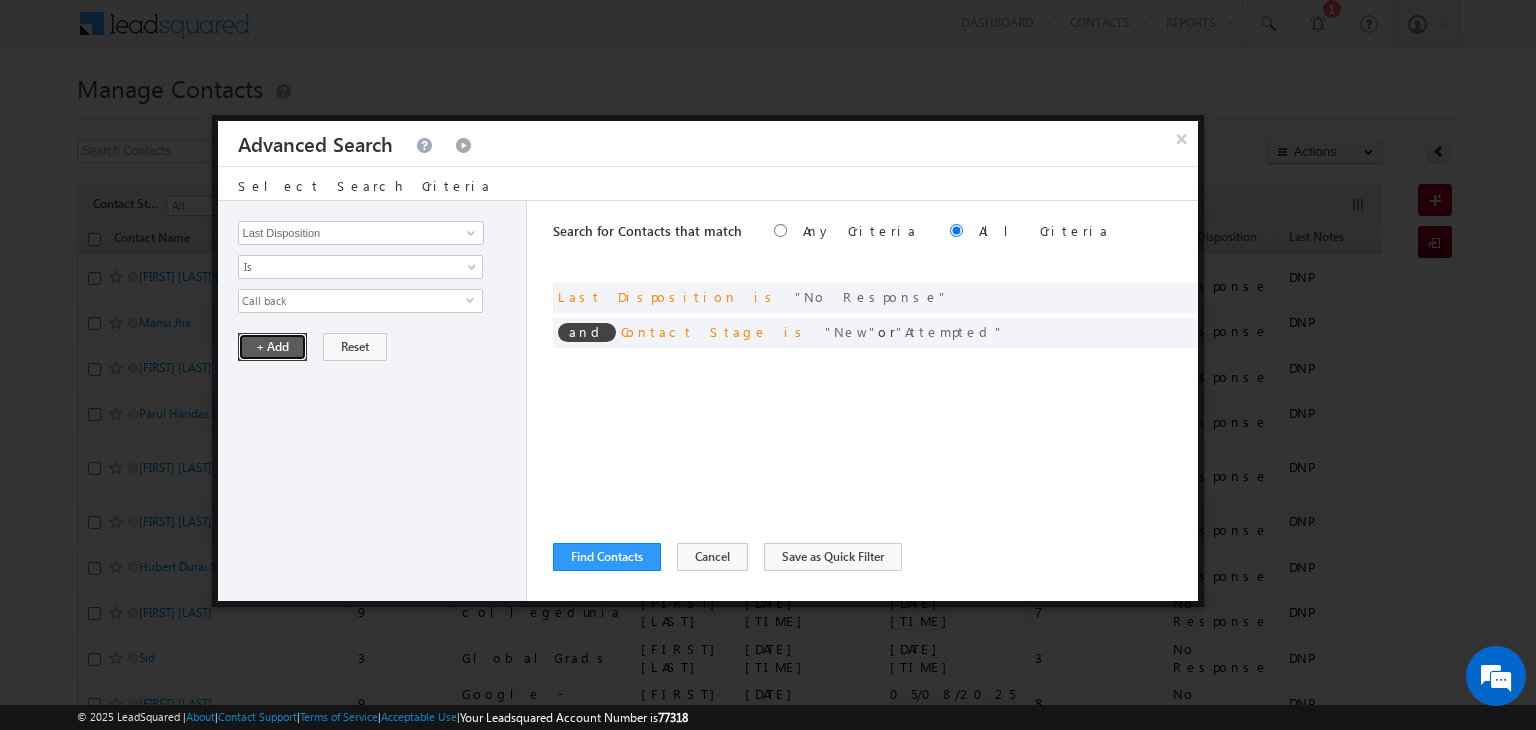 click on "+ Add" at bounding box center [272, 347] 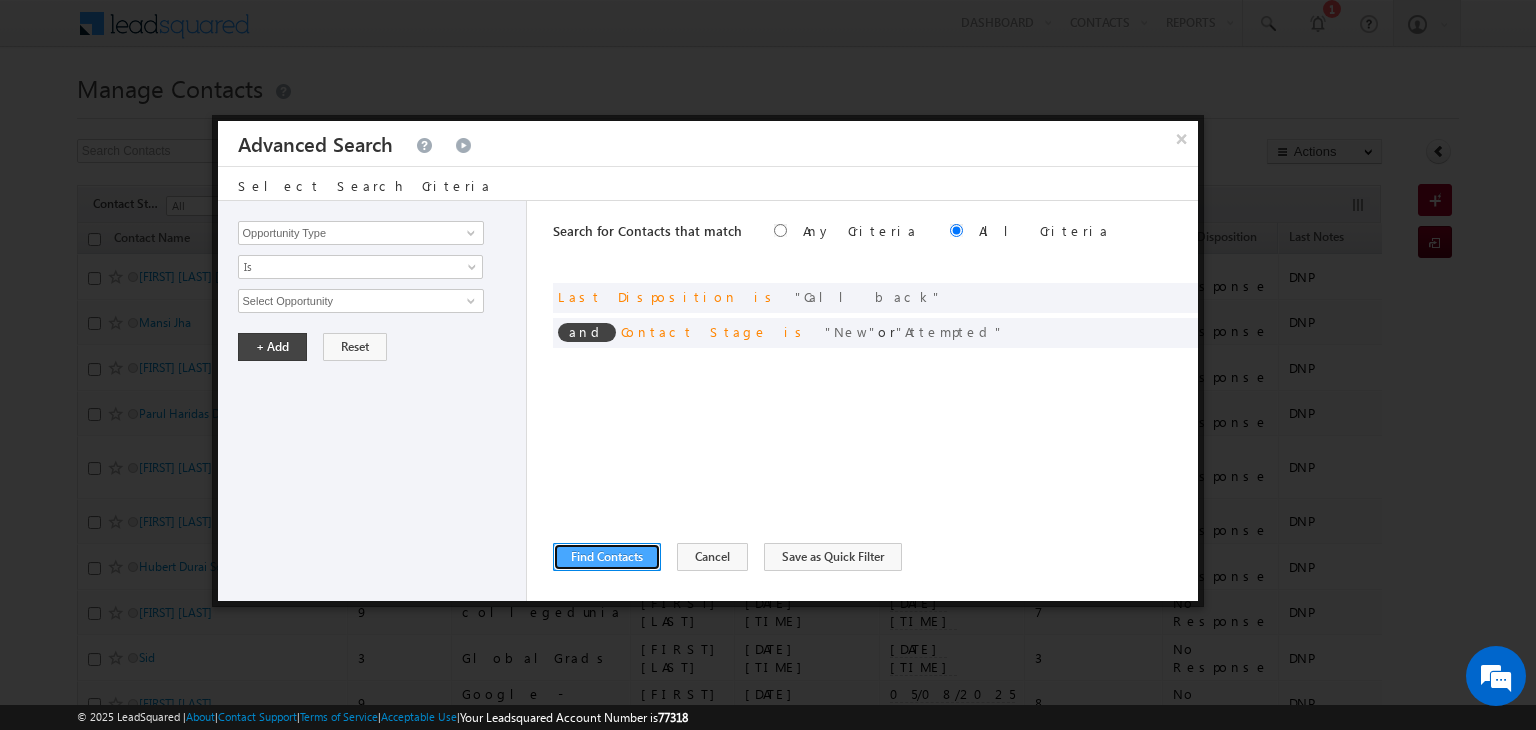 click on "Find Contacts" at bounding box center (607, 557) 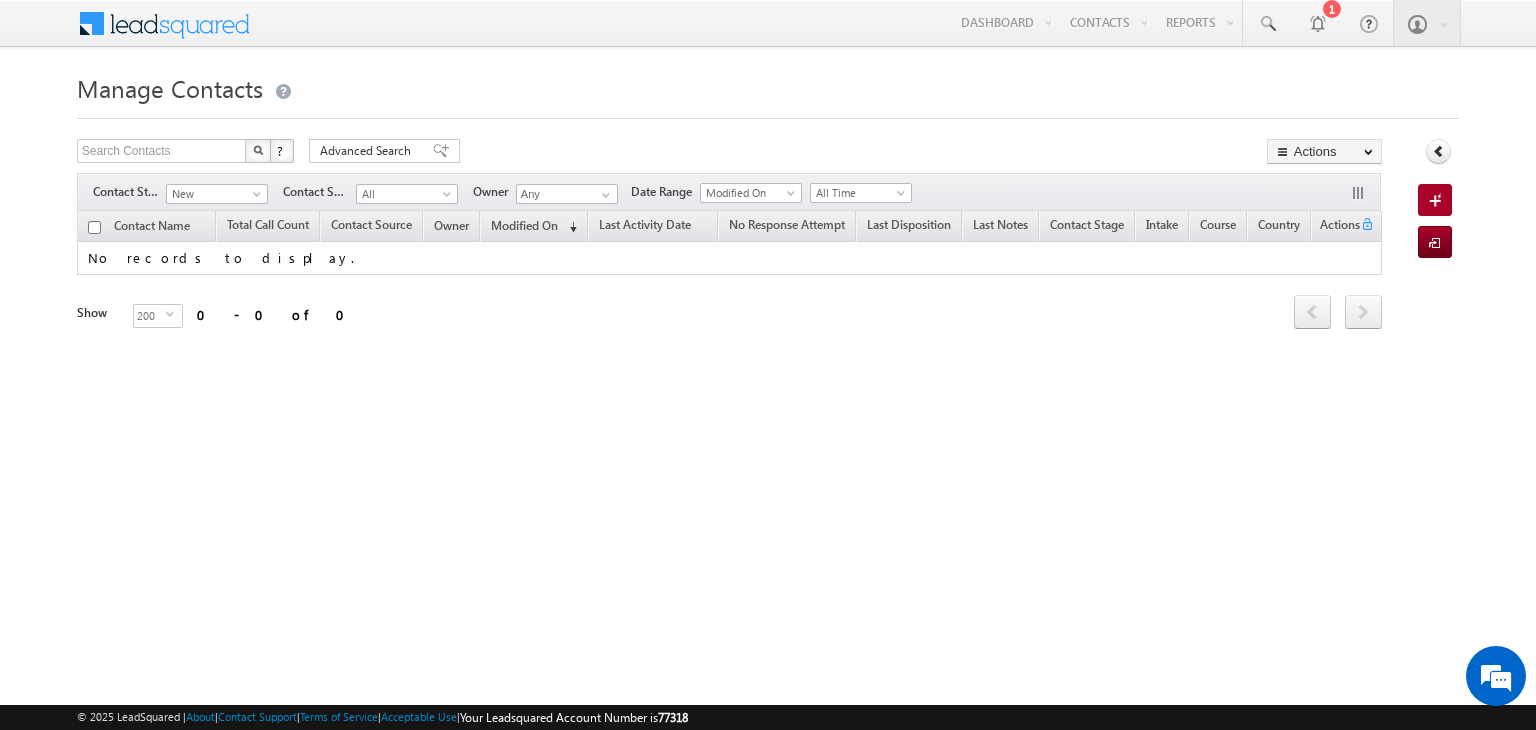 scroll, scrollTop: 0, scrollLeft: 0, axis: both 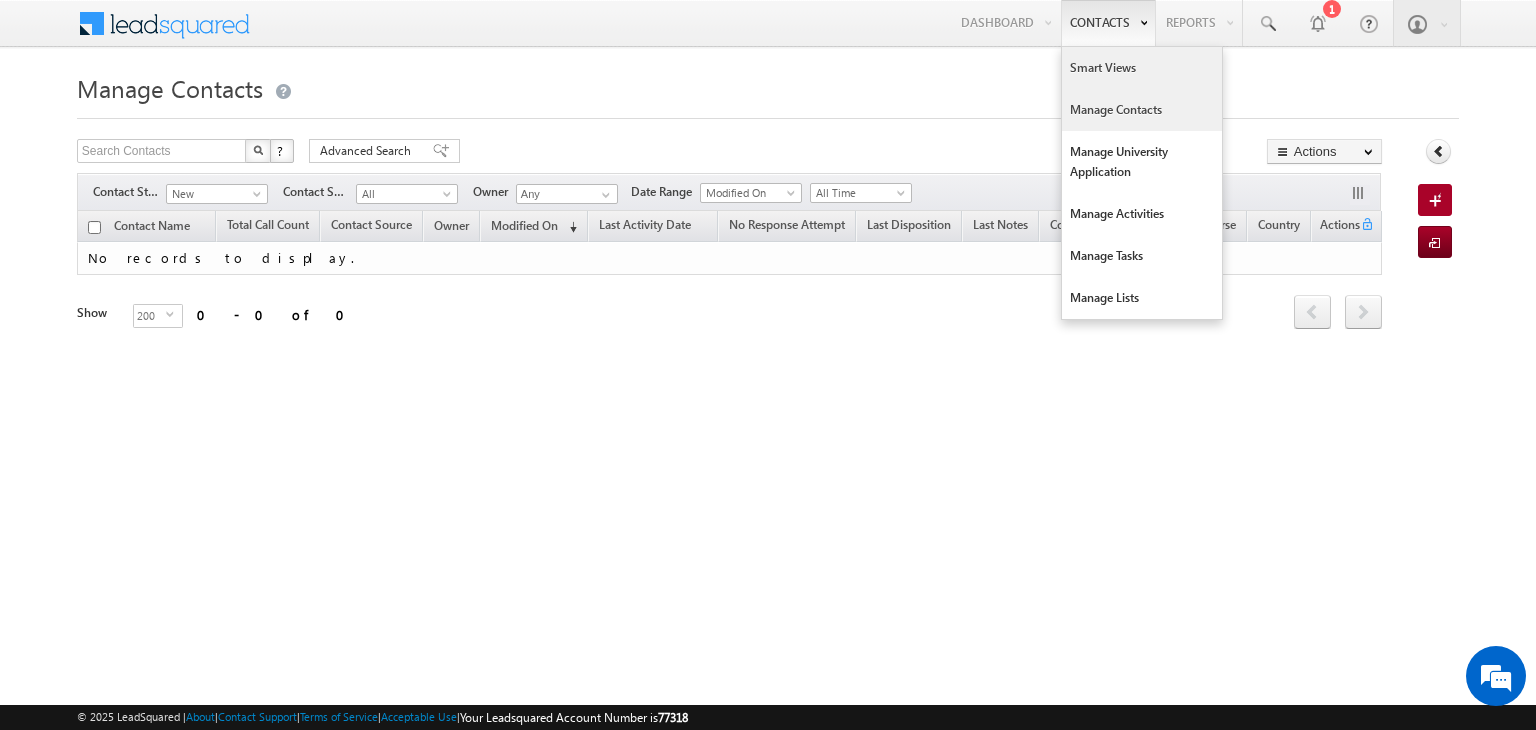click on "Smart Views" at bounding box center [1142, 68] 